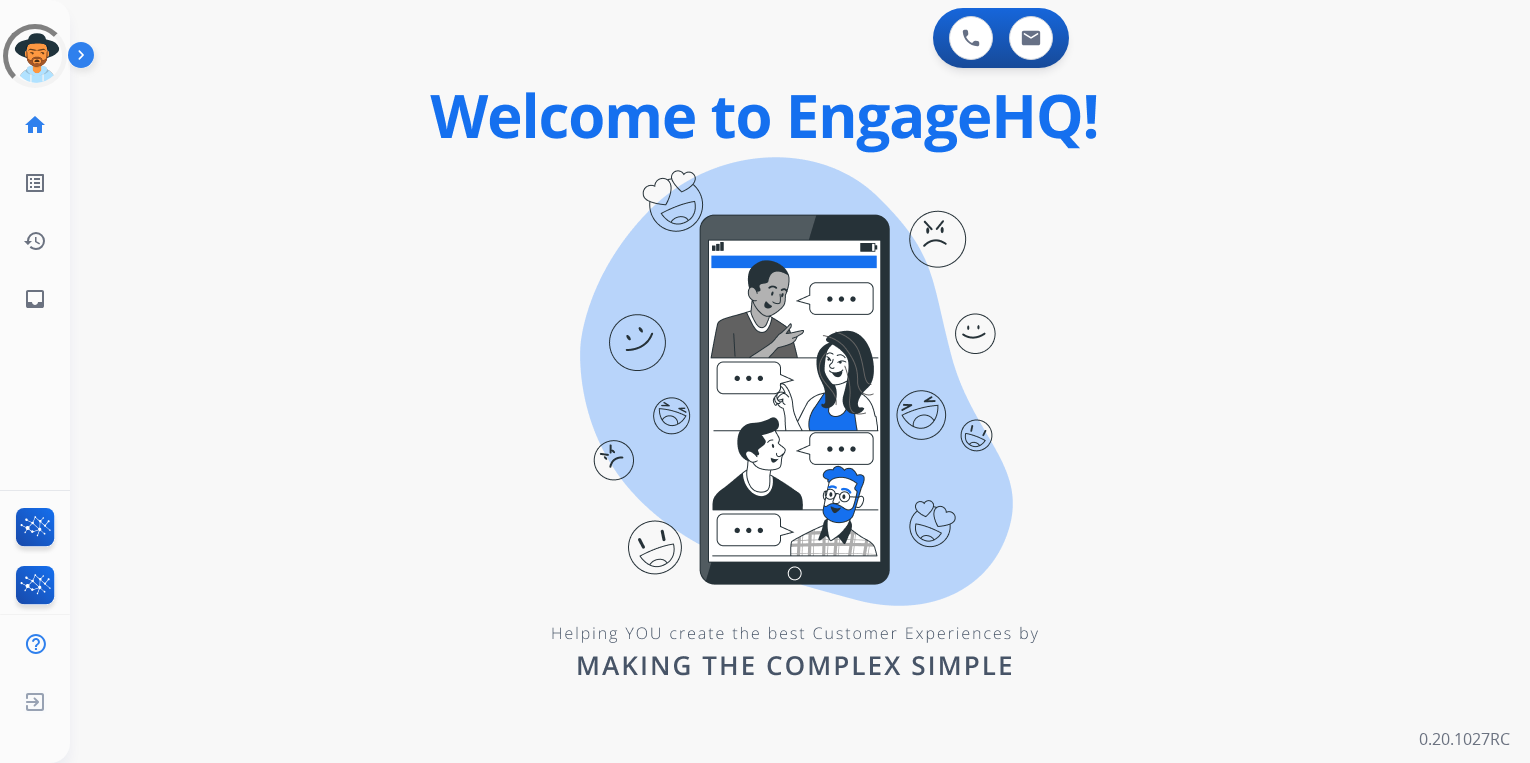scroll, scrollTop: 0, scrollLeft: 0, axis: both 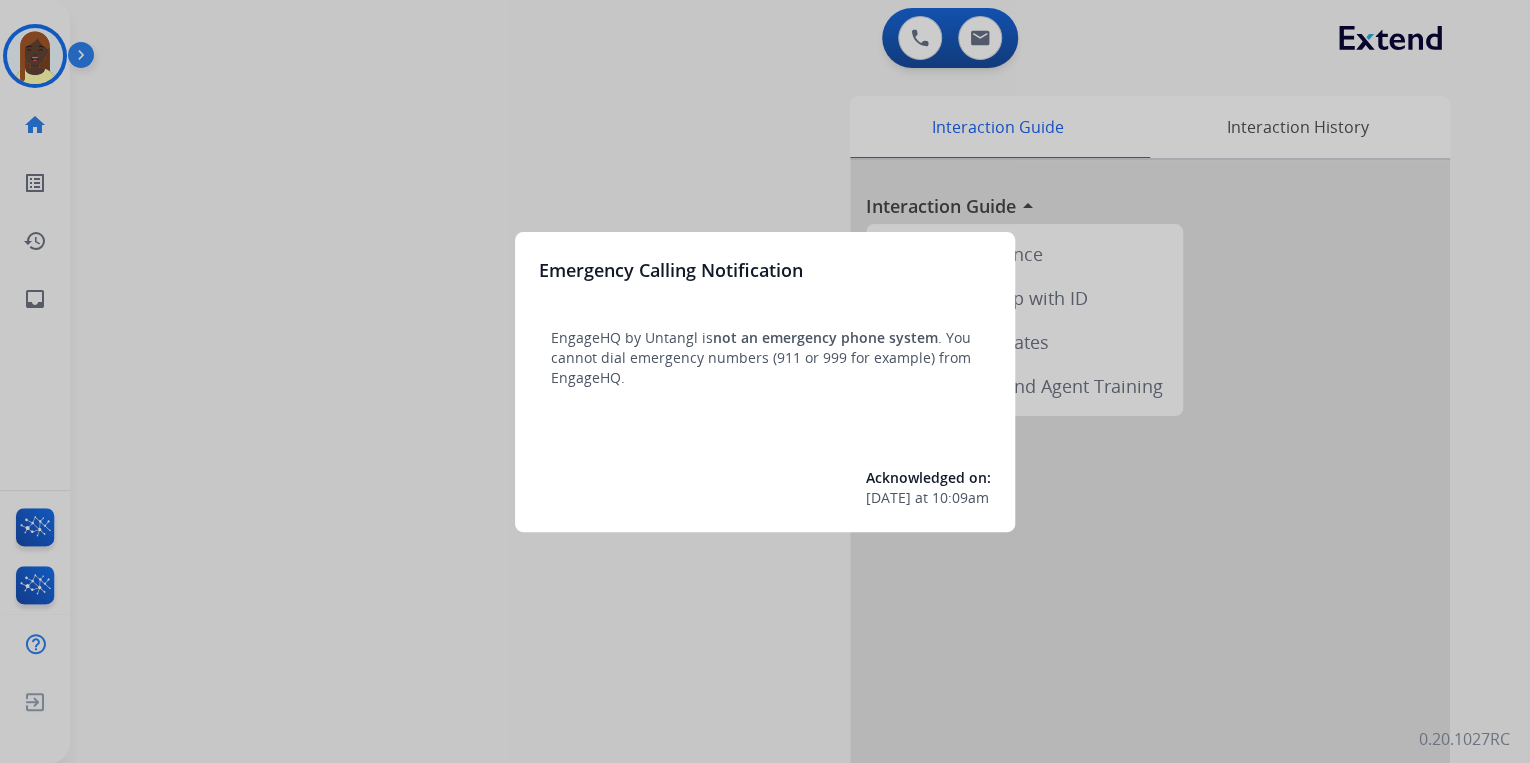 click at bounding box center [765, 381] 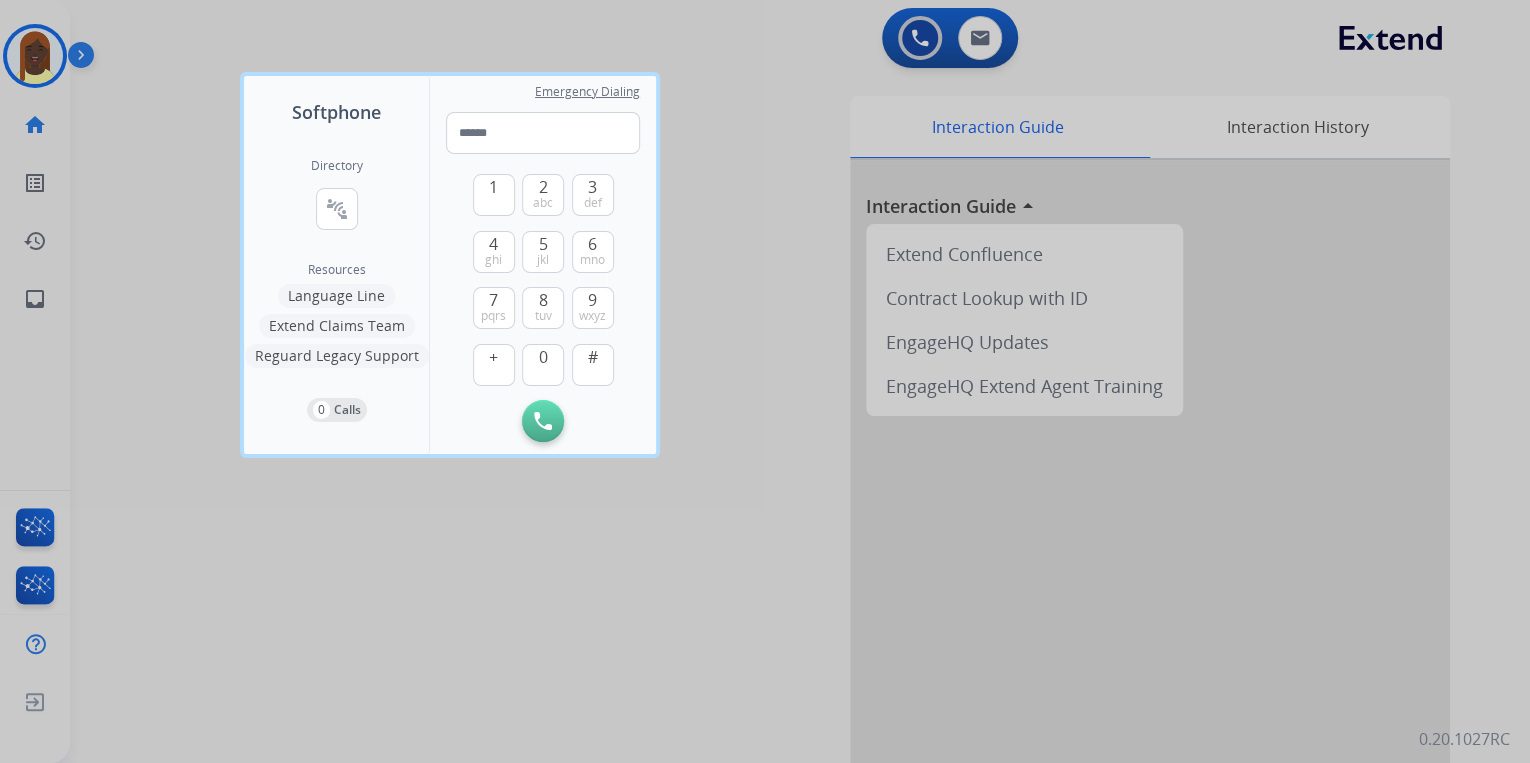 click at bounding box center (765, 381) 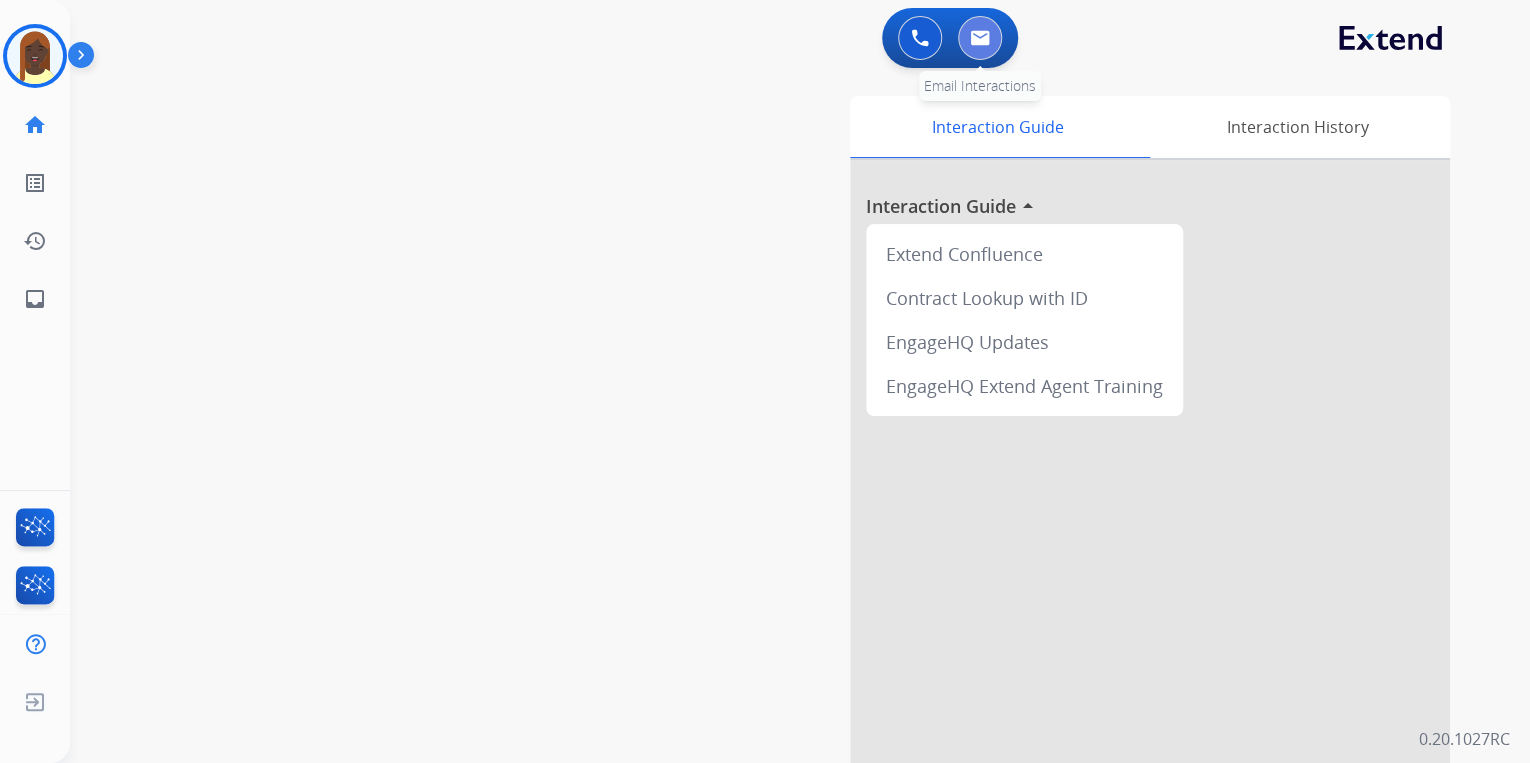 click at bounding box center (980, 38) 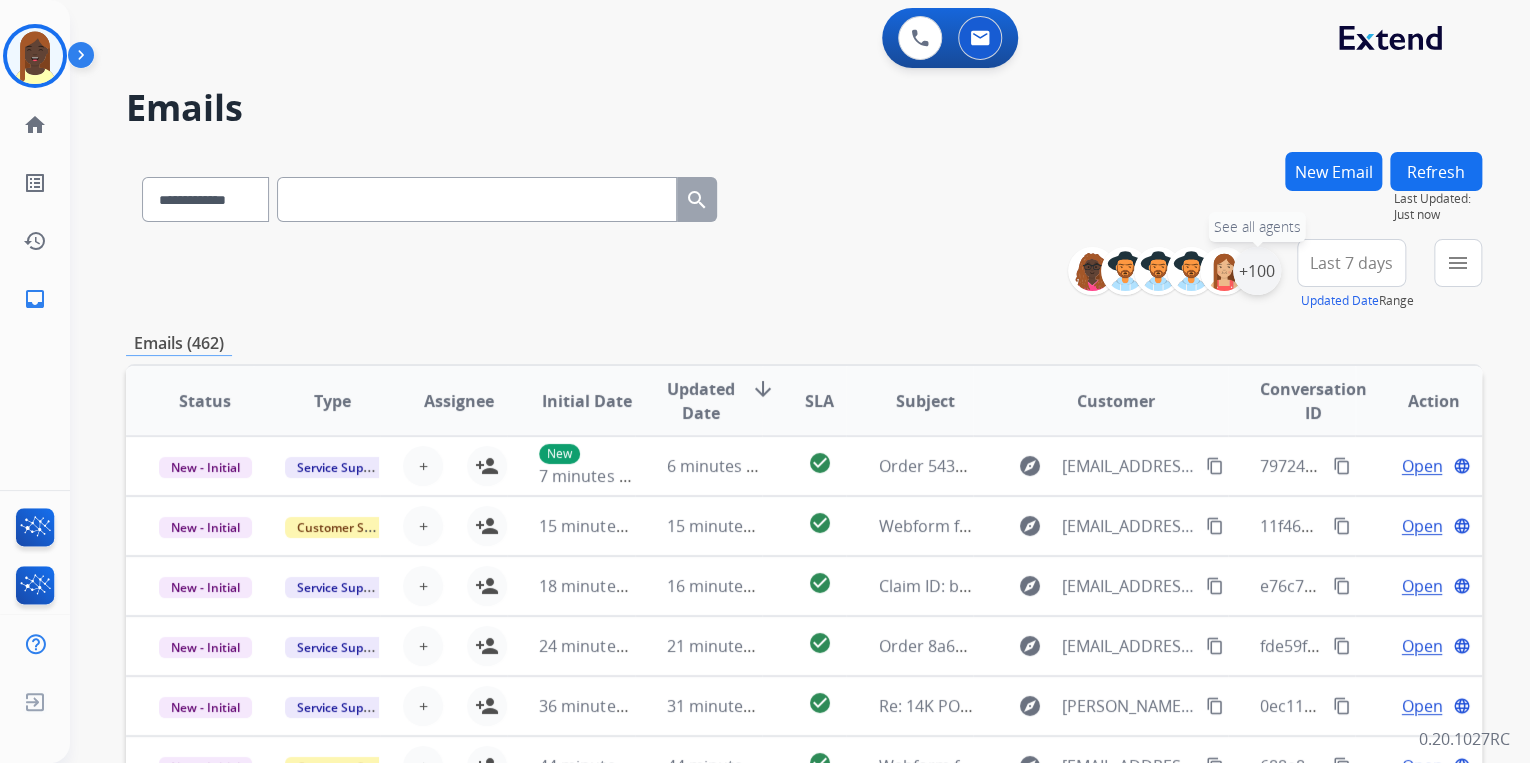 click on "+100" at bounding box center [1257, 271] 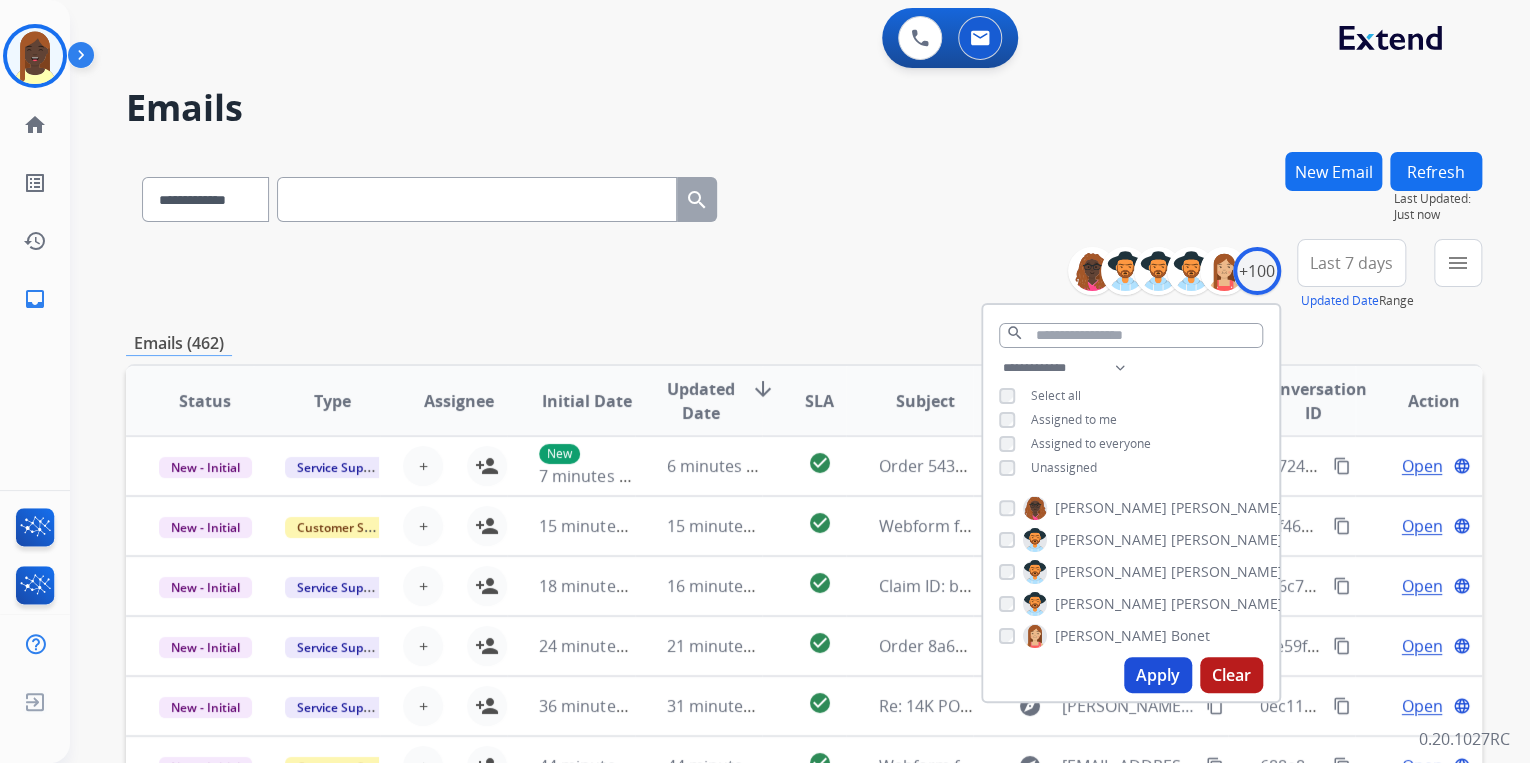drag, startPoint x: 1174, startPoint y: 676, endPoint x: 1133, endPoint y: 632, distance: 60.1415 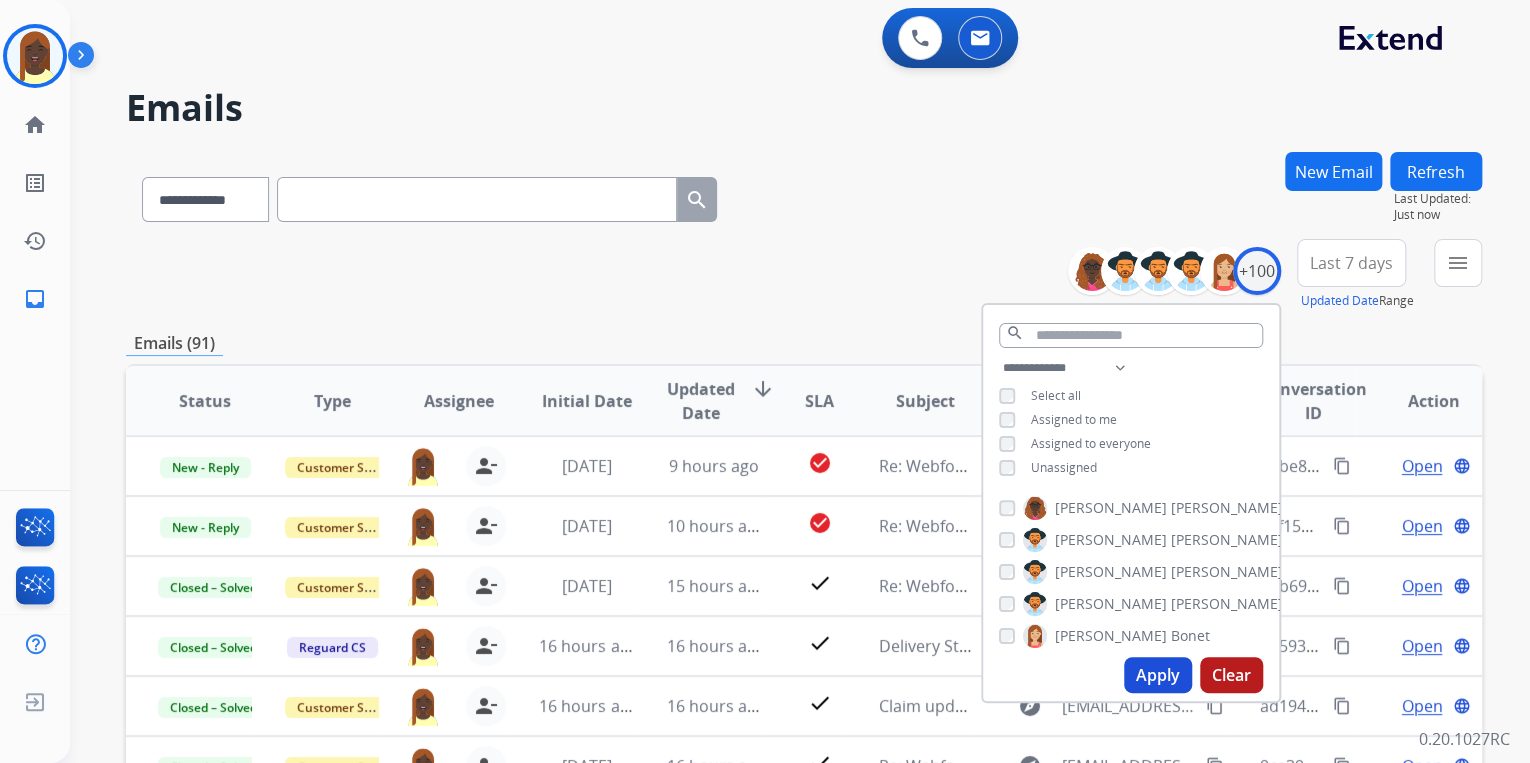 click on "**********" at bounding box center (804, 275) 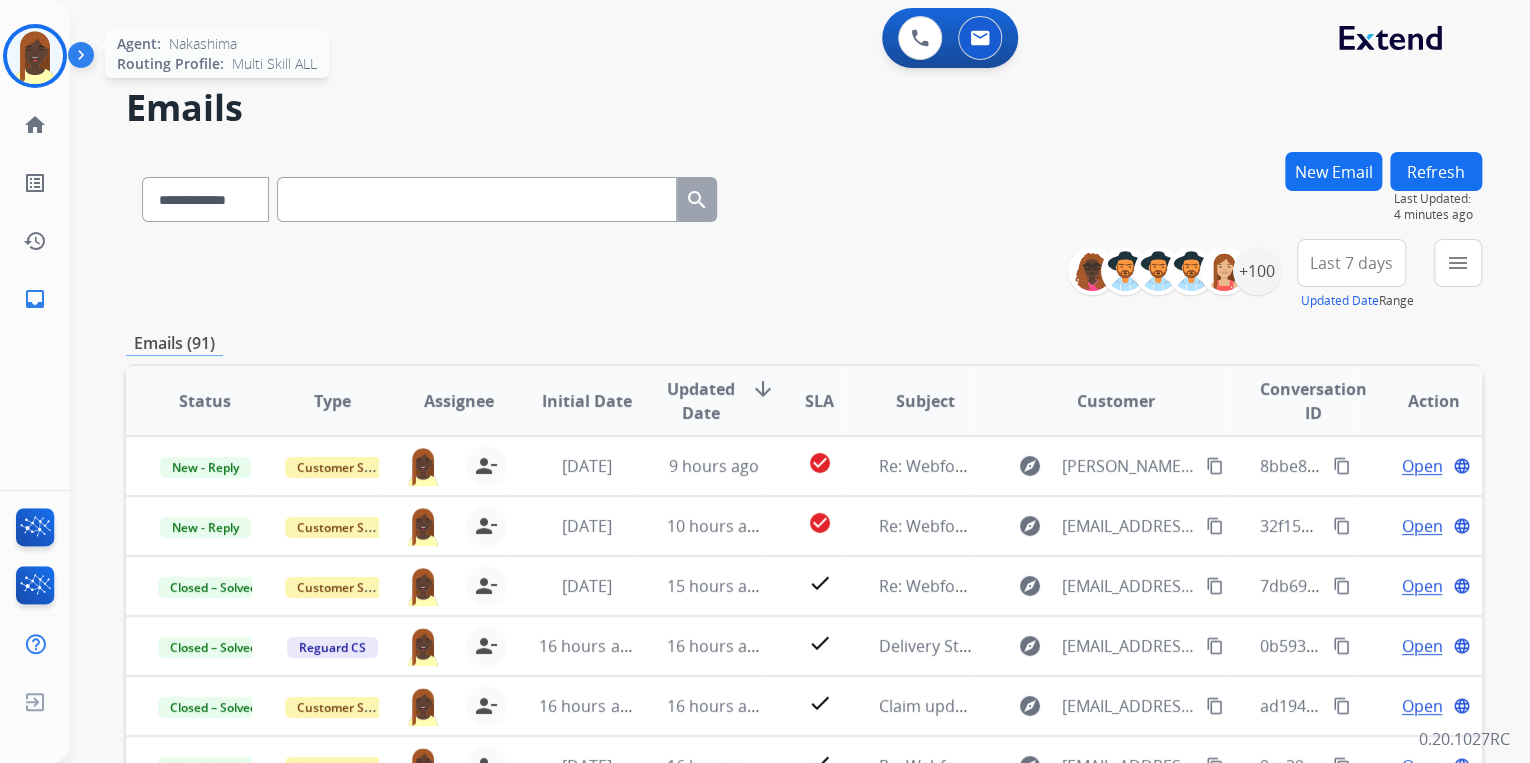 click at bounding box center (35, 56) 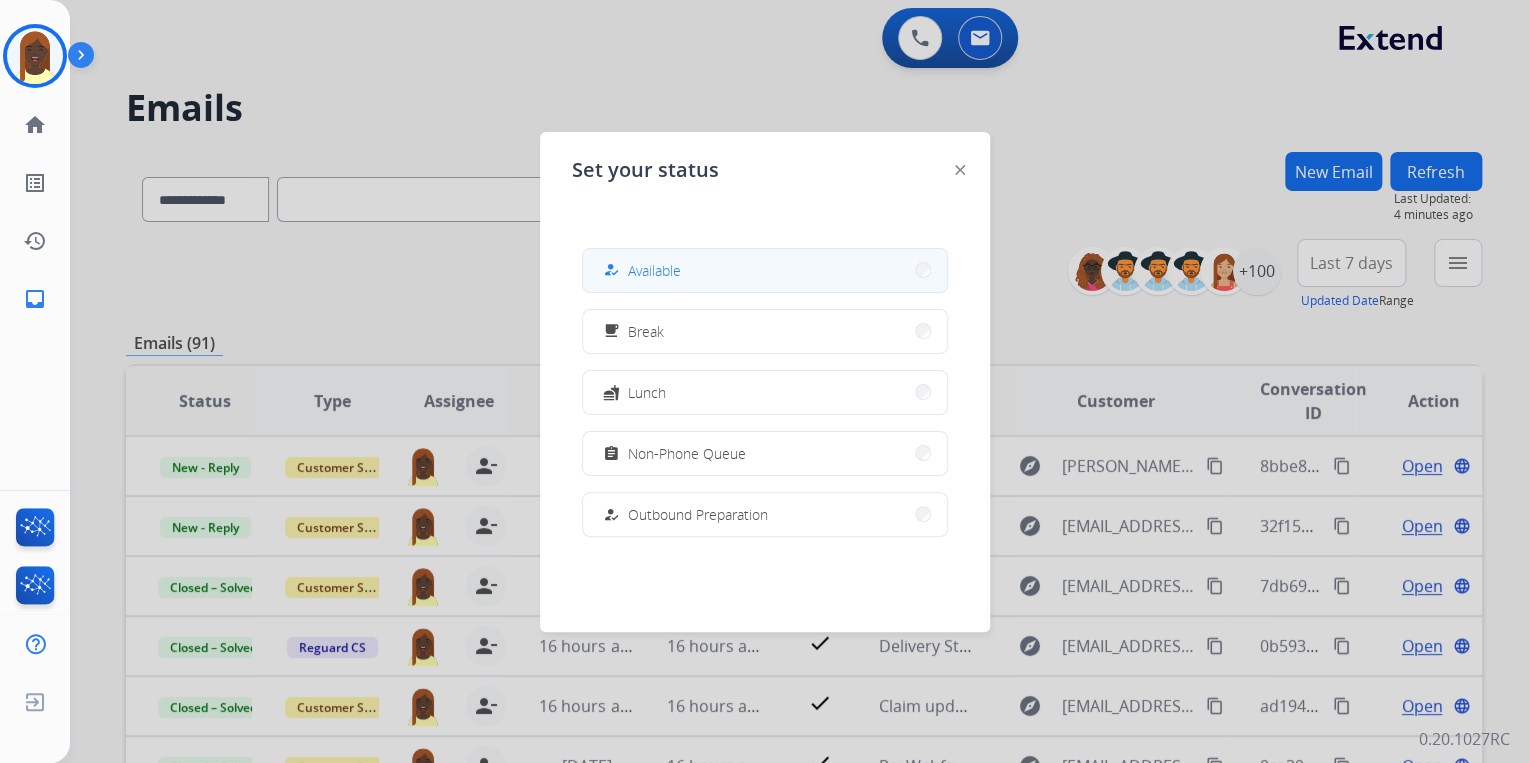 click on "how_to_reg Available" at bounding box center (765, 270) 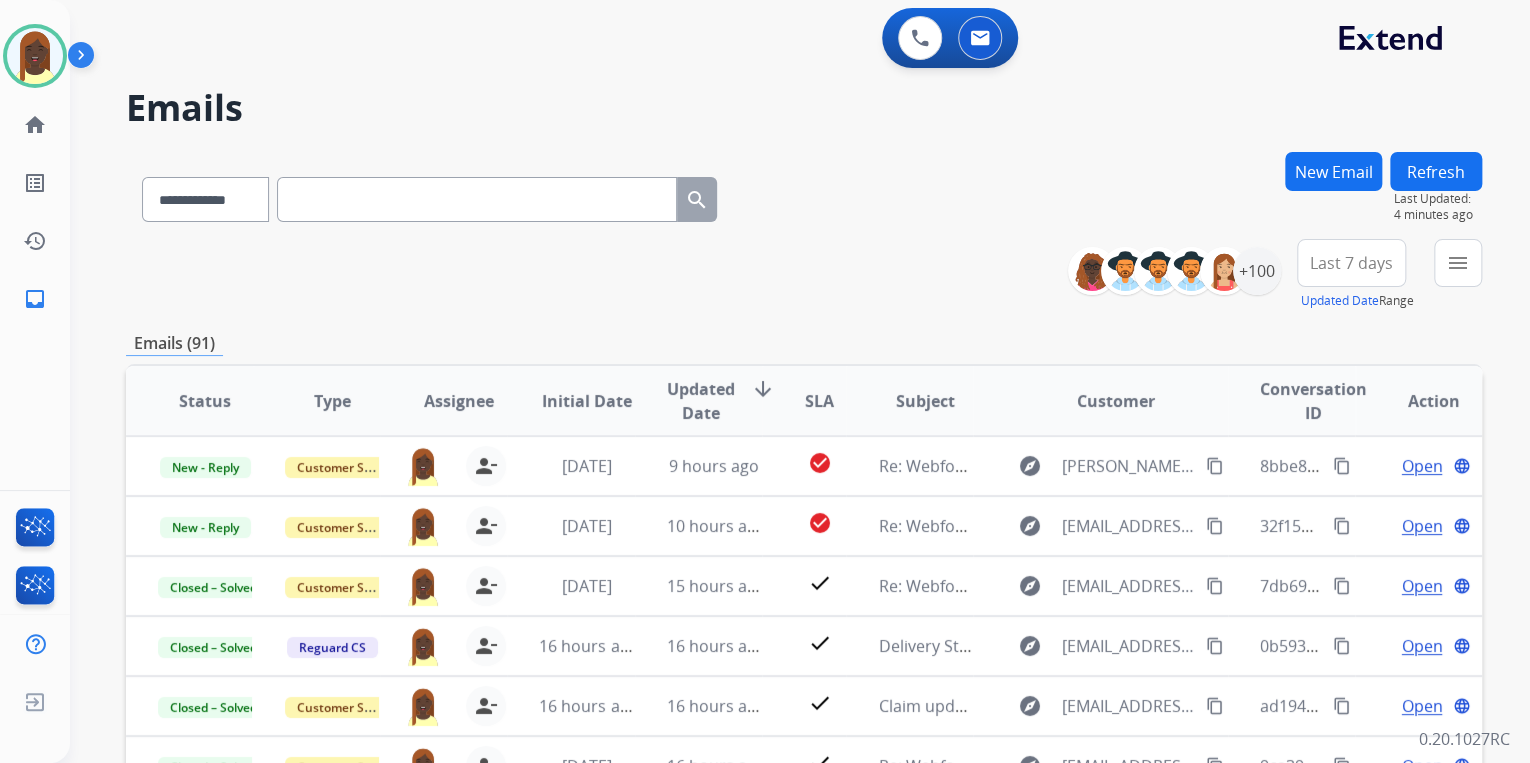 click on "**********" at bounding box center (804, 275) 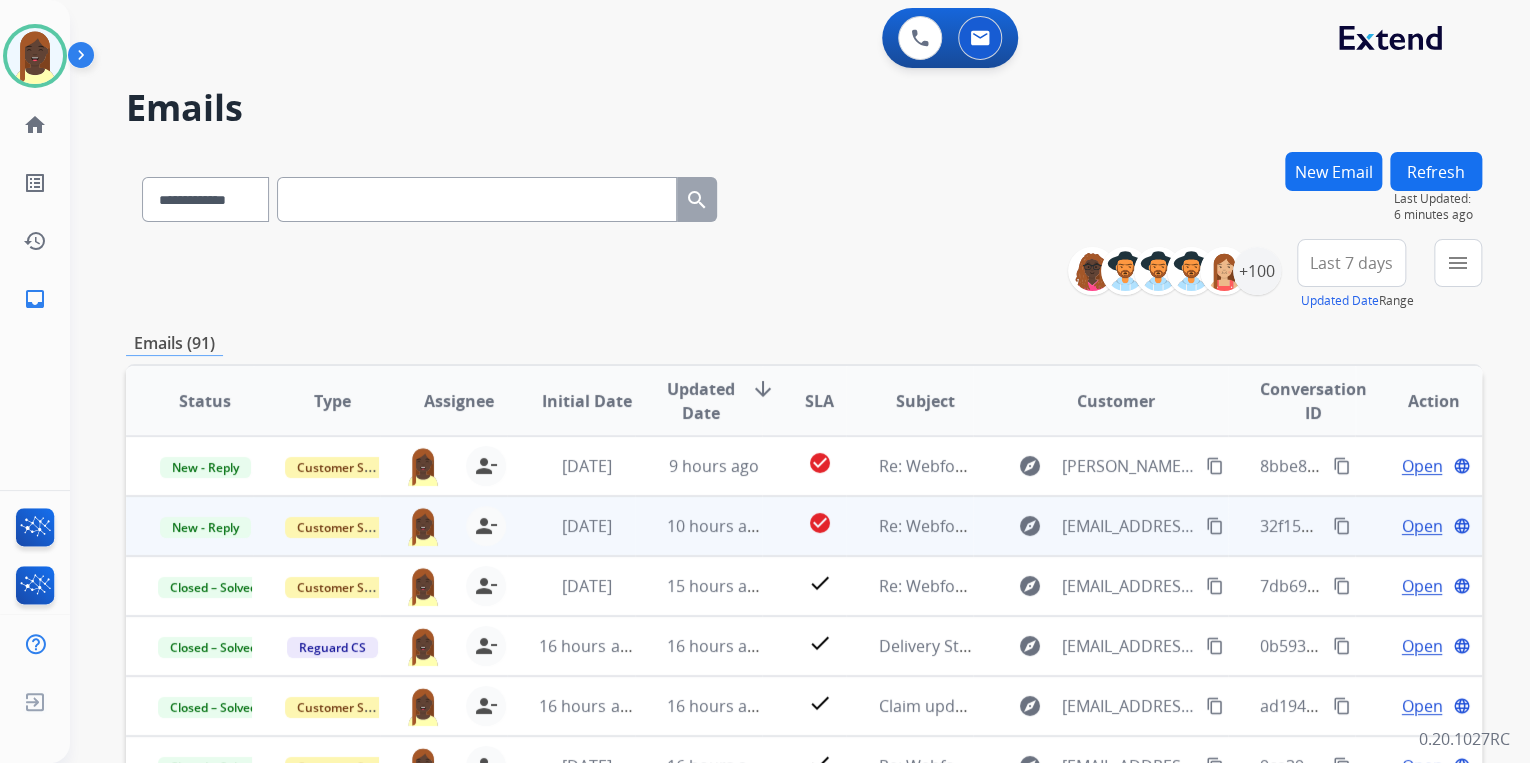 click on "content_copy" at bounding box center (1342, 526) 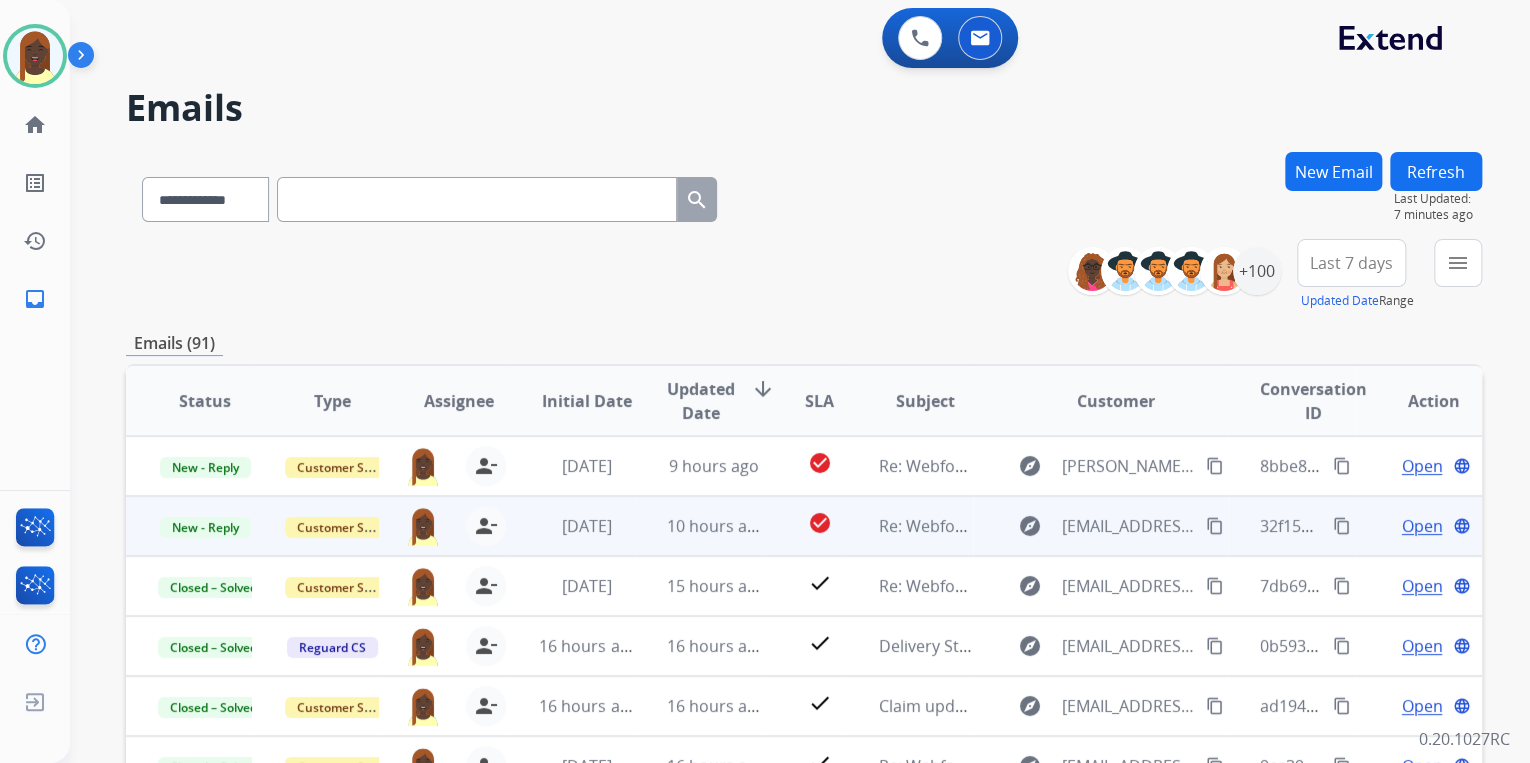 click on "content_copy" at bounding box center [1342, 526] 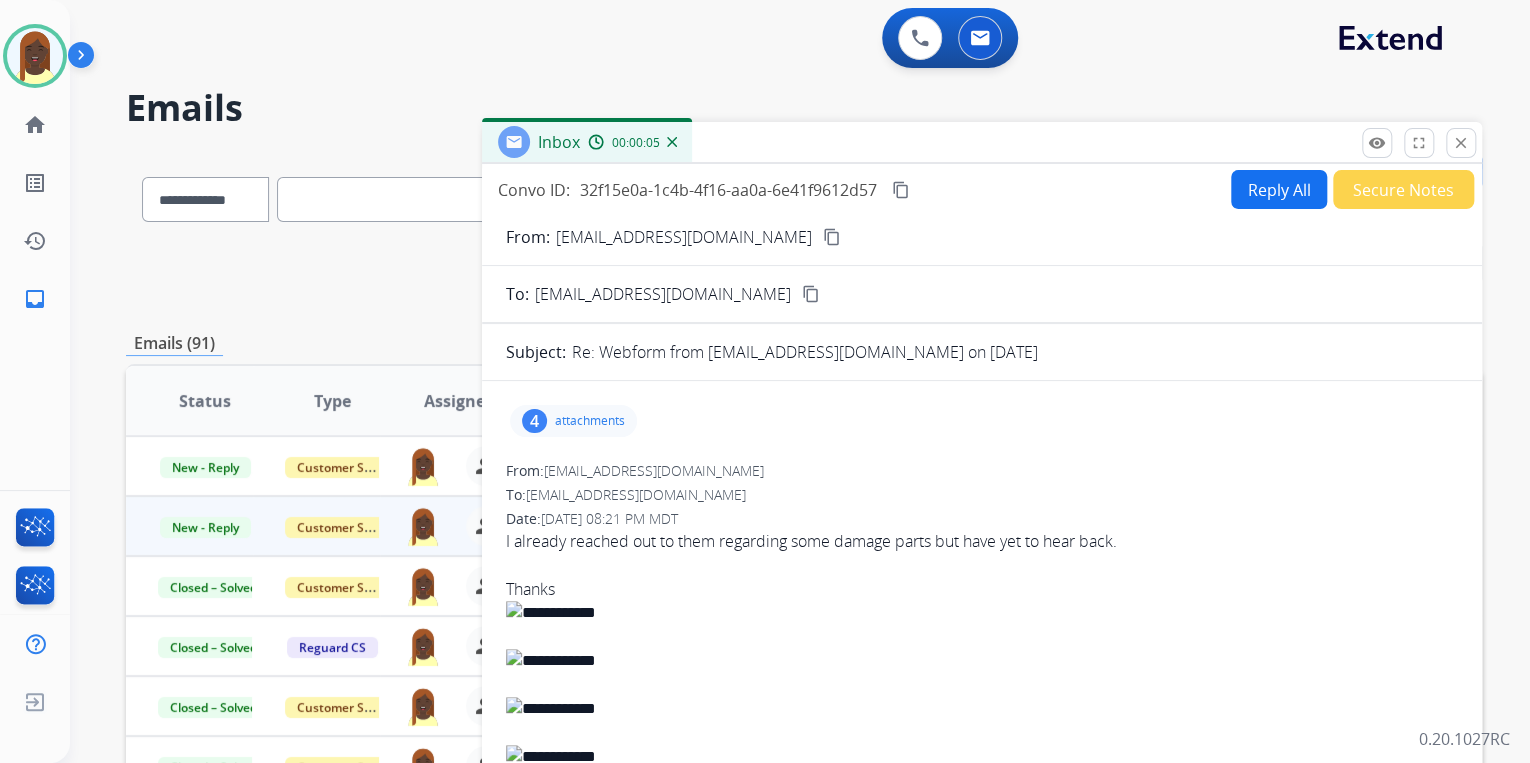 drag, startPoint x: 492, startPoint y: 540, endPoint x: 1153, endPoint y: 532, distance: 661.0484 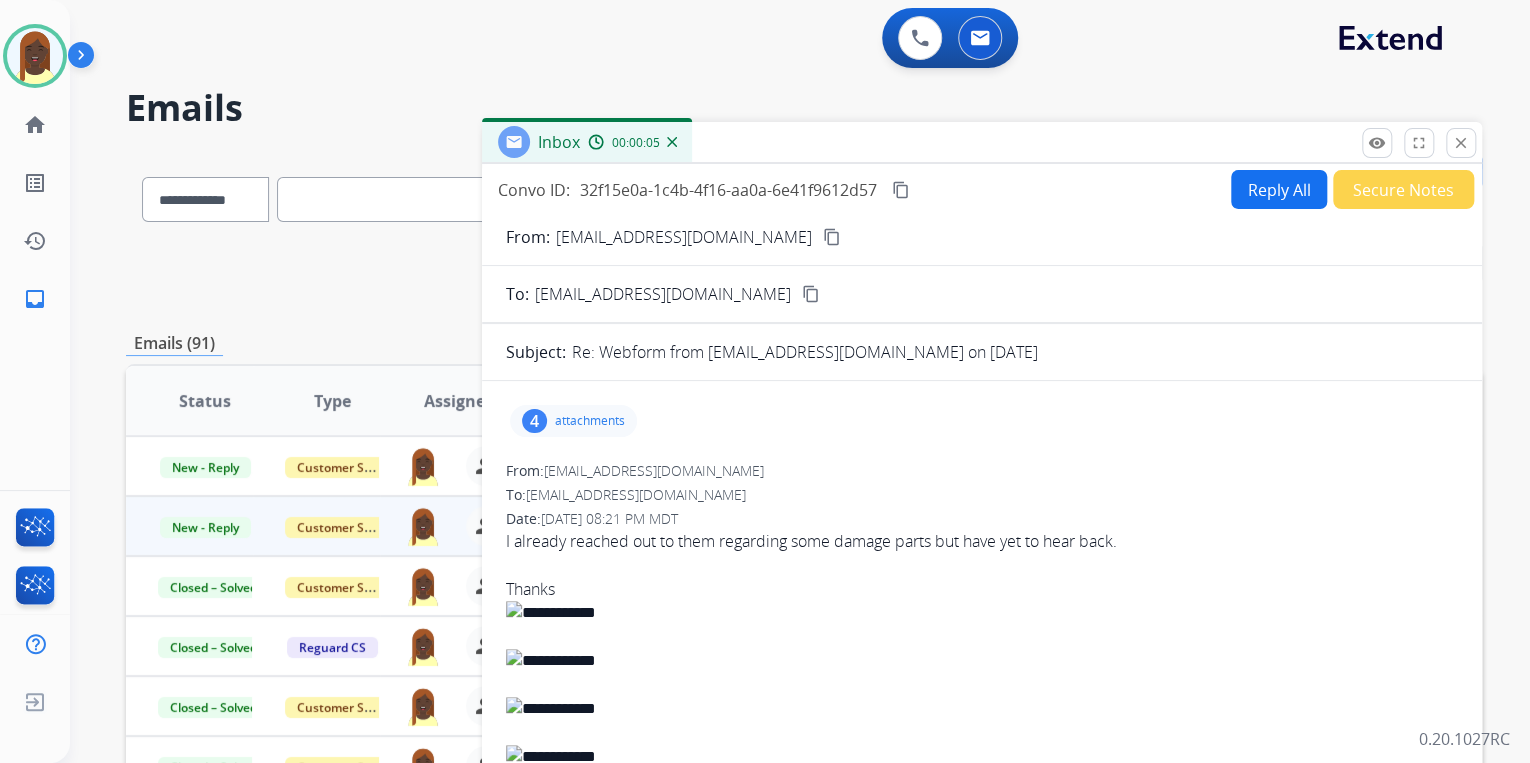 click on "4 attachments  From:  burleston_marsh@yahoo.com   To:  support@extend.com  Date:  07/24/2025 - 08:21 PM MDT
I already reached out to them regarding some damage parts but have yet to hear back.  Thanks  Sent from Yahoo Mail for iPhone  From:  support@extend.com   To:  burleston_marsh@yahoo.com  Date:  07/23/2025 - 08:26 AM MDT Hi Burleston, Thanks for reaching out to us about the Extend Protection Plan on your Chevrolet parts. Filing a claim on the Extend Protection Plan is an easy, hassle-free process that's available online 24/7. Please go to  https://customers.extend.com/  to get started. Thanks for contacting Extend about your product coverage, and please let us know if you need anything else. Extend Customer support support@extend.com | www.extend.com If you have any questions or need further assistance, reply to this email or give us a call at (877) 248-7707 Monday-Friday 9:00AM - 8:00PM EST or Saturdays and Sundays 9:00AM - 2:00PM EST.  From:  burleston_marsh@yahoo.com   To:  support@extend.com" at bounding box center (982, 1040) 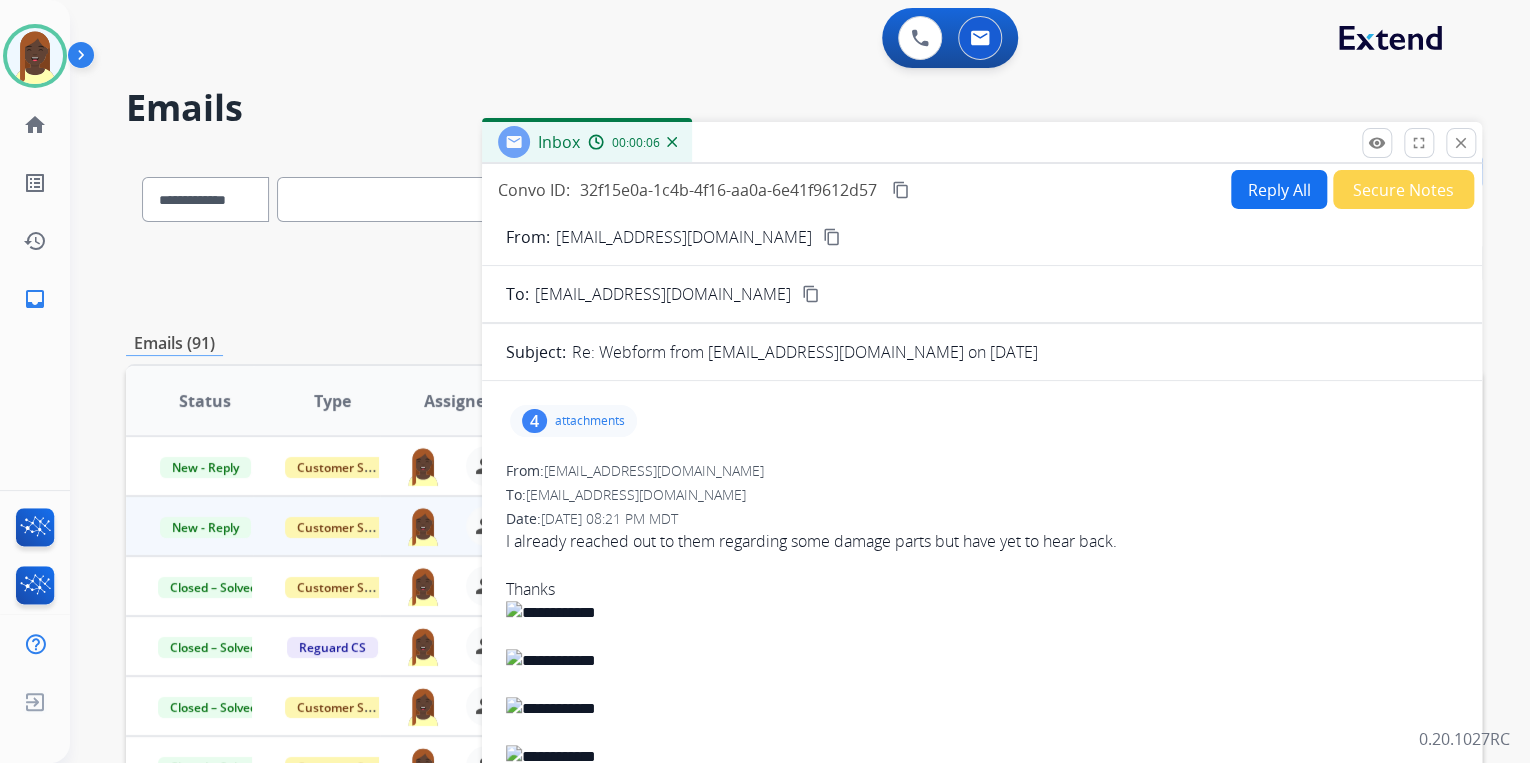 drag, startPoint x: 1153, startPoint y: 532, endPoint x: 1059, endPoint y: 546, distance: 95.036835 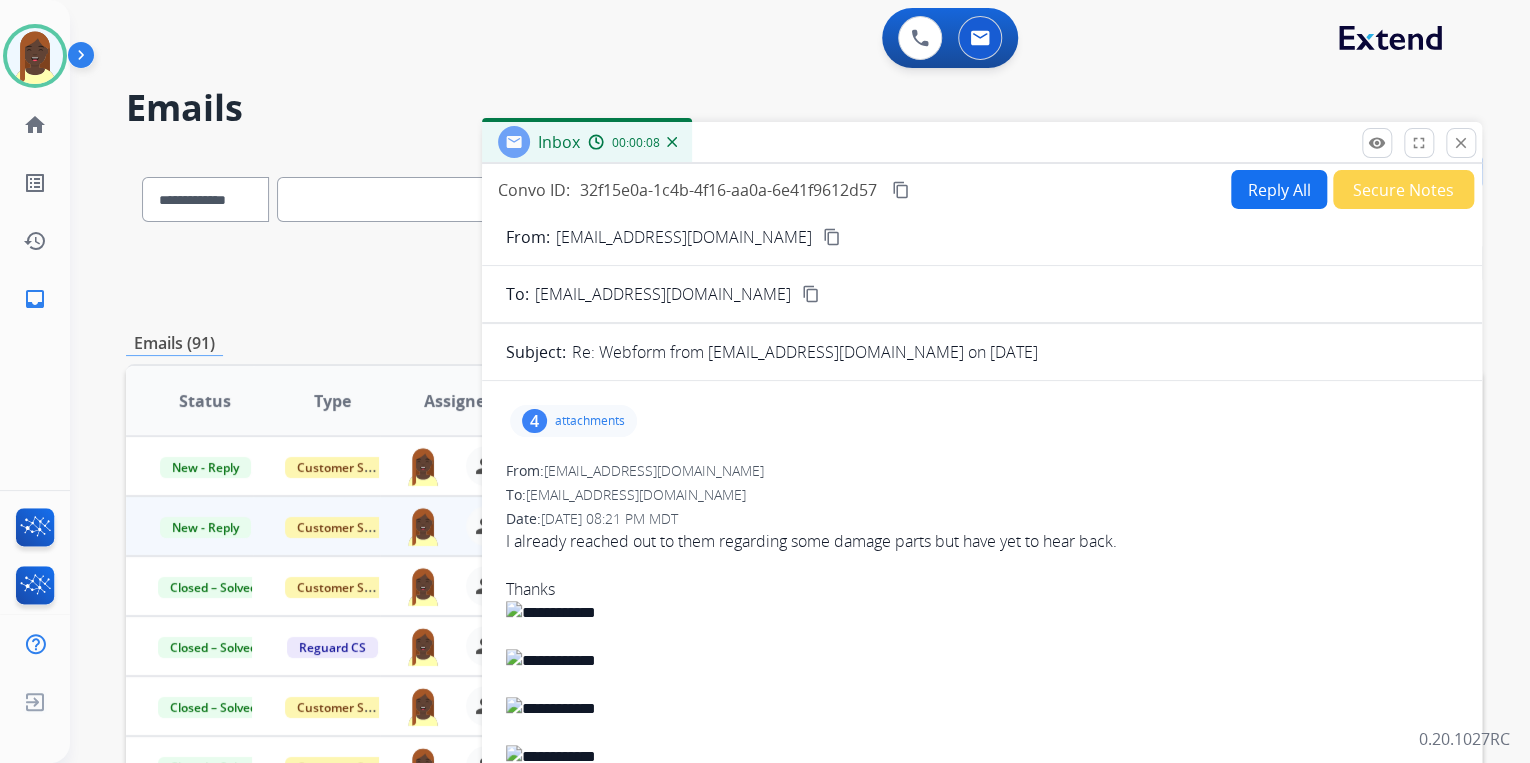copy on "I already reached out to them regarding some damage parts but have yet to hear back." 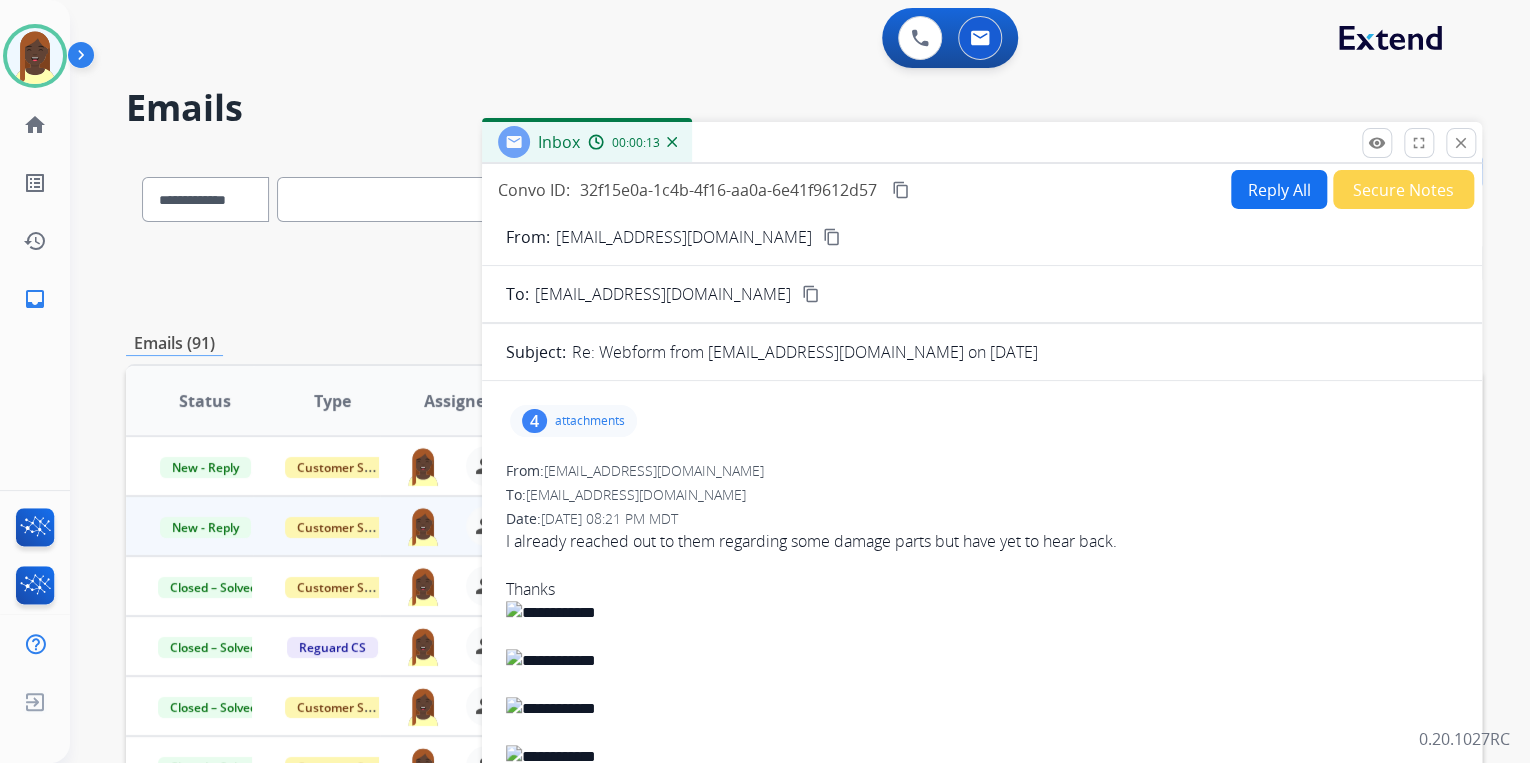 click on "From:  burleston_marsh@yahoo.com" at bounding box center (982, 471) 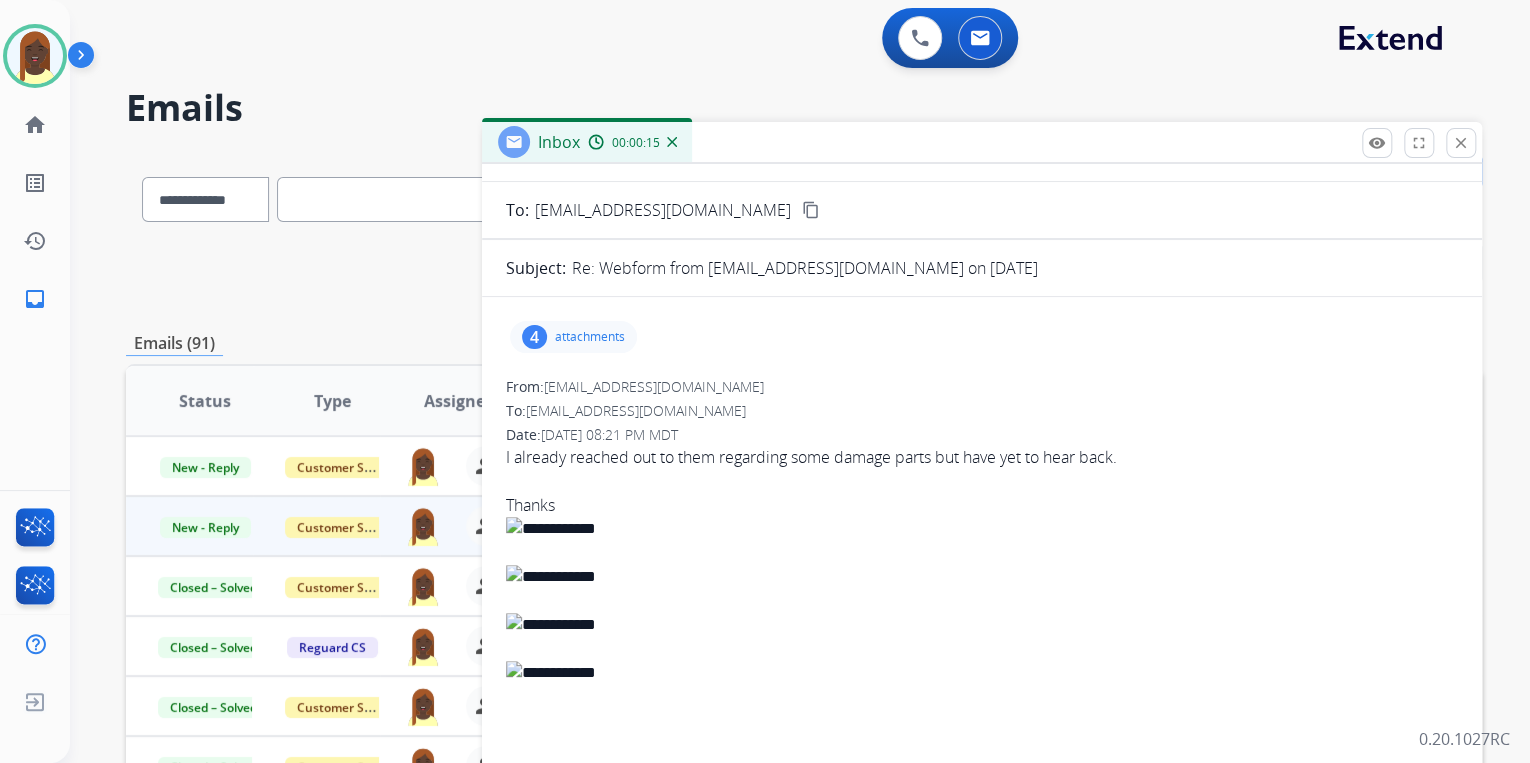 scroll, scrollTop: 80, scrollLeft: 0, axis: vertical 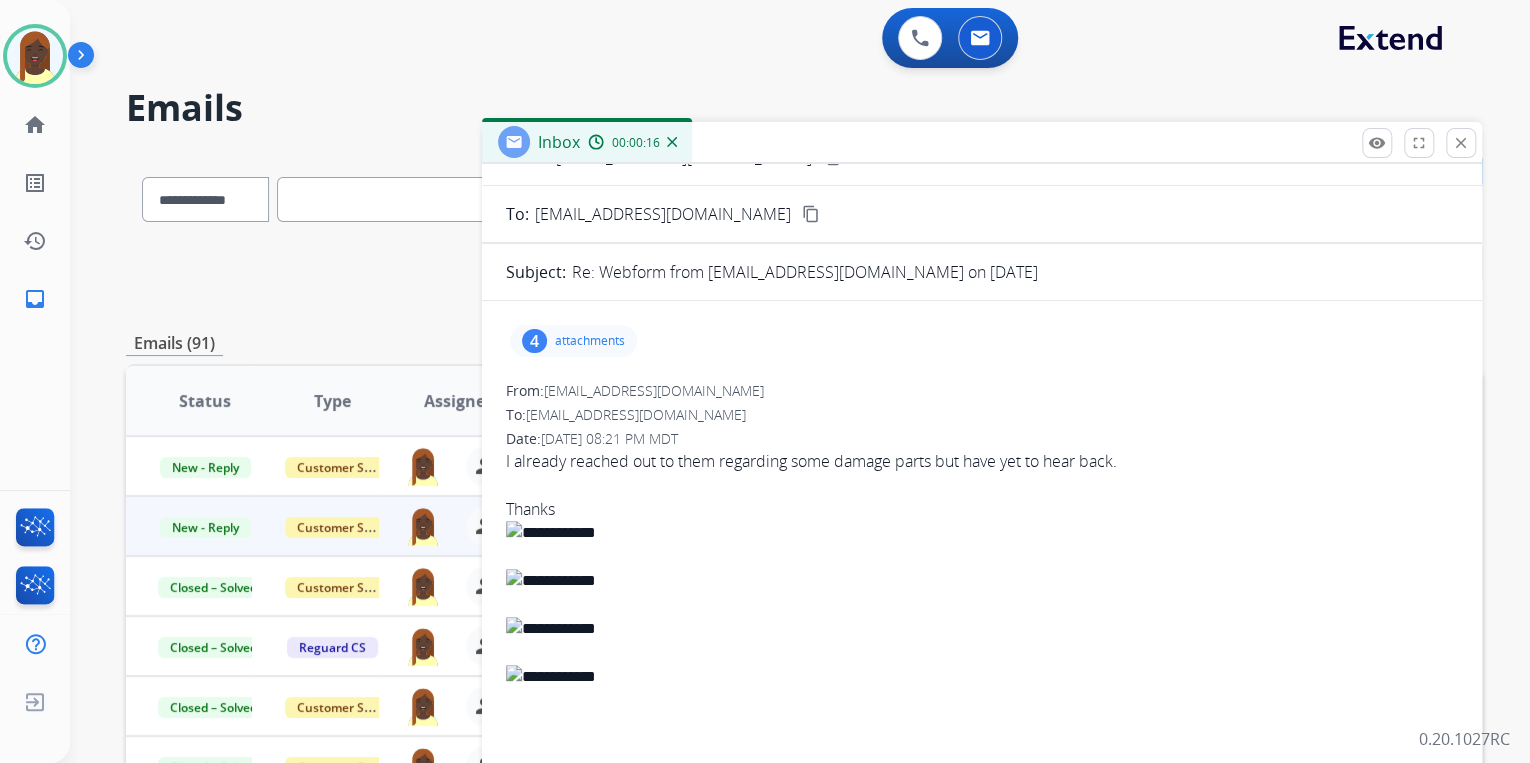 click on "attachments" at bounding box center [590, 341] 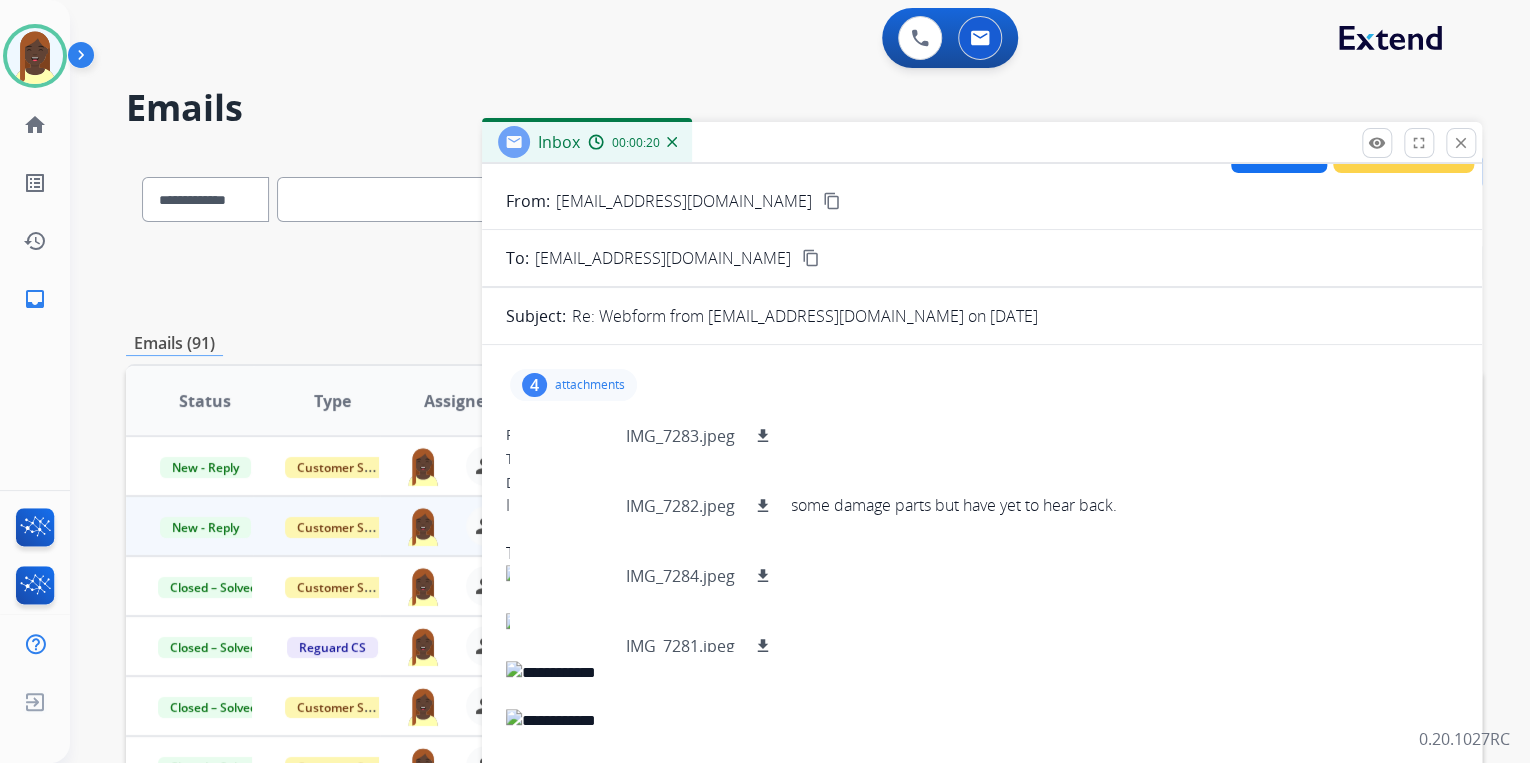 scroll, scrollTop: 0, scrollLeft: 0, axis: both 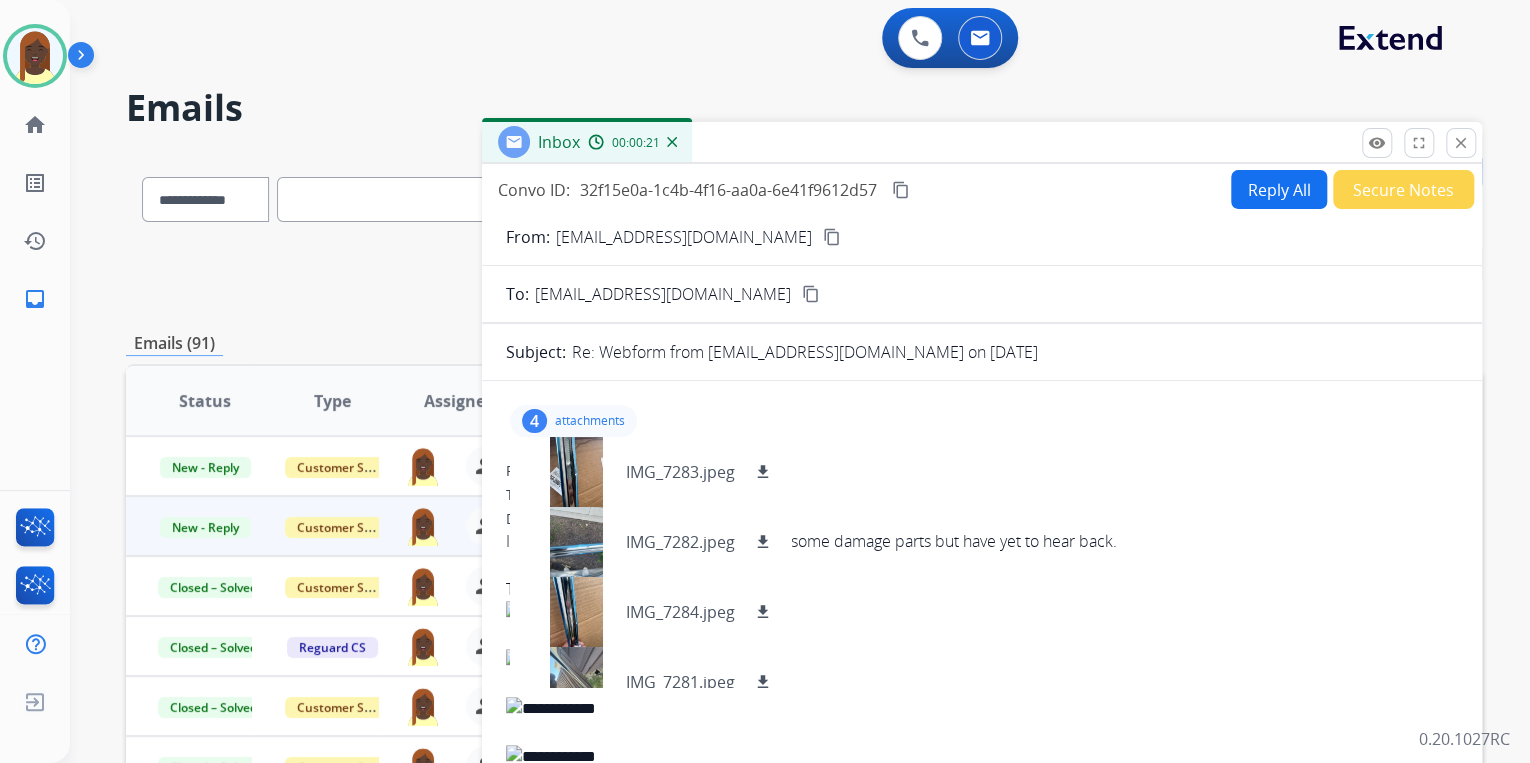 click on "content_copy" at bounding box center (832, 237) 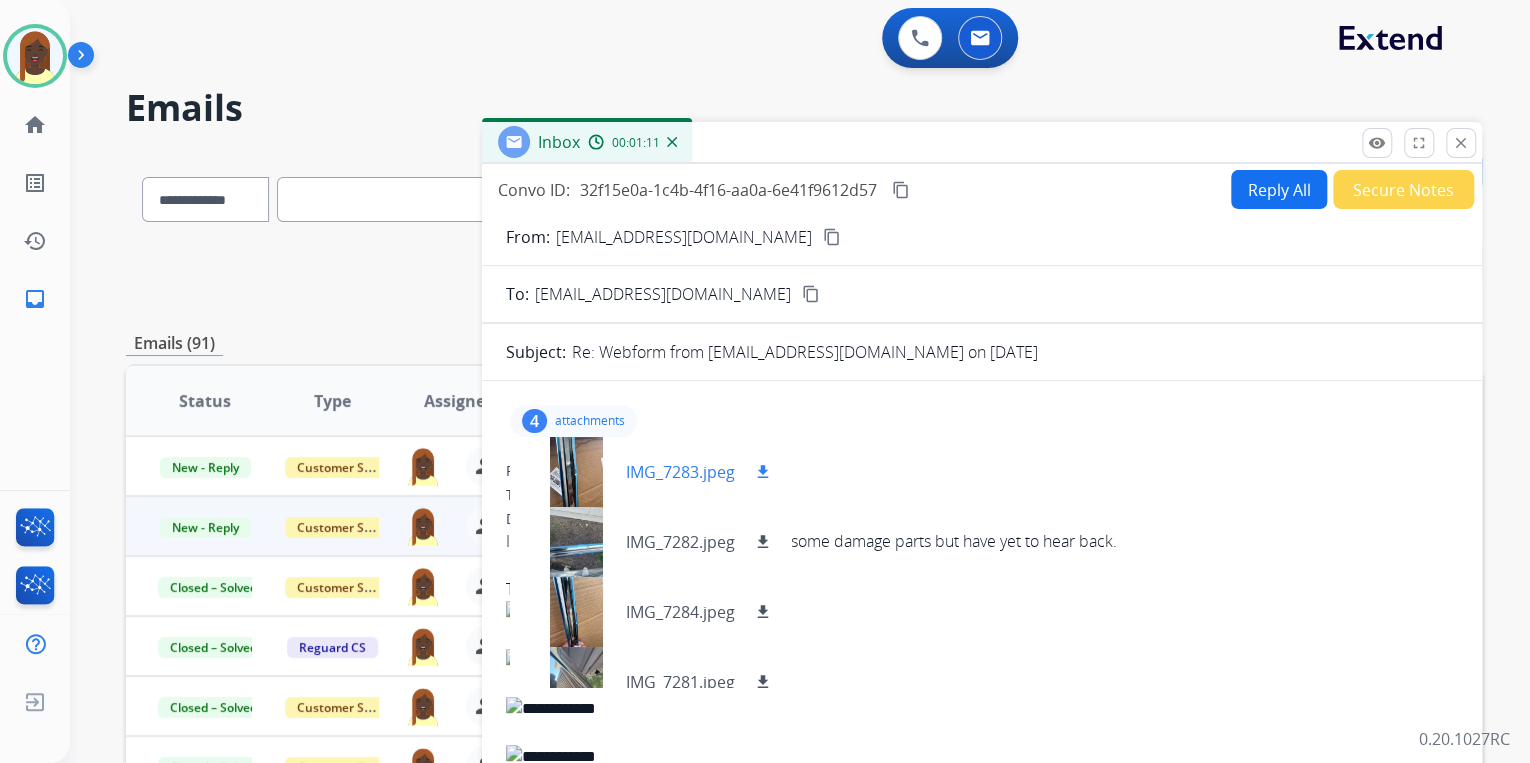 click on "download" at bounding box center [763, 472] 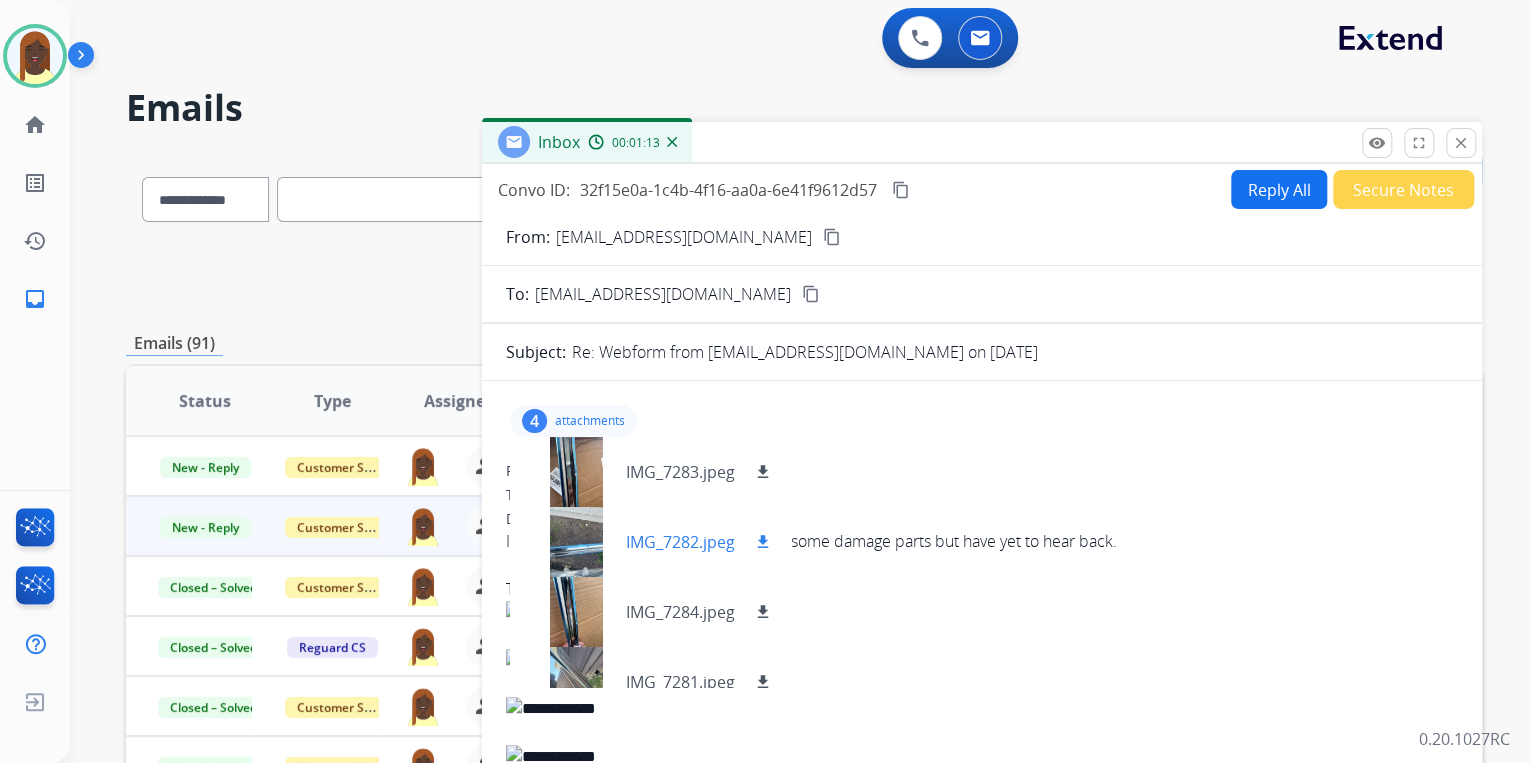 click on "download" at bounding box center (763, 542) 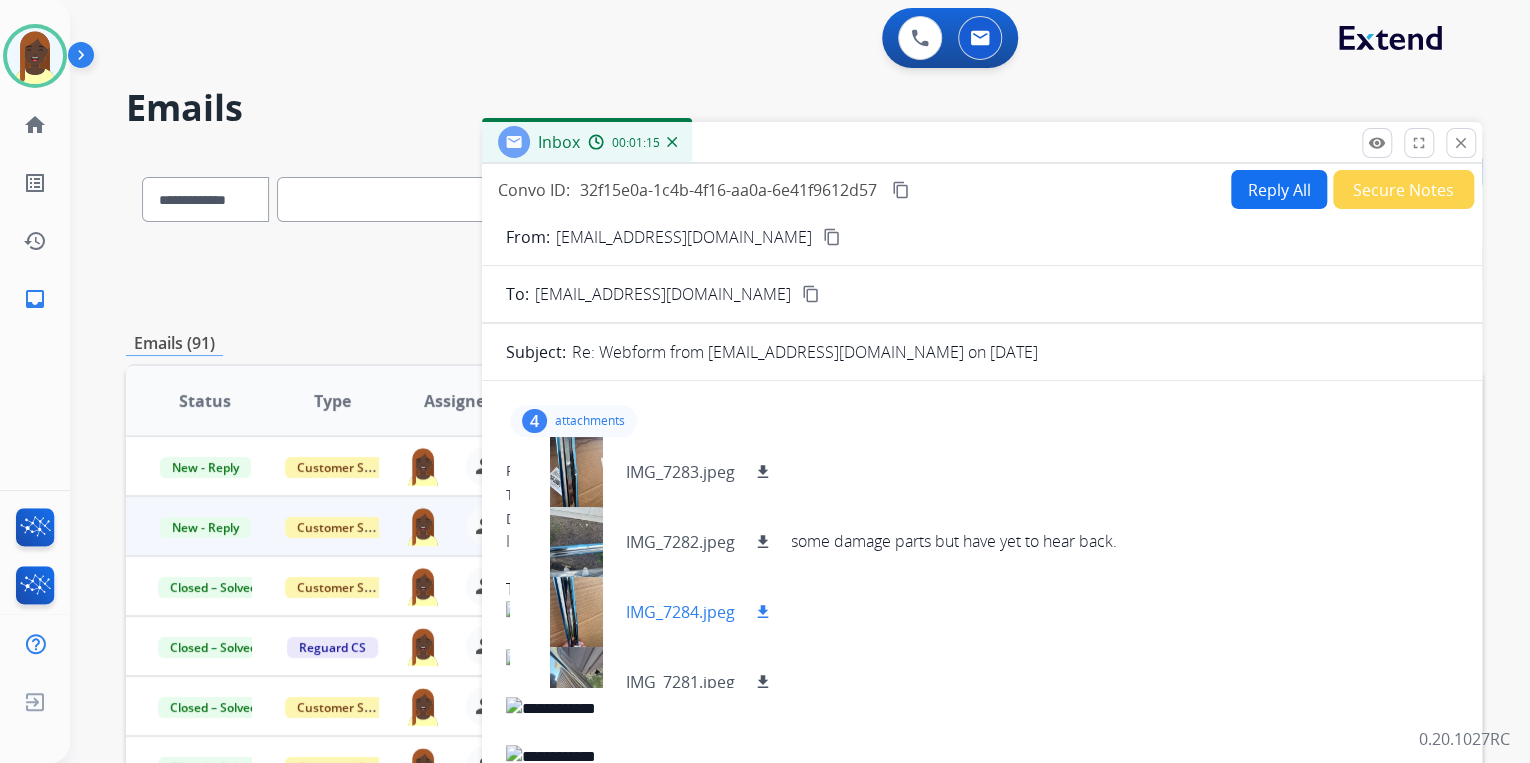 click on "download" at bounding box center (763, 612) 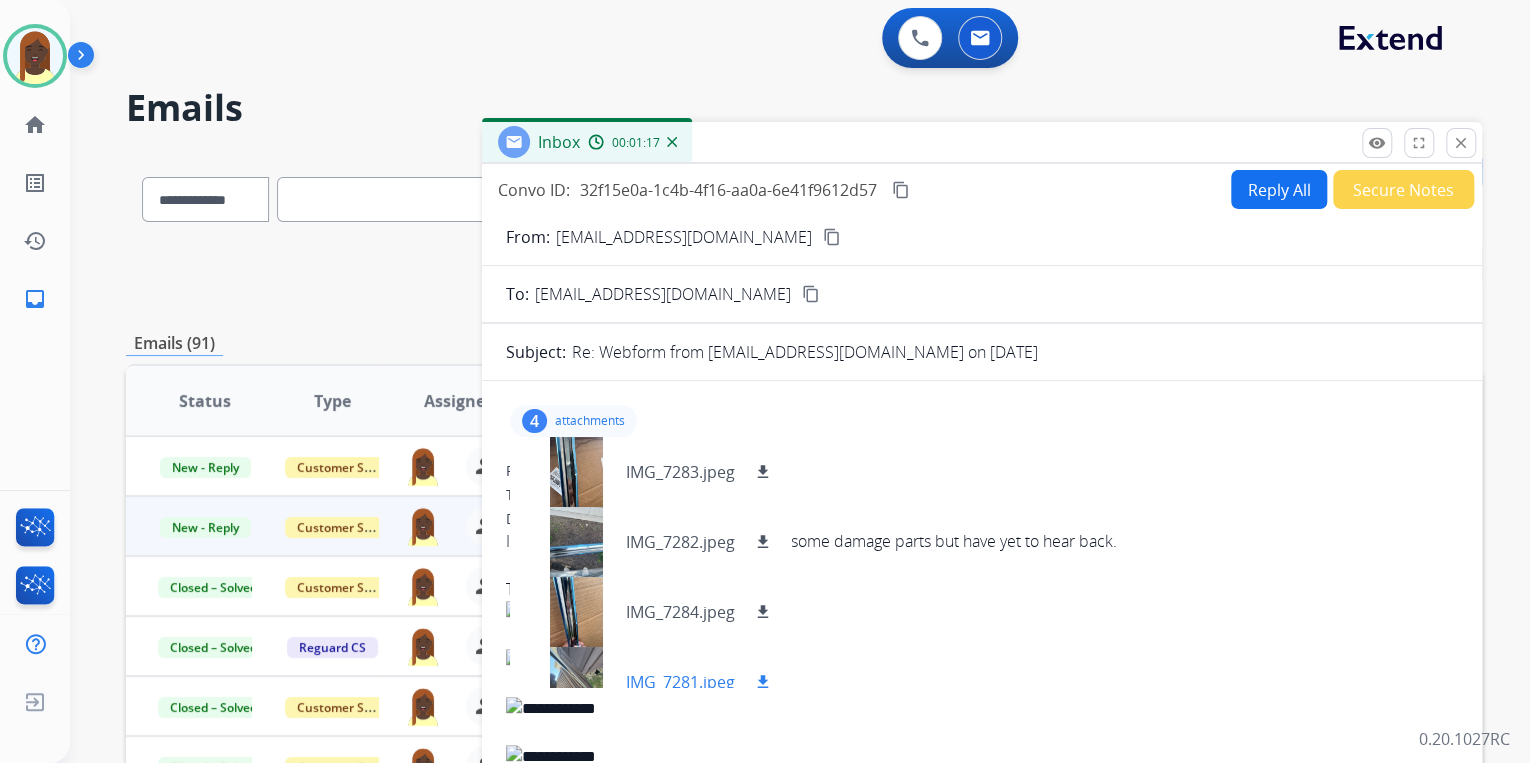 click on "download" at bounding box center [763, 682] 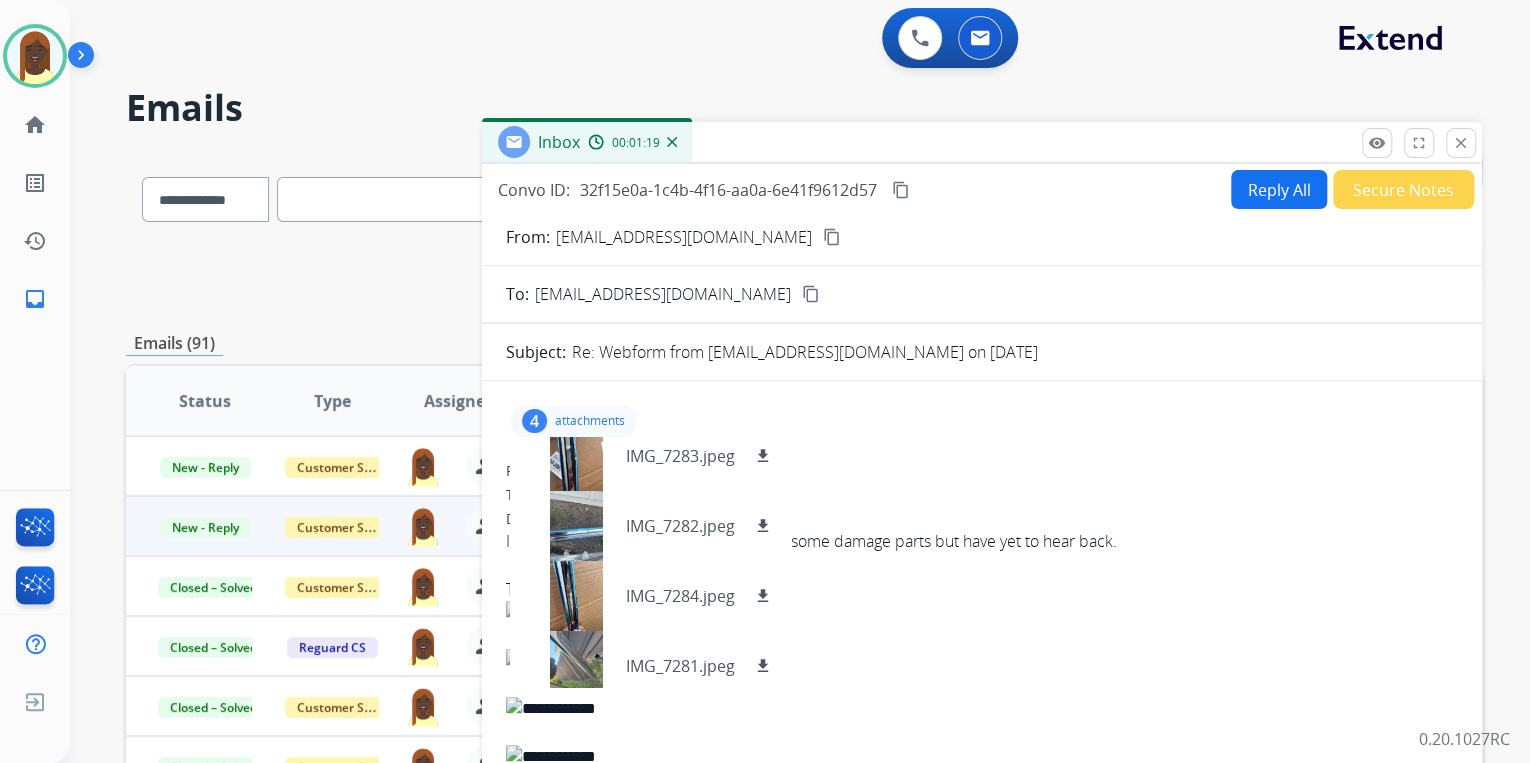 scroll, scrollTop: 29, scrollLeft: 0, axis: vertical 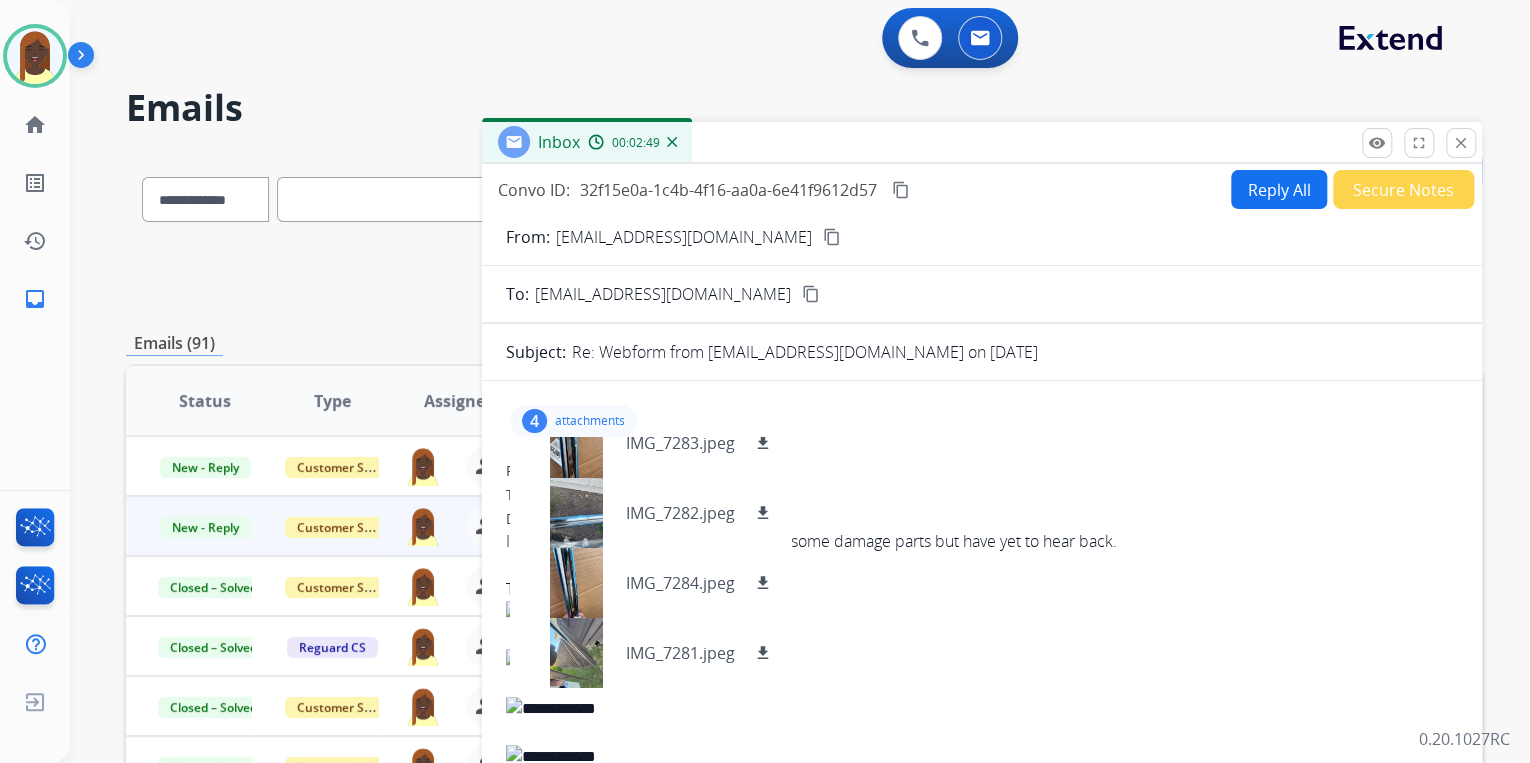 click on "Reply All" at bounding box center (1279, 189) 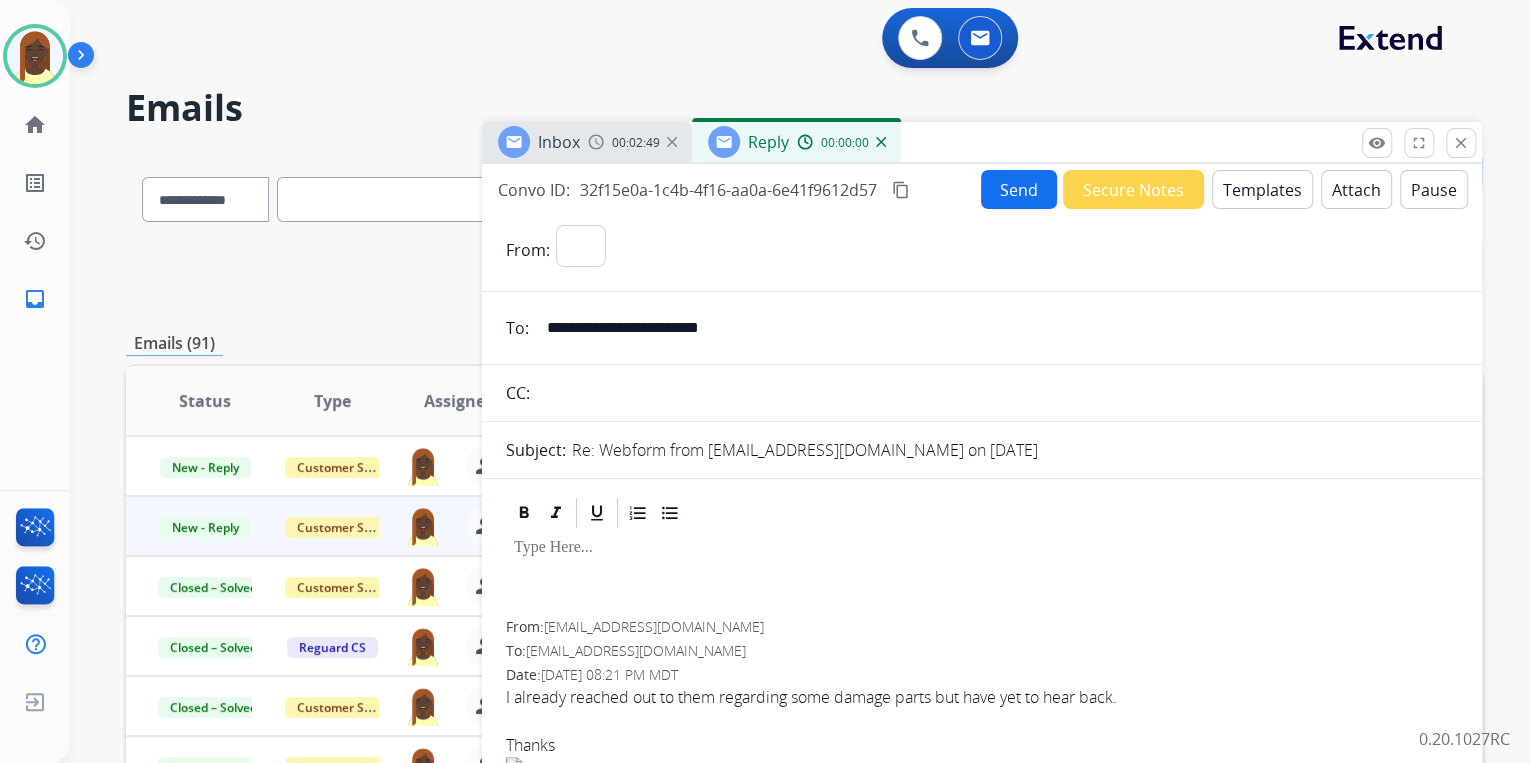 select on "**********" 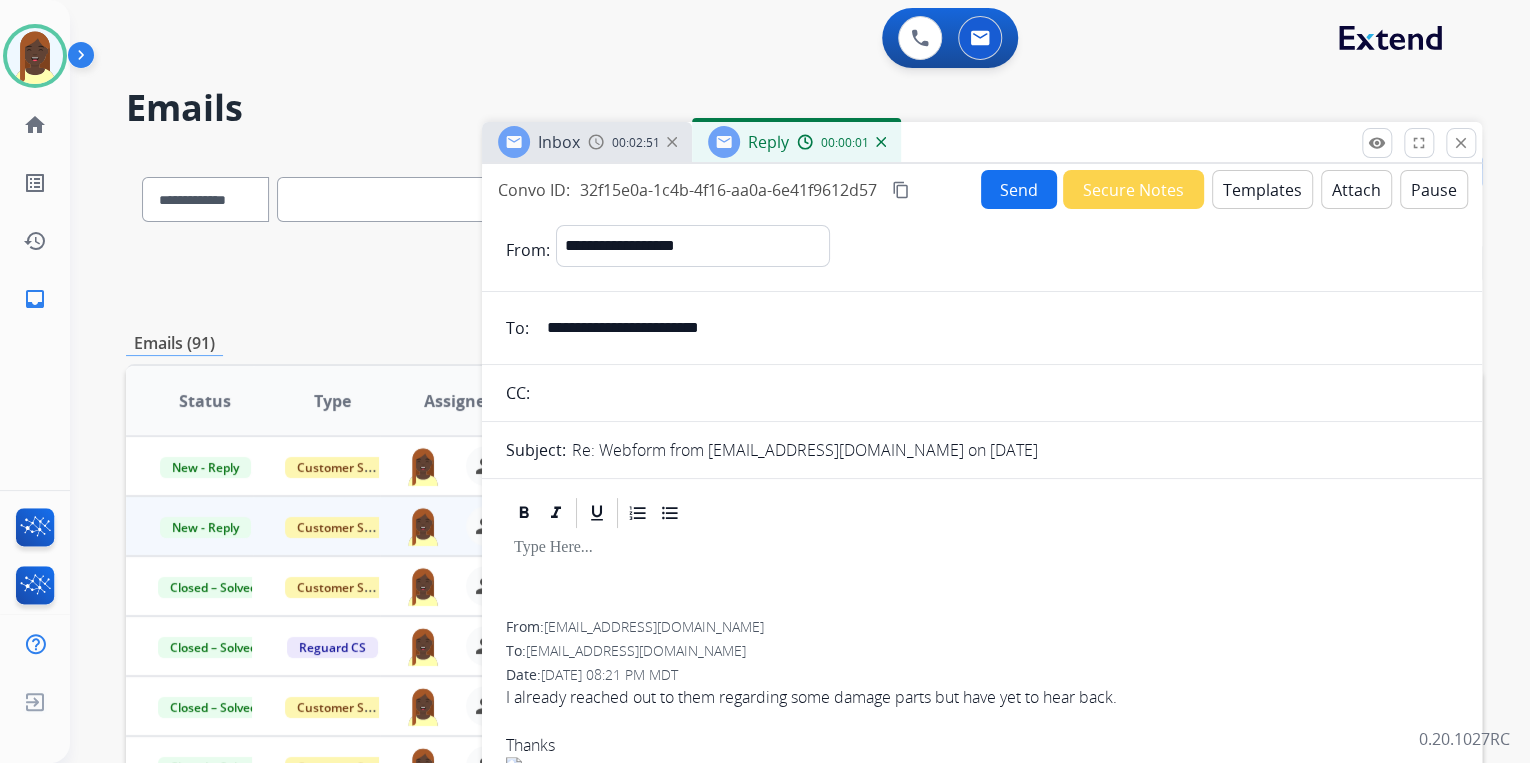 click on "Templates" at bounding box center [1262, 189] 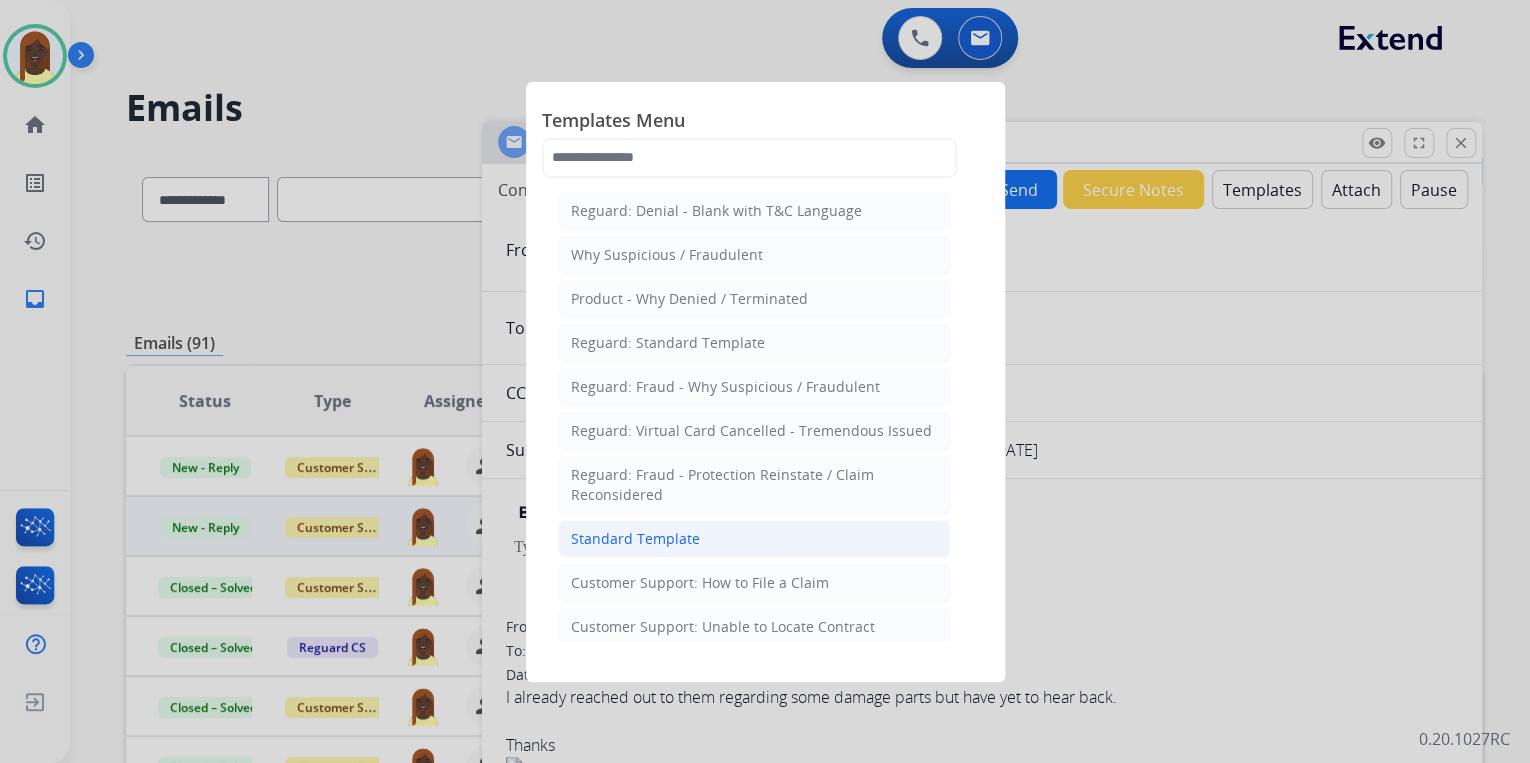 click on "Standard Template" 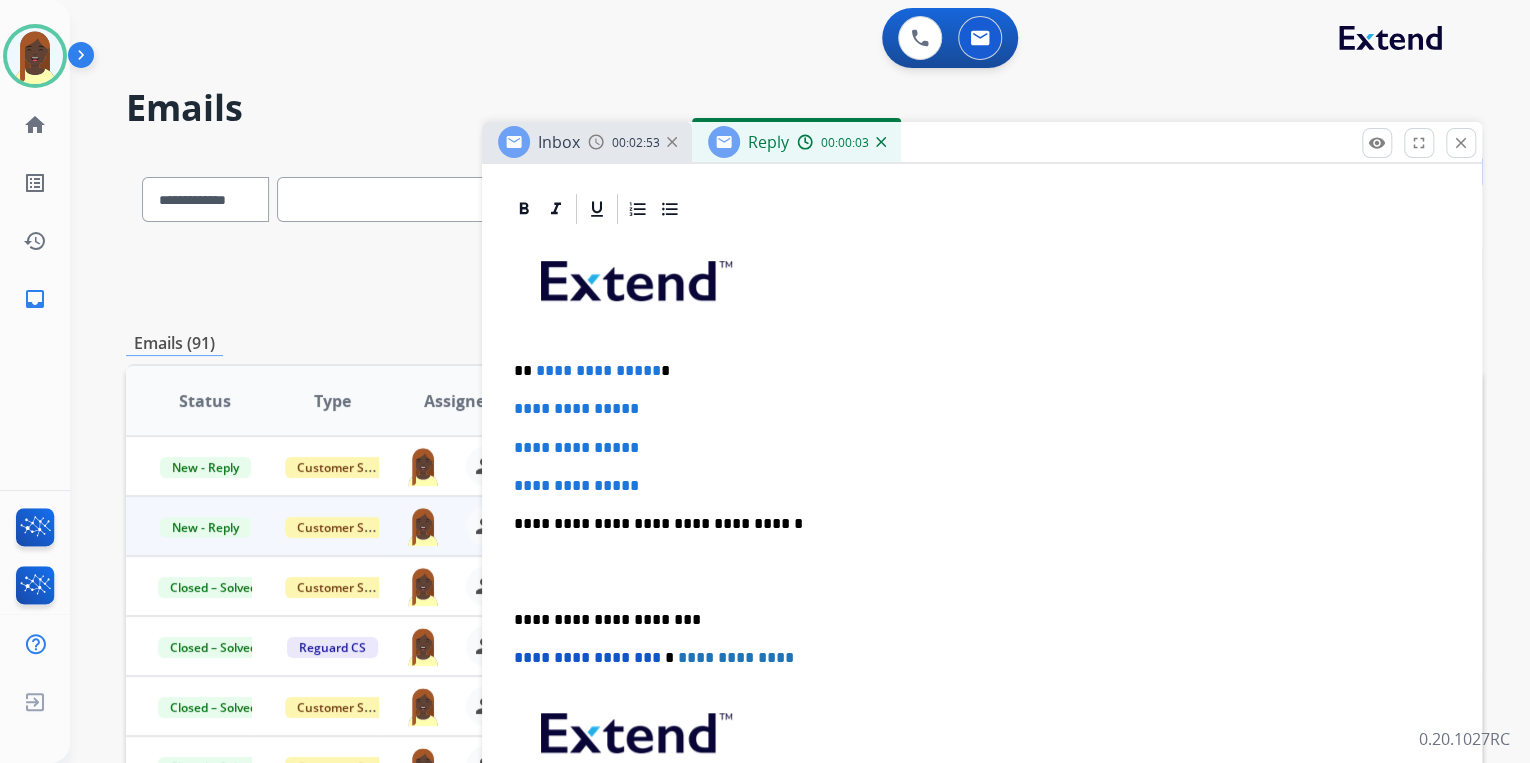 scroll, scrollTop: 480, scrollLeft: 0, axis: vertical 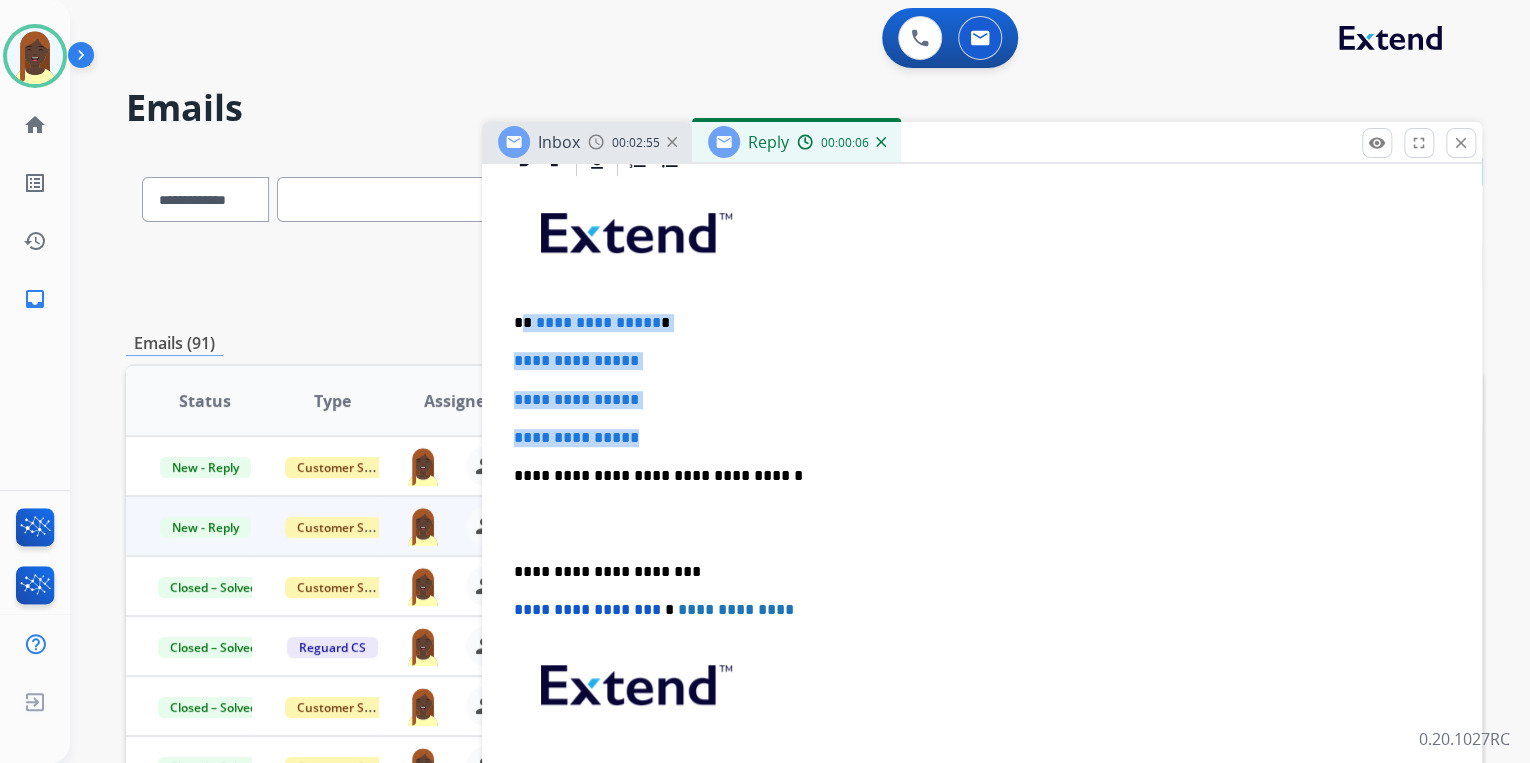 drag, startPoint x: 523, startPoint y: 319, endPoint x: 667, endPoint y: 433, distance: 183.66273 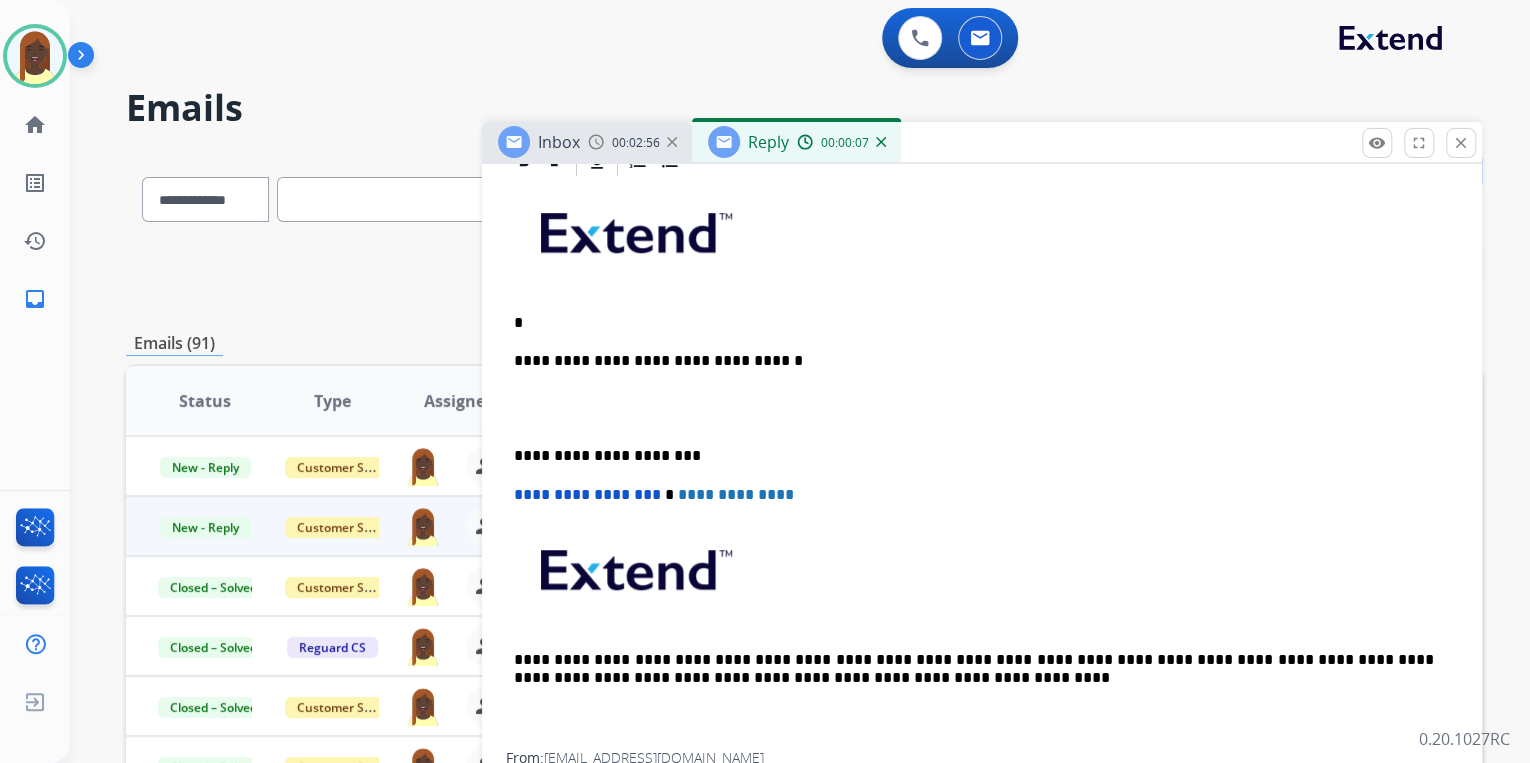 type 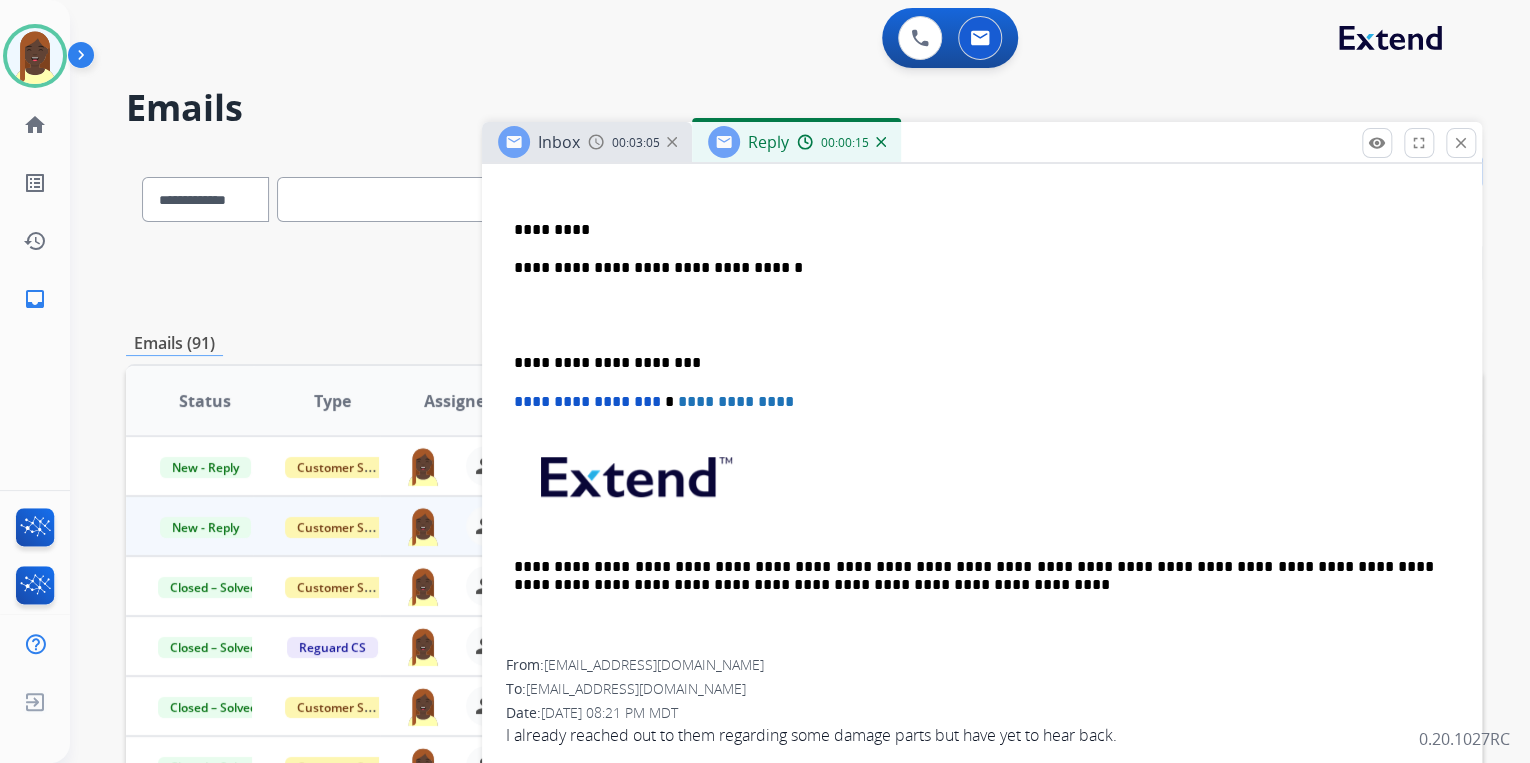 scroll, scrollTop: 560, scrollLeft: 0, axis: vertical 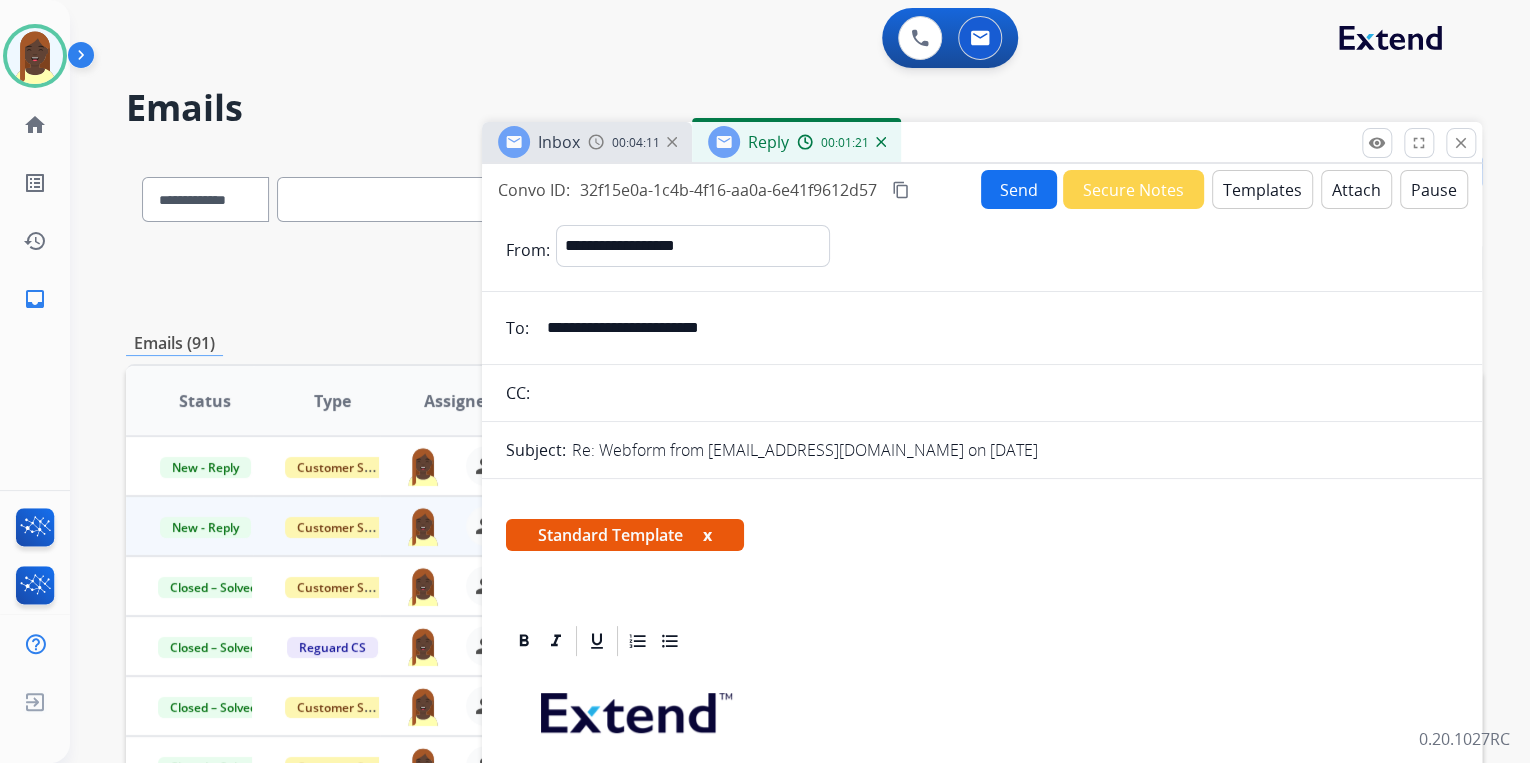 click on "Send" at bounding box center (1019, 189) 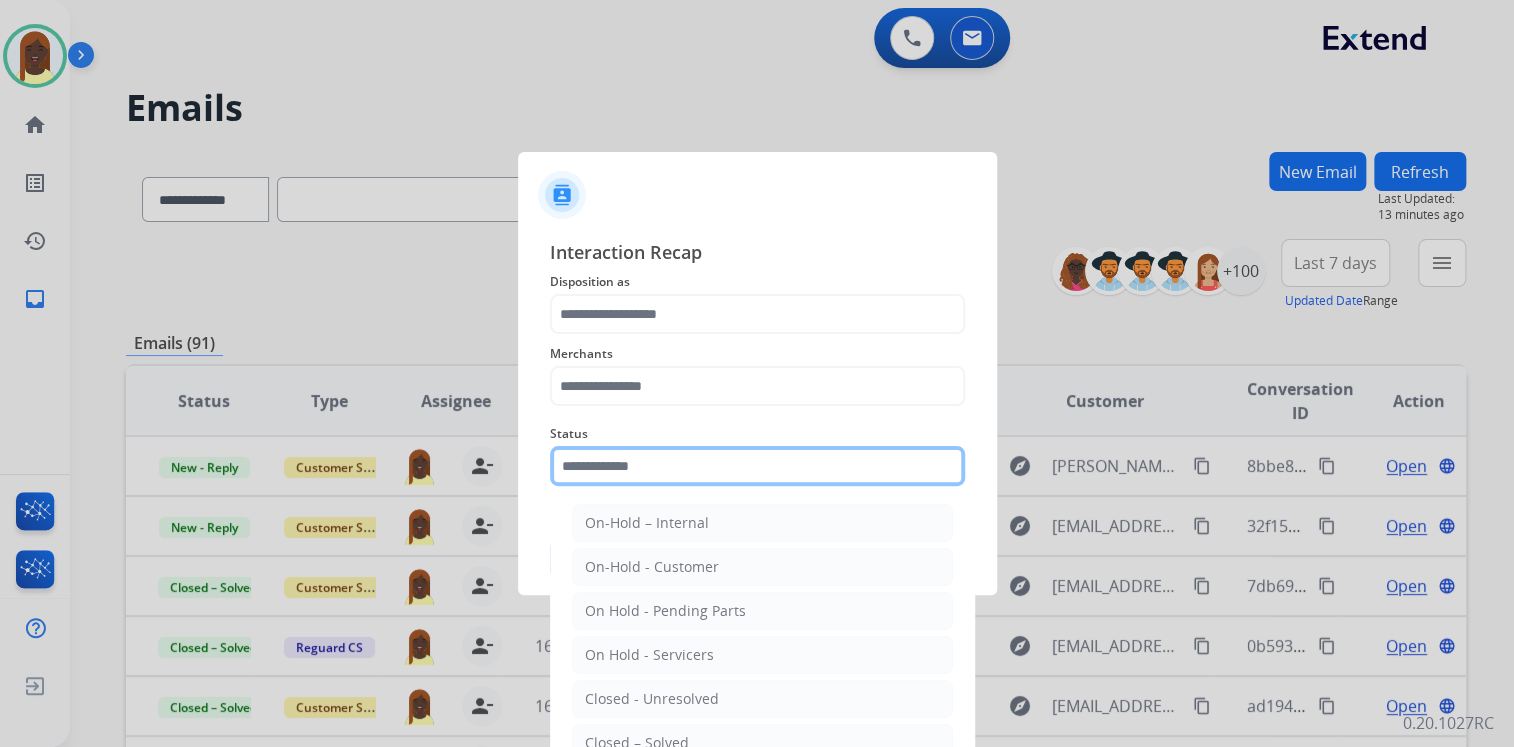 click 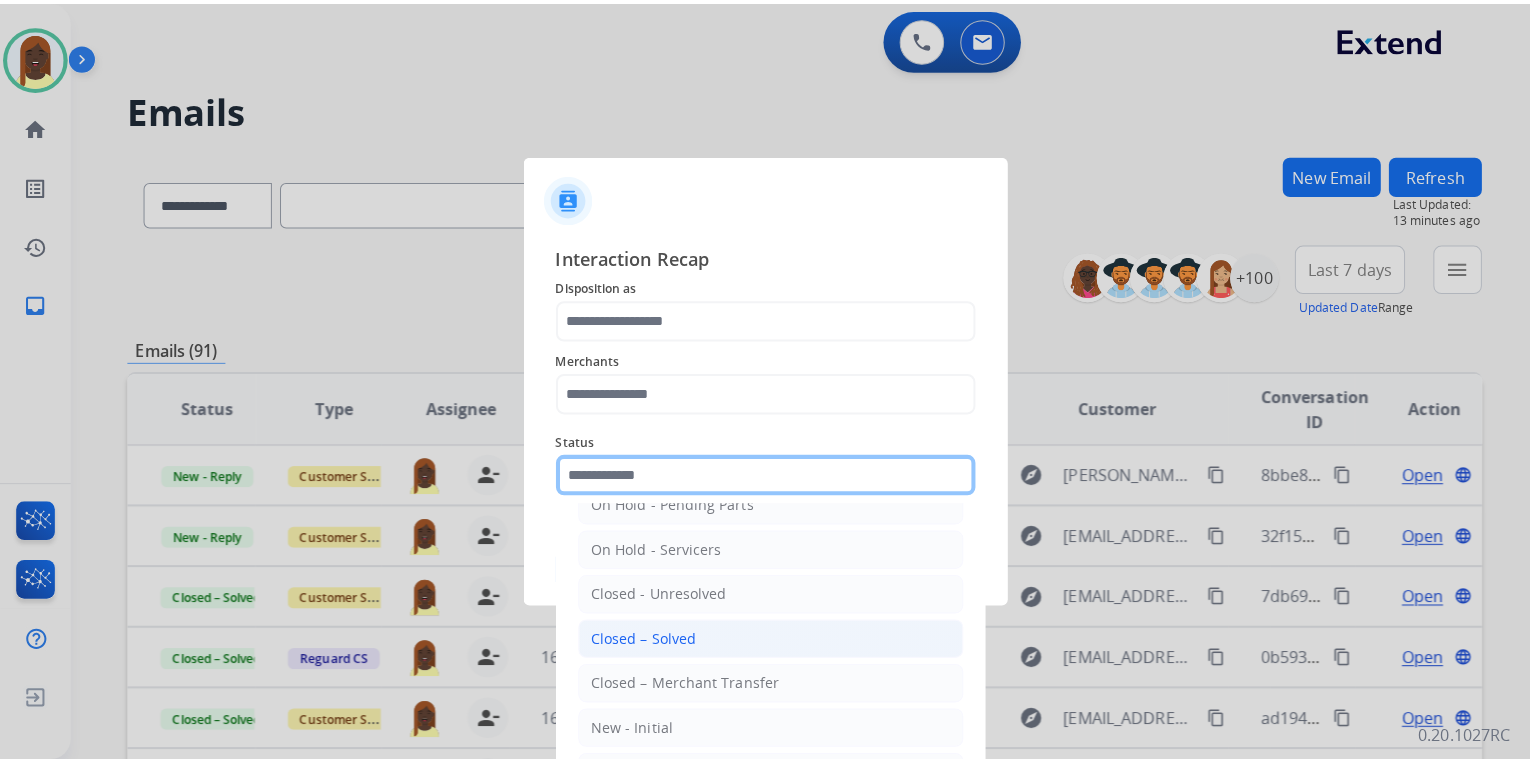 scroll, scrollTop: 116, scrollLeft: 0, axis: vertical 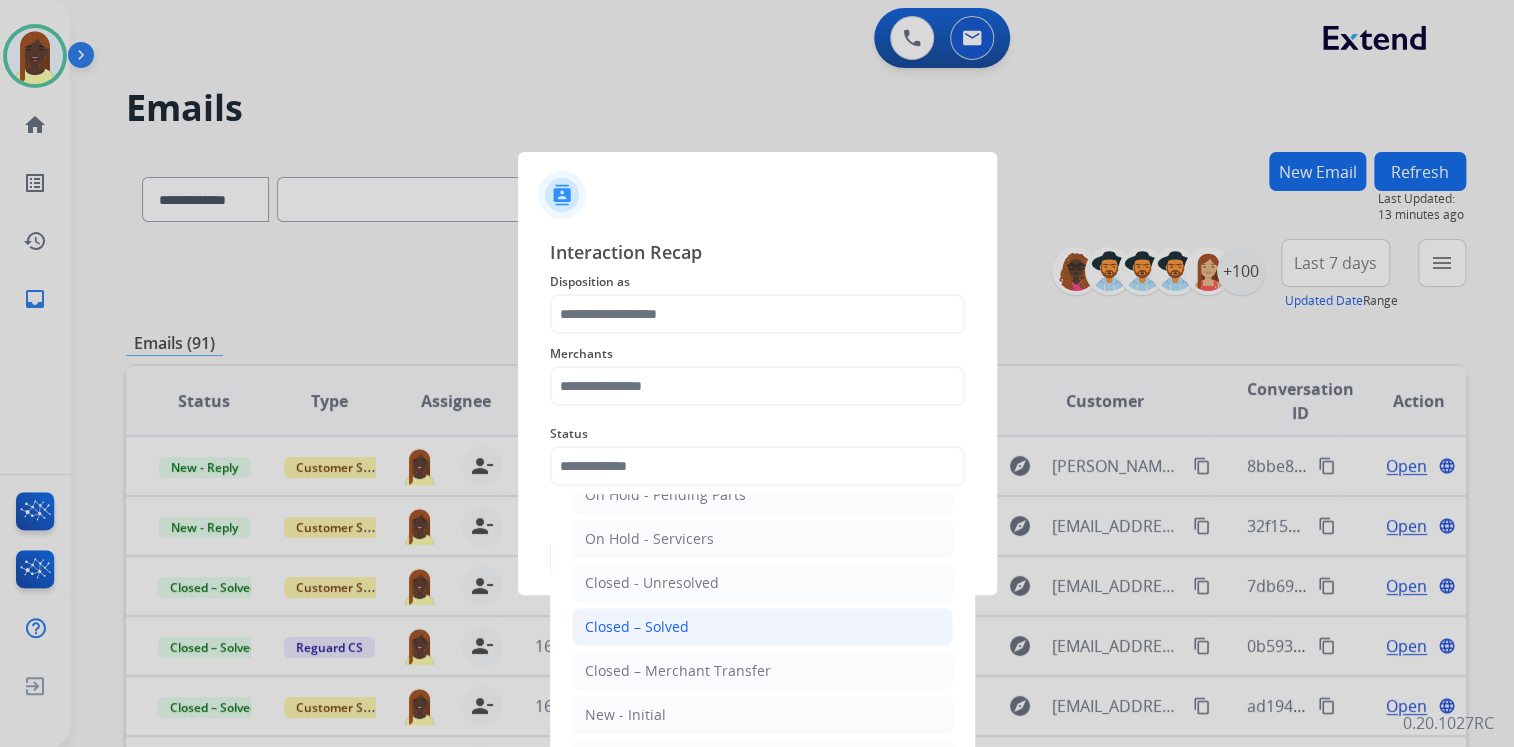click on "Closed – Solved" 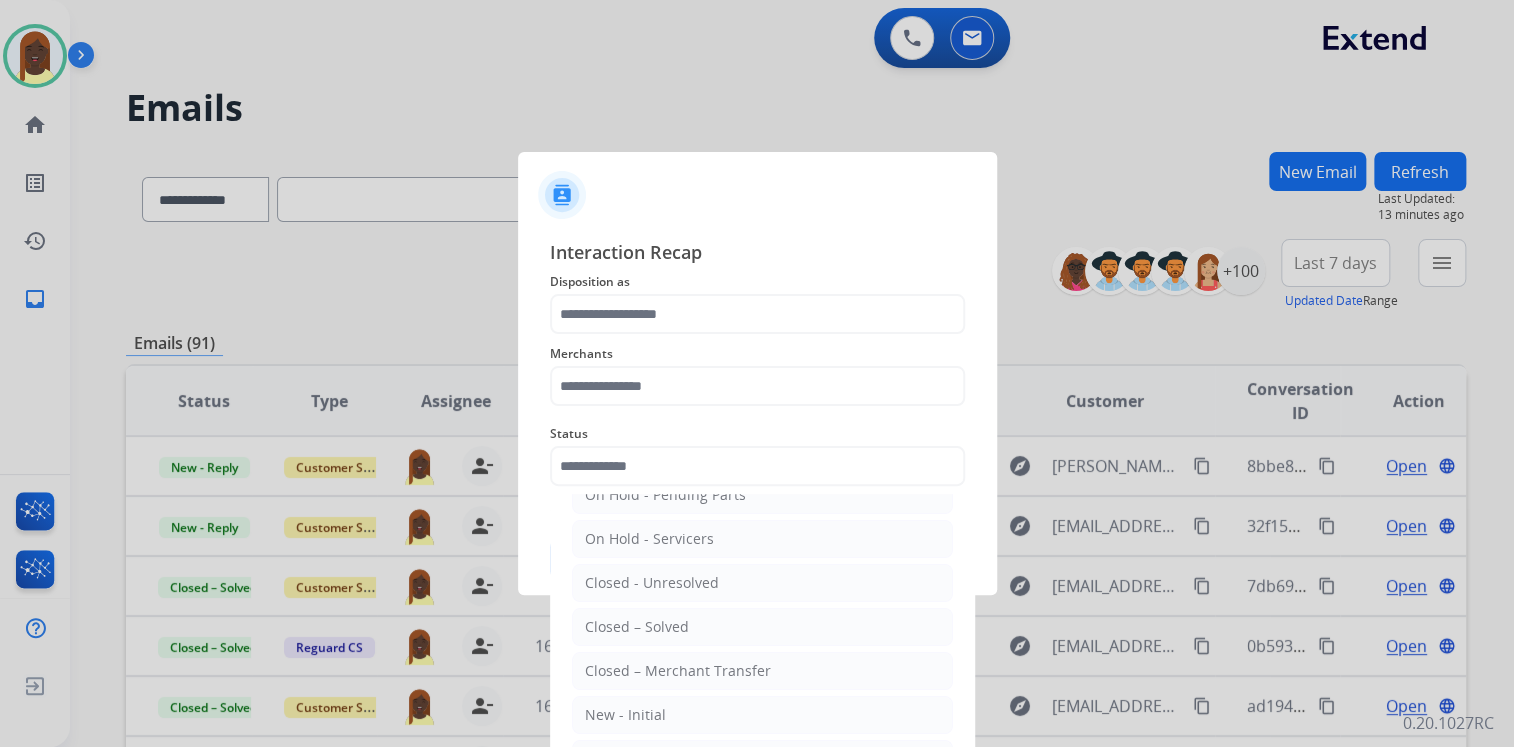 type on "**********" 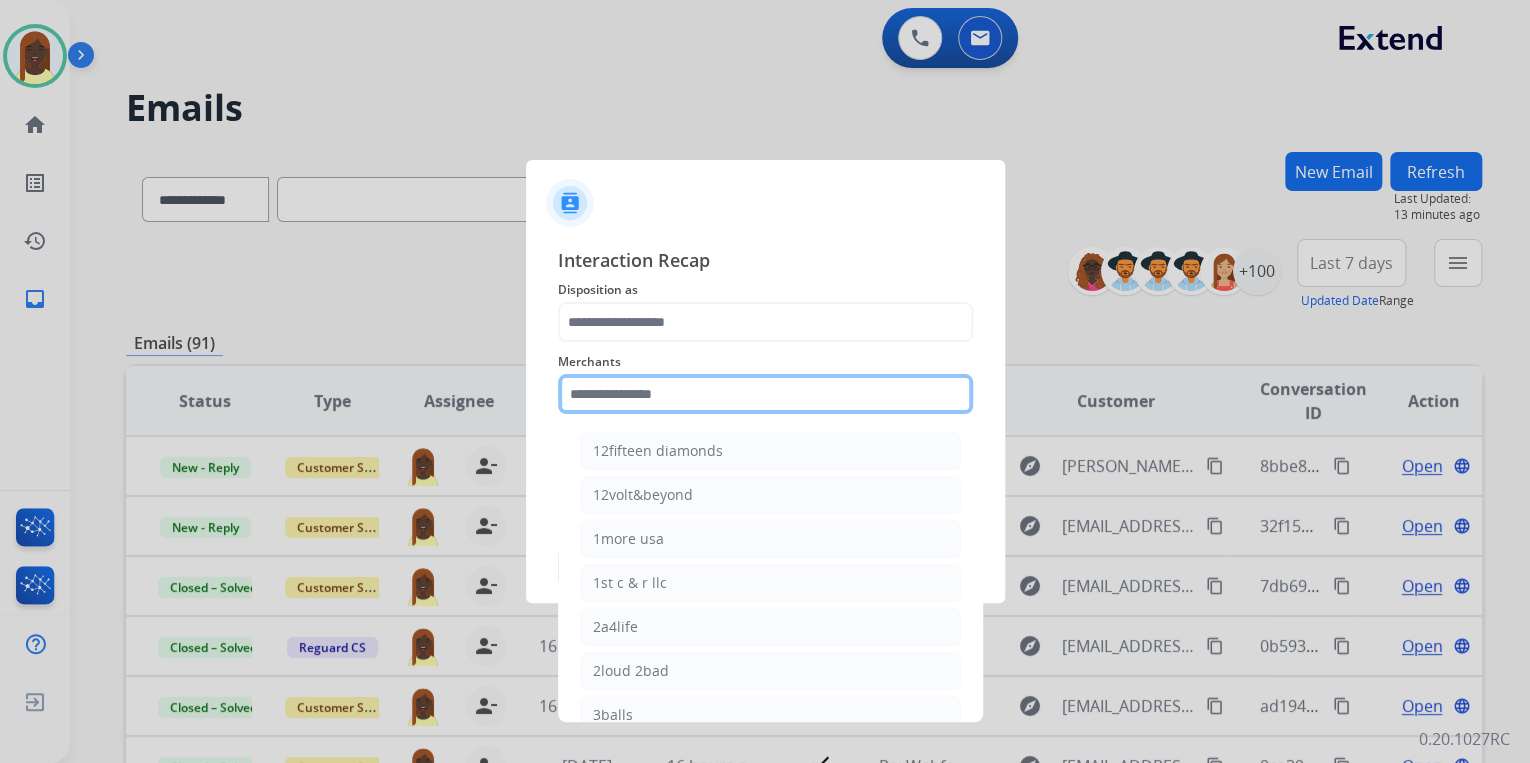click 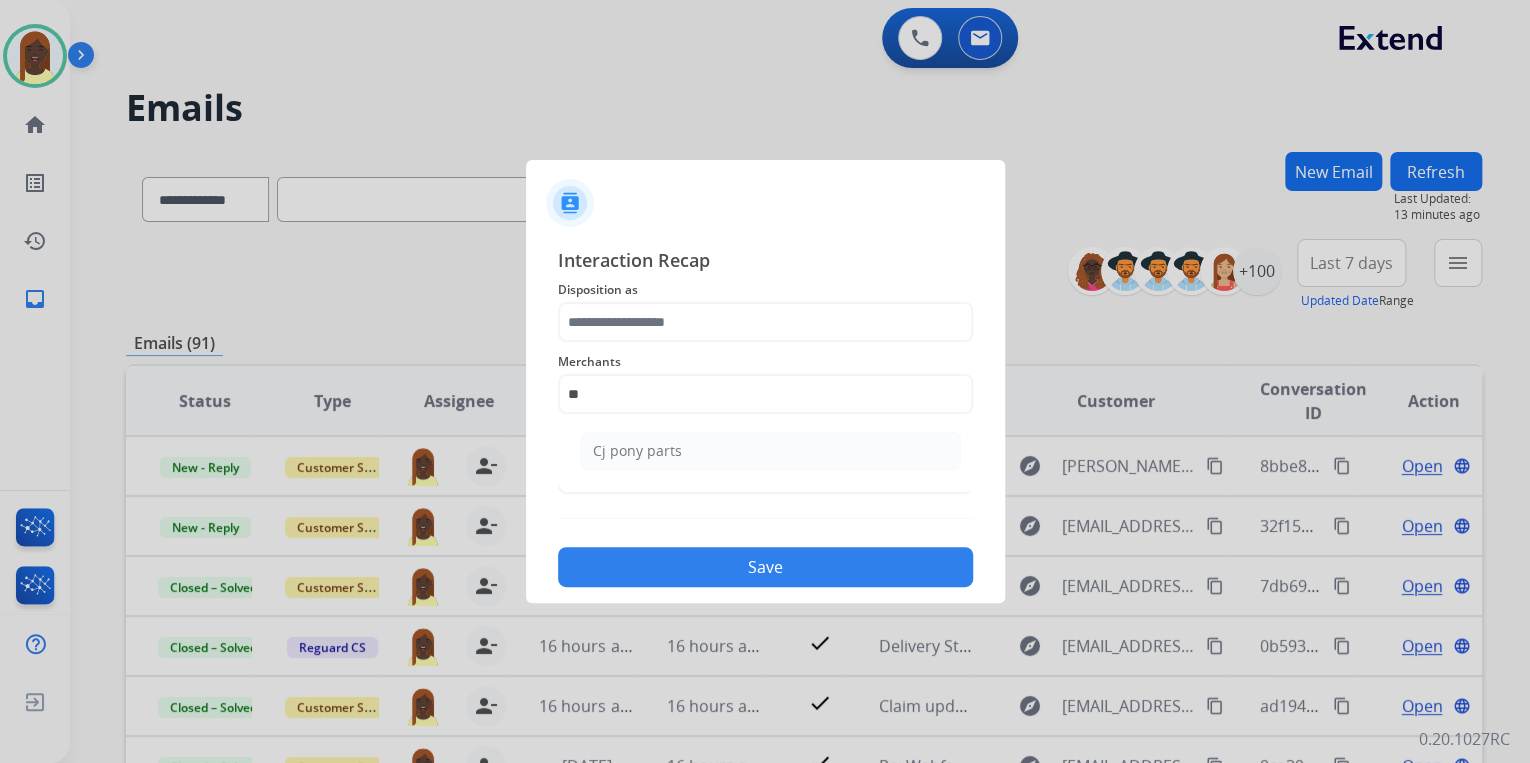 drag, startPoint x: 673, startPoint y: 455, endPoint x: 656, endPoint y: 377, distance: 79.83107 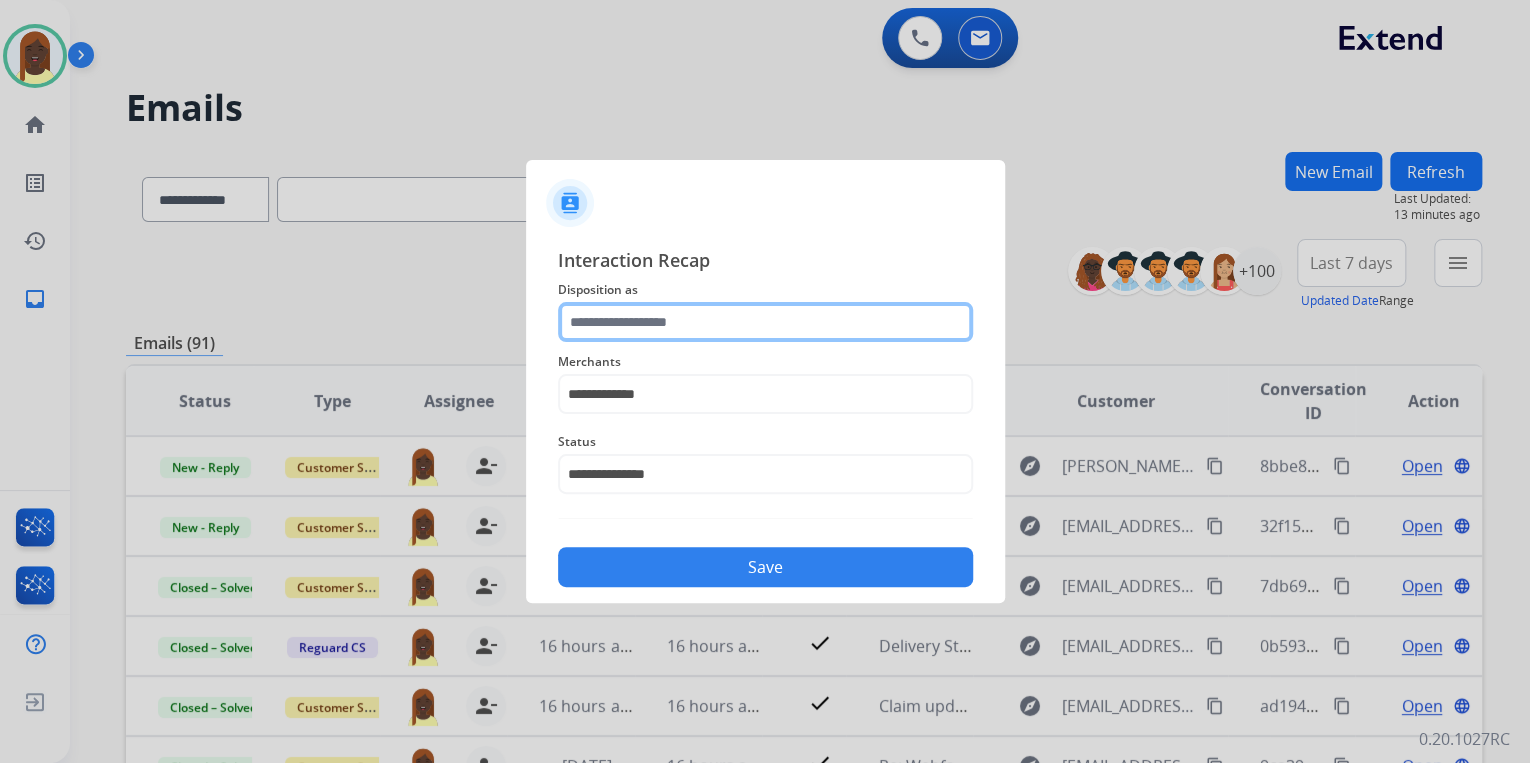 click 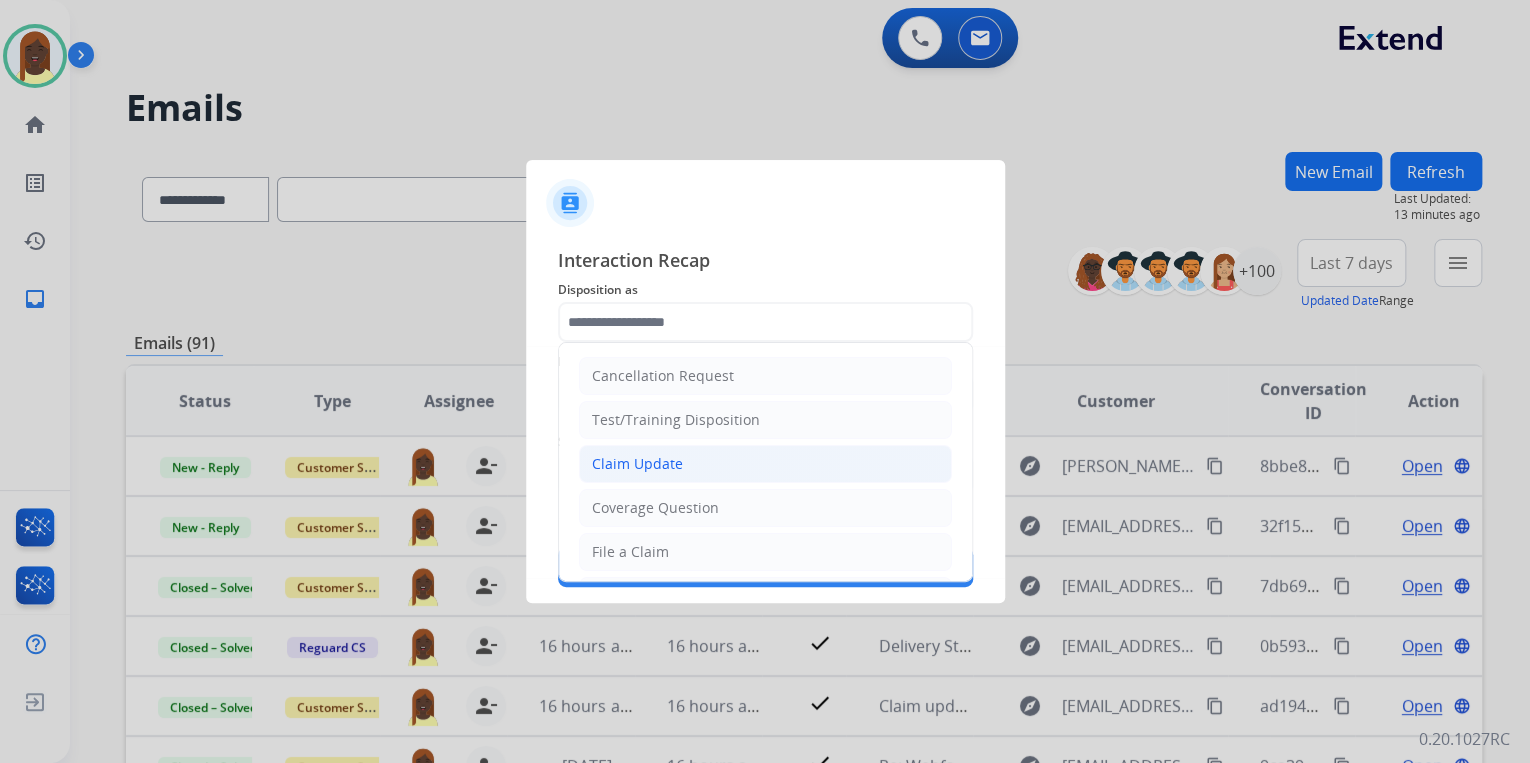 click on "Claim Update" 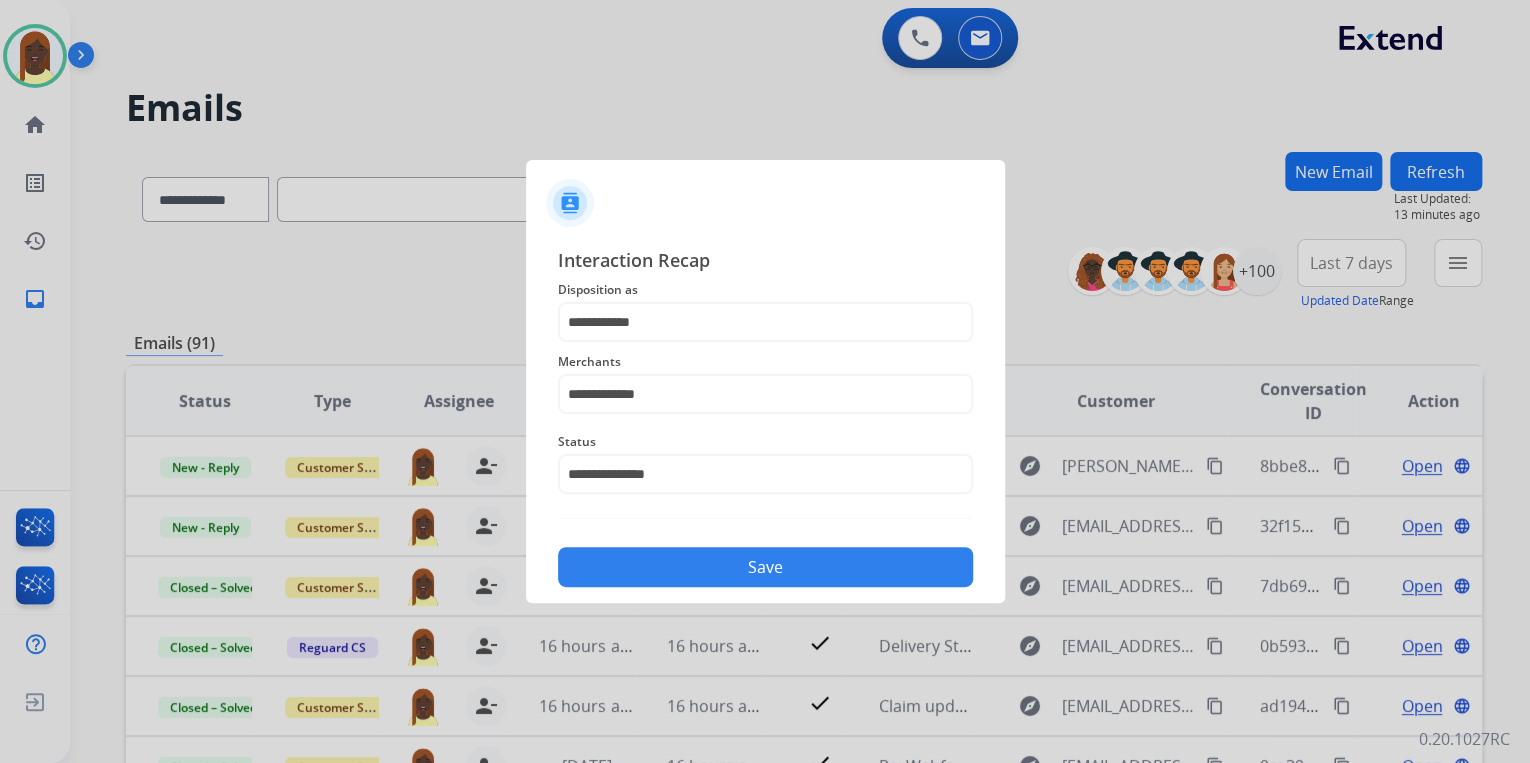 click on "Save" 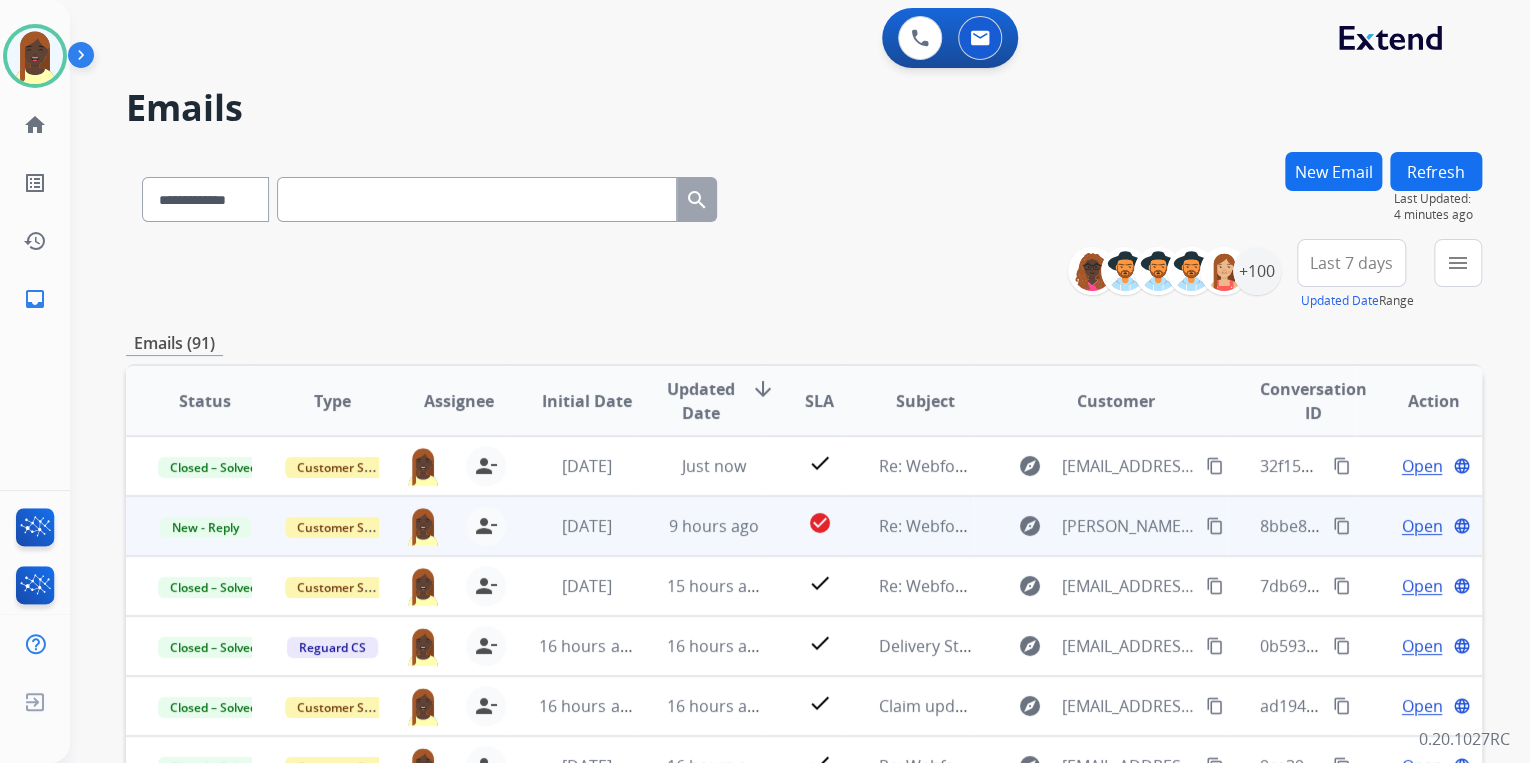 click on "content_copy" at bounding box center (1342, 526) 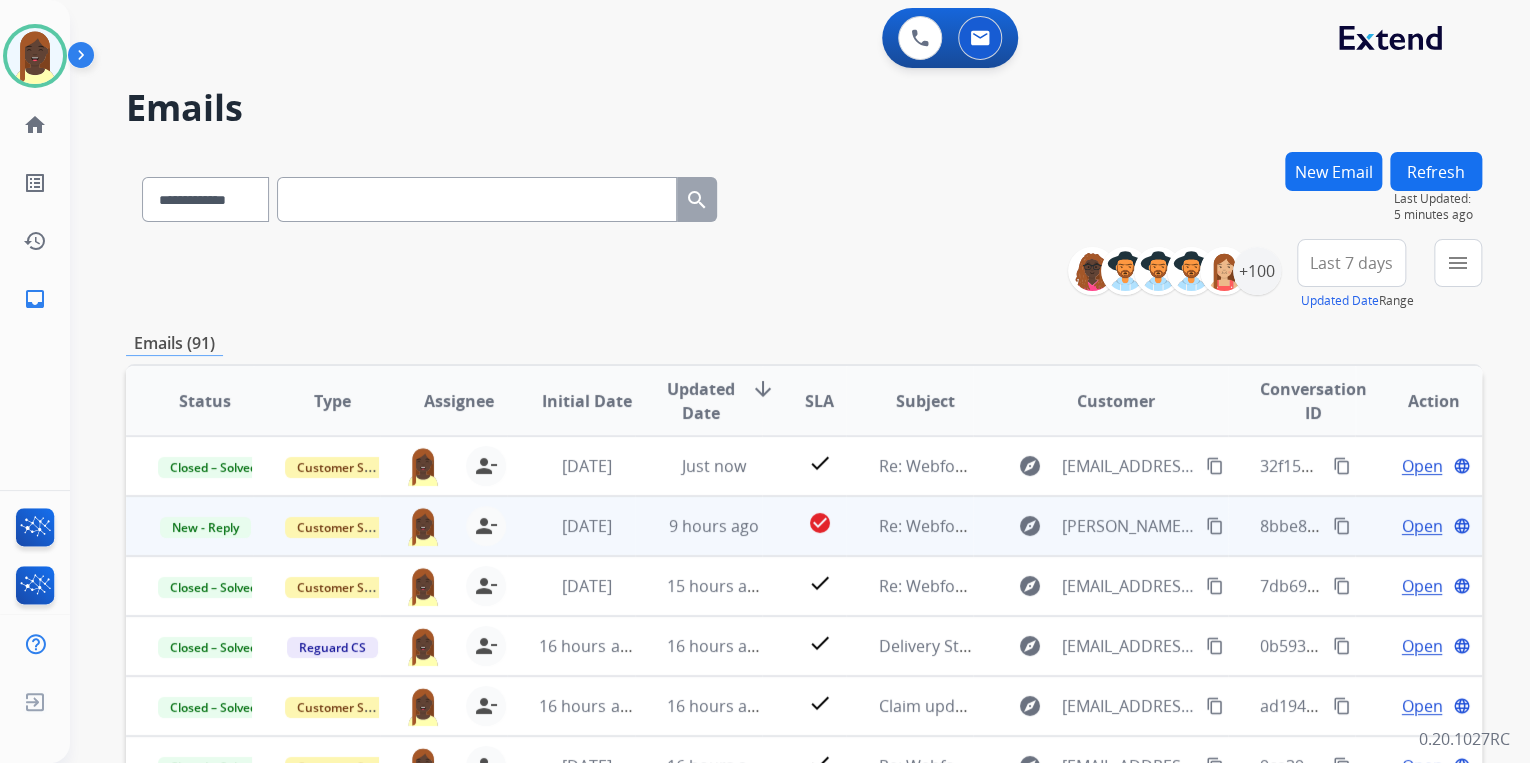 click on "Open" at bounding box center [1421, 526] 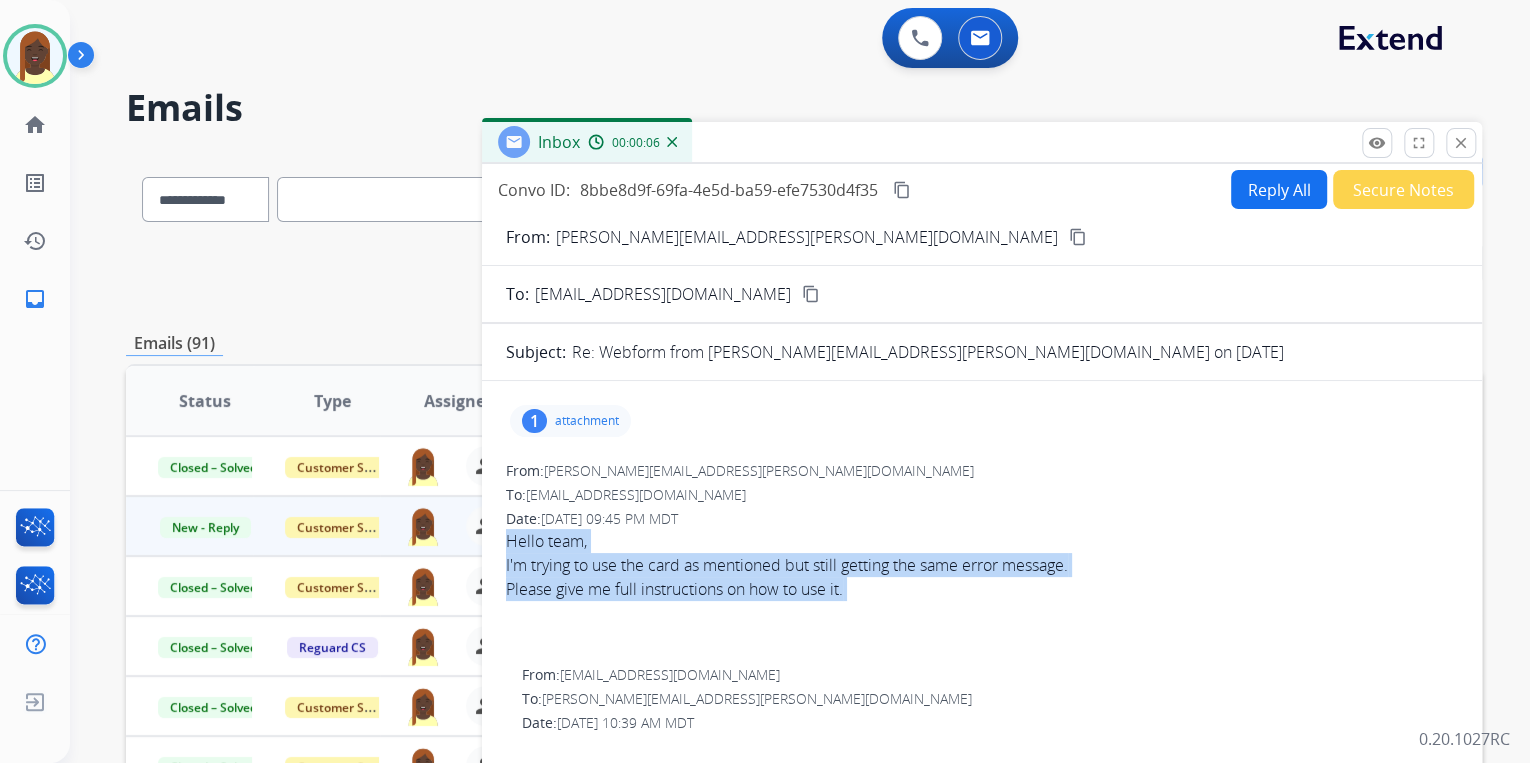 drag, startPoint x: 498, startPoint y: 536, endPoint x: 1075, endPoint y: 602, distance: 580.76245 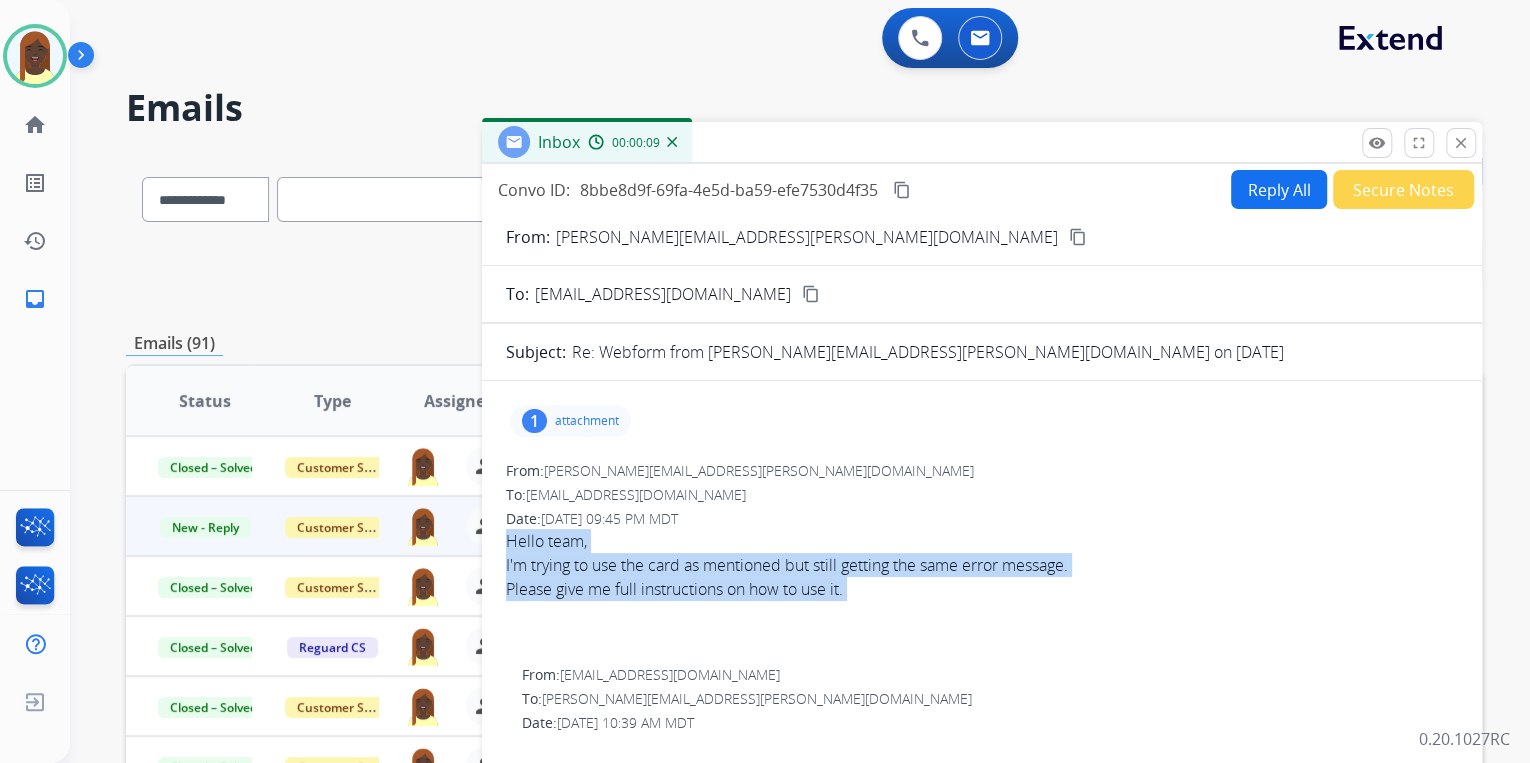 copy on "Hello team, I'm trying to use the card as mentioned but still getting the same error message. Please give me full instructions on how to use it." 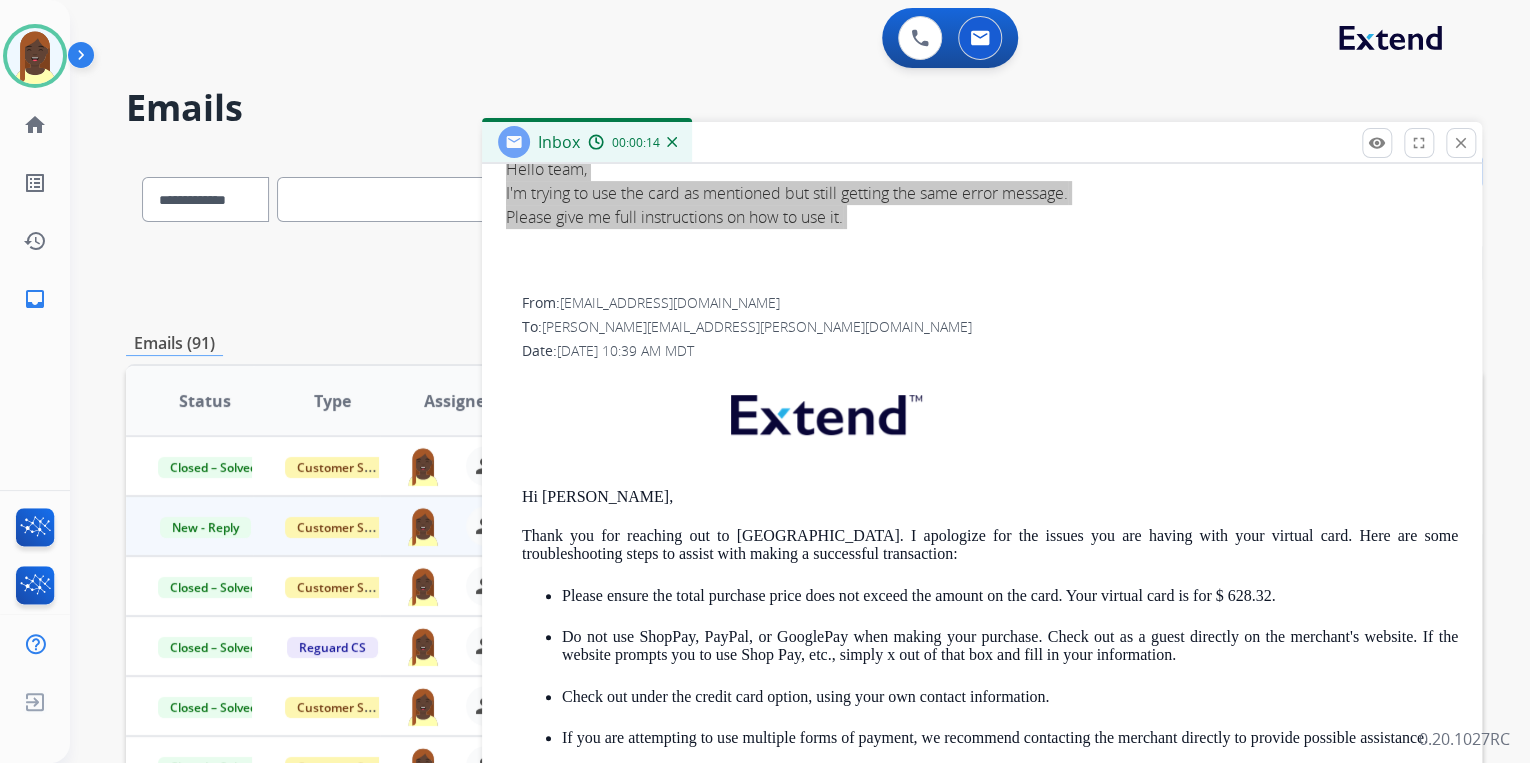 scroll, scrollTop: 400, scrollLeft: 0, axis: vertical 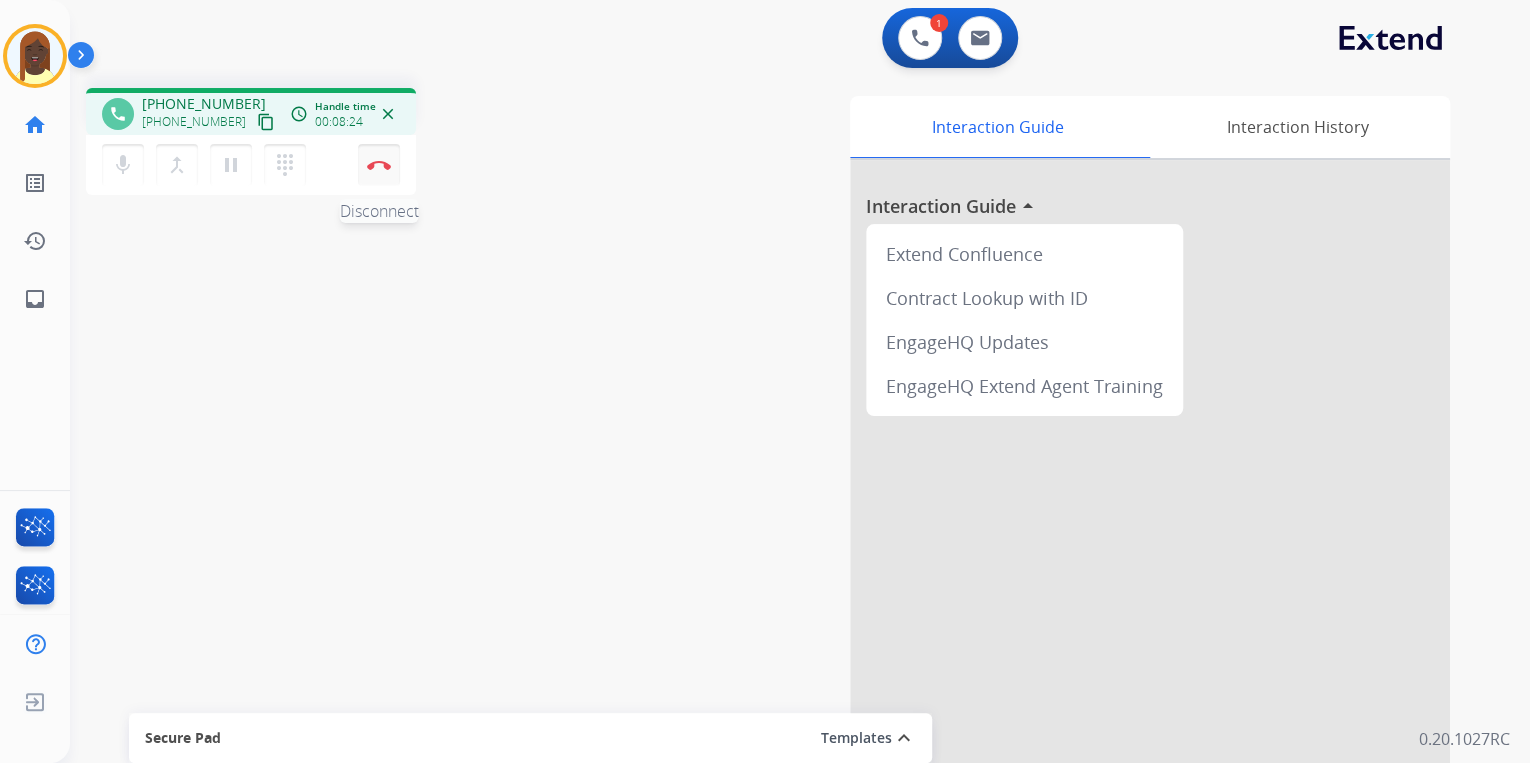 click at bounding box center (379, 165) 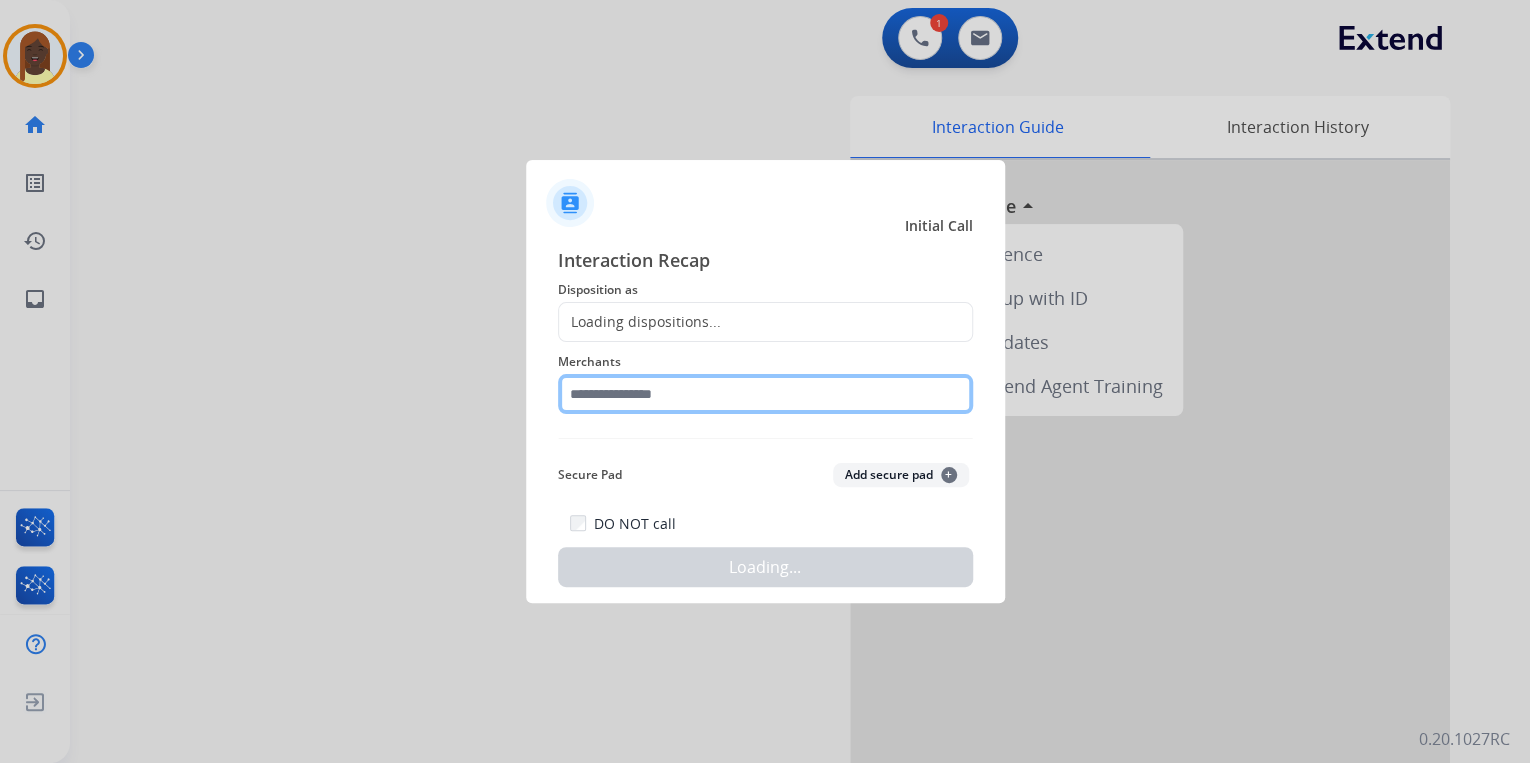 click 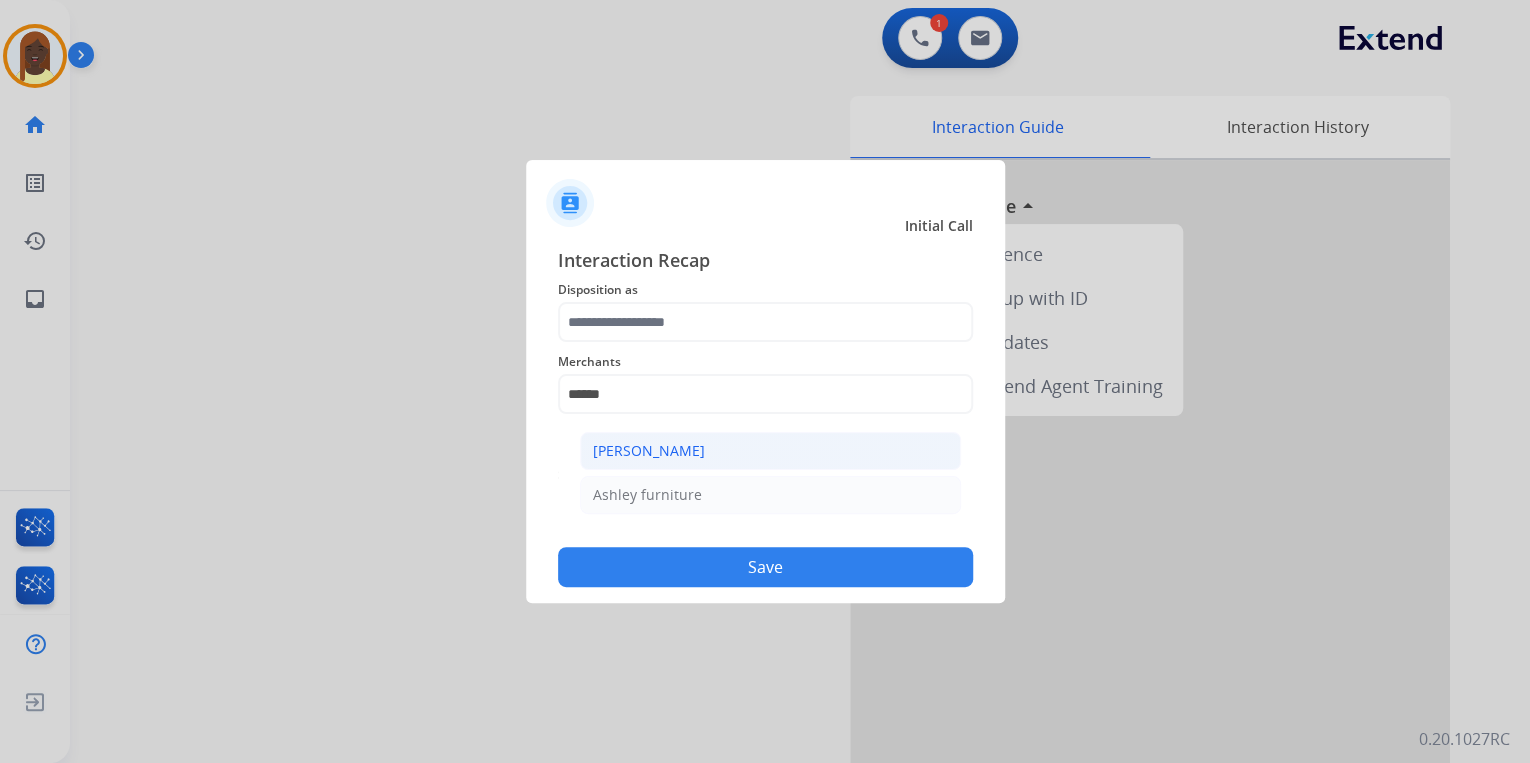 click on "[PERSON_NAME]" 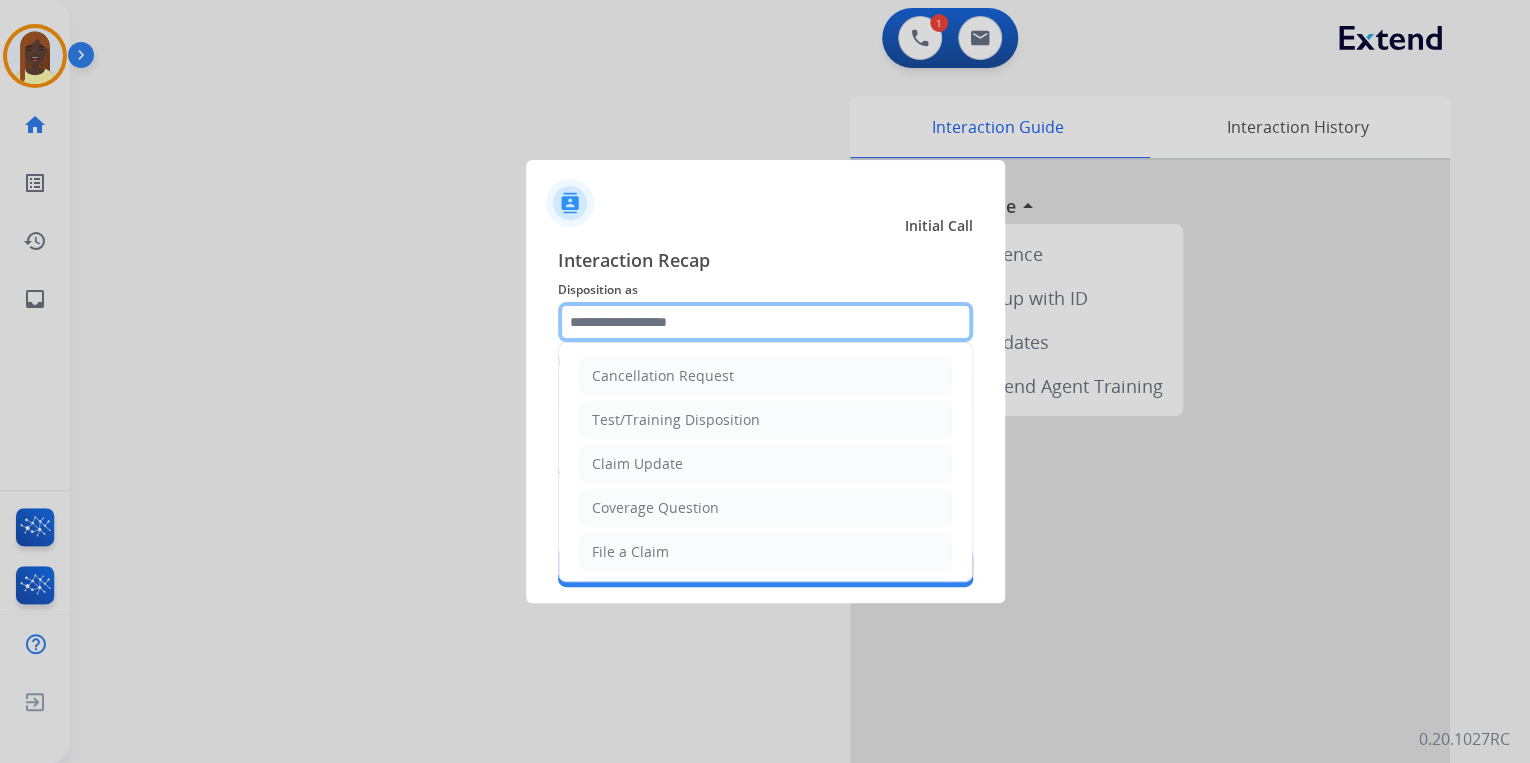 click 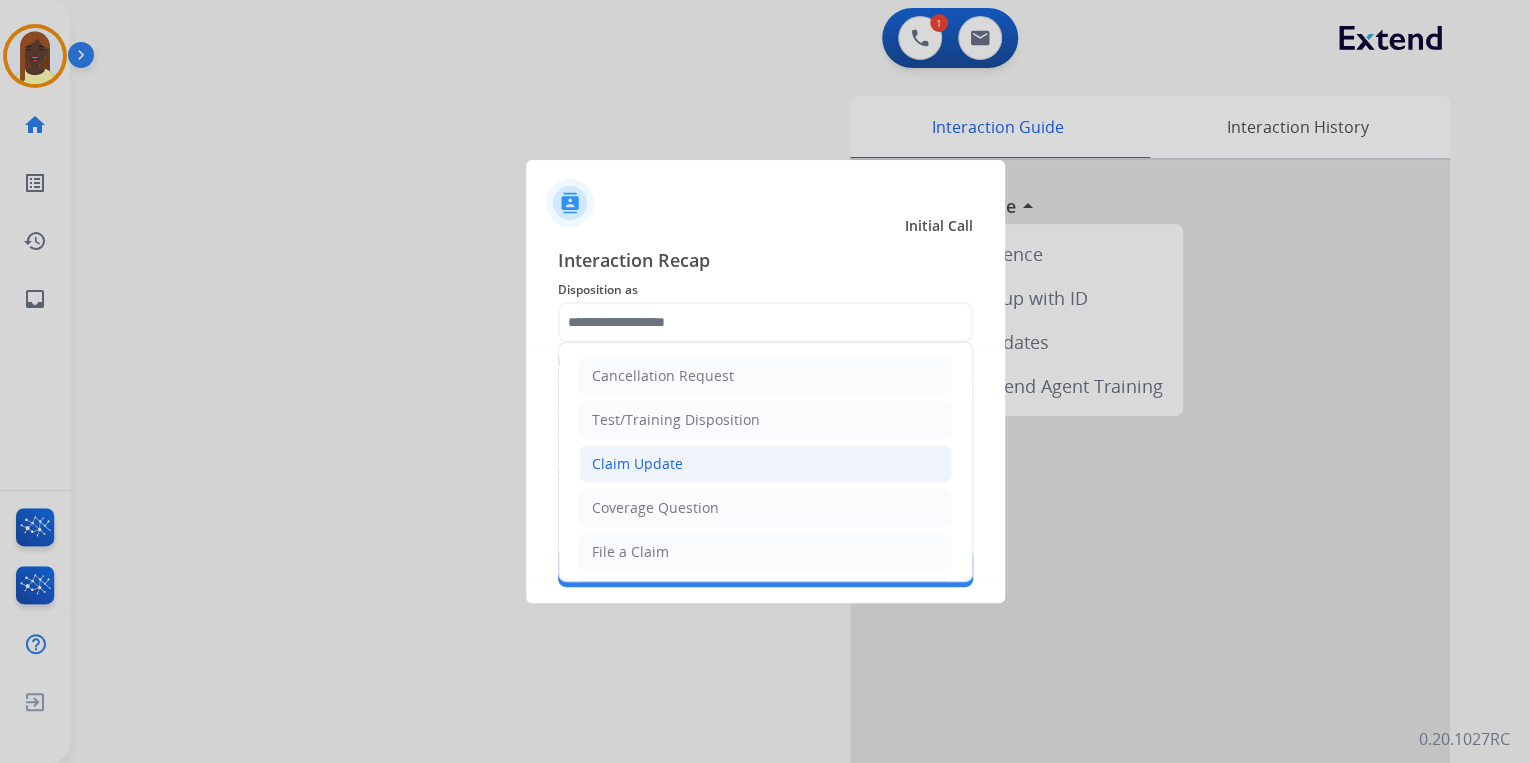 click on "Claim Update" 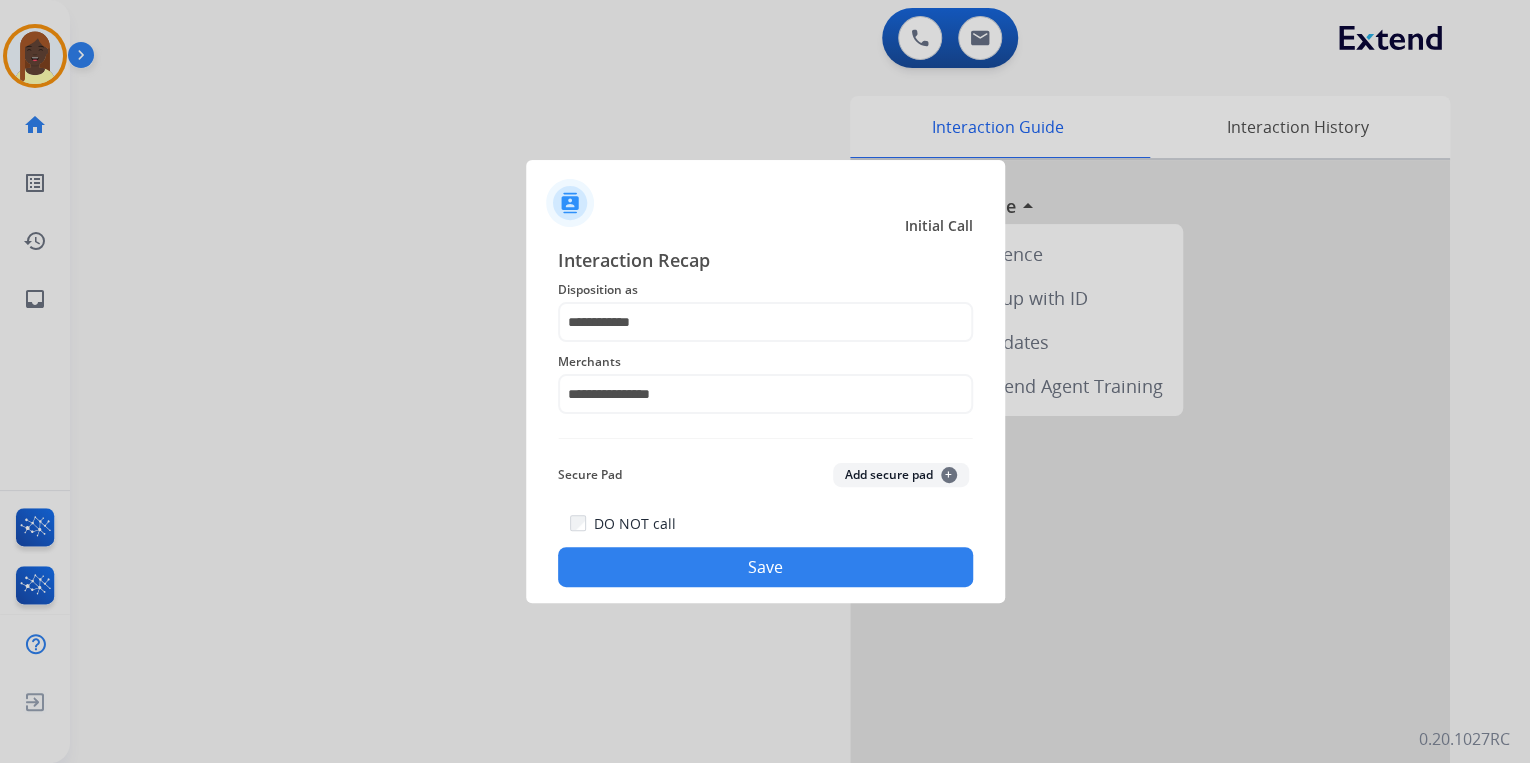 click on "Save" 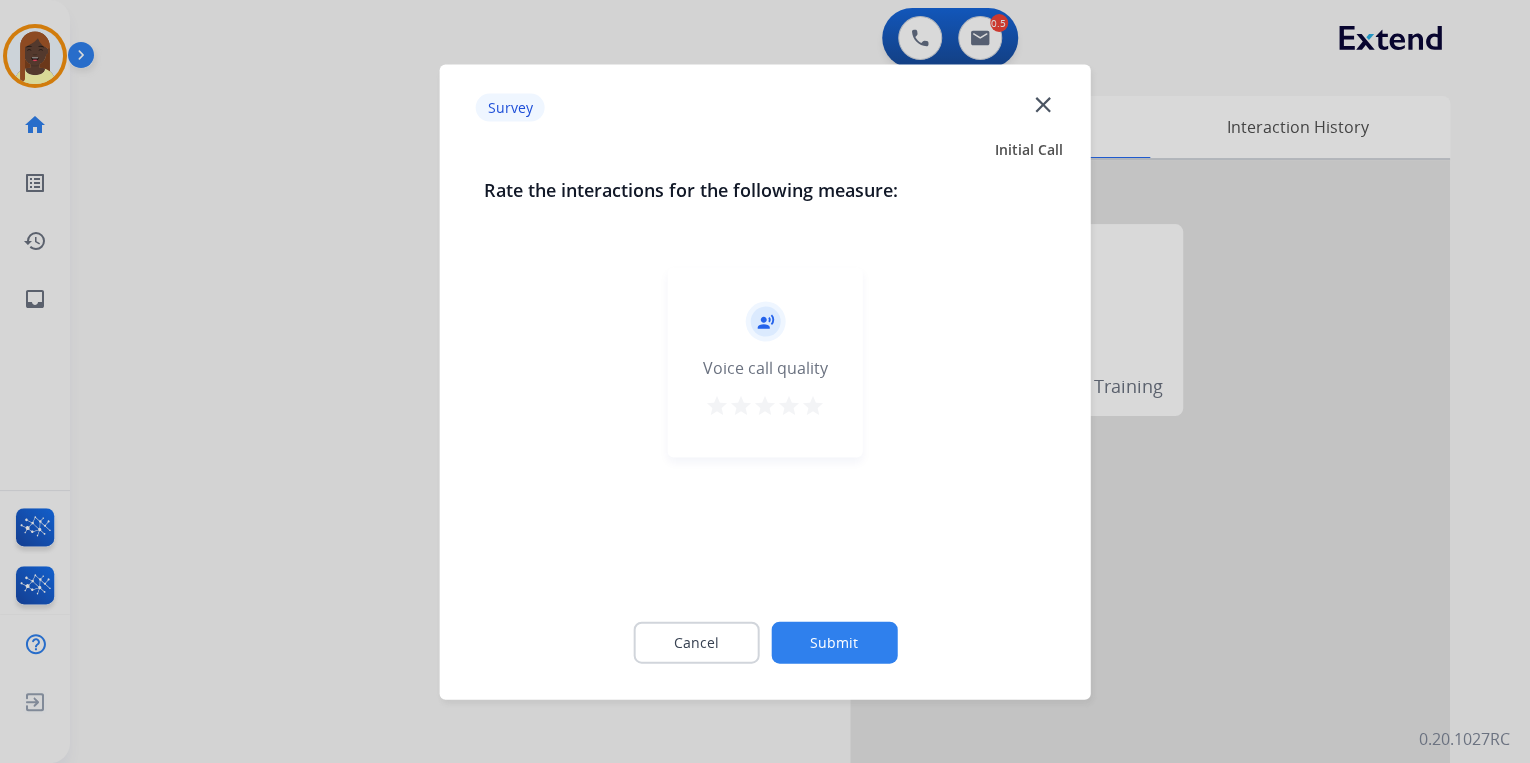 click on "star" at bounding box center [813, 405] 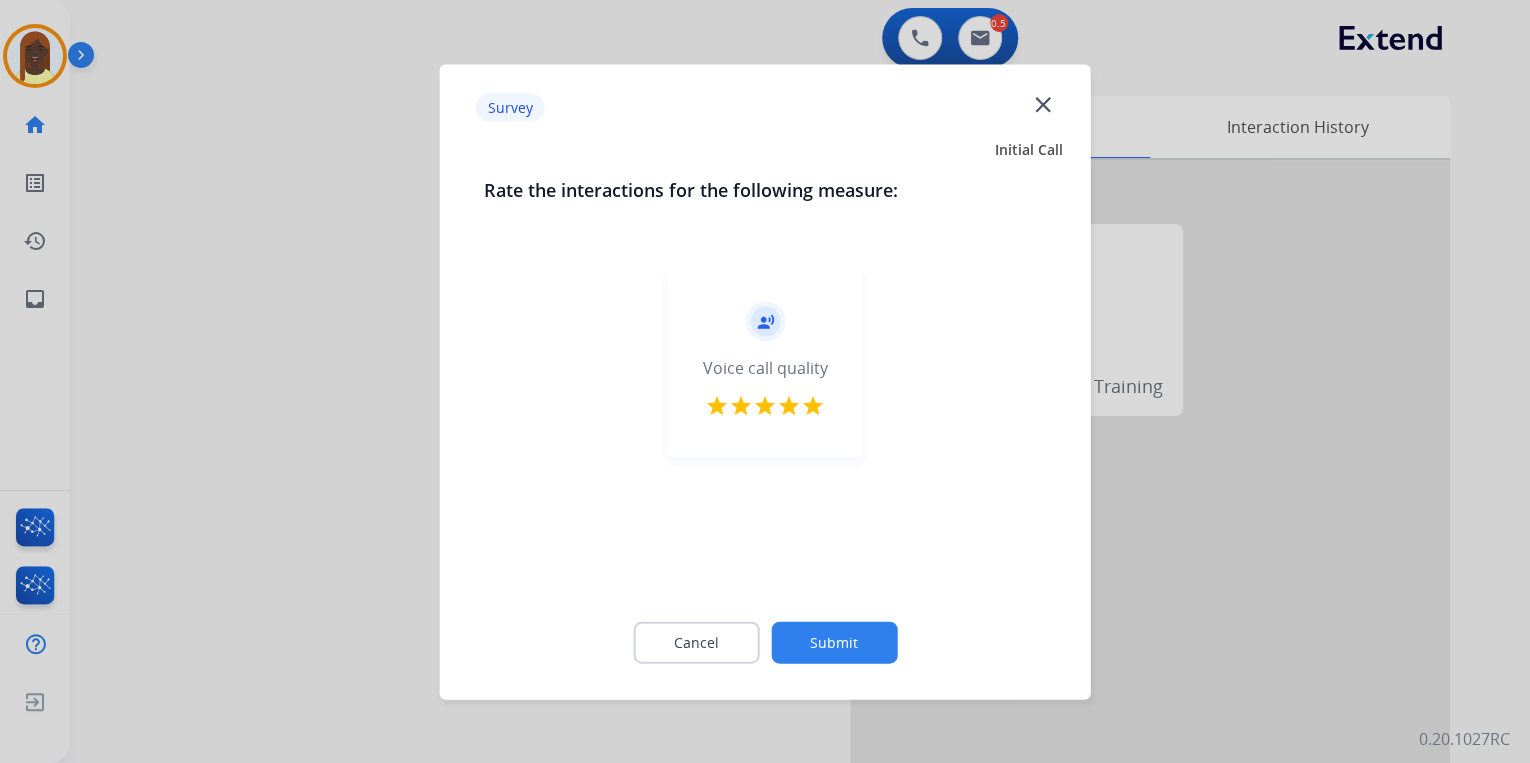 click on "Submit" 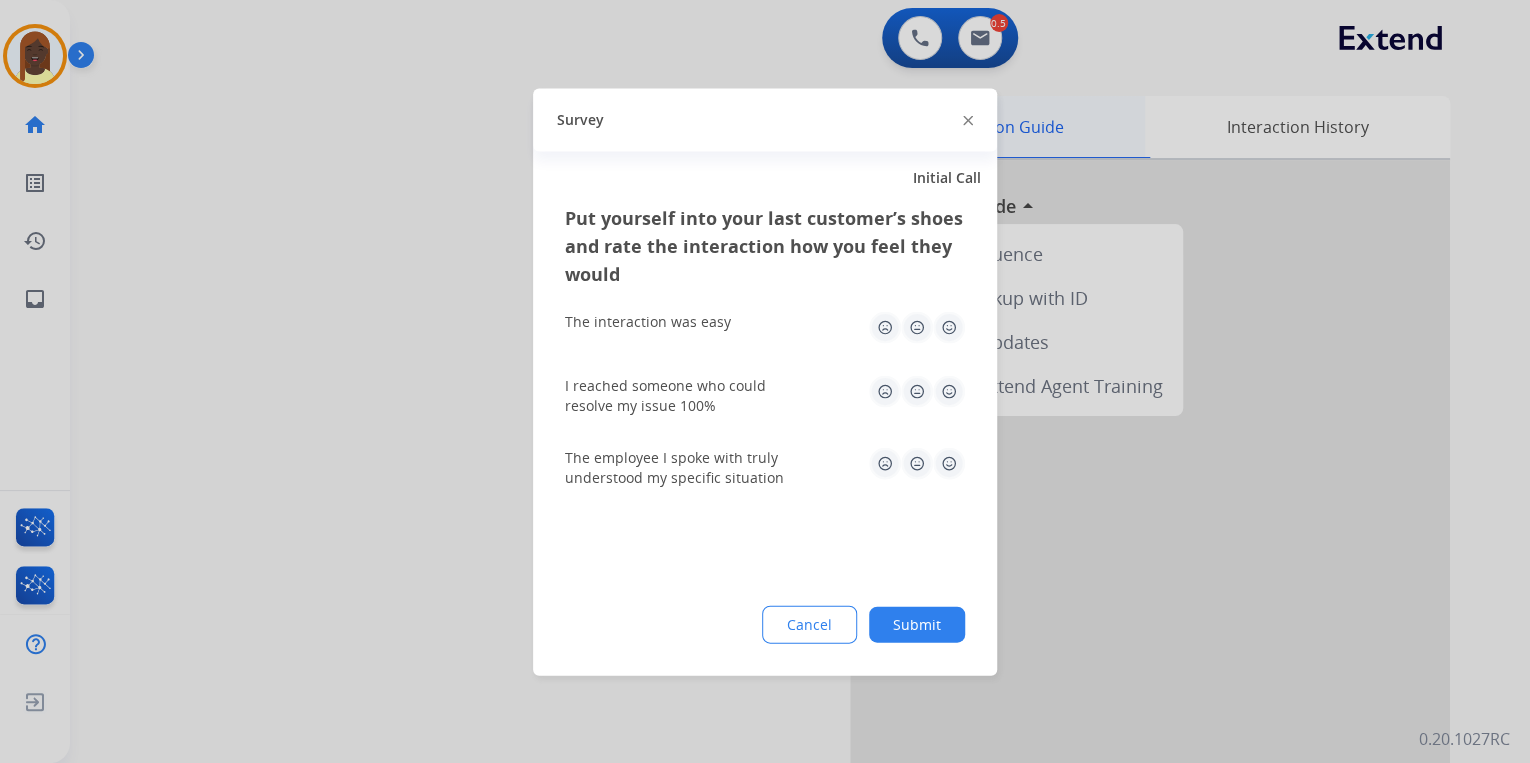 drag, startPoint x: 965, startPoint y: 120, endPoint x: 951, endPoint y: 116, distance: 14.56022 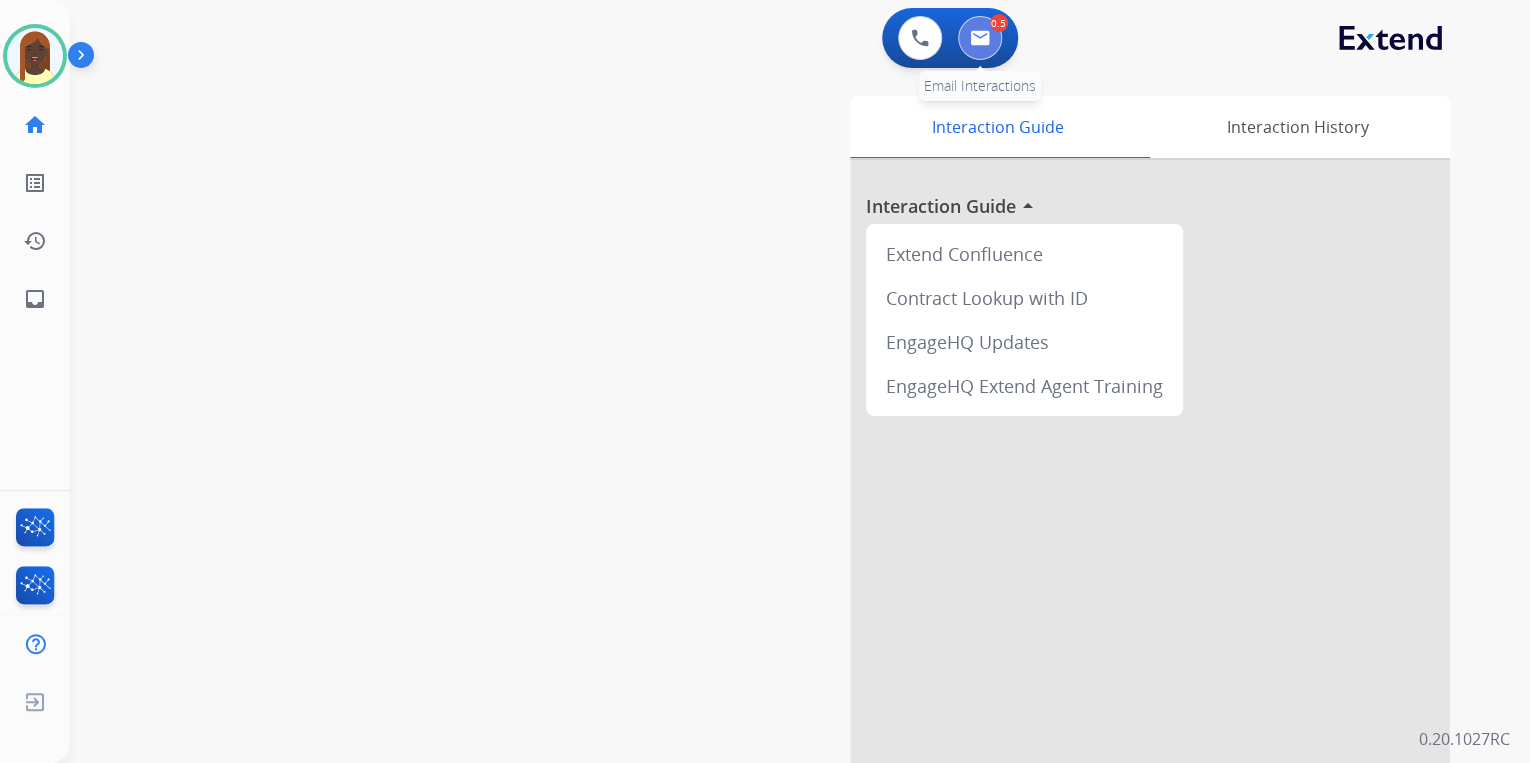 click at bounding box center (980, 38) 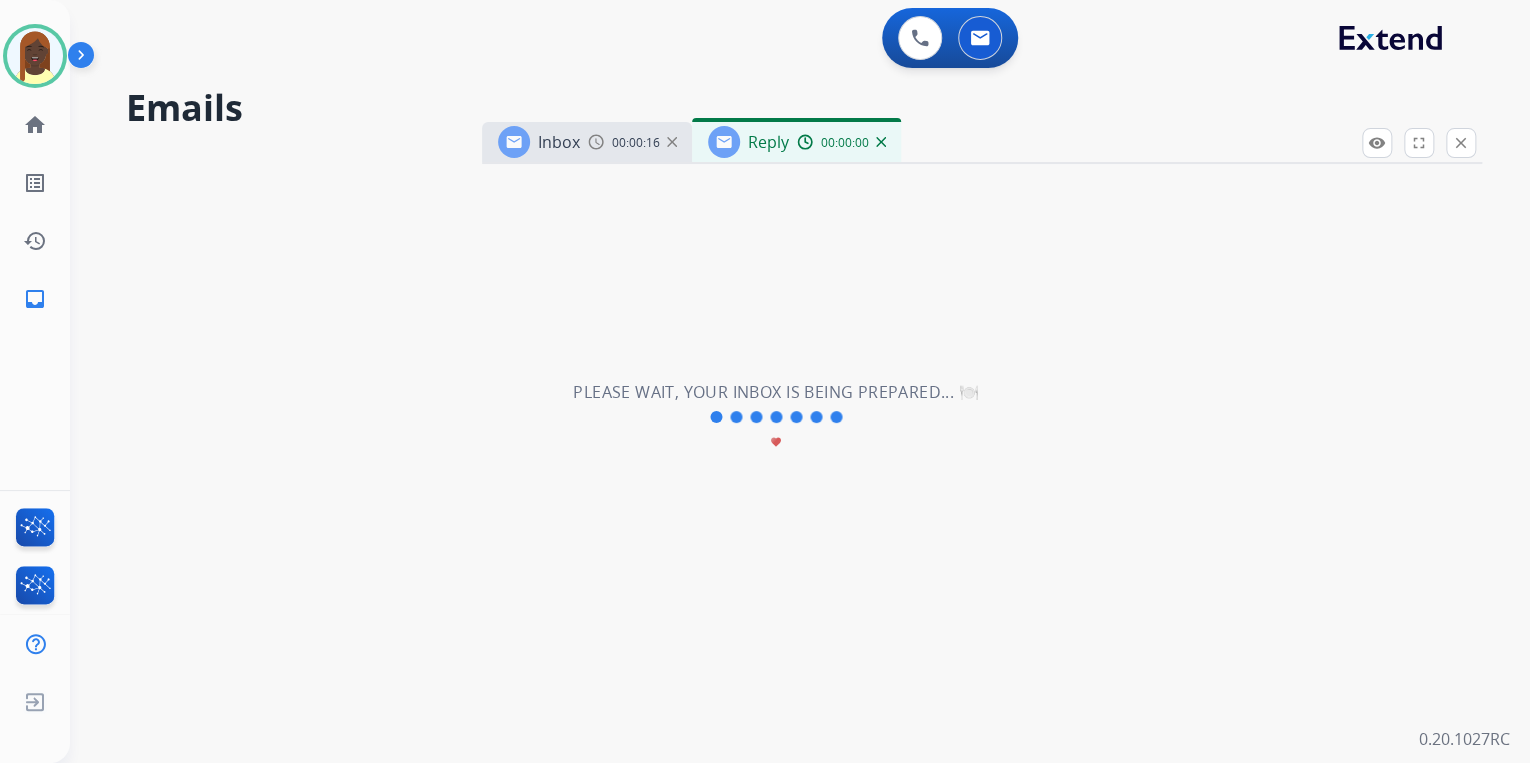 select on "**********" 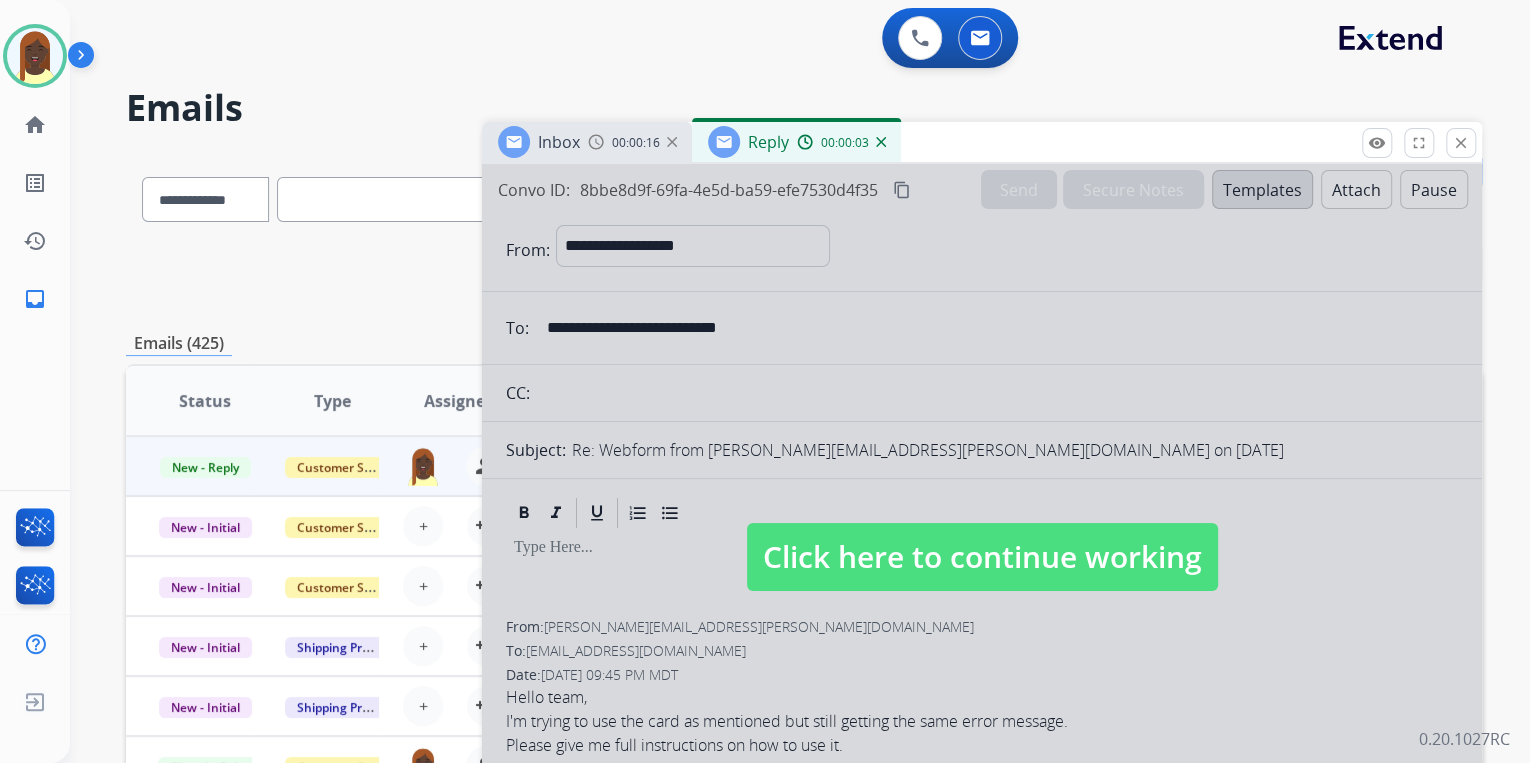 click on "Click here to continue working" at bounding box center [982, 557] 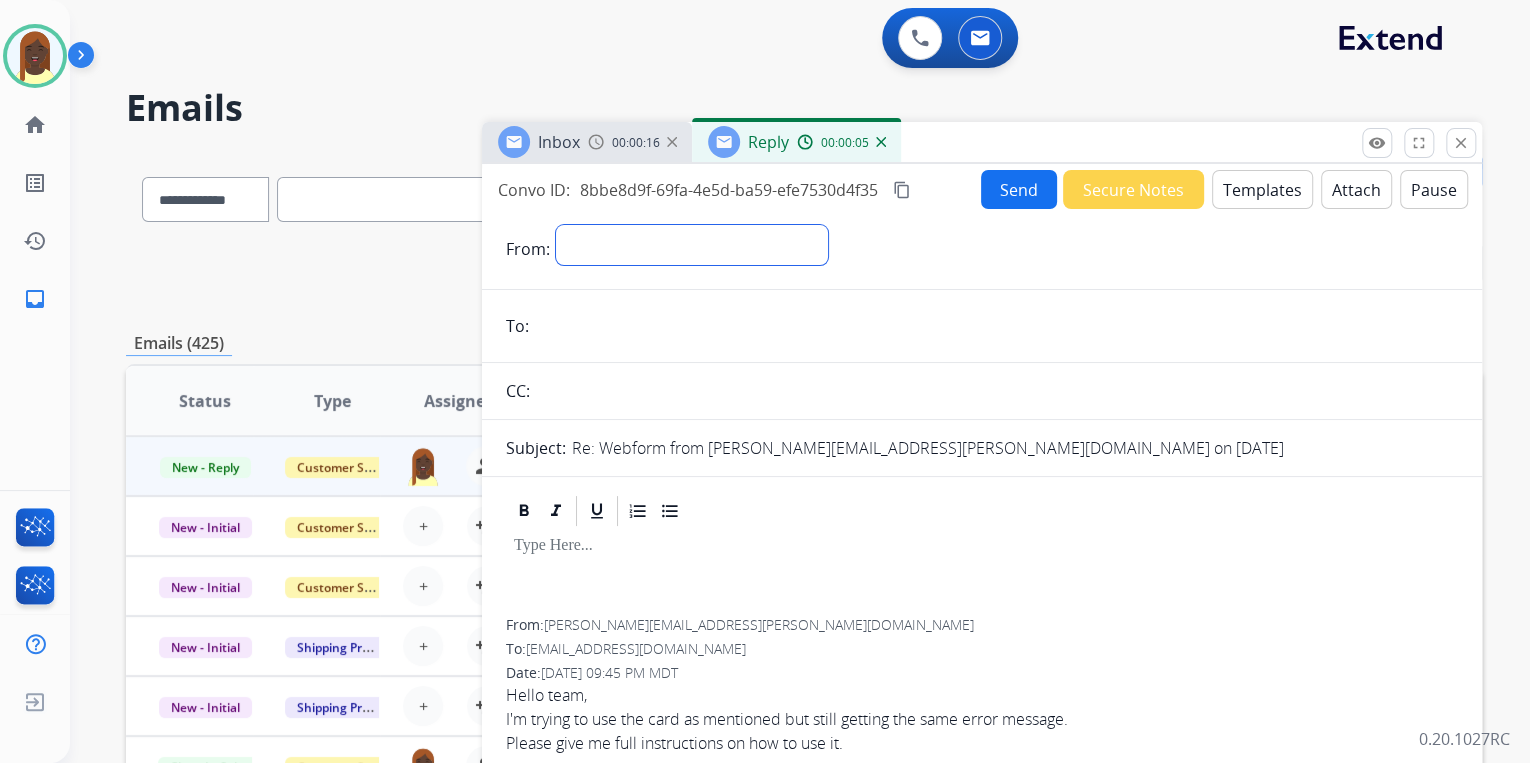 click on "**********" at bounding box center [692, 245] 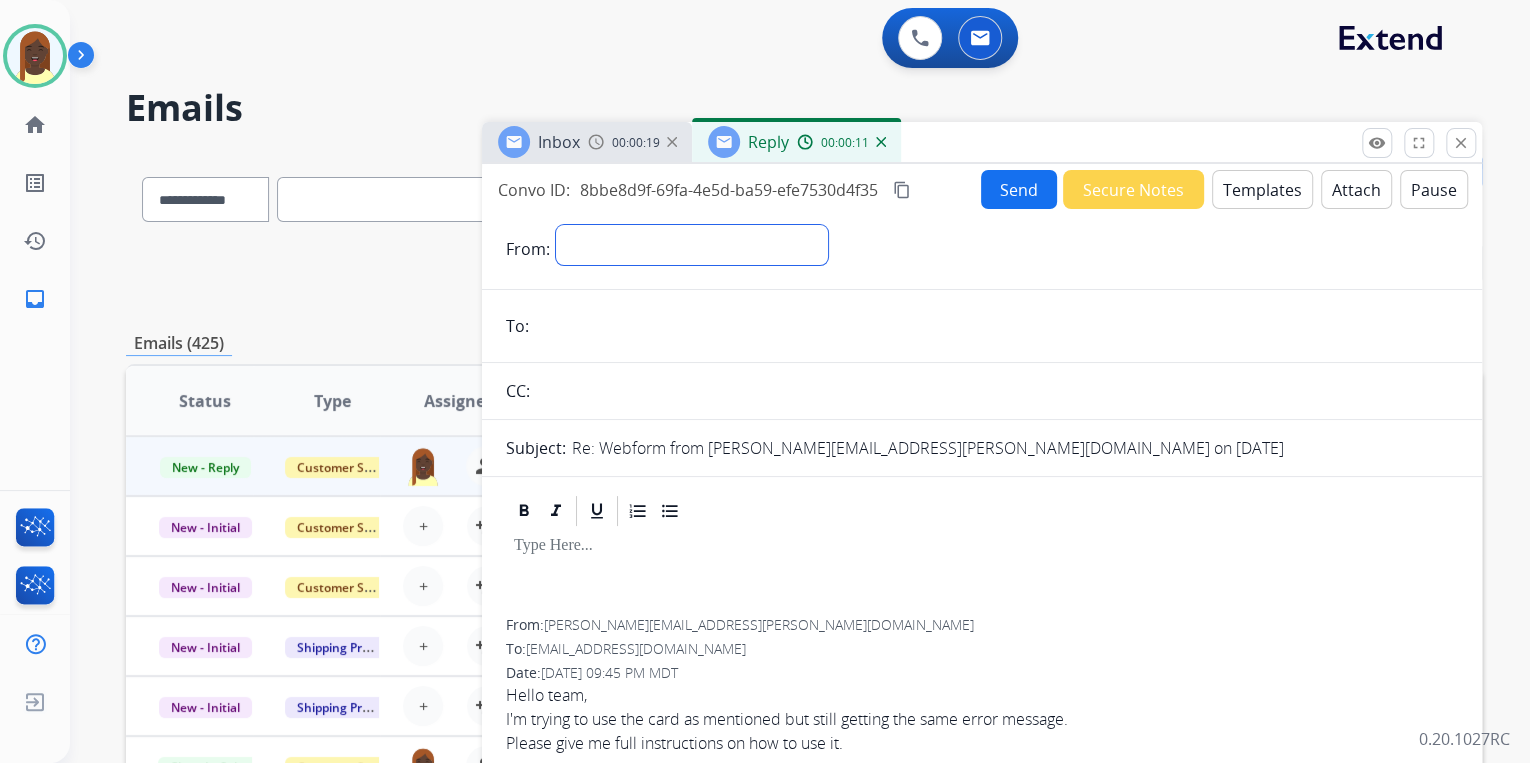 select on "**********" 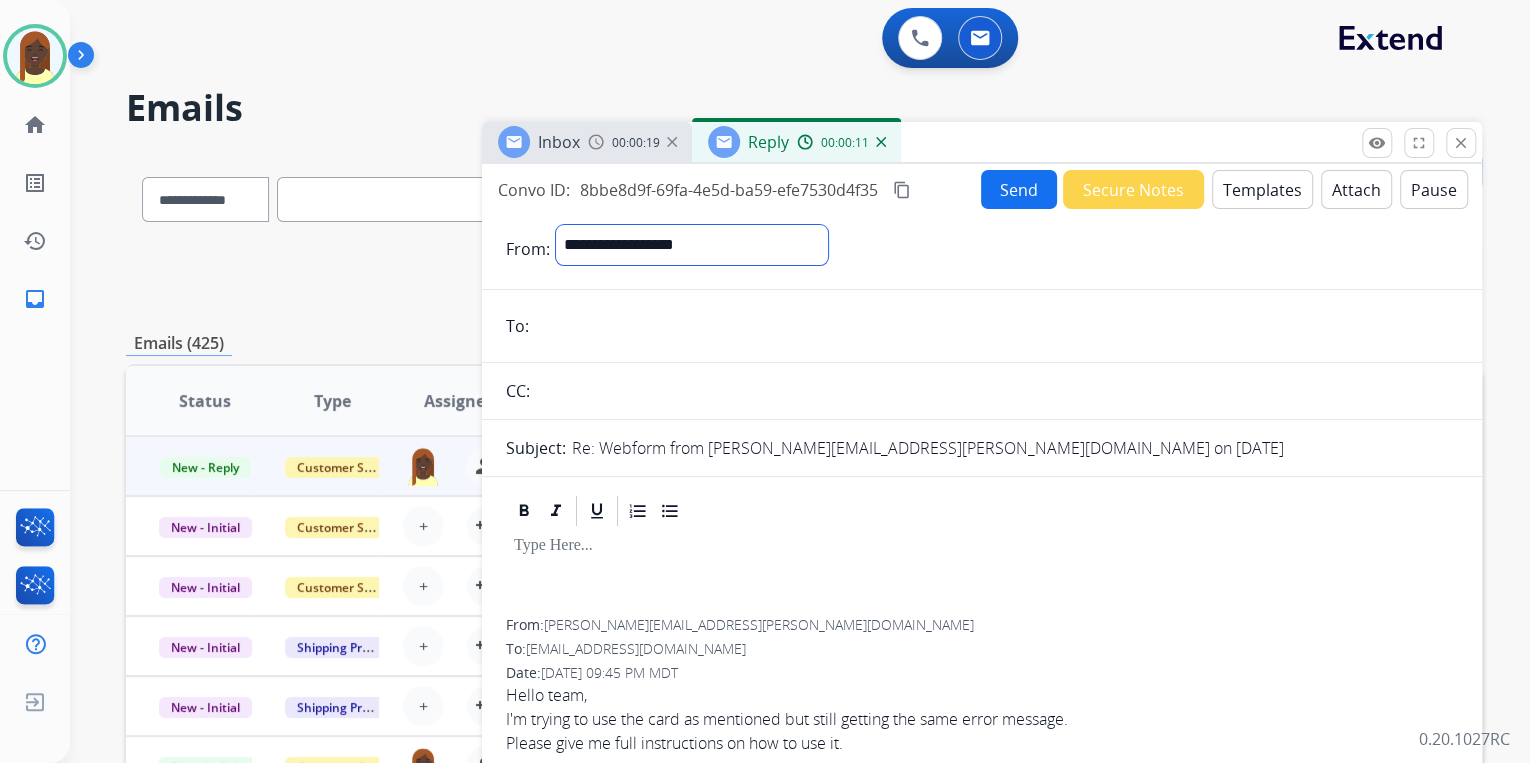 click on "**********" at bounding box center [692, 245] 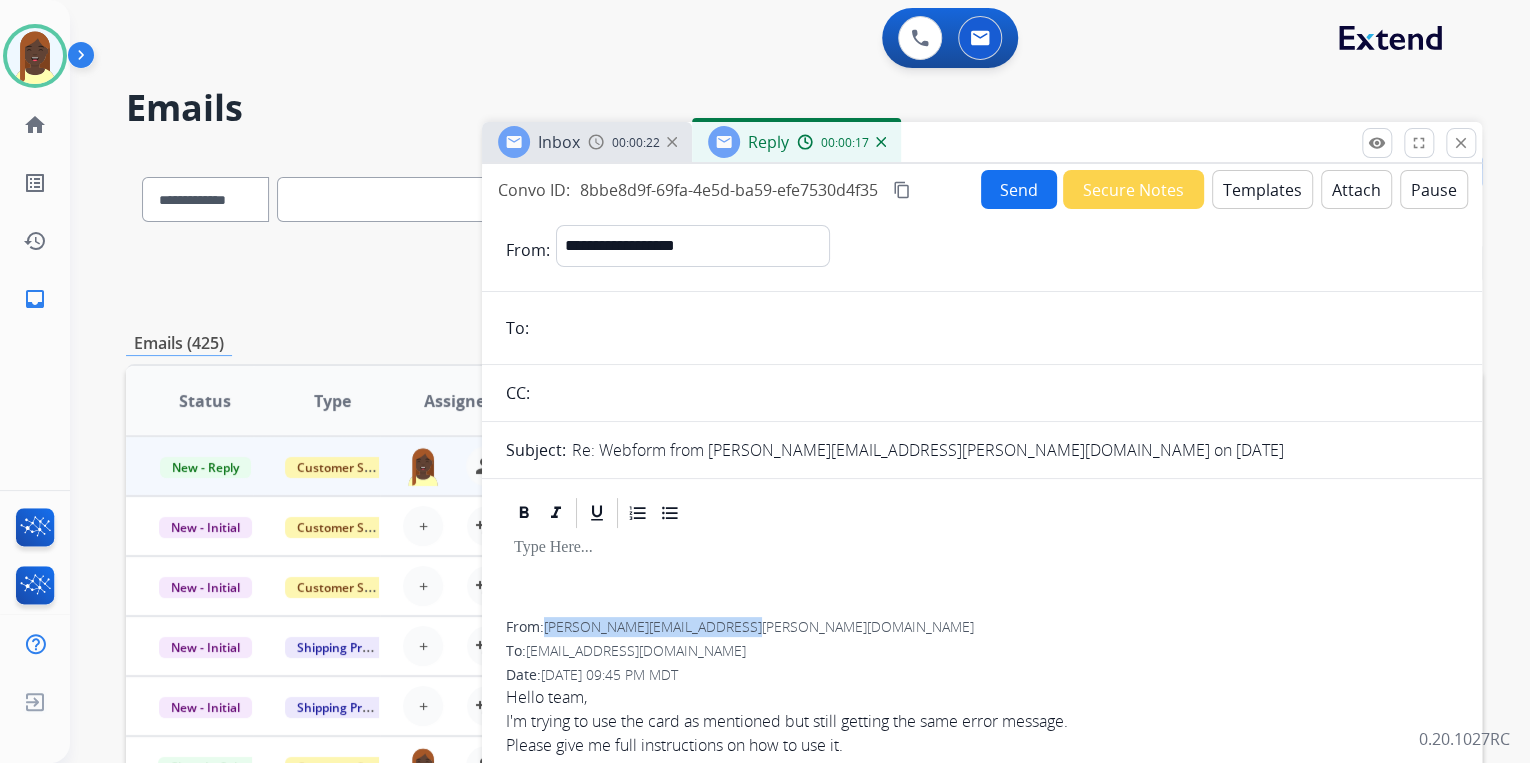 drag, startPoint x: 755, startPoint y: 628, endPoint x: 550, endPoint y: 626, distance: 205.00975 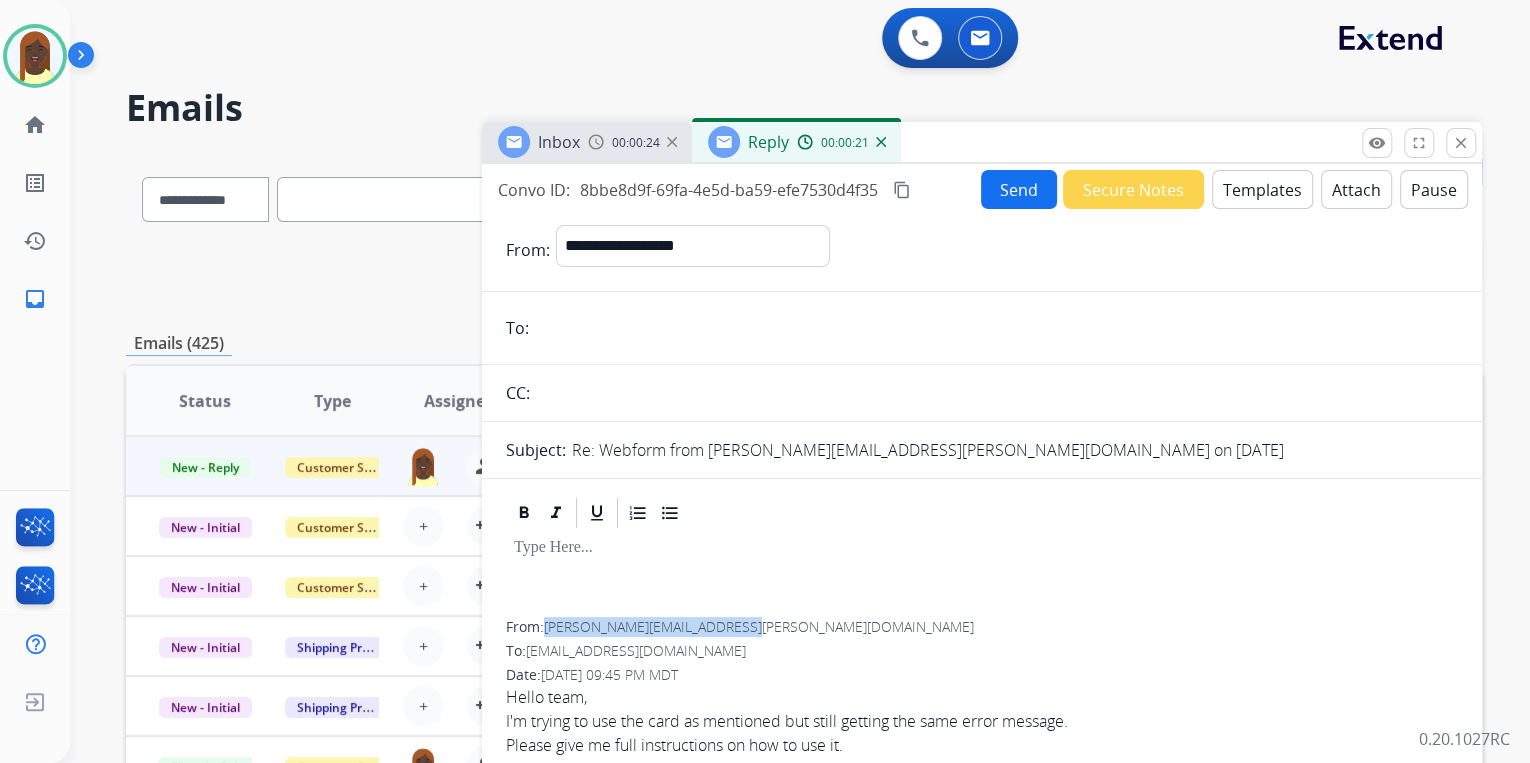 copy on "[PERSON_NAME][EMAIL_ADDRESS][PERSON_NAME][DOMAIN_NAME]" 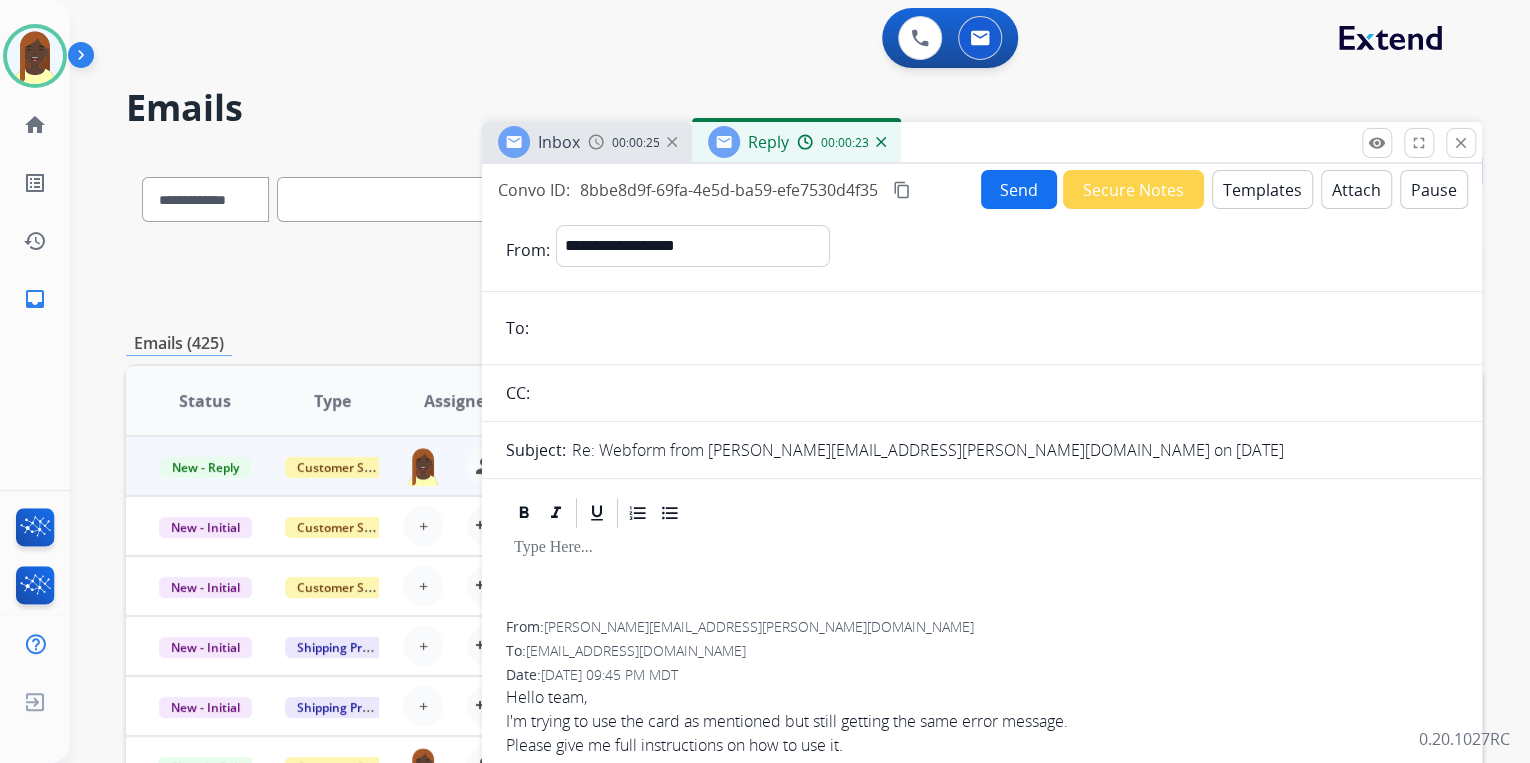 click at bounding box center (996, 328) 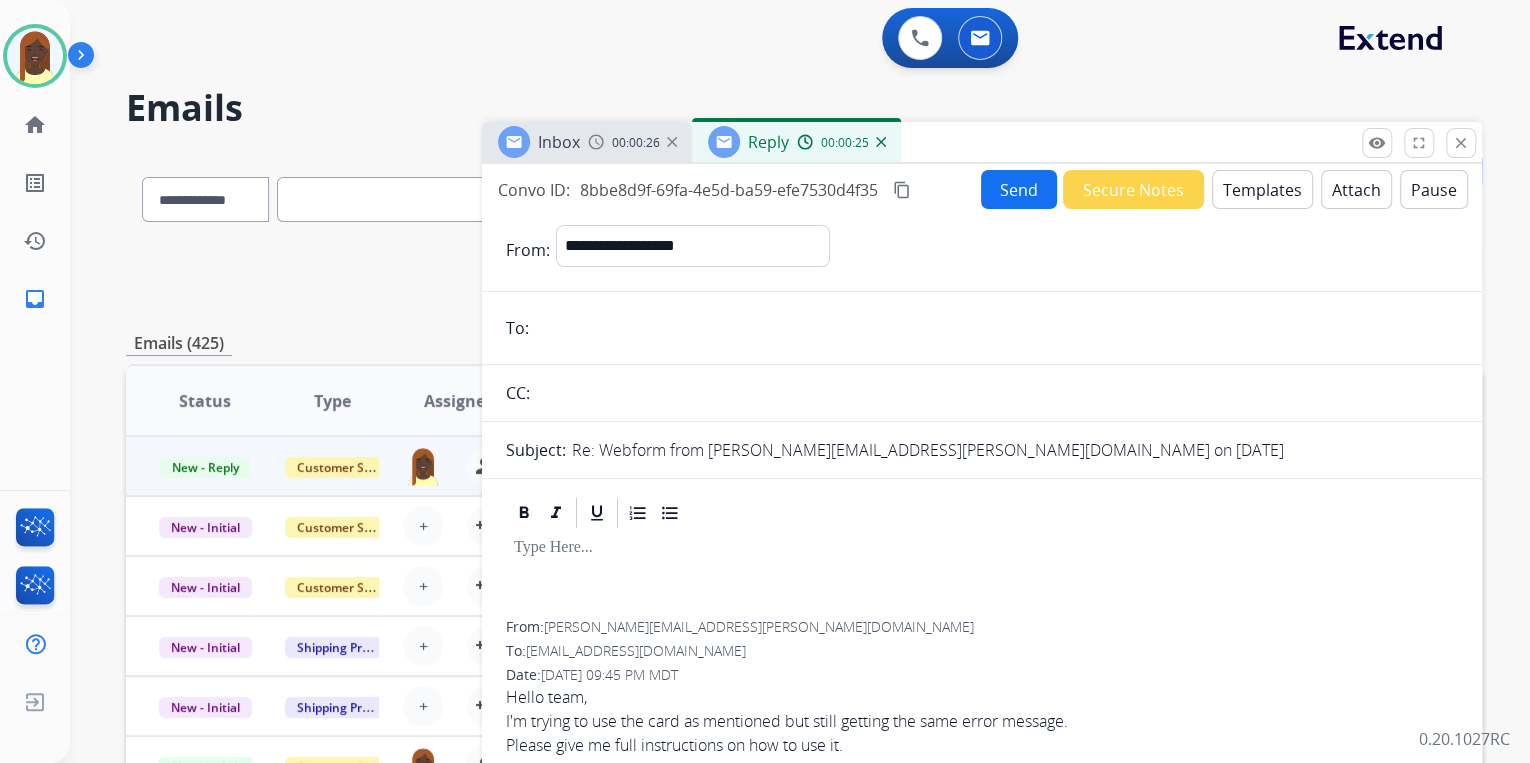 paste on "**********" 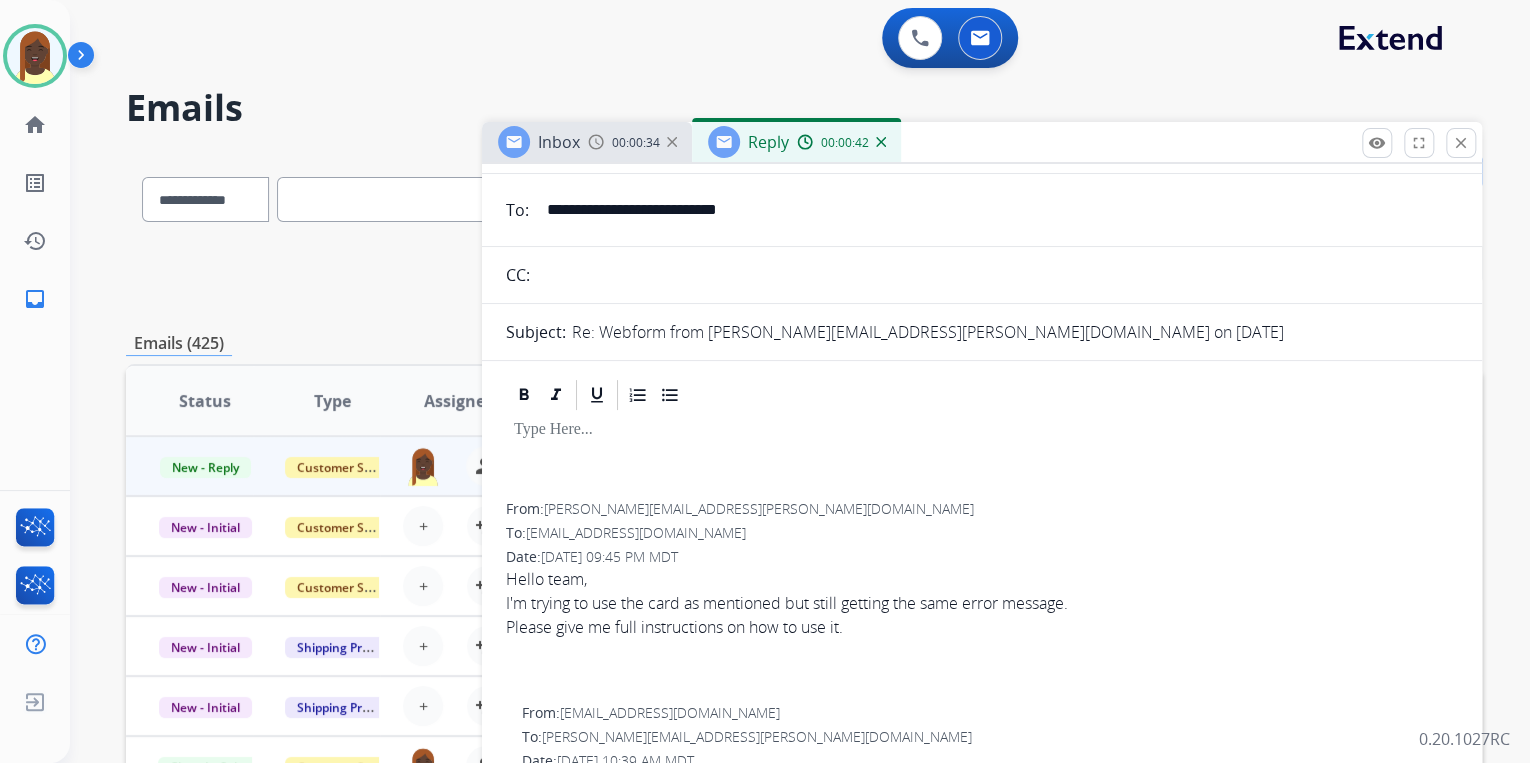 scroll, scrollTop: 0, scrollLeft: 0, axis: both 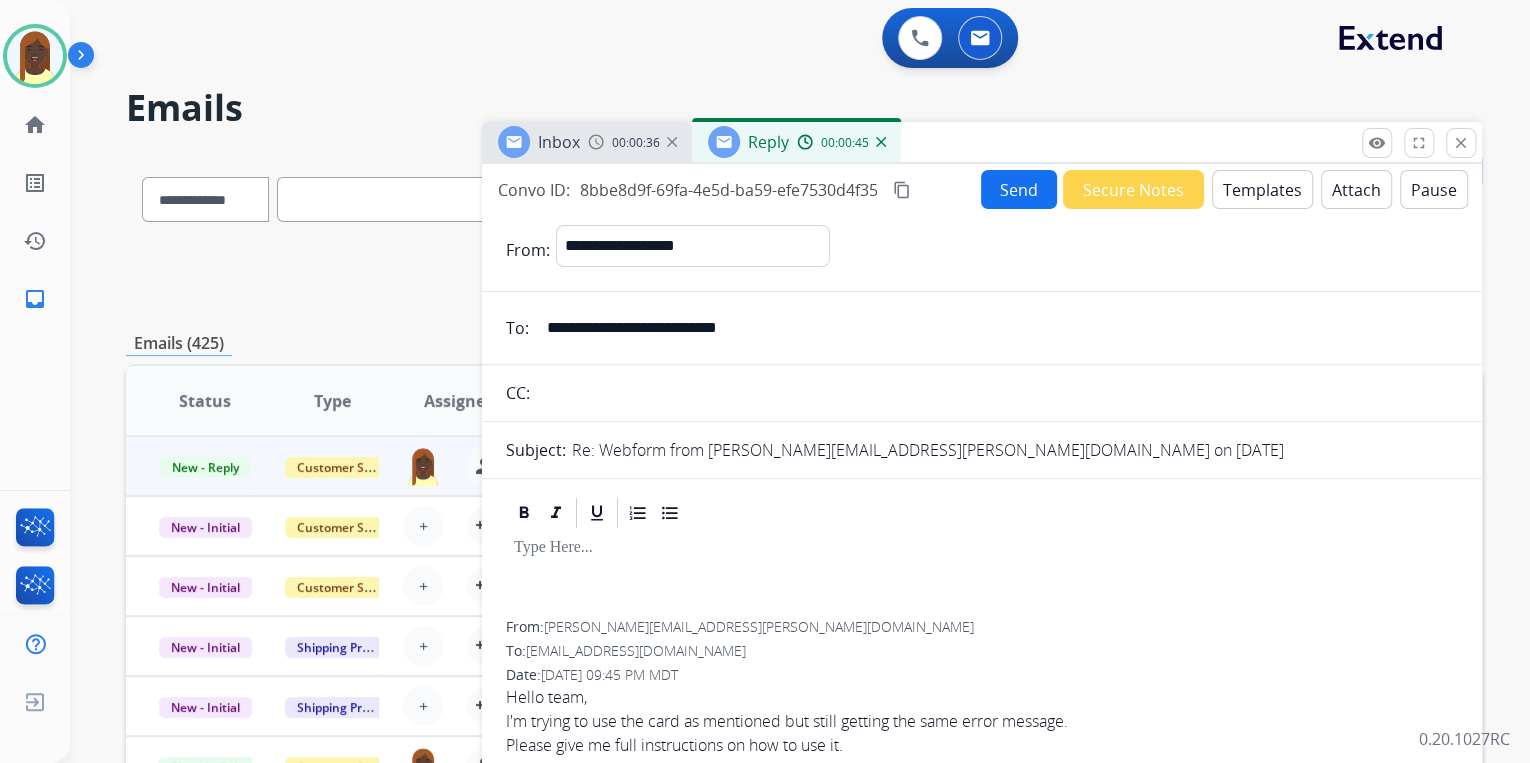 type on "**********" 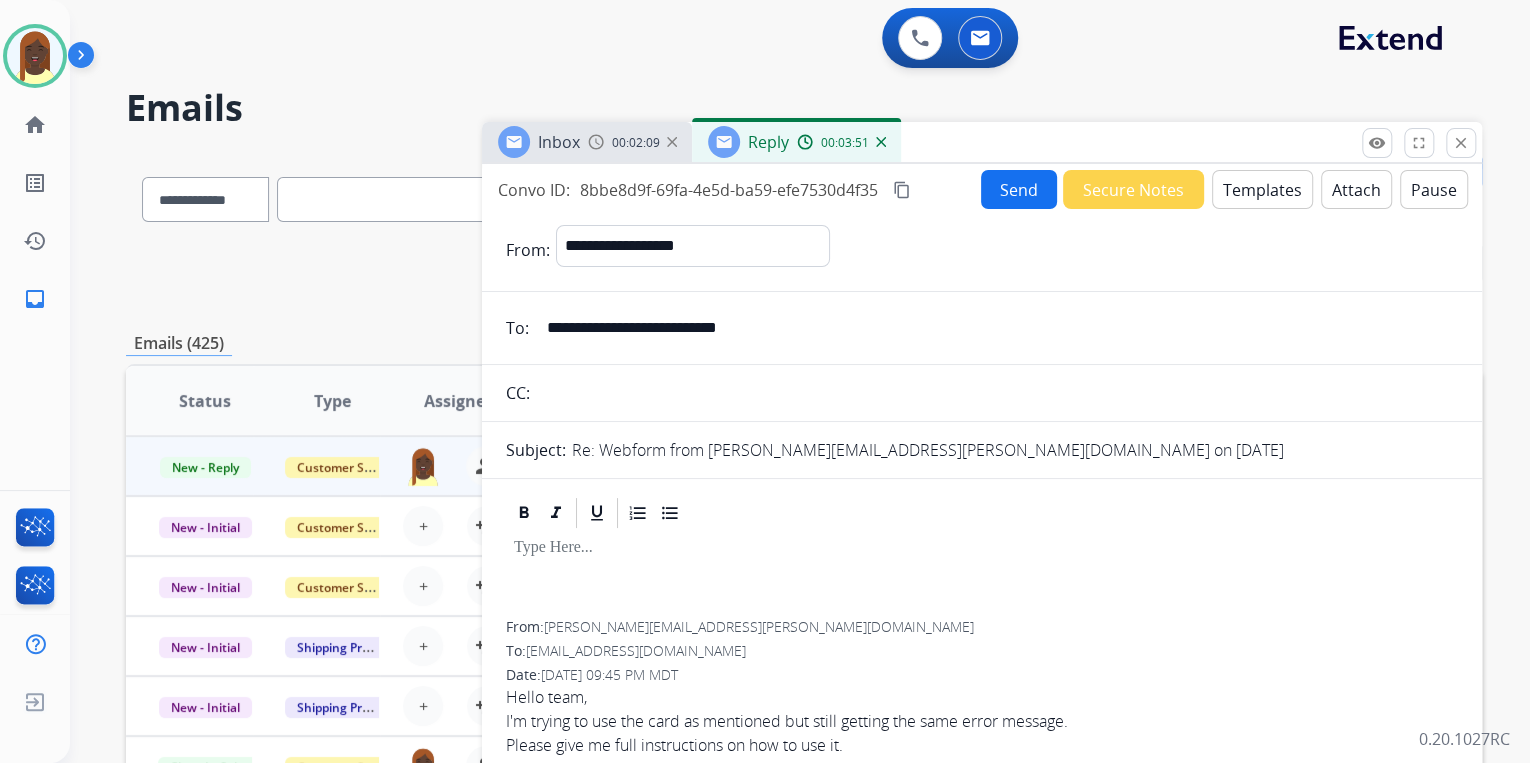 click on "Templates" at bounding box center [1262, 189] 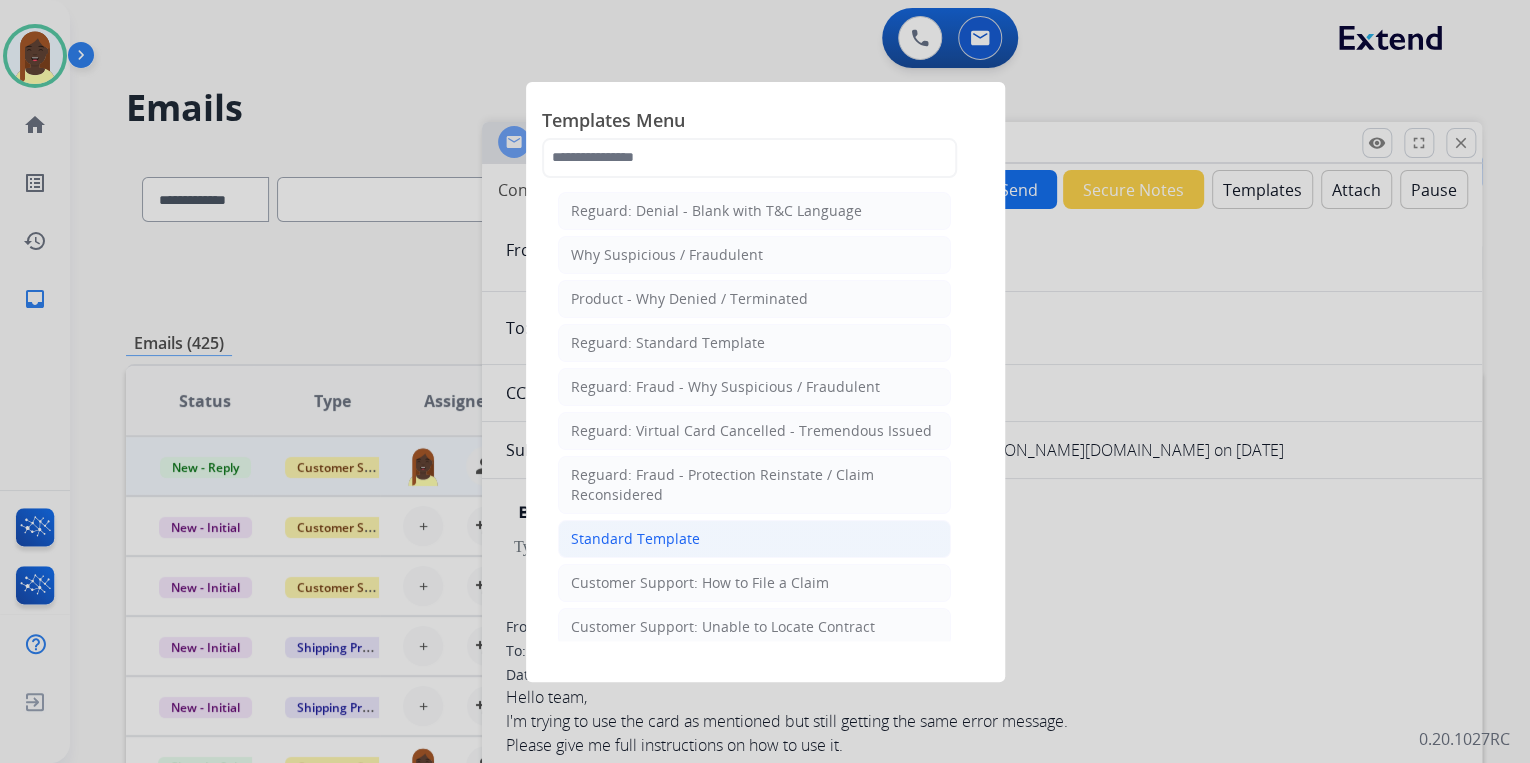 click on "Standard Template" 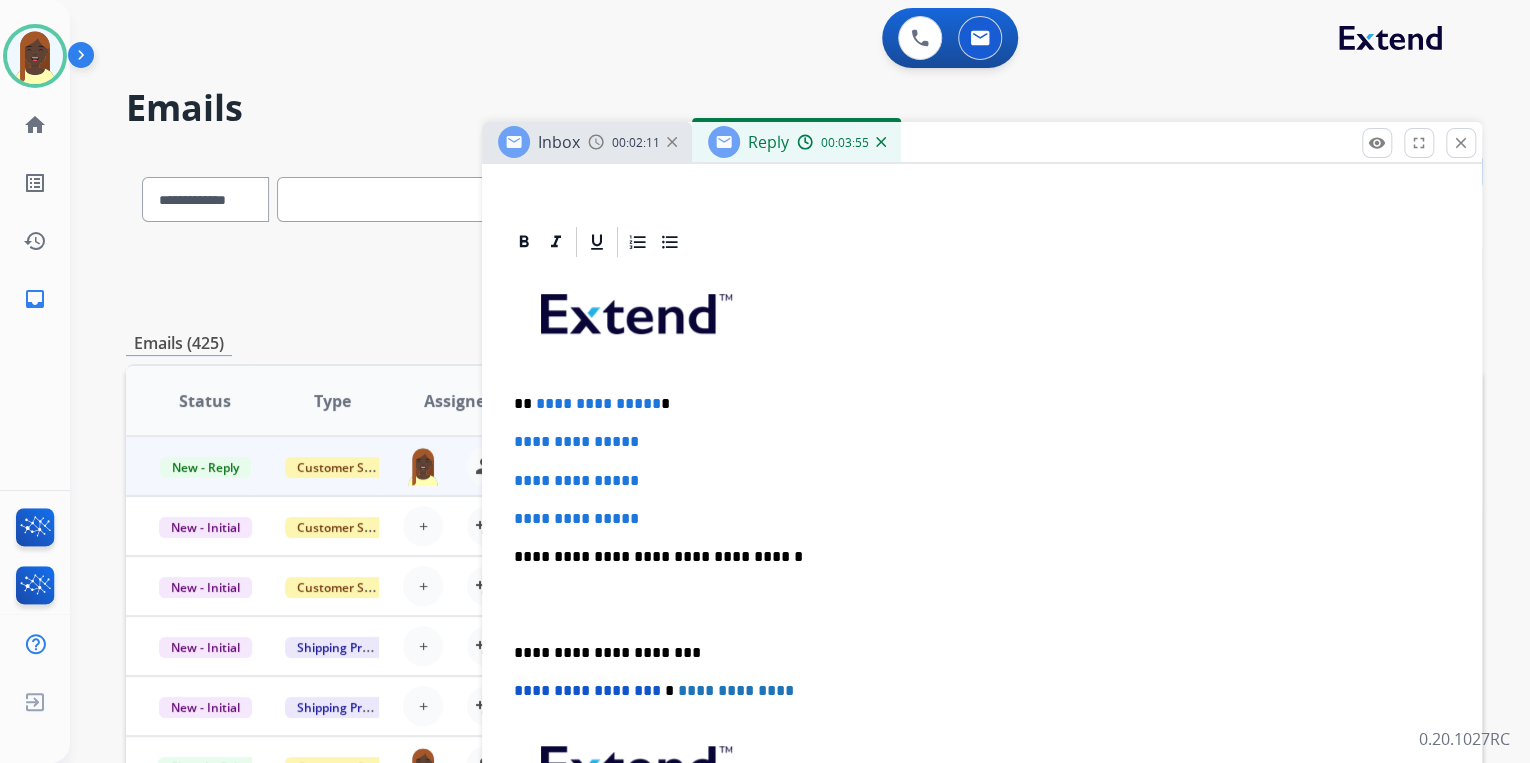 scroll, scrollTop: 400, scrollLeft: 0, axis: vertical 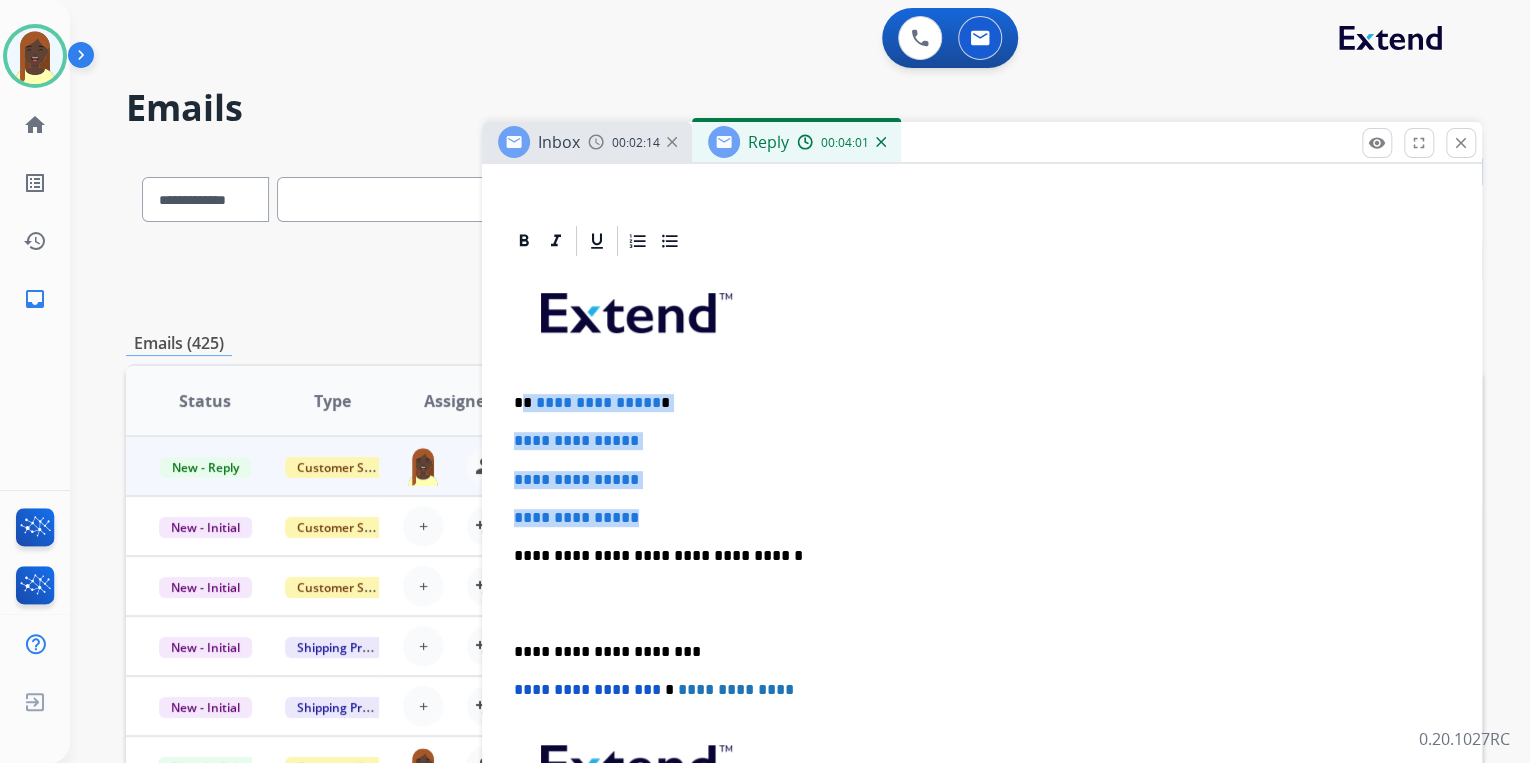 drag, startPoint x: 520, startPoint y: 397, endPoint x: 676, endPoint y: 494, distance: 183.69812 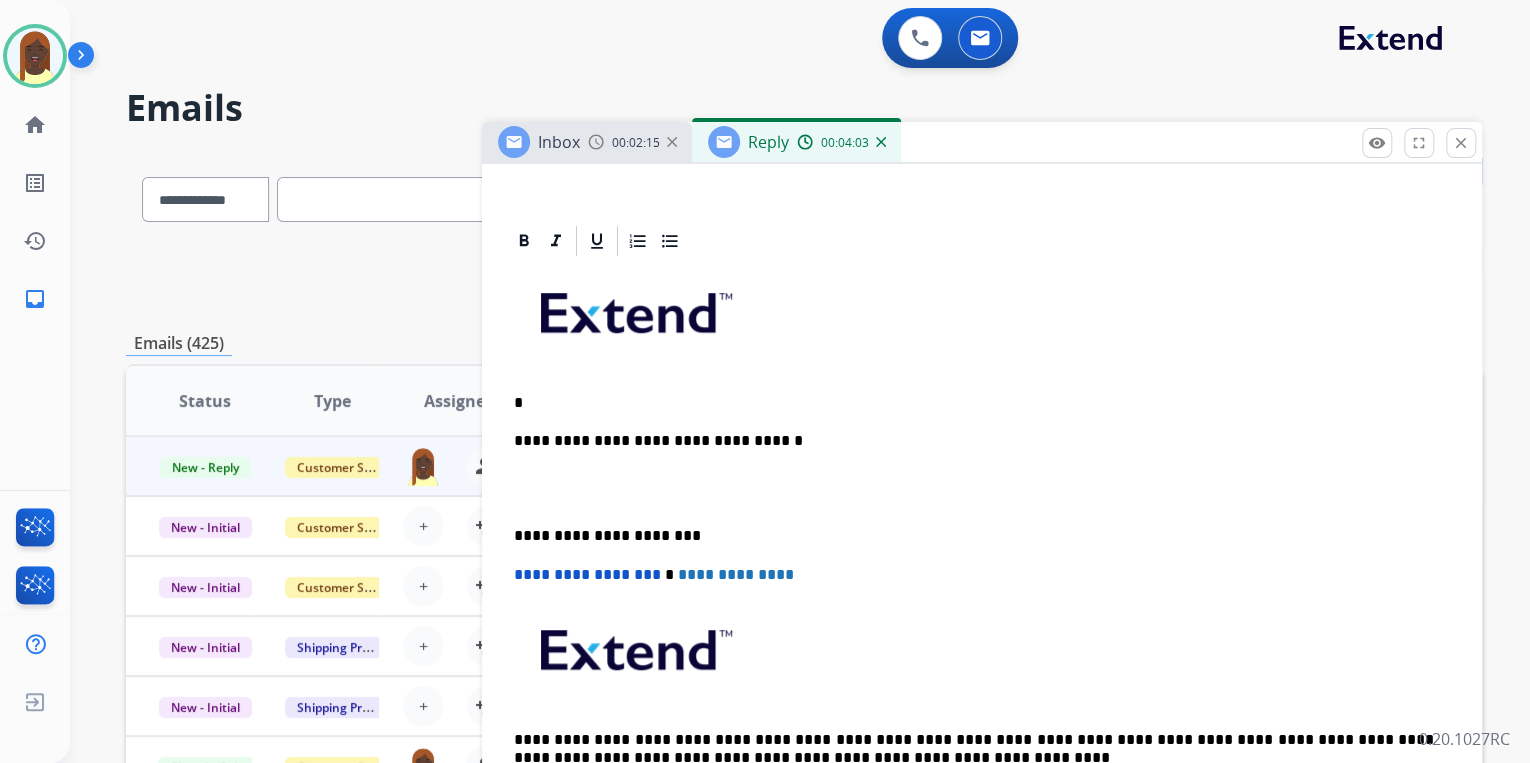 type 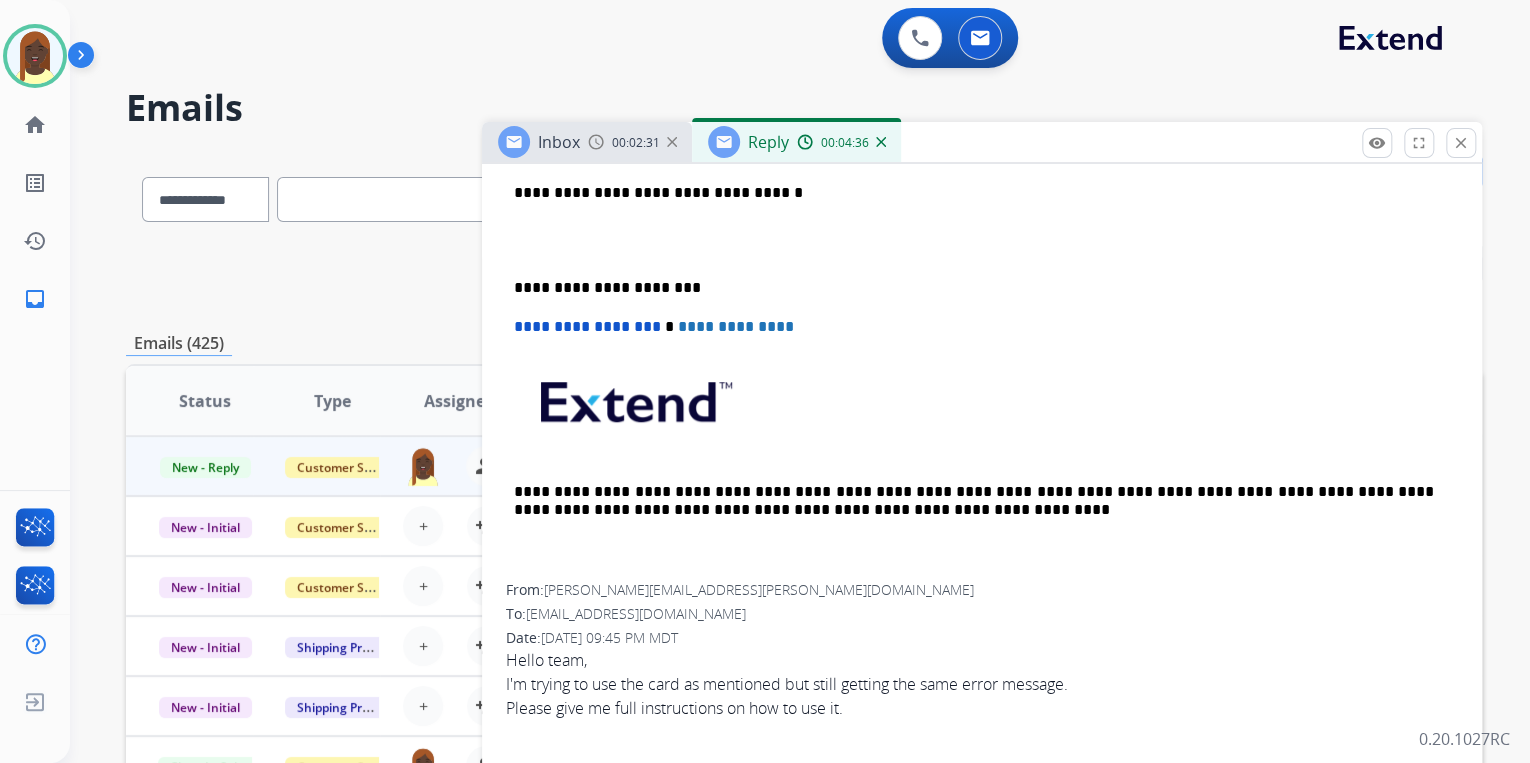scroll, scrollTop: 560, scrollLeft: 0, axis: vertical 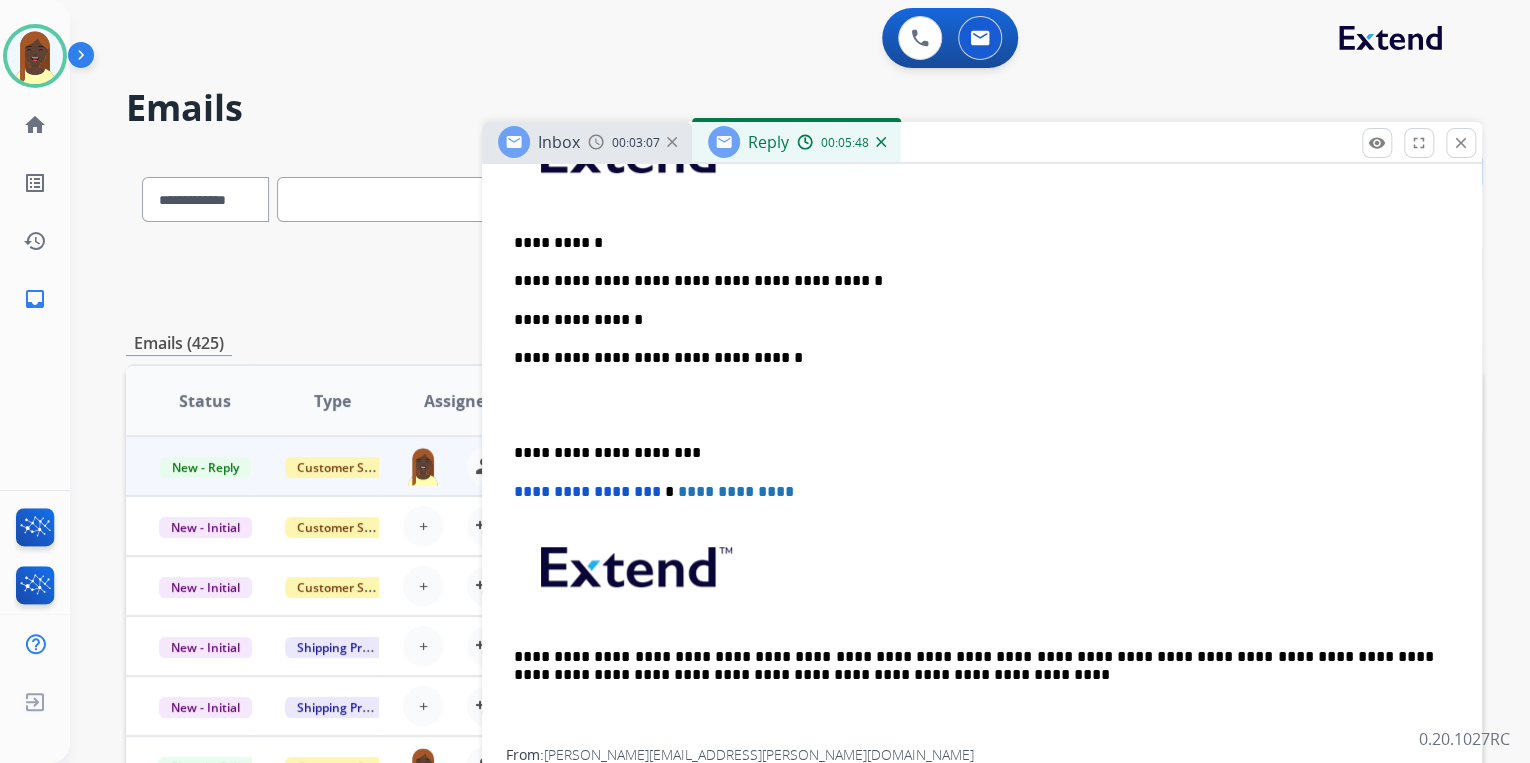 click on "**********" at bounding box center (974, 320) 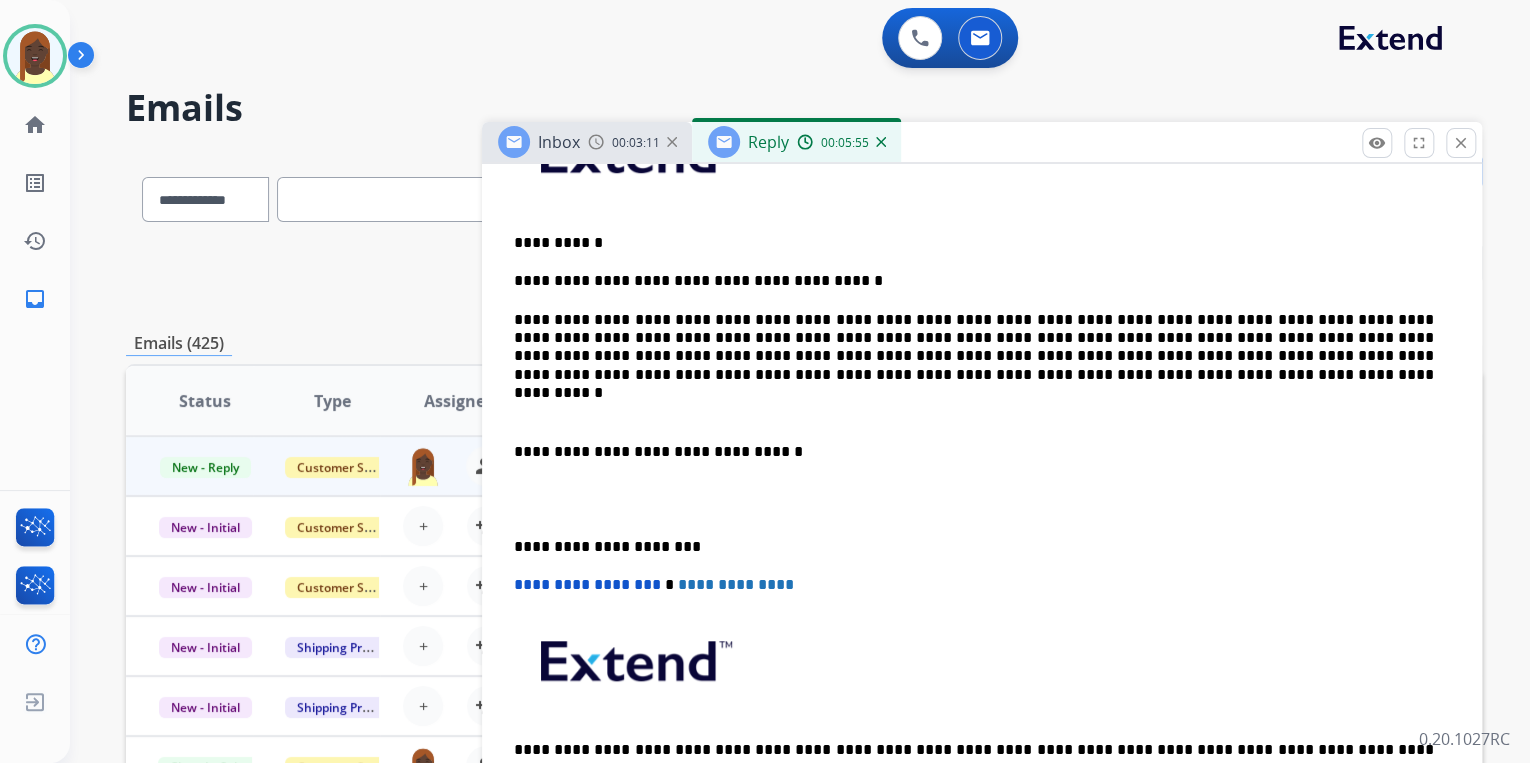 click on "**********" at bounding box center [974, 348] 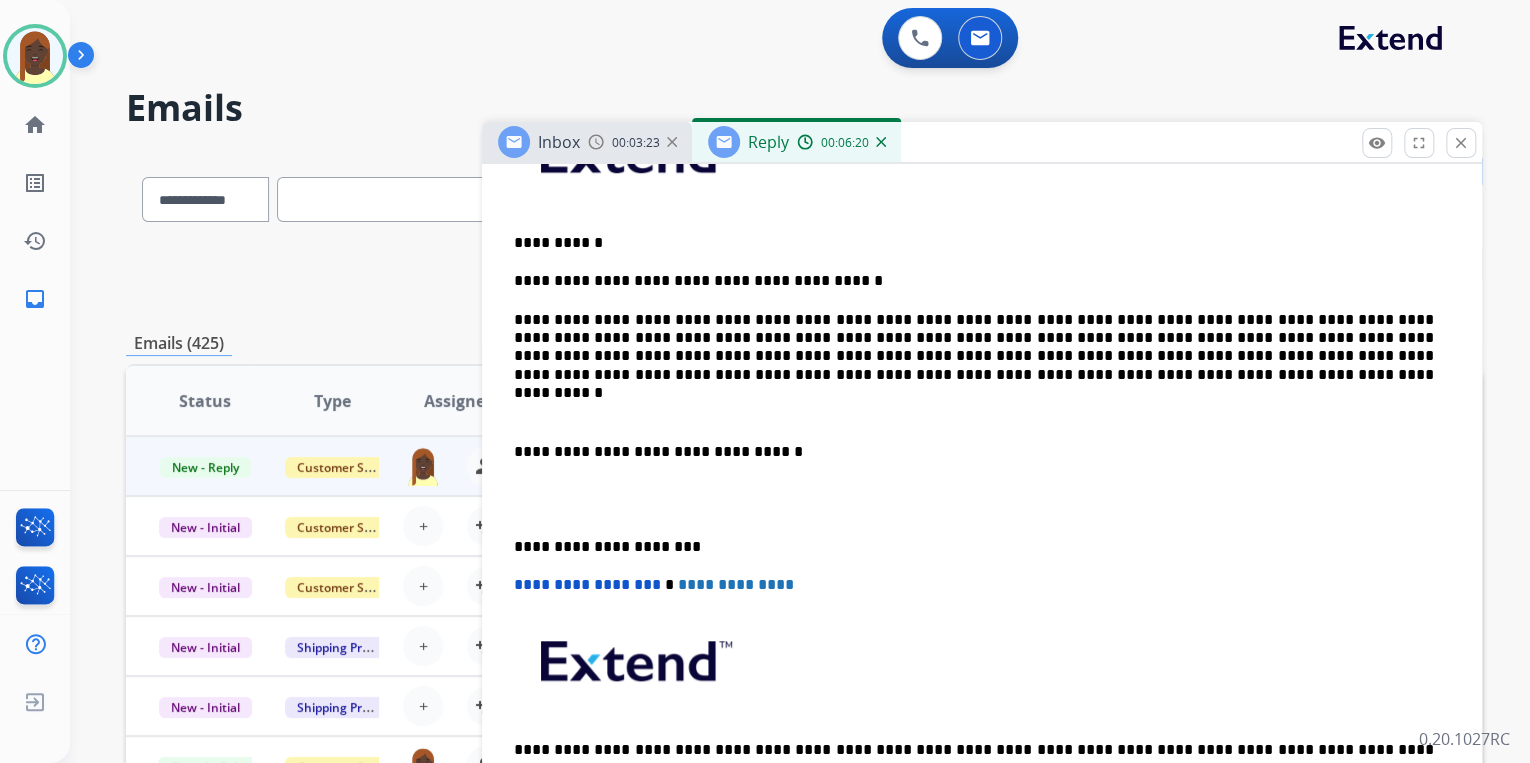 click on "**********" at bounding box center [974, 348] 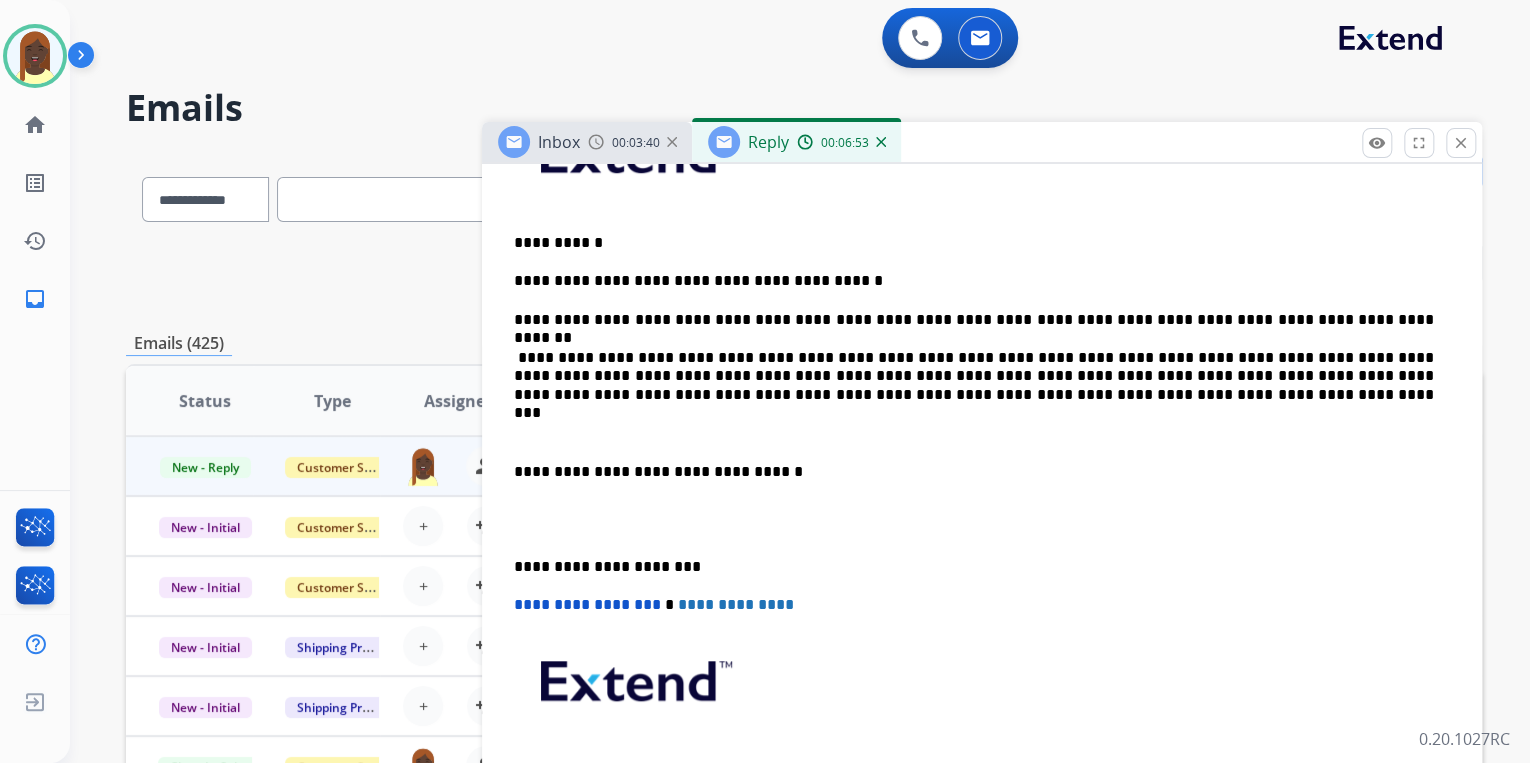 click on "**********" at bounding box center [974, 376] 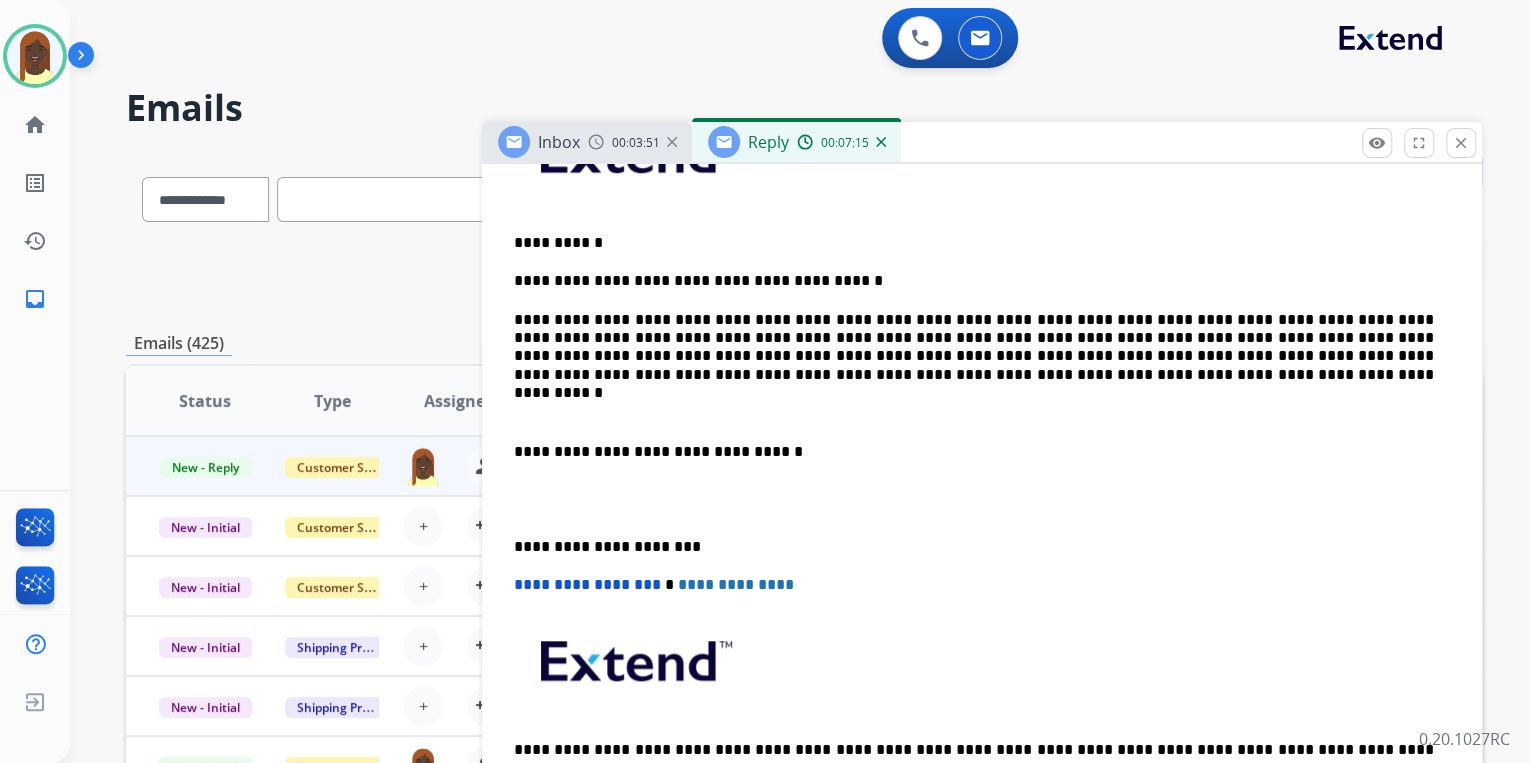 click on "**********" at bounding box center [974, 348] 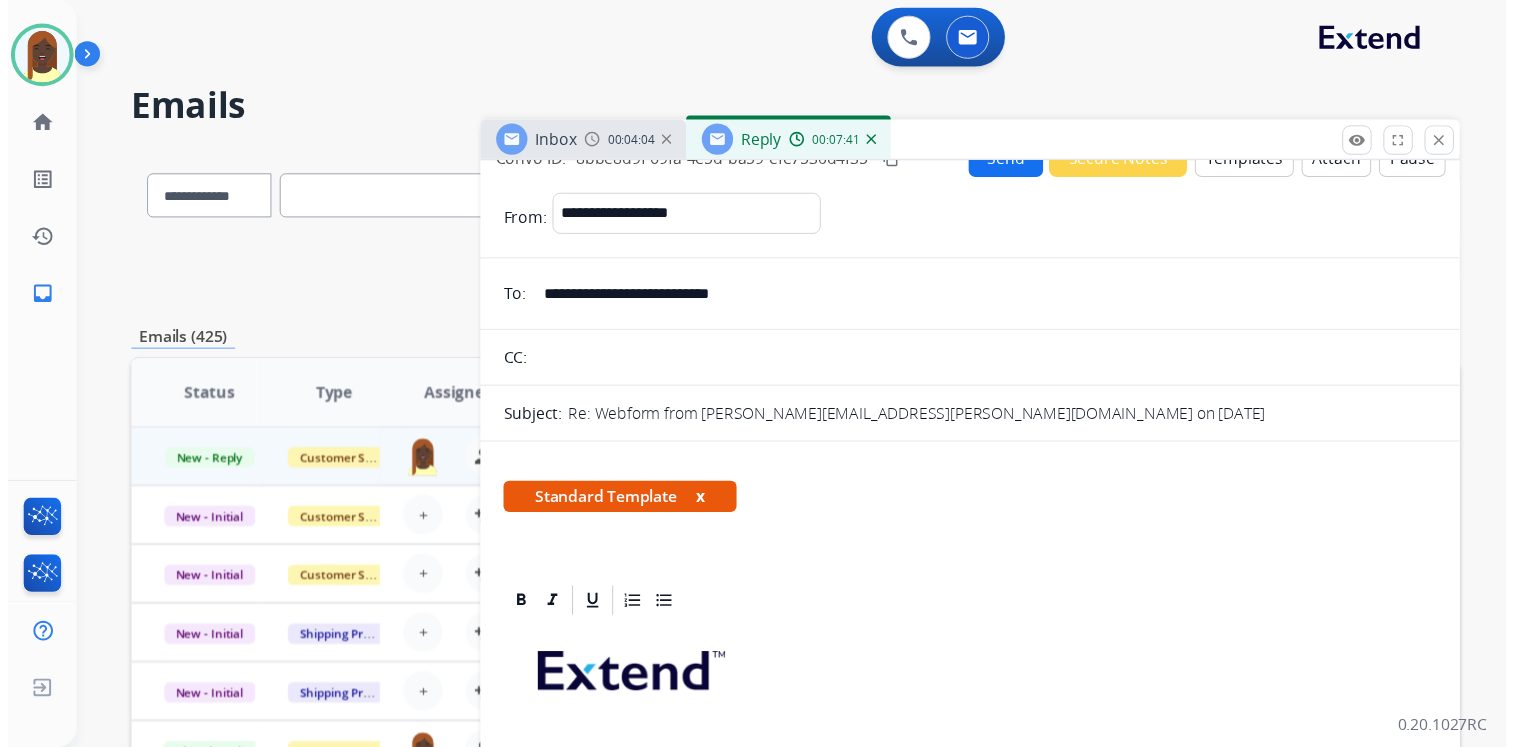scroll, scrollTop: 0, scrollLeft: 0, axis: both 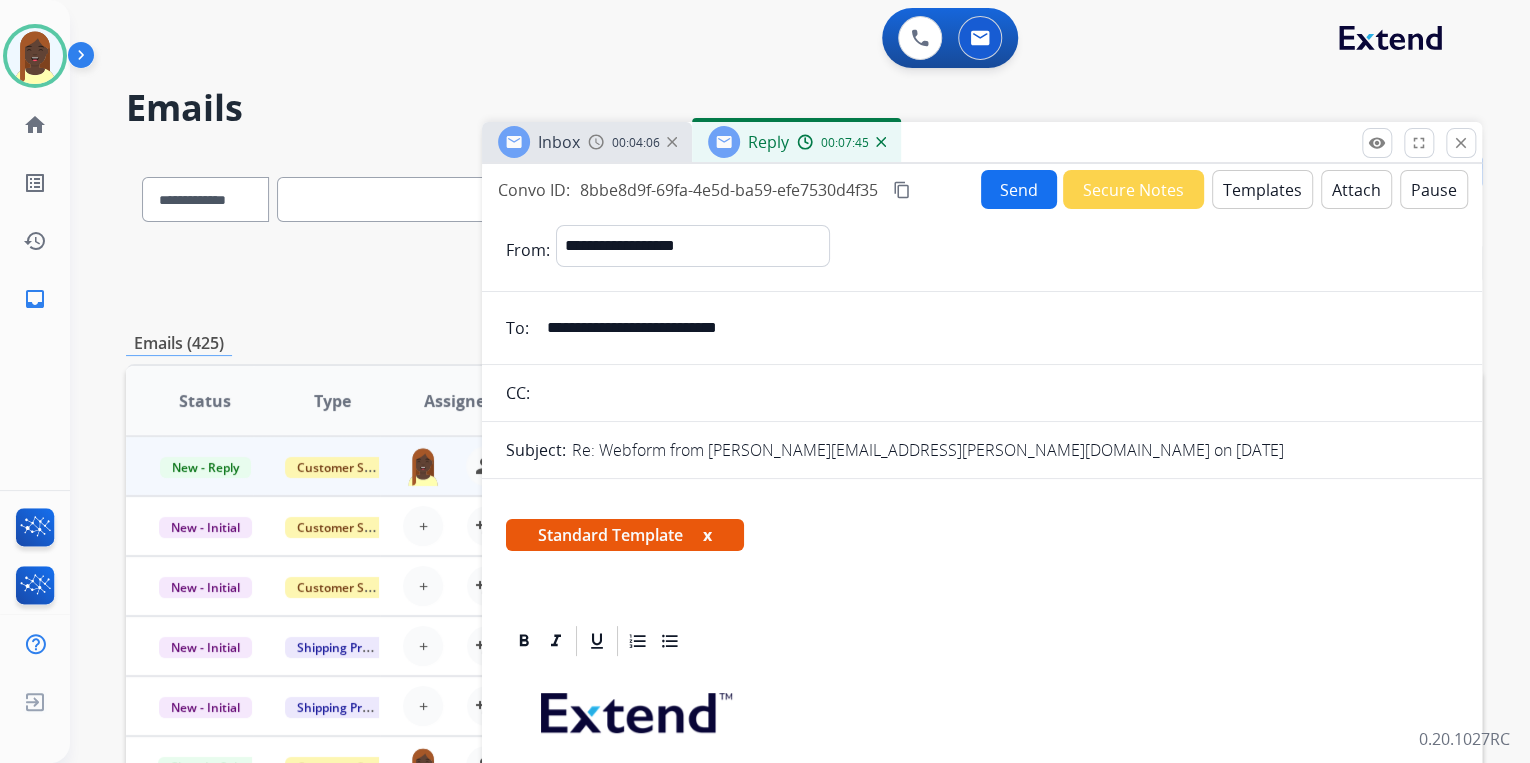 click on "Send" at bounding box center [1019, 189] 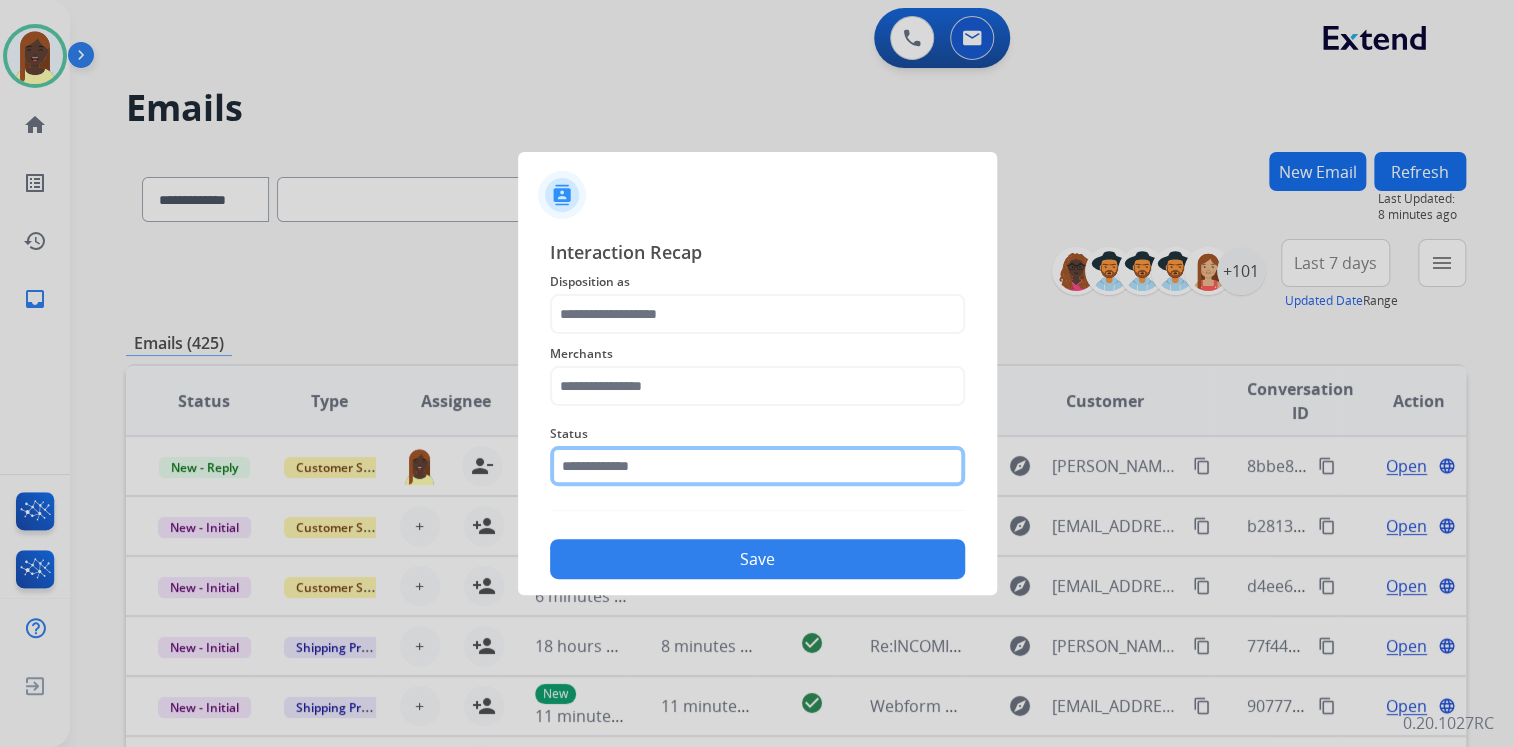 click 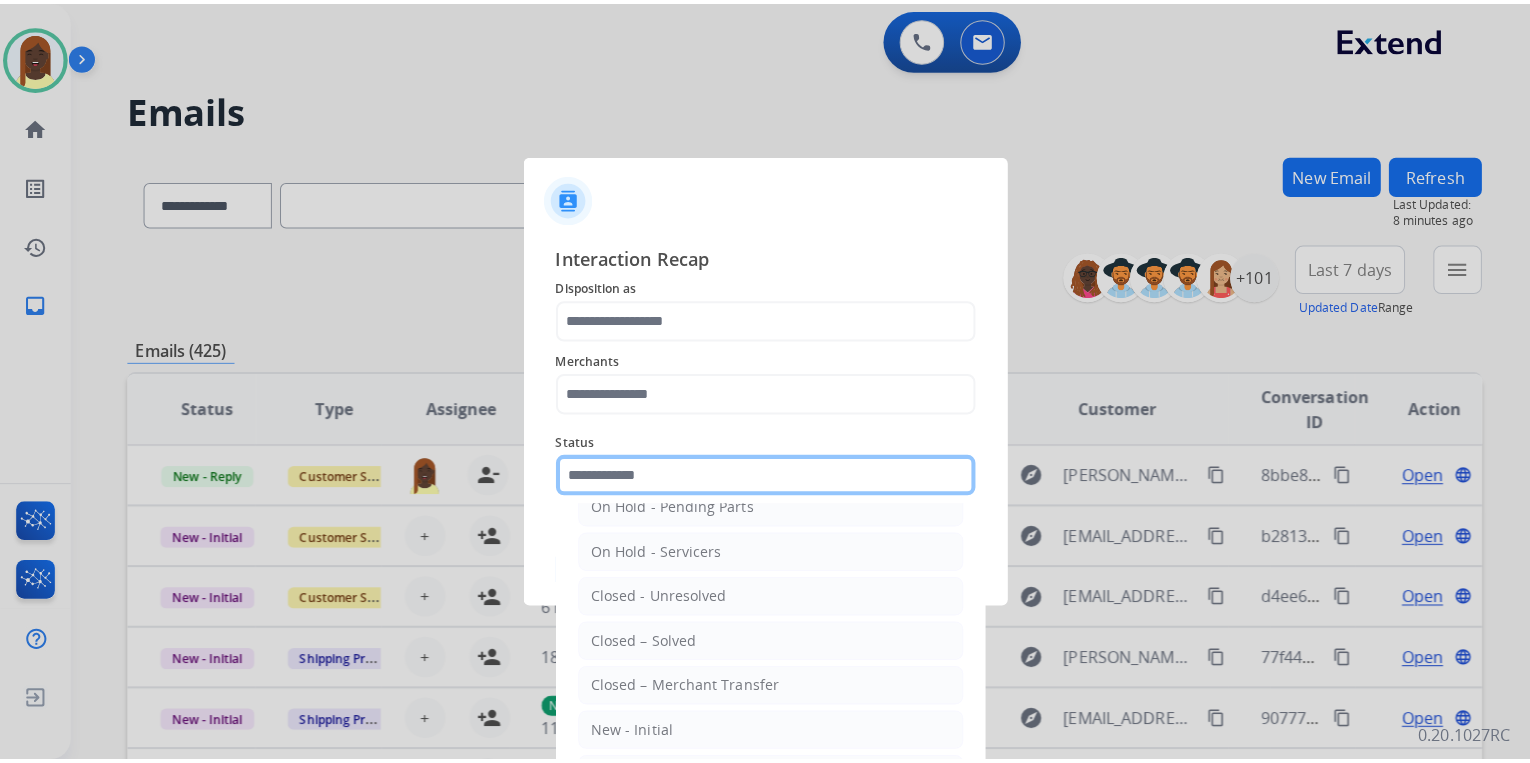 scroll, scrollTop: 116, scrollLeft: 0, axis: vertical 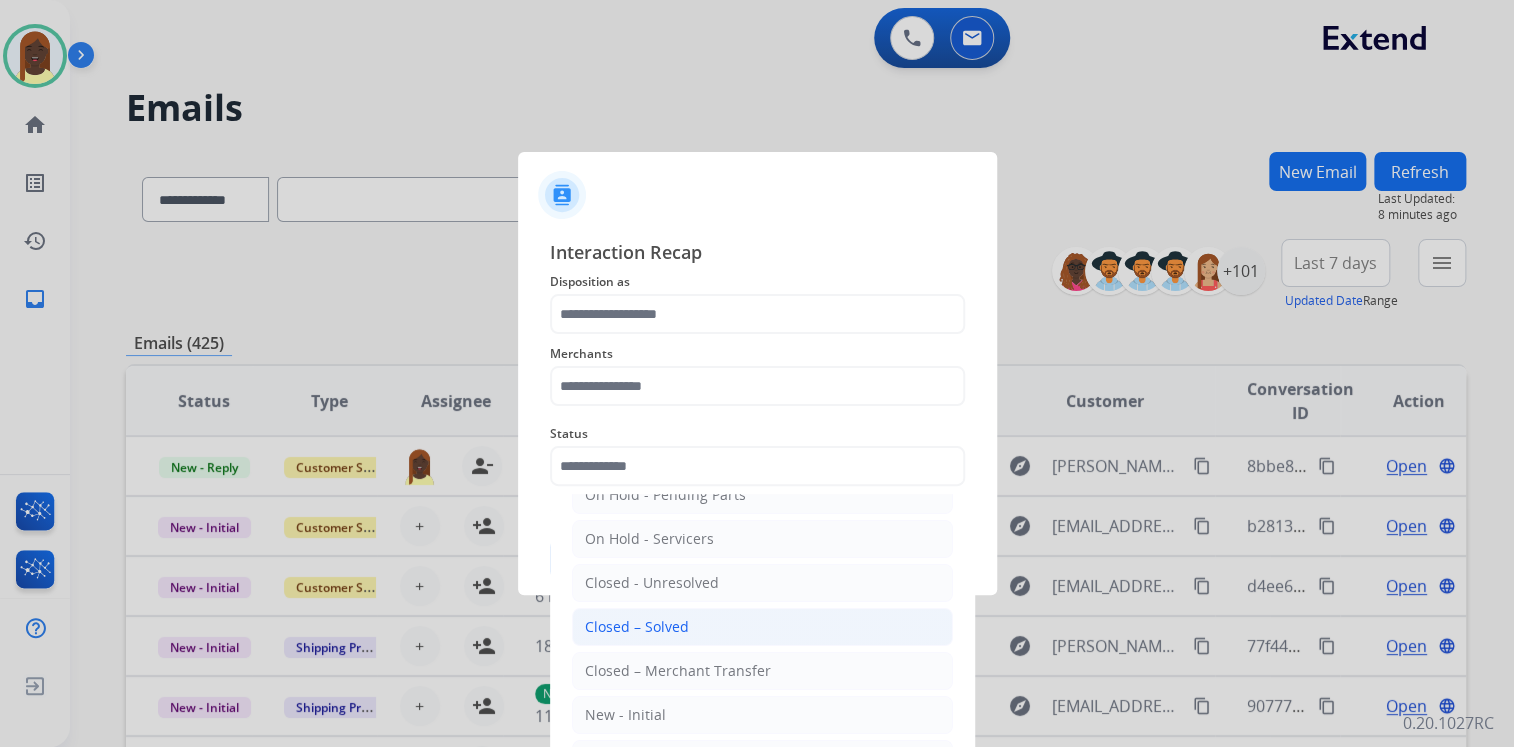 drag, startPoint x: 678, startPoint y: 616, endPoint x: 628, endPoint y: 516, distance: 111.8034 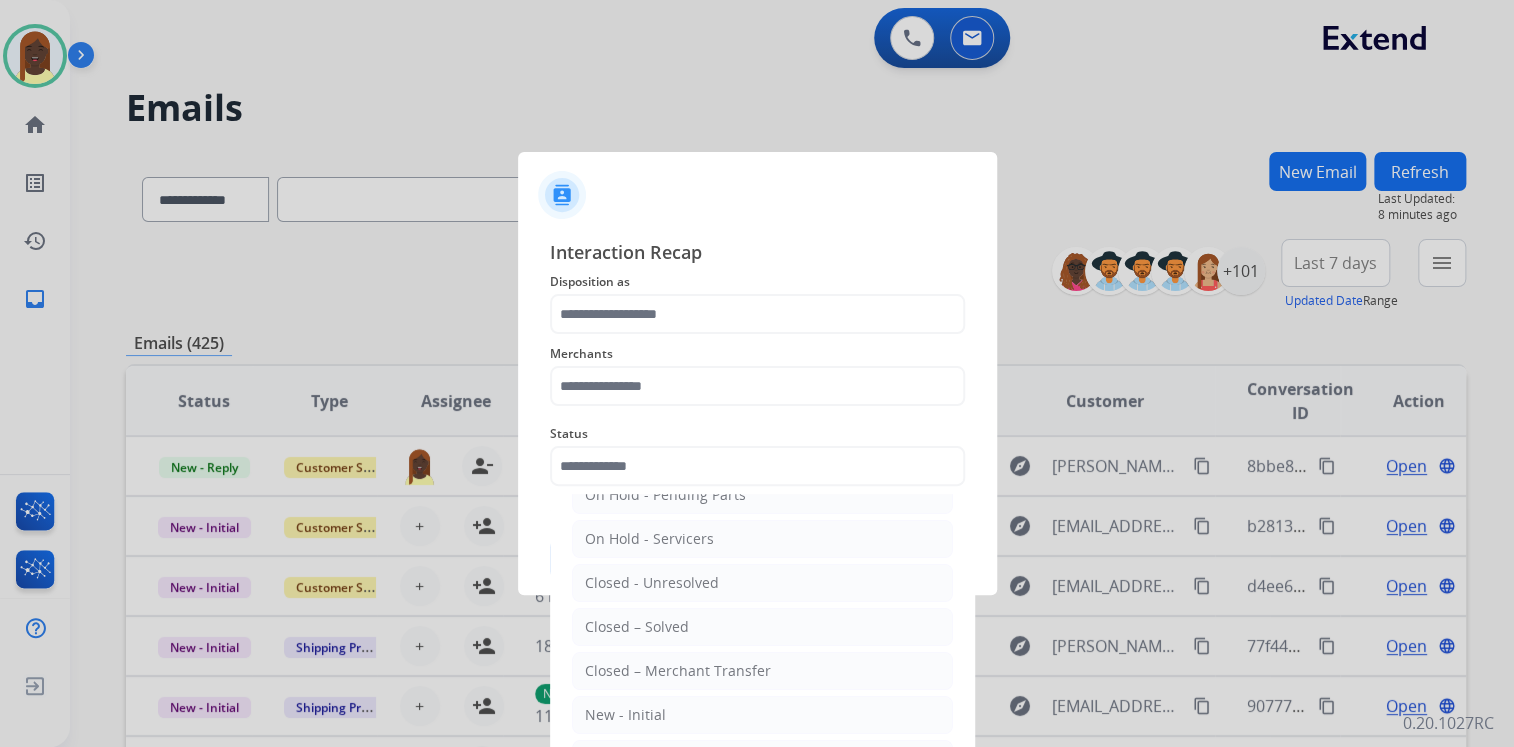 type on "**********" 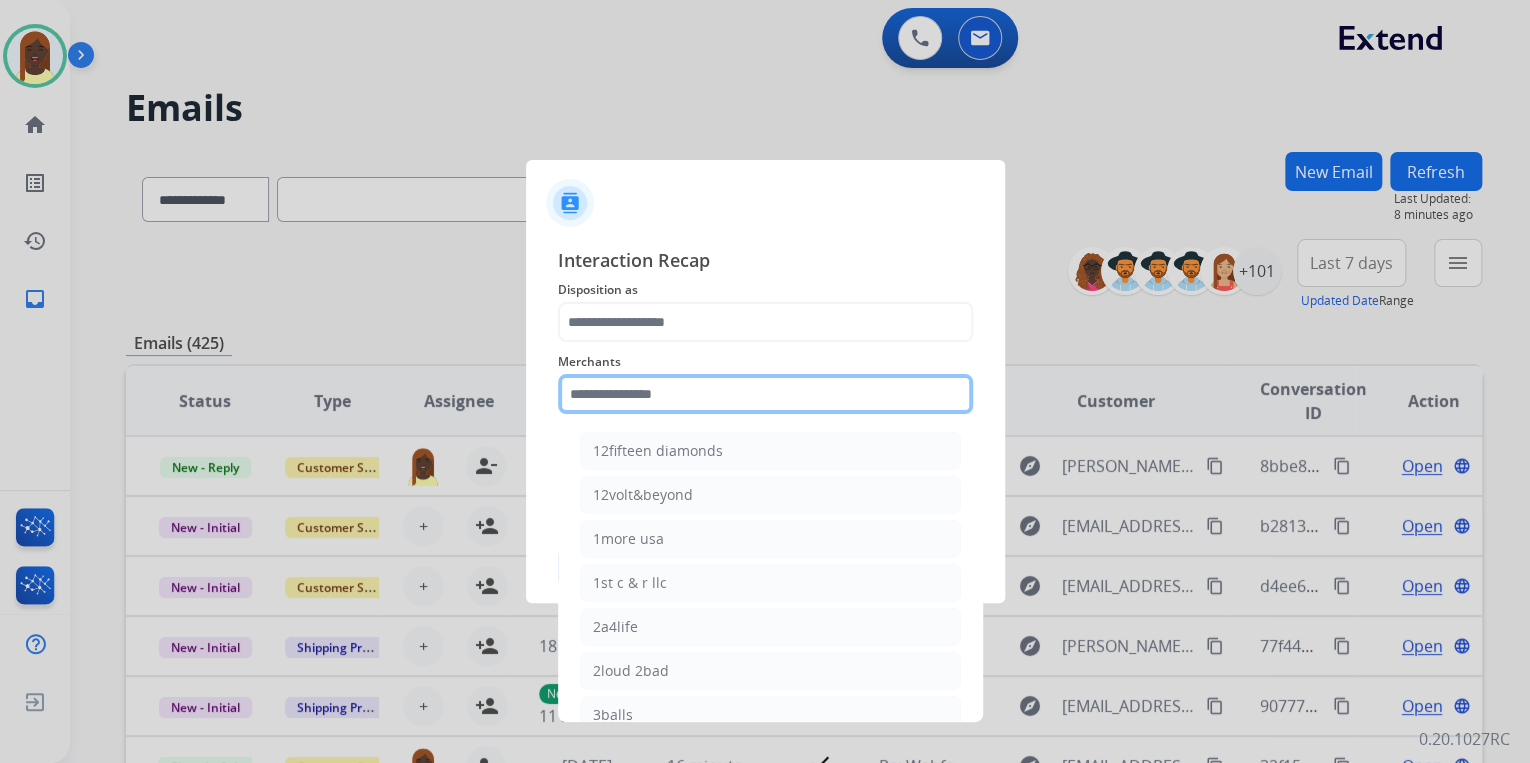 click 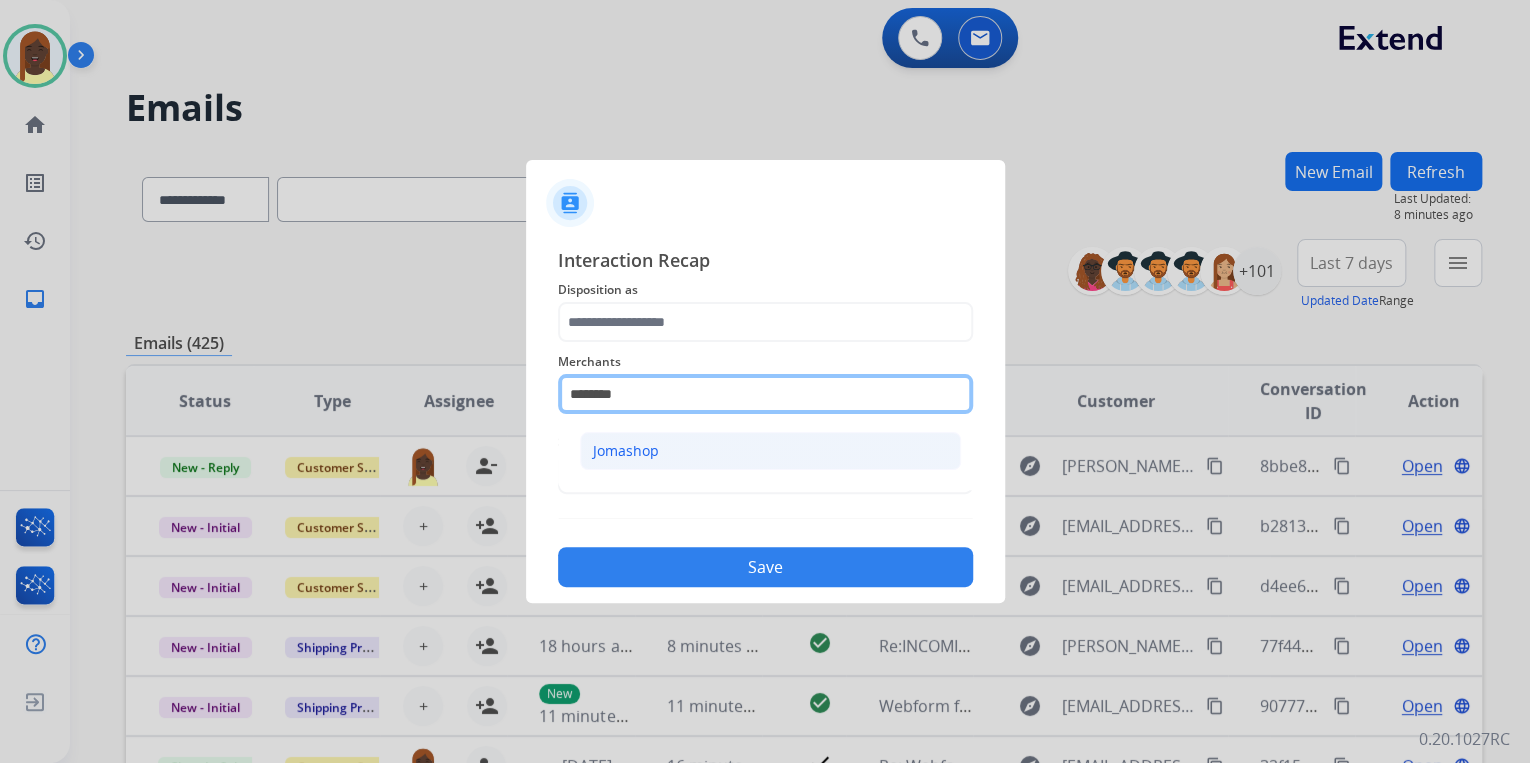 type on "********" 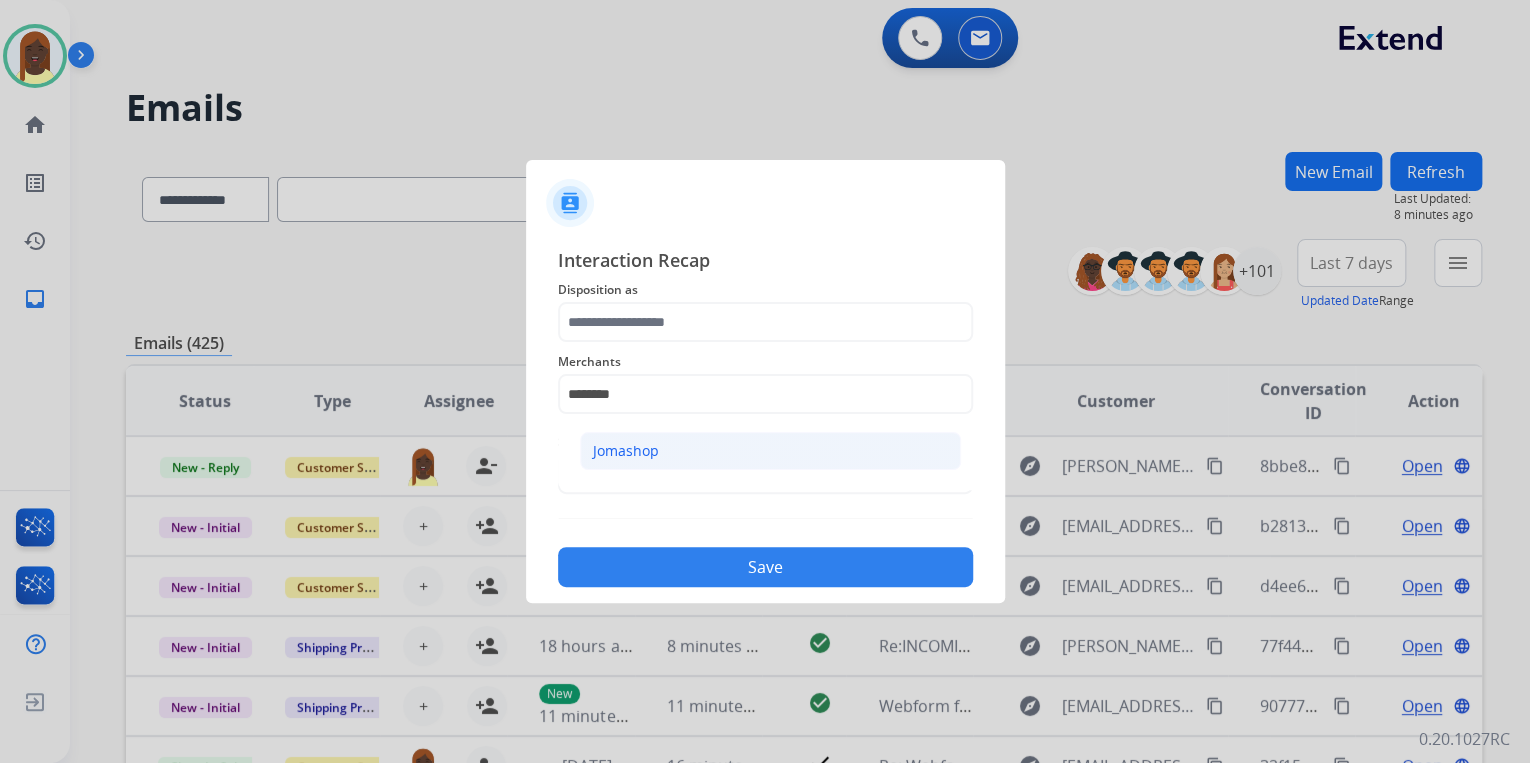click on "Jomashop" 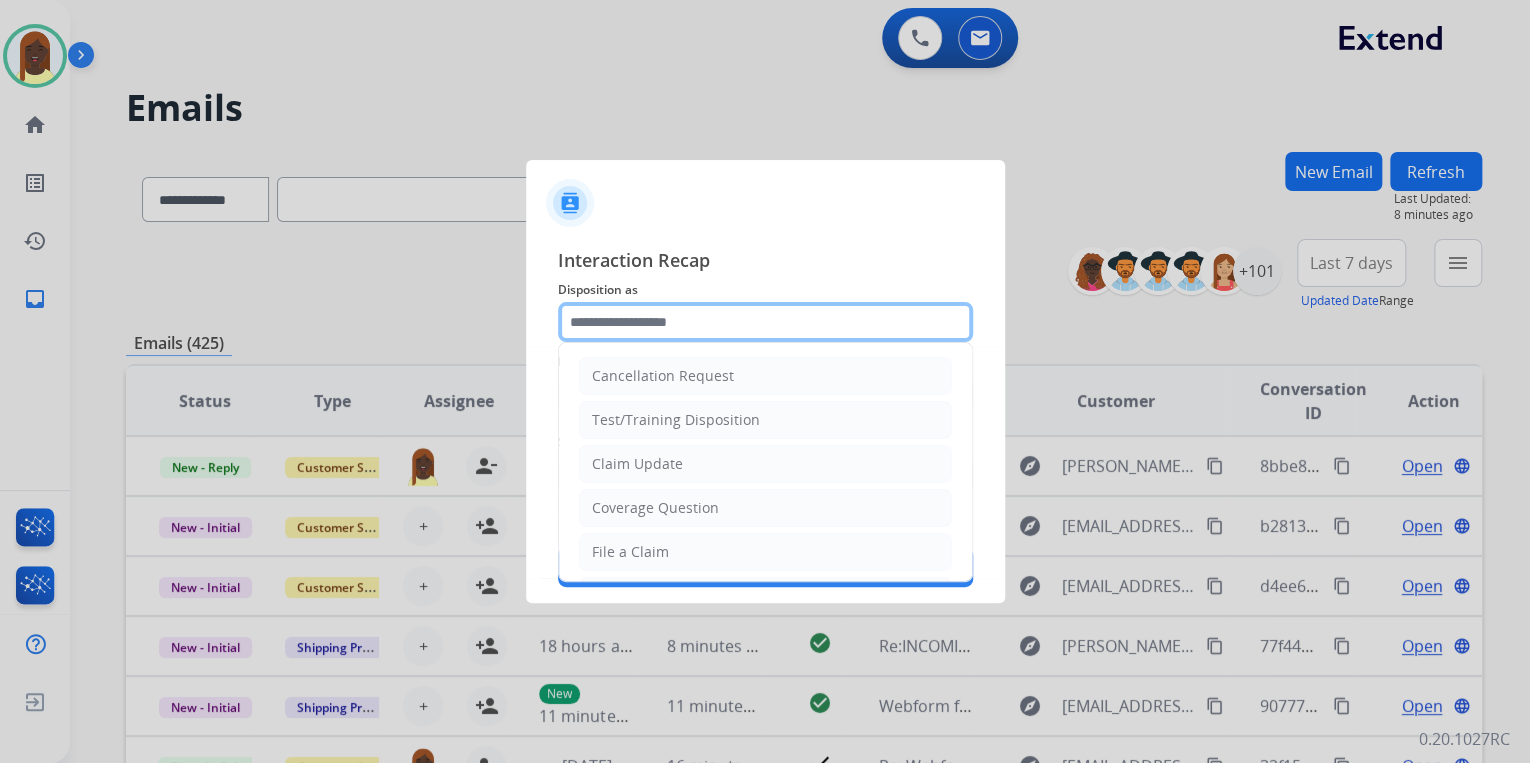 click 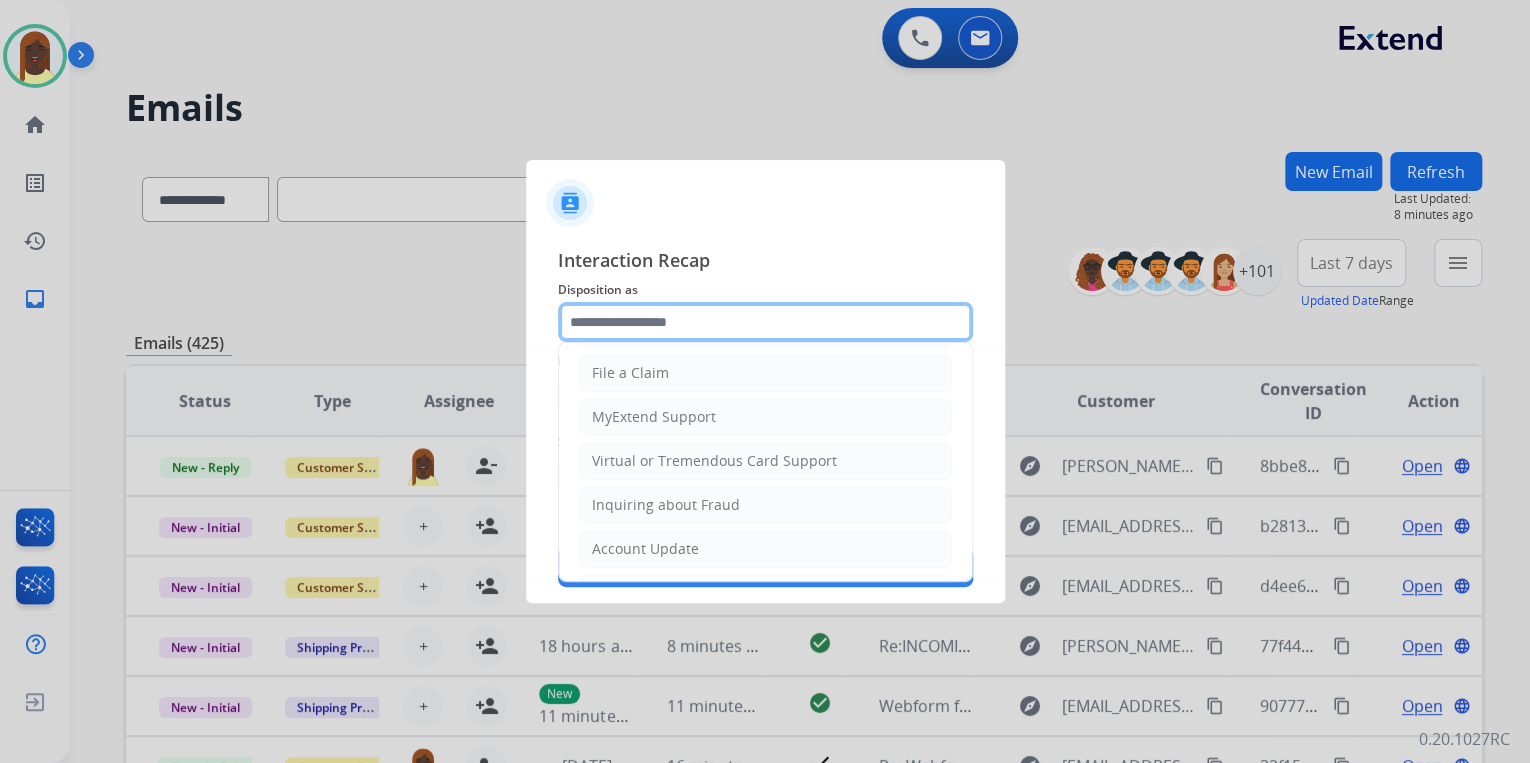 scroll, scrollTop: 240, scrollLeft: 0, axis: vertical 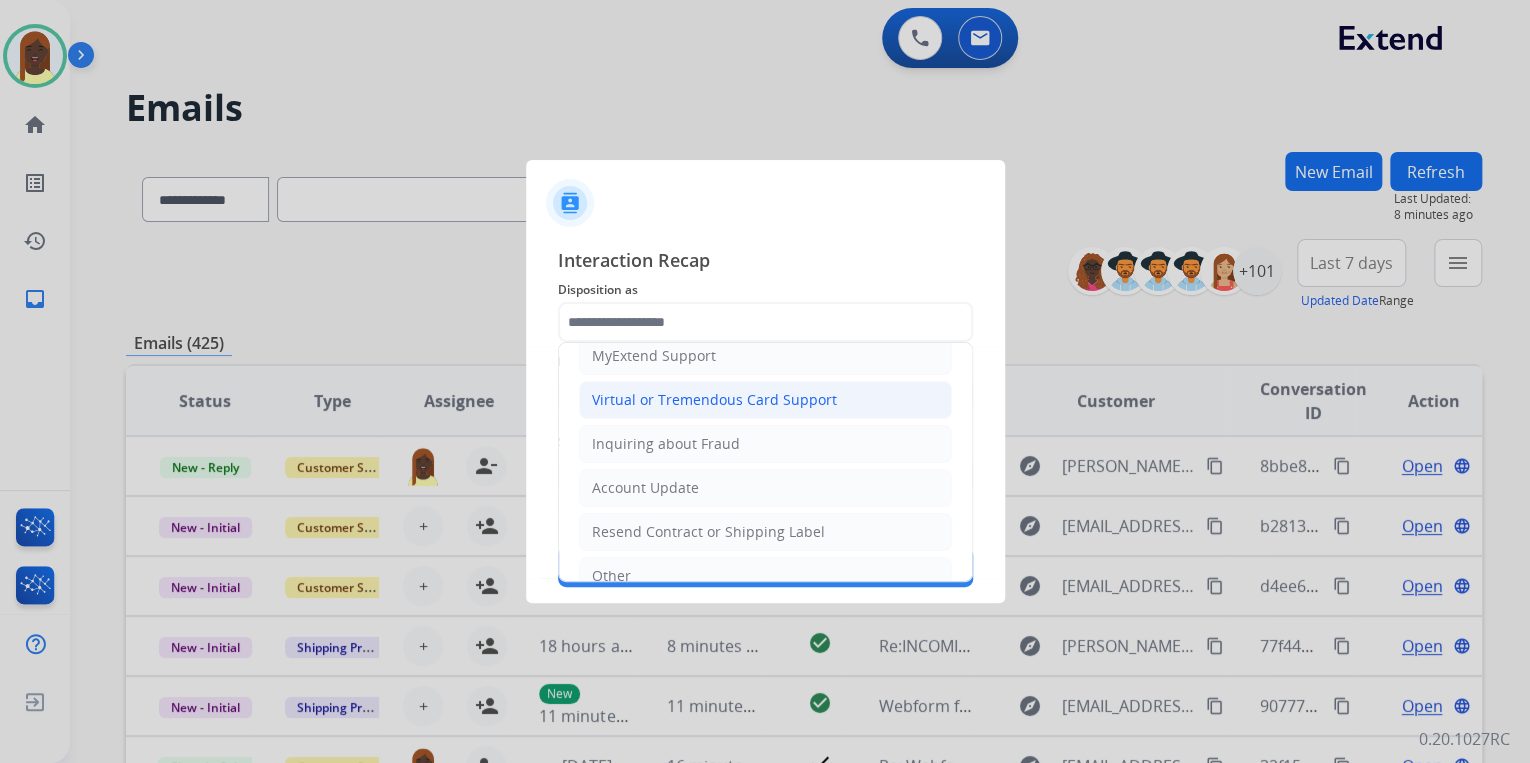 click on "Virtual or Tremendous Card Support" 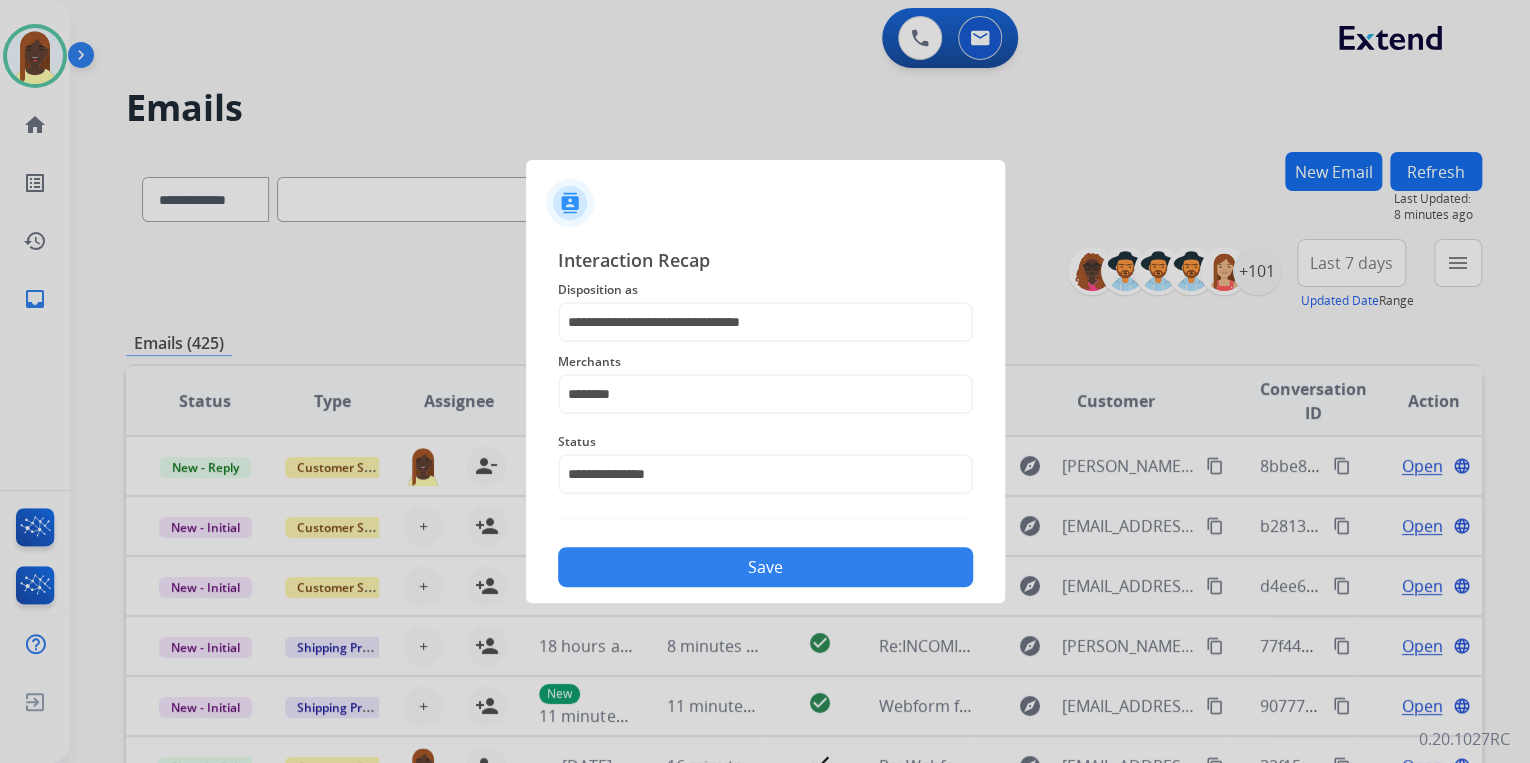 click on "Save" 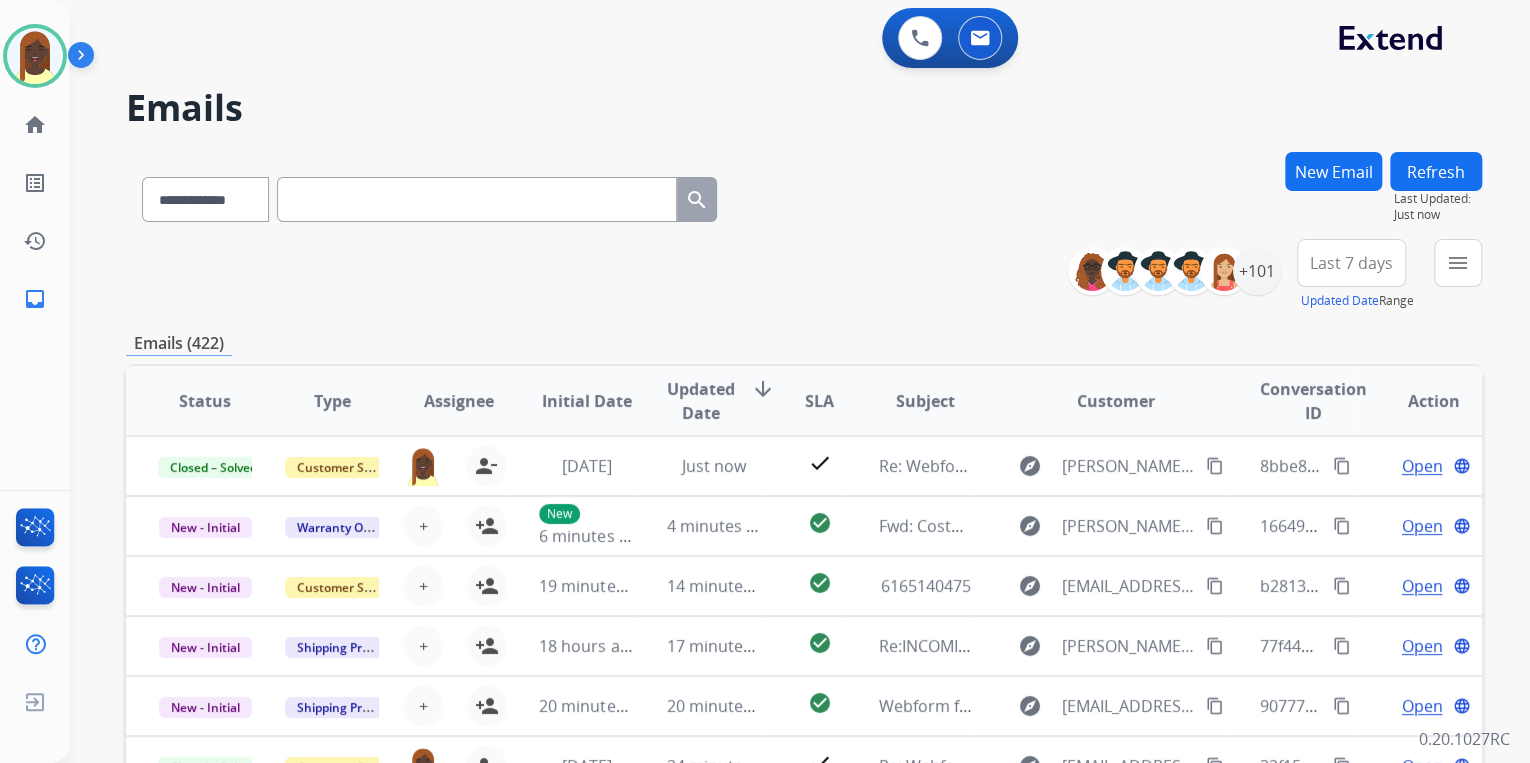 click on "**********" at bounding box center (804, 275) 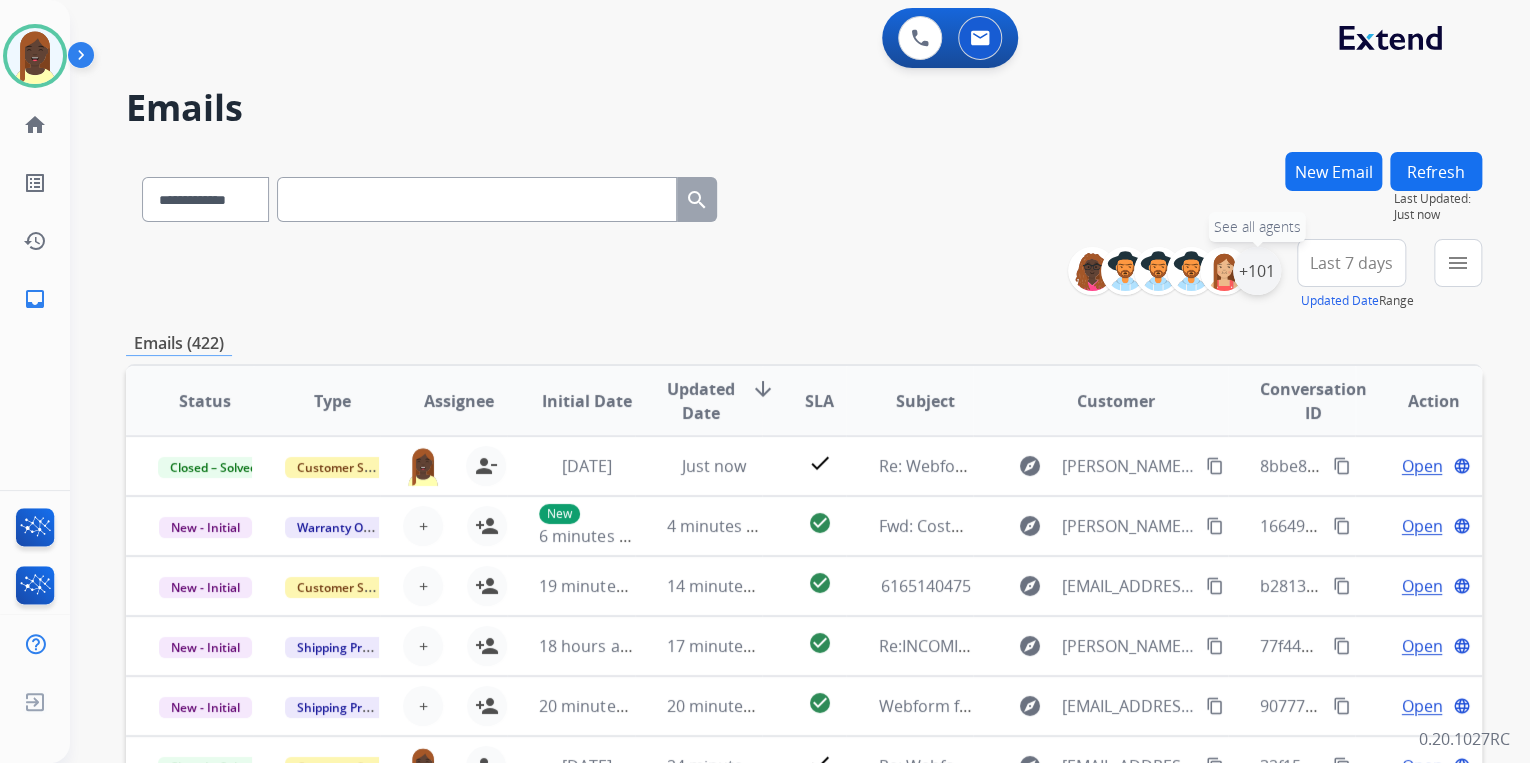 click on "+101" at bounding box center [1257, 271] 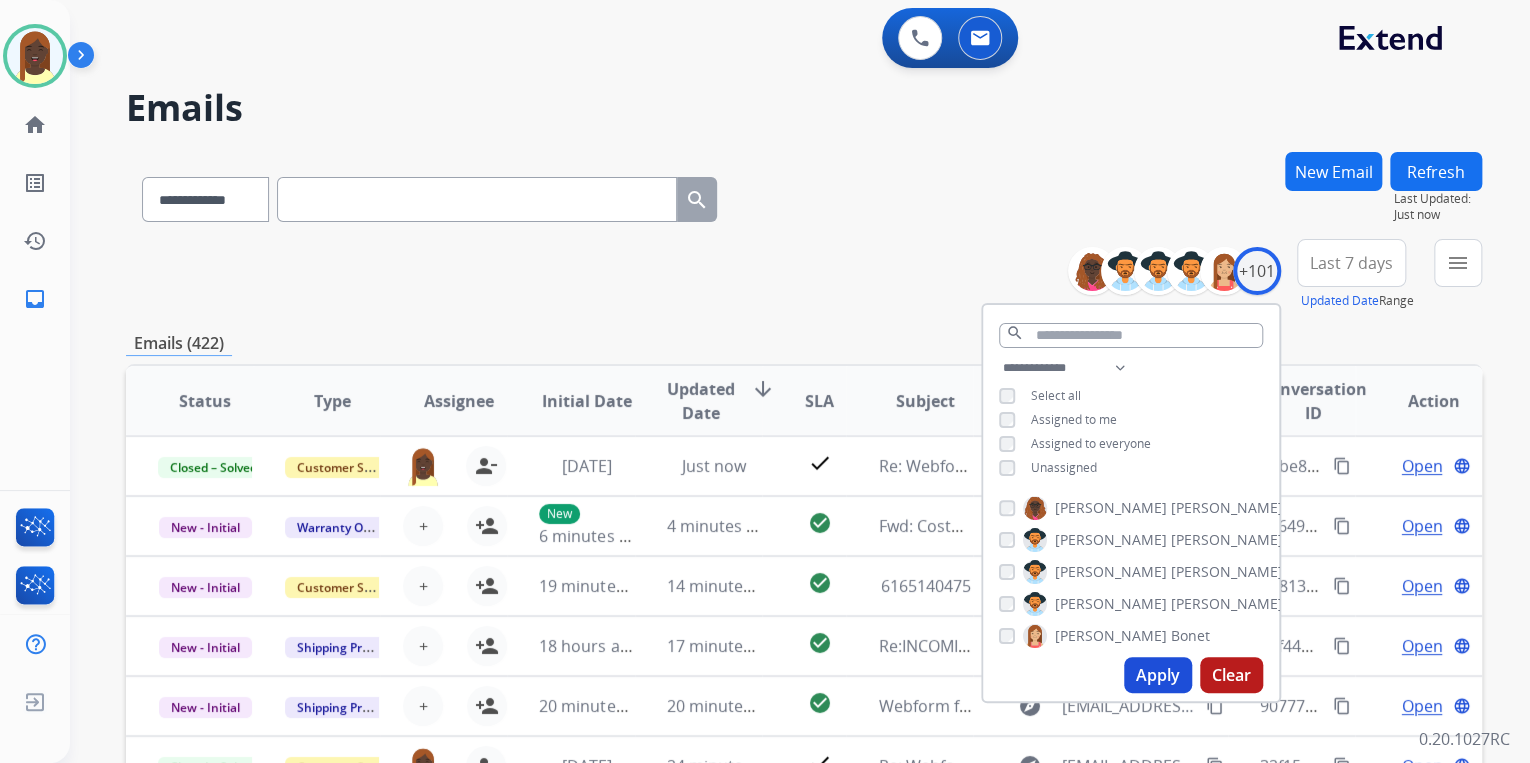 drag, startPoint x: 1155, startPoint y: 666, endPoint x: 1056, endPoint y: 568, distance: 139.30183 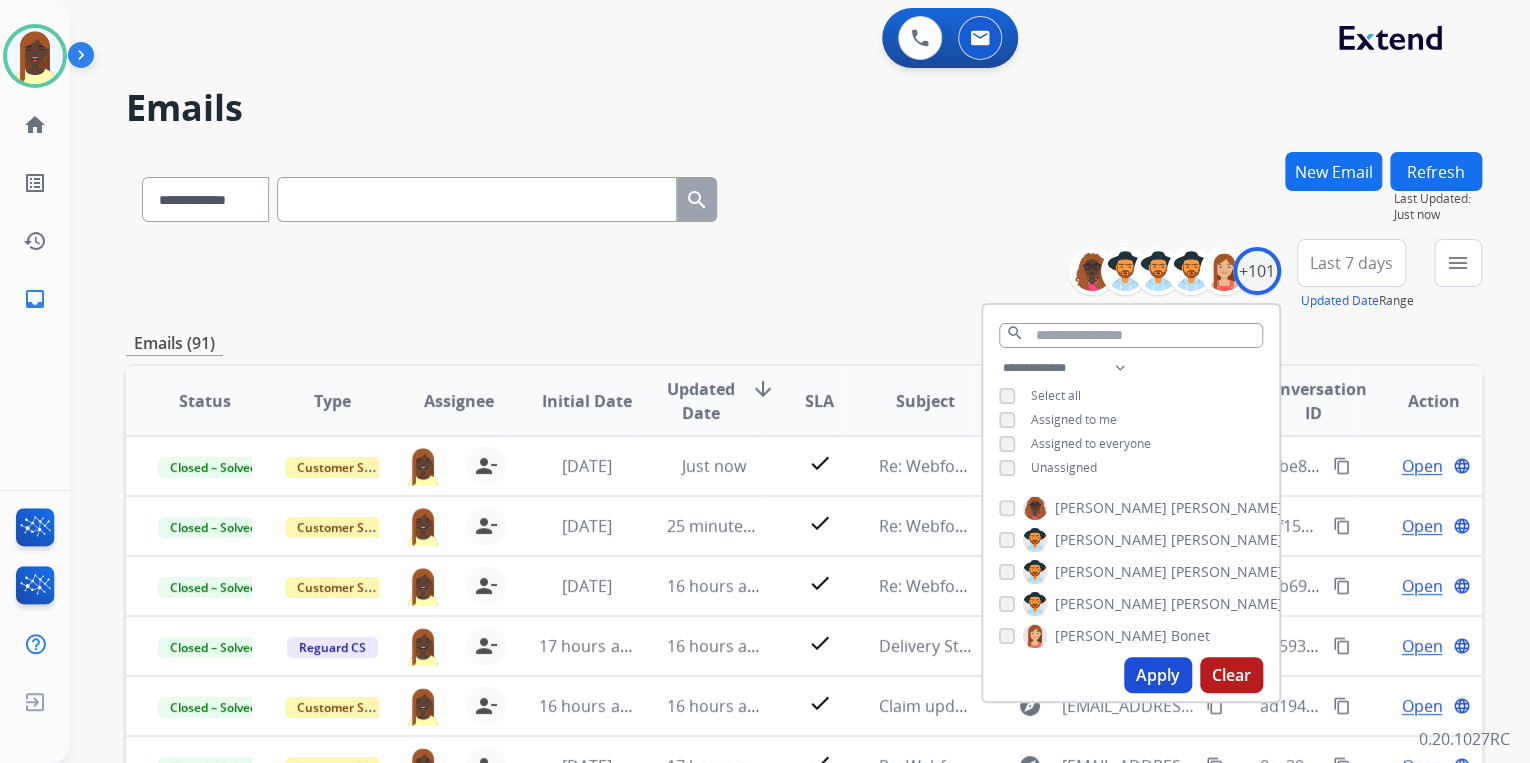 click on "**********" at bounding box center [804, 275] 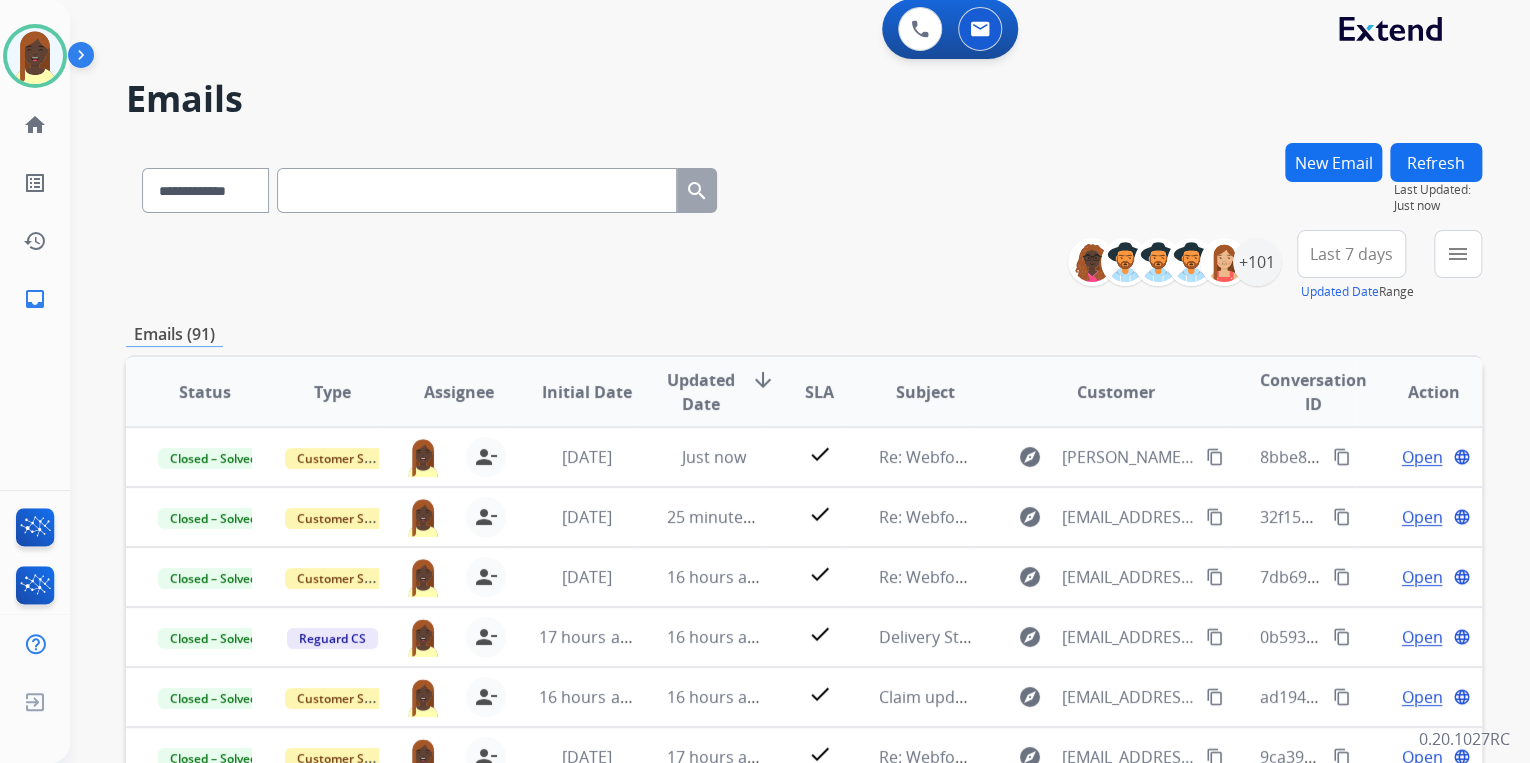 scroll, scrollTop: 0, scrollLeft: 0, axis: both 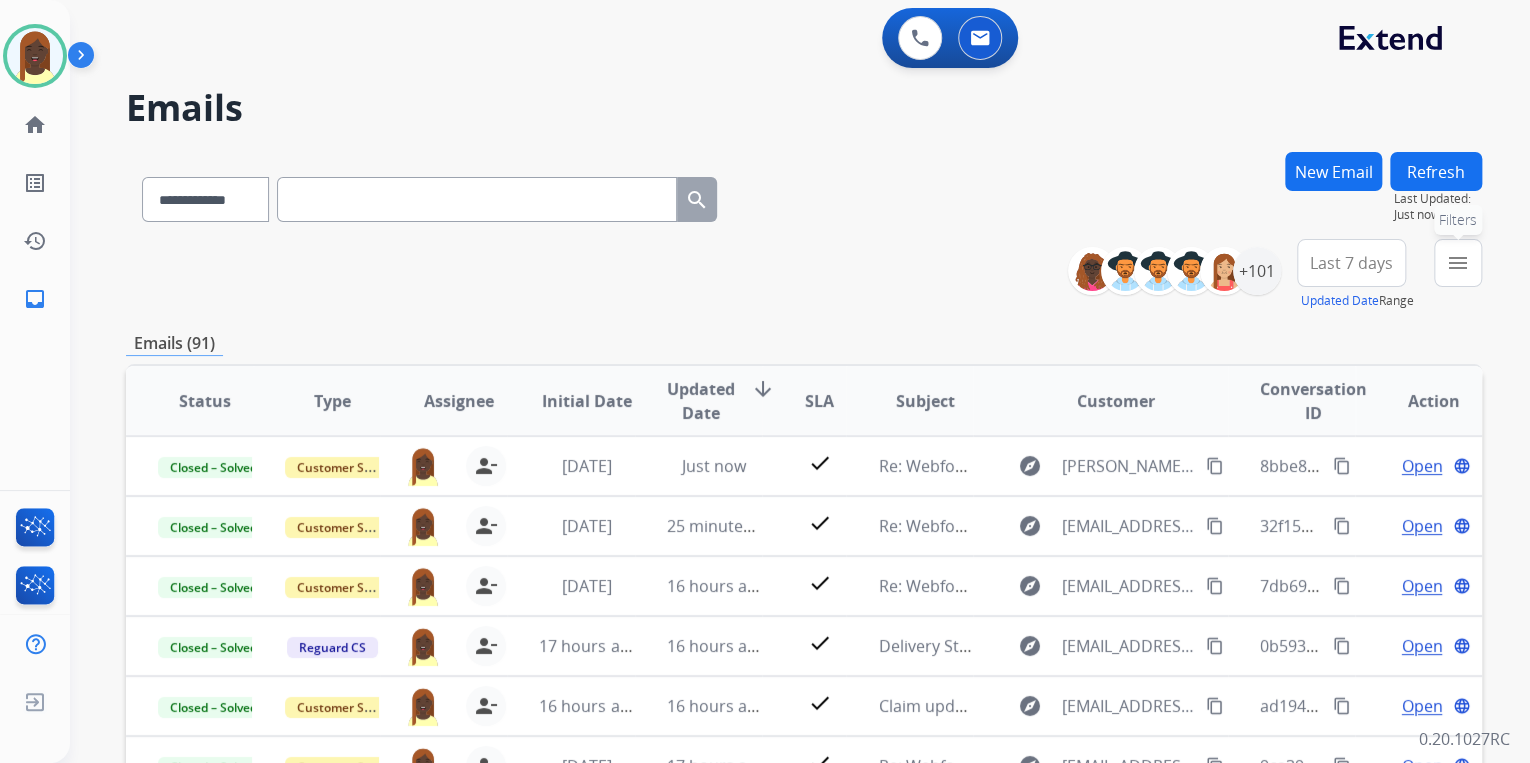 click on "menu" at bounding box center [1458, 263] 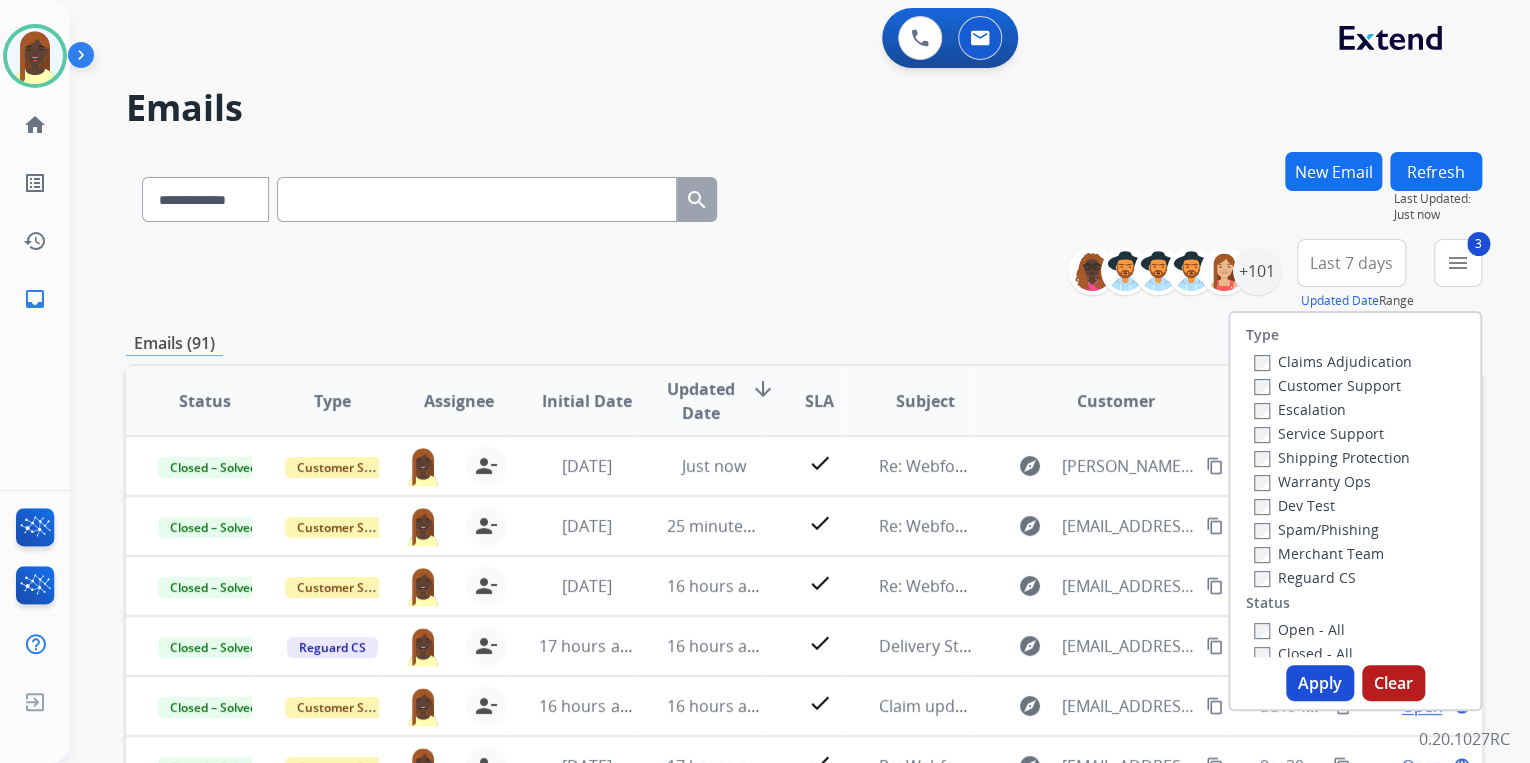 drag, startPoint x: 1305, startPoint y: 679, endPoint x: 1229, endPoint y: 564, distance: 137.84412 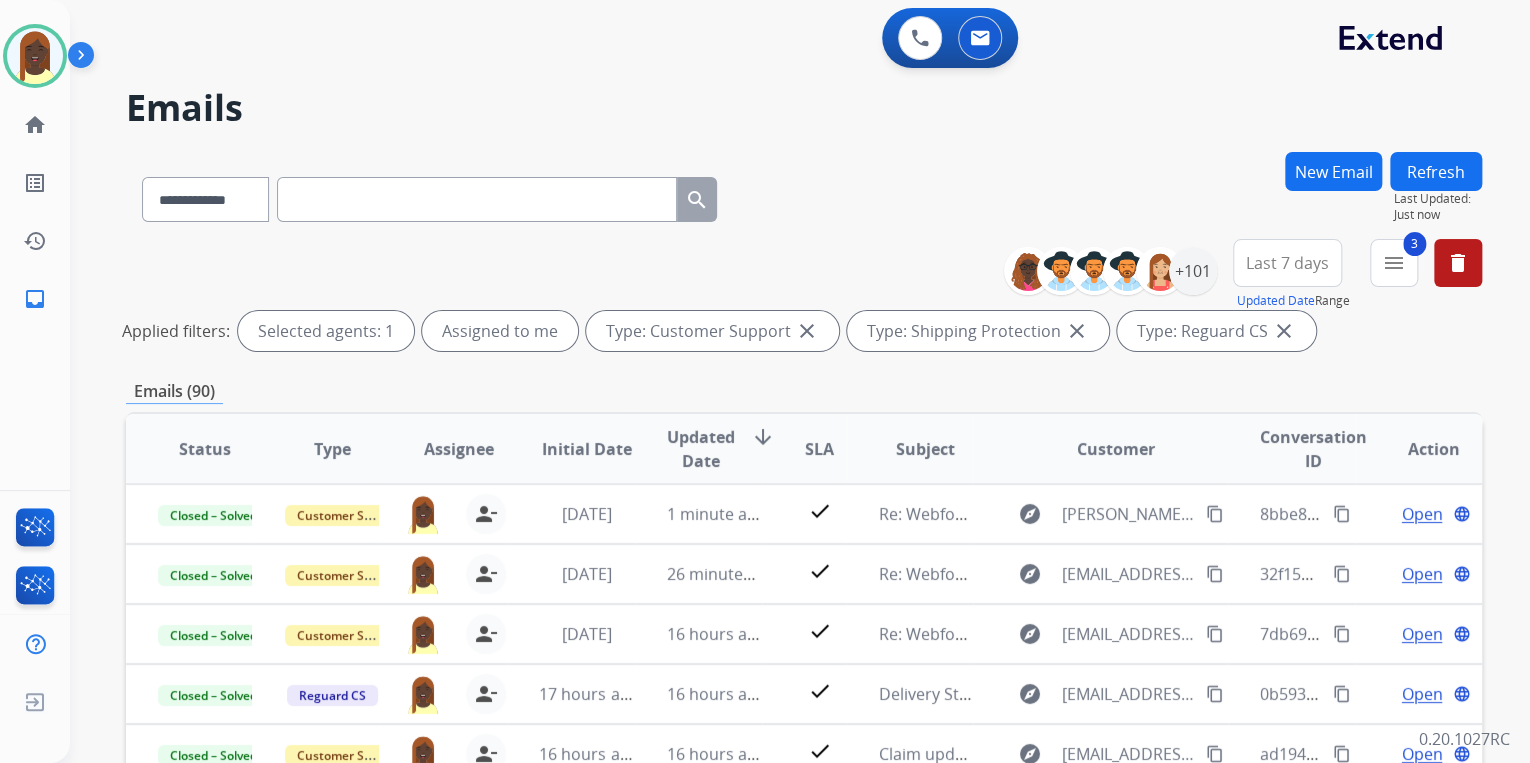 click on "**********" at bounding box center (804, 299) 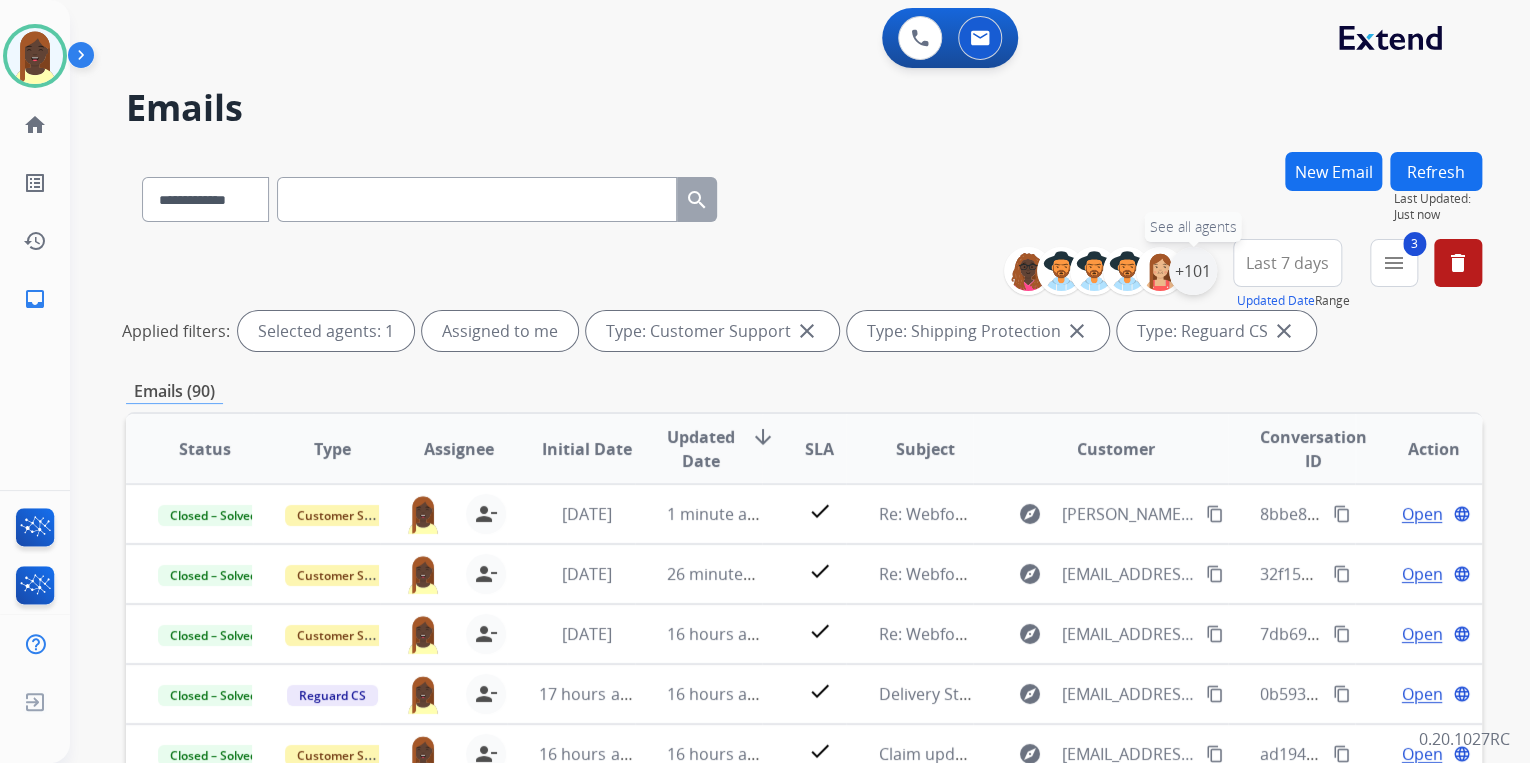 click on "+101" at bounding box center [1193, 271] 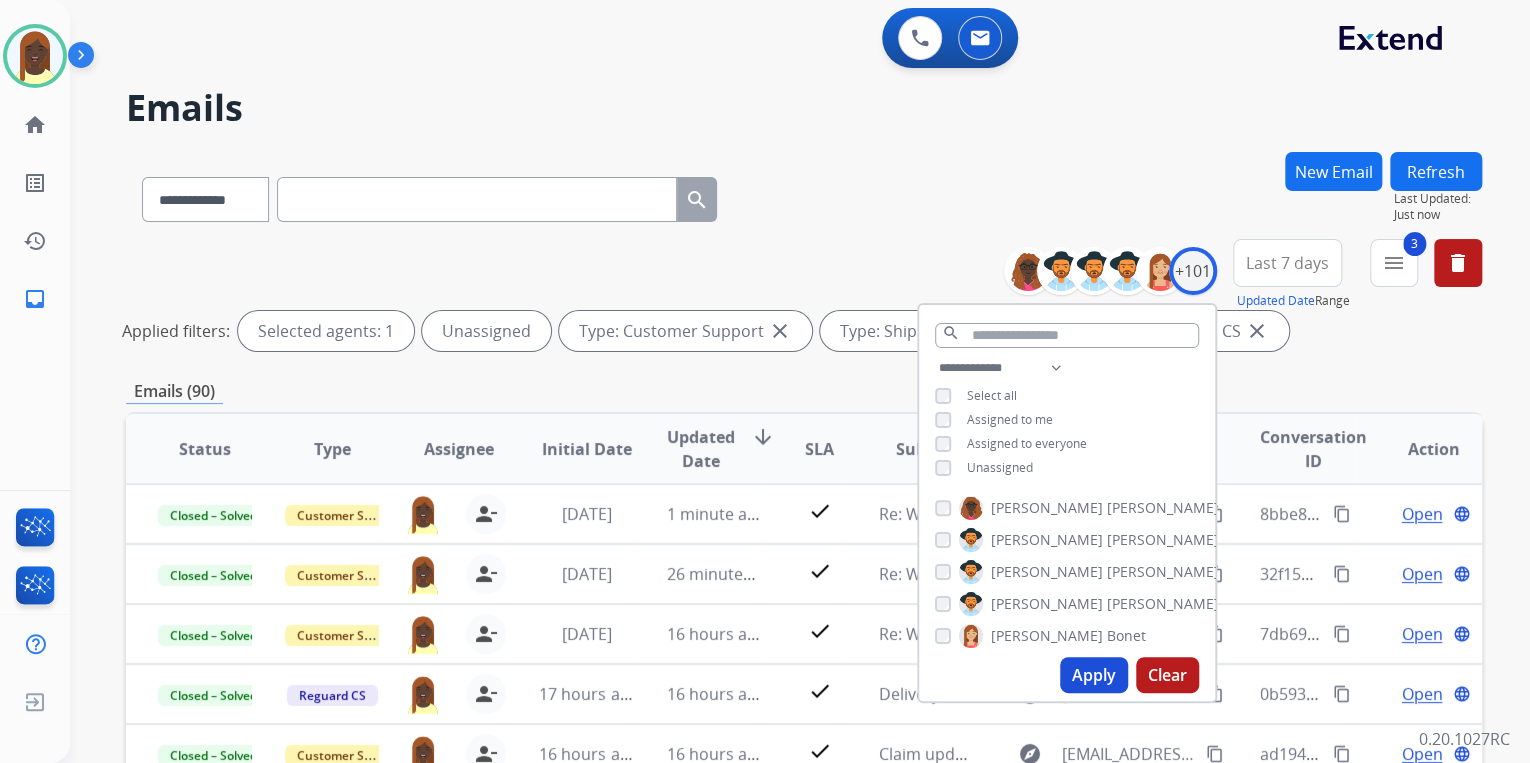 drag, startPoint x: 1088, startPoint y: 673, endPoint x: 996, endPoint y: 511, distance: 186.30083 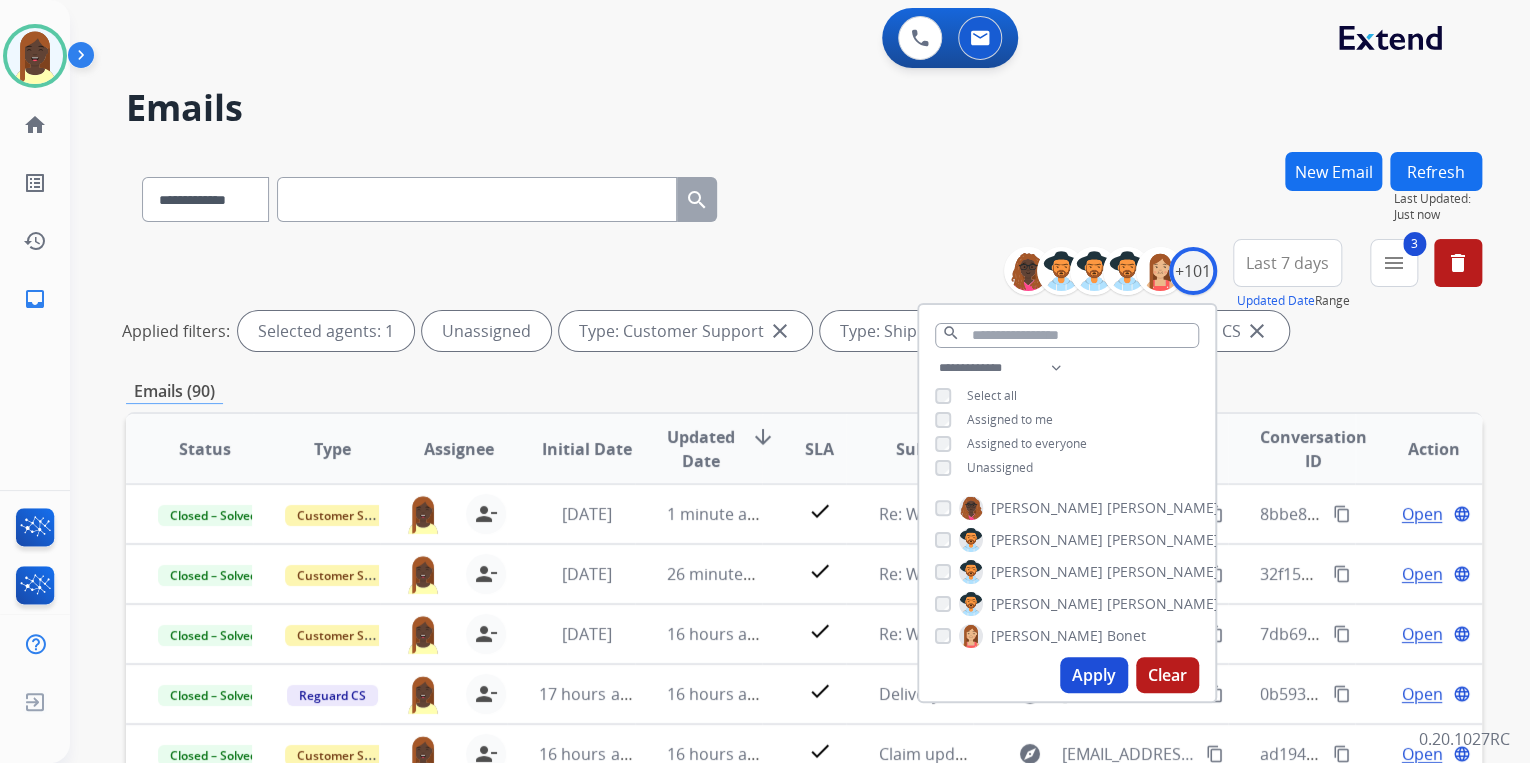 click on "Apply" at bounding box center (1094, 675) 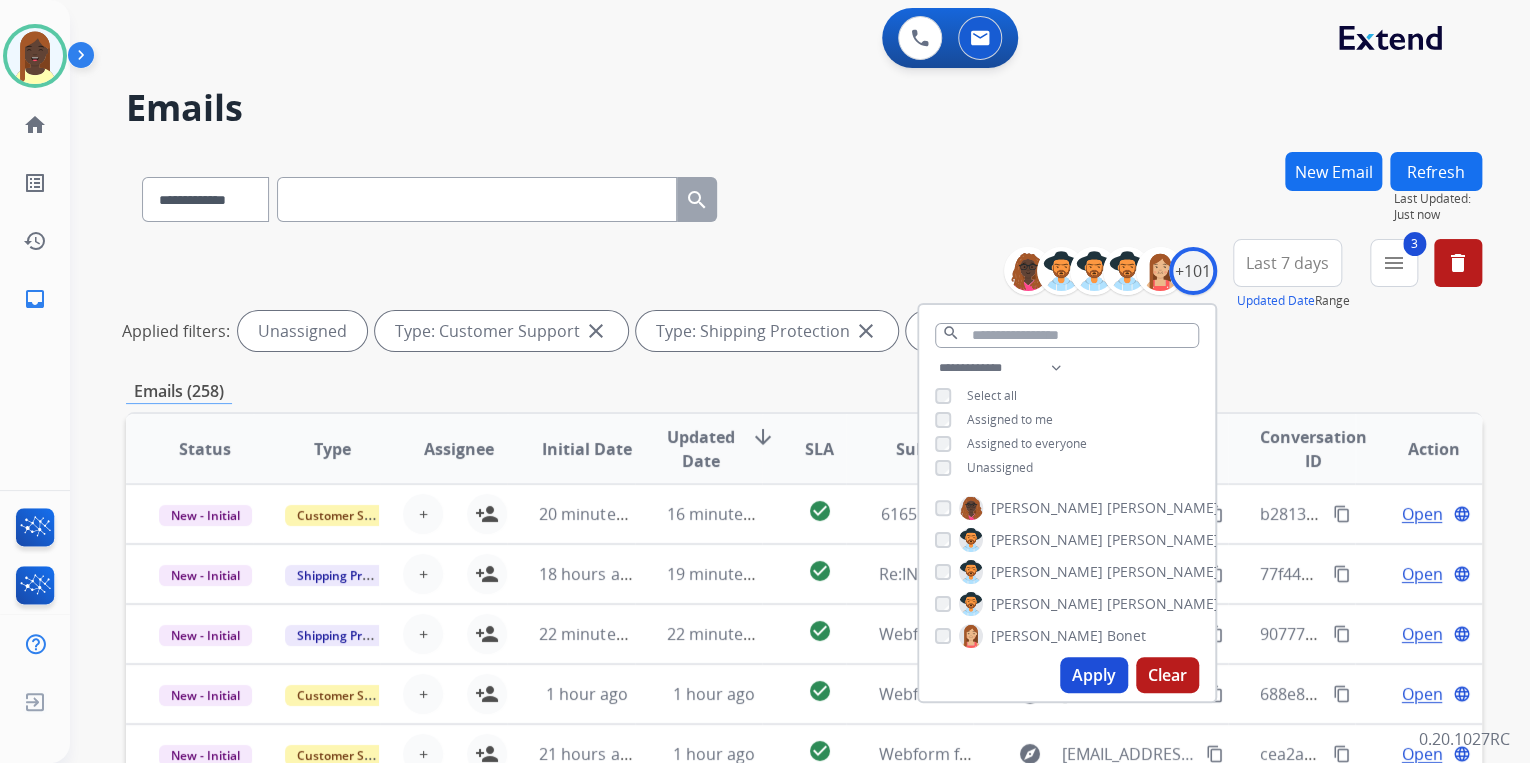 click on "**********" at bounding box center [804, 195] 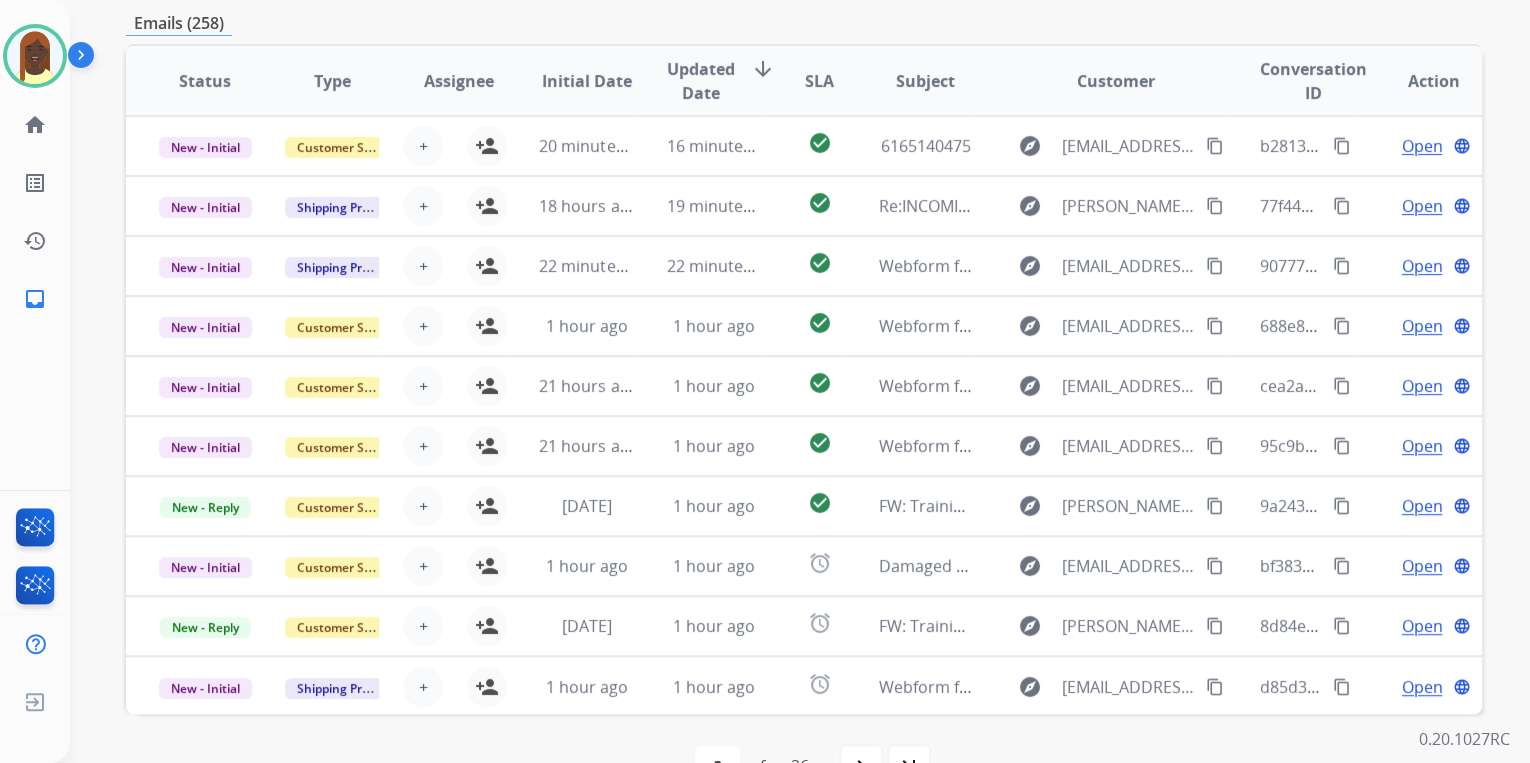 scroll, scrollTop: 400, scrollLeft: 0, axis: vertical 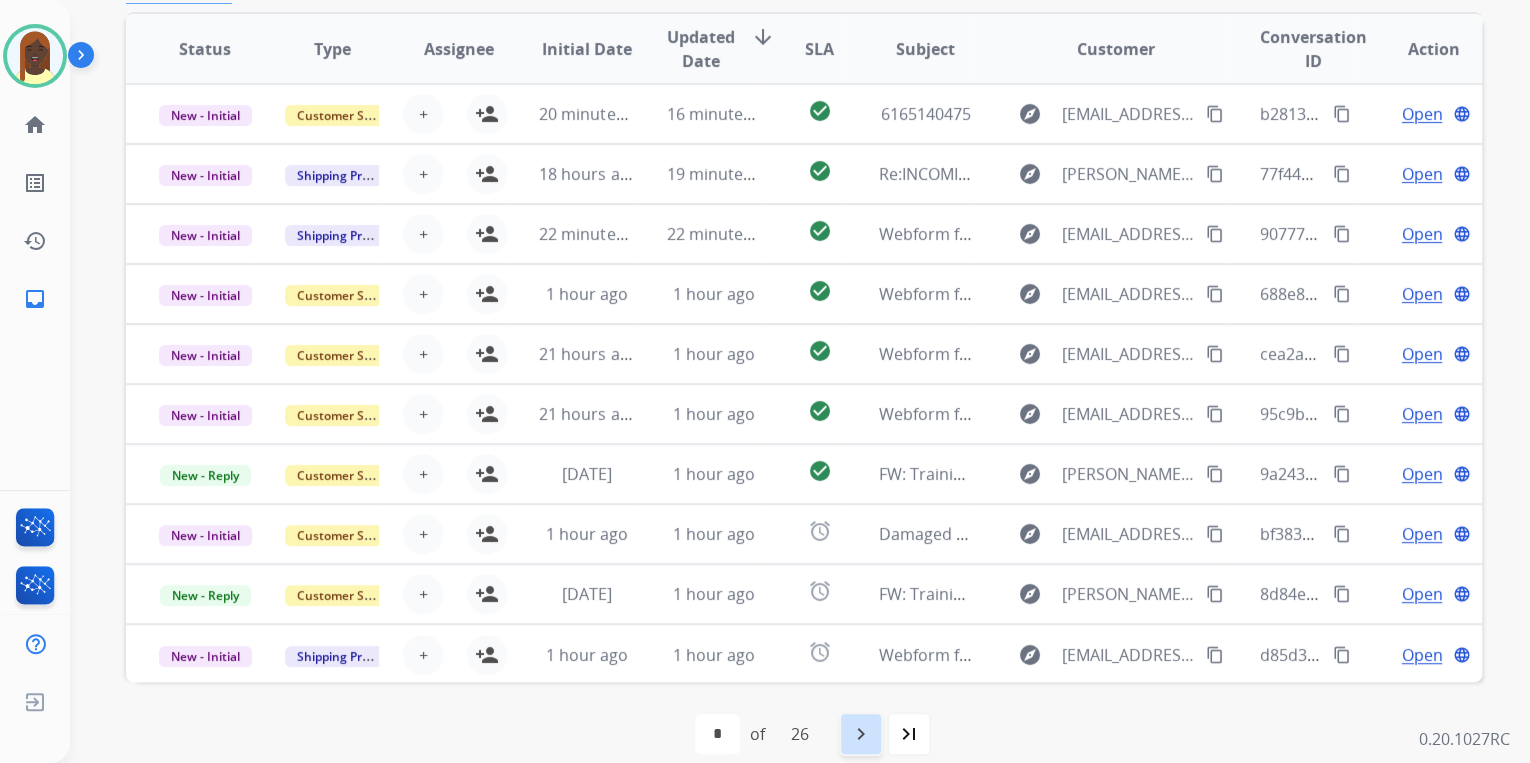 click on "navigate_next" at bounding box center [861, 734] 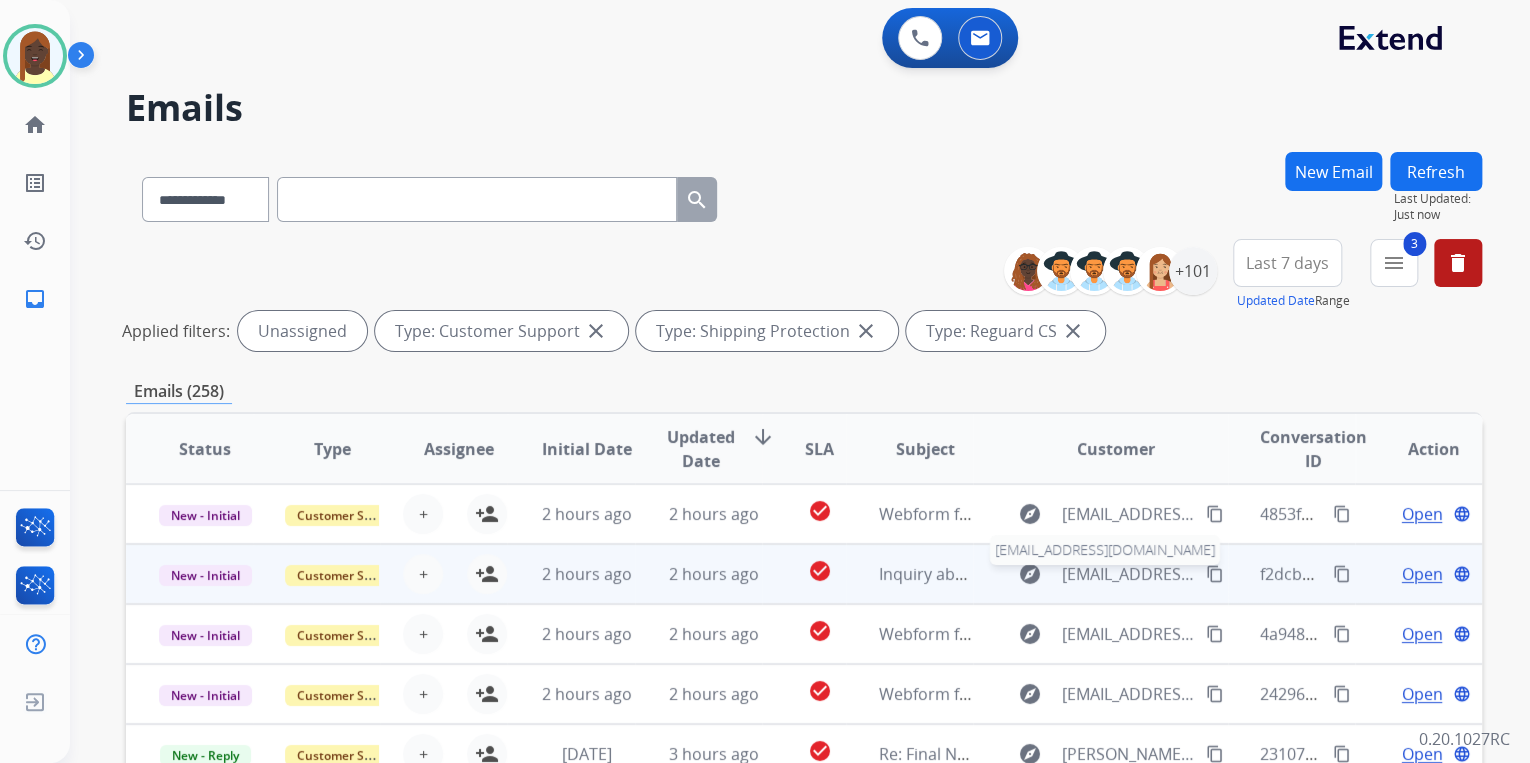 scroll, scrollTop: 1, scrollLeft: 0, axis: vertical 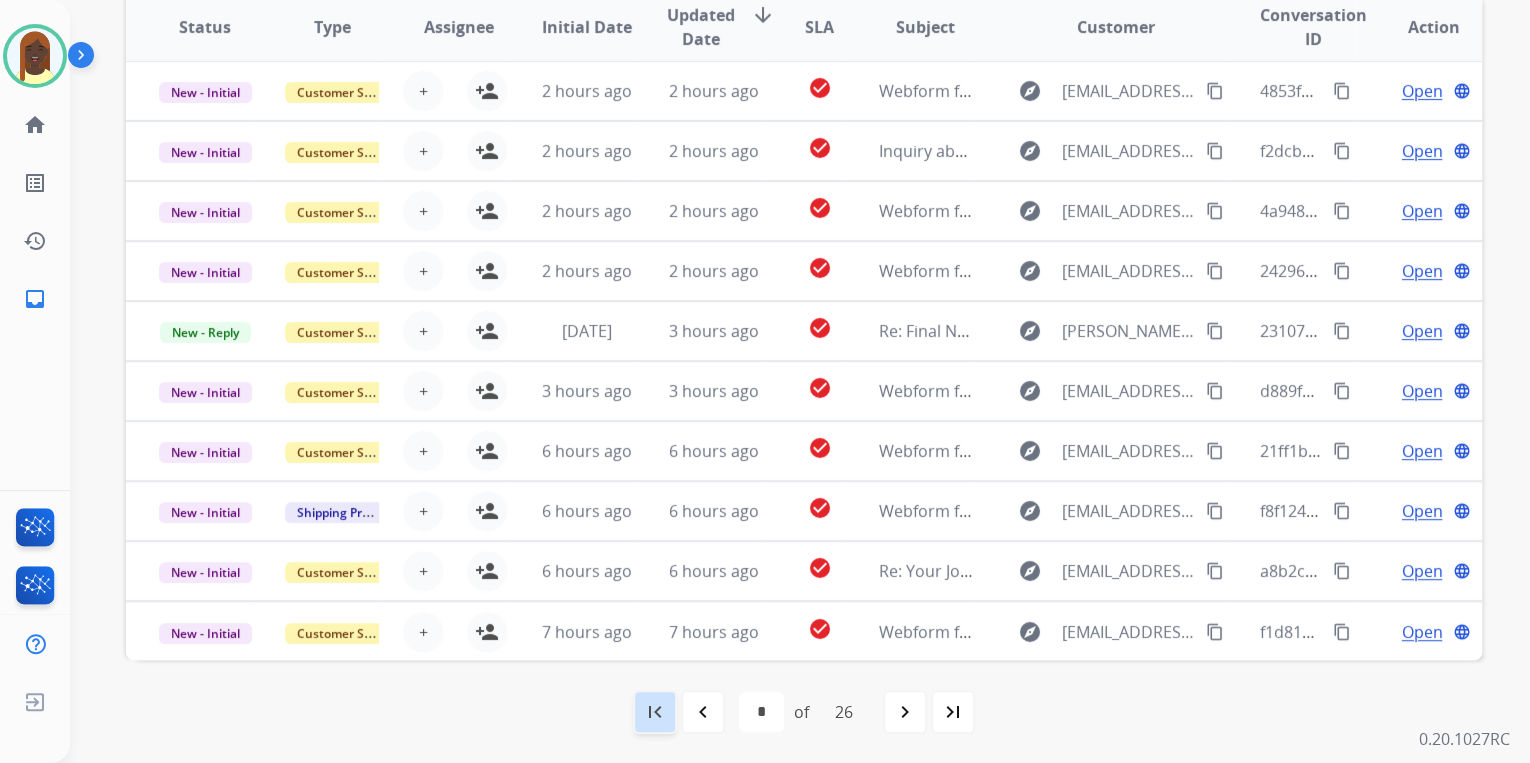 click on "first_page" at bounding box center (655, 712) 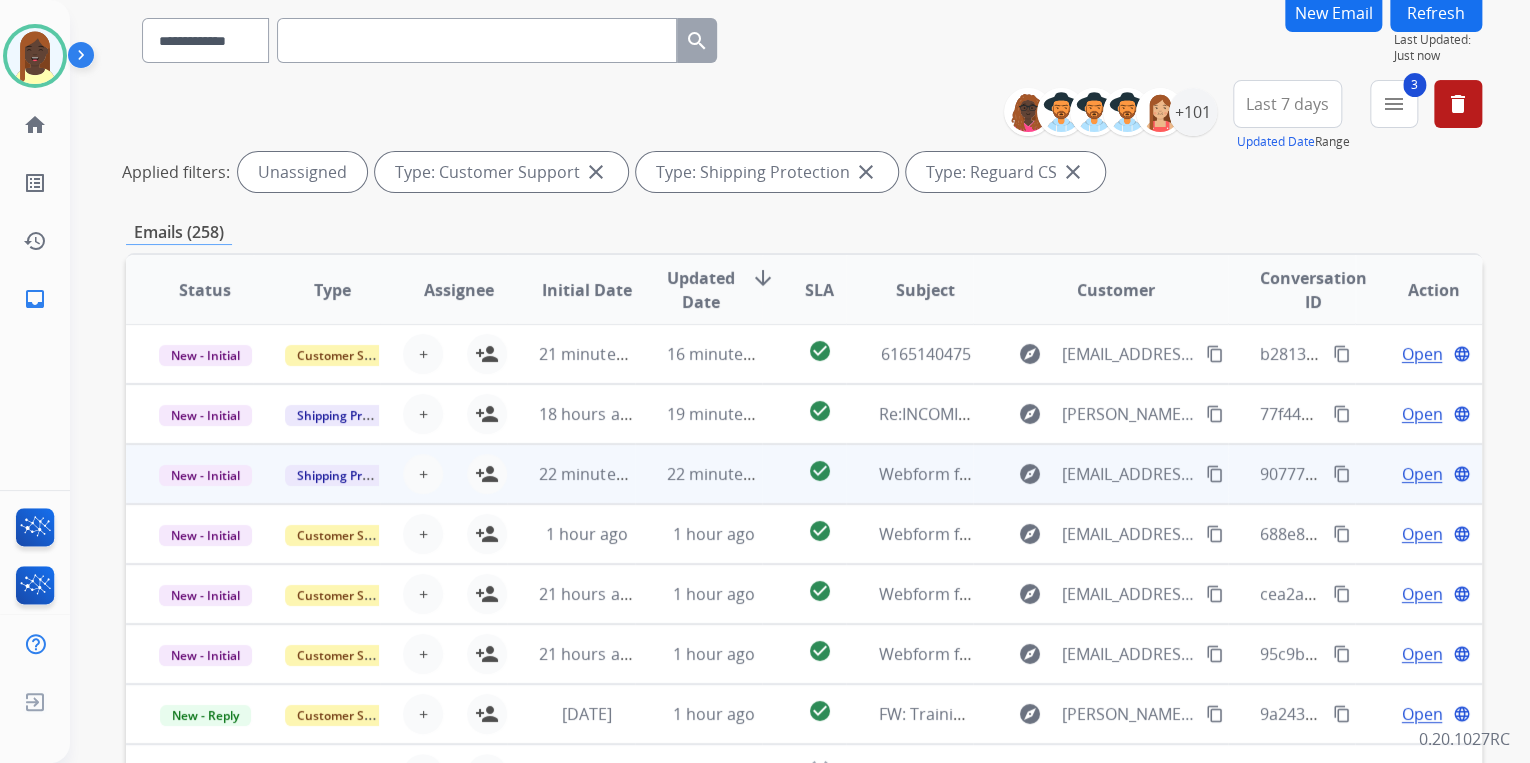 scroll, scrollTop: 160, scrollLeft: 0, axis: vertical 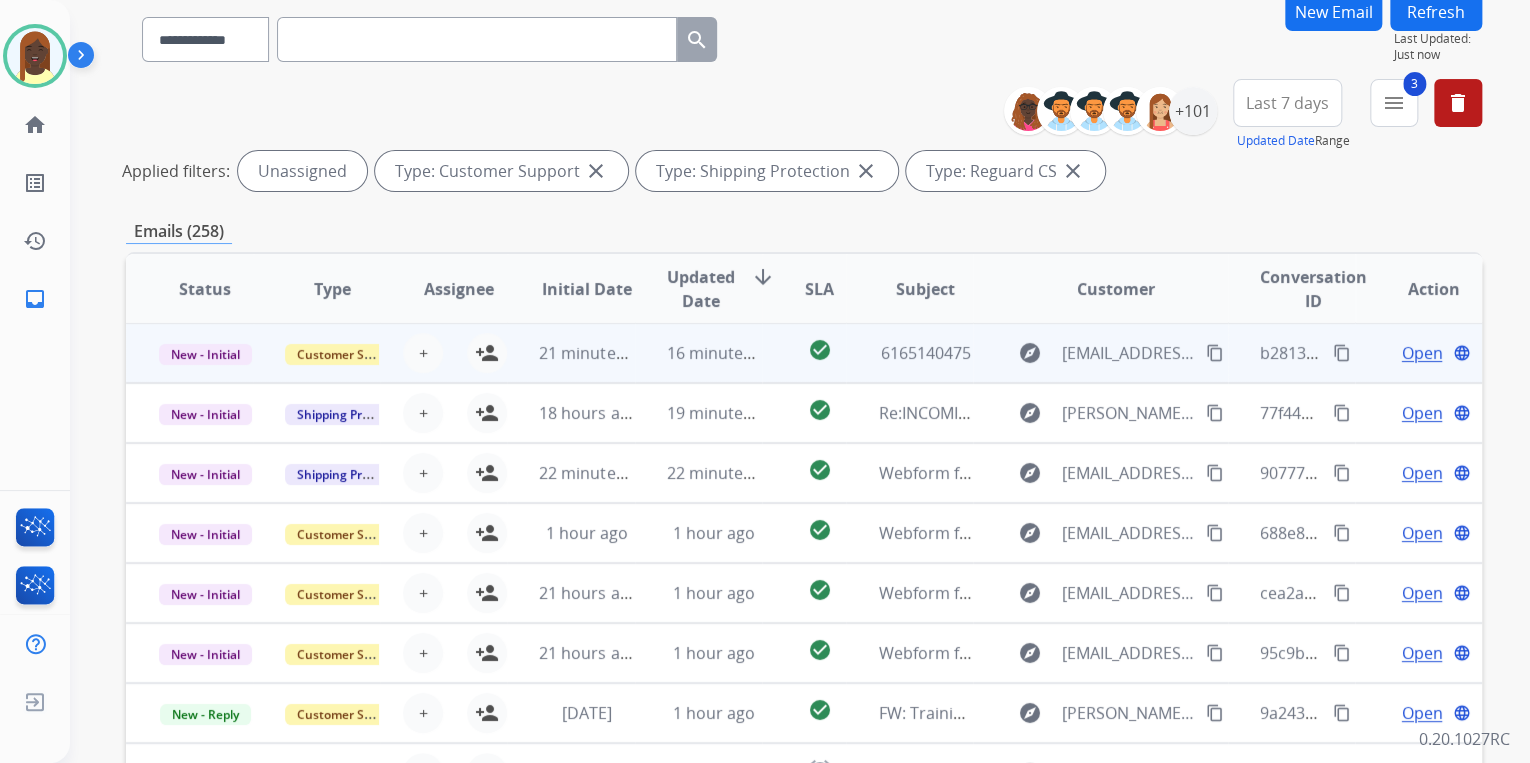 drag, startPoint x: 484, startPoint y: 357, endPoint x: 489, endPoint y: 376, distance: 19.646883 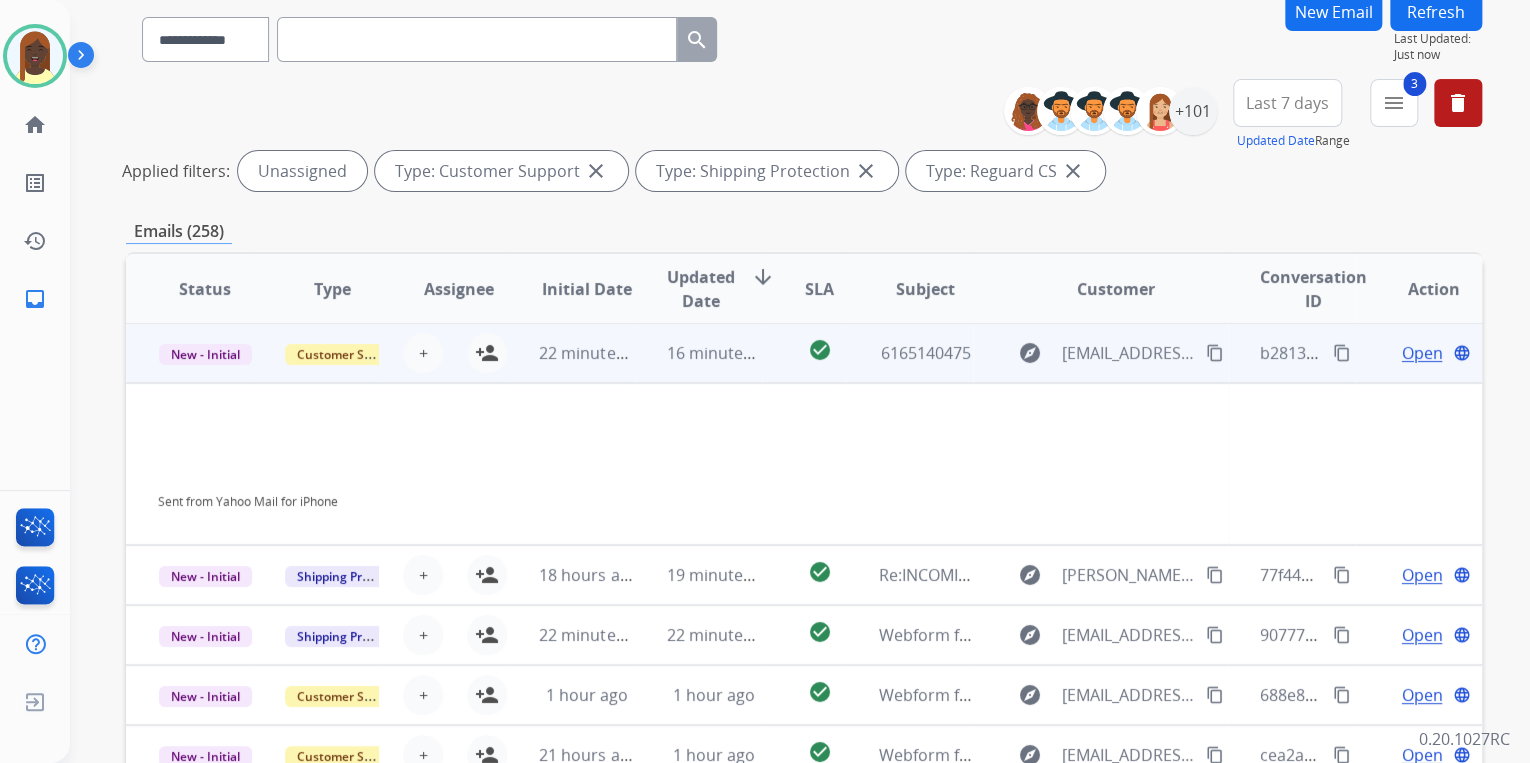 scroll, scrollTop: 0, scrollLeft: 0, axis: both 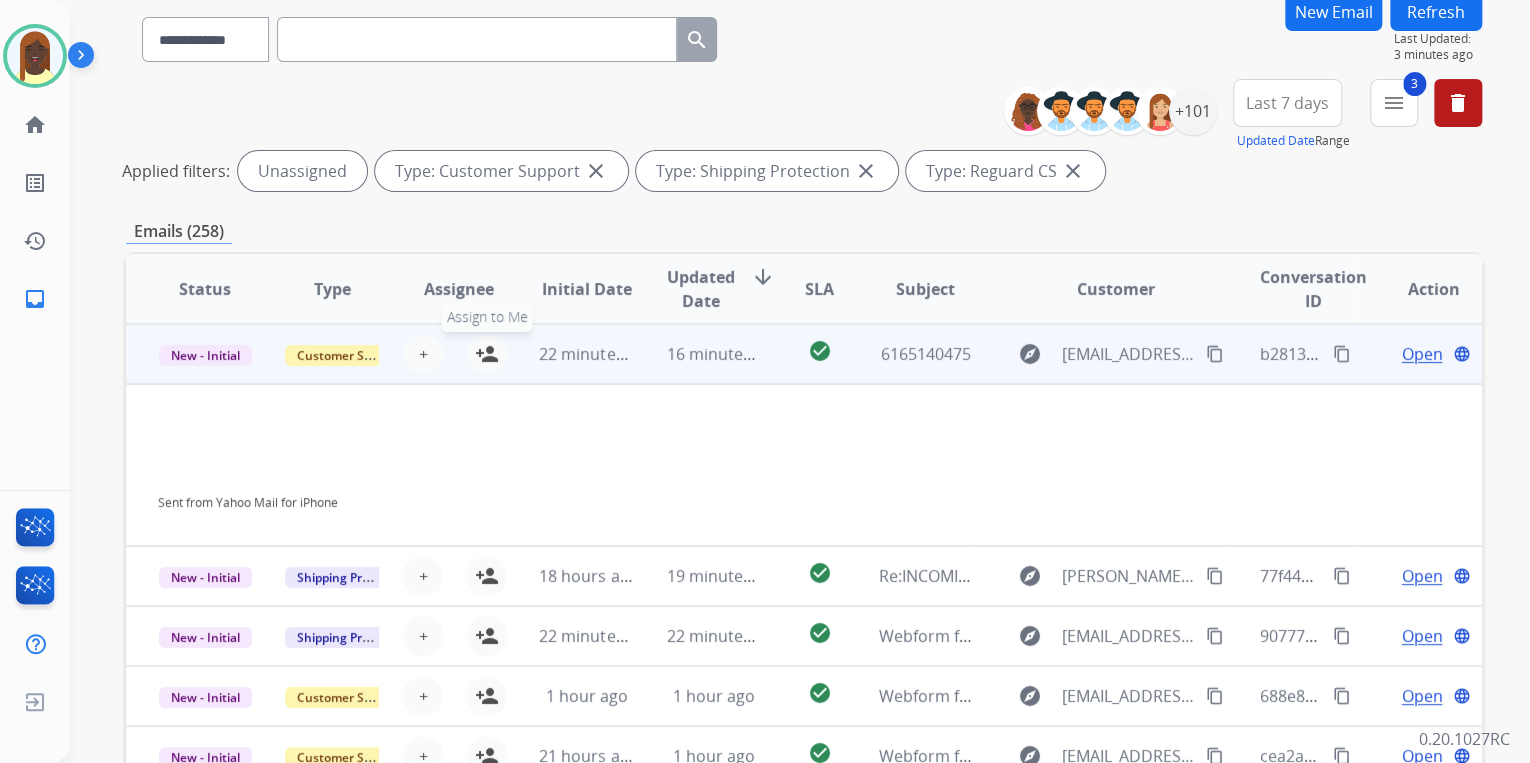 click on "person_add" at bounding box center [487, 354] 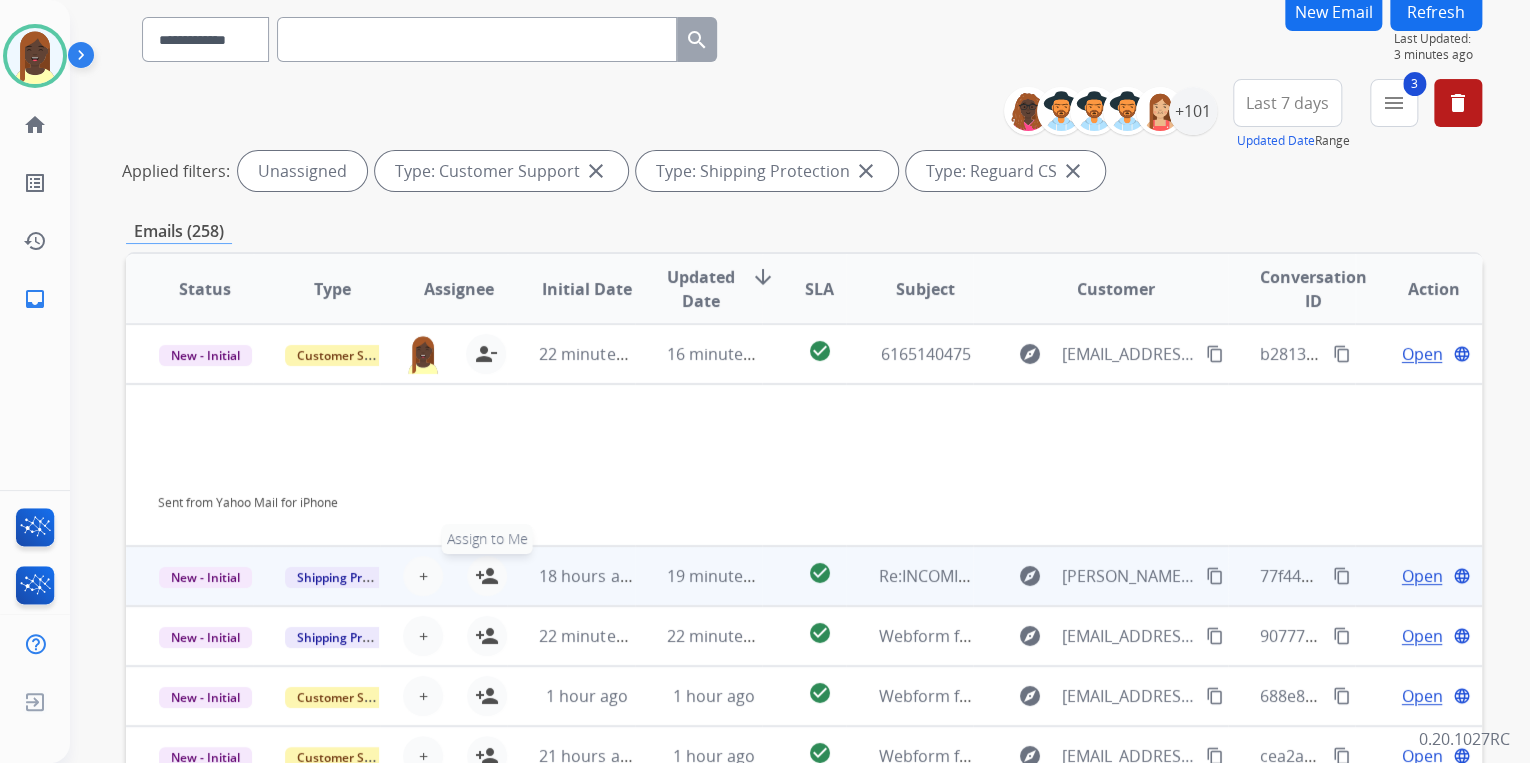 click on "person_add" at bounding box center [487, 576] 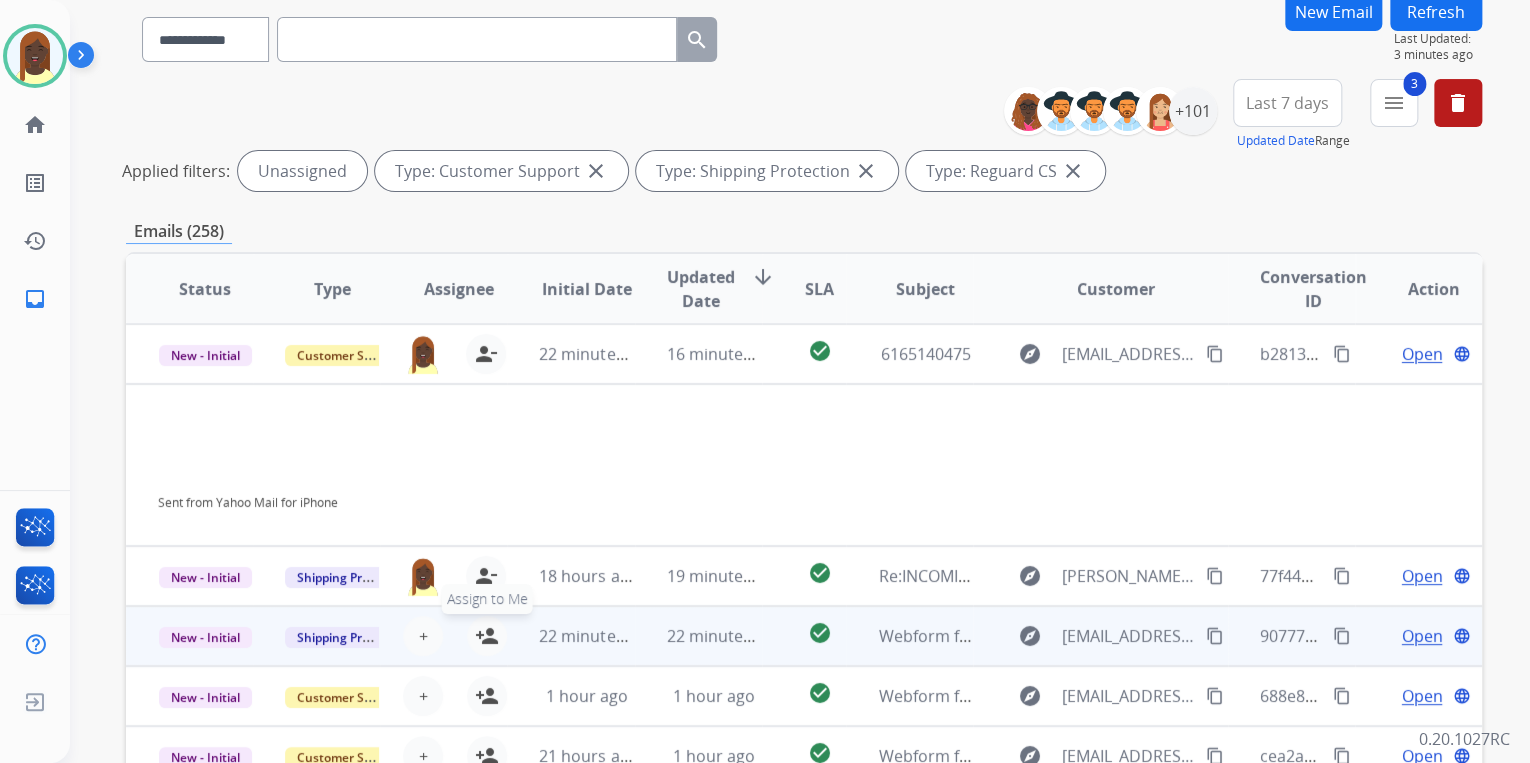 click on "person_add" at bounding box center (487, 636) 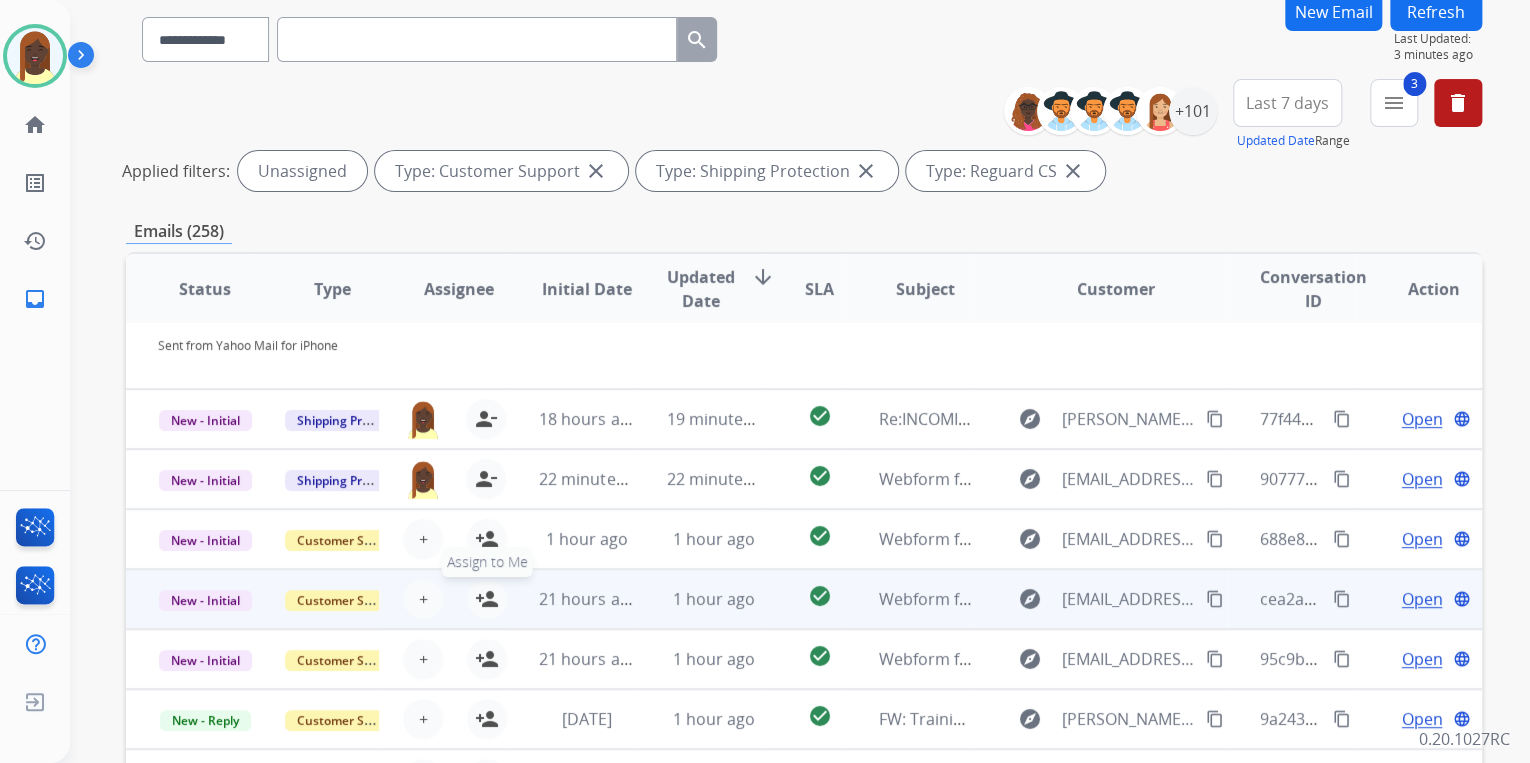 scroll, scrollTop: 163, scrollLeft: 0, axis: vertical 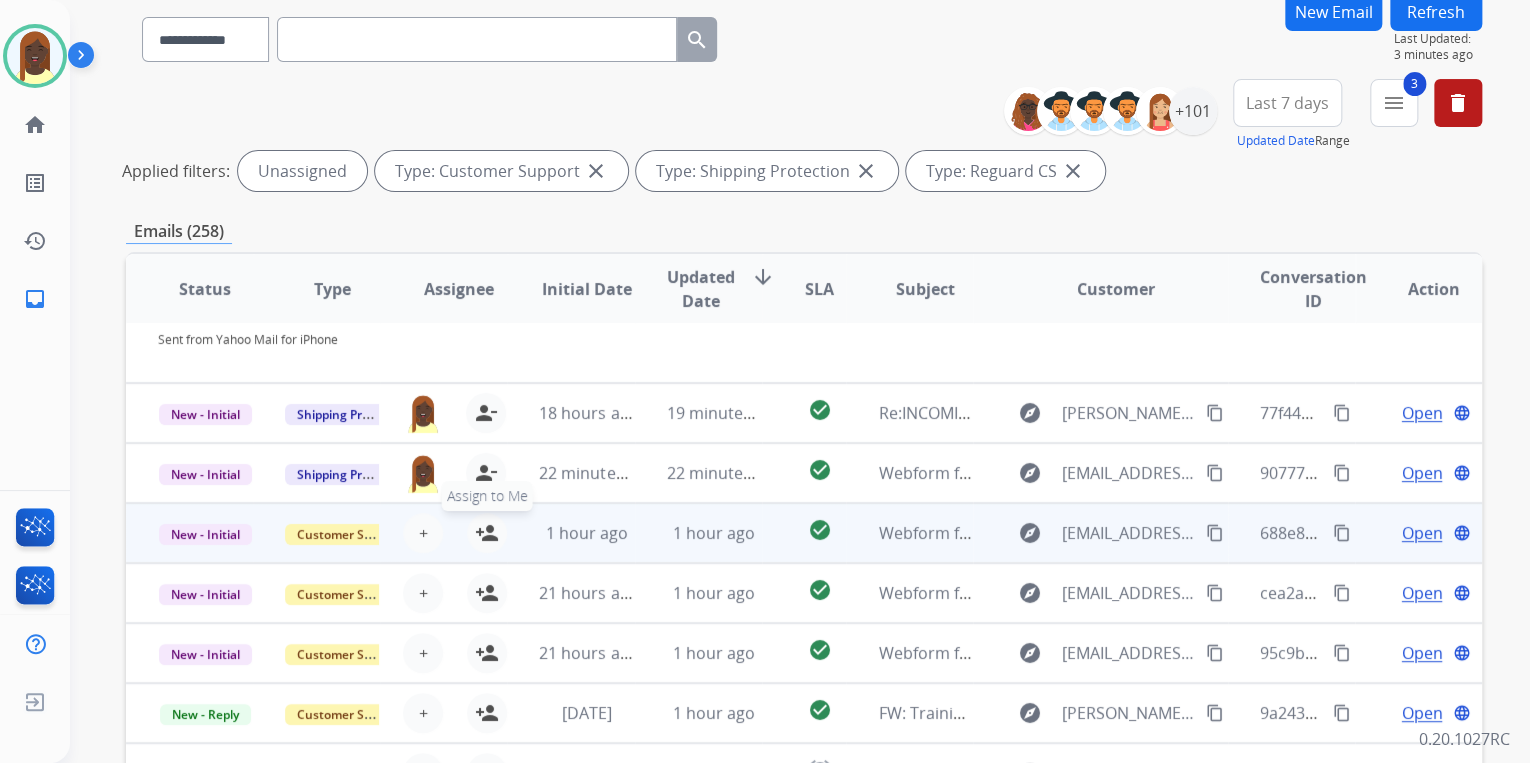 click on "person_add" at bounding box center [487, 533] 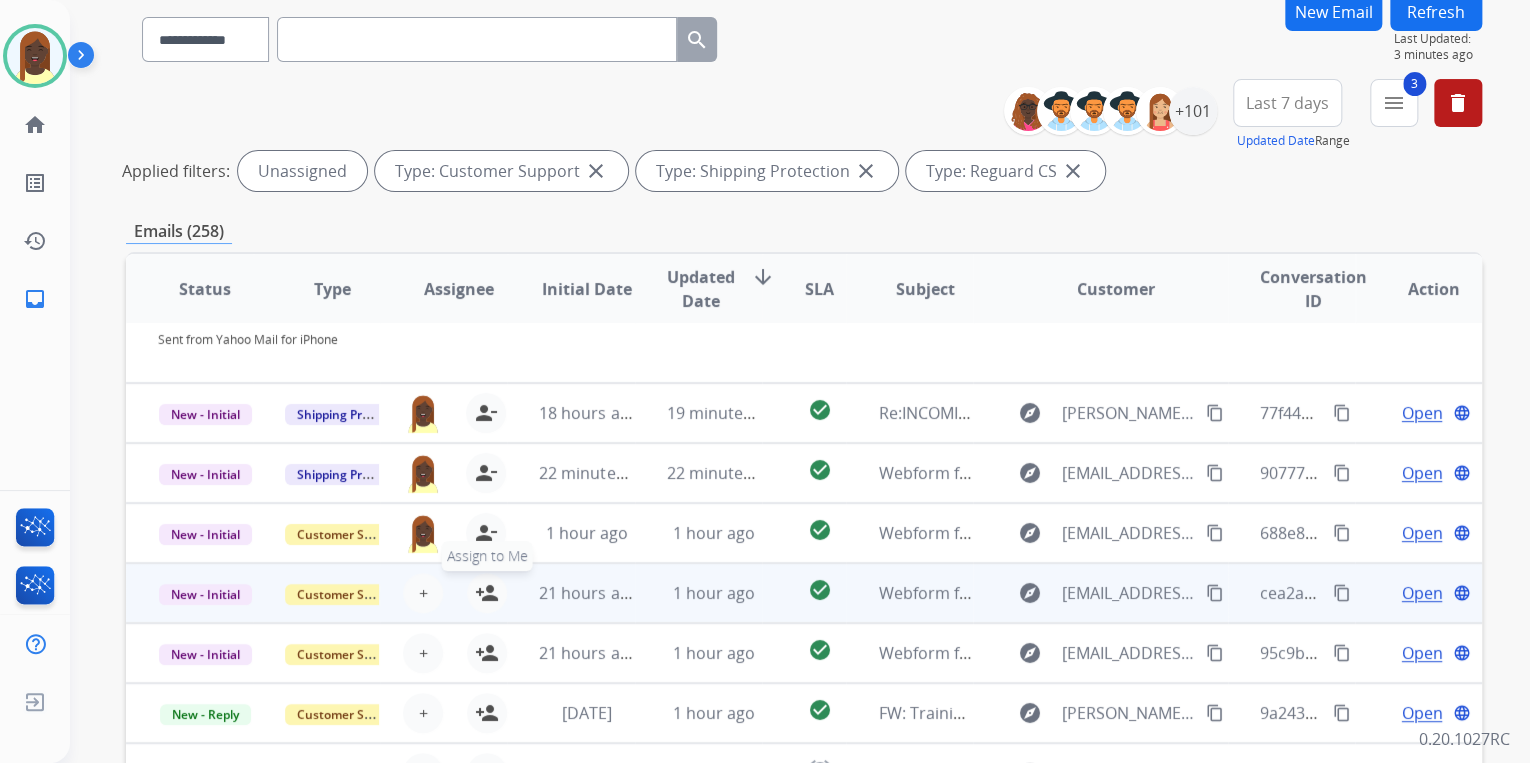drag, startPoint x: 484, startPoint y: 588, endPoint x: 484, endPoint y: 599, distance: 11 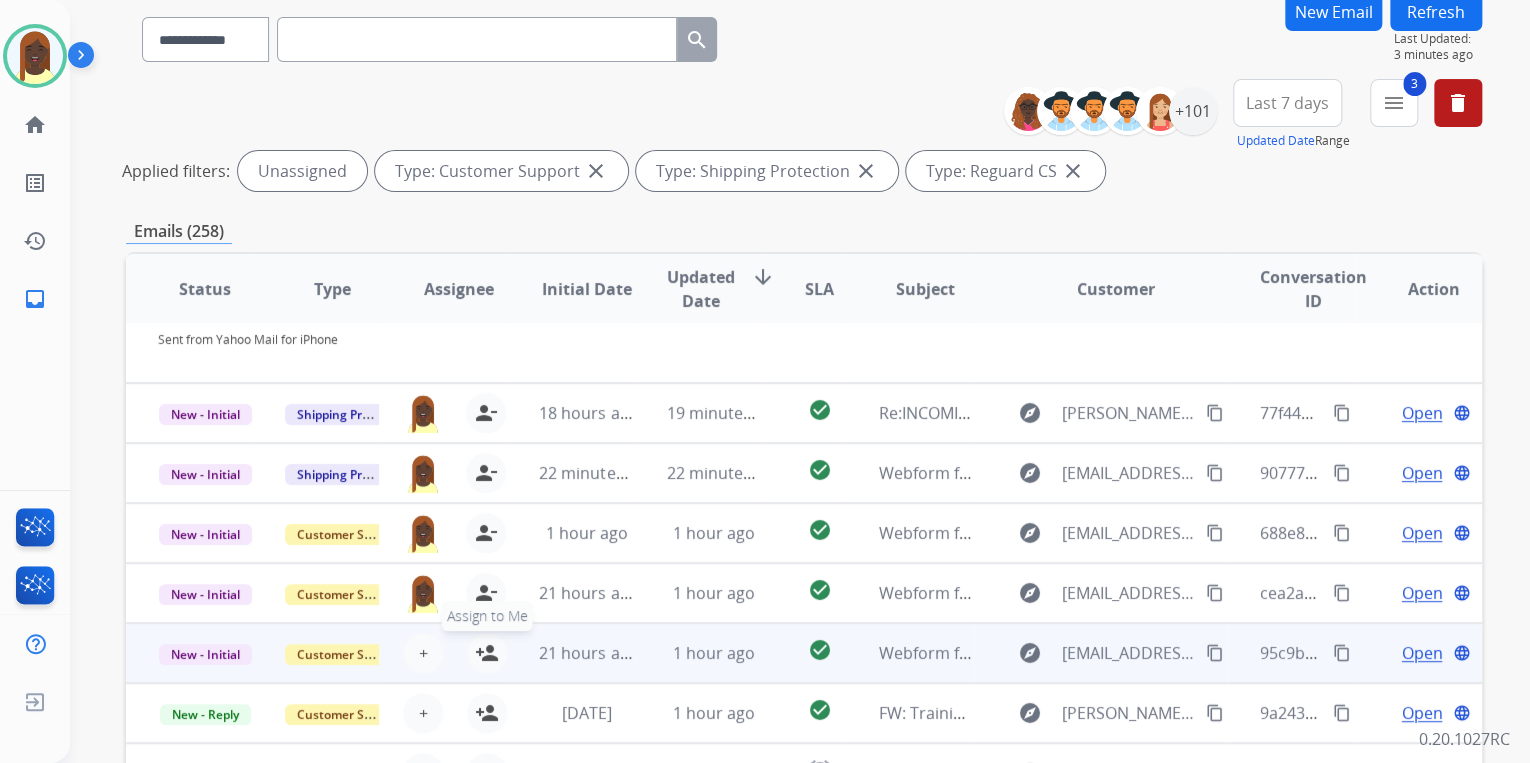 click on "person_add" at bounding box center (487, 653) 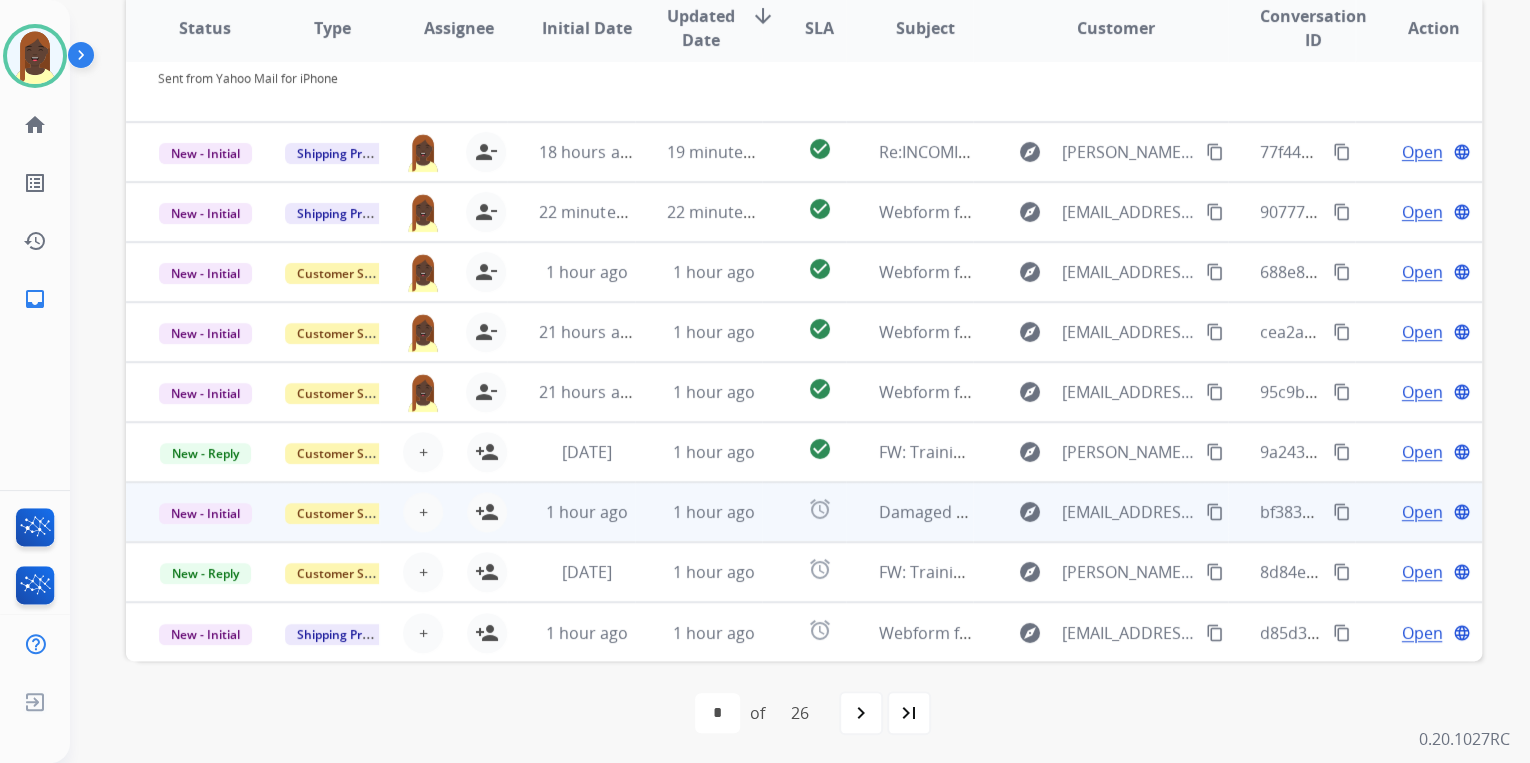 scroll, scrollTop: 422, scrollLeft: 0, axis: vertical 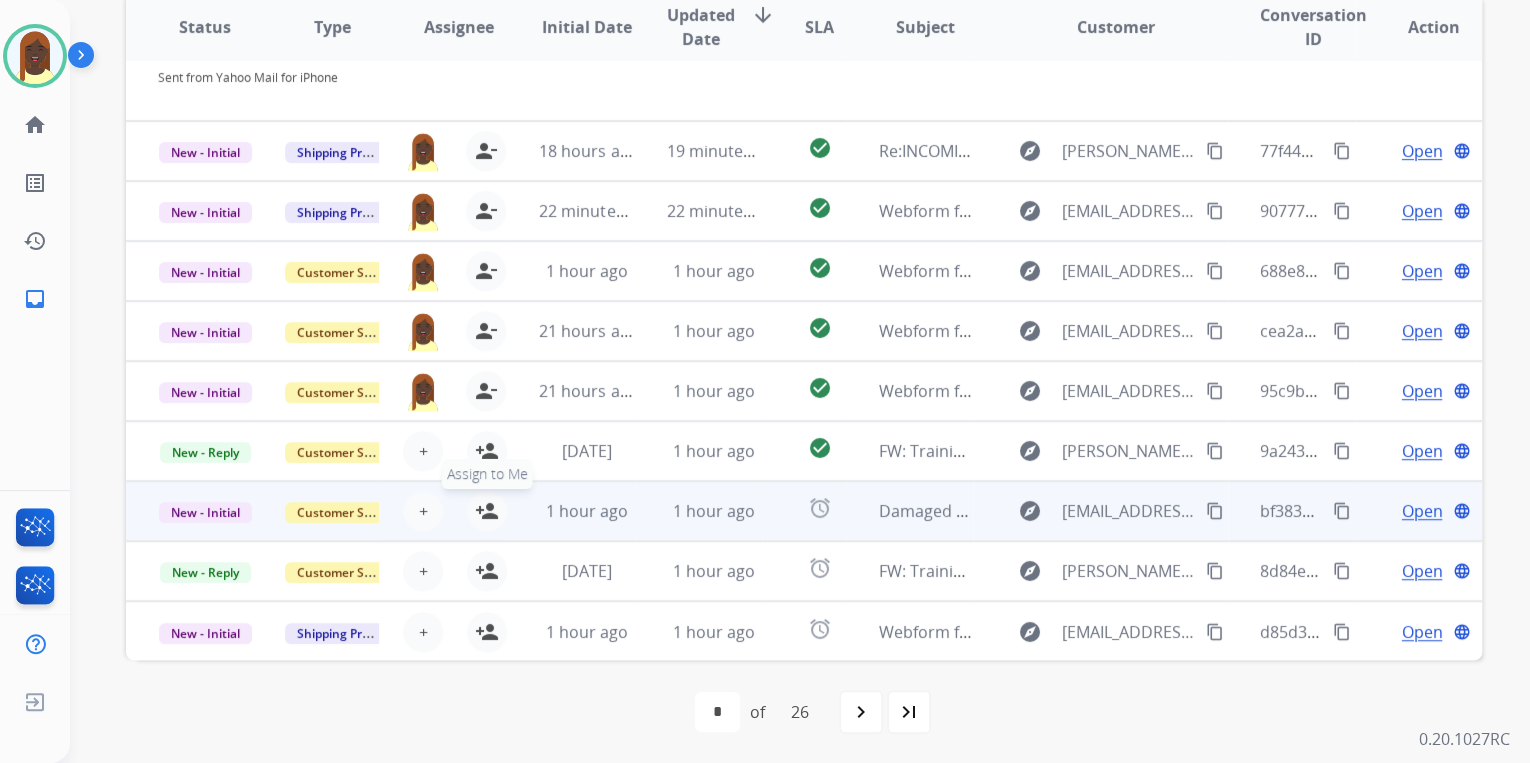 click on "person_add" at bounding box center [487, 511] 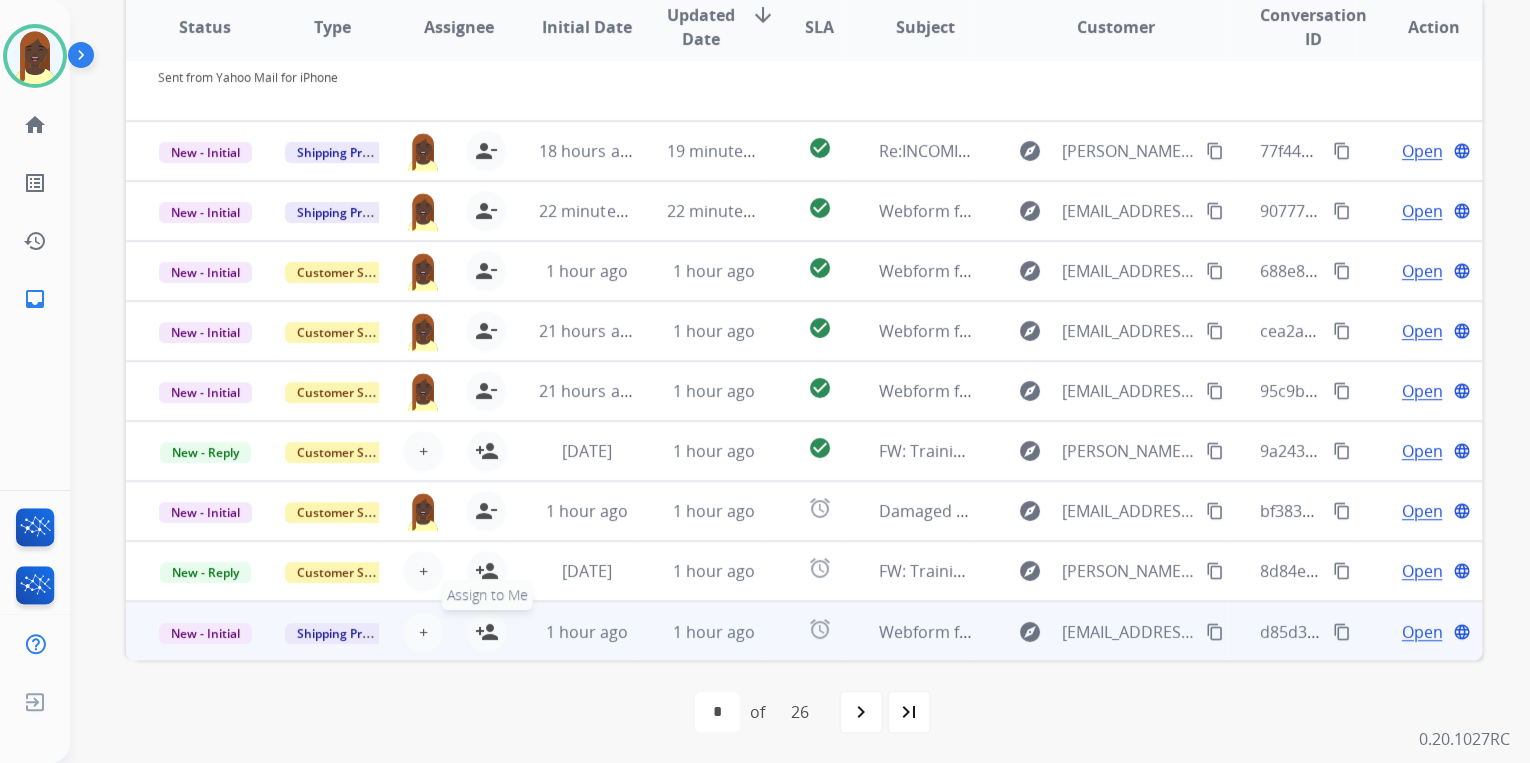 click on "person_add" at bounding box center [487, 632] 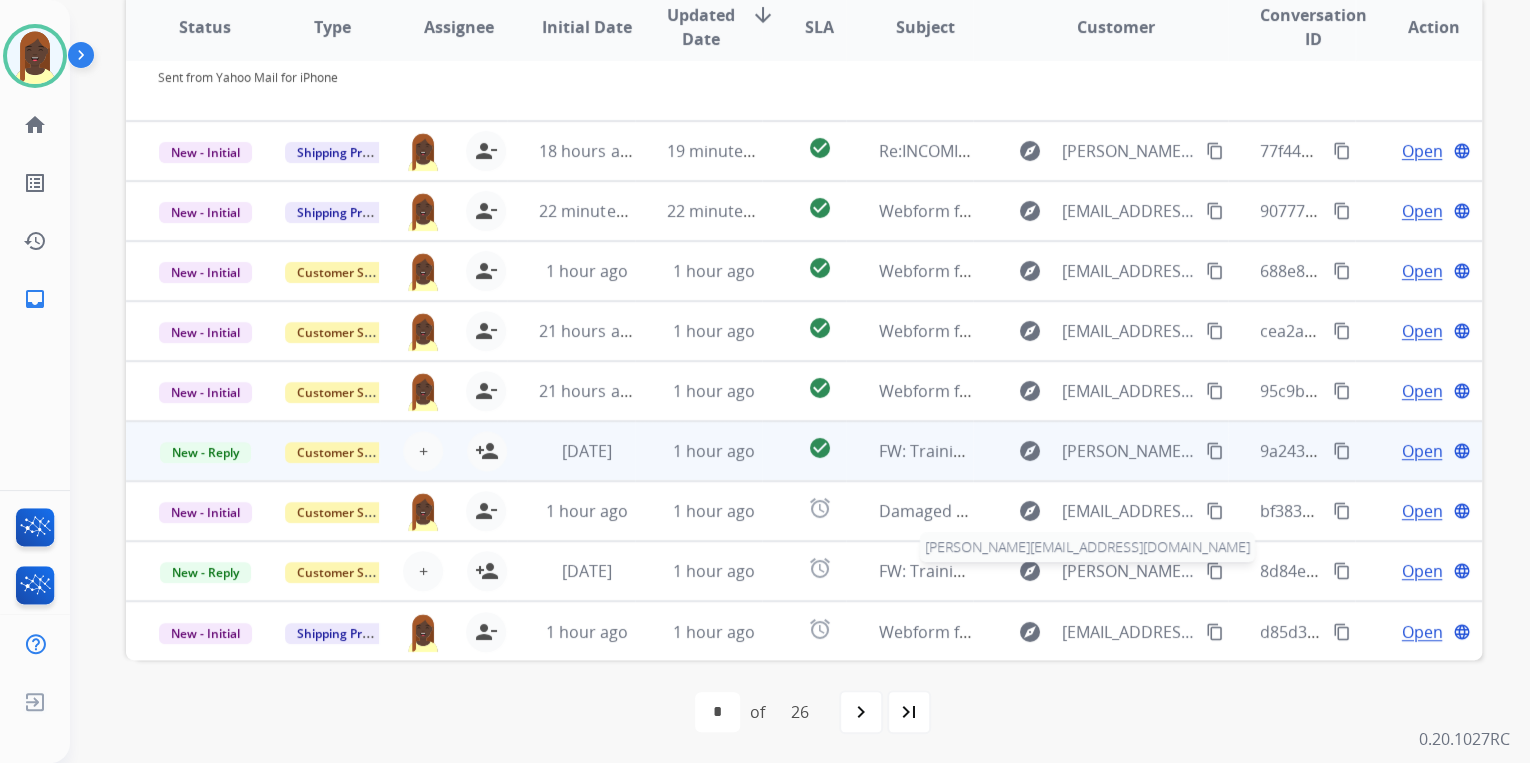 scroll, scrollTop: 0, scrollLeft: 0, axis: both 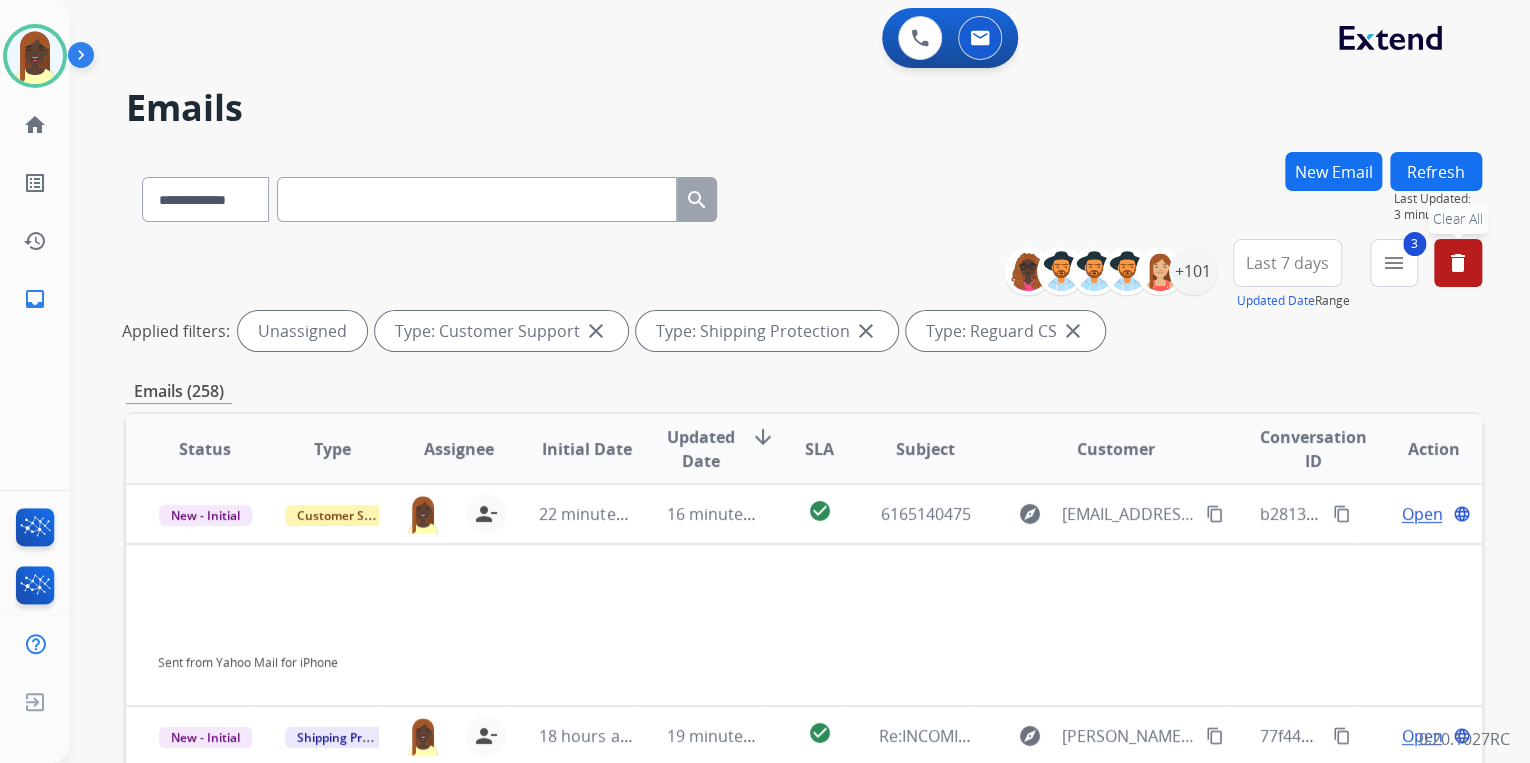 click on "delete" at bounding box center [1458, 263] 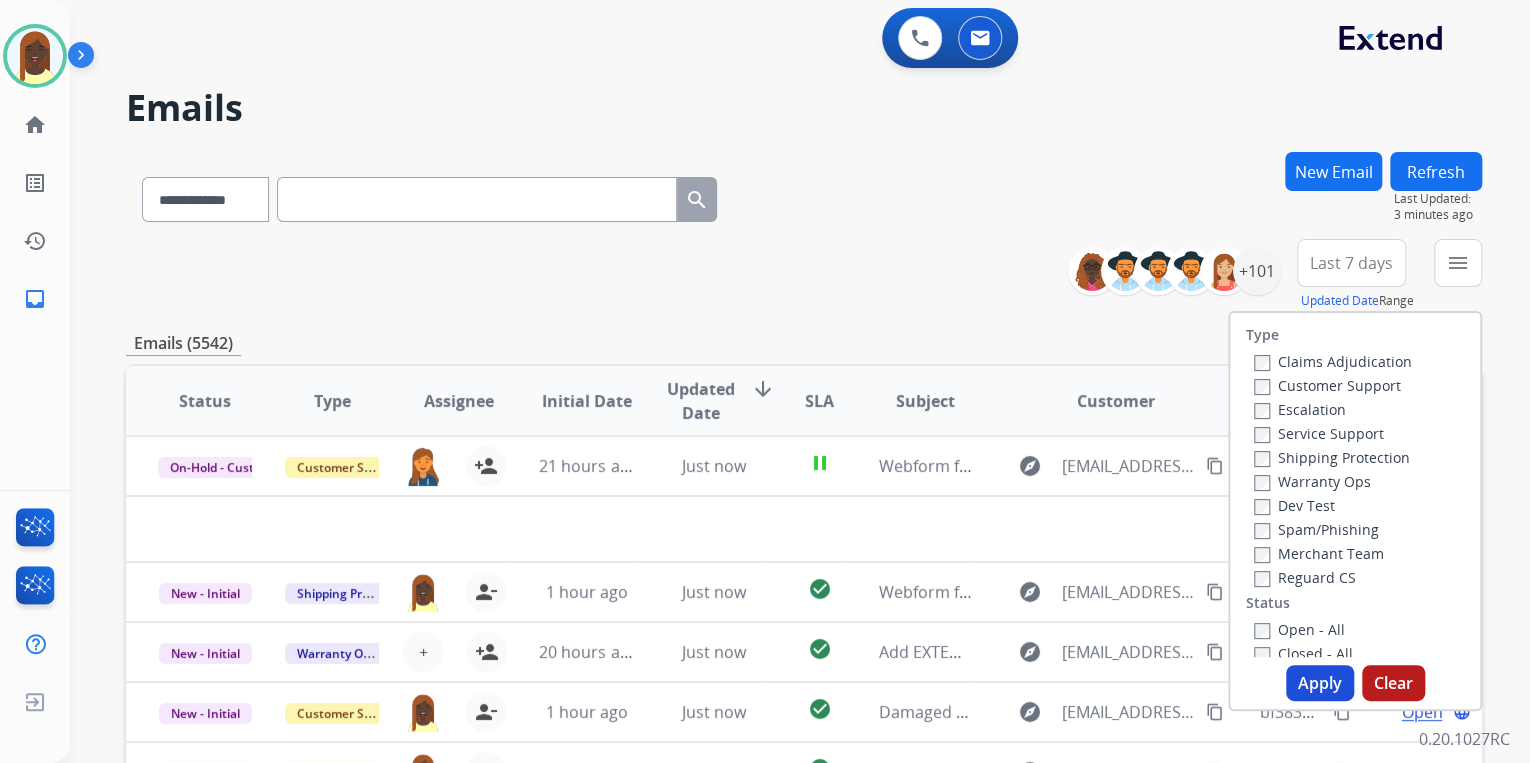 click on "**********" at bounding box center (804, 275) 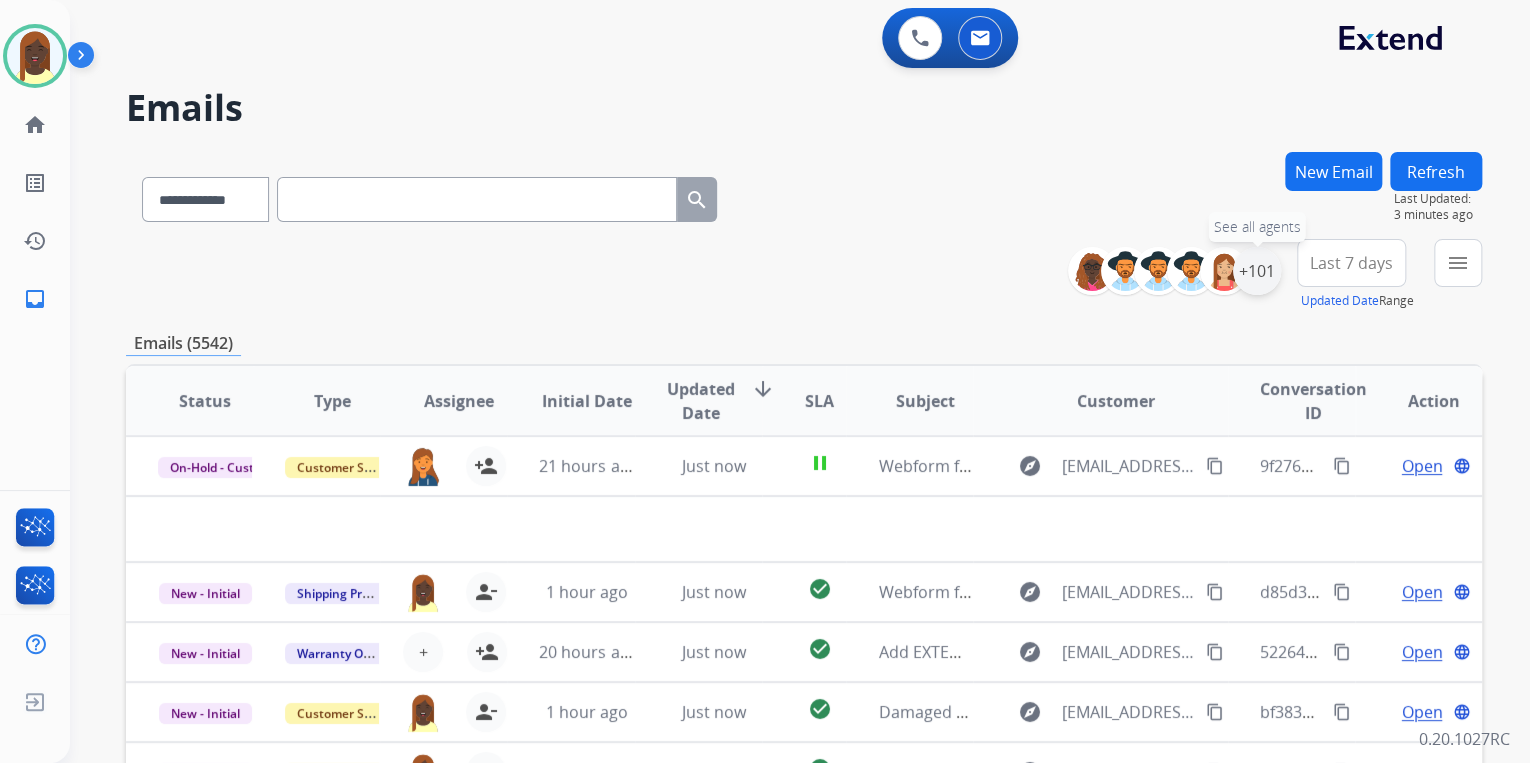 click on "+101" at bounding box center (1257, 271) 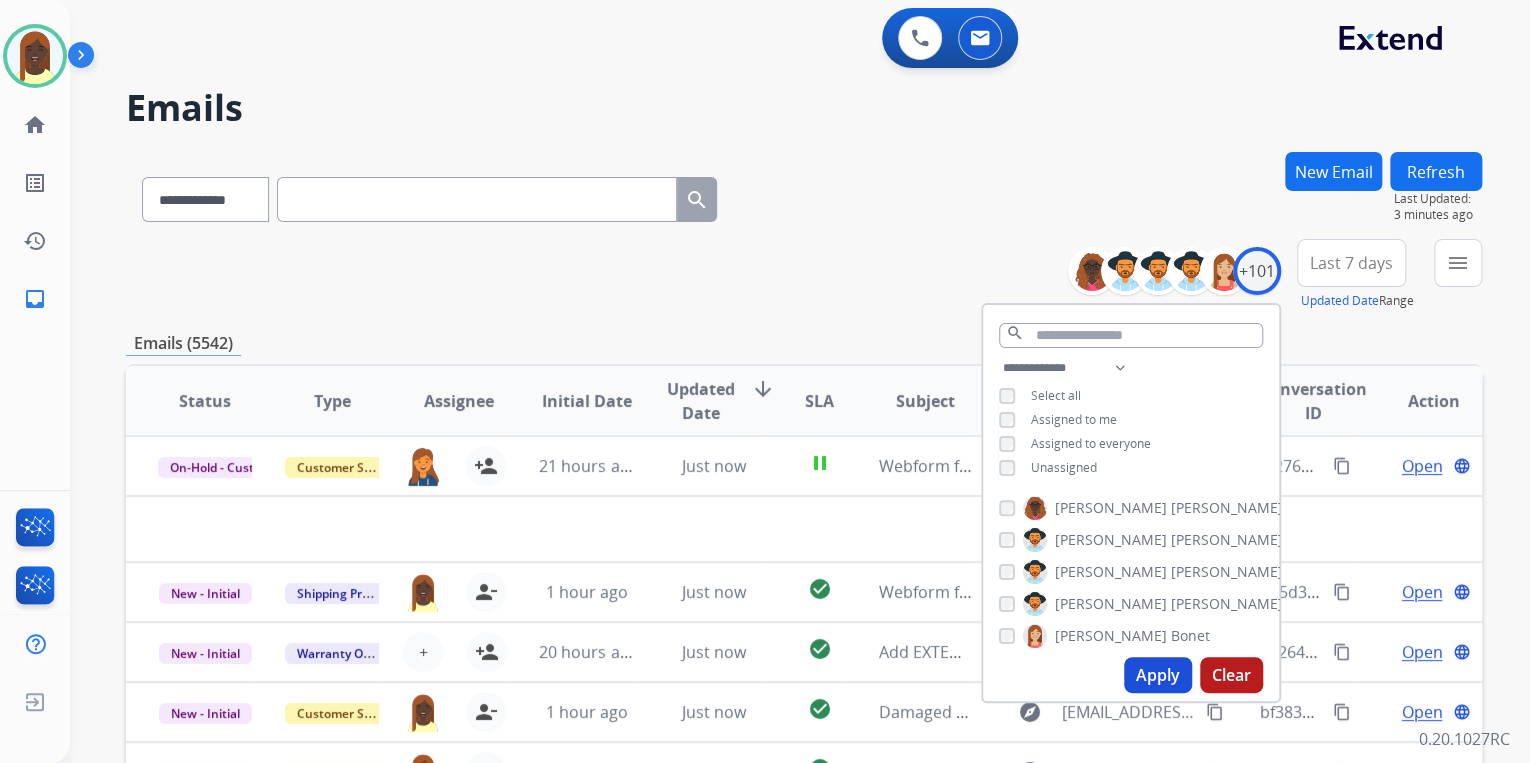 drag, startPoint x: 1135, startPoint y: 671, endPoint x: 1126, endPoint y: 644, distance: 28.460499 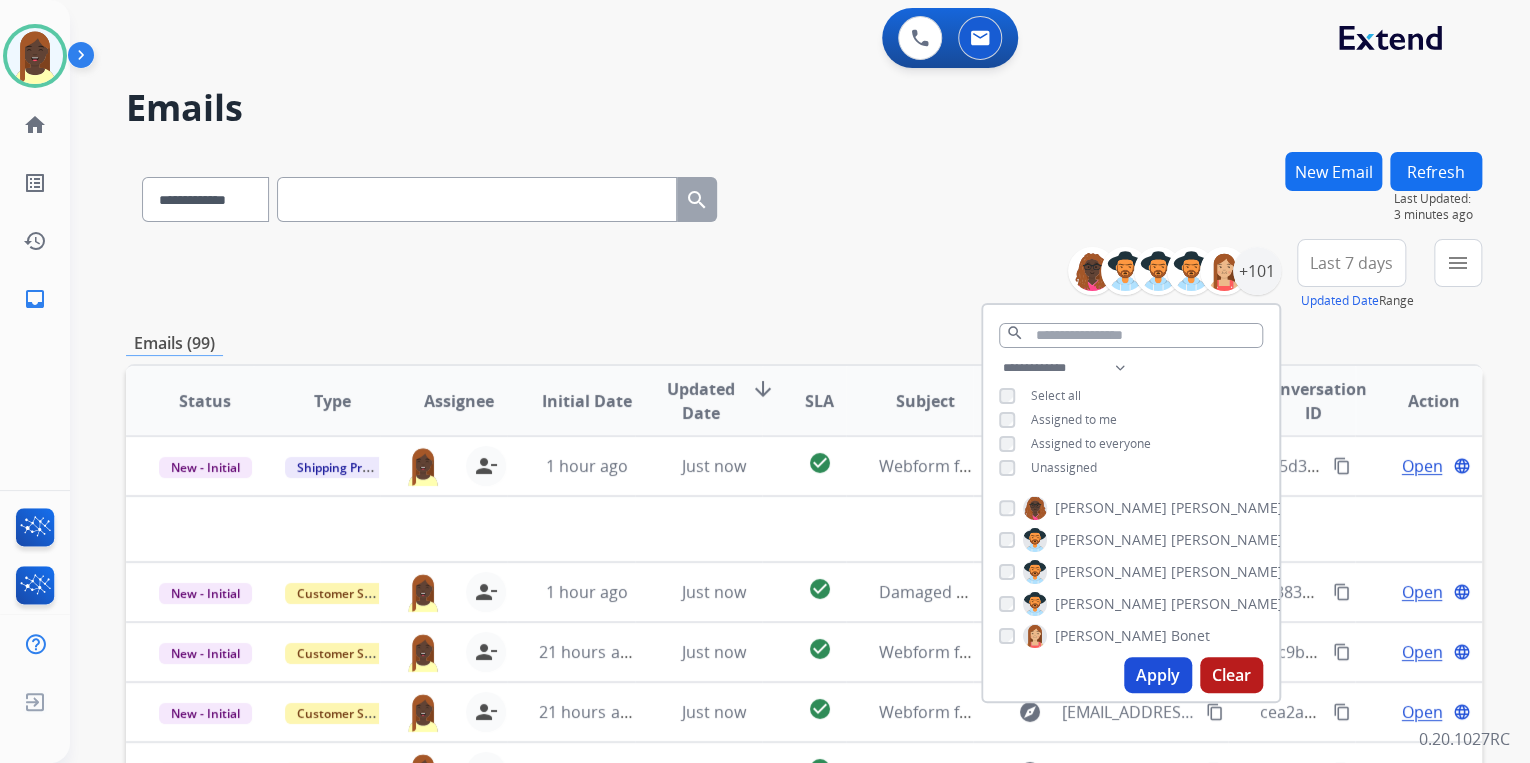 click on "**********" at bounding box center [804, 645] 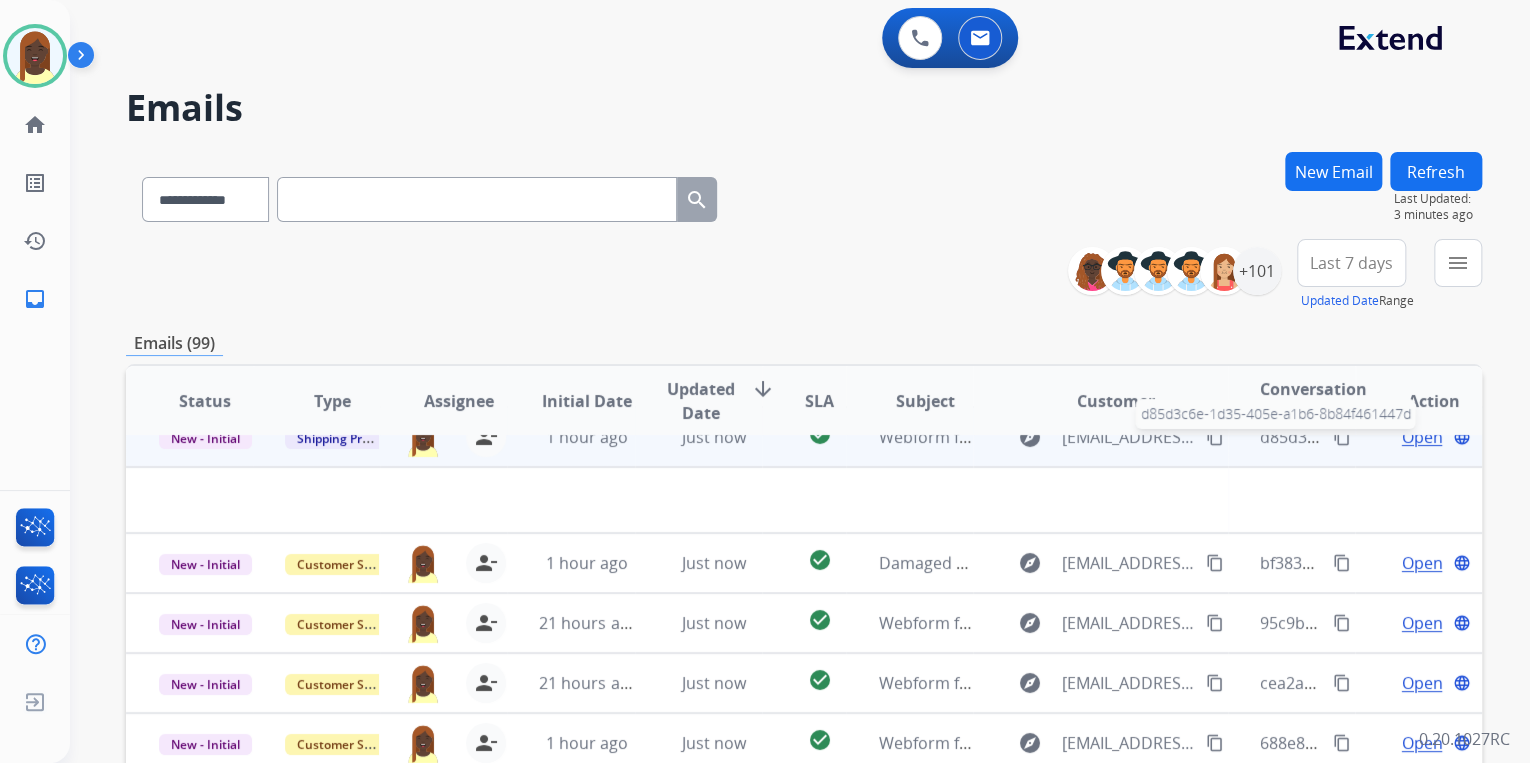 scroll, scrollTop: 0, scrollLeft: 0, axis: both 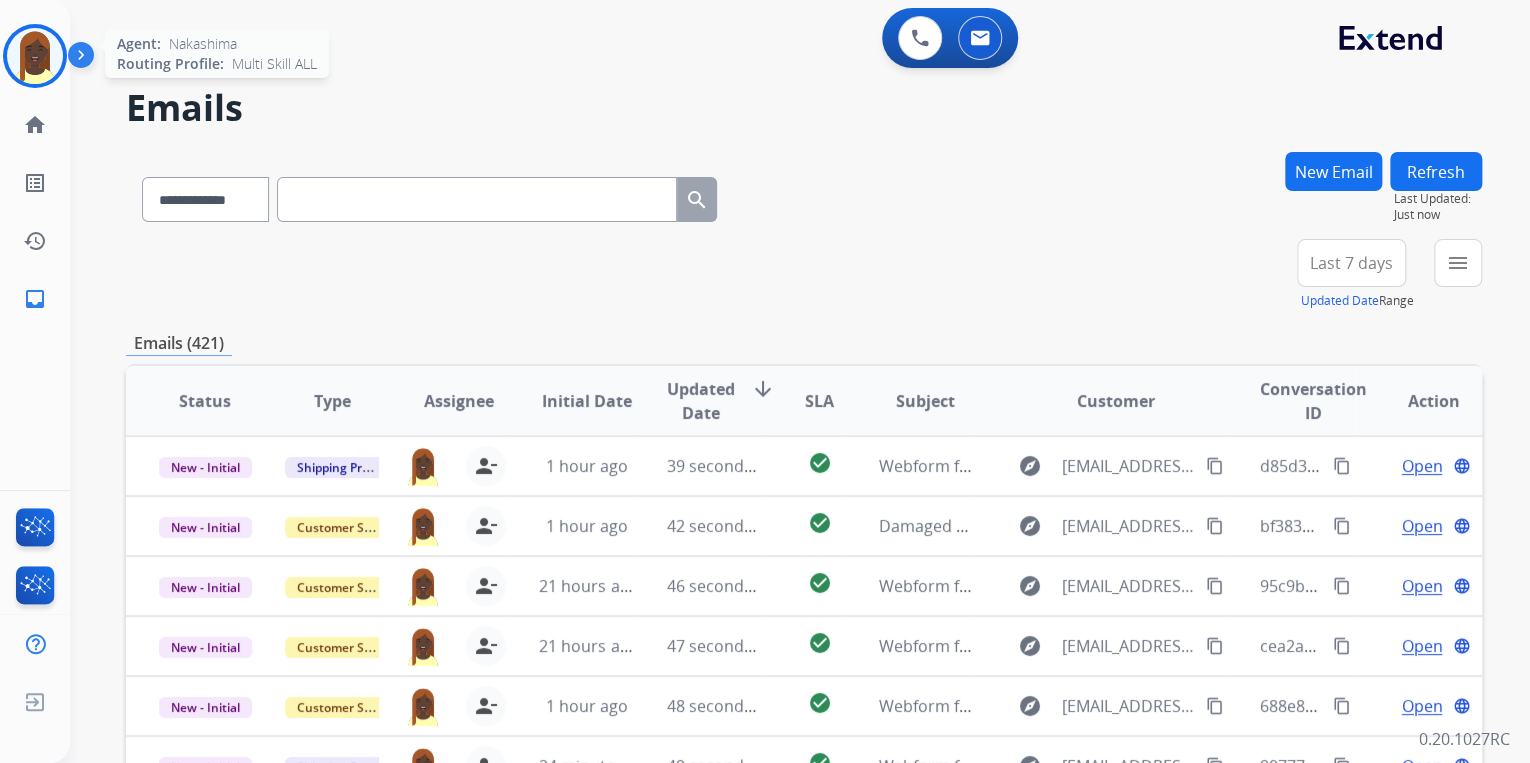 click at bounding box center (35, 56) 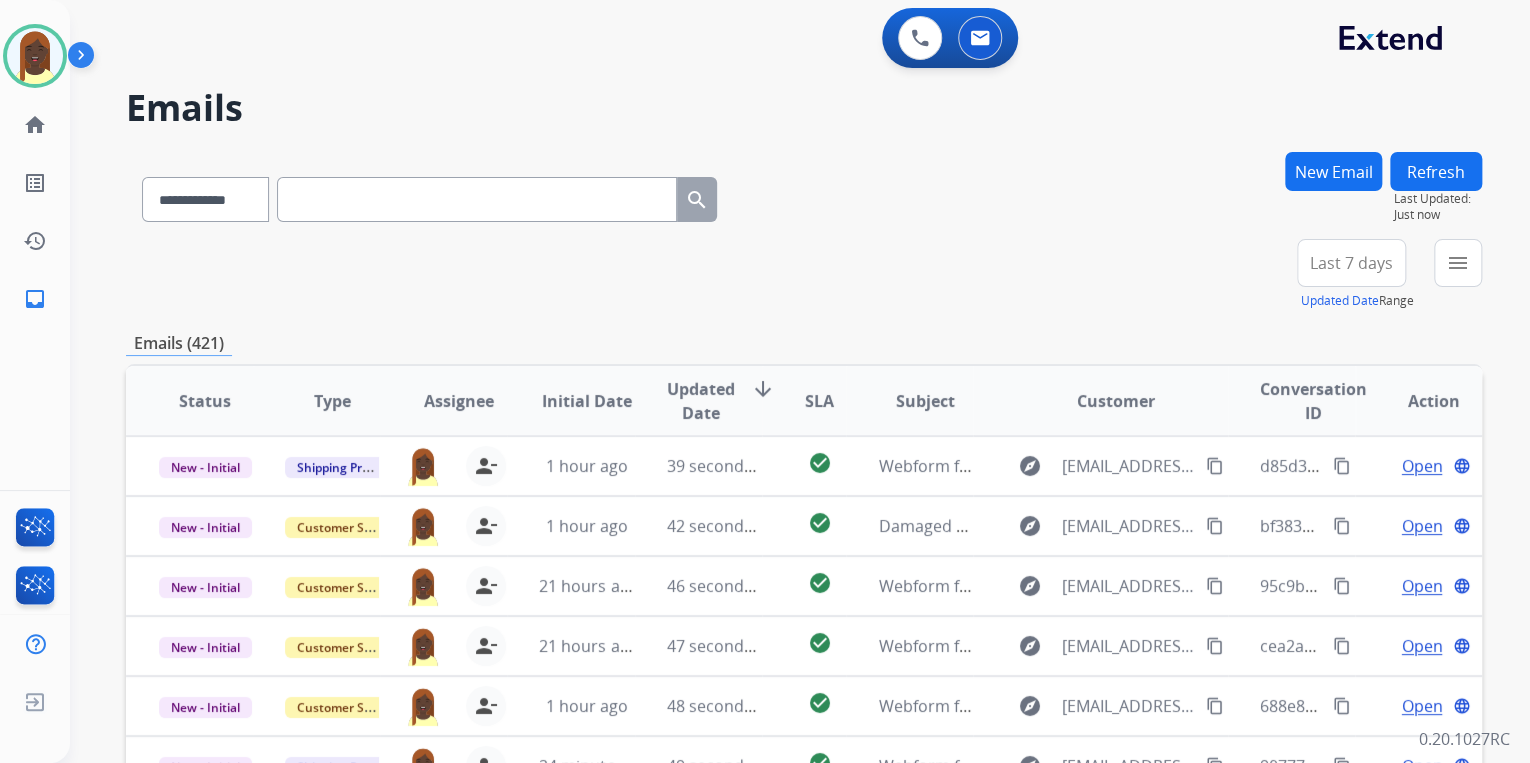 click on "**********" at bounding box center (804, 275) 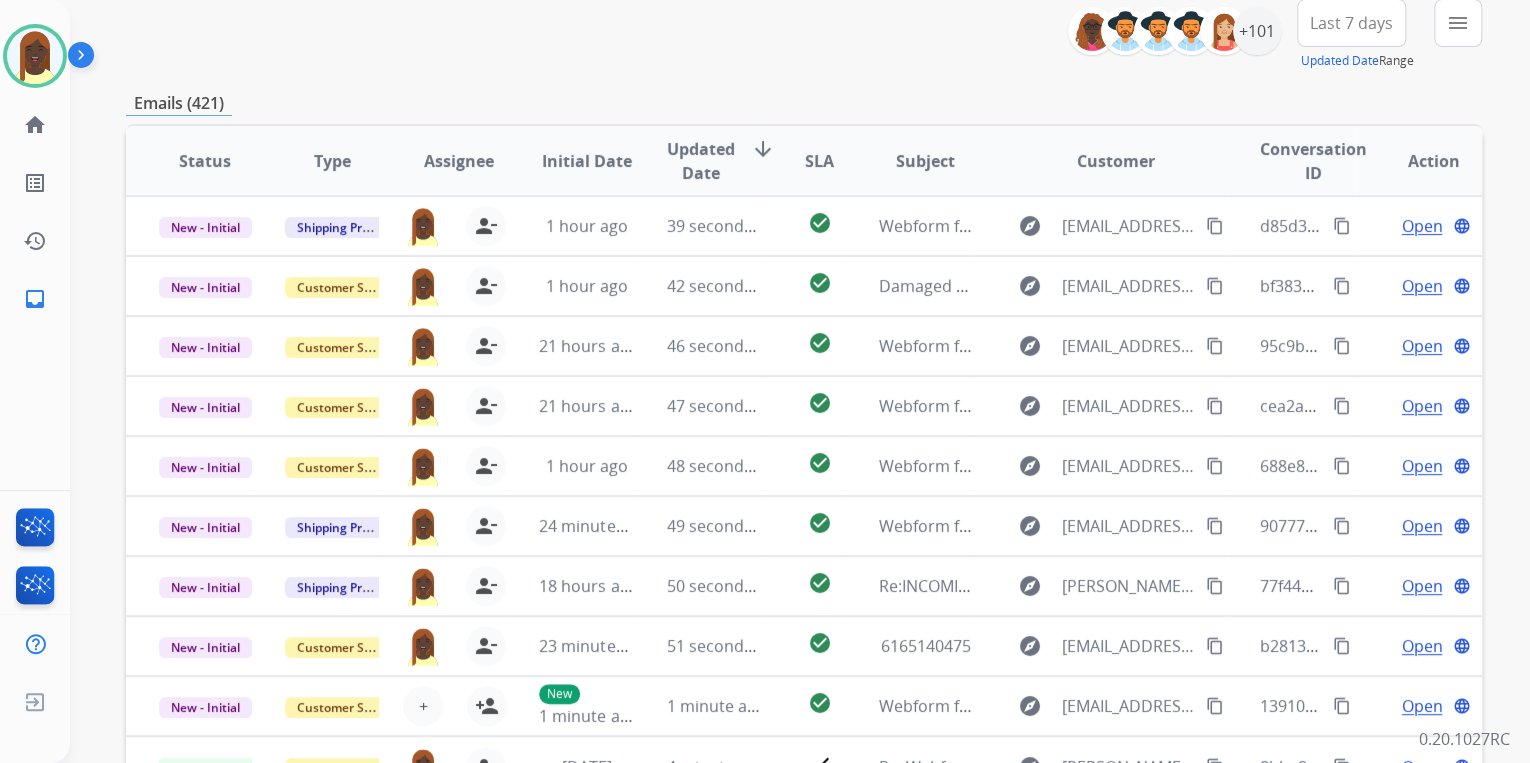 scroll, scrollTop: 320, scrollLeft: 0, axis: vertical 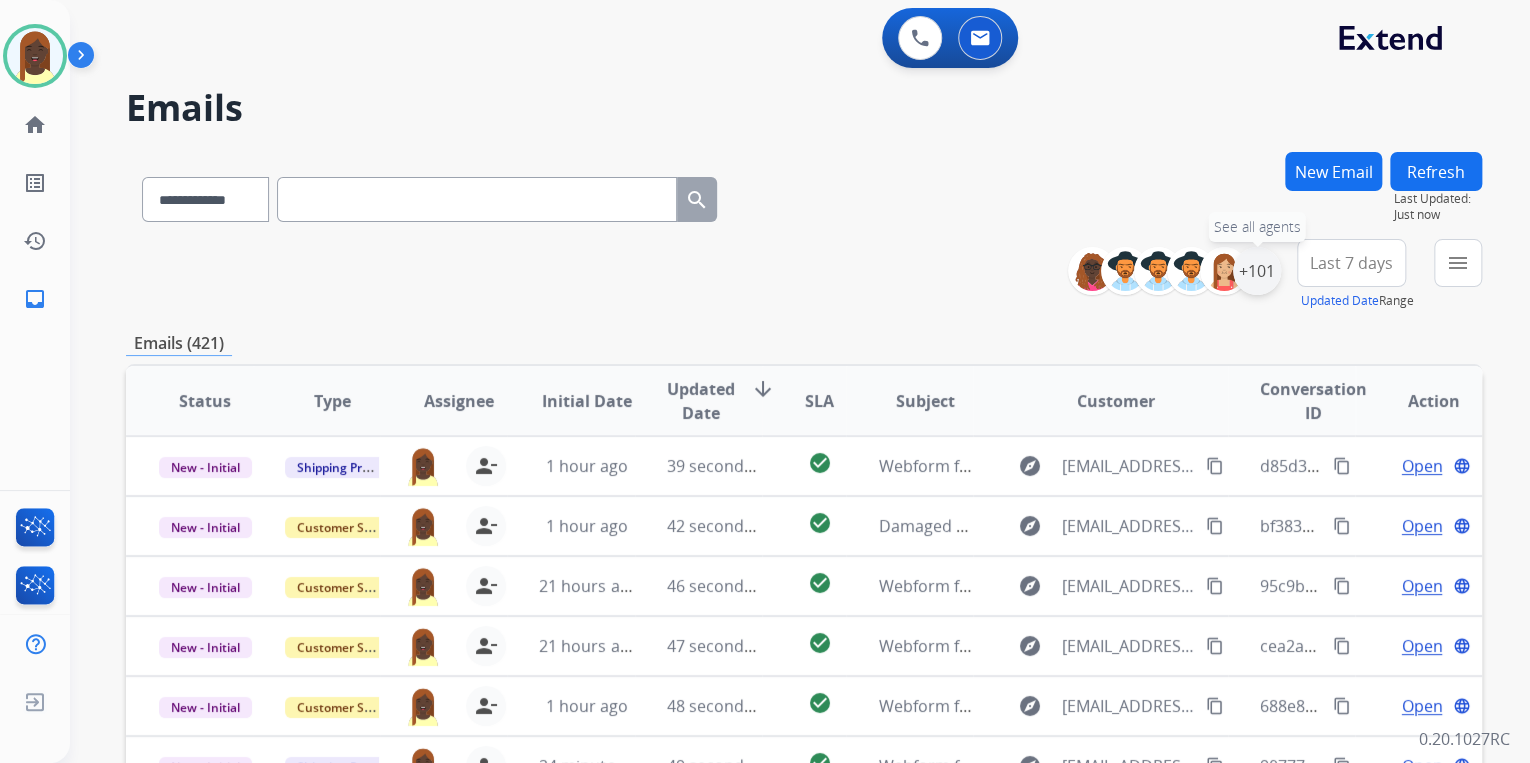 click on "+101" at bounding box center [1257, 271] 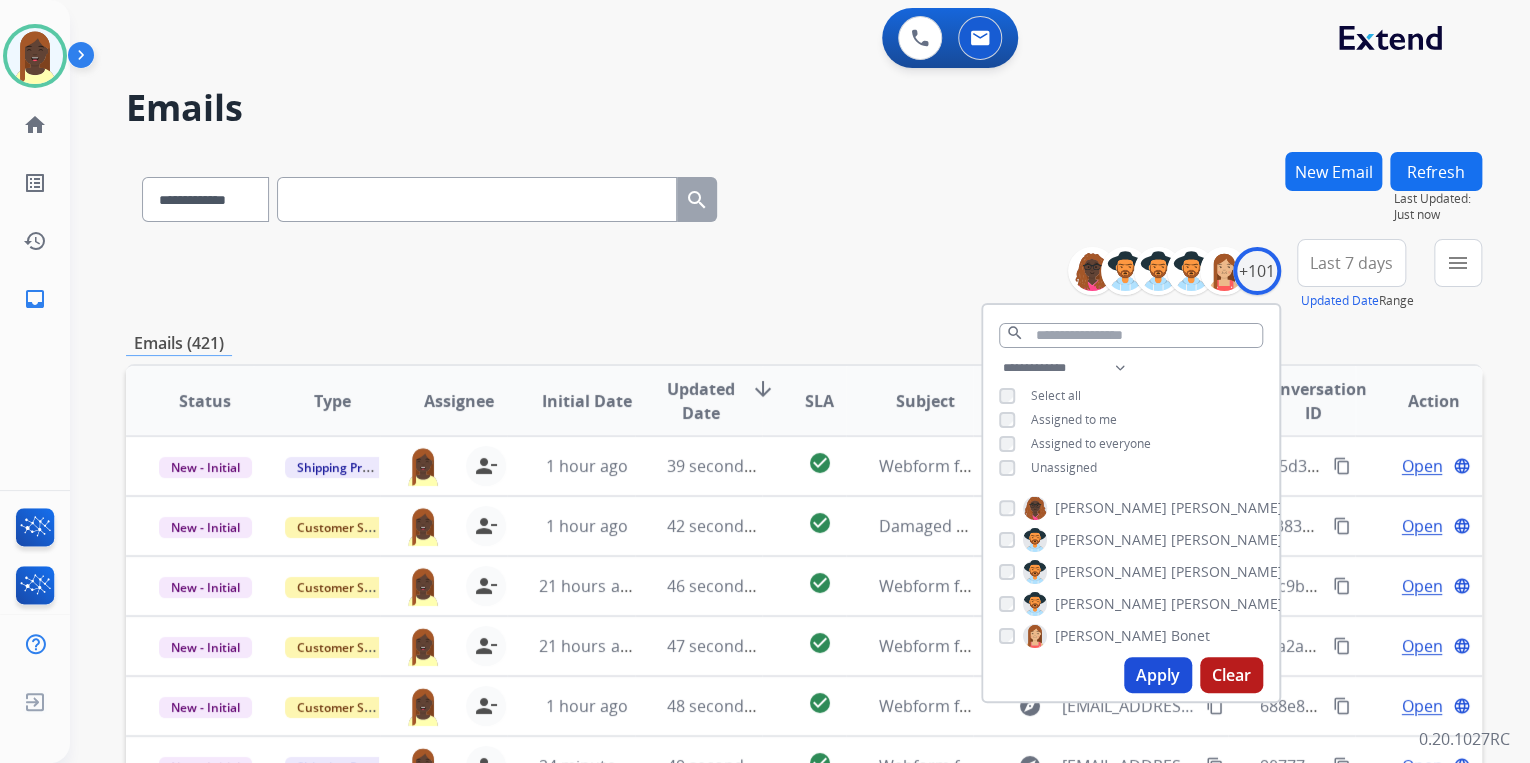 click on "Apply" at bounding box center (1158, 675) 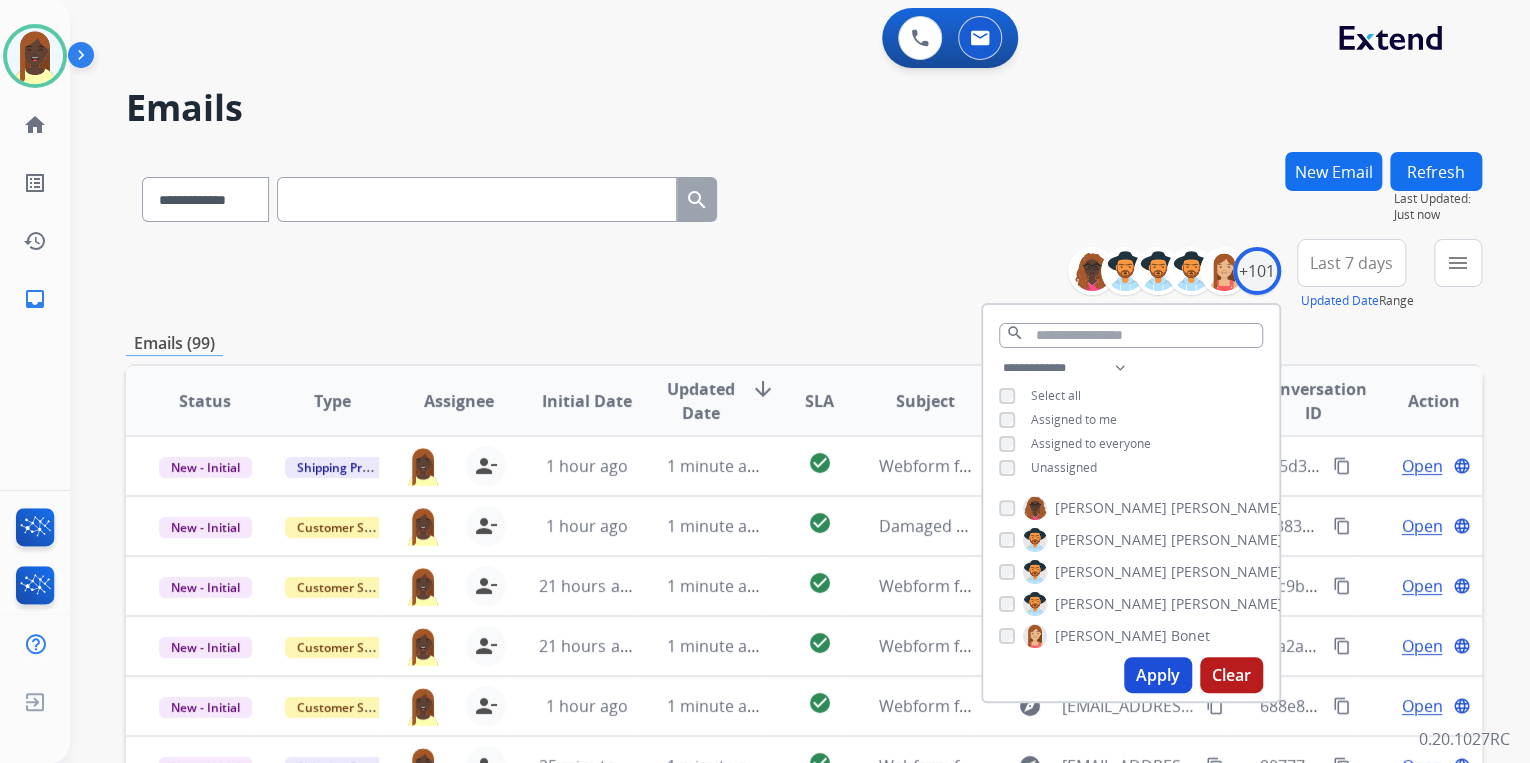 click on "**********" at bounding box center (804, 275) 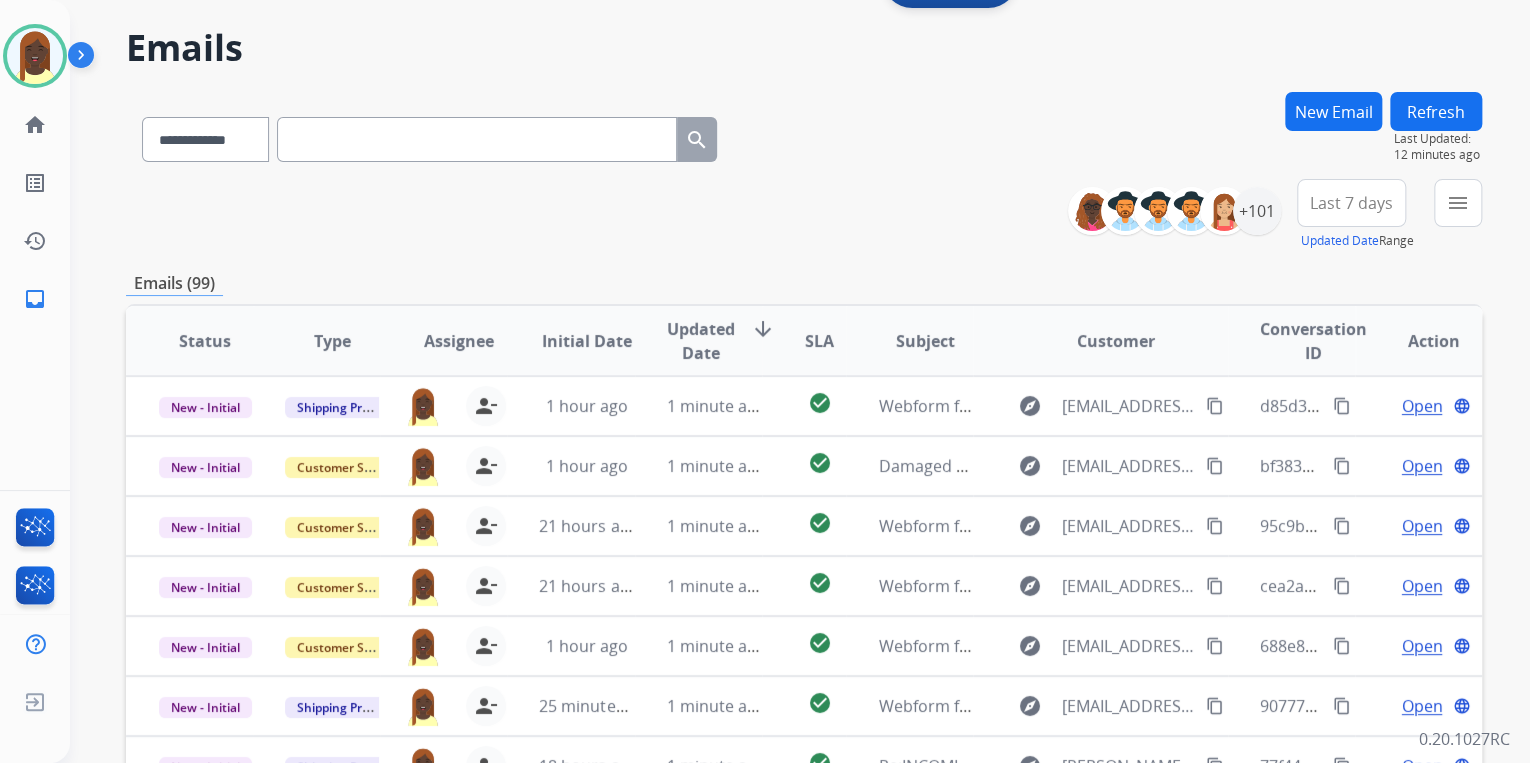 scroll, scrollTop: 0, scrollLeft: 0, axis: both 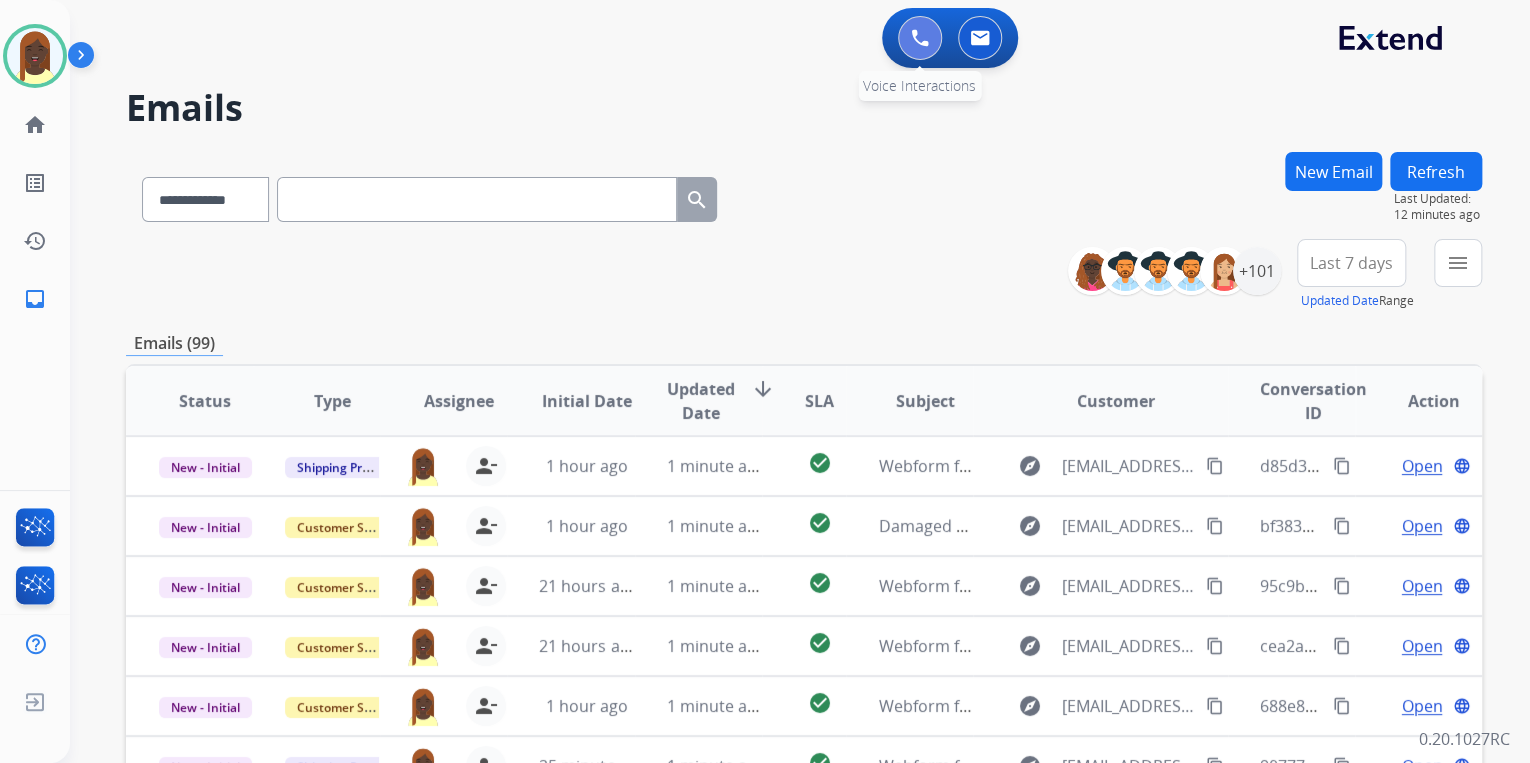 click at bounding box center [920, 38] 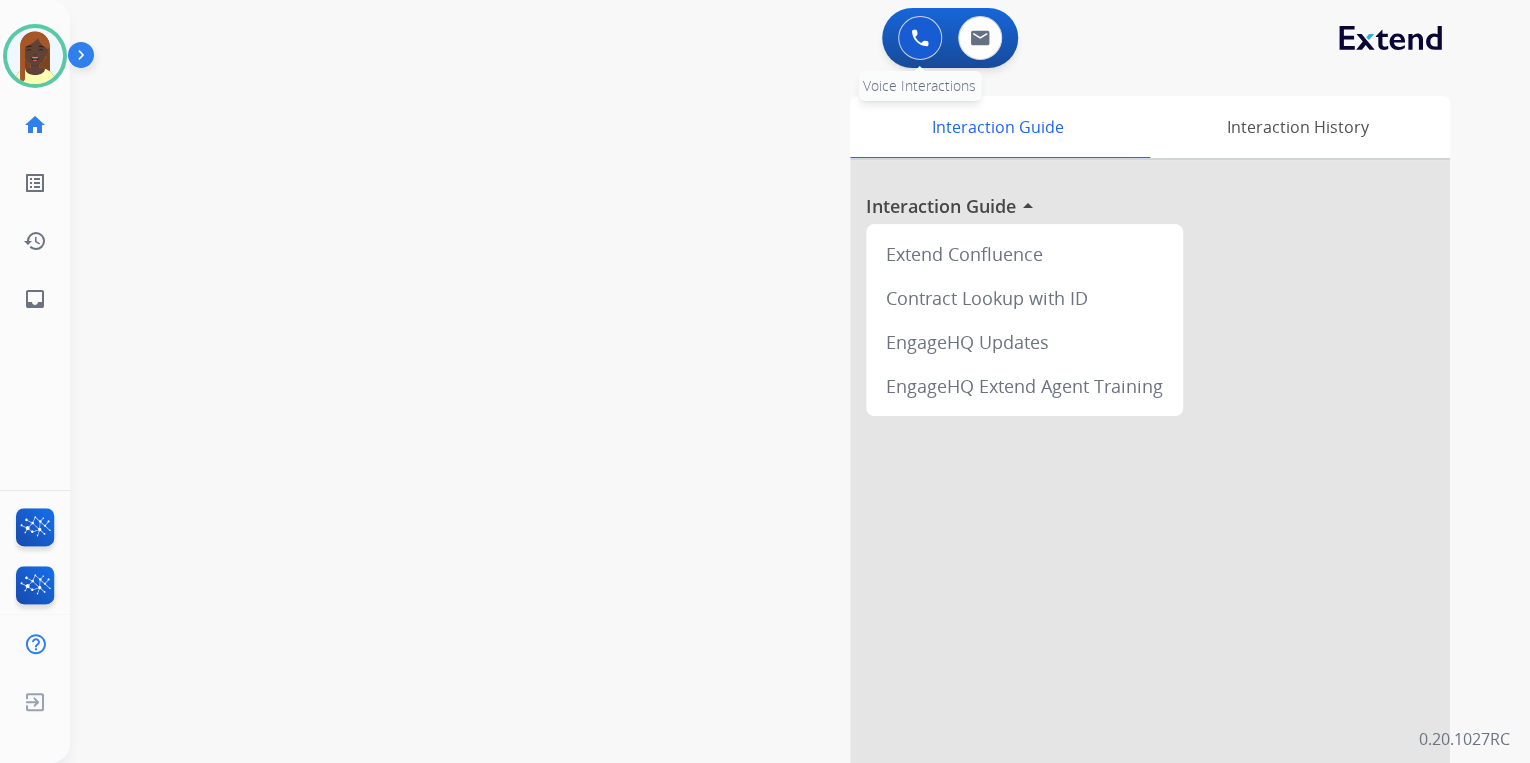 click at bounding box center [920, 38] 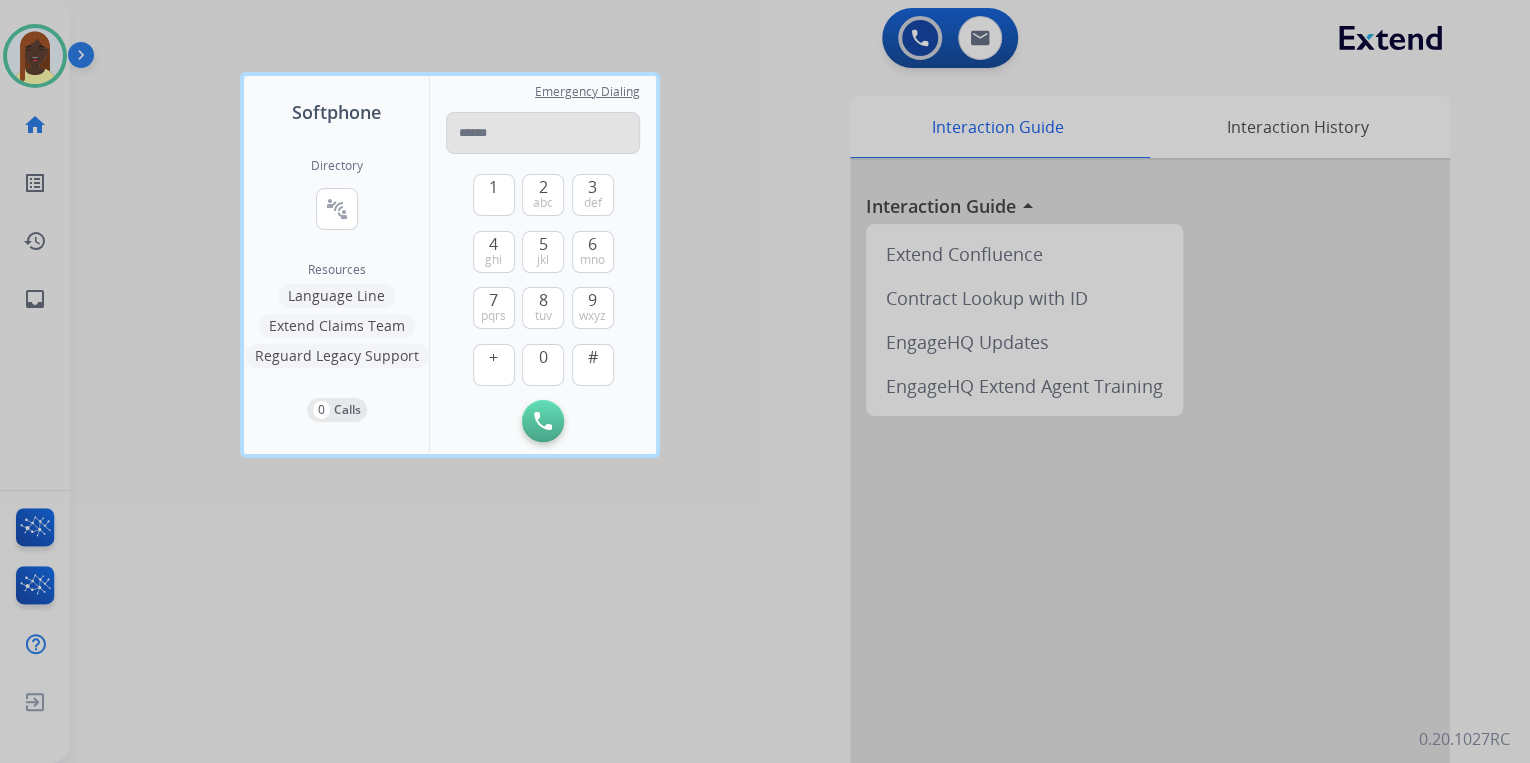 click at bounding box center [543, 133] 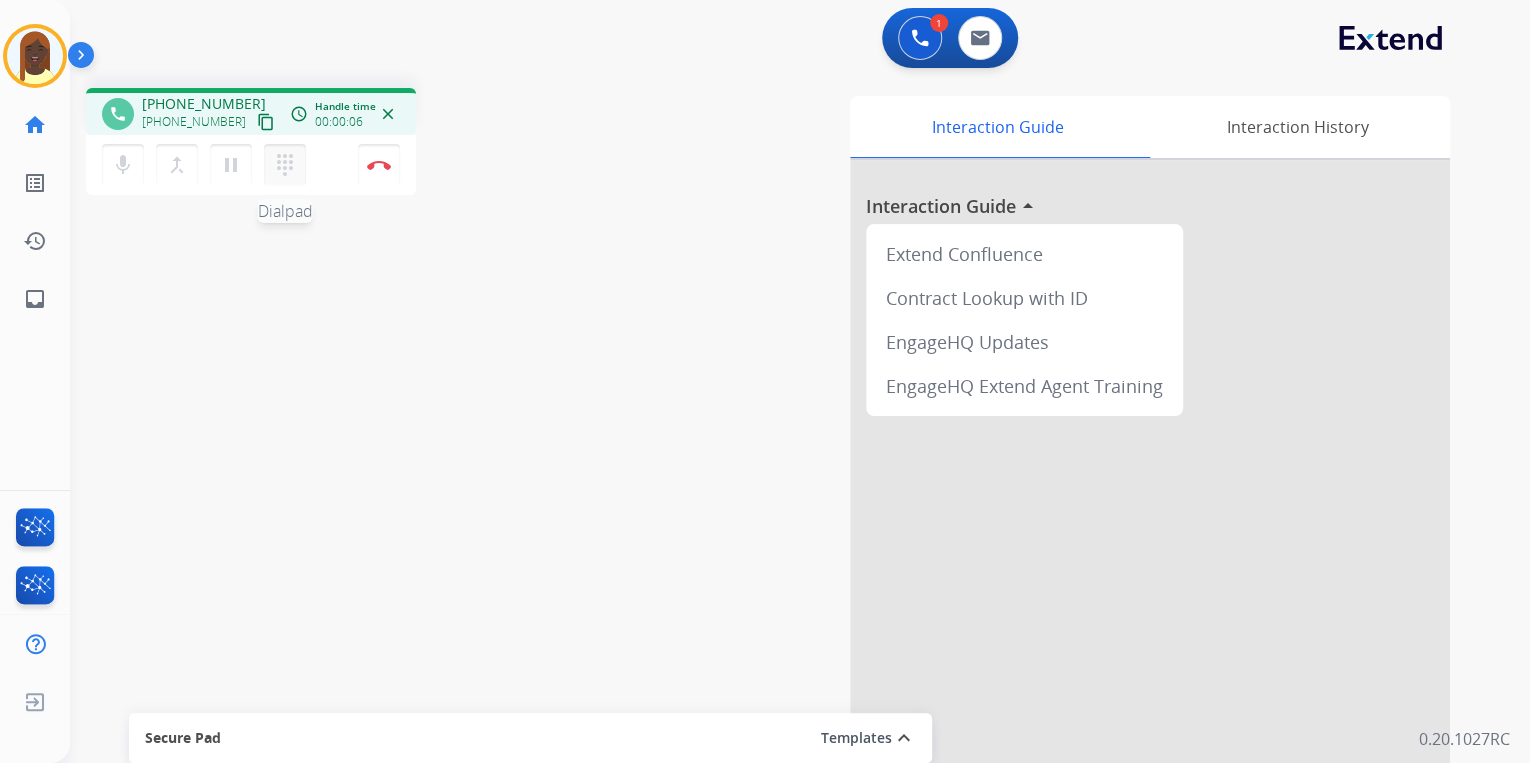 click on "dialpad" at bounding box center (285, 165) 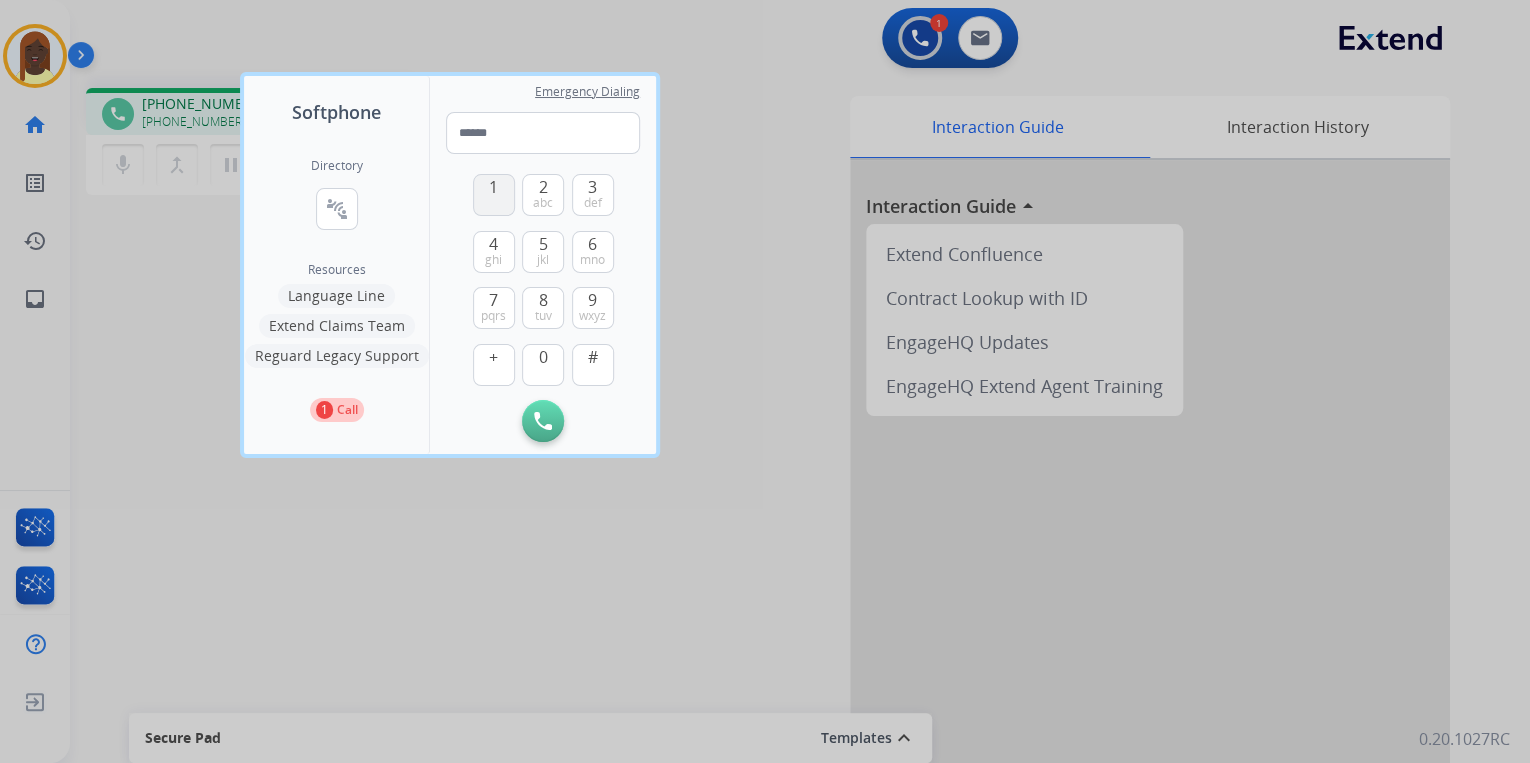 click on "1" at bounding box center (493, 187) 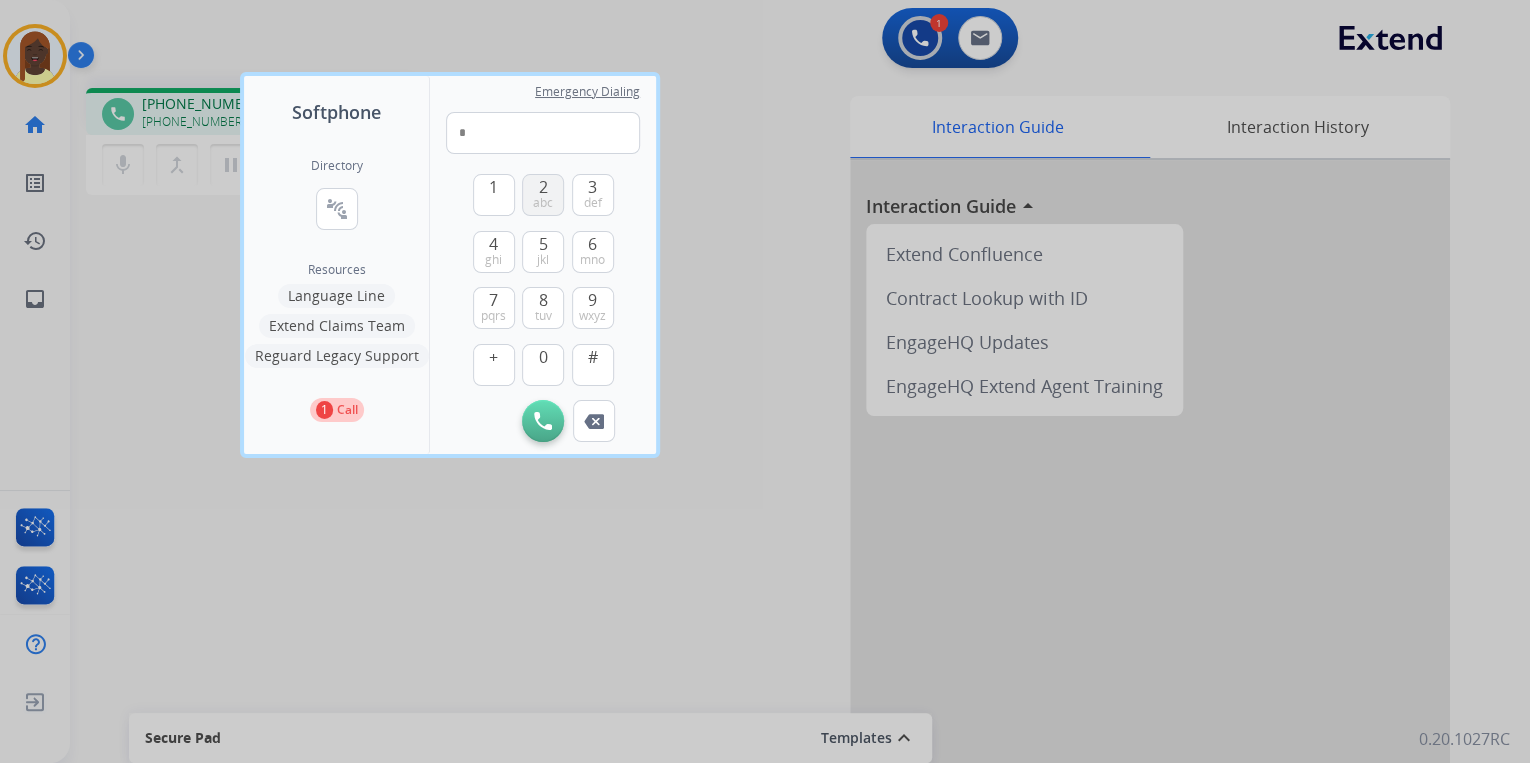 click on "abc" at bounding box center (543, 203) 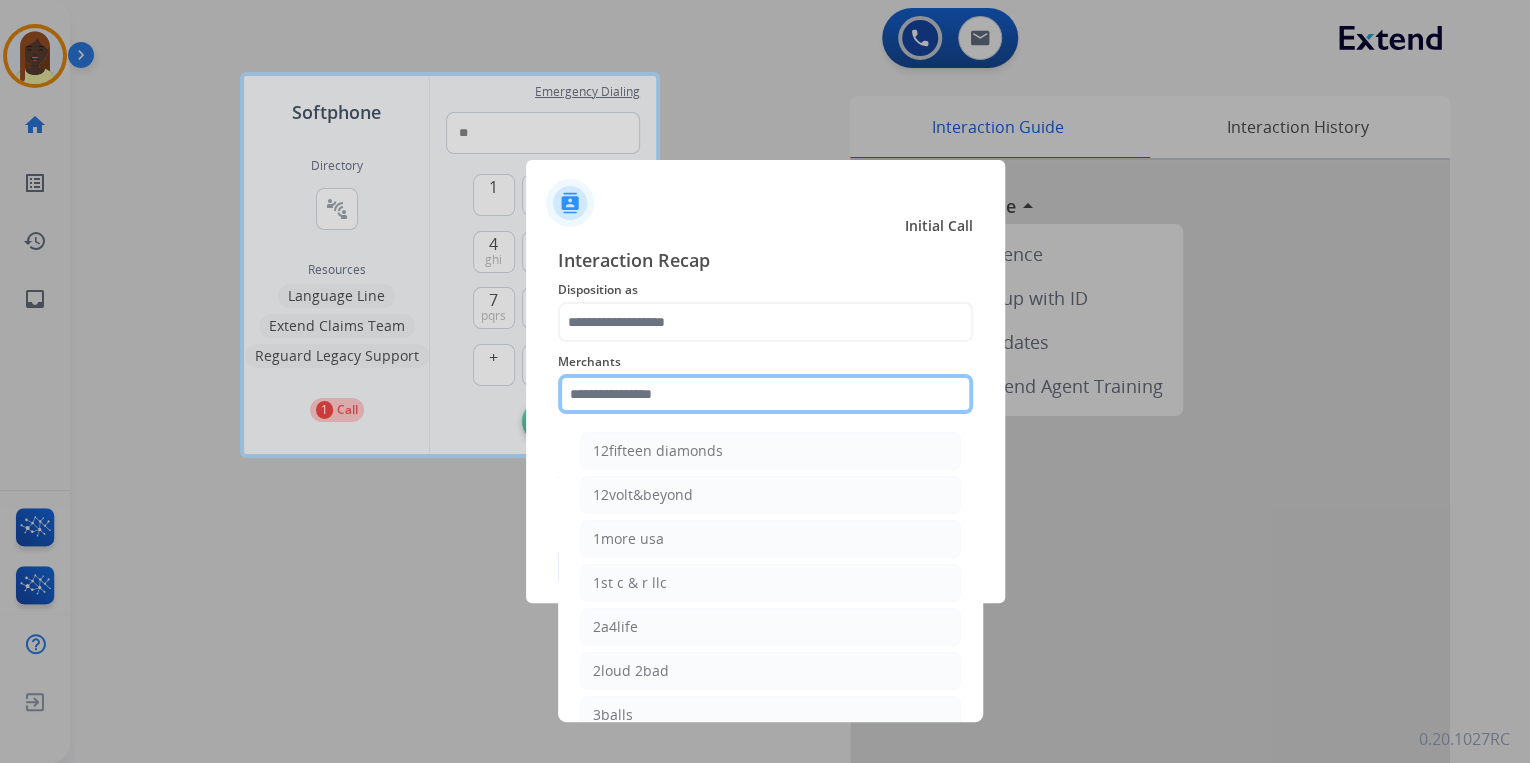 click 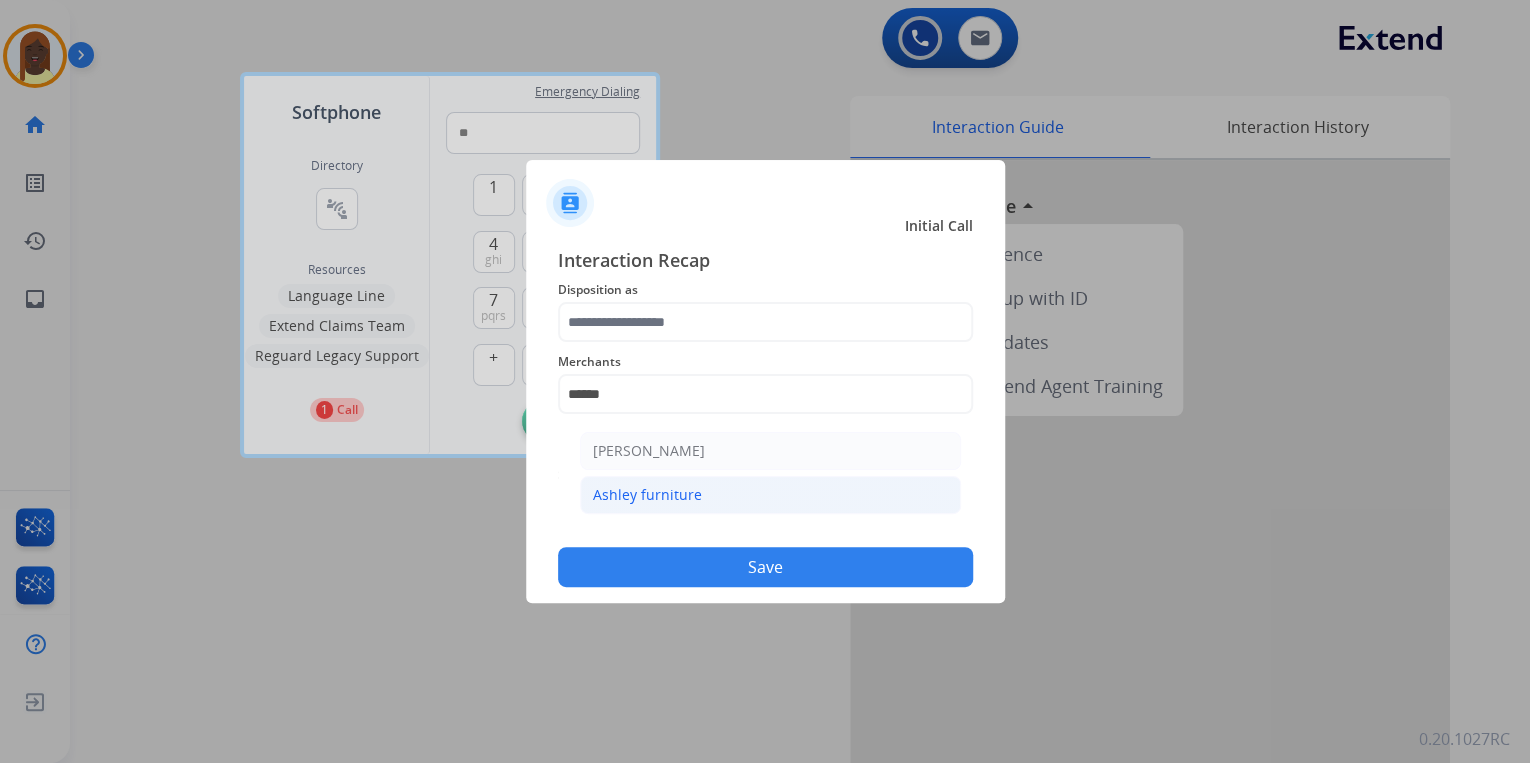 drag, startPoint x: 675, startPoint y: 486, endPoint x: 668, endPoint y: 452, distance: 34.713108 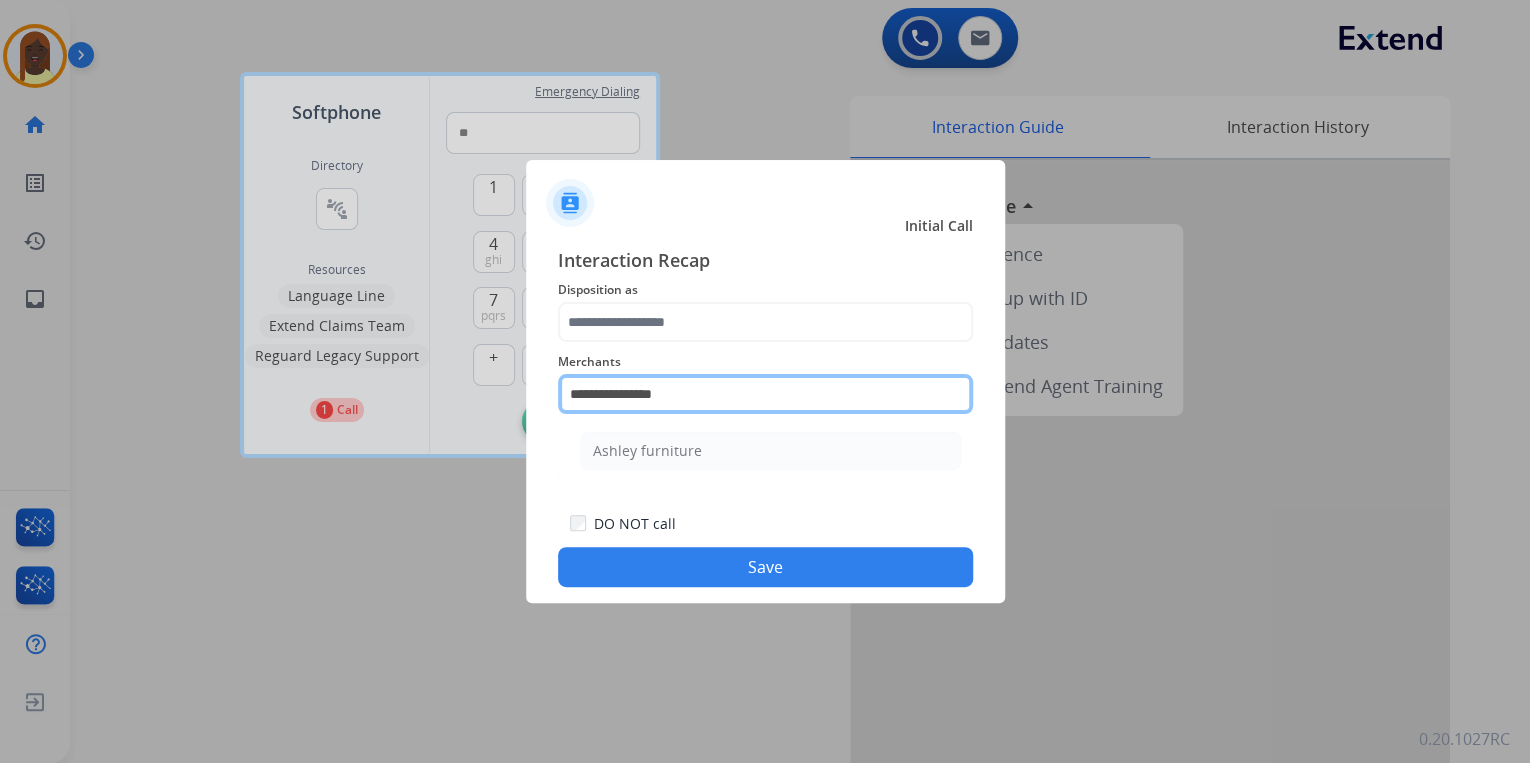 drag, startPoint x: 675, startPoint y: 394, endPoint x: 605, endPoint y: 399, distance: 70.178345 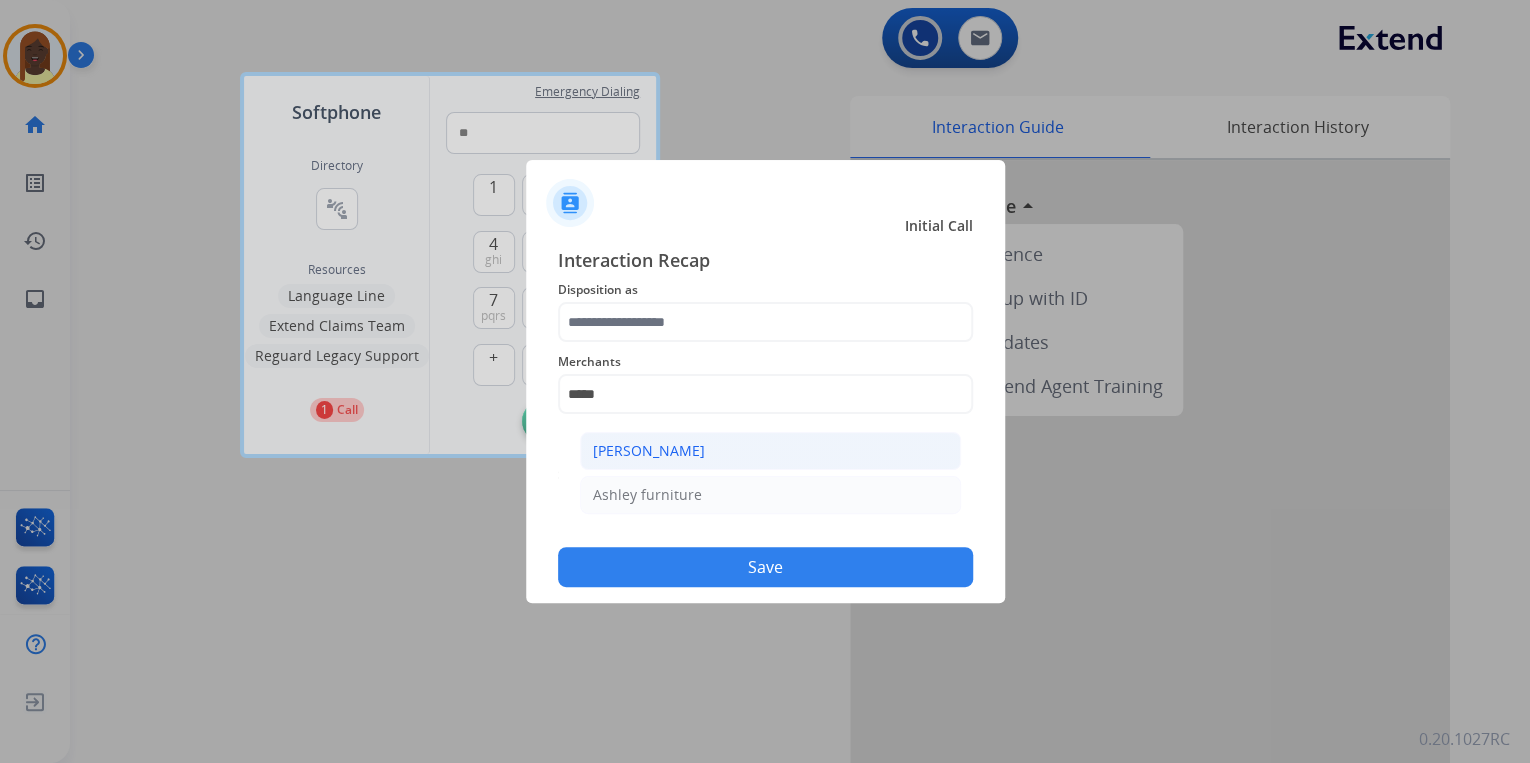 click on "[PERSON_NAME]" 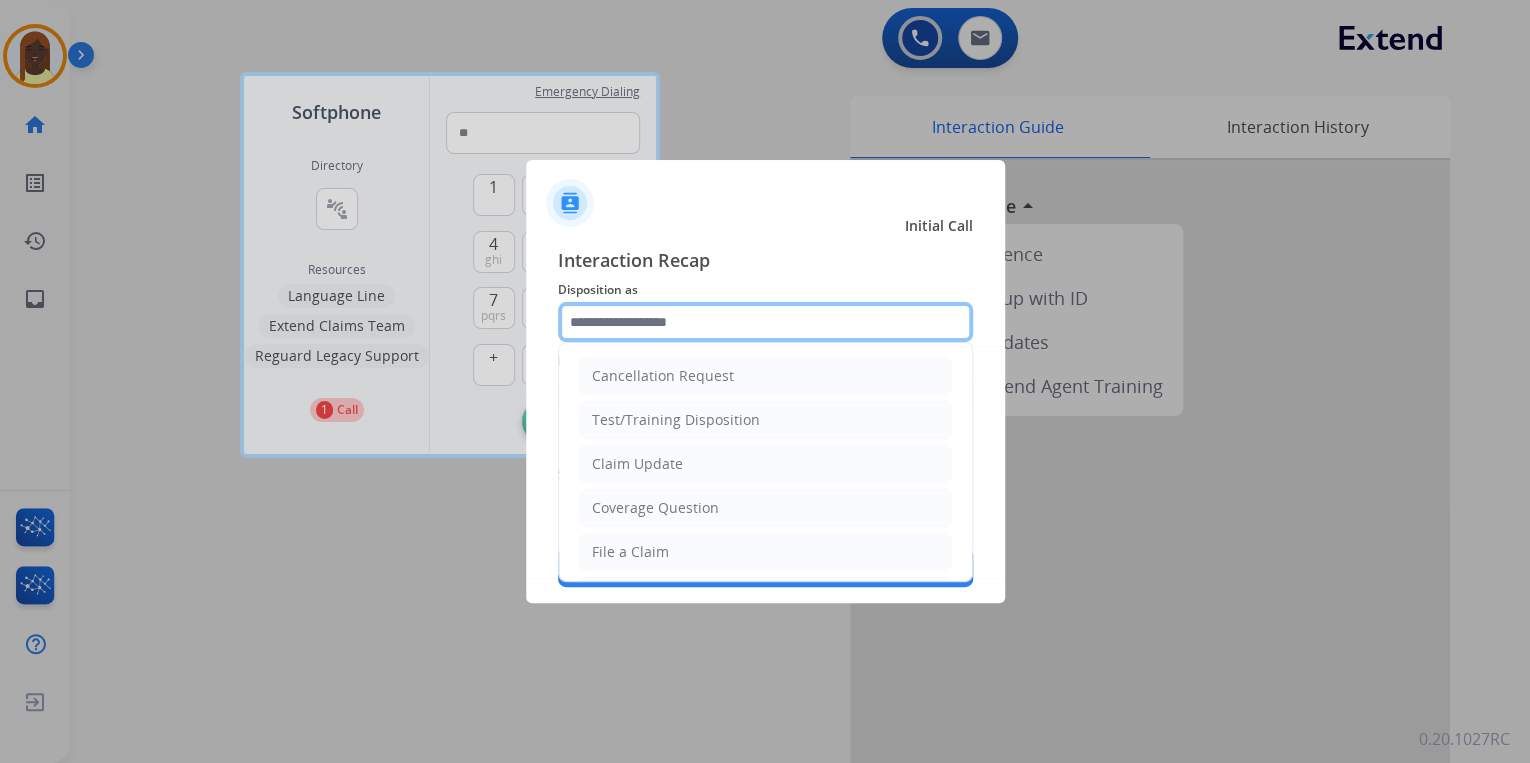 click 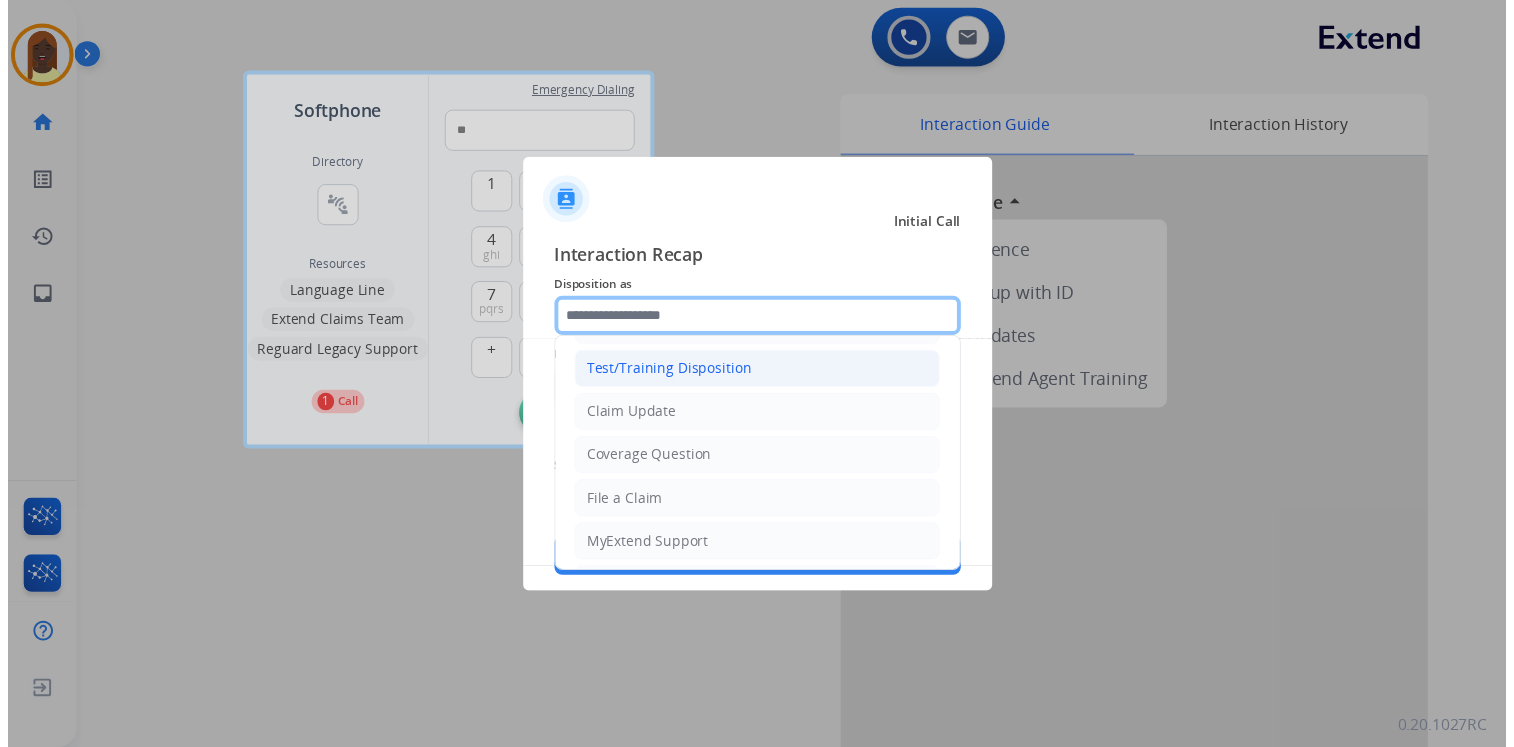 scroll, scrollTop: 80, scrollLeft: 0, axis: vertical 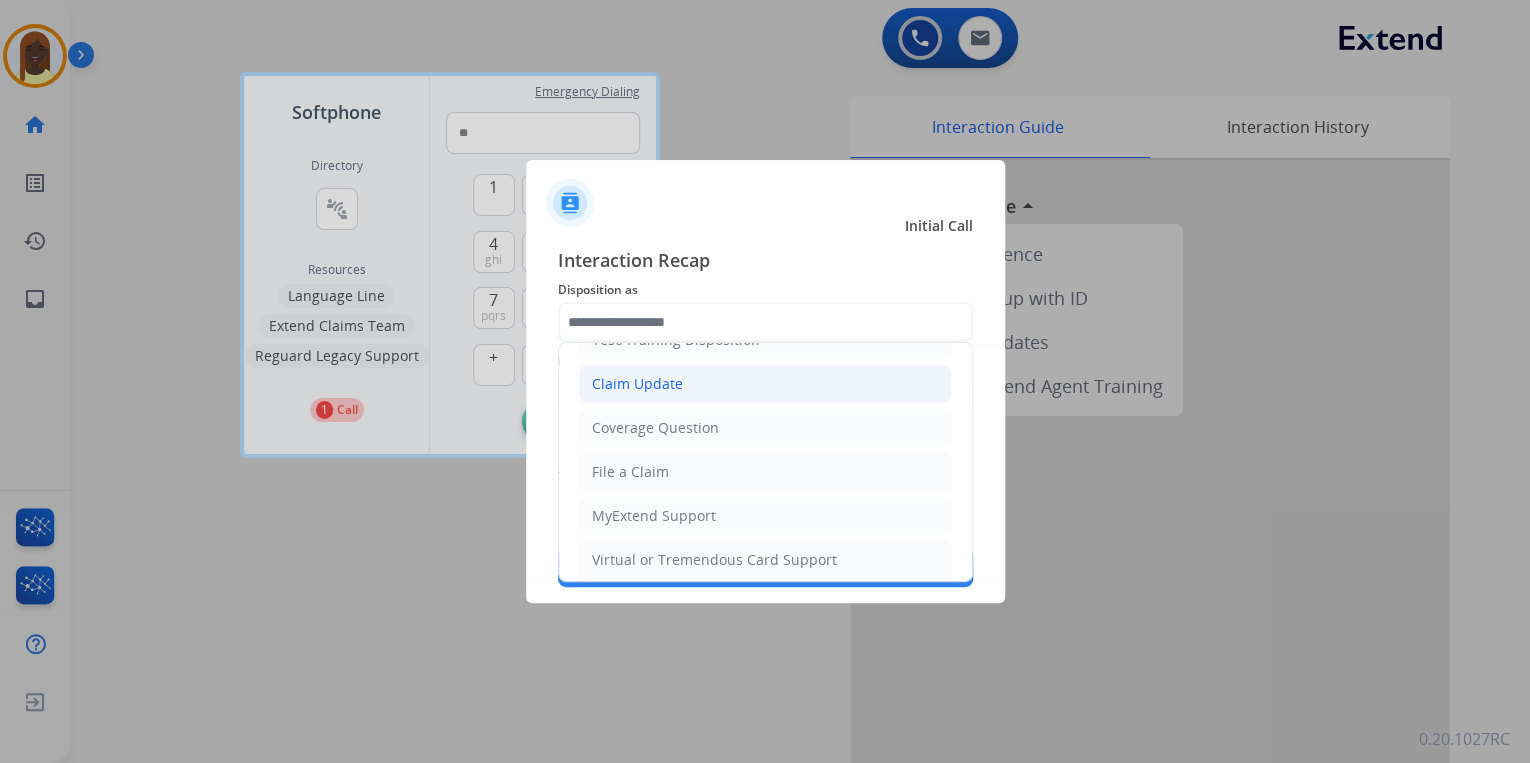 click on "Claim Update" 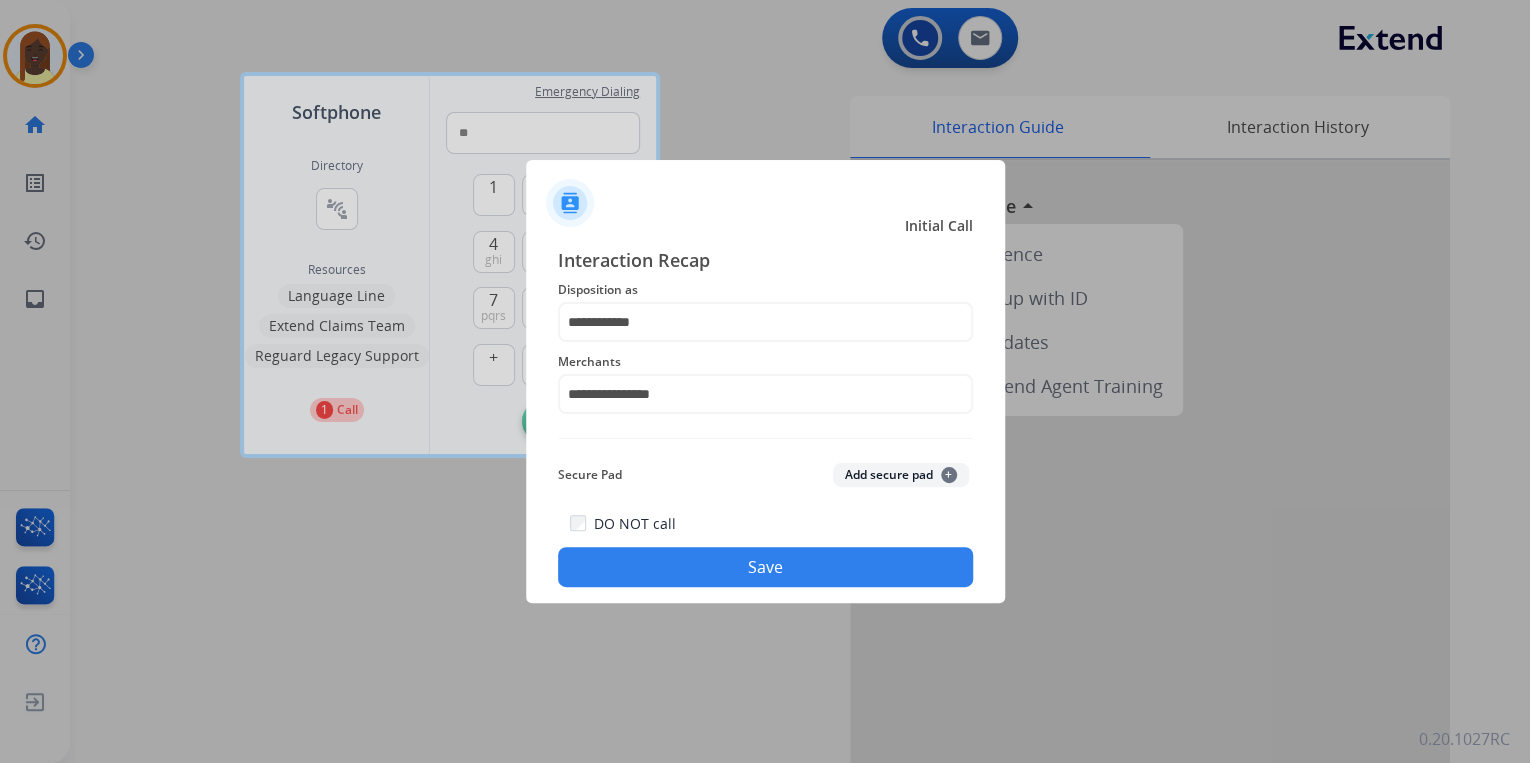 click on "Save" 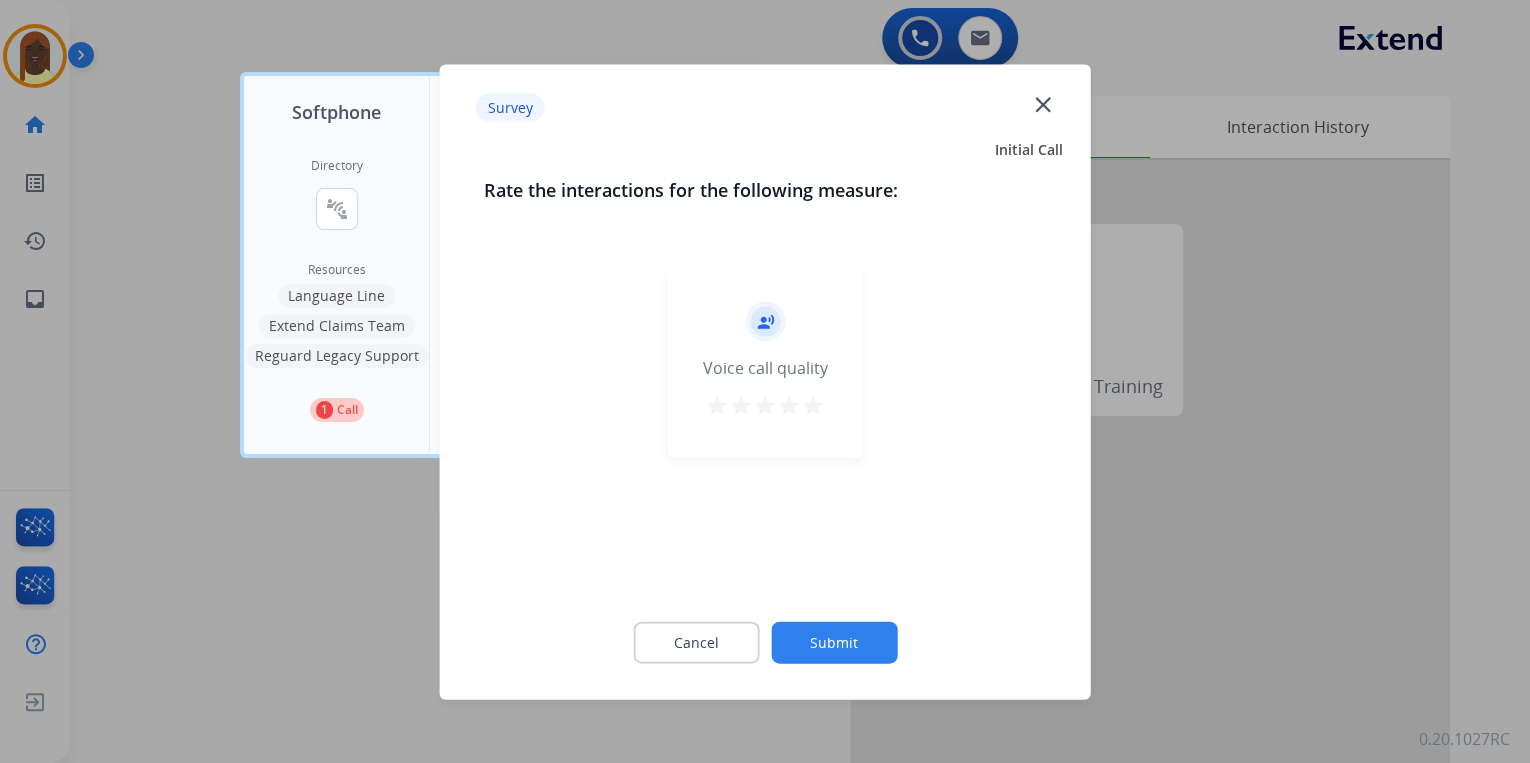 click on "star" at bounding box center [813, 405] 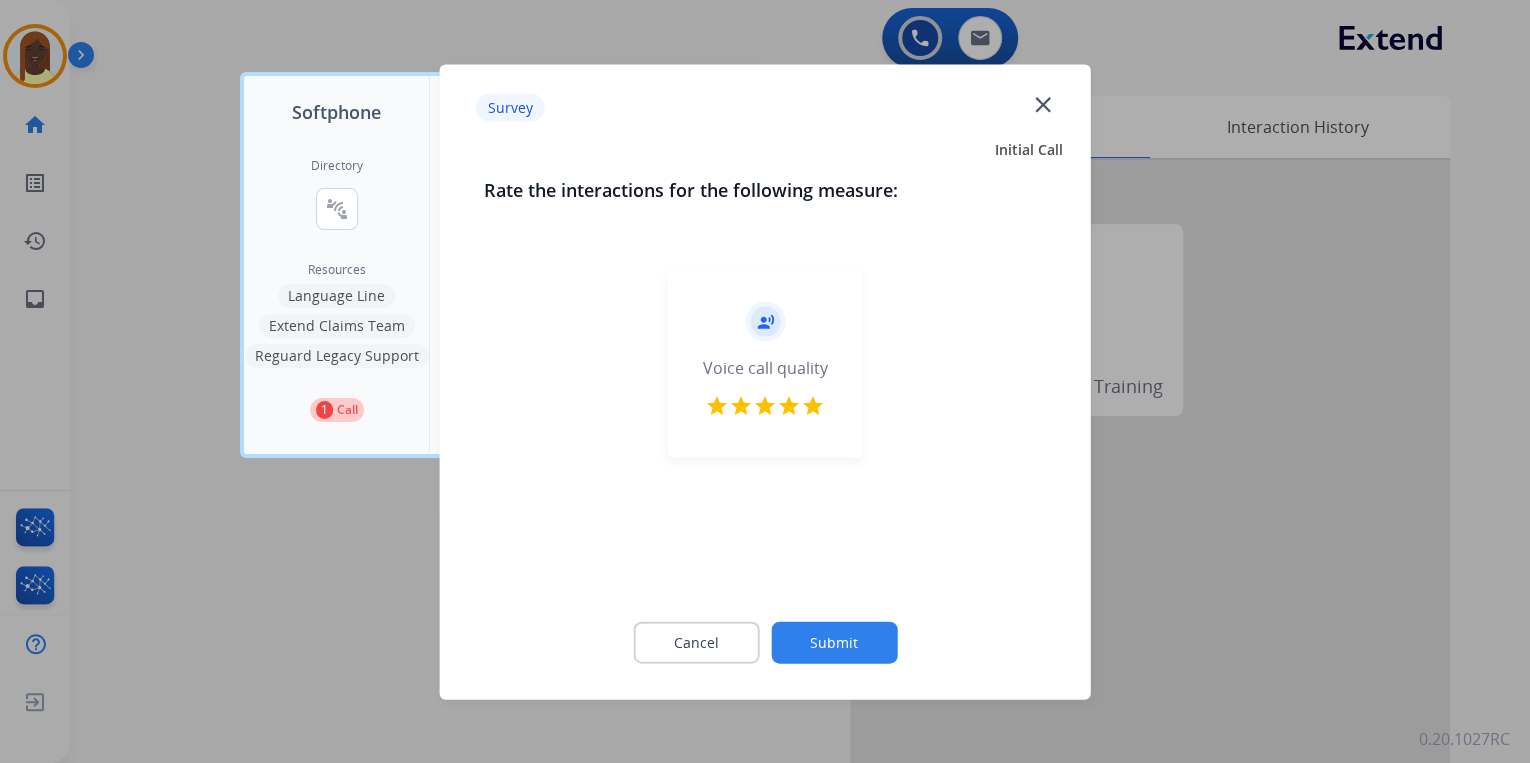 drag, startPoint x: 859, startPoint y: 650, endPoint x: 839, endPoint y: 598, distance: 55.713554 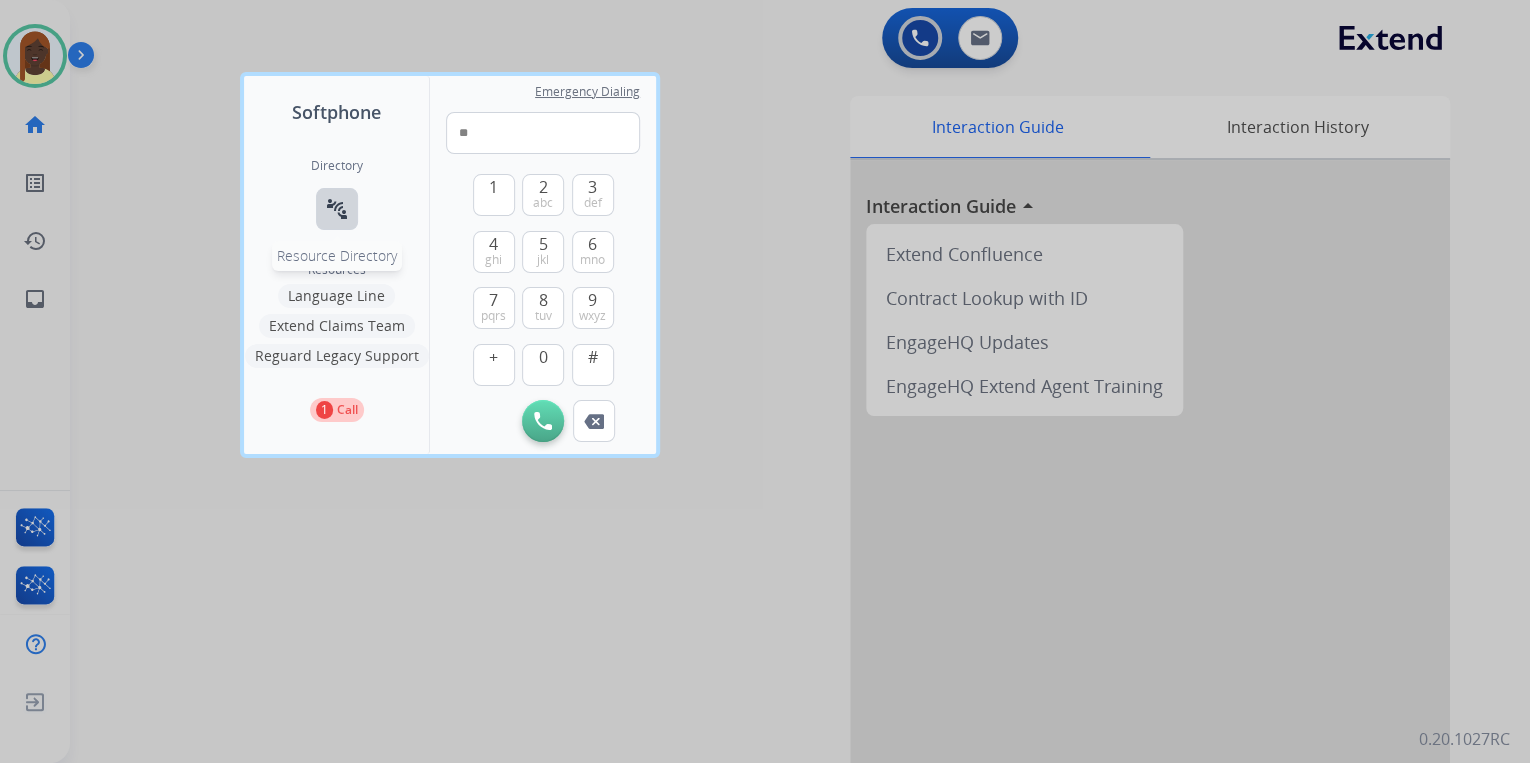 click on "connect_without_contact" at bounding box center [337, 209] 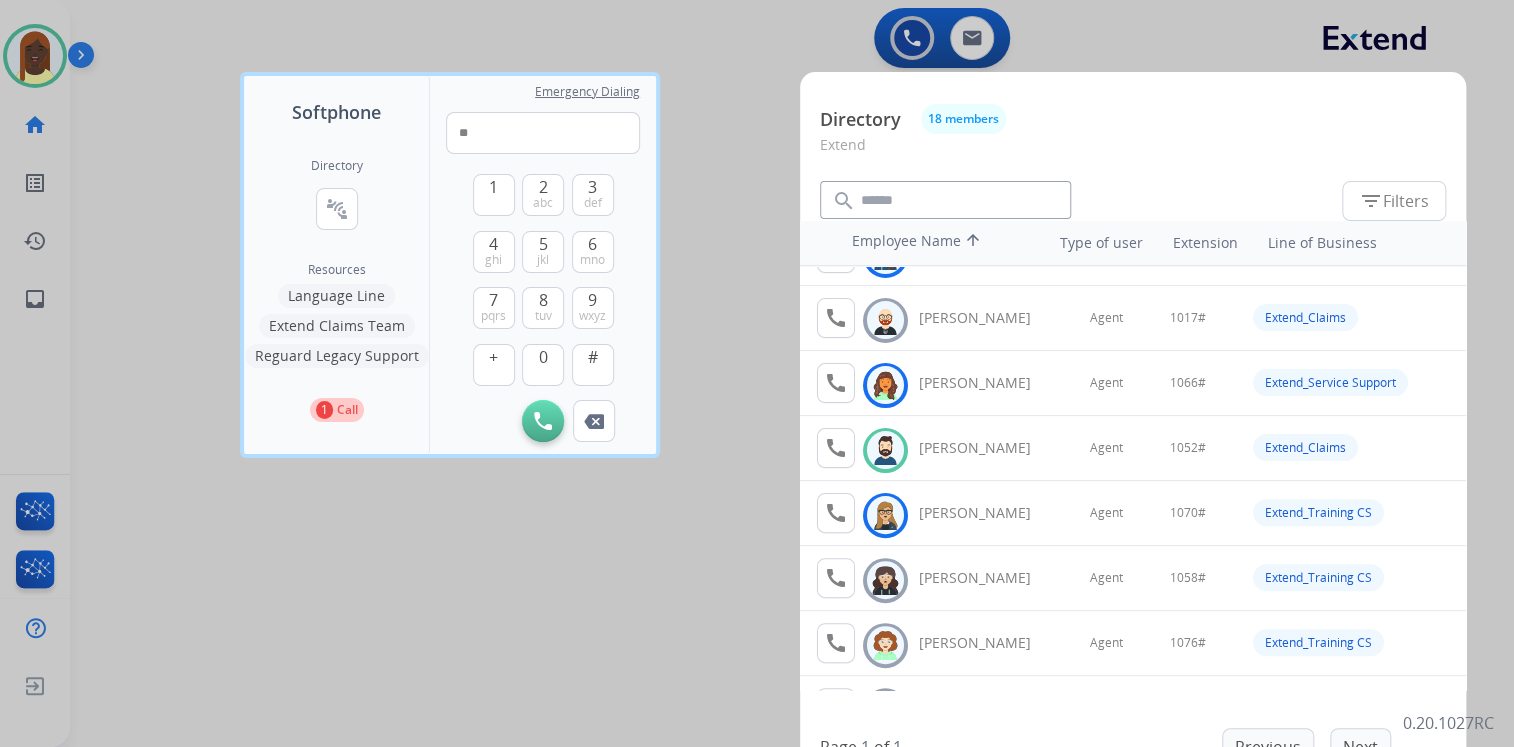 scroll, scrollTop: 320, scrollLeft: 0, axis: vertical 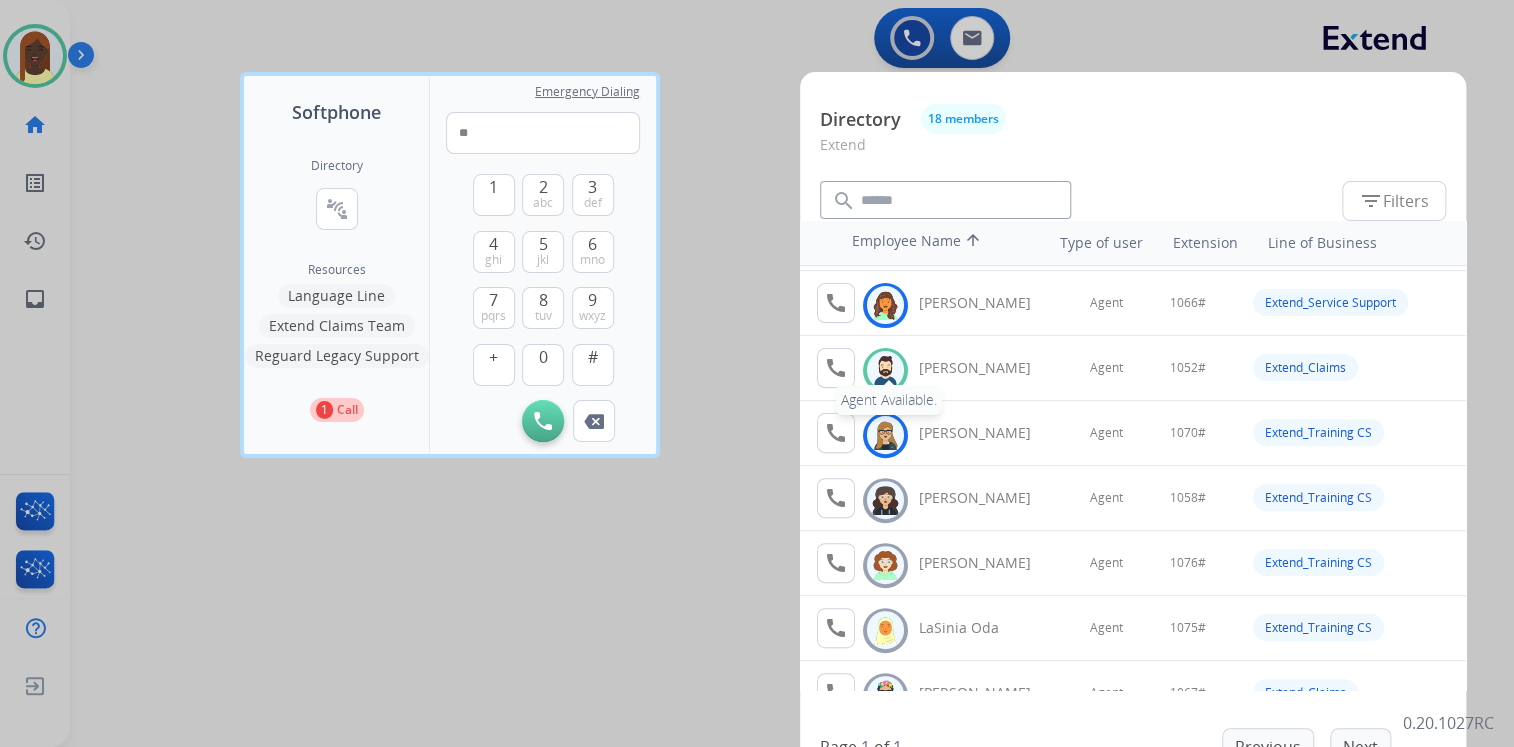 click on "call" at bounding box center (836, 368) 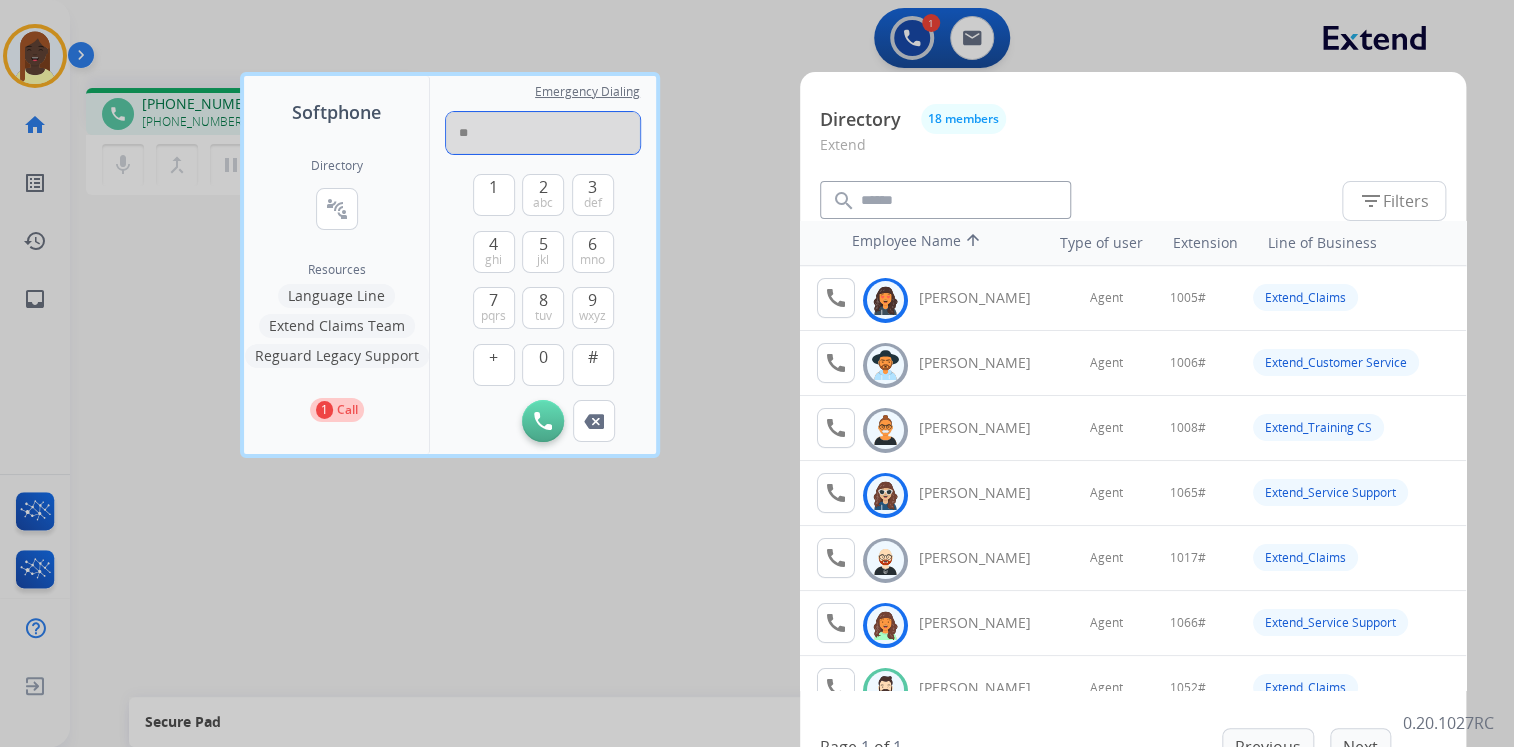 click on "**" at bounding box center (543, 133) 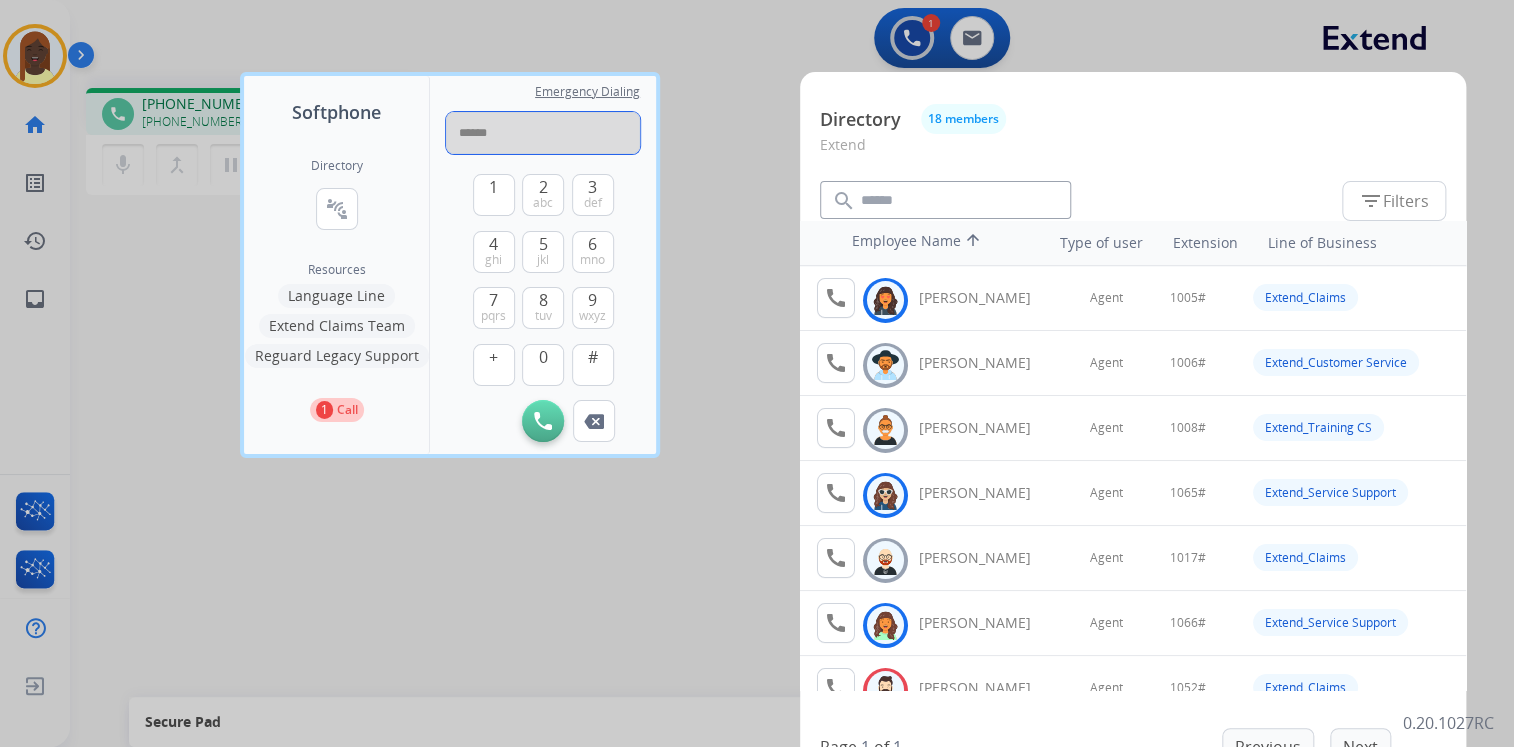 type on "******" 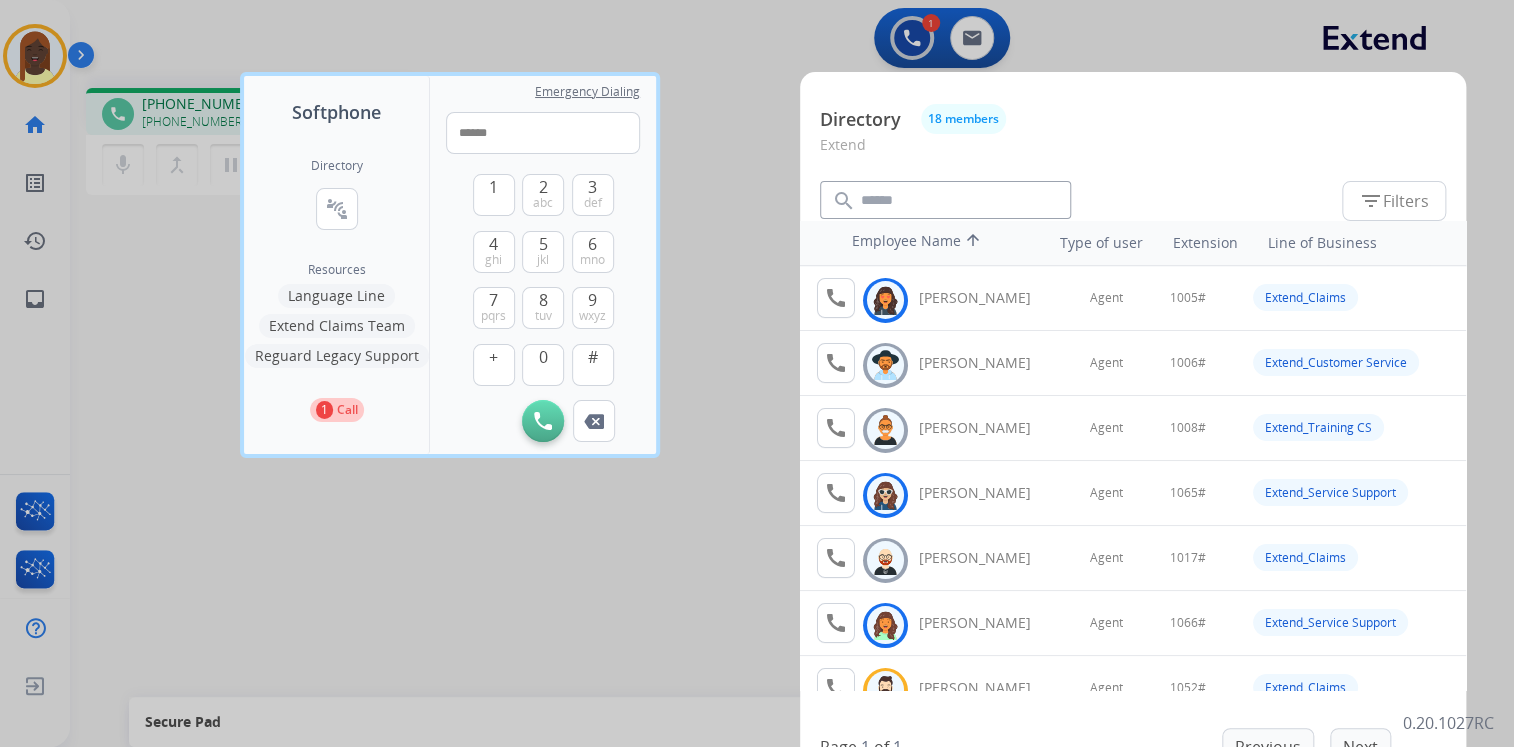click at bounding box center (543, 421) 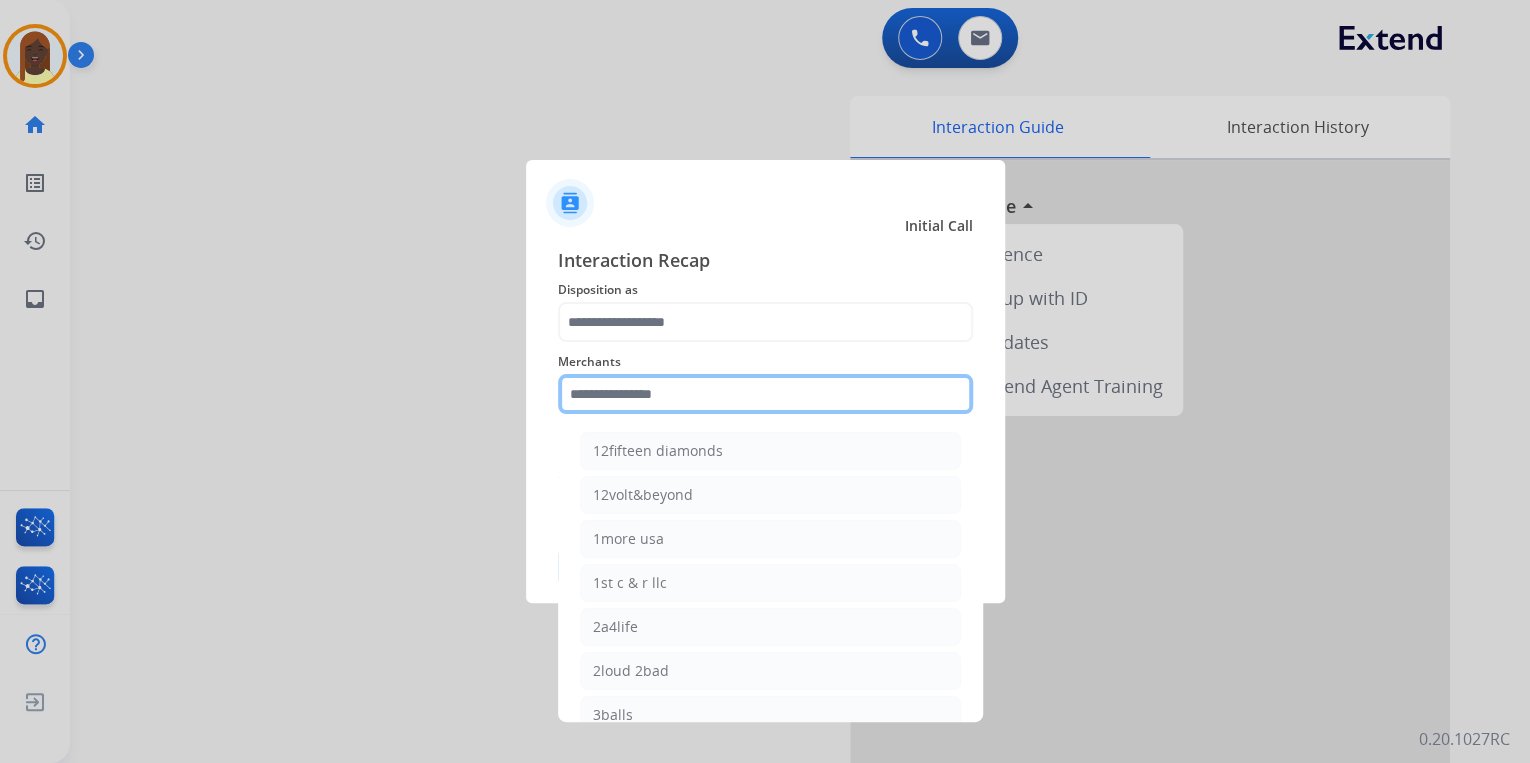 click 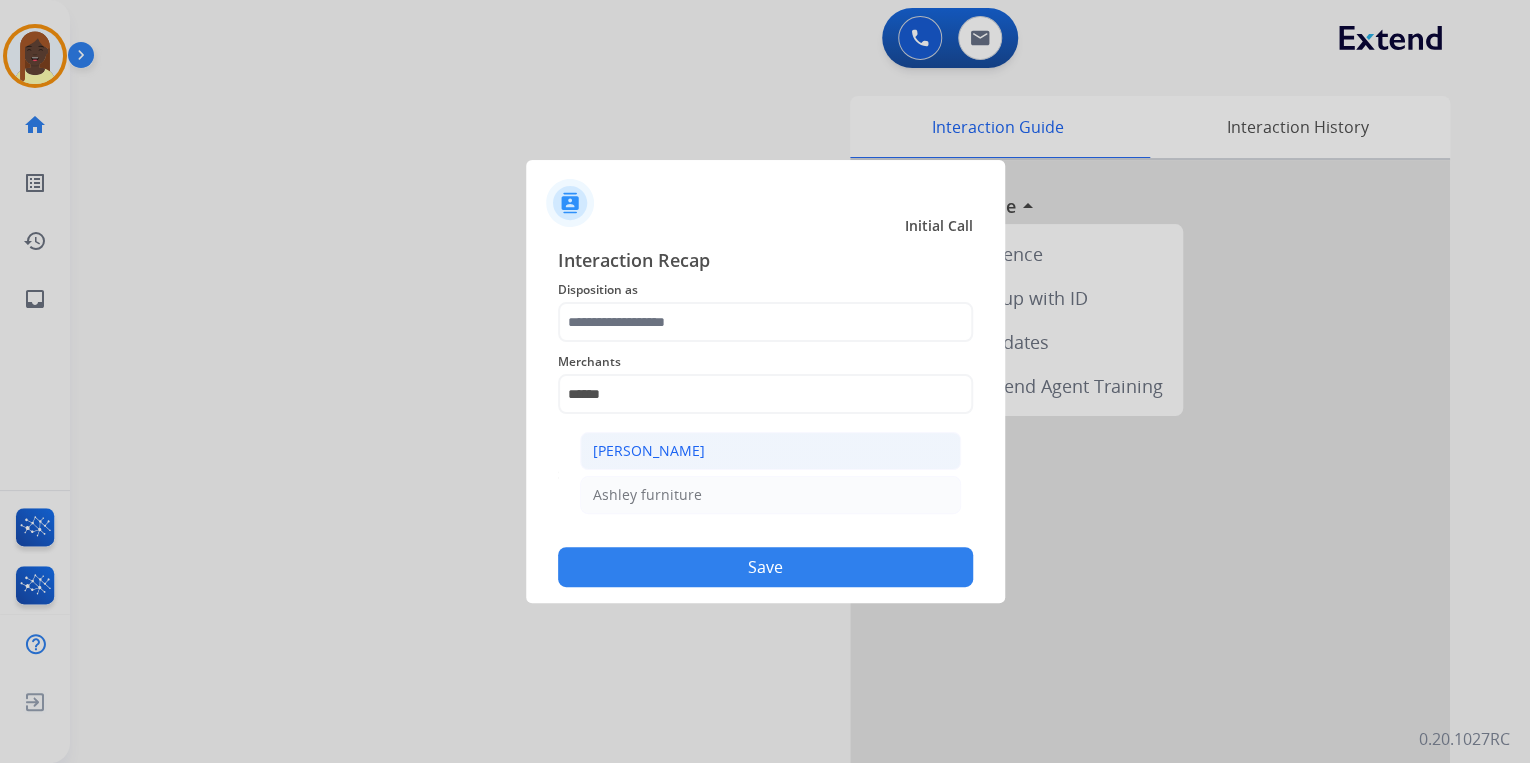 click on "[PERSON_NAME]" 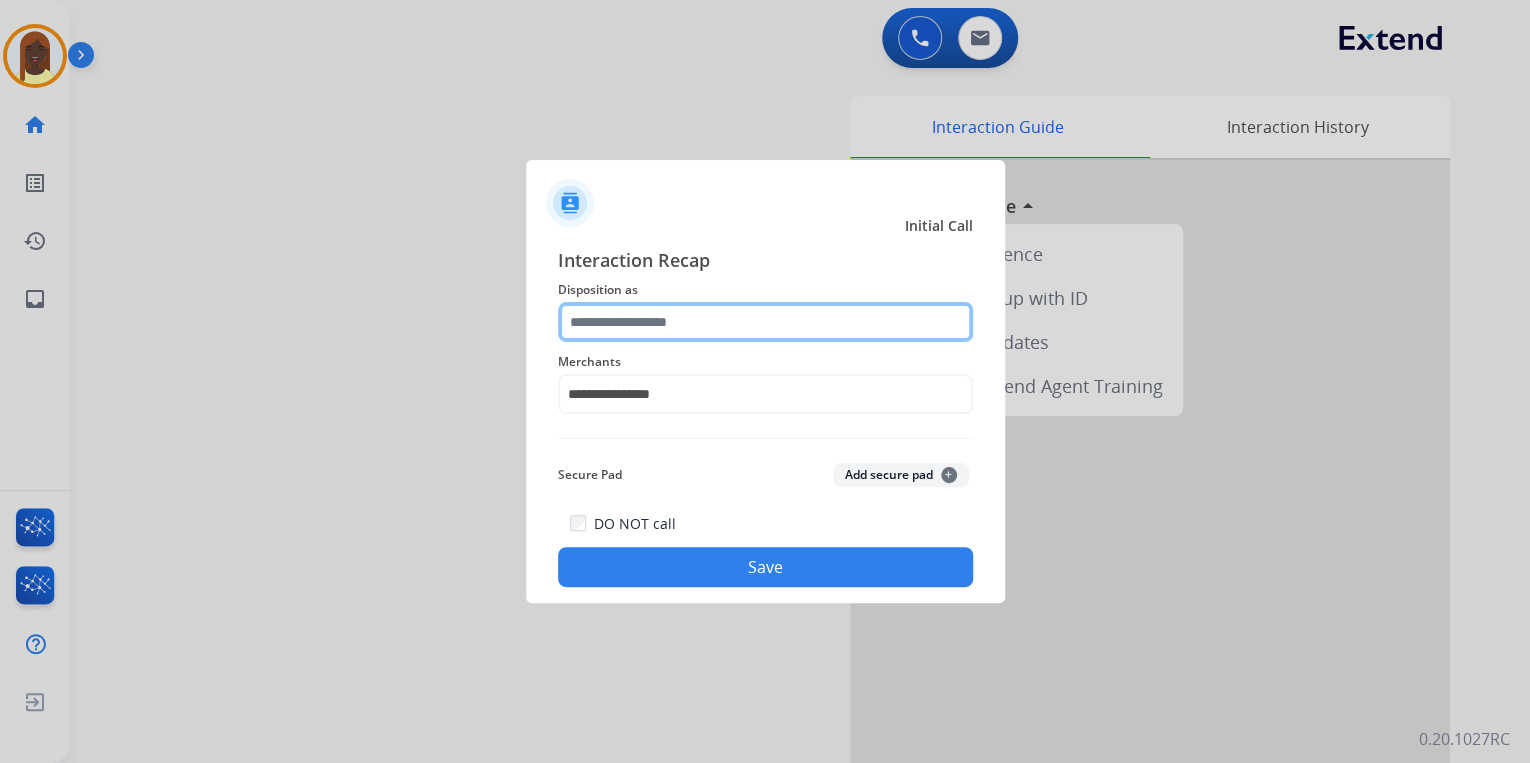 click 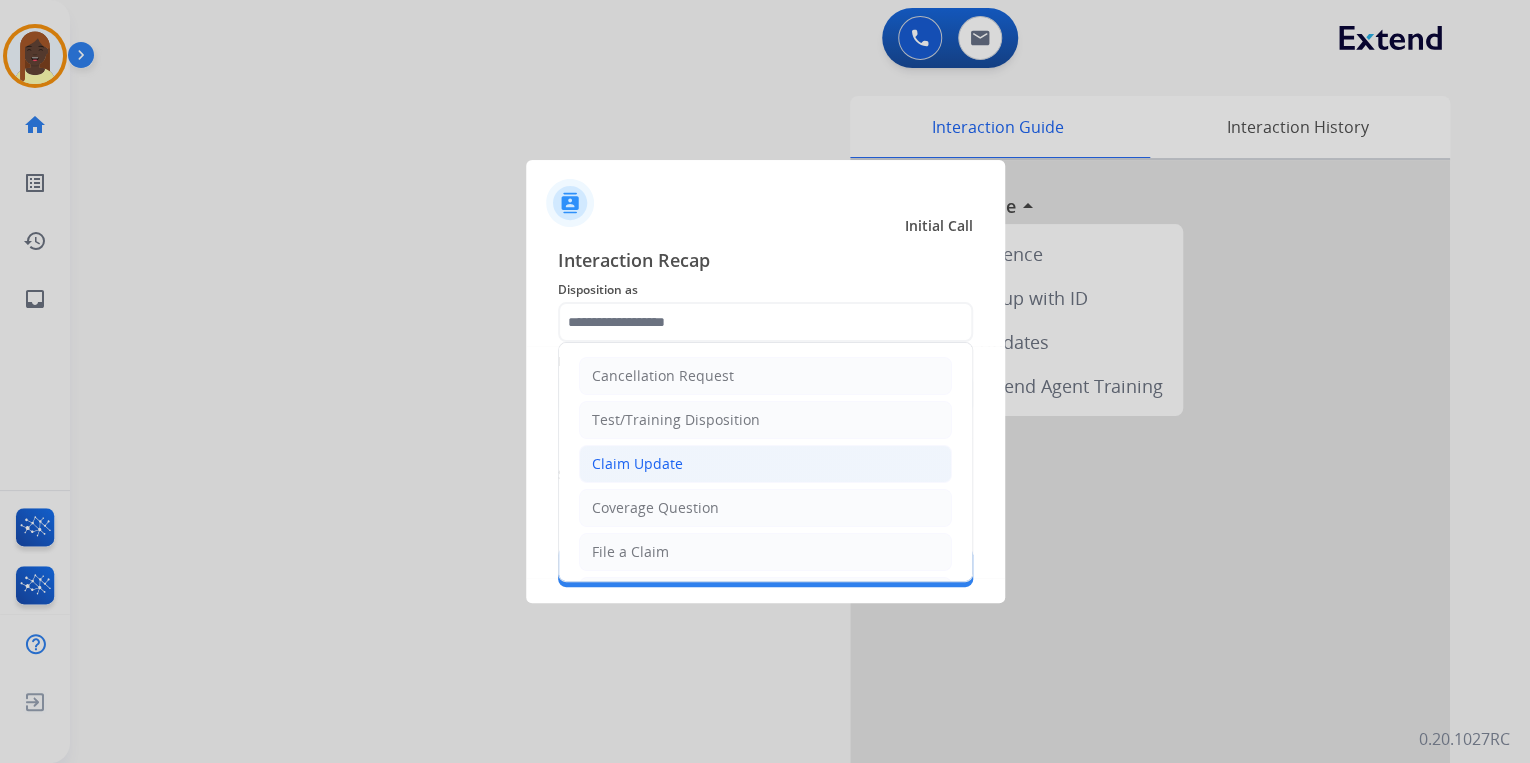 click on "Claim Update" 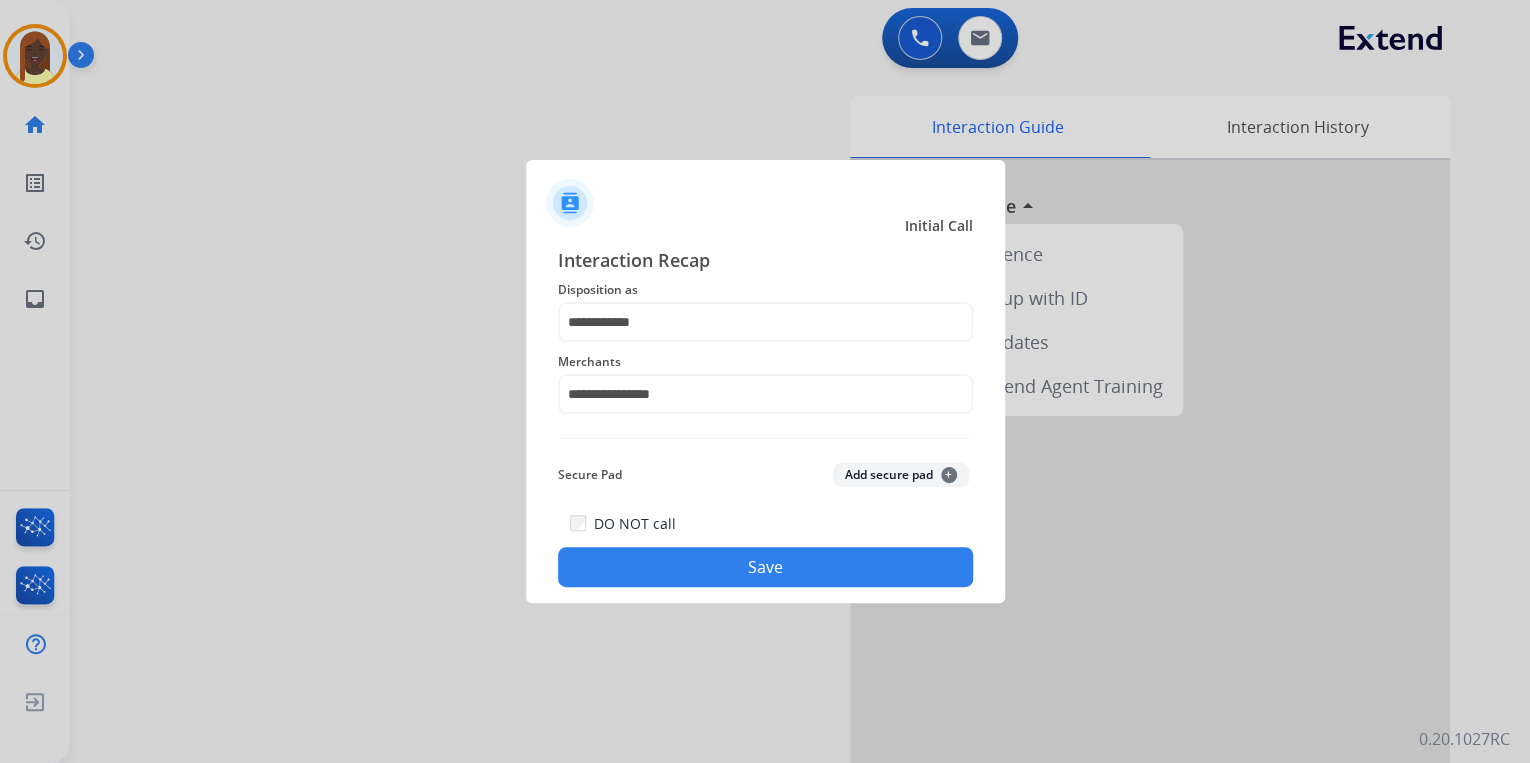 click on "Save" 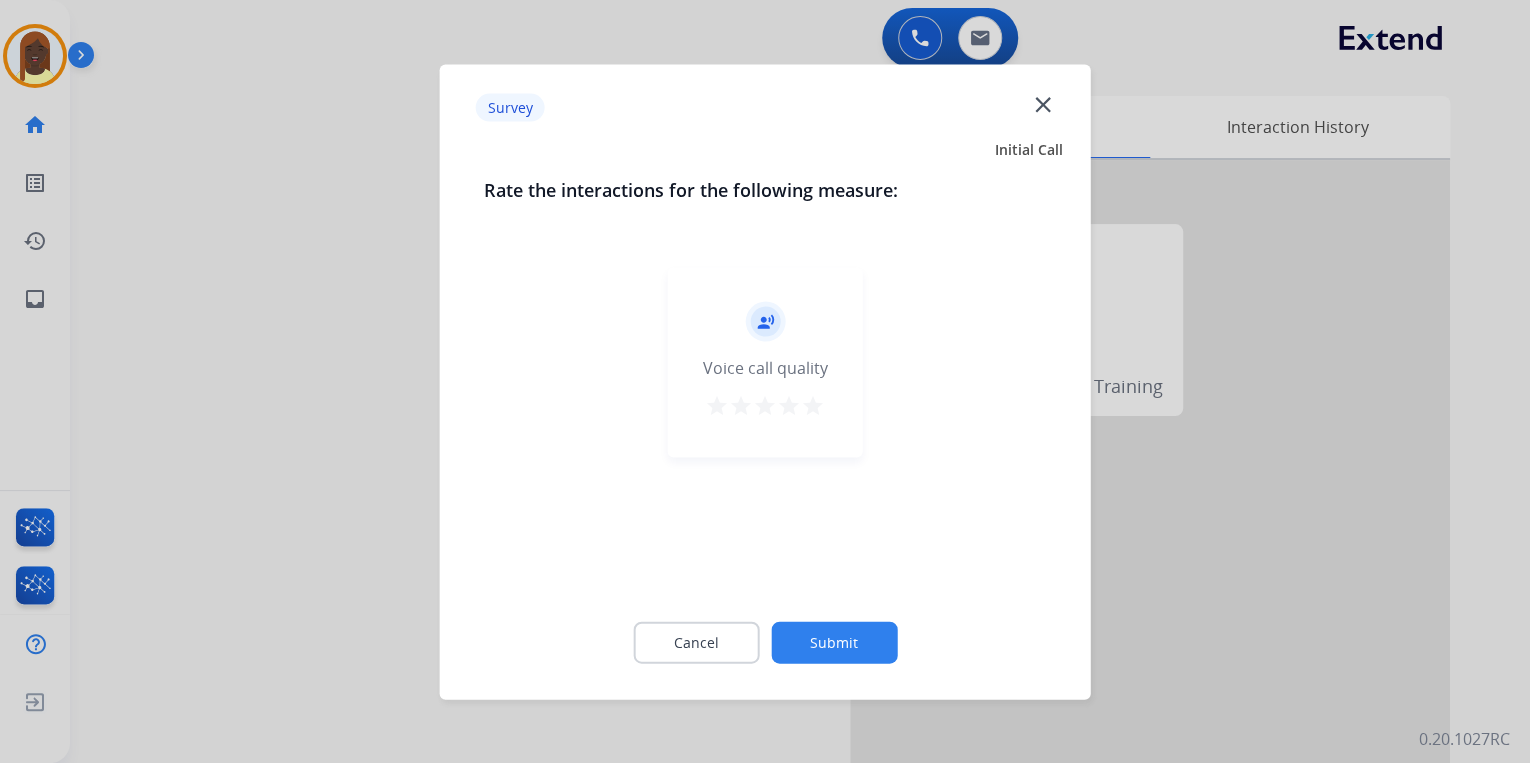 click on "star" at bounding box center [813, 405] 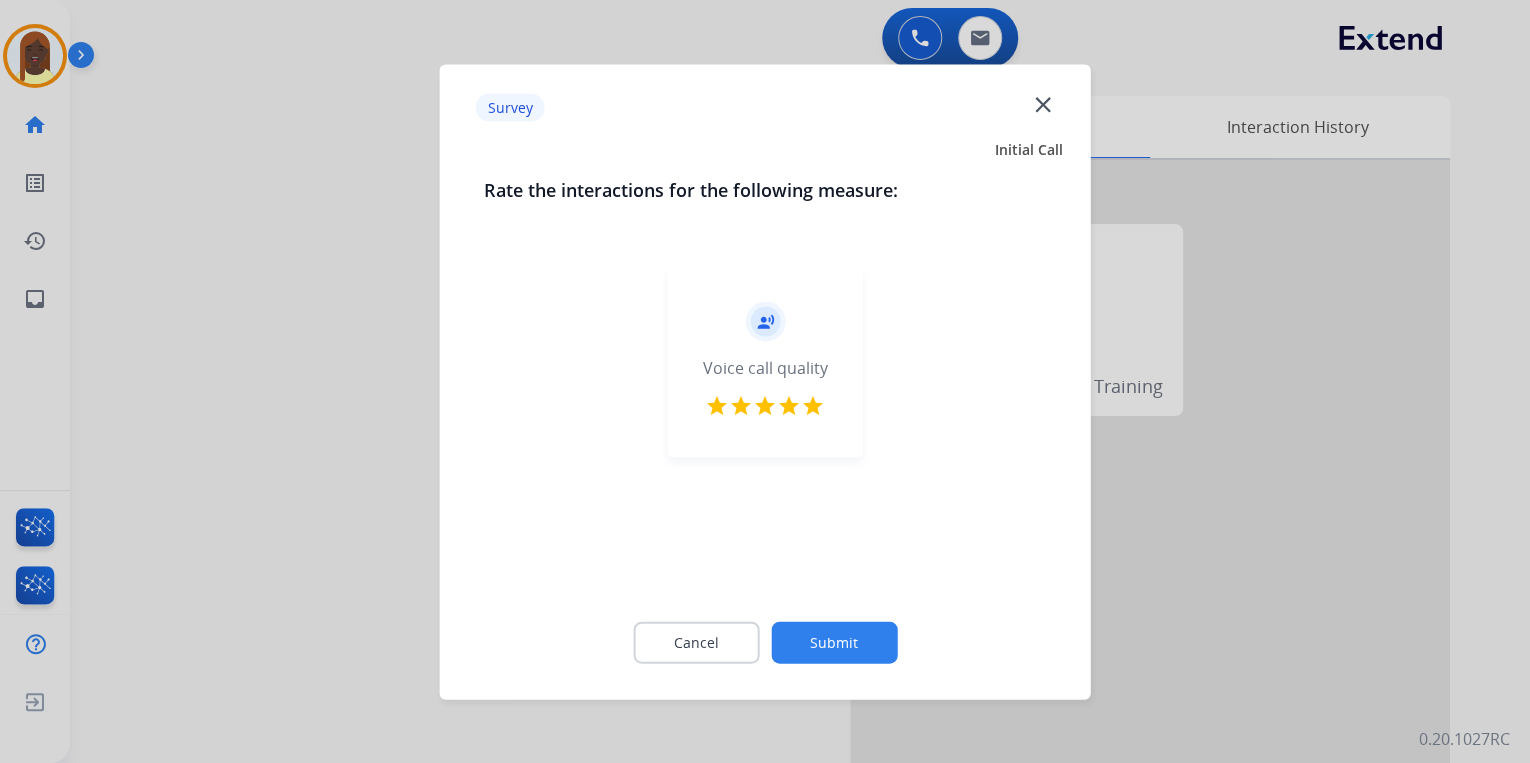 click on "Submit" 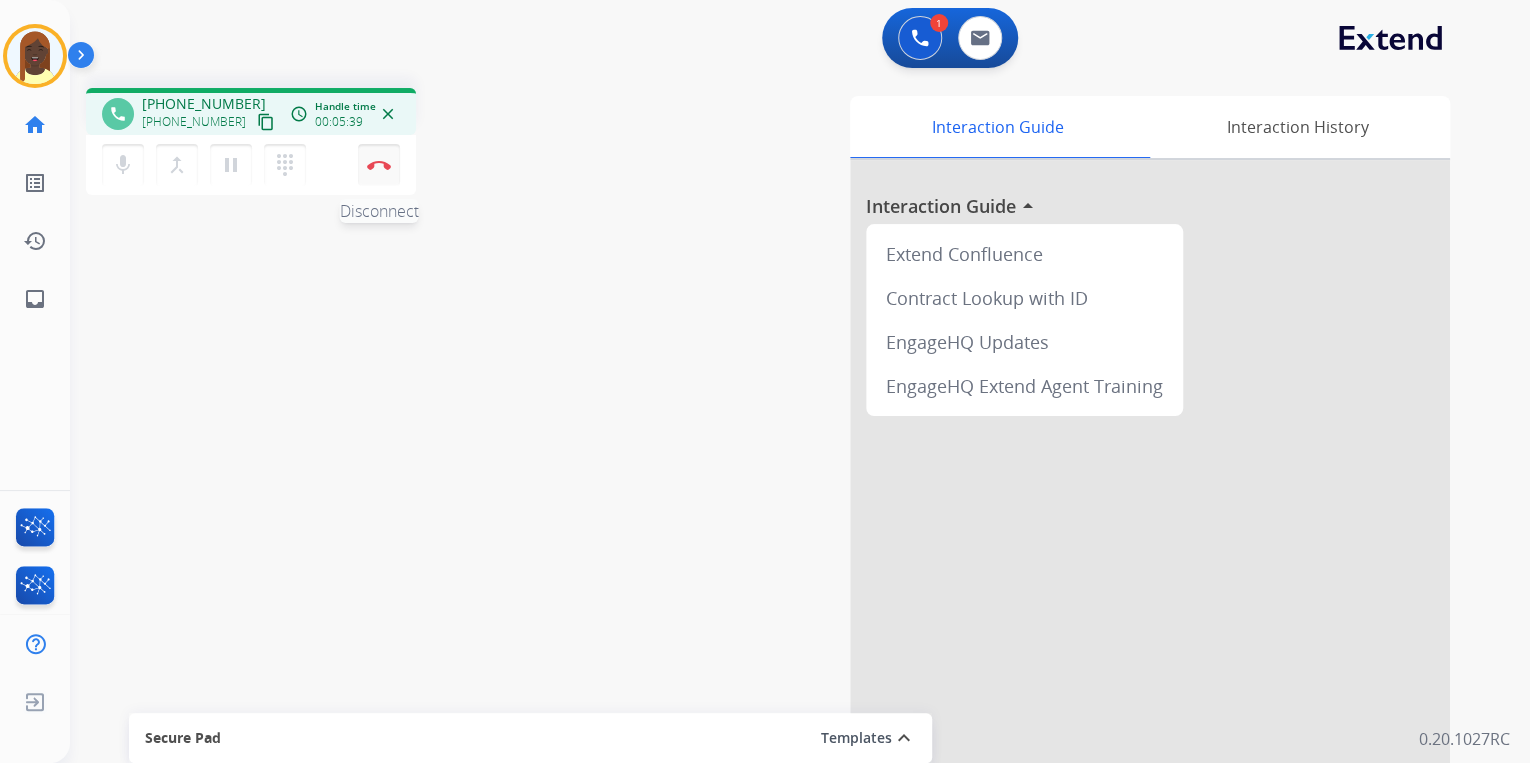 click on "Disconnect" at bounding box center [379, 165] 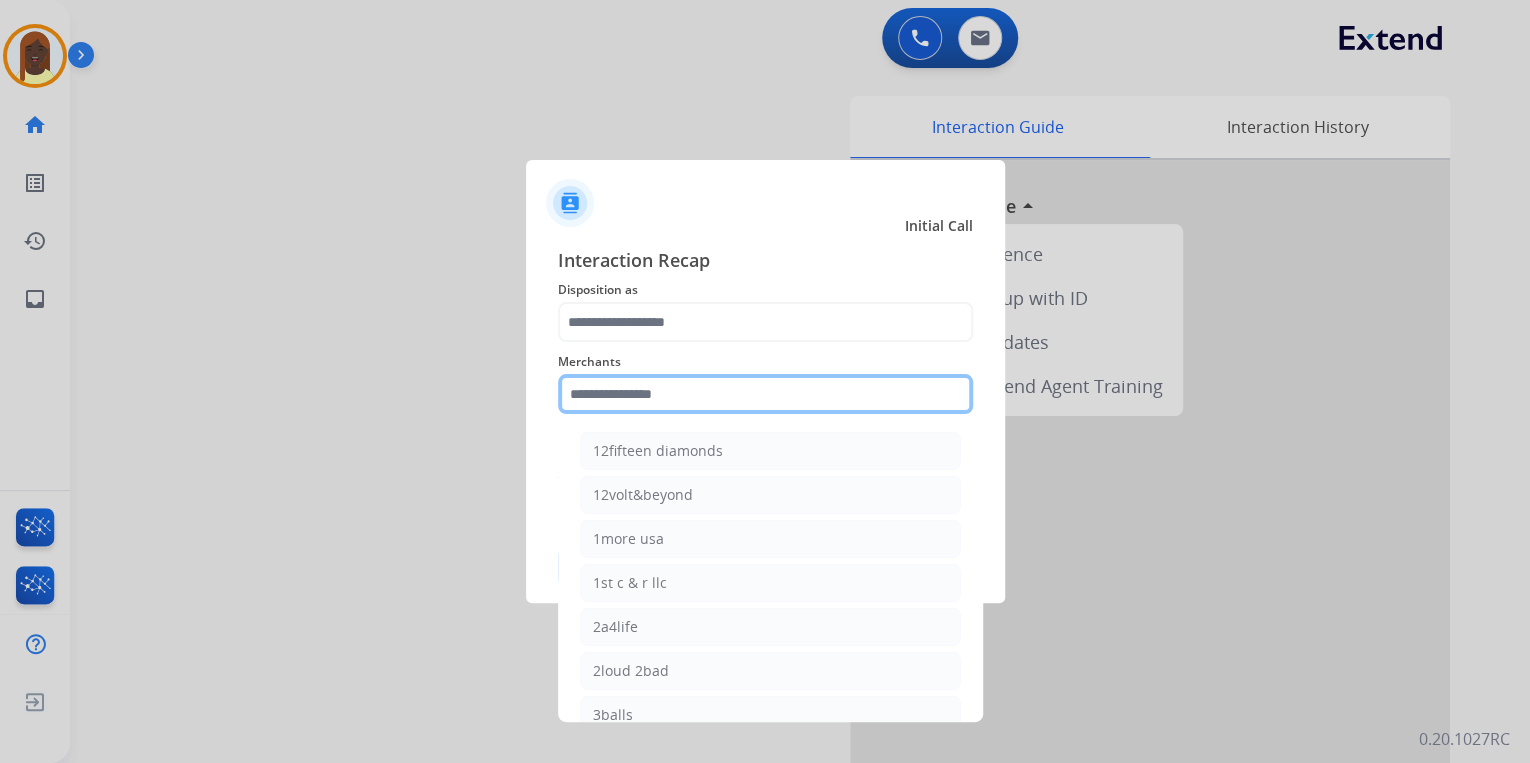 click 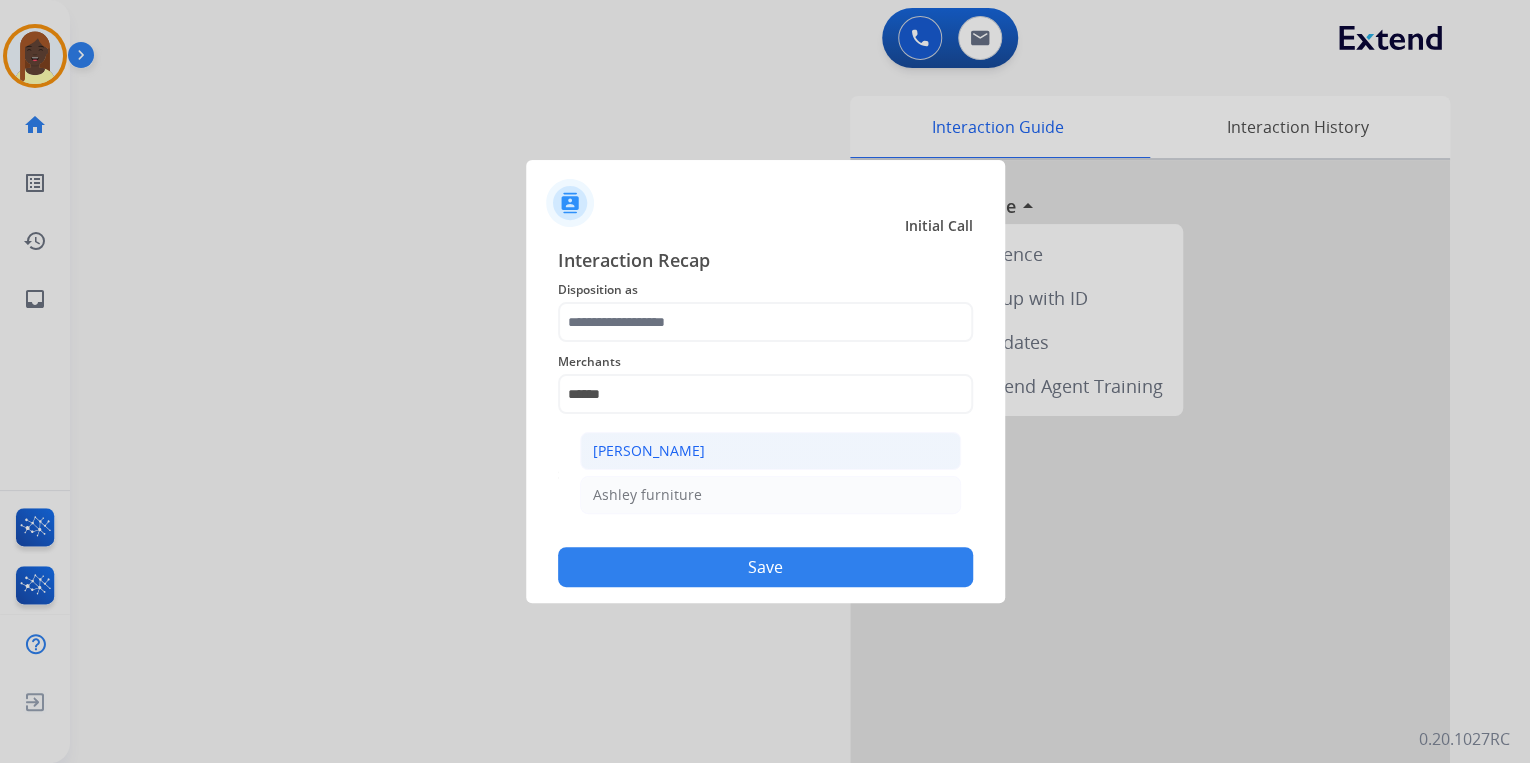 click on "[PERSON_NAME]" 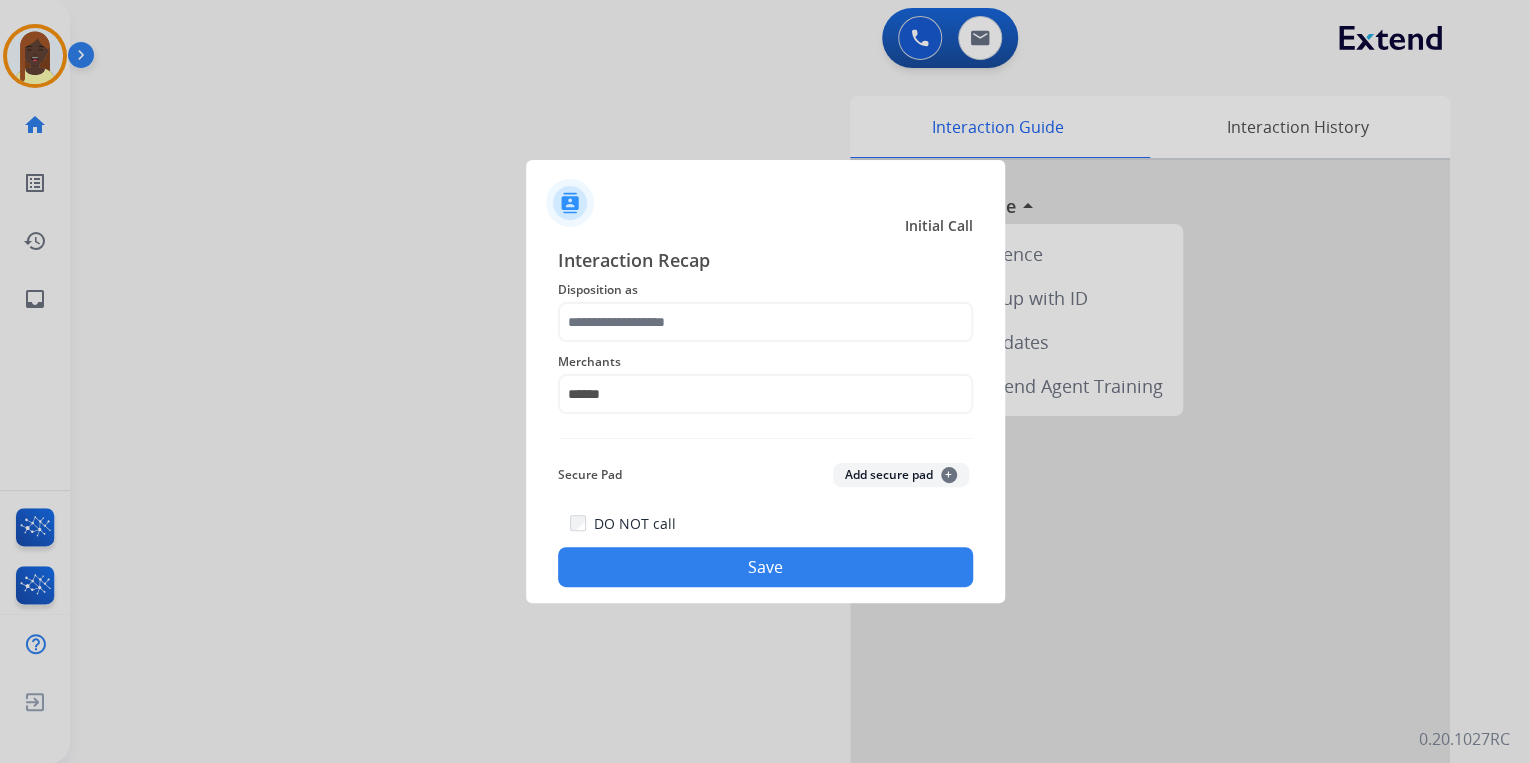 type on "**********" 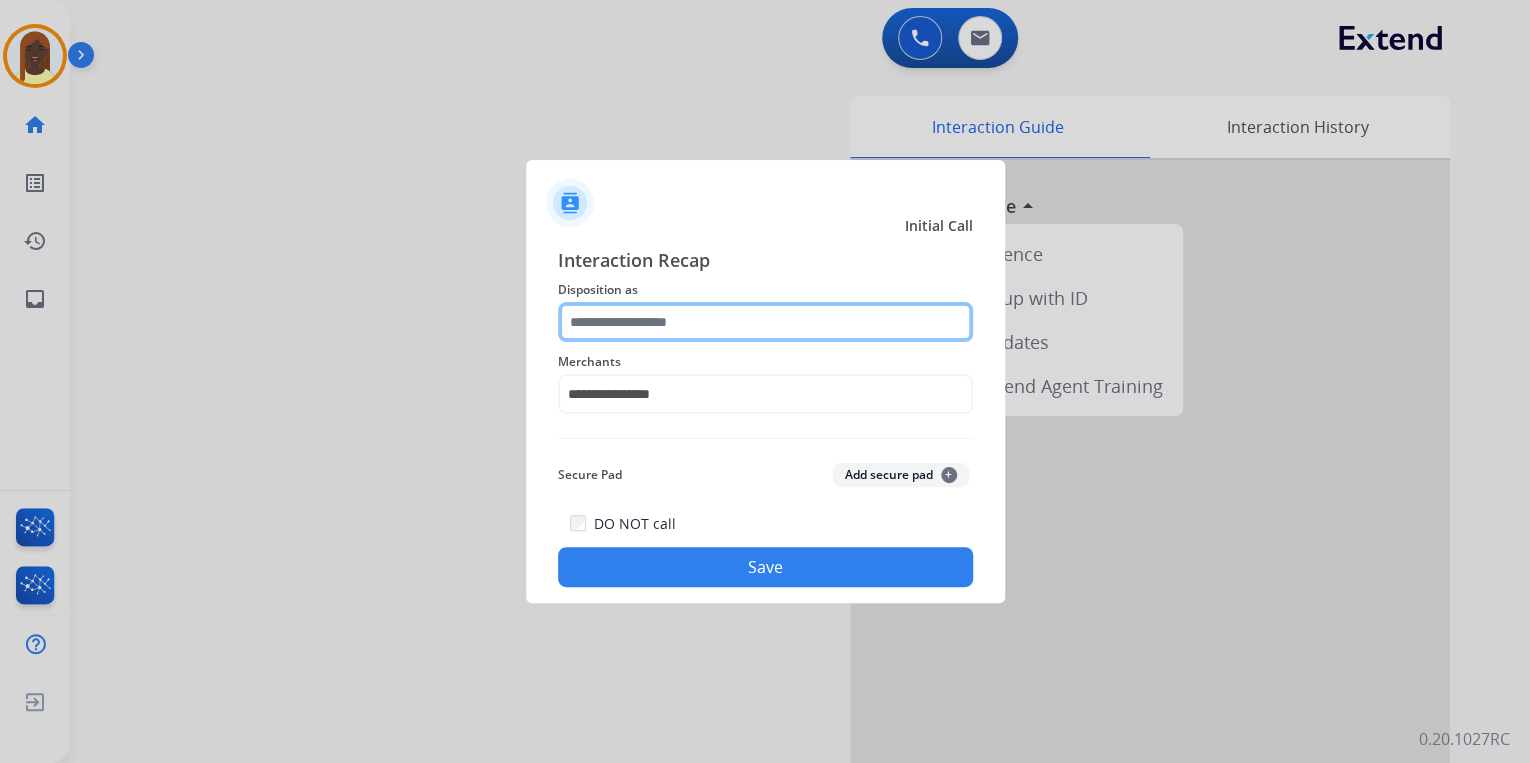 click 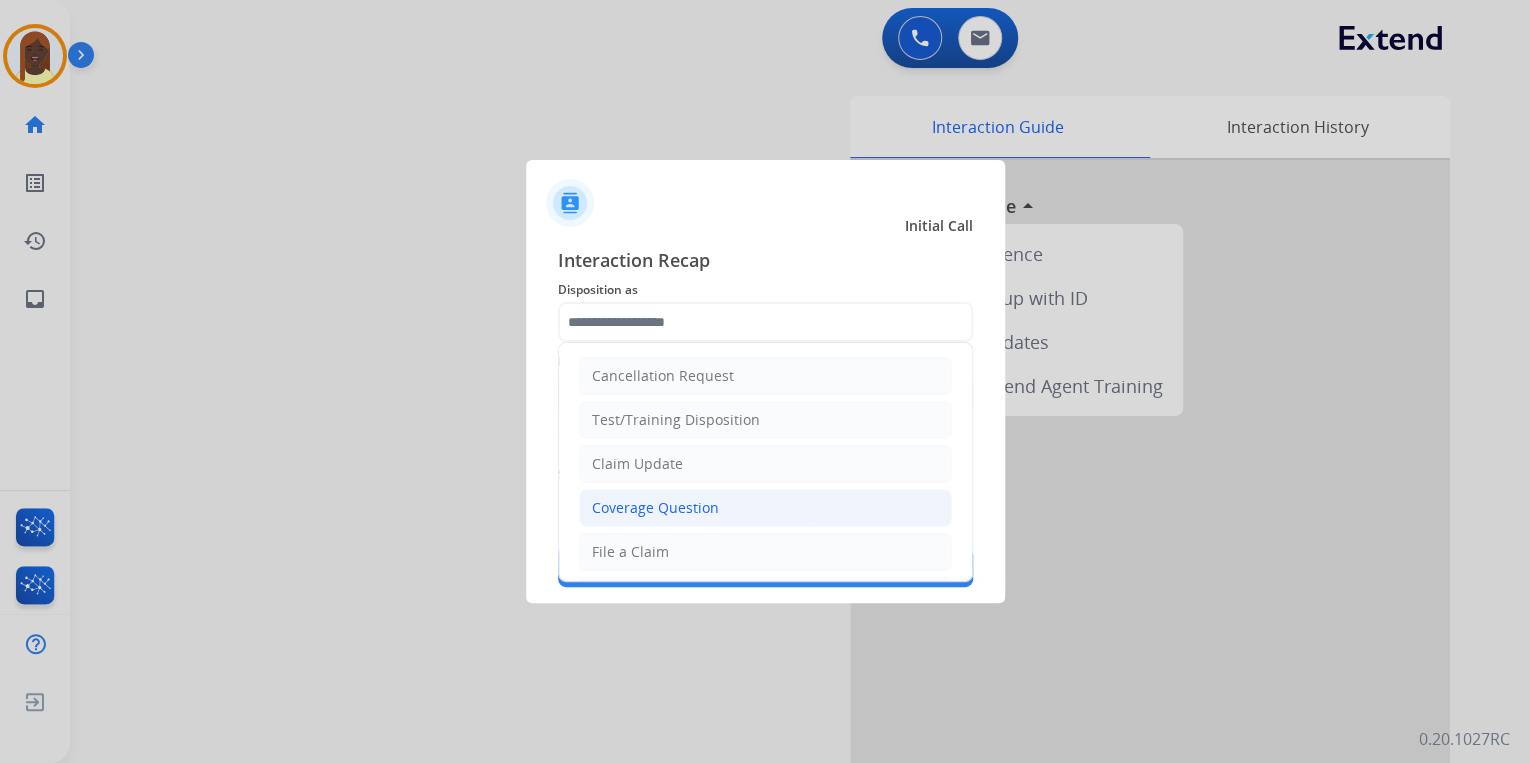 click on "Coverage Question" 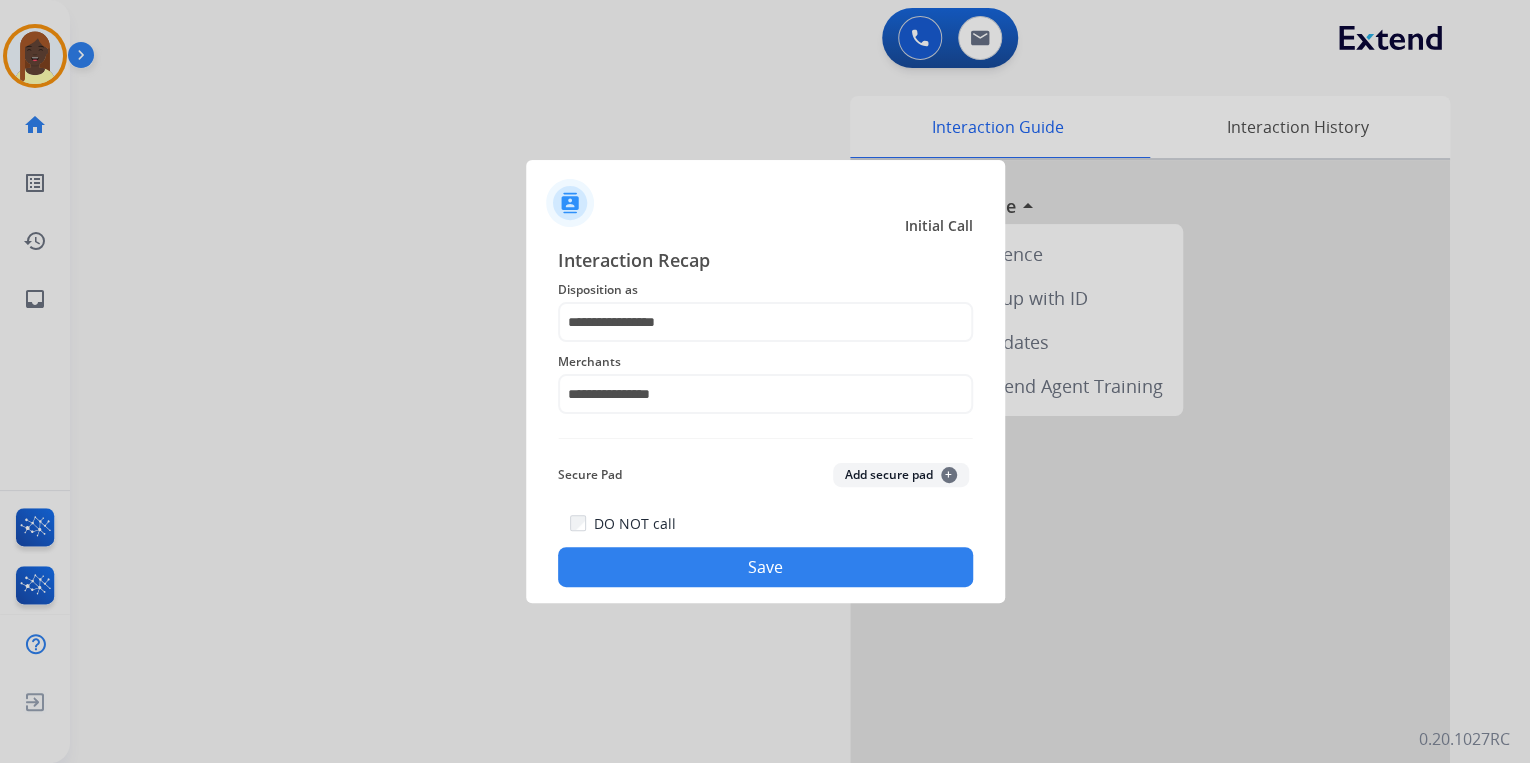 click on "Save" 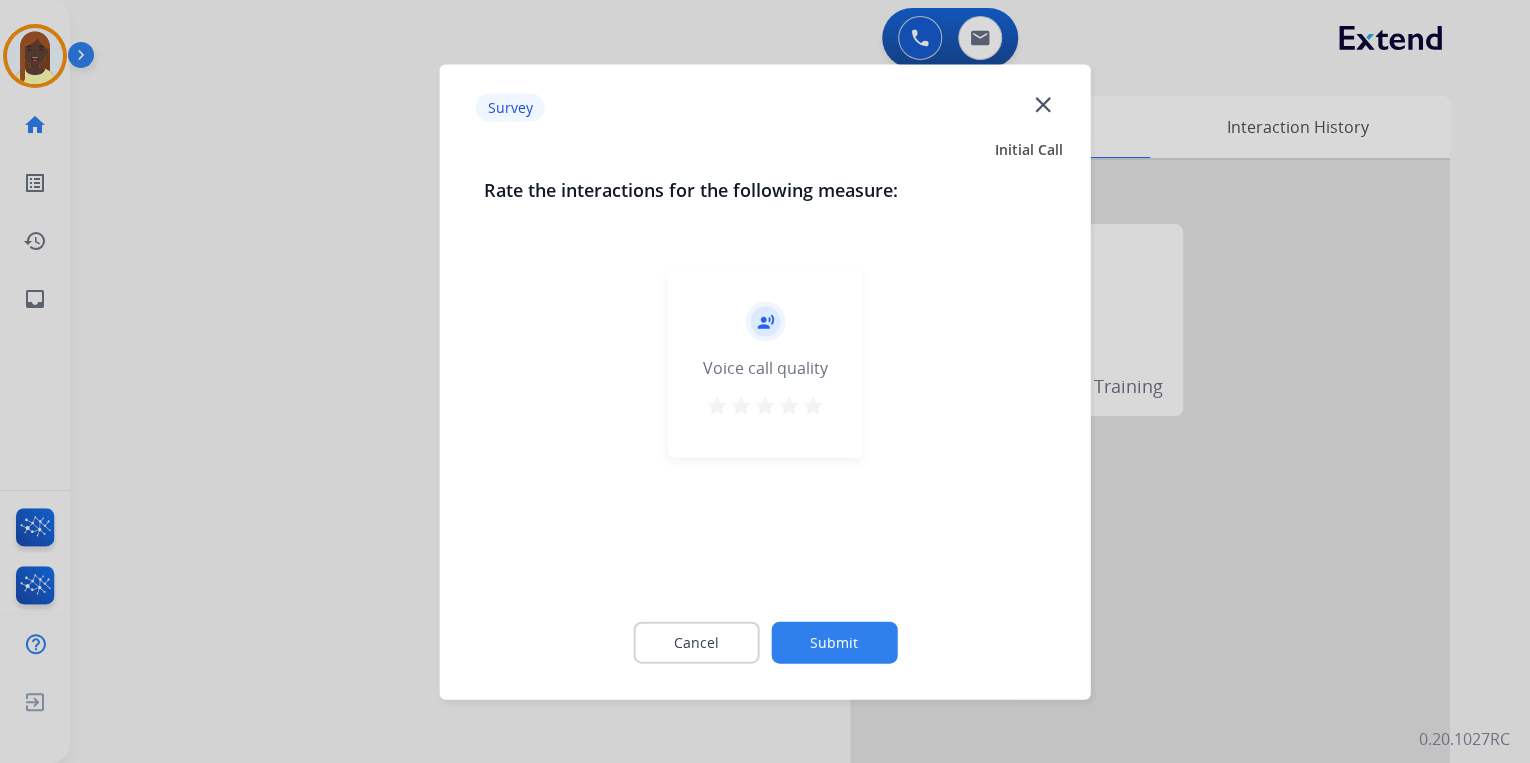 click on "star" at bounding box center (813, 405) 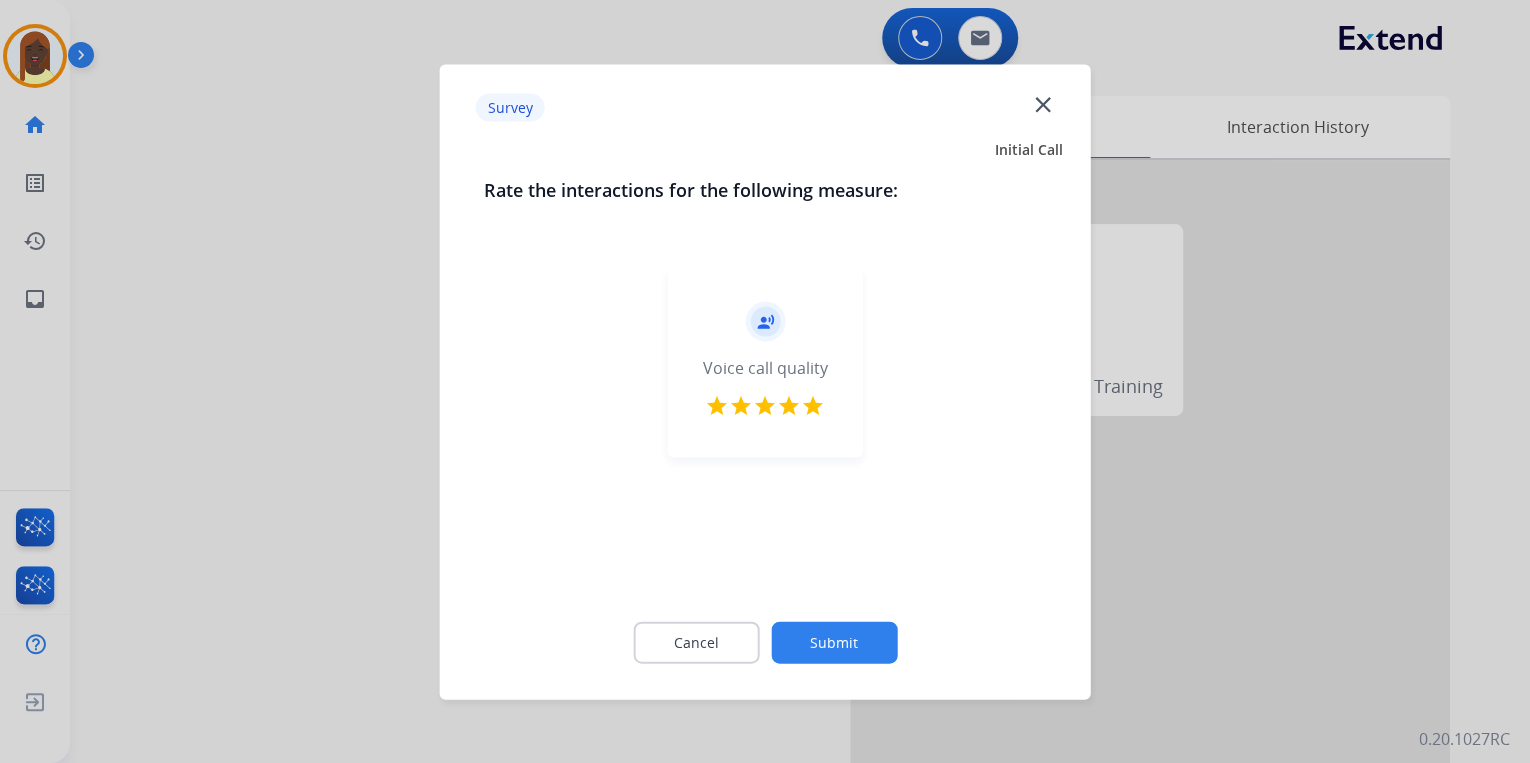 click on "Submit" 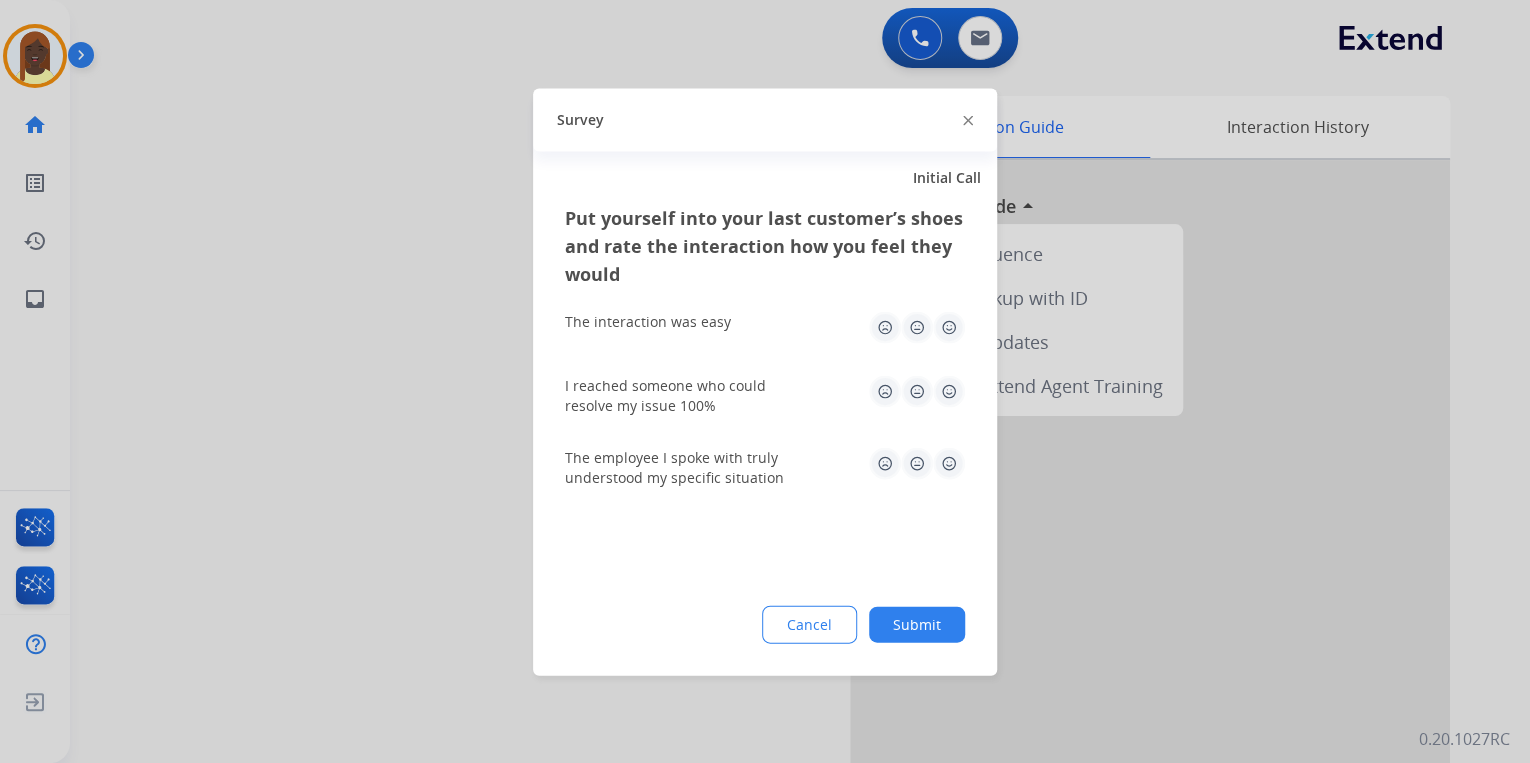 click 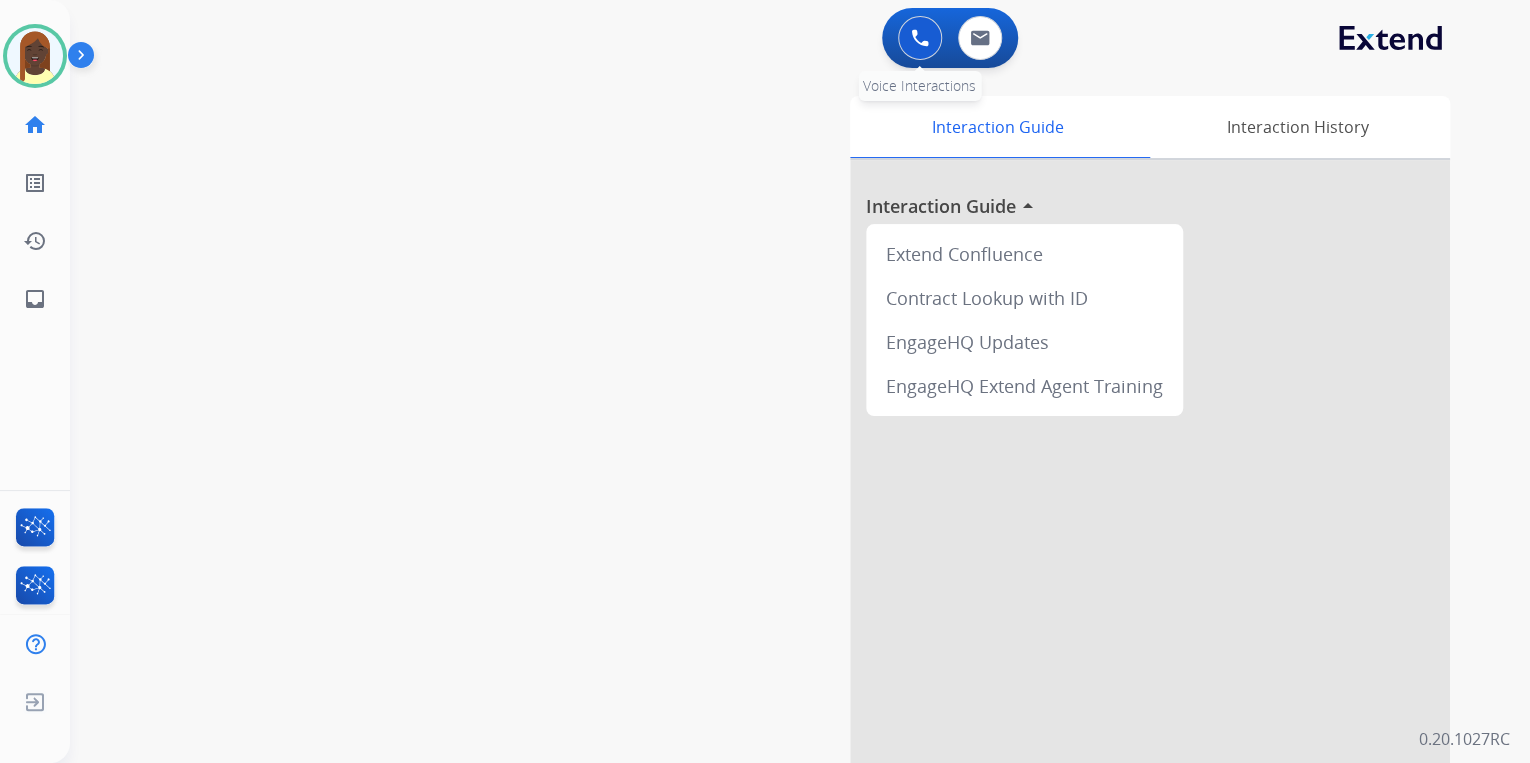 click at bounding box center [920, 38] 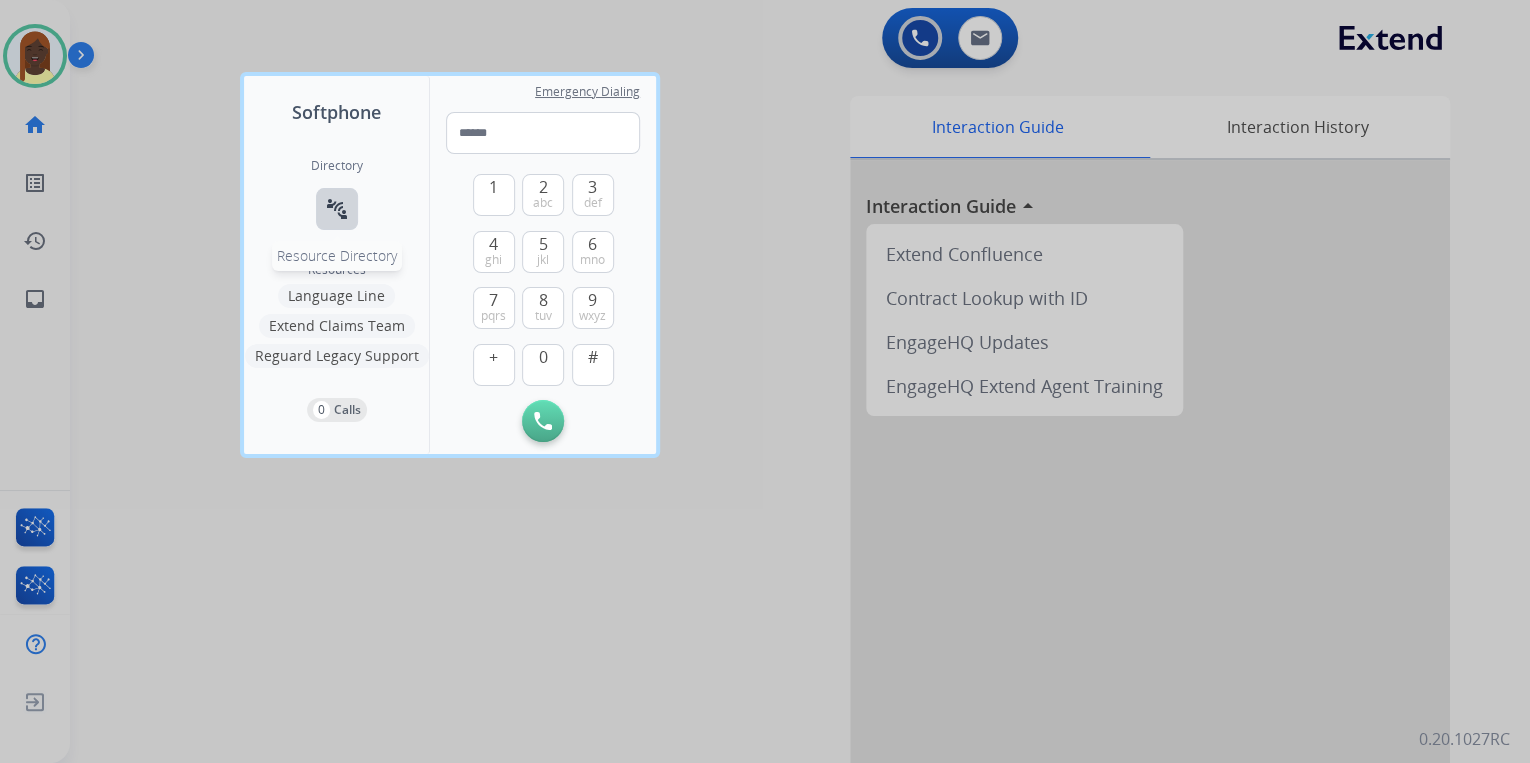 click on "connect_without_contact" at bounding box center [337, 209] 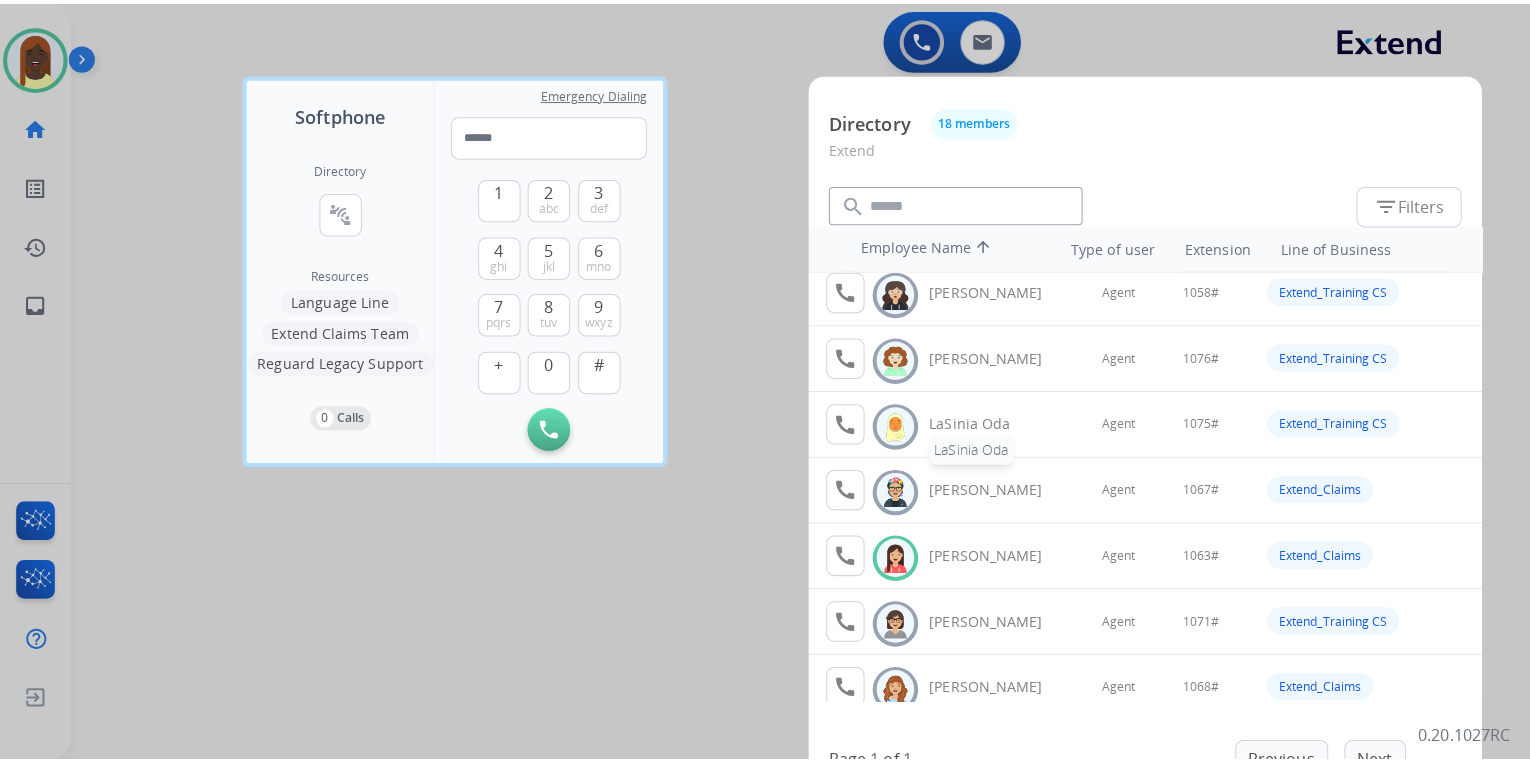 scroll, scrollTop: 560, scrollLeft: 0, axis: vertical 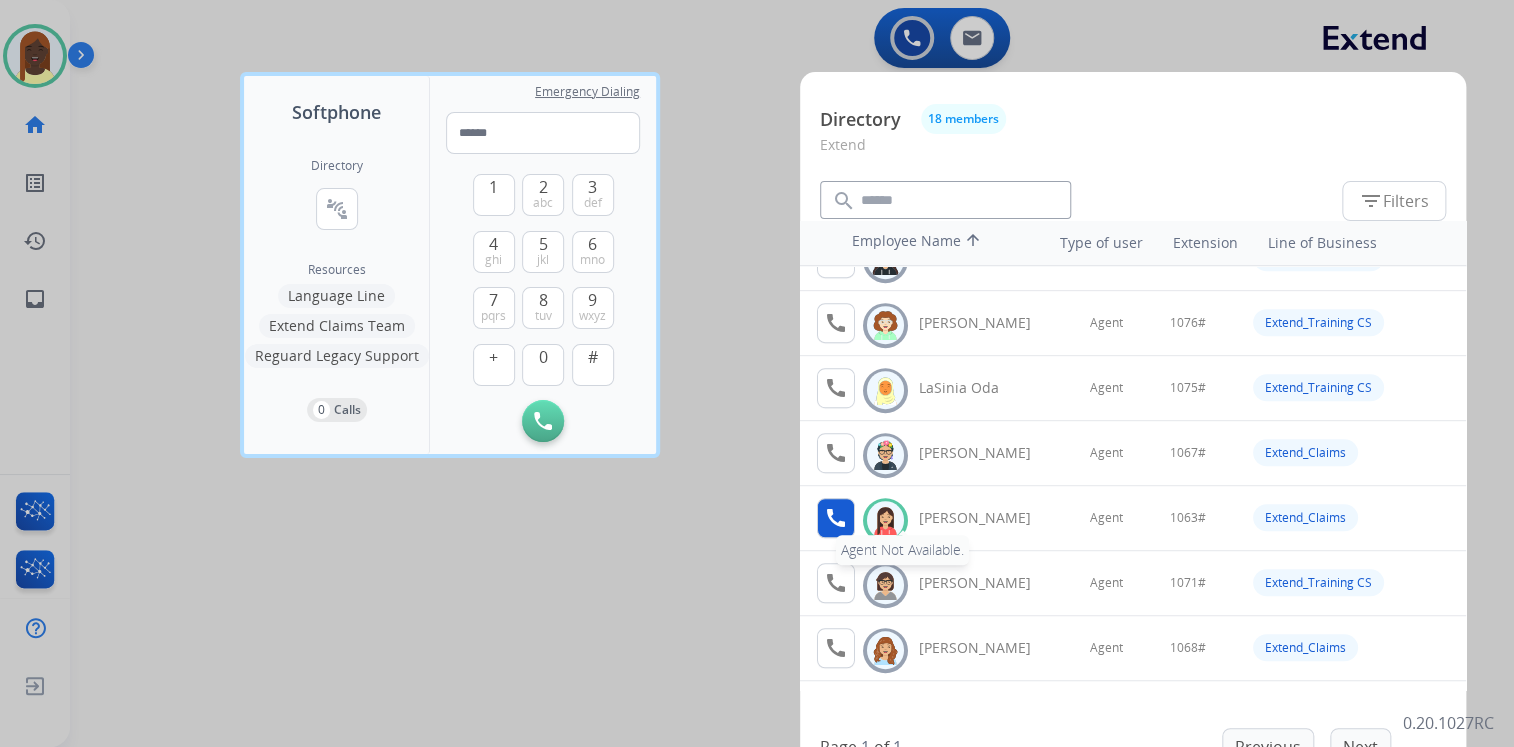 click on "call" at bounding box center (836, 518) 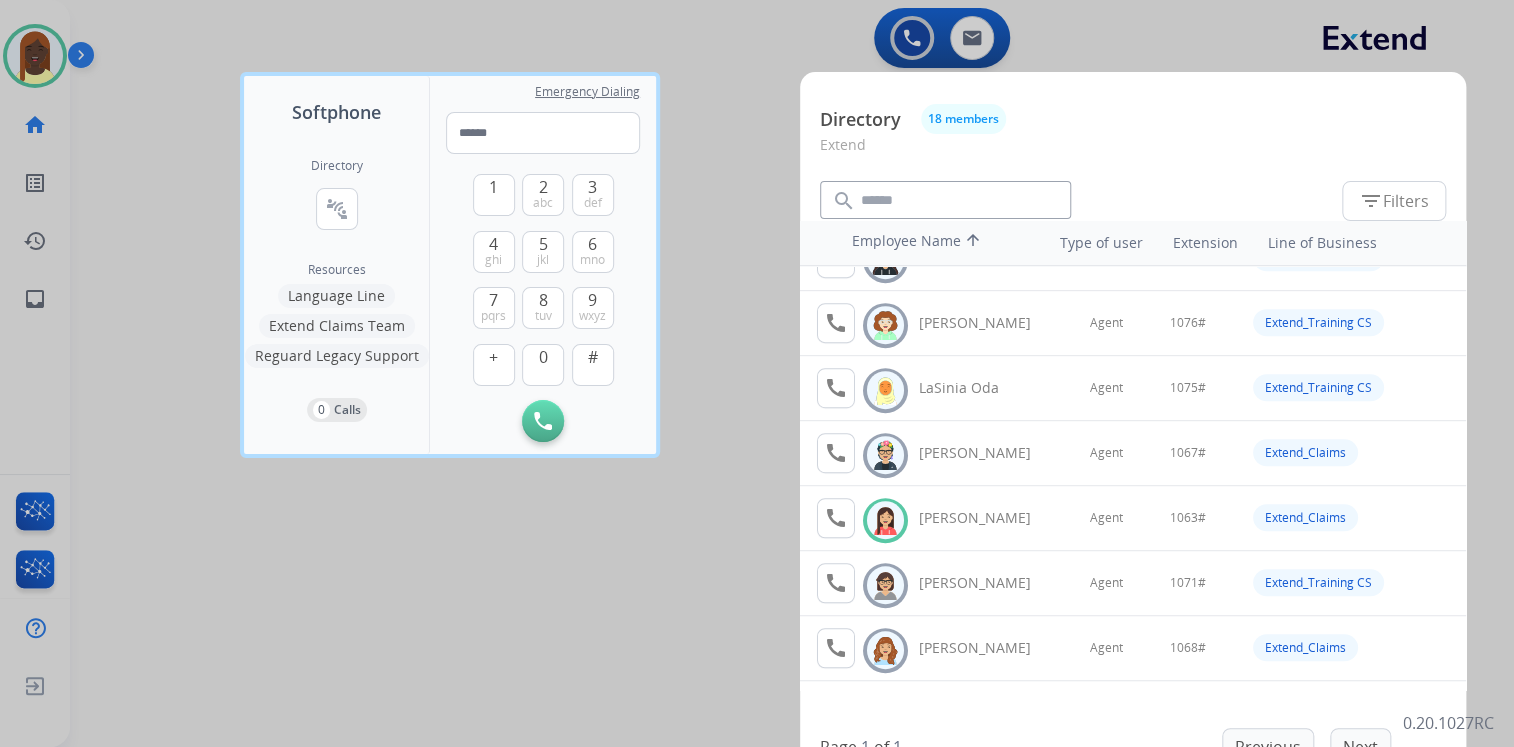 click at bounding box center [757, 373] 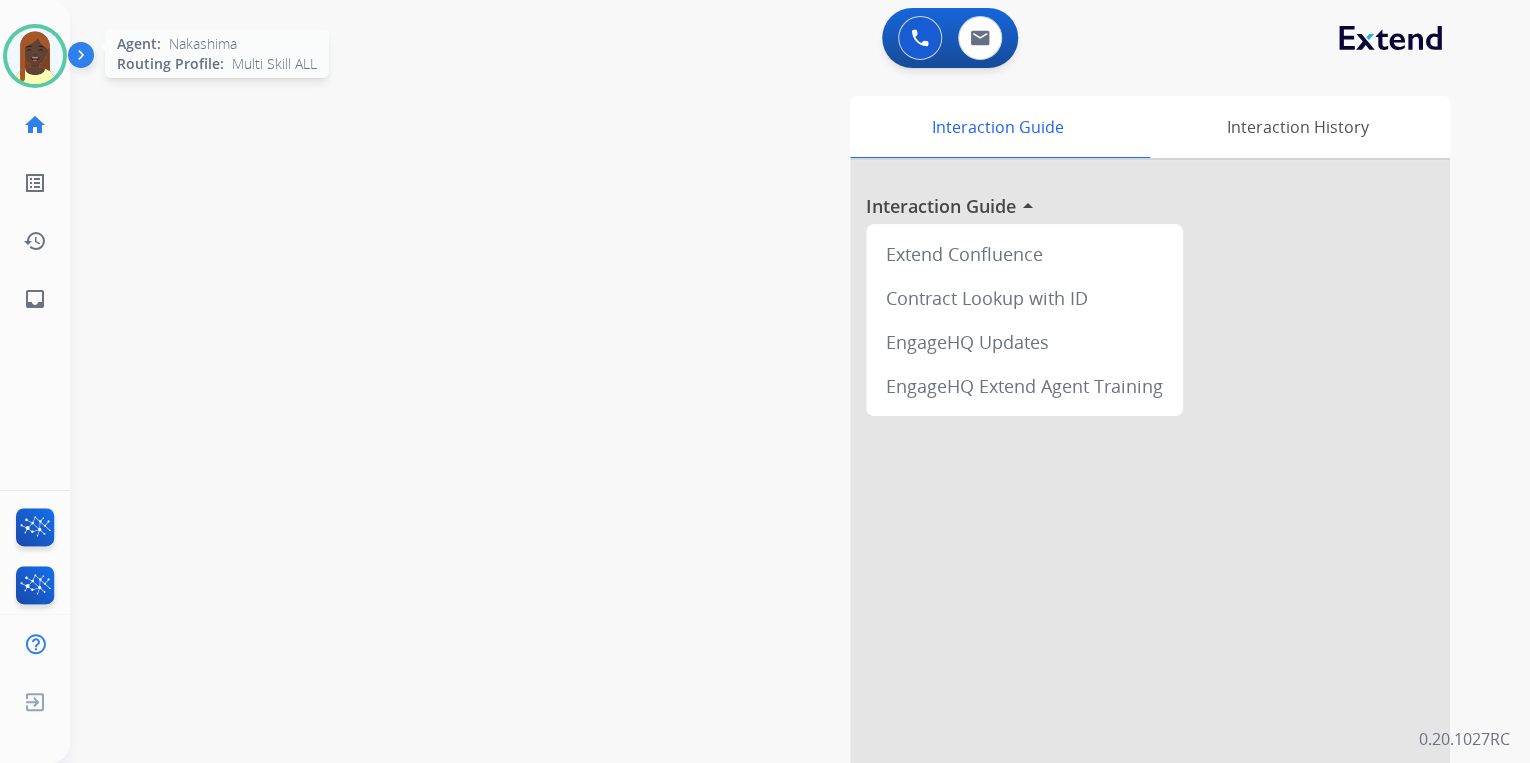click at bounding box center [35, 56] 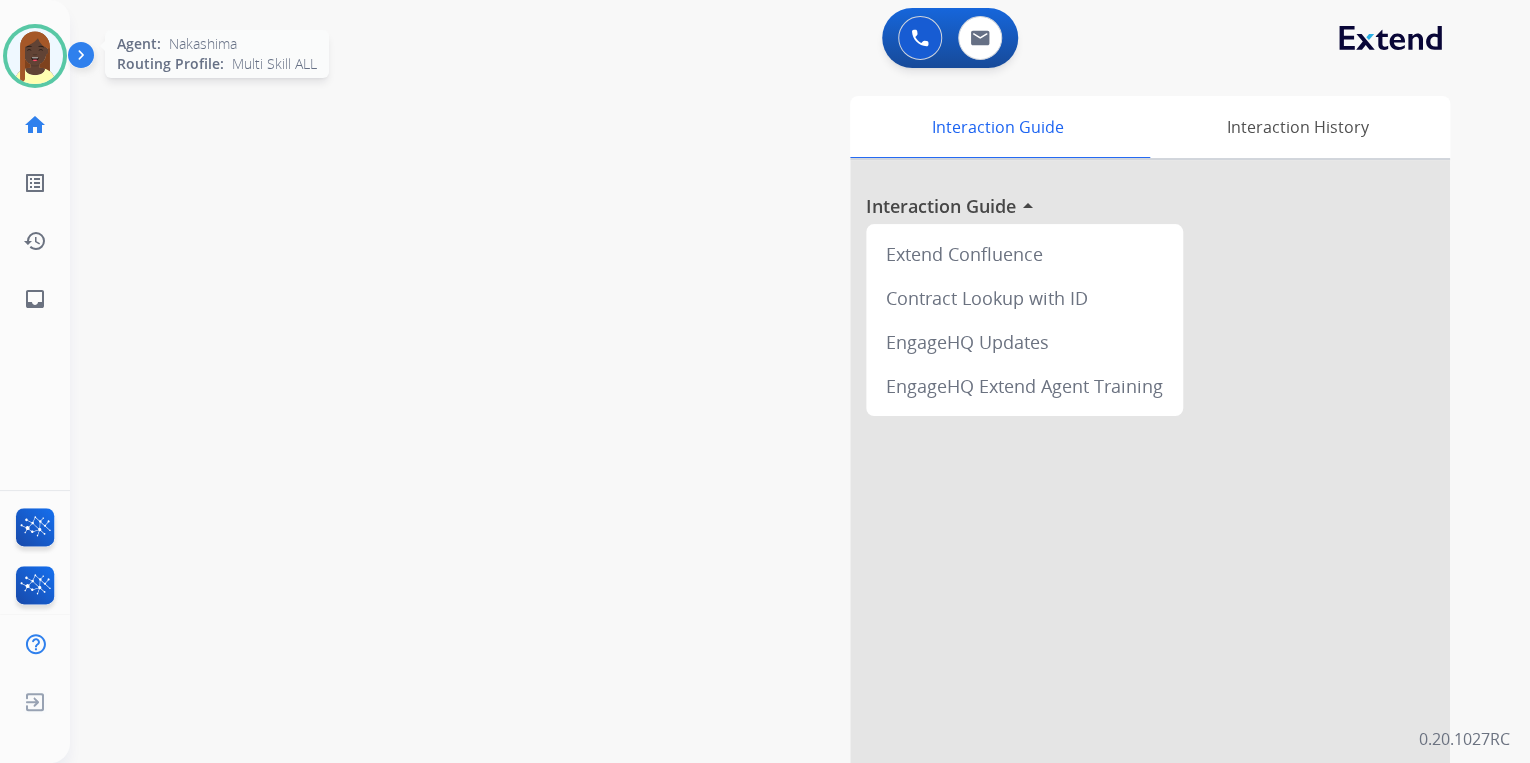 click at bounding box center [35, 56] 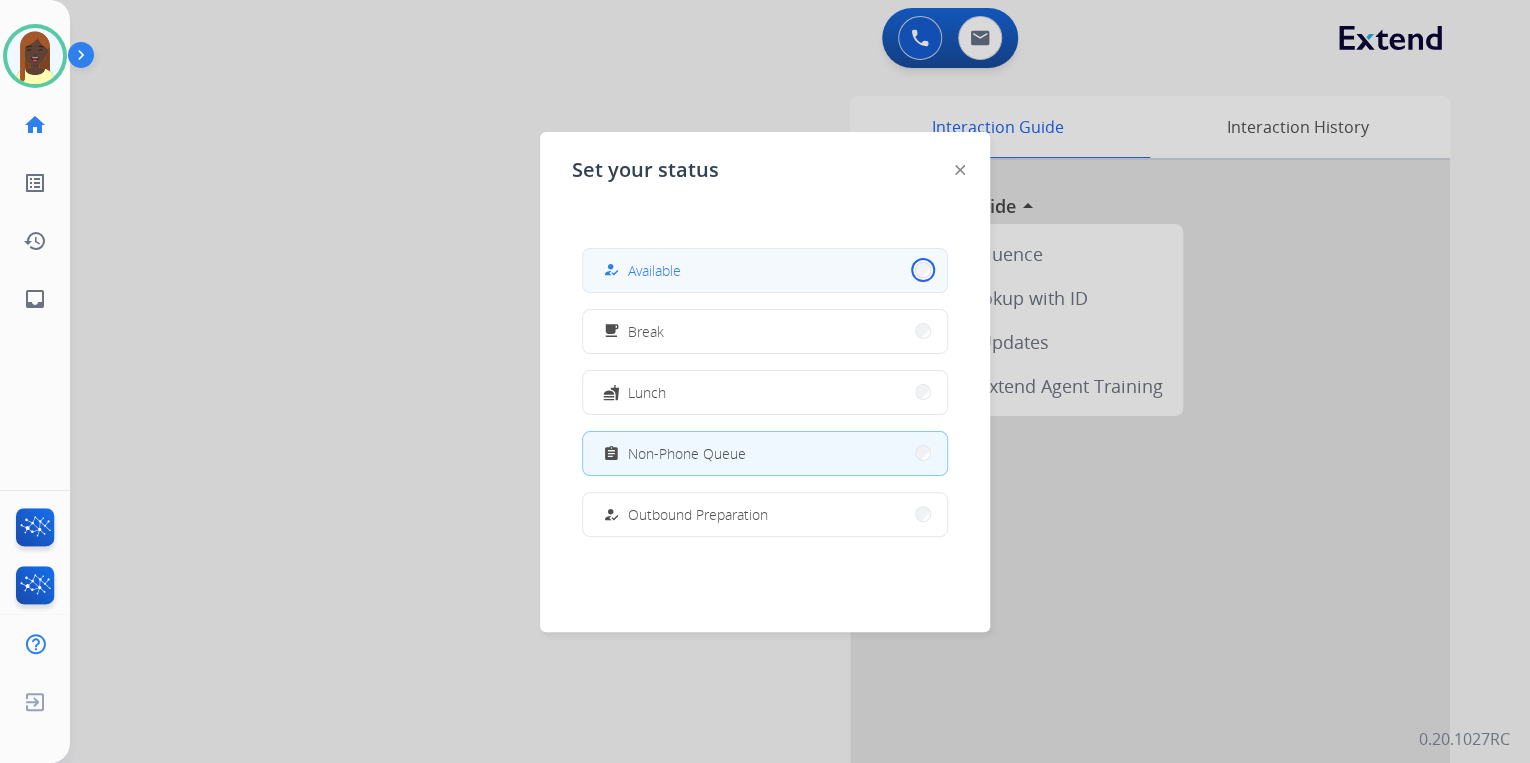 click on "how_to_reg Available" at bounding box center (765, 270) 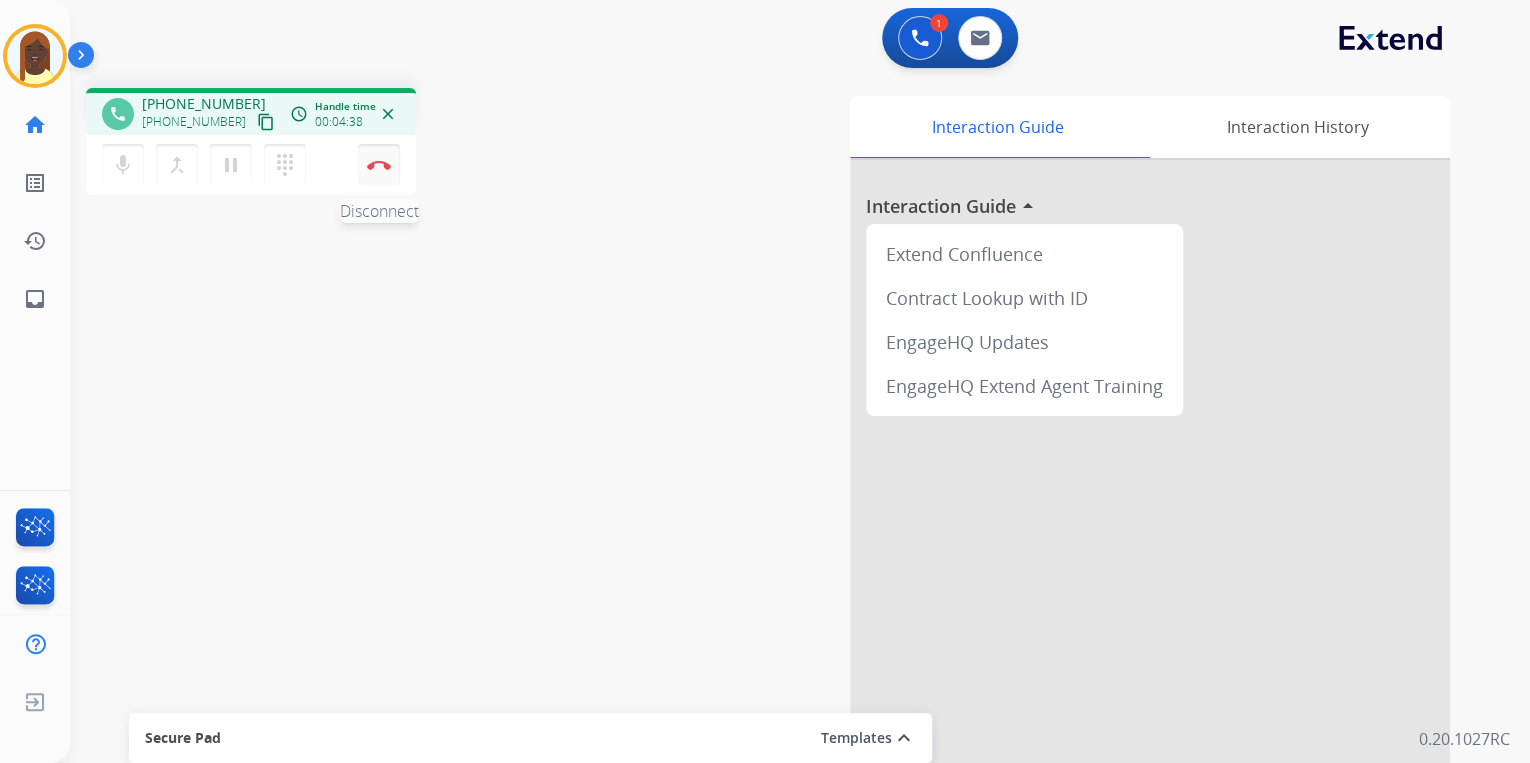 click at bounding box center [379, 165] 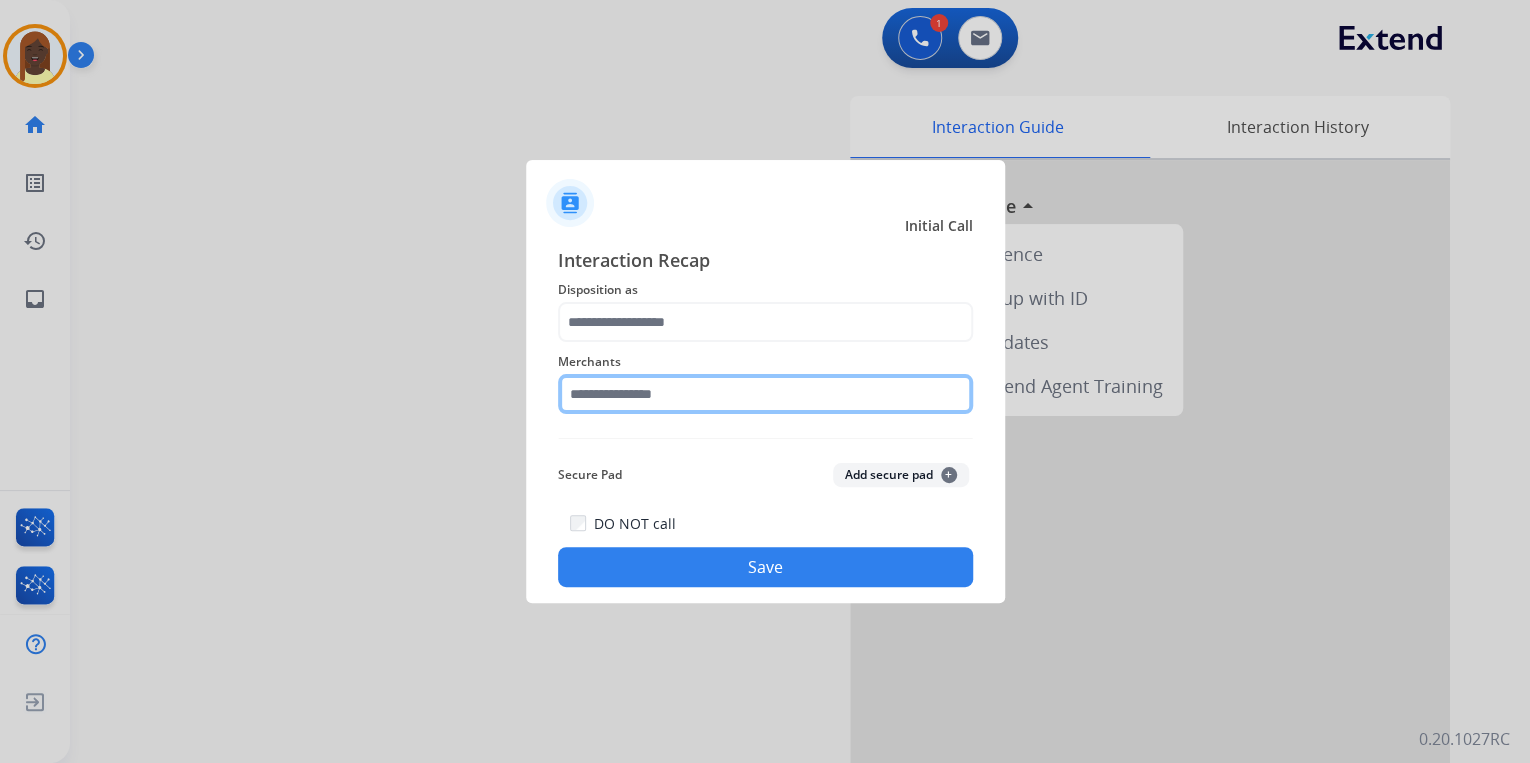 click 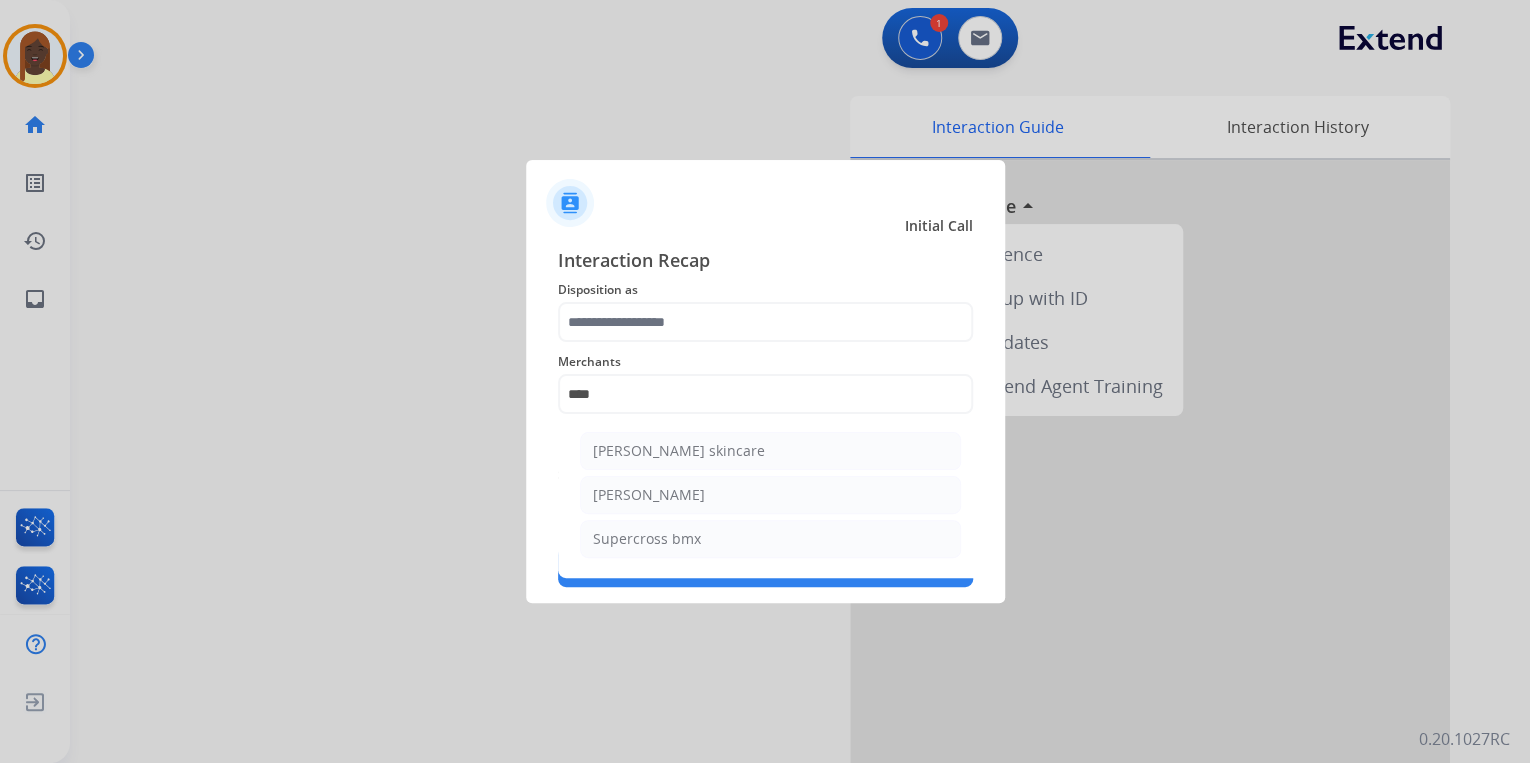 drag, startPoint x: 676, startPoint y: 499, endPoint x: 644, endPoint y: 414, distance: 90.824005 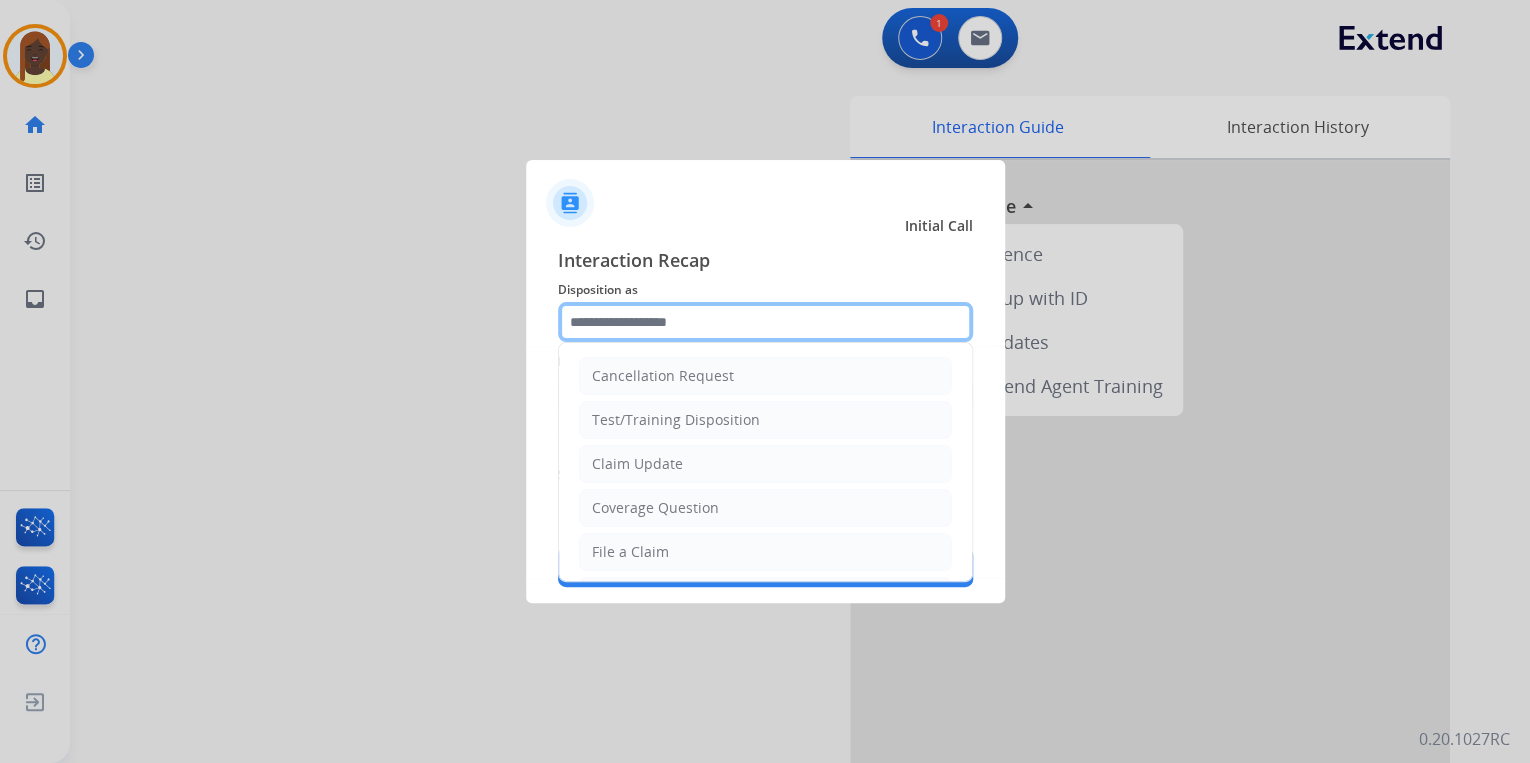 click 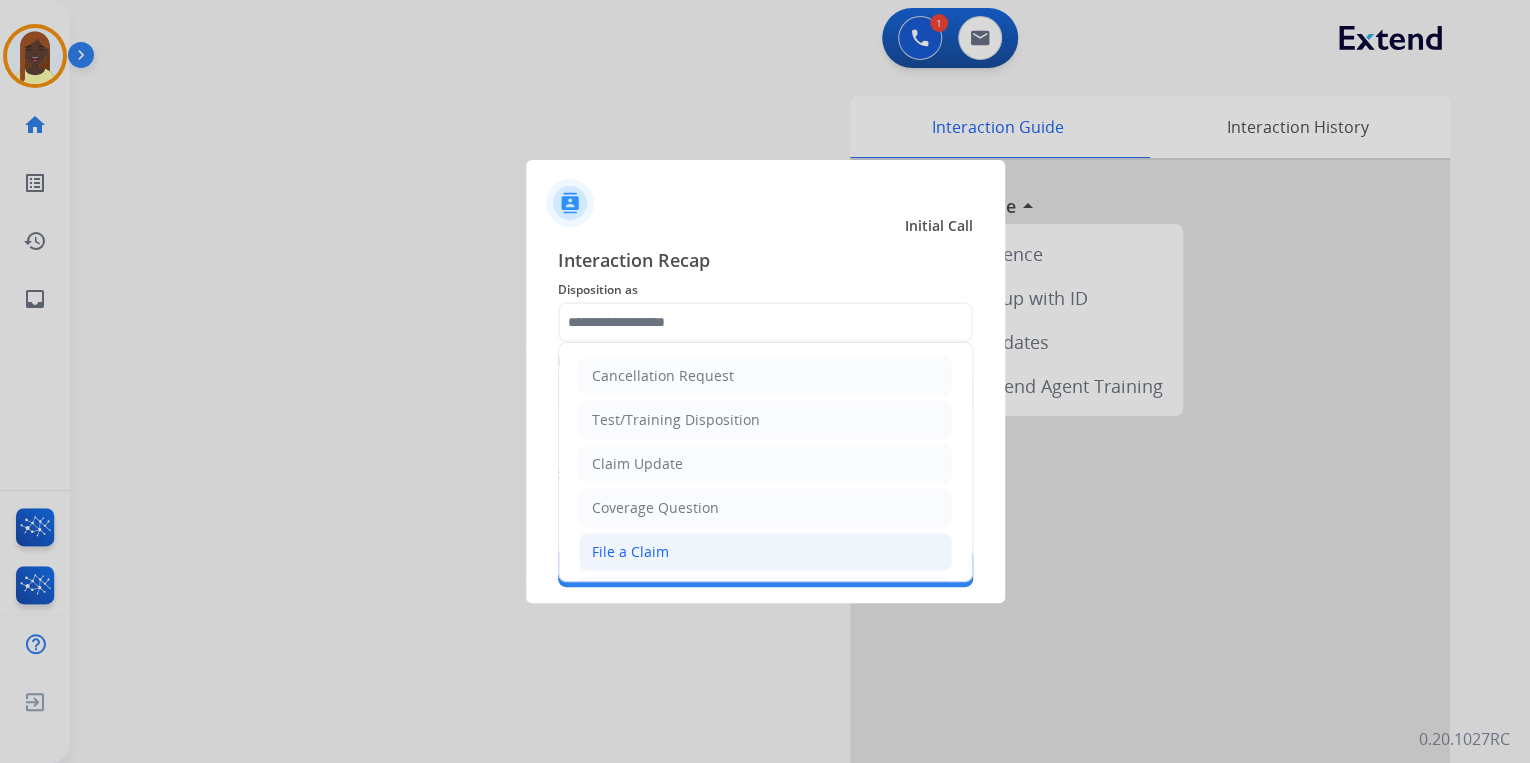 click on "File a Claim" 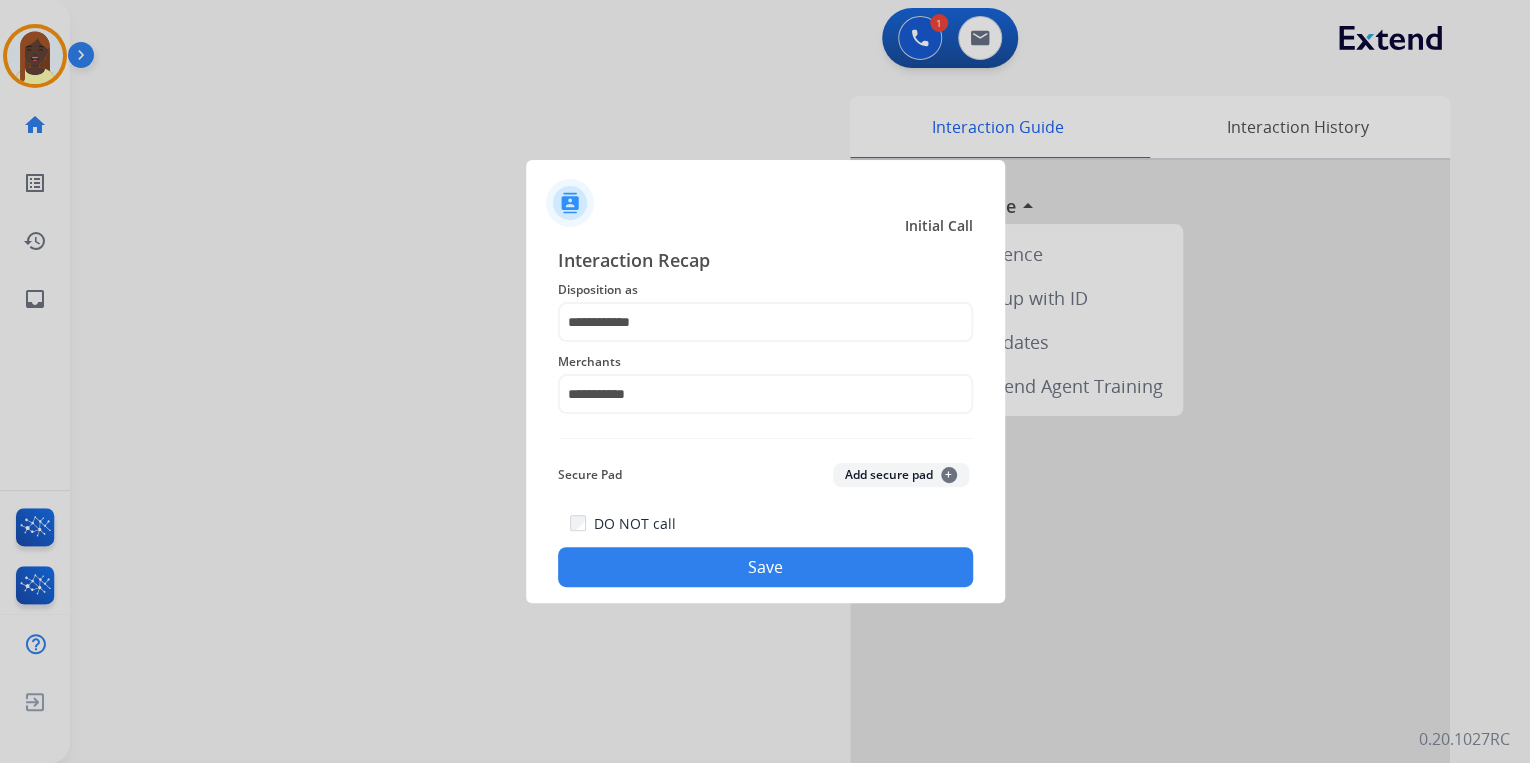 click on "Save" 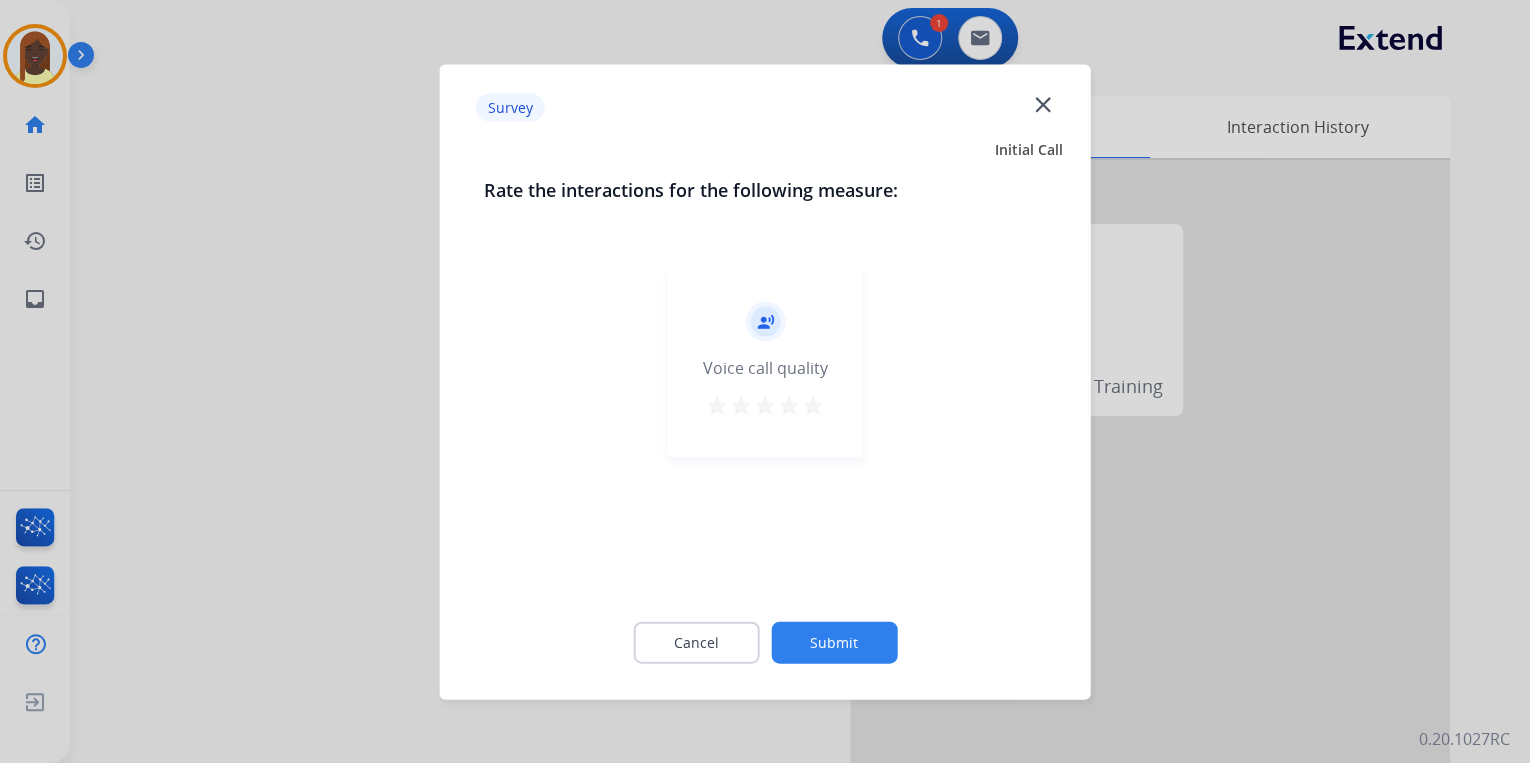click on "star" at bounding box center [813, 405] 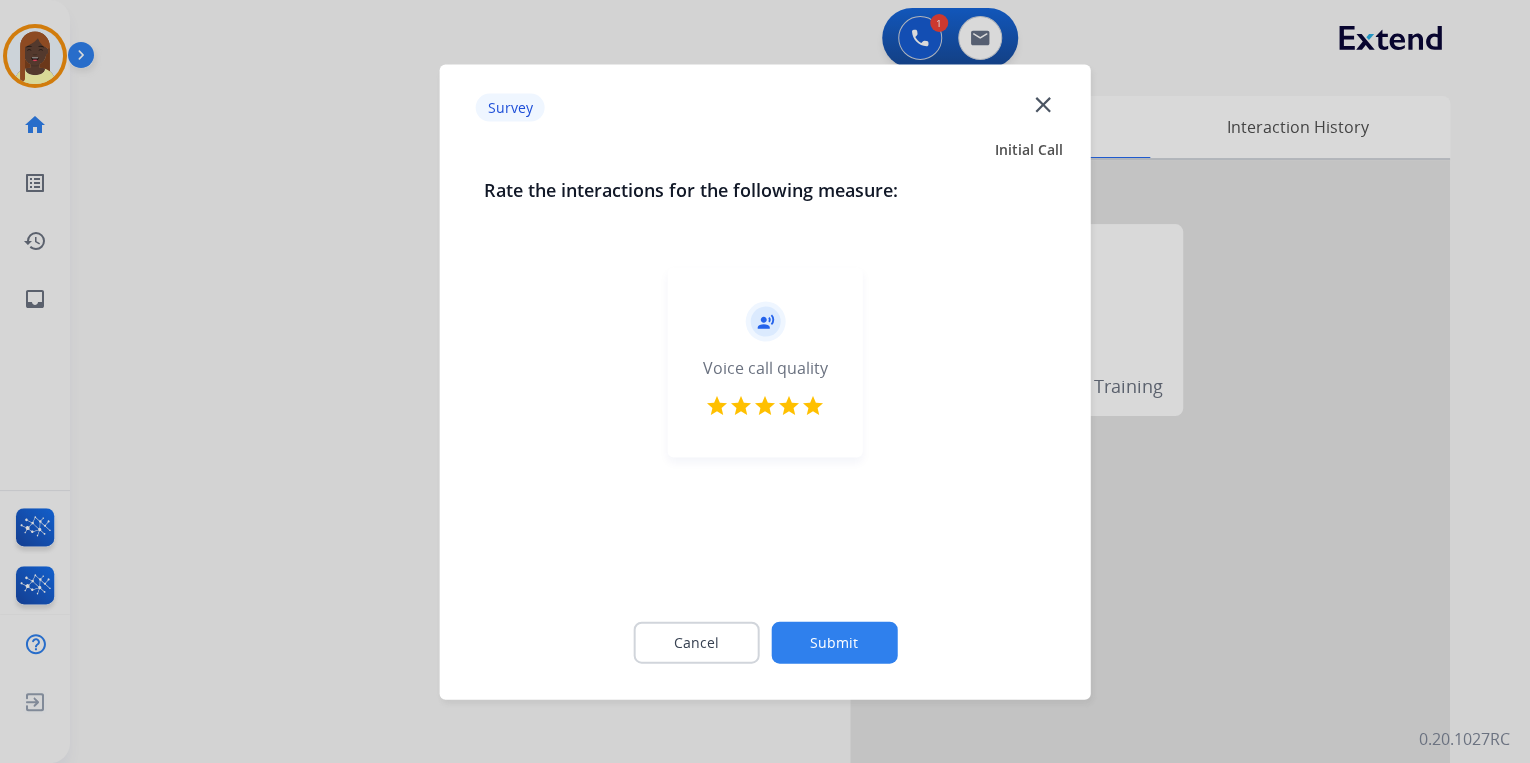 click on "Submit" 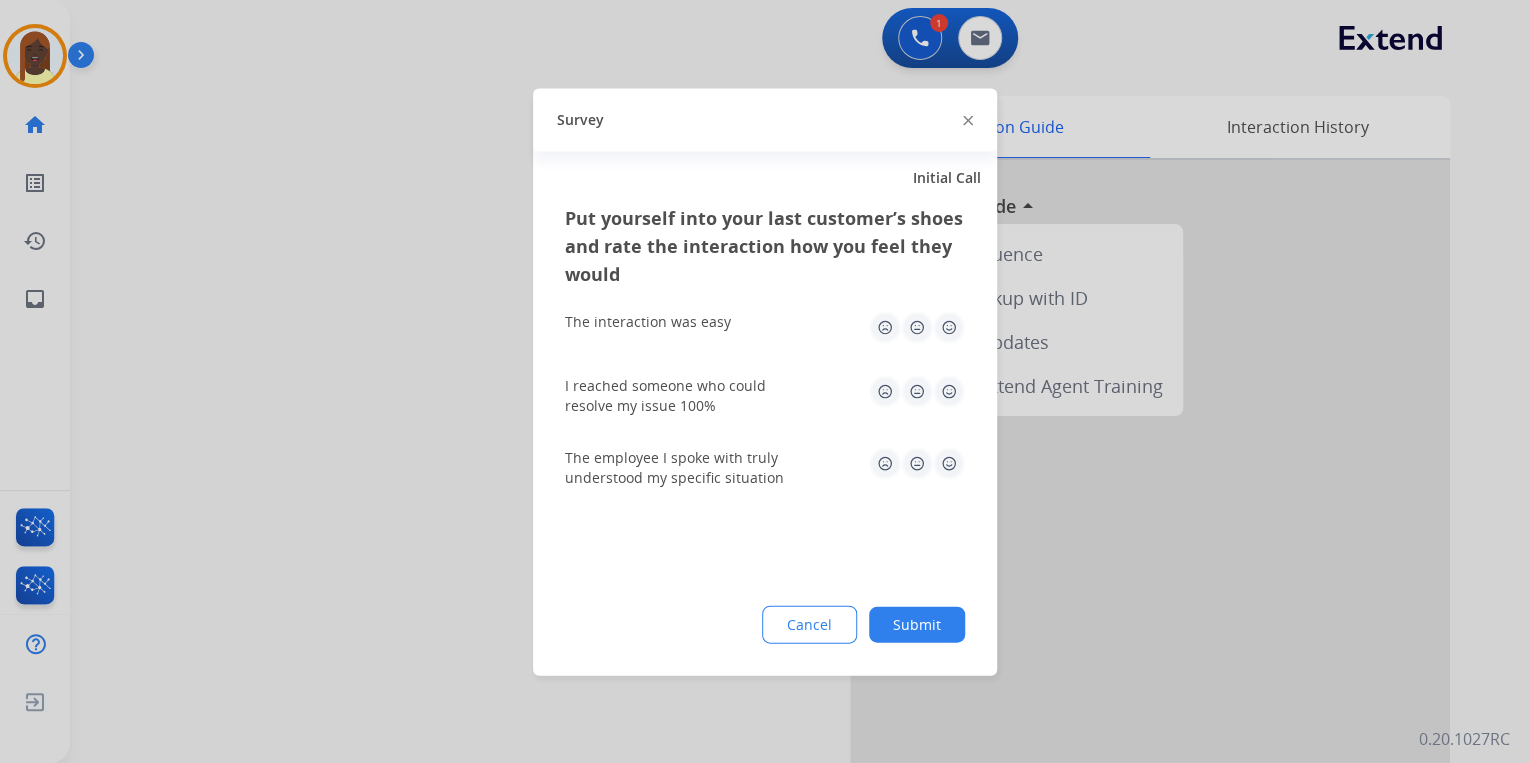 click 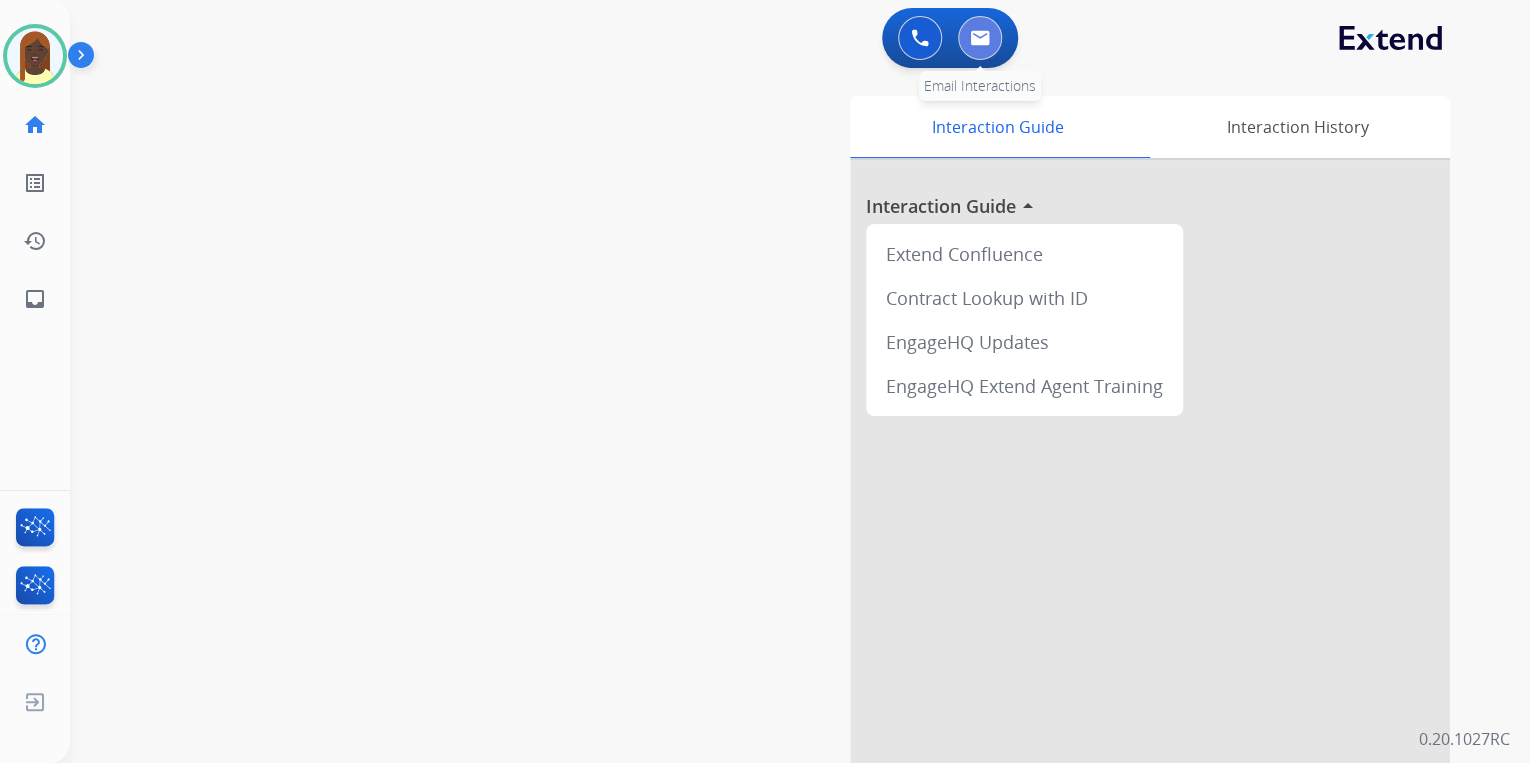 click at bounding box center [980, 38] 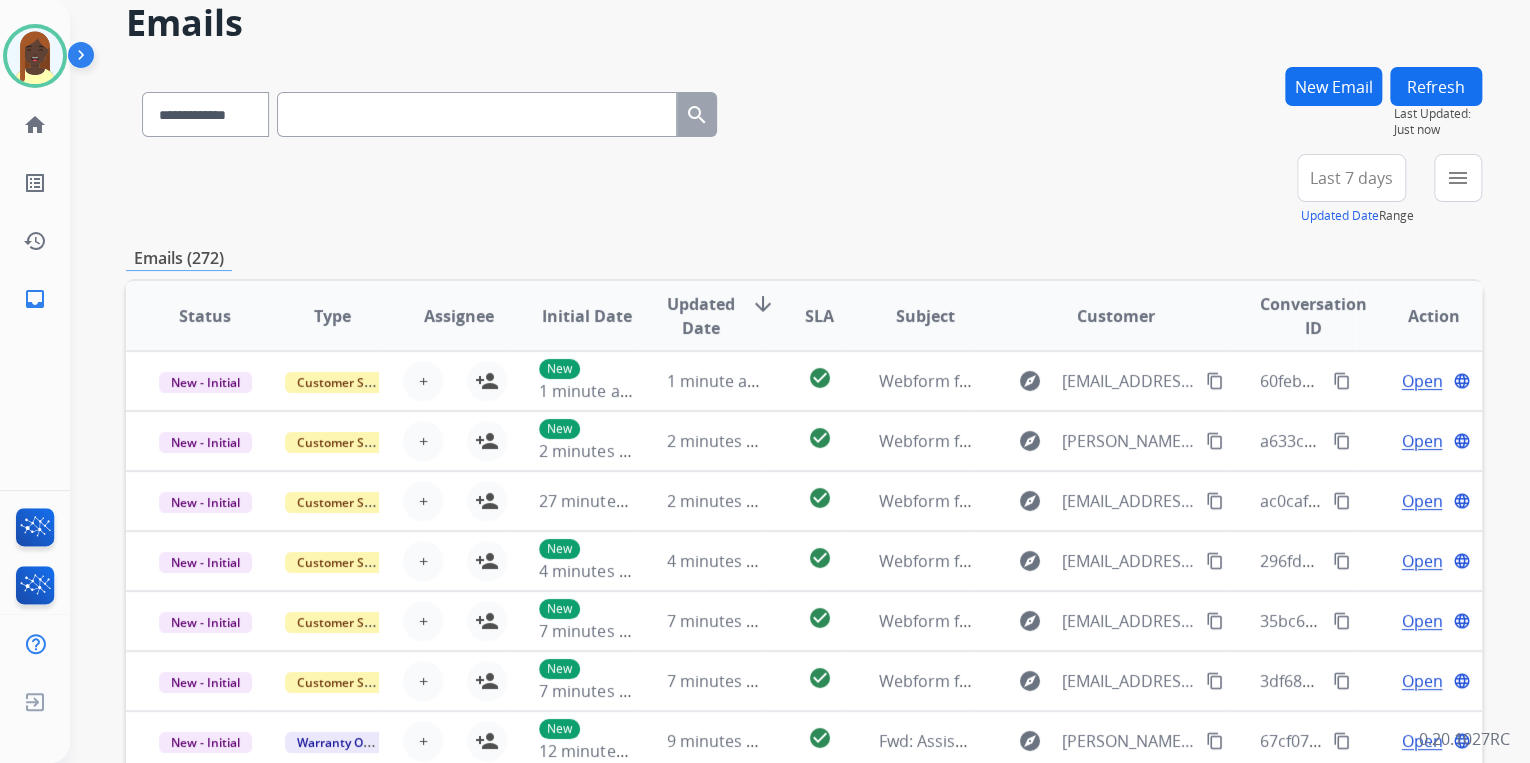 scroll, scrollTop: 0, scrollLeft: 0, axis: both 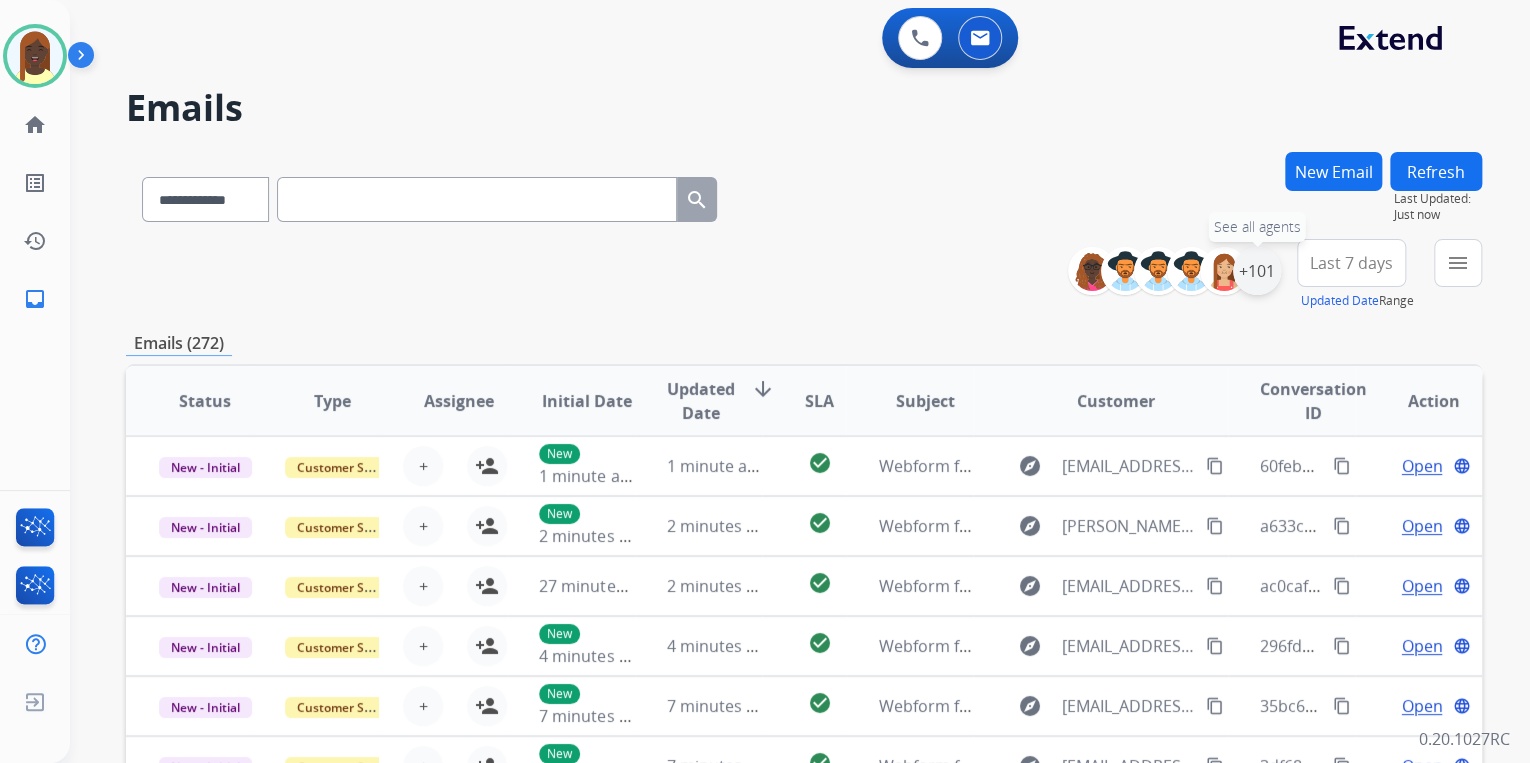 click on "+101" at bounding box center [1257, 271] 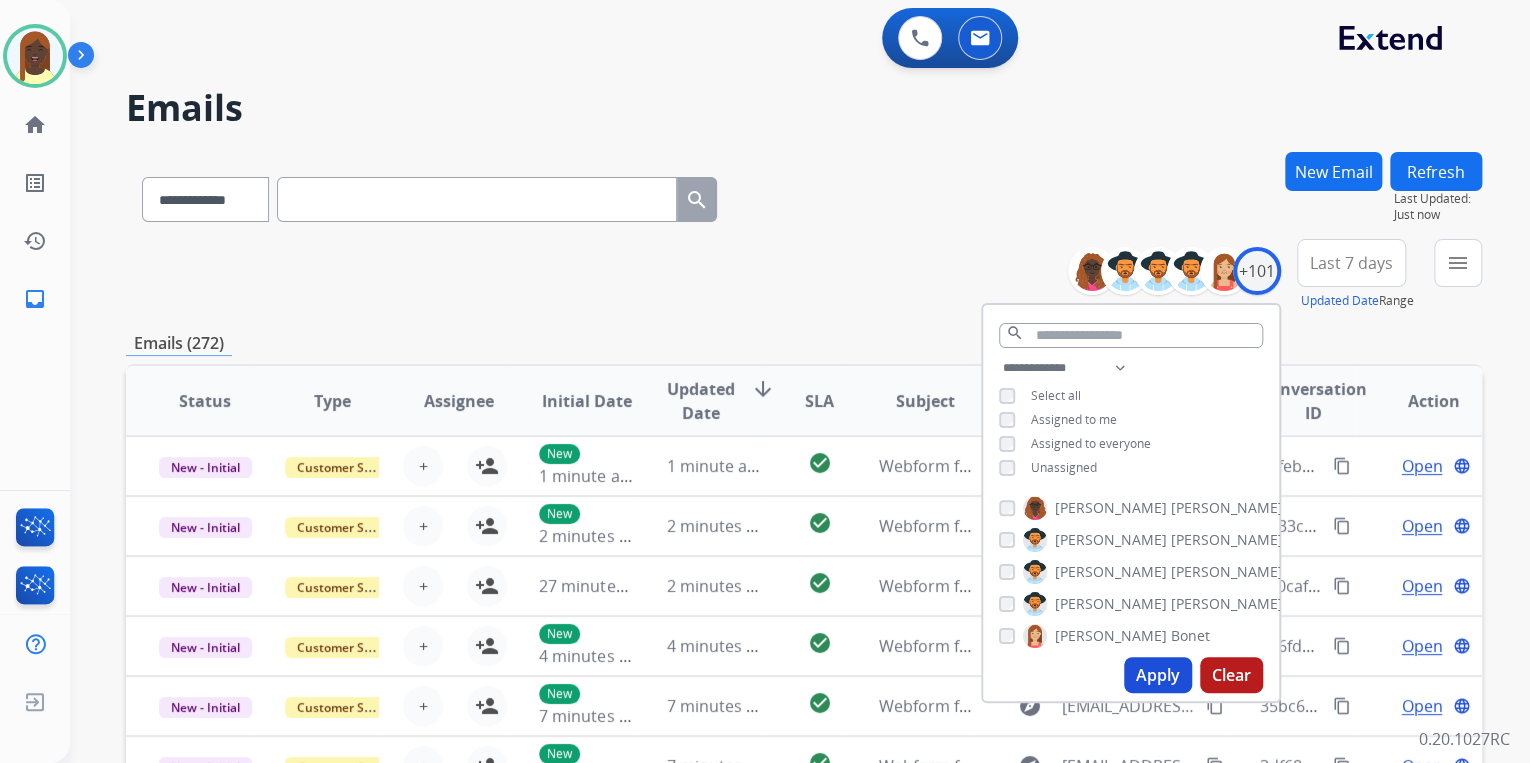 click on "Apply" at bounding box center [1158, 675] 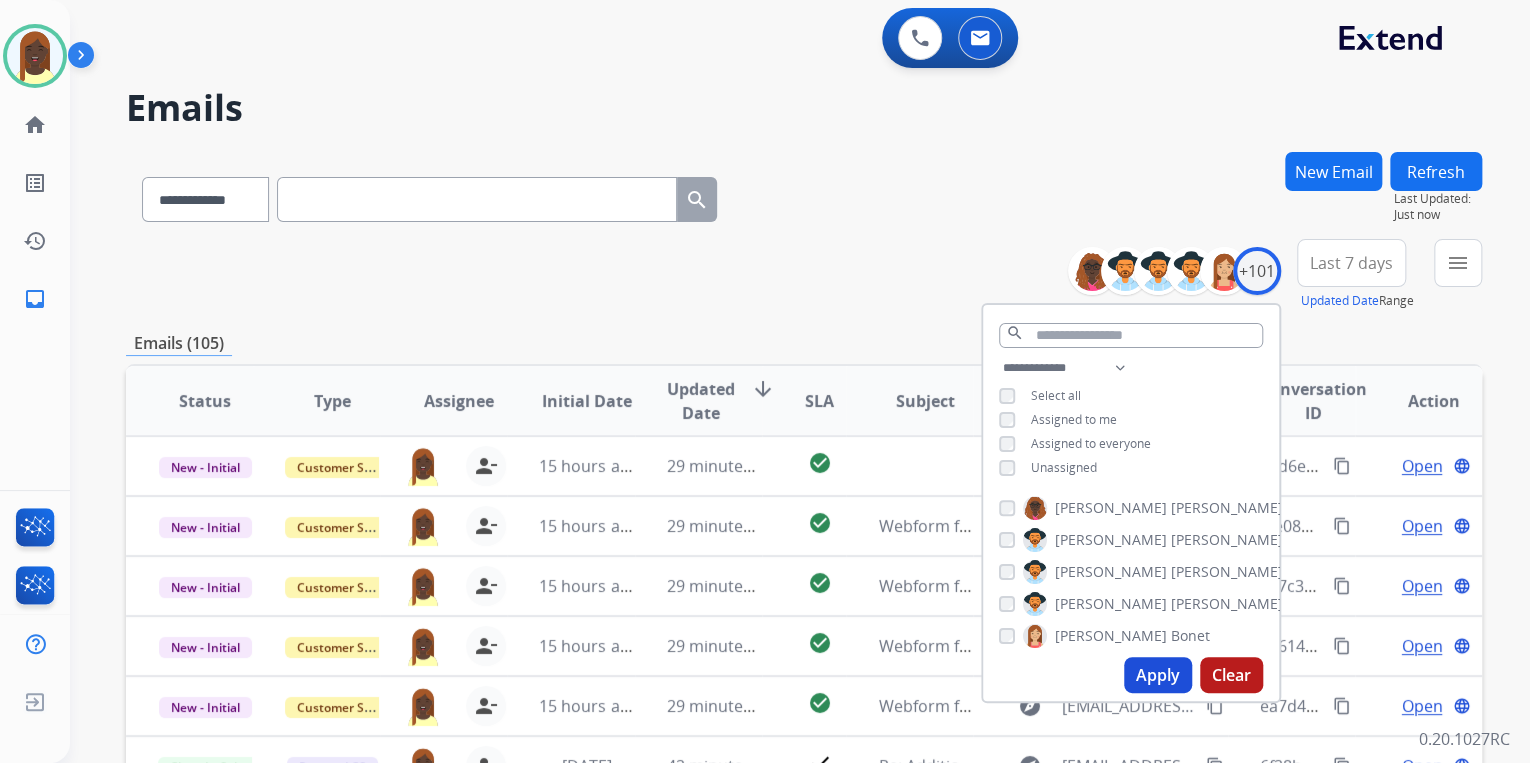 click on "**********" at bounding box center [804, 645] 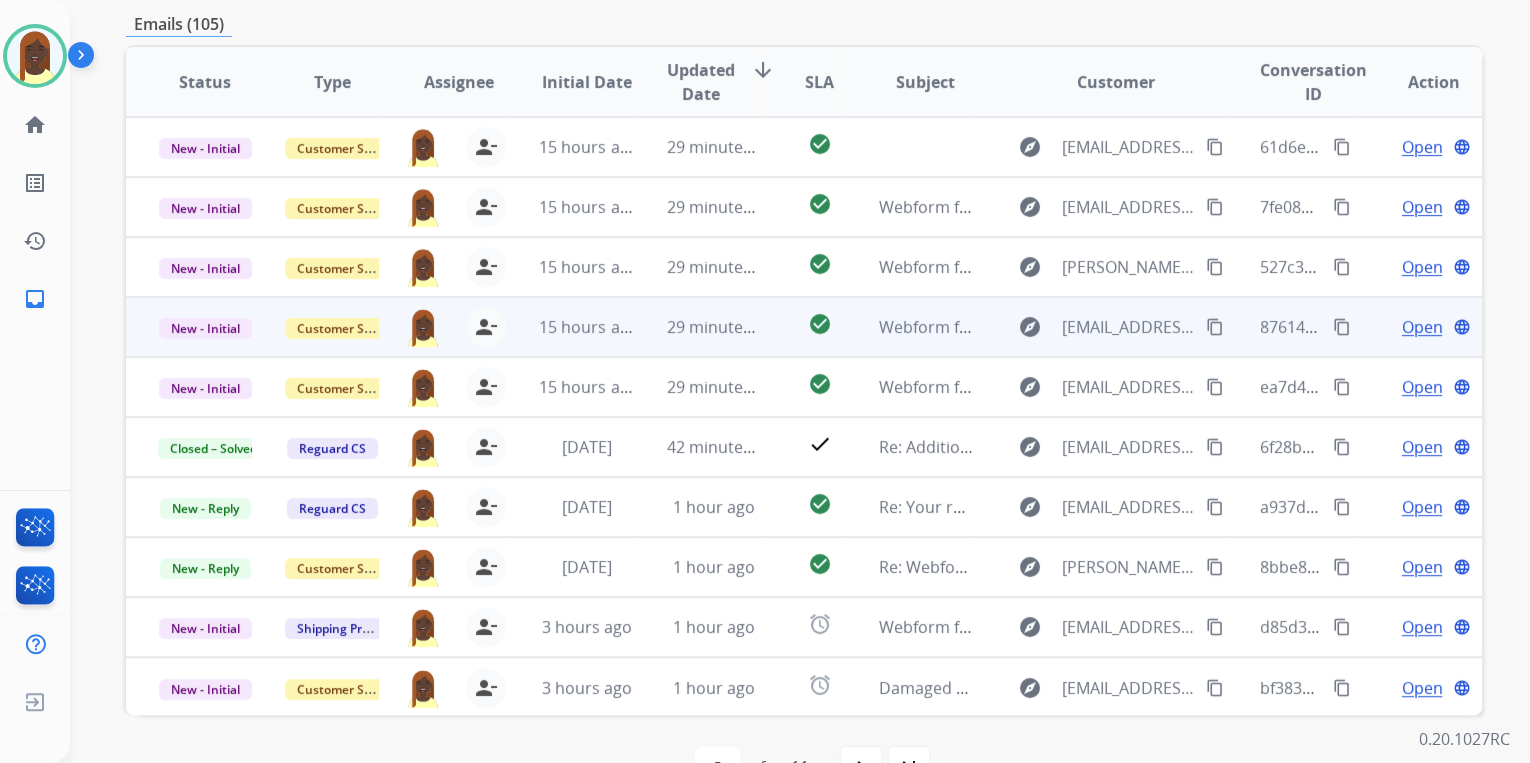 scroll, scrollTop: 320, scrollLeft: 0, axis: vertical 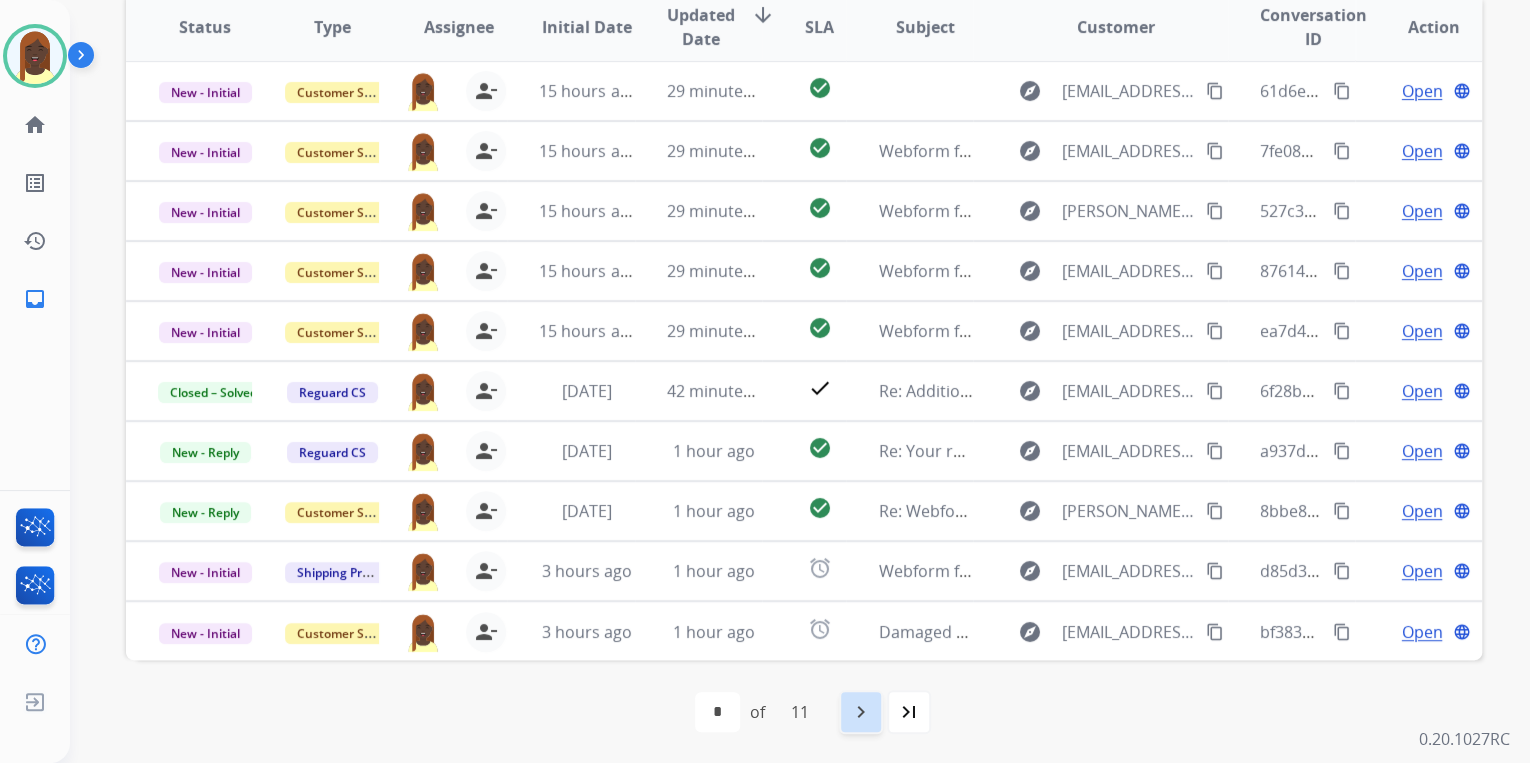 click on "navigate_next" at bounding box center [861, 712] 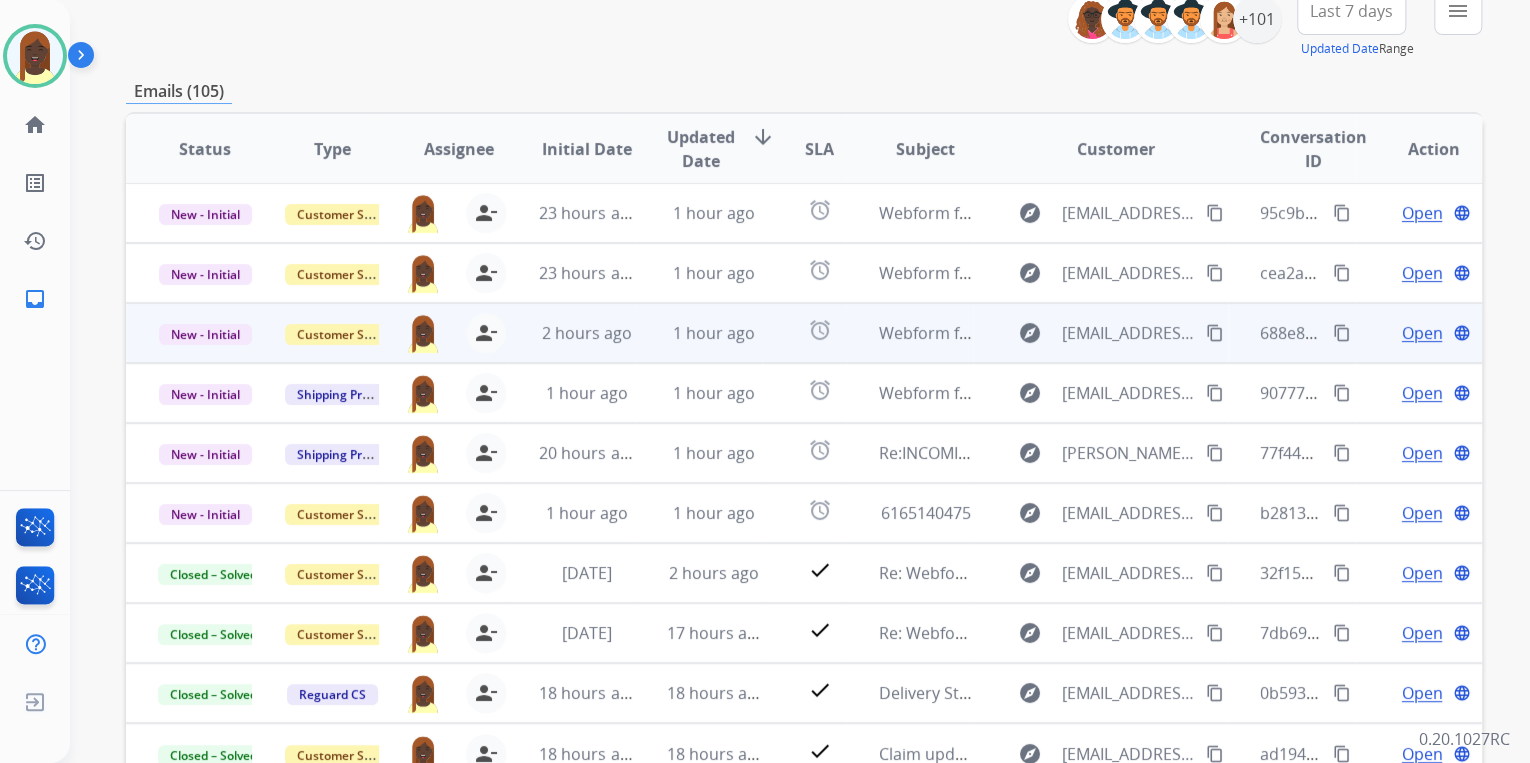 scroll, scrollTop: 320, scrollLeft: 0, axis: vertical 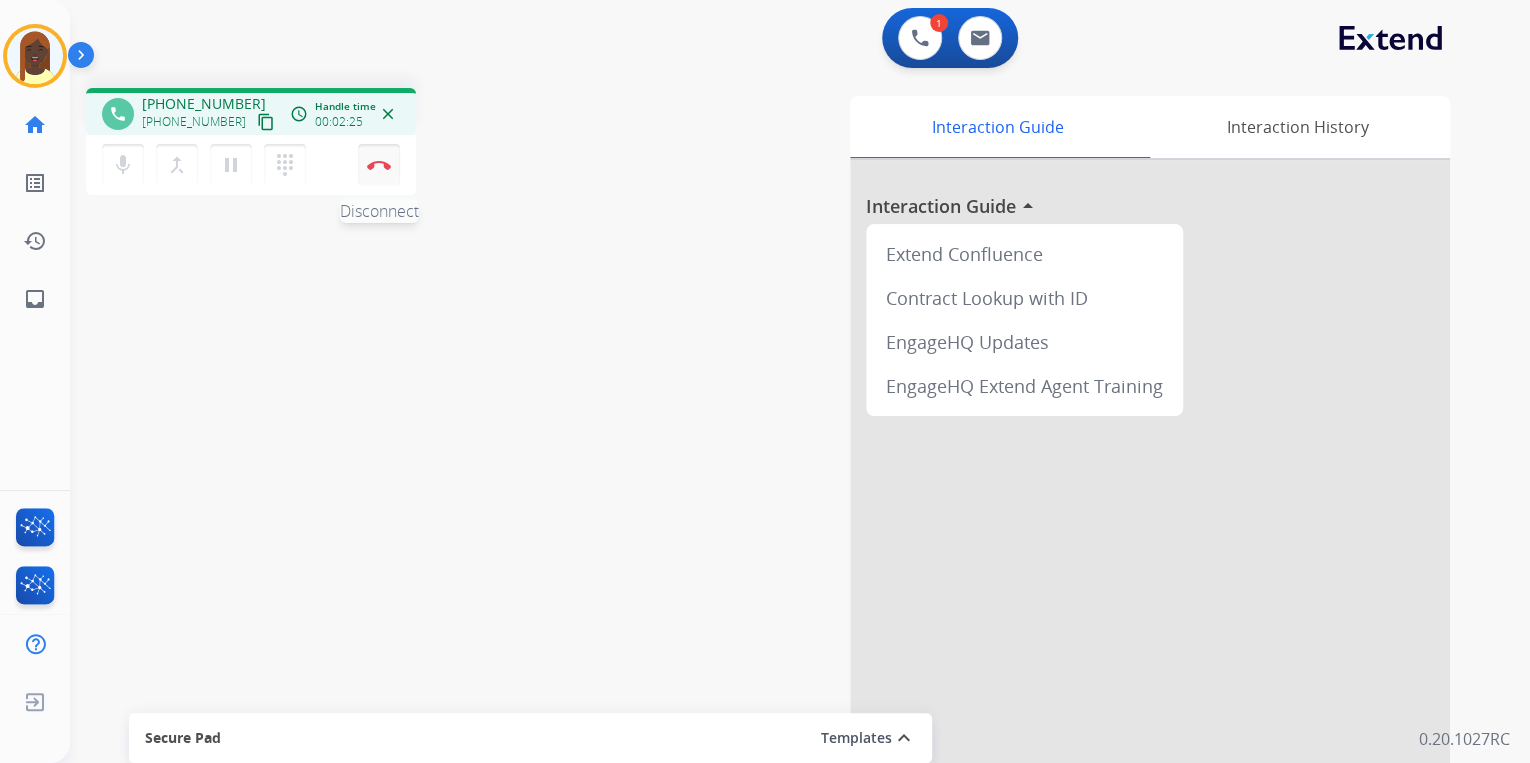 click at bounding box center [379, 165] 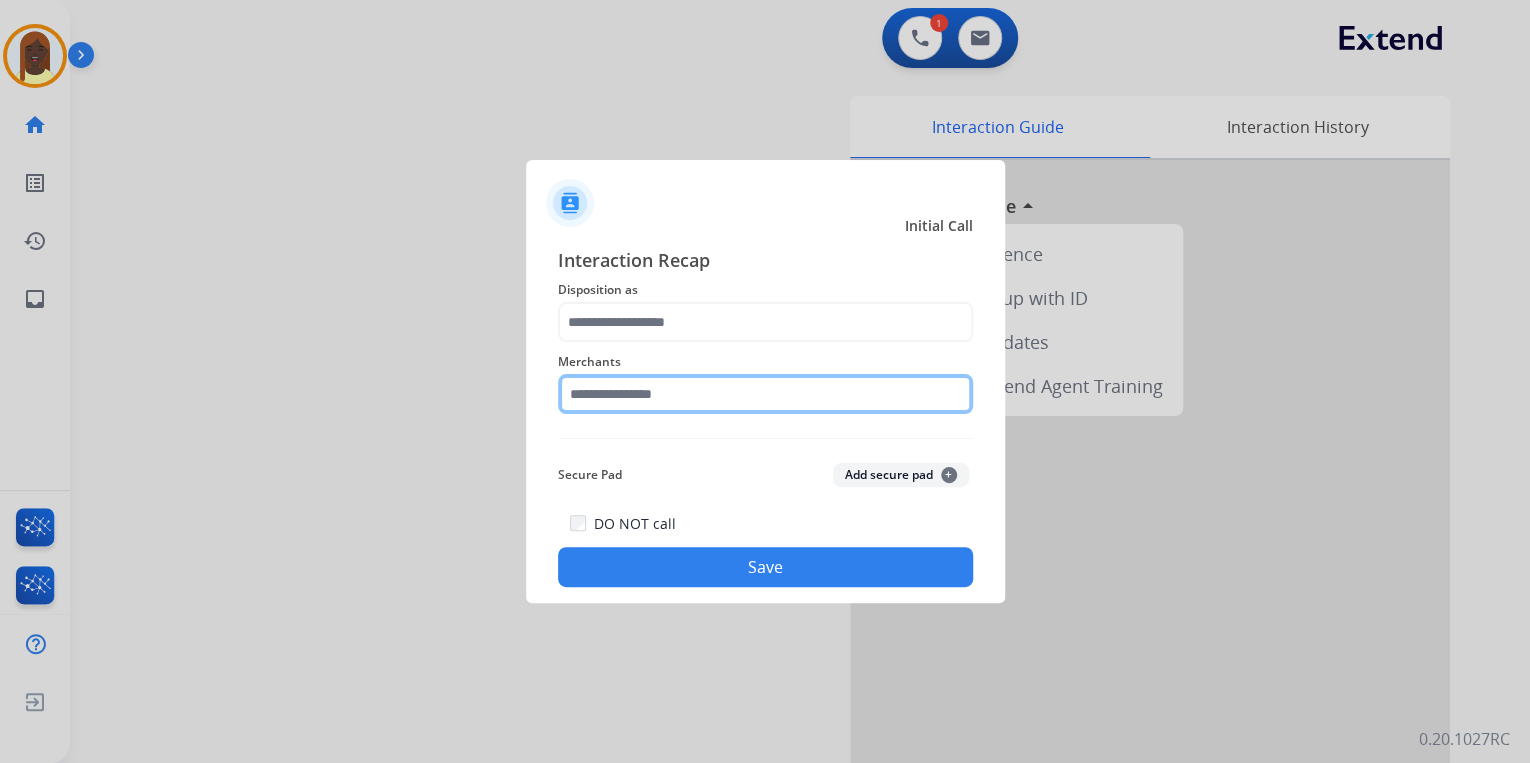 click 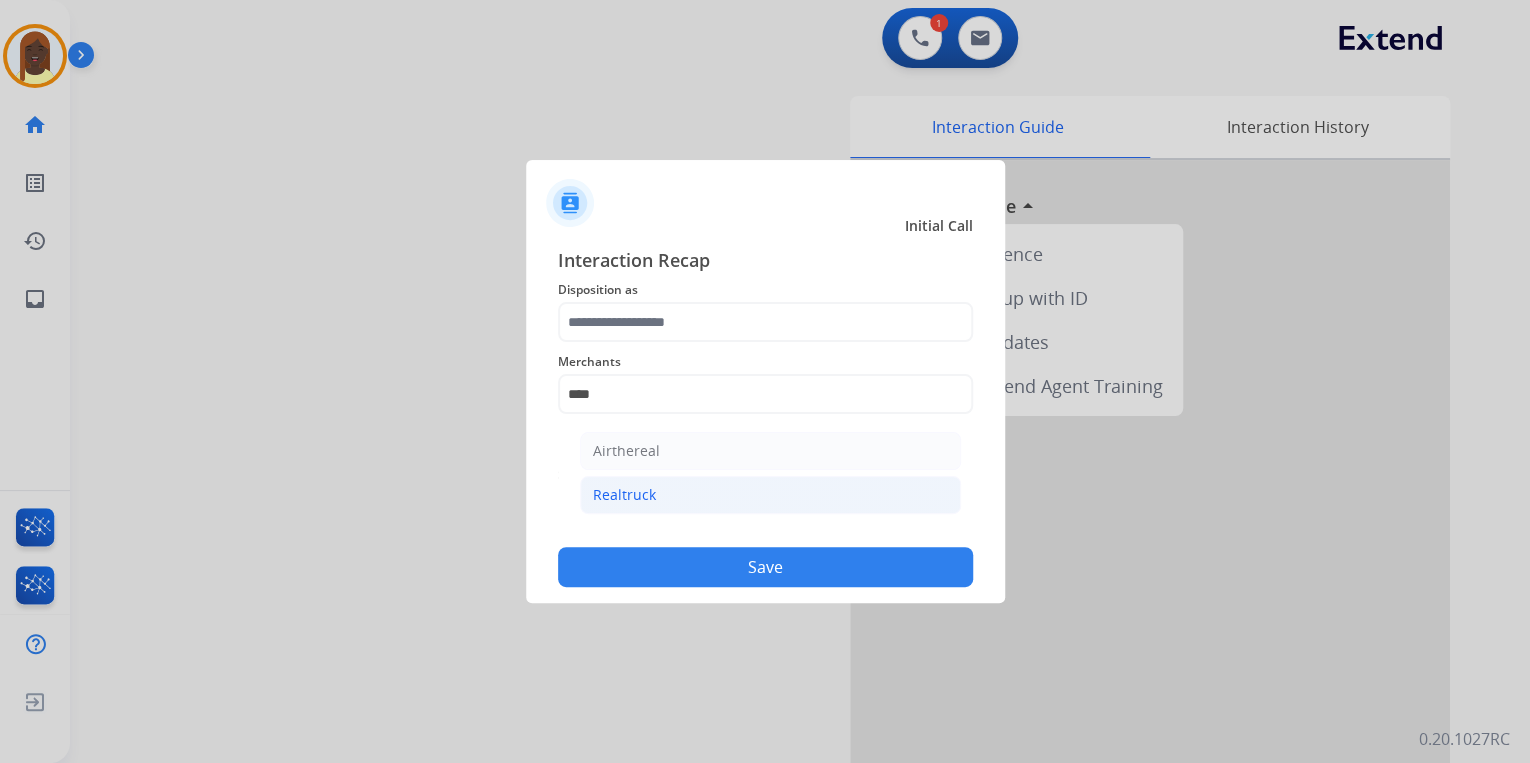 click on "Realtruck" 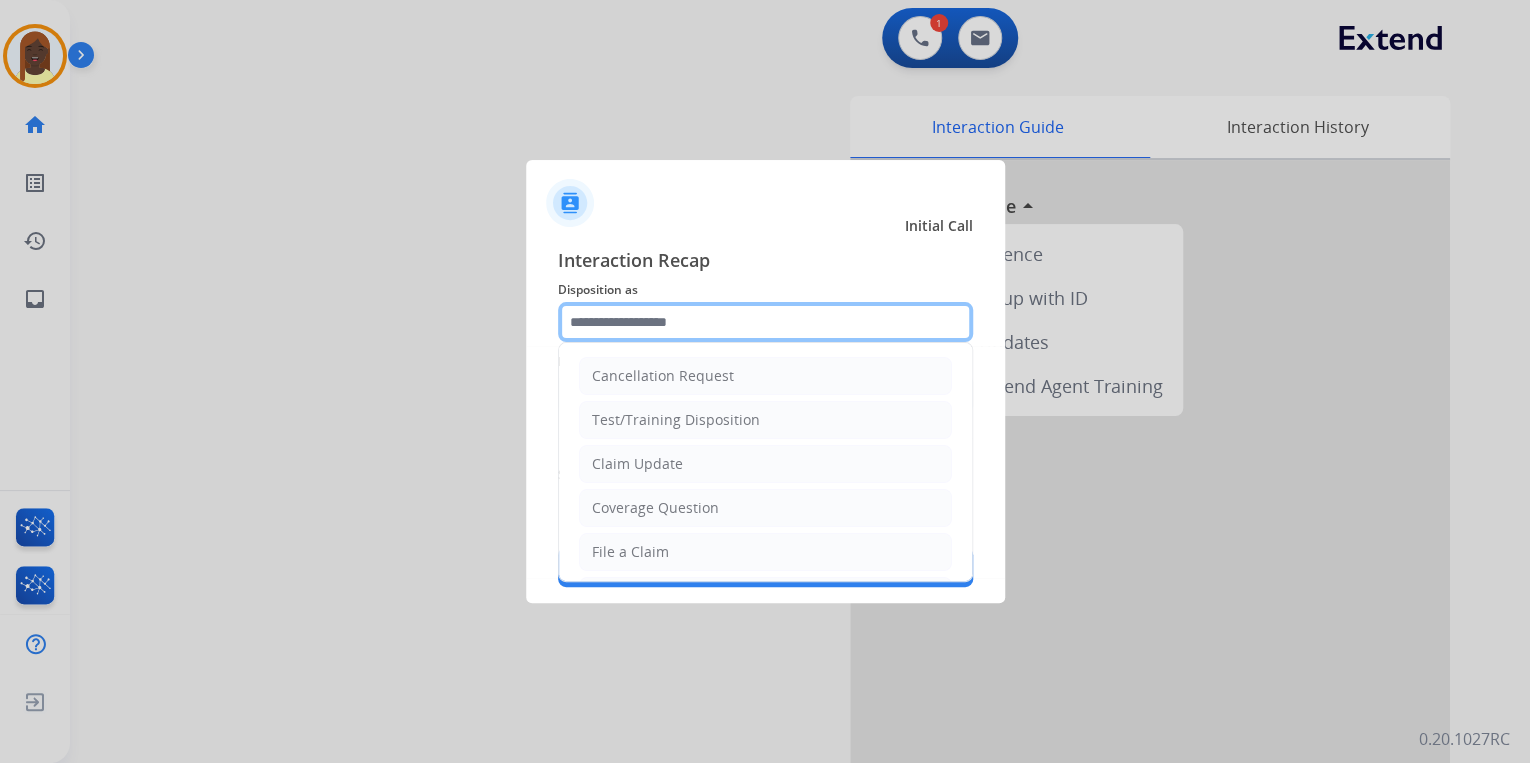 click 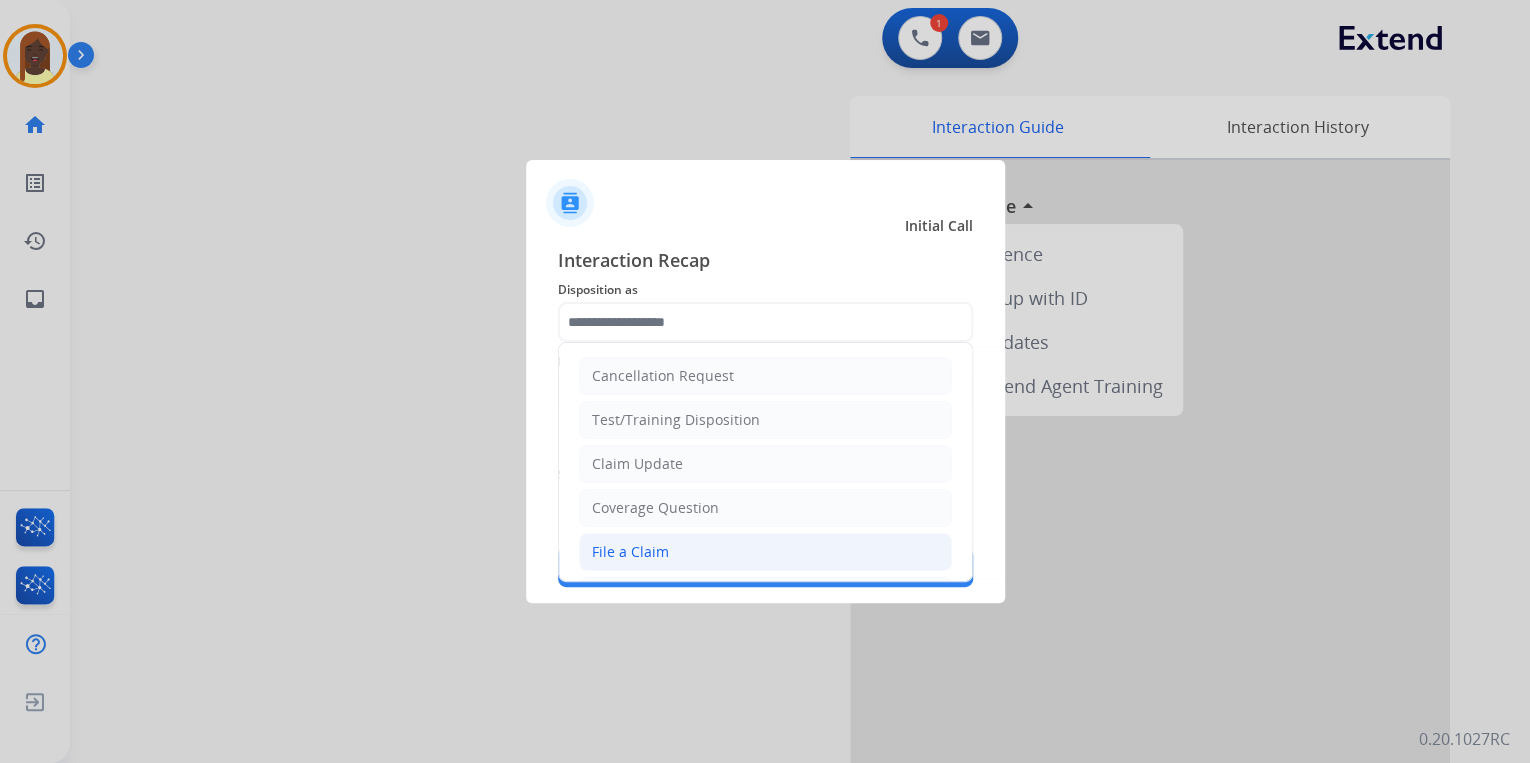 click on "File a Claim" 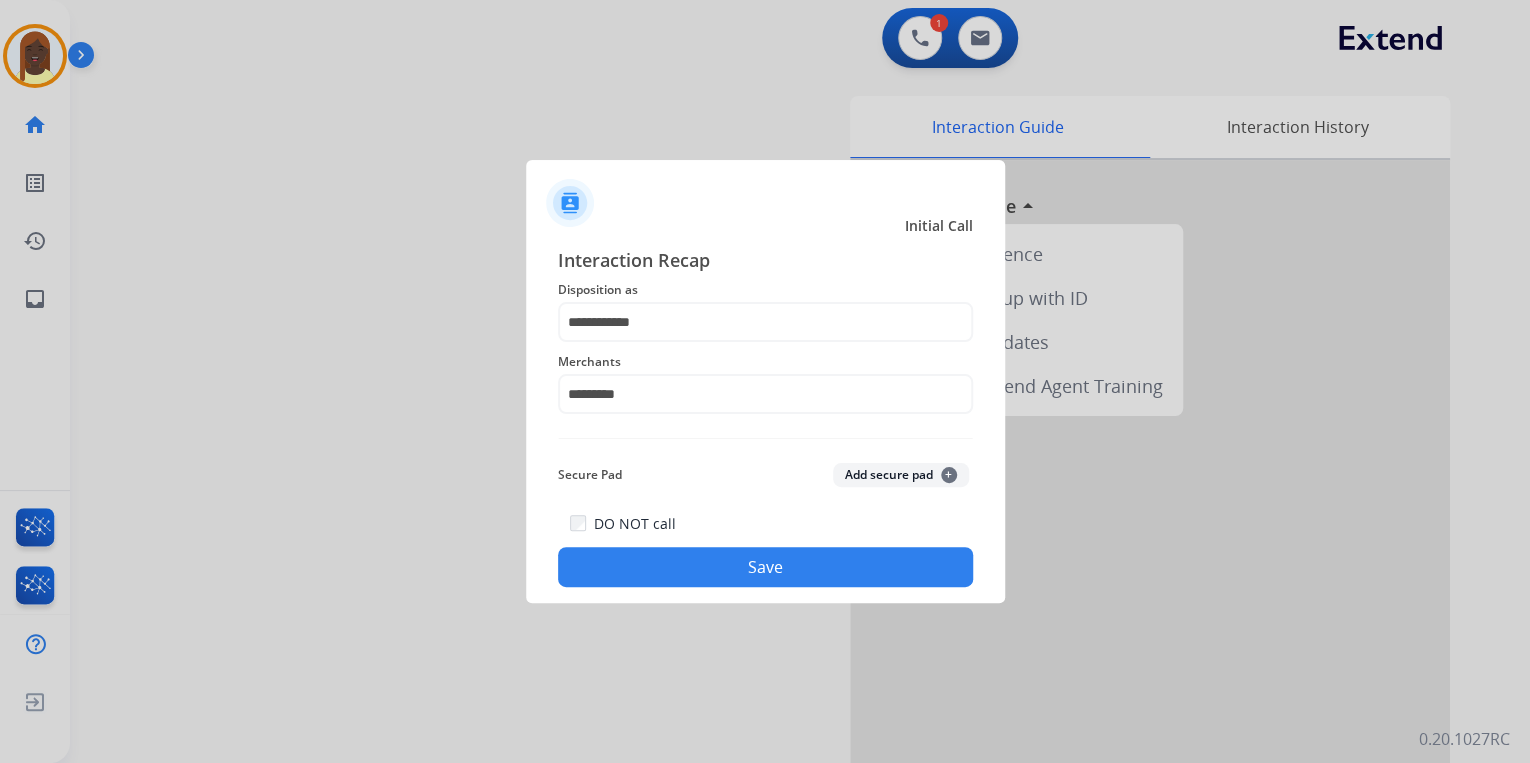 click on "Save" 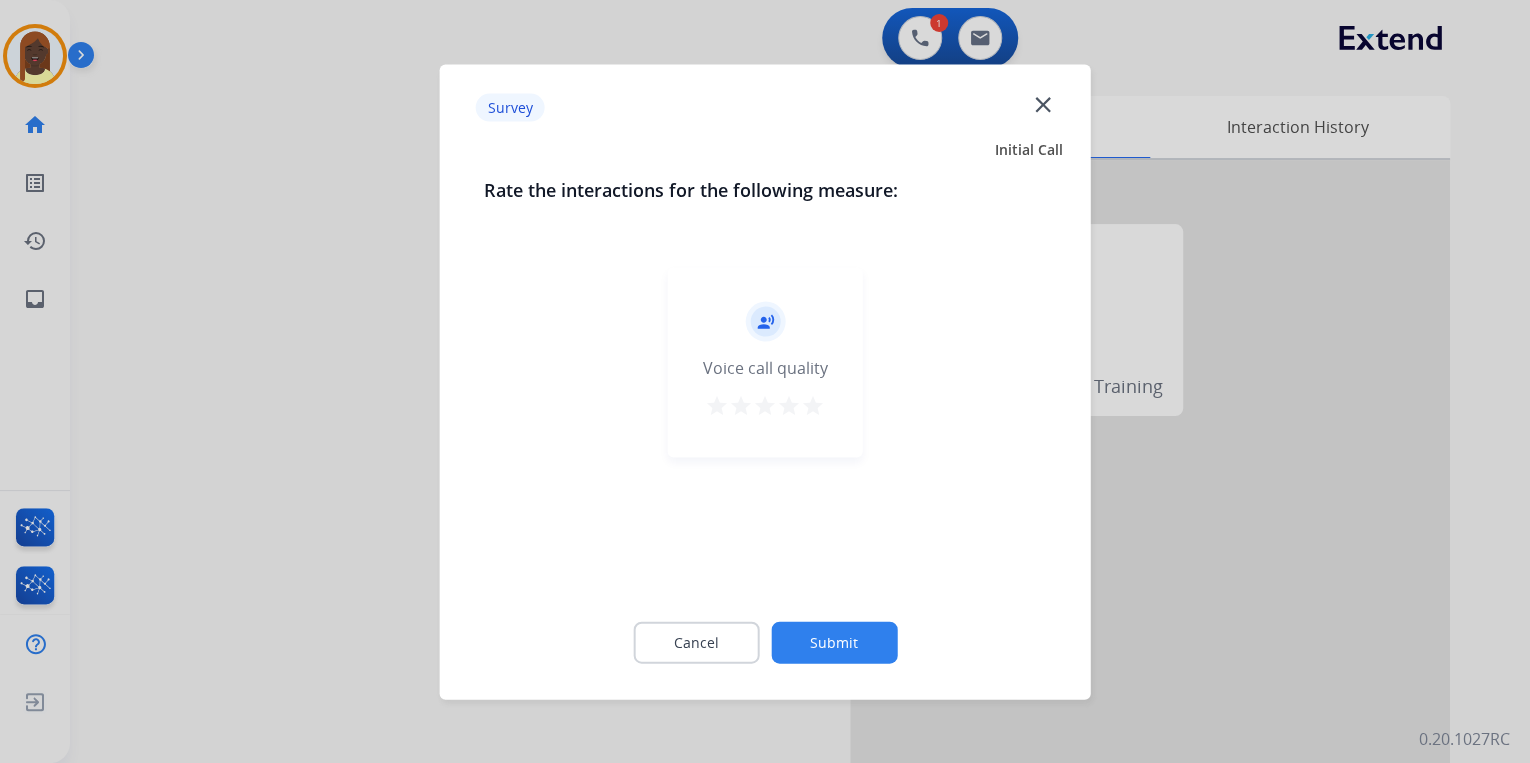 click on "star" at bounding box center (813, 405) 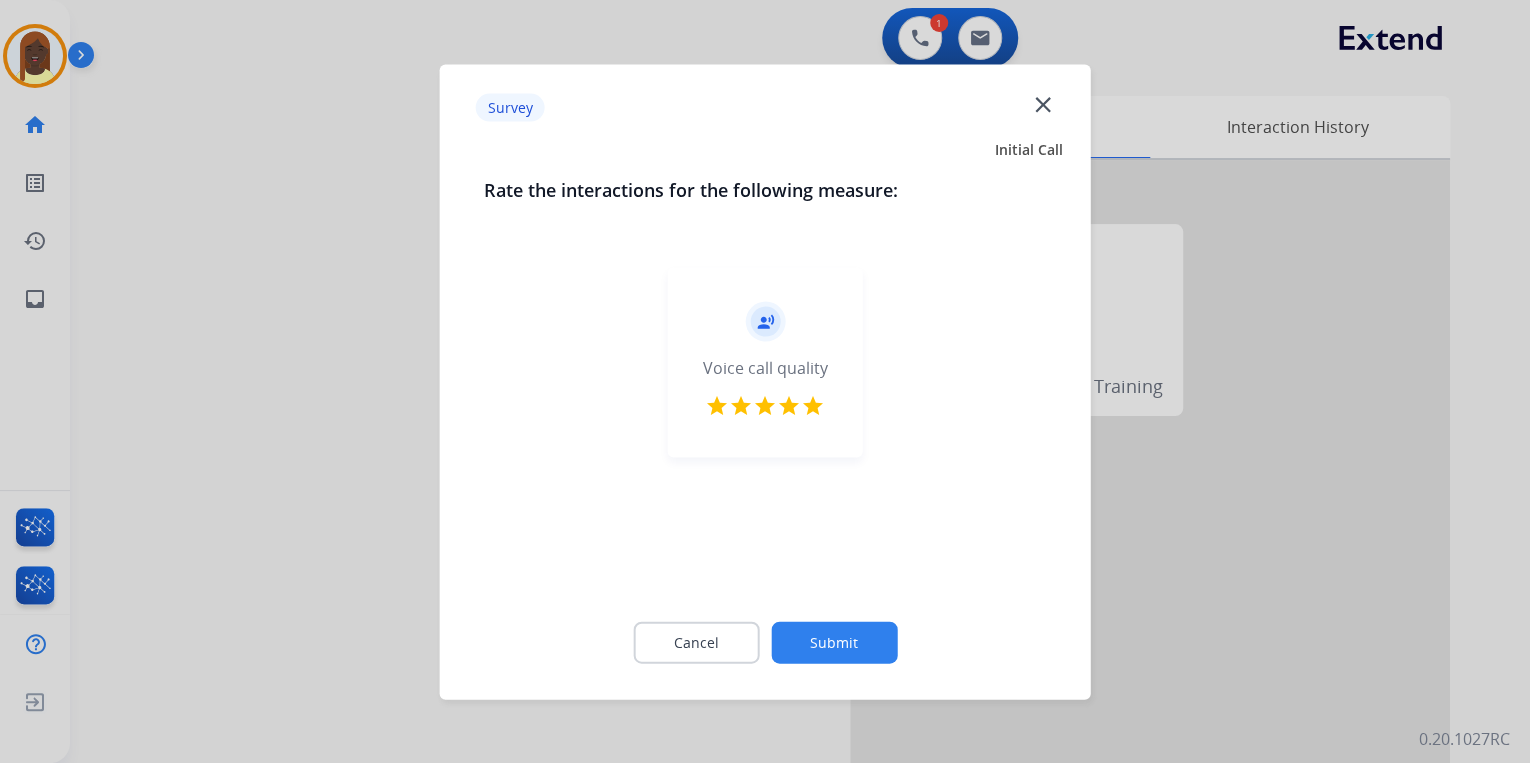 click on "Submit" 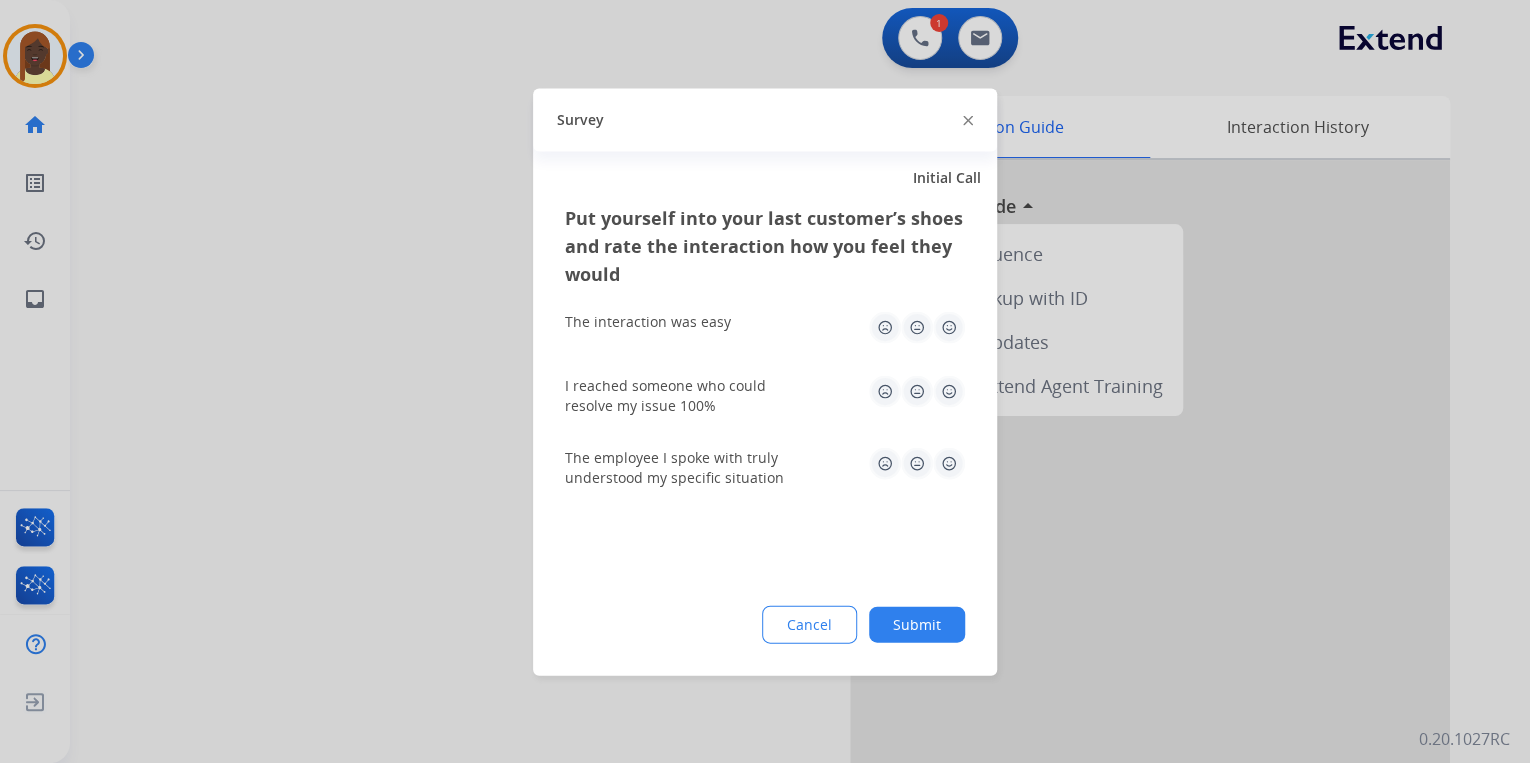 click 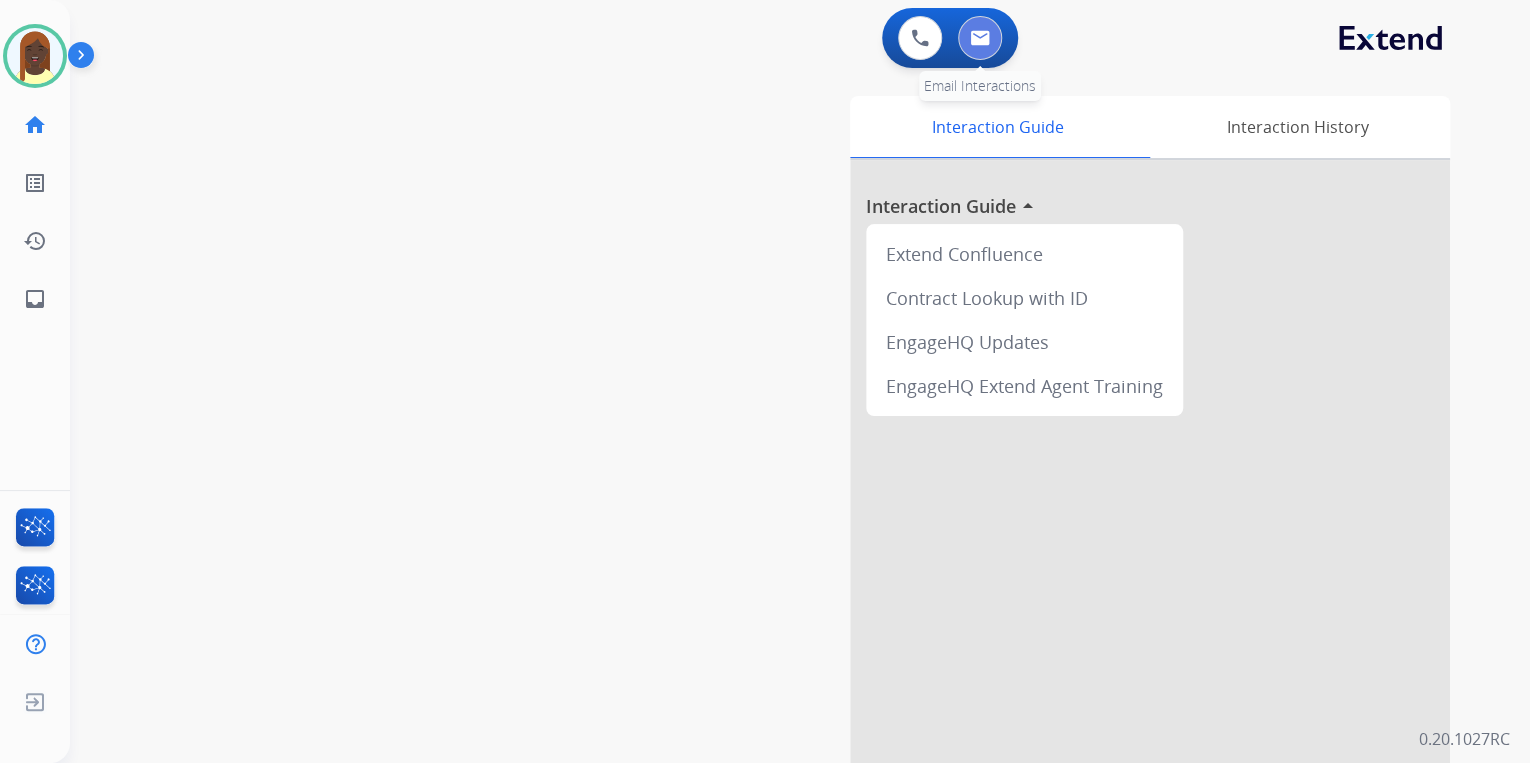 click at bounding box center [980, 38] 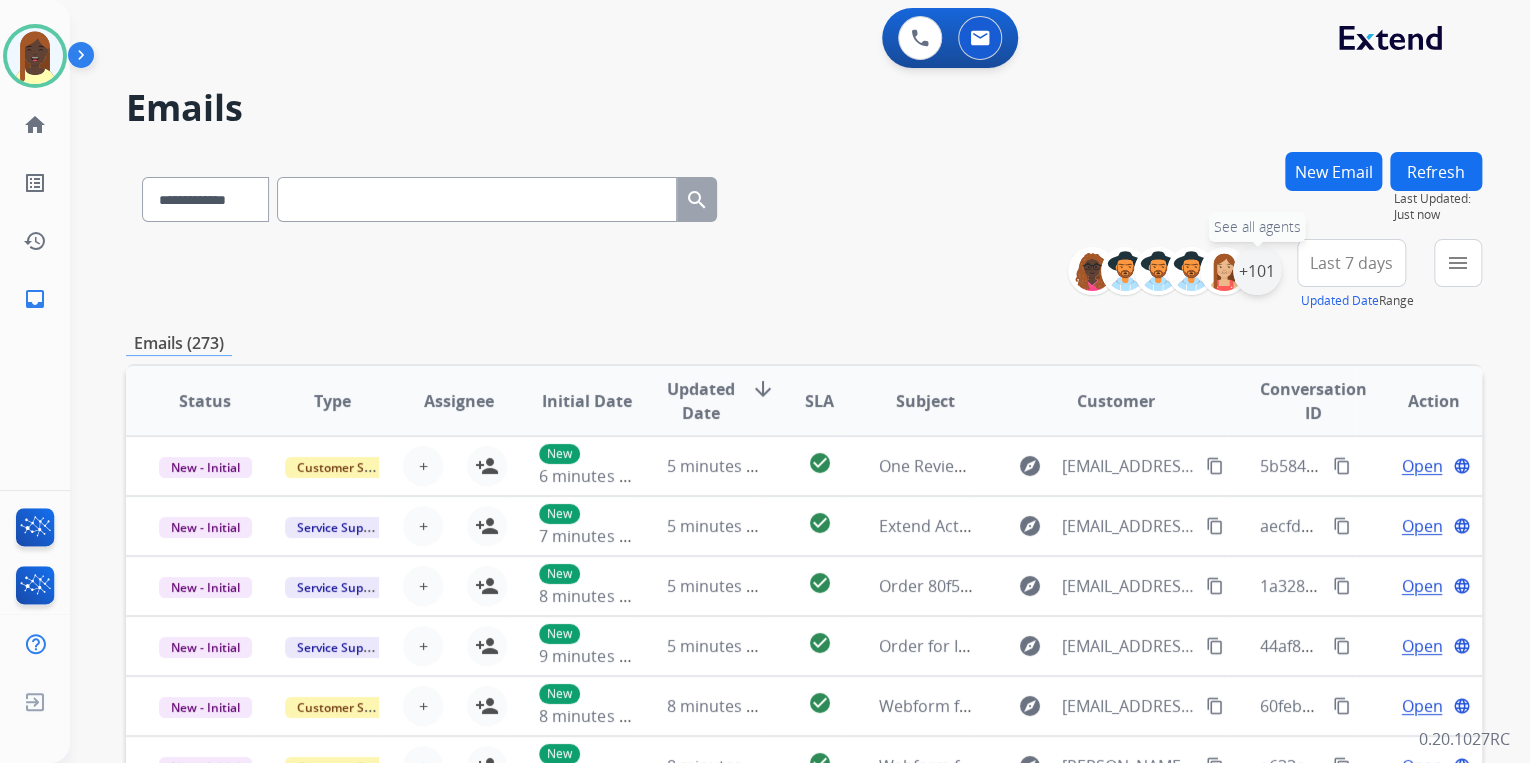 click on "+101" at bounding box center (1257, 271) 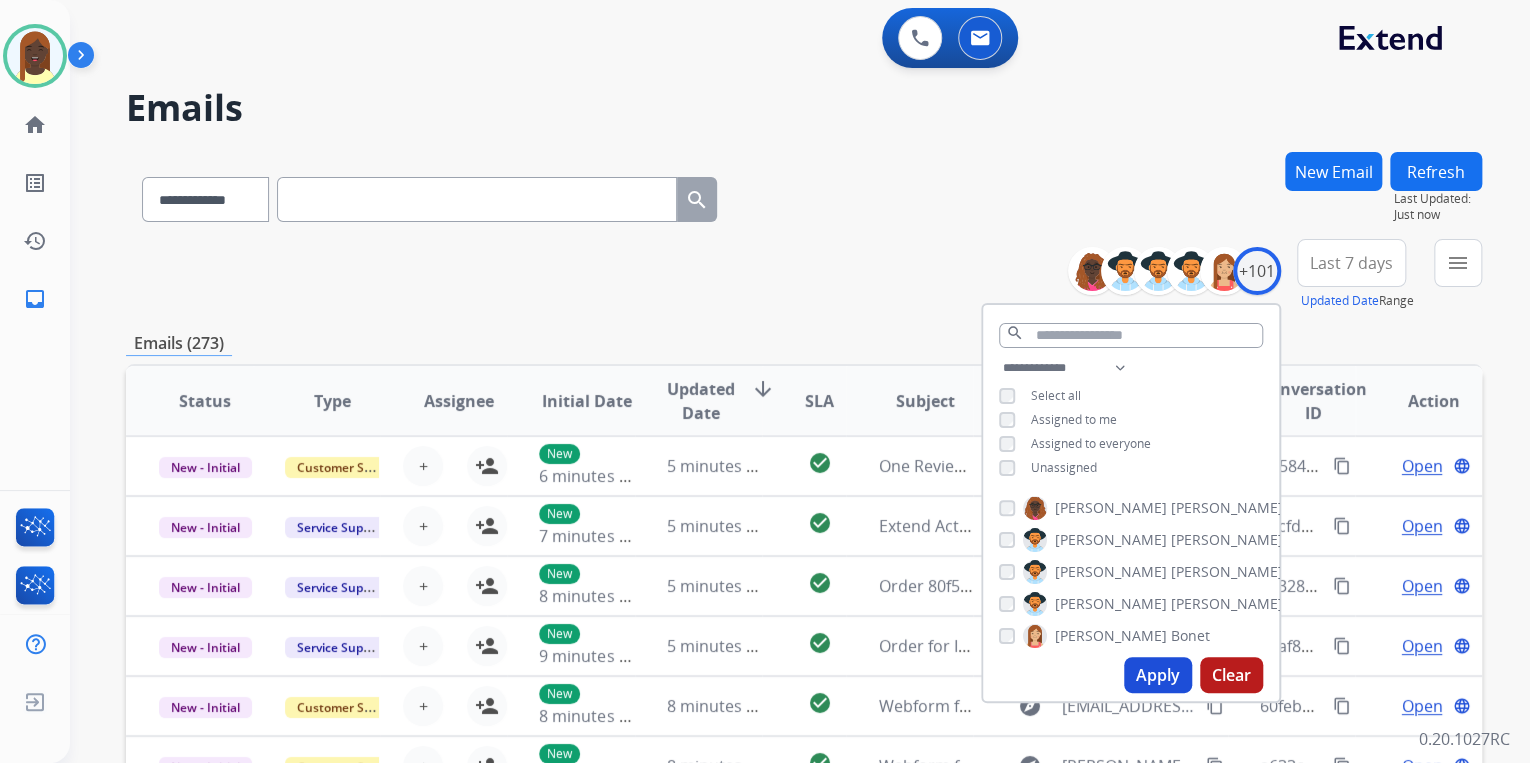 click on "Apply" at bounding box center (1158, 675) 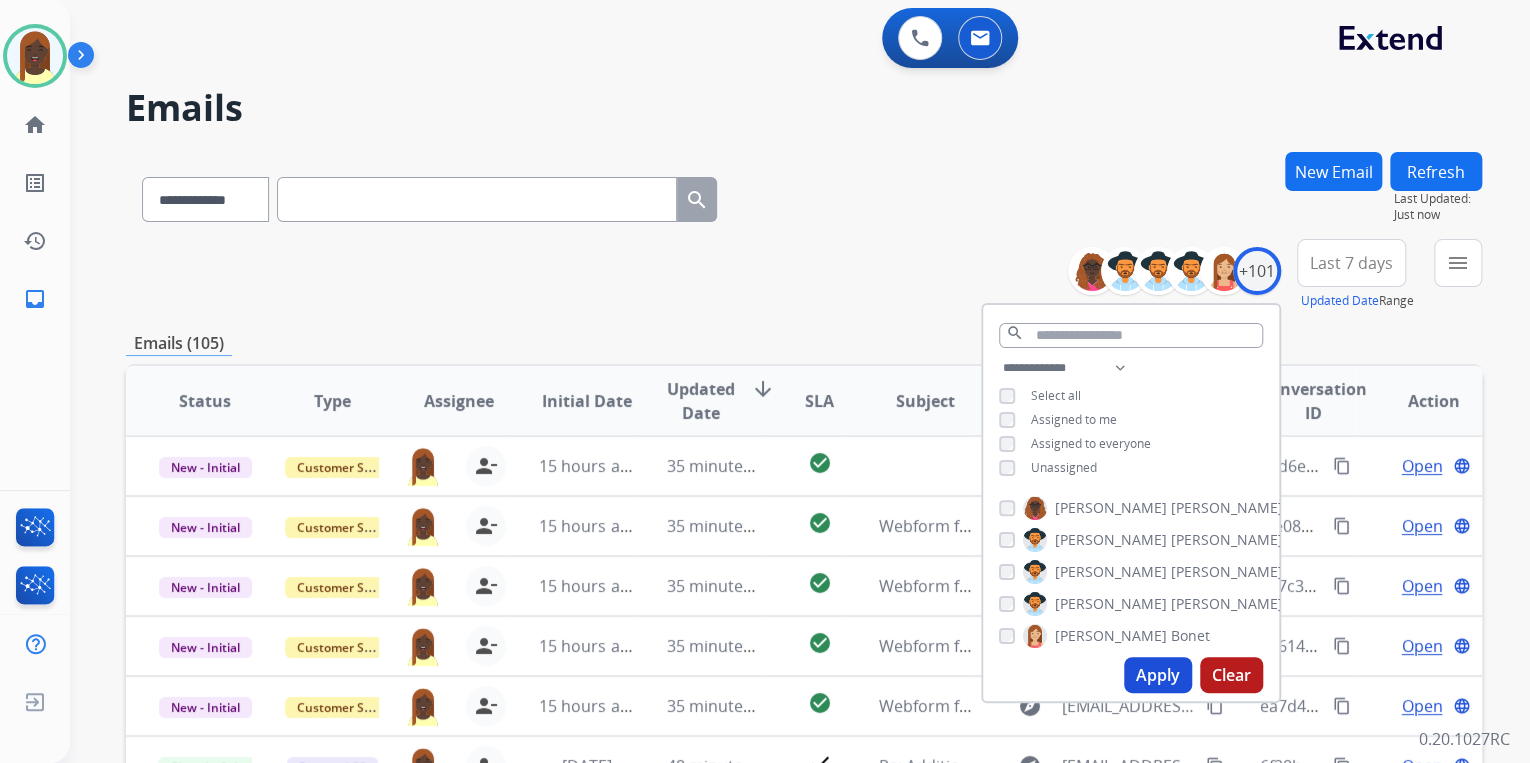 click on "Emails (105)" at bounding box center (804, 343) 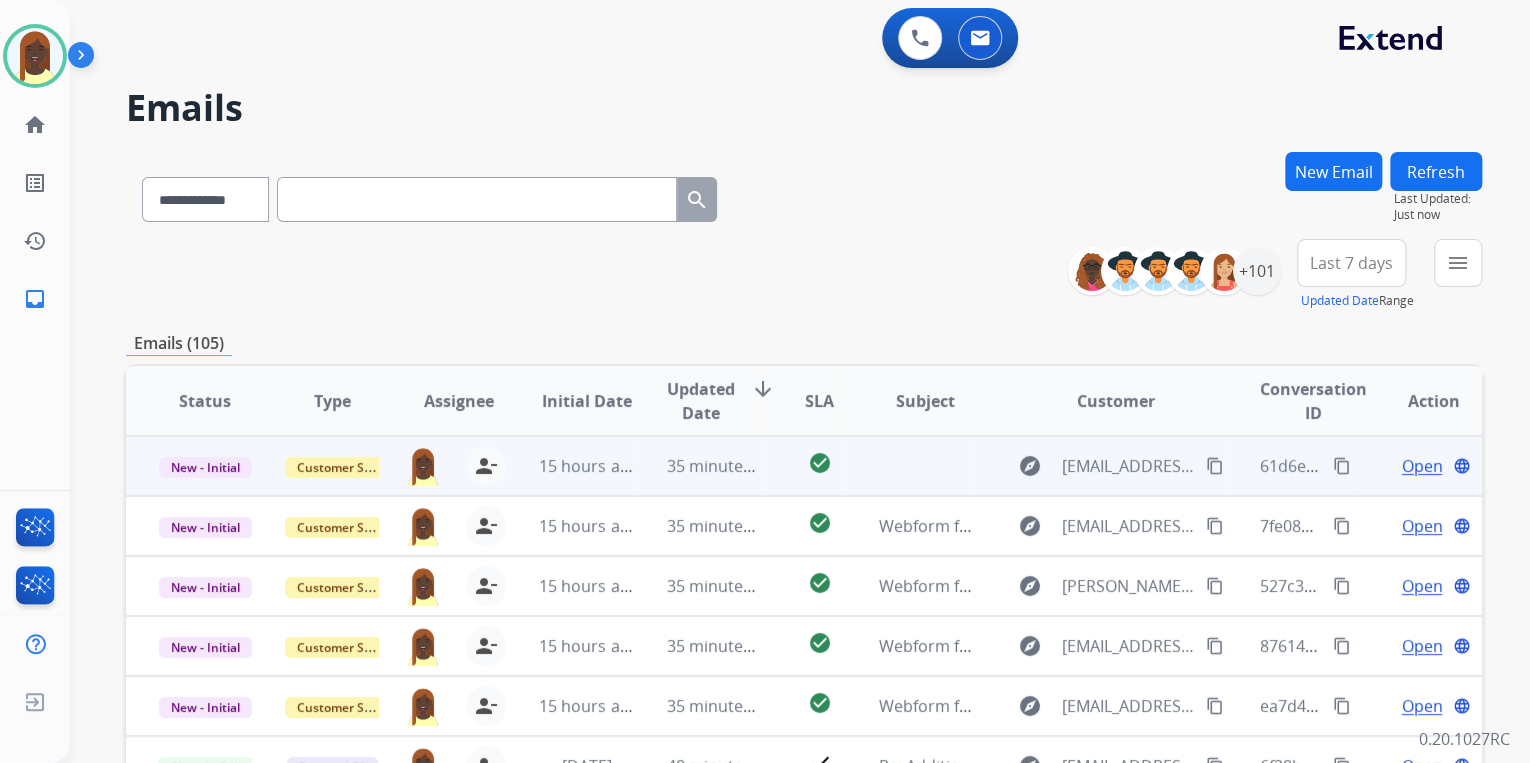 scroll, scrollTop: 1, scrollLeft: 0, axis: vertical 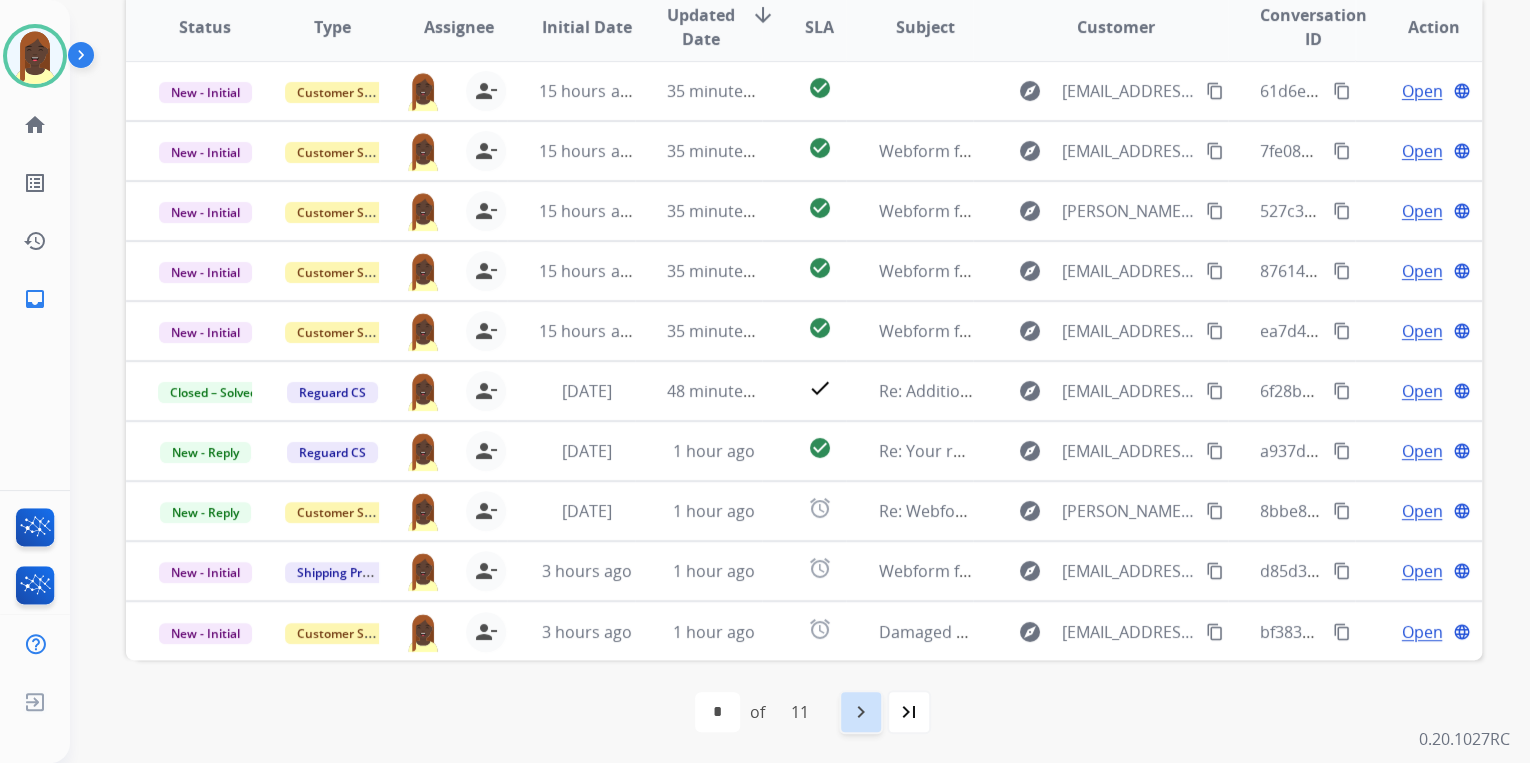 click on "navigate_next" at bounding box center [861, 712] 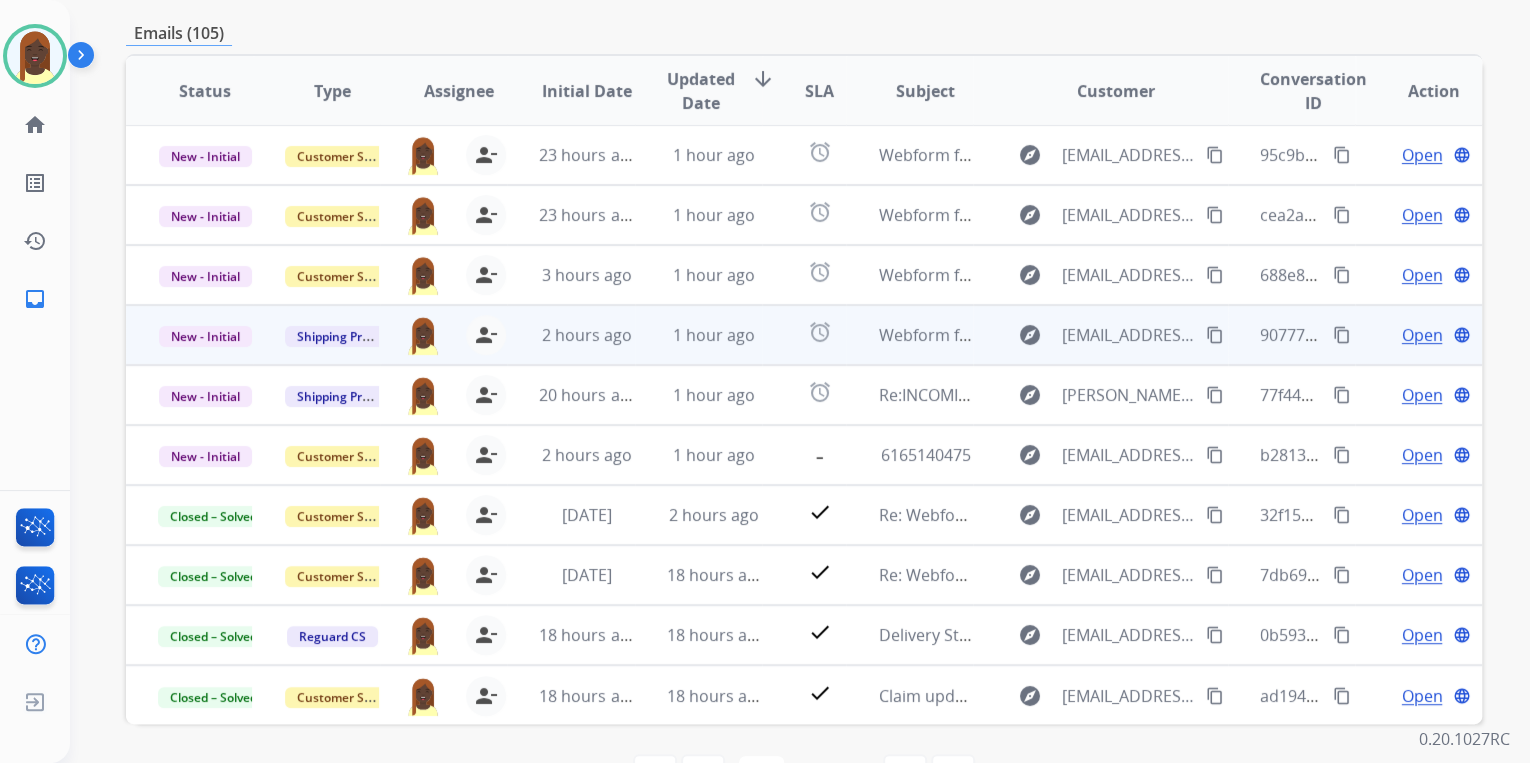 scroll, scrollTop: 320, scrollLeft: 0, axis: vertical 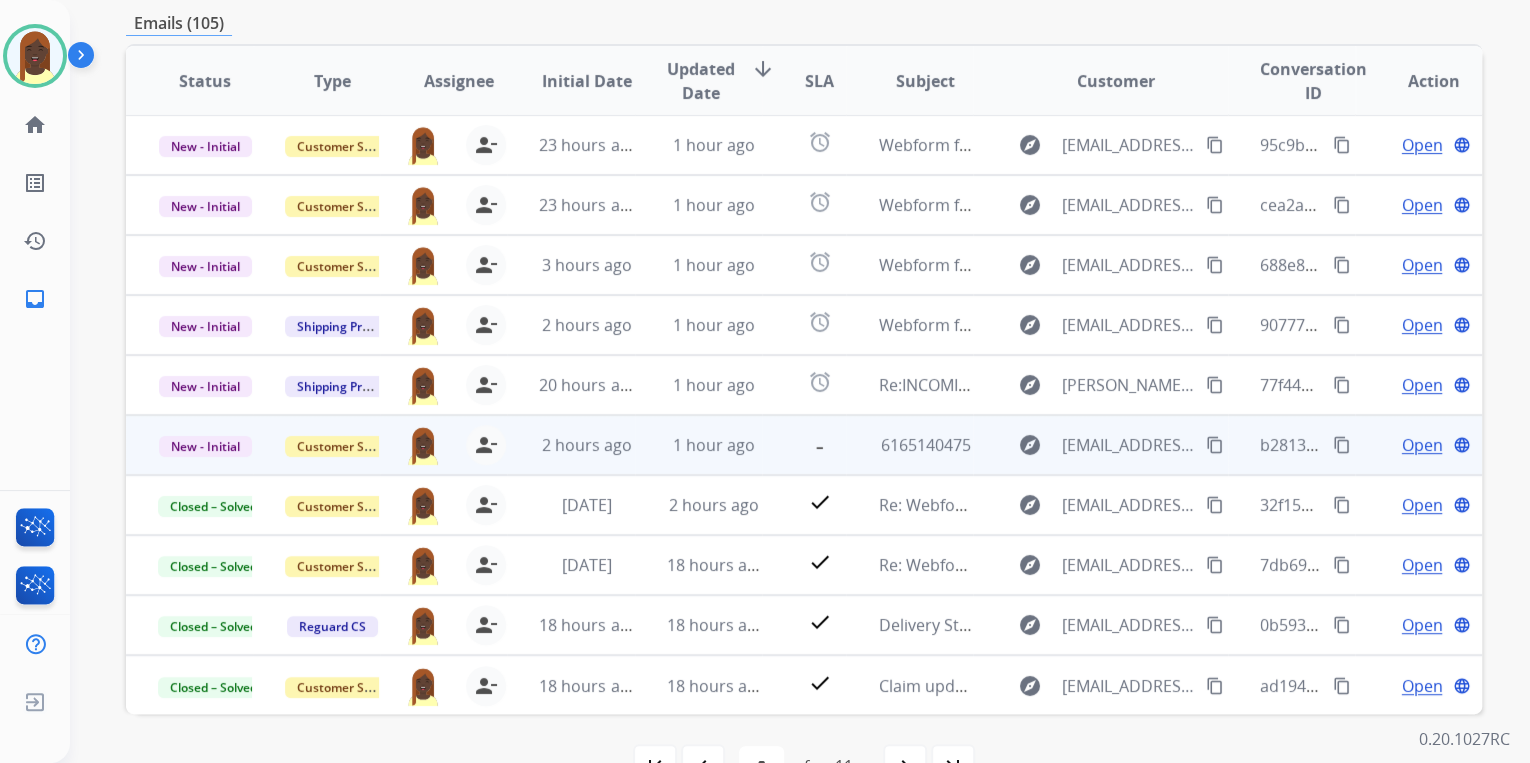 click on "content_copy" at bounding box center [1342, 445] 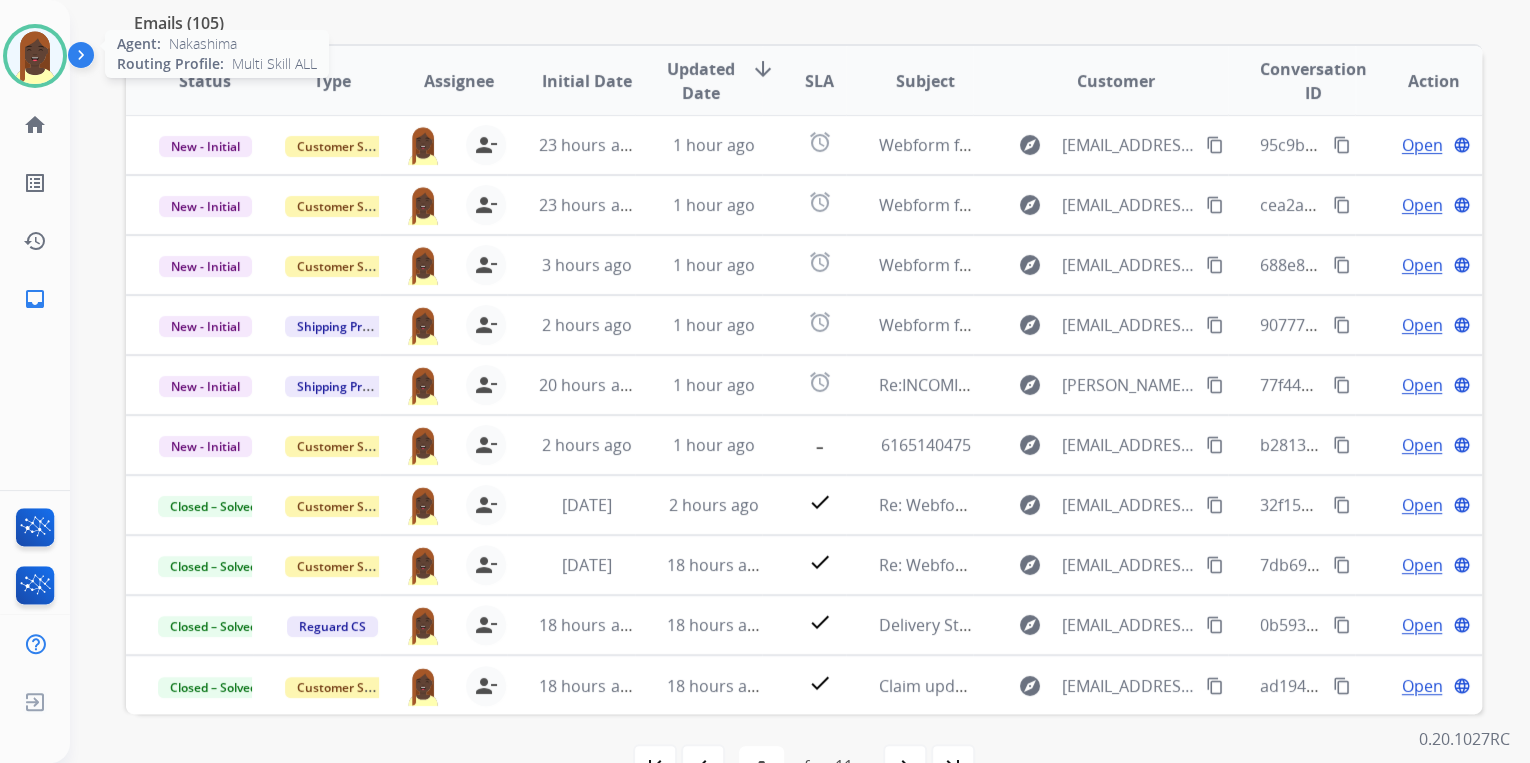 click at bounding box center (35, 56) 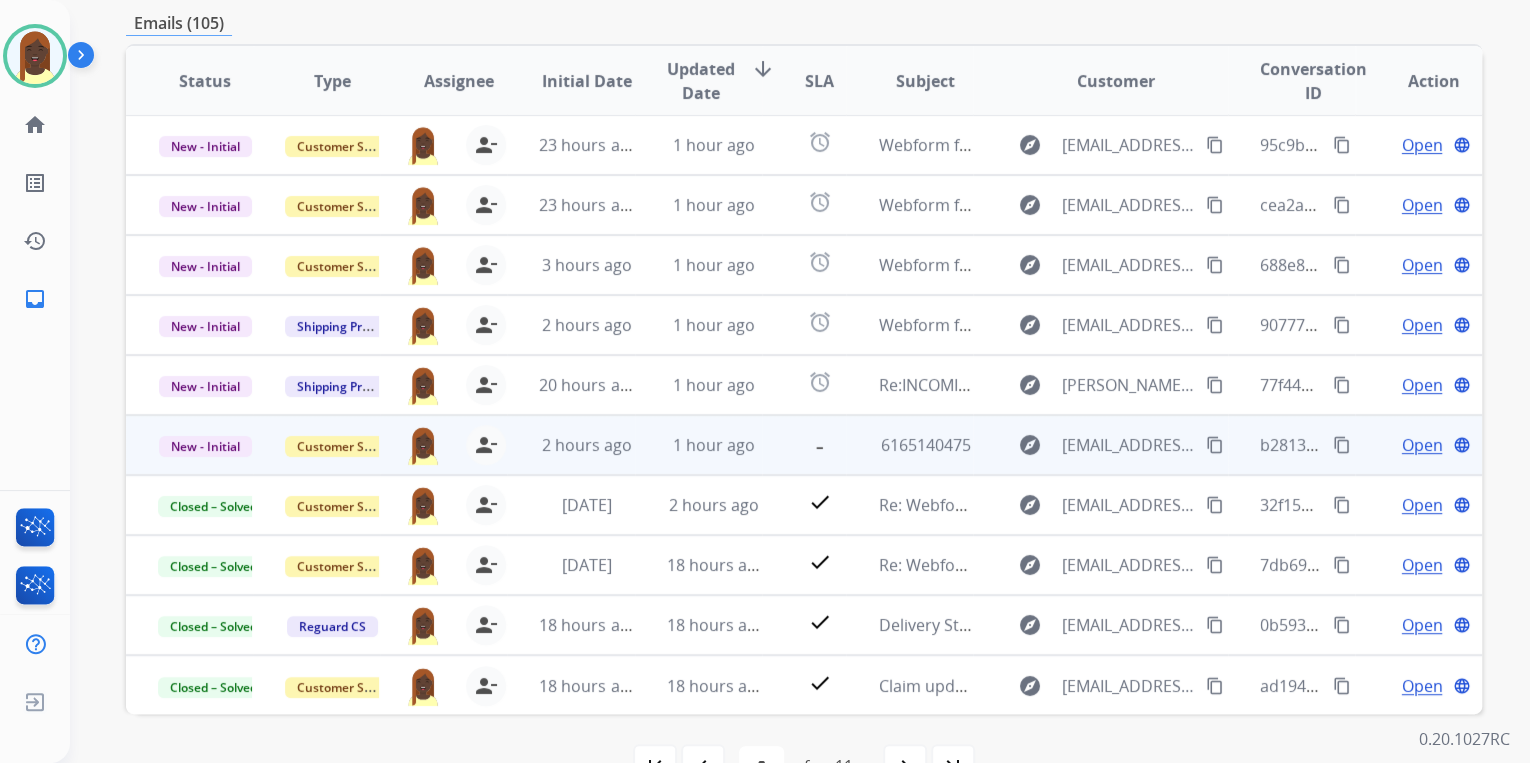 click on "Open" at bounding box center [1421, 445] 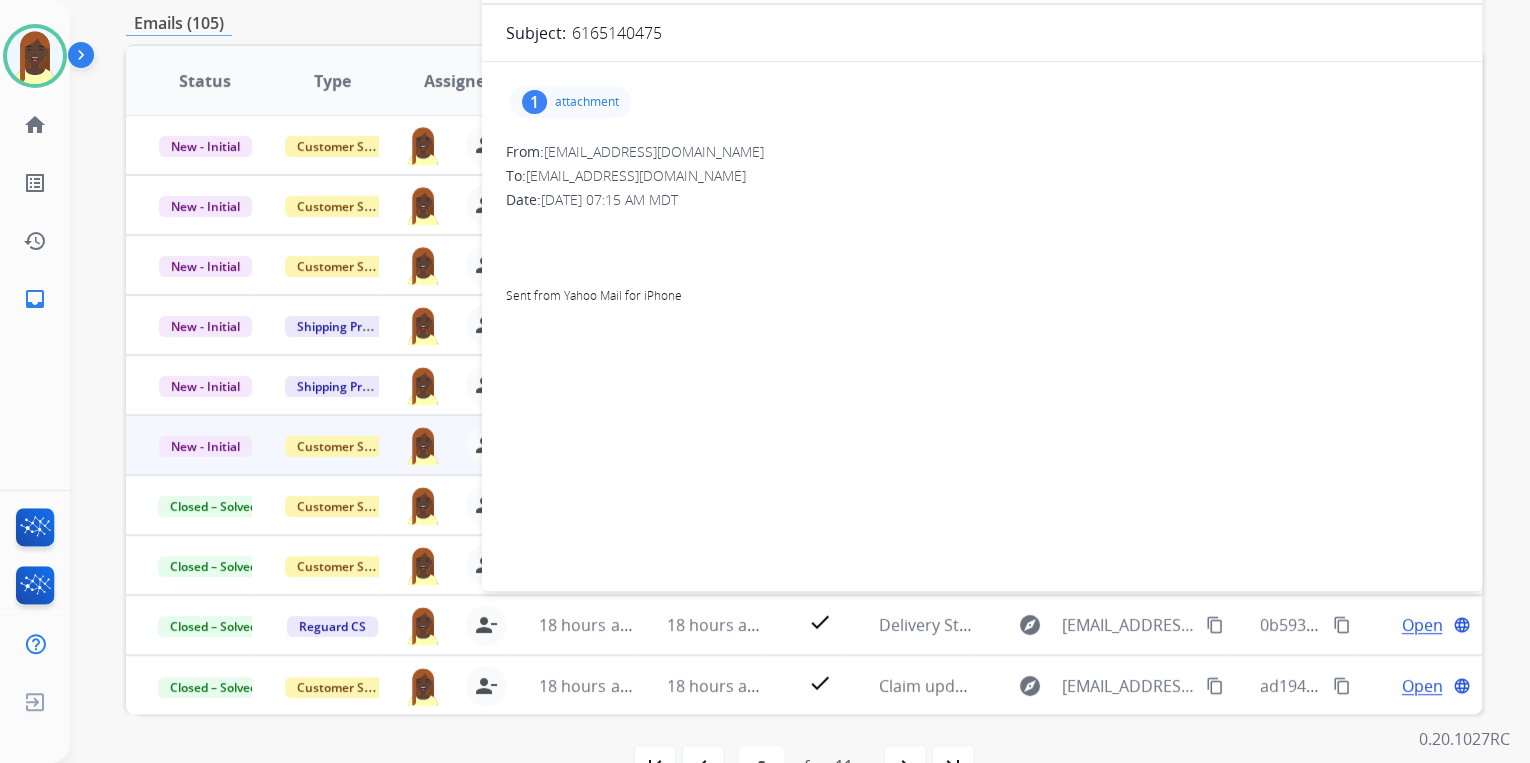 click on "attachment" at bounding box center (587, 102) 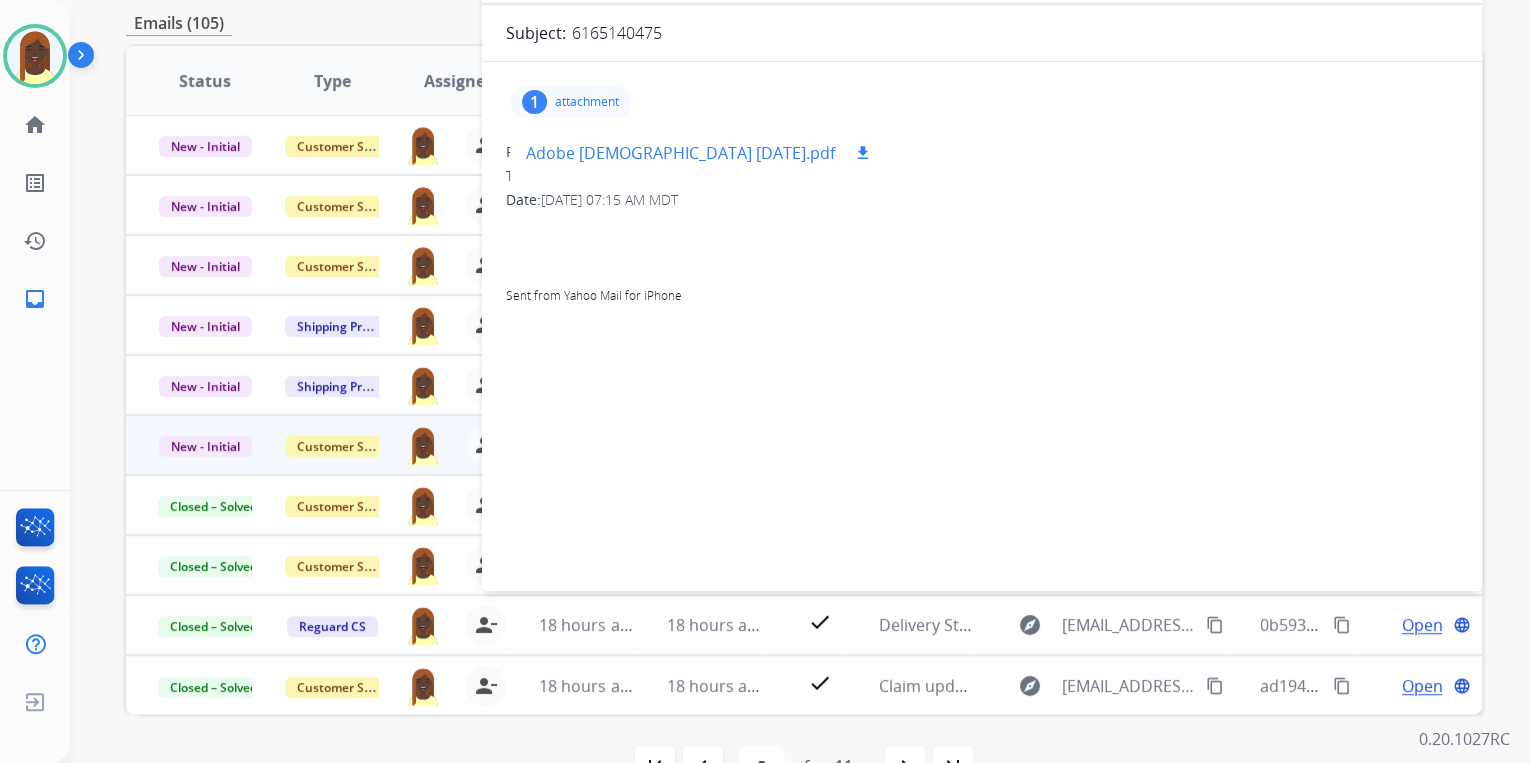 click on "download" at bounding box center (863, 153) 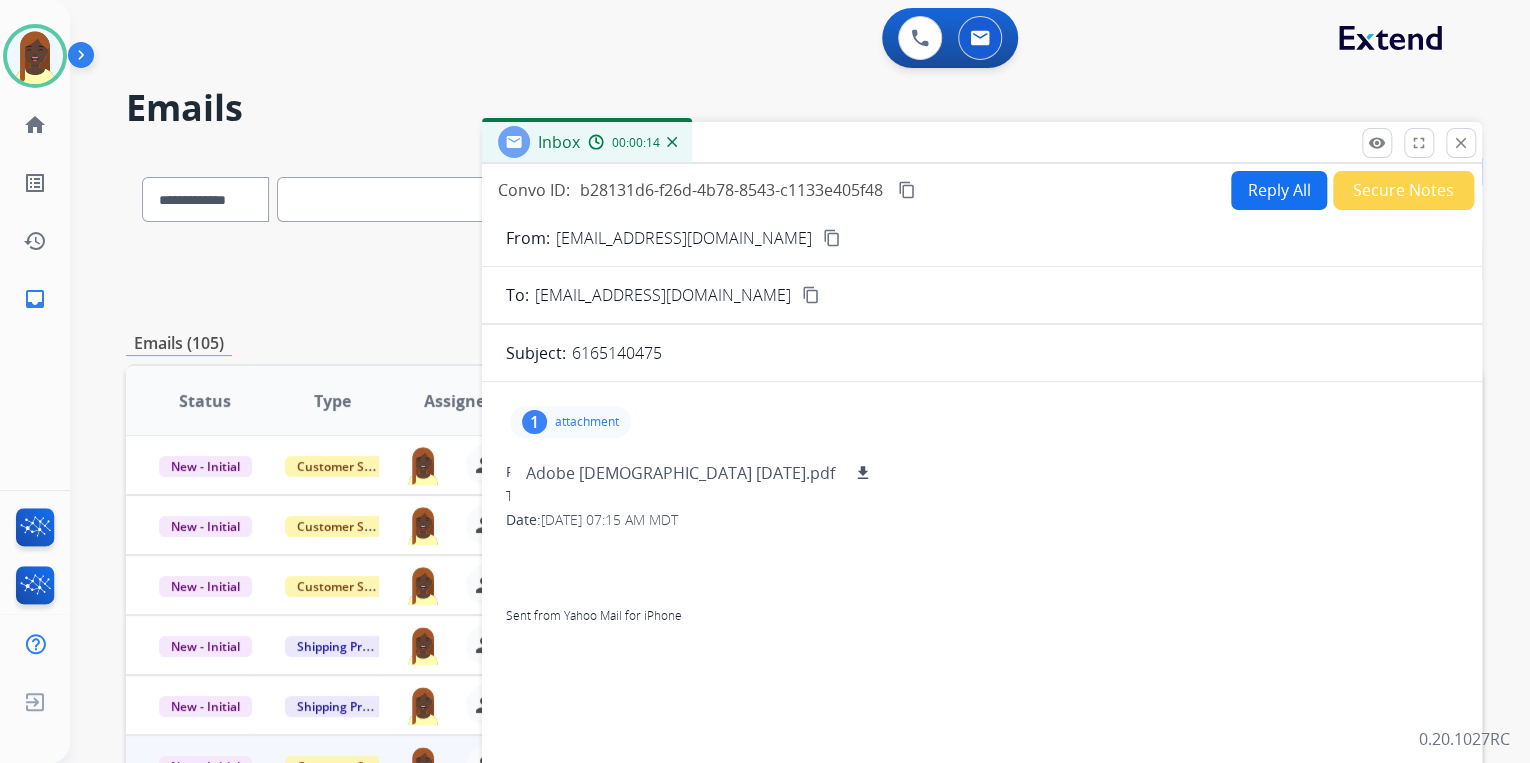 scroll, scrollTop: 0, scrollLeft: 0, axis: both 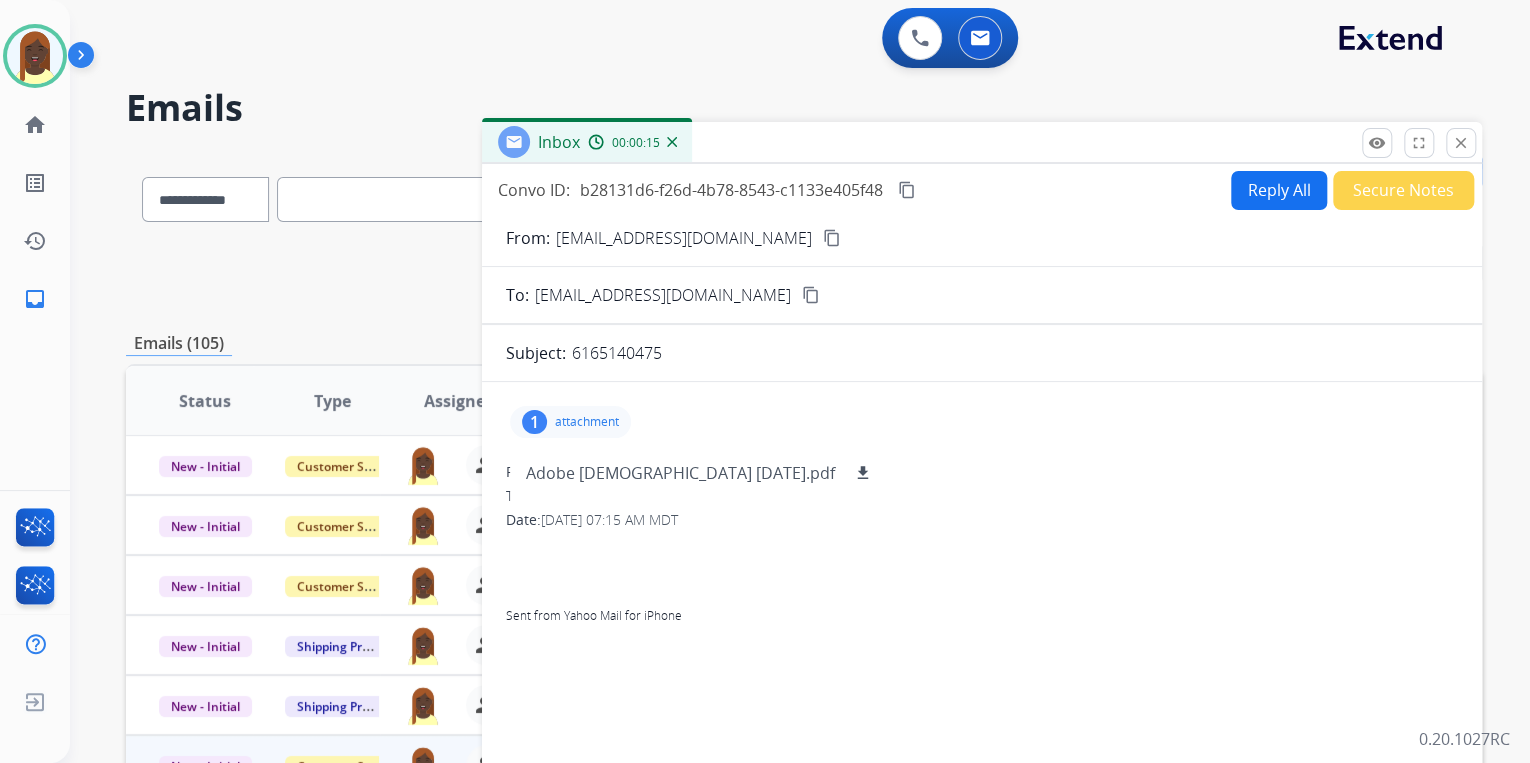 click on "content_copy" at bounding box center (832, 238) 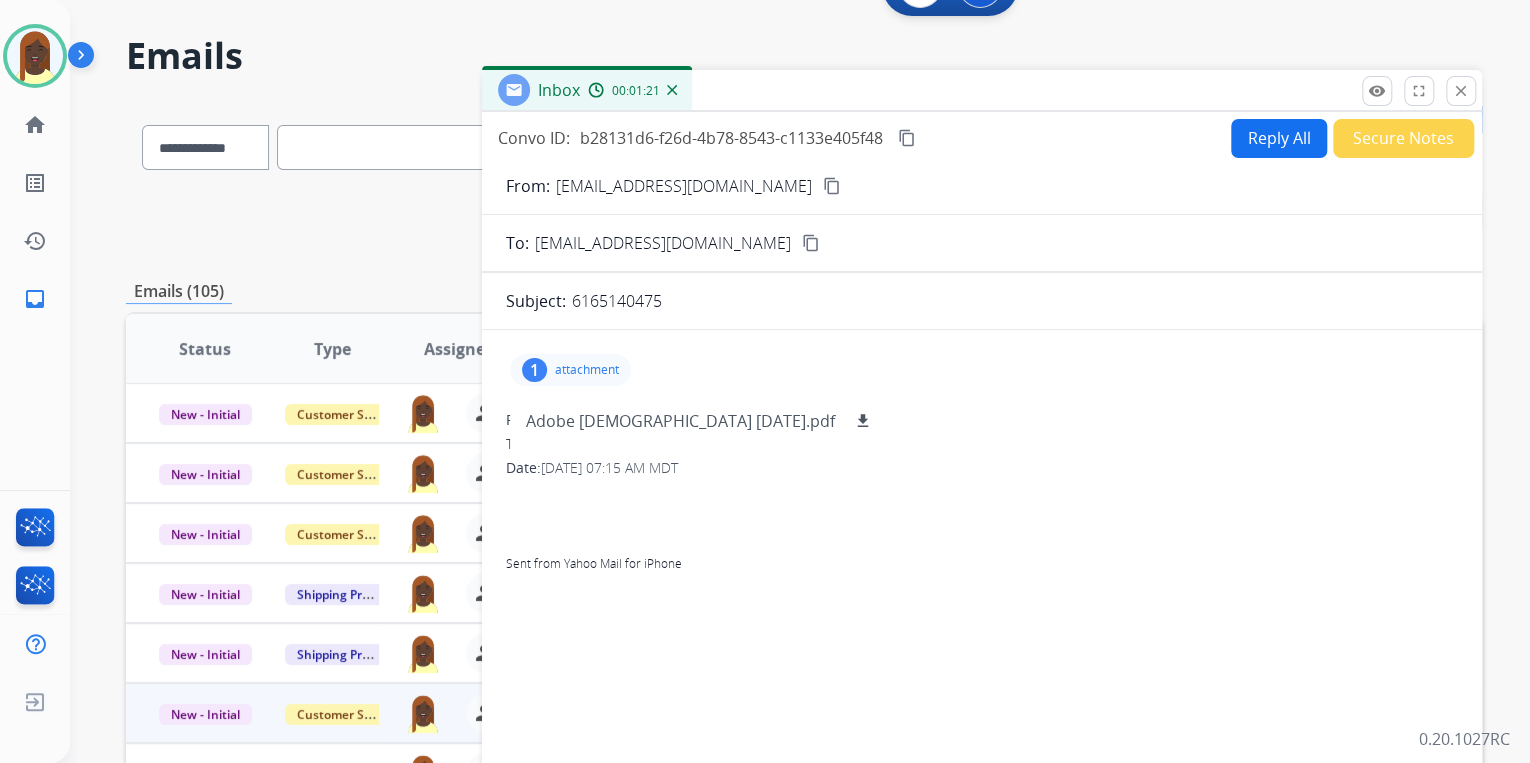 scroll, scrollTop: 80, scrollLeft: 0, axis: vertical 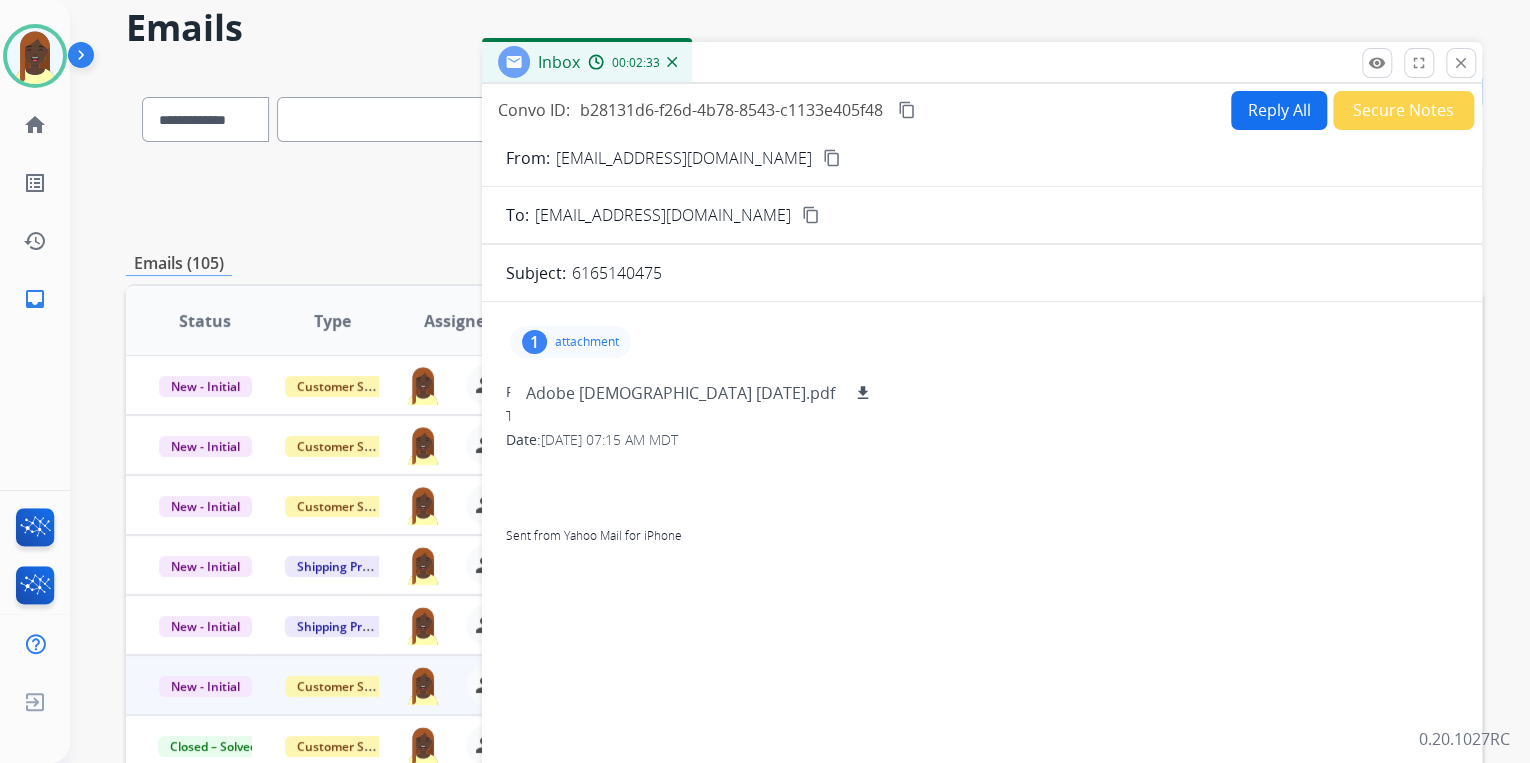 click on "Reply All" at bounding box center [1279, 110] 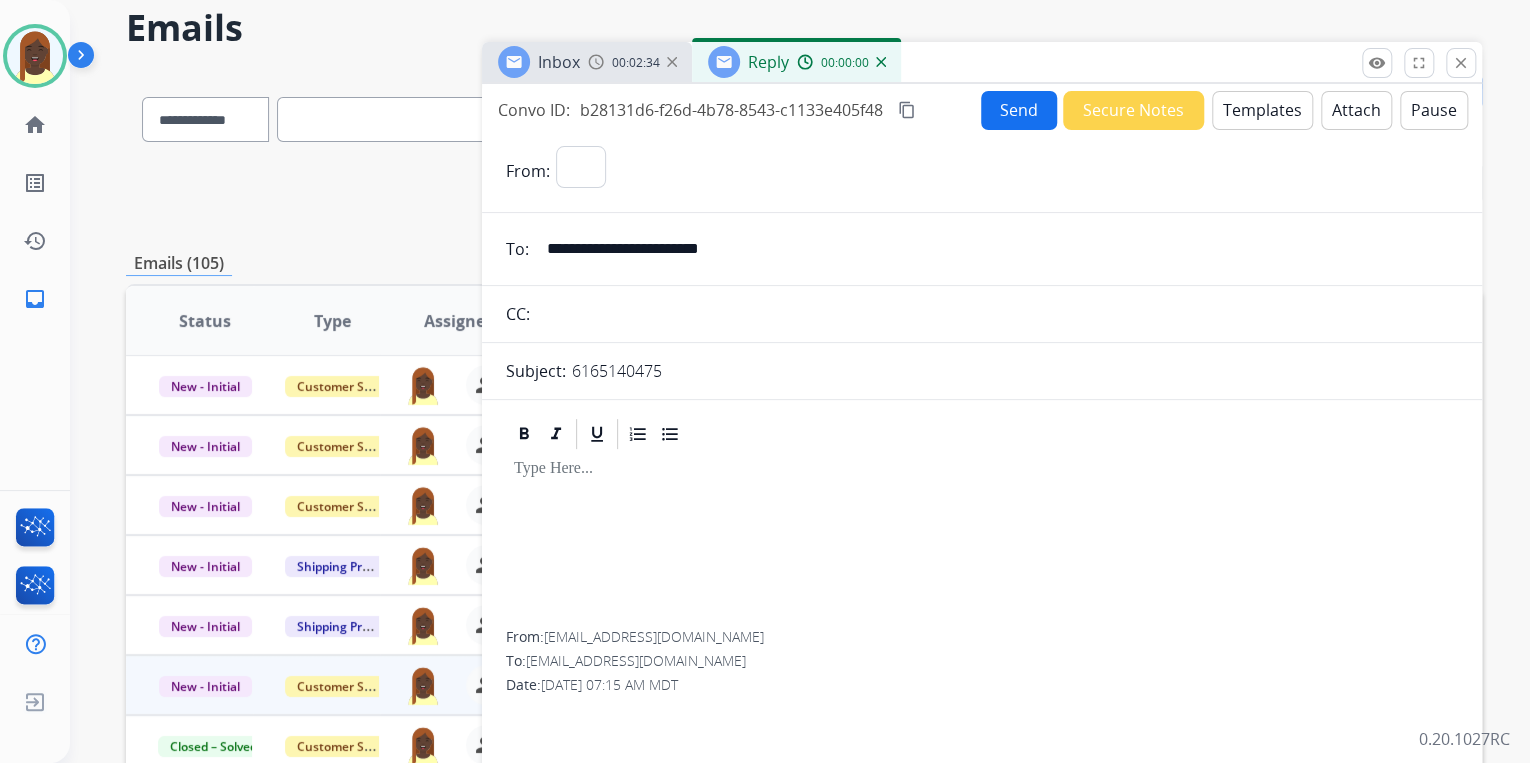 select on "**********" 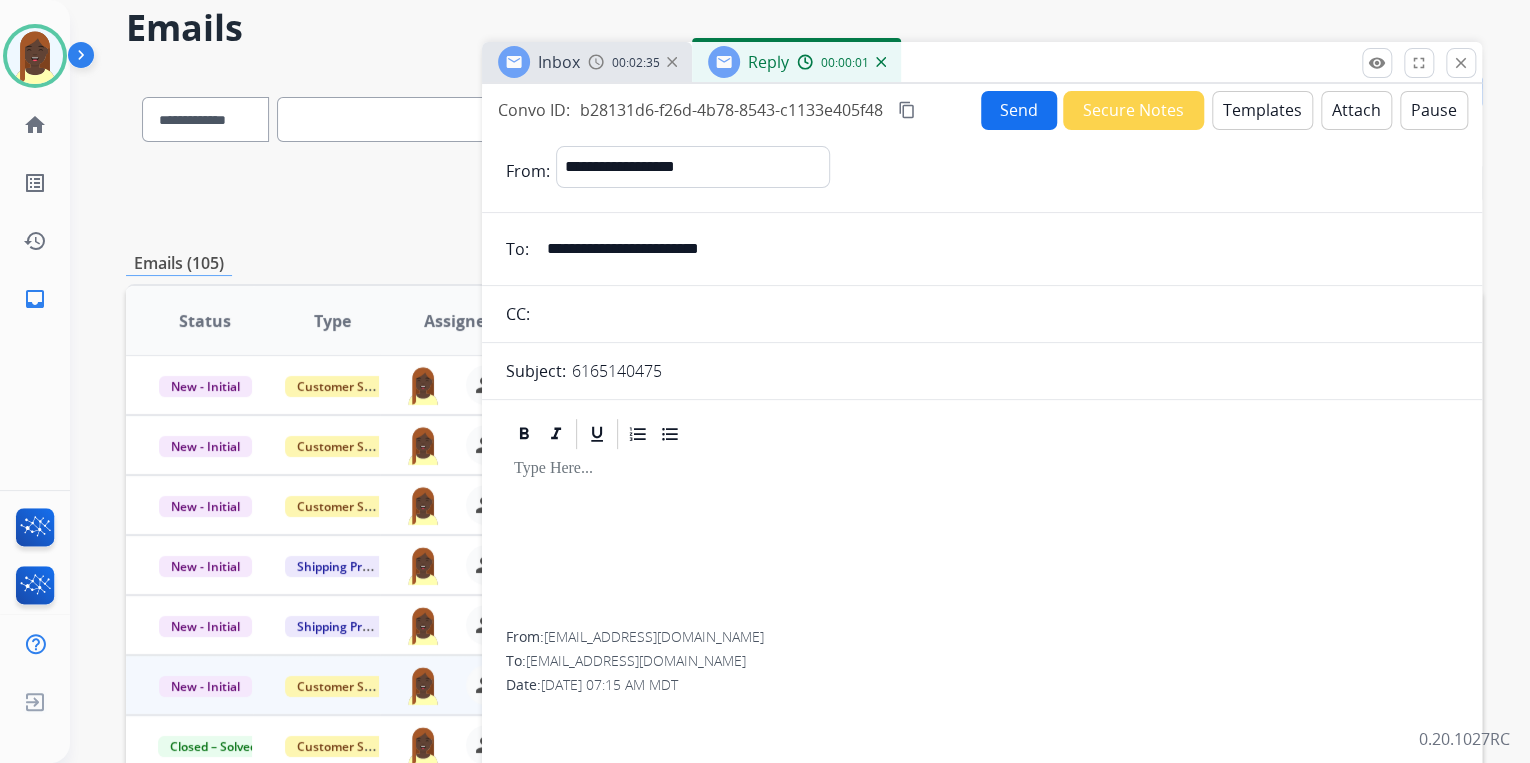 click on "Templates" at bounding box center (1262, 110) 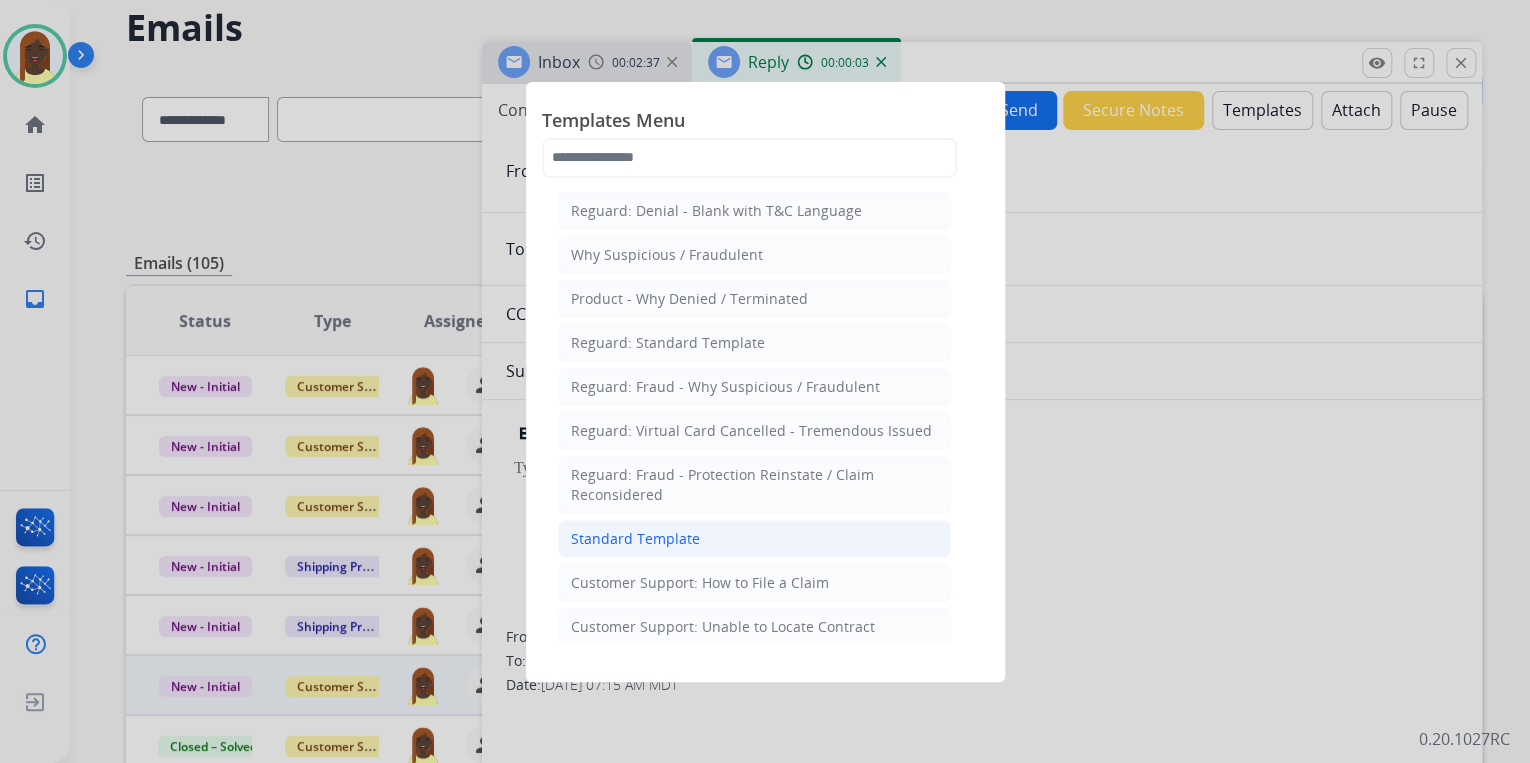 click on "Standard Template" 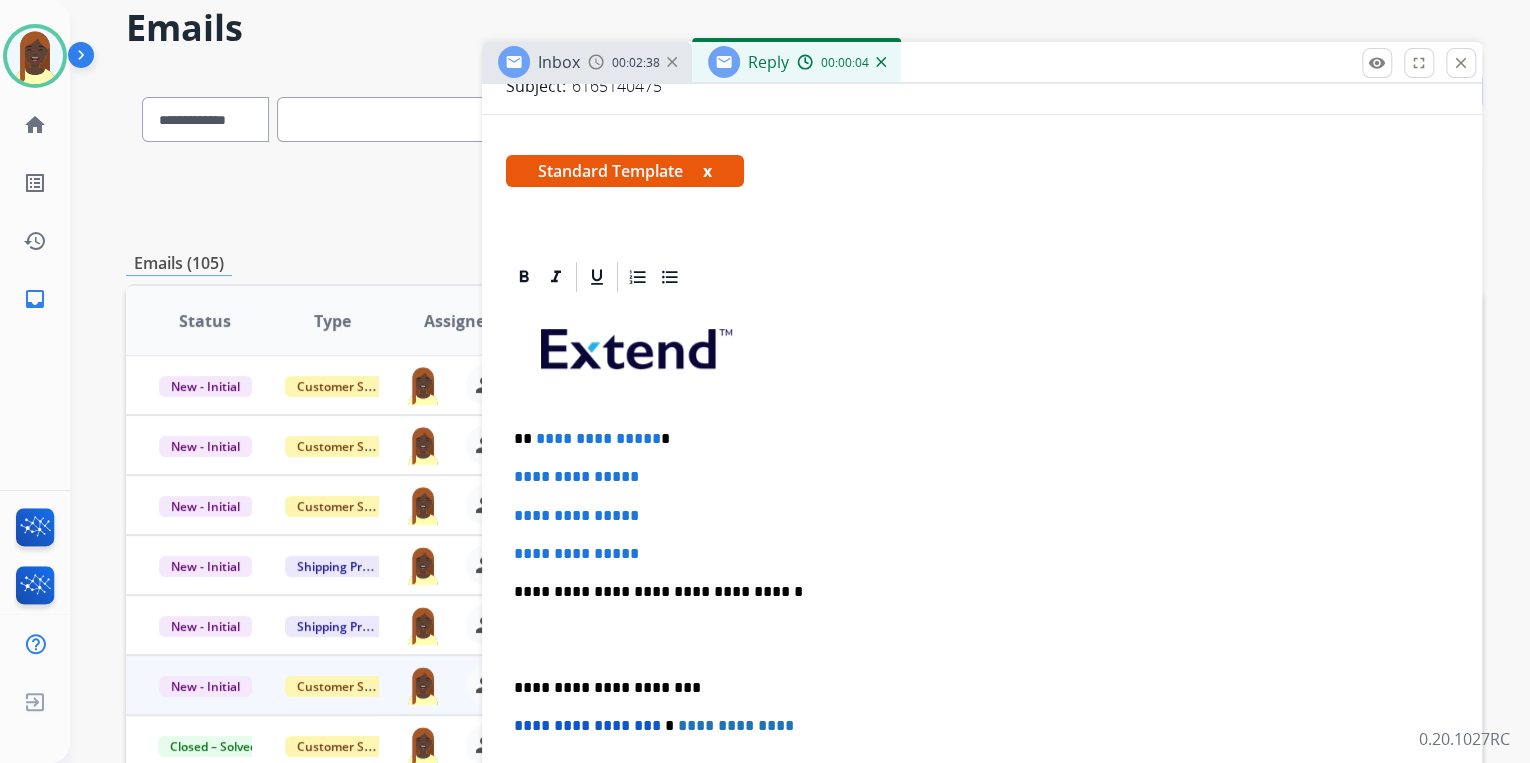 scroll, scrollTop: 320, scrollLeft: 0, axis: vertical 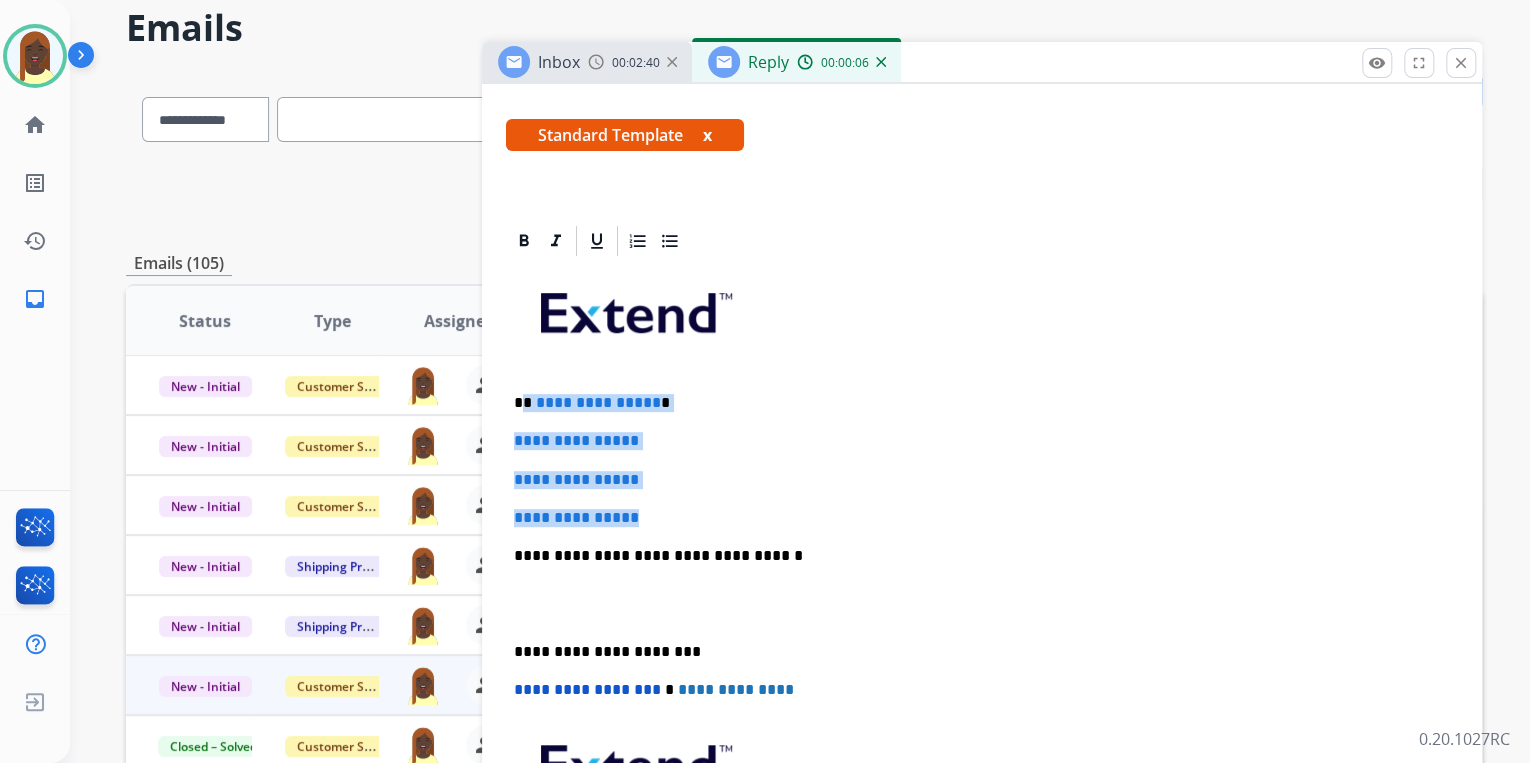 drag, startPoint x: 520, startPoint y: 396, endPoint x: 667, endPoint y: 499, distance: 179.49373 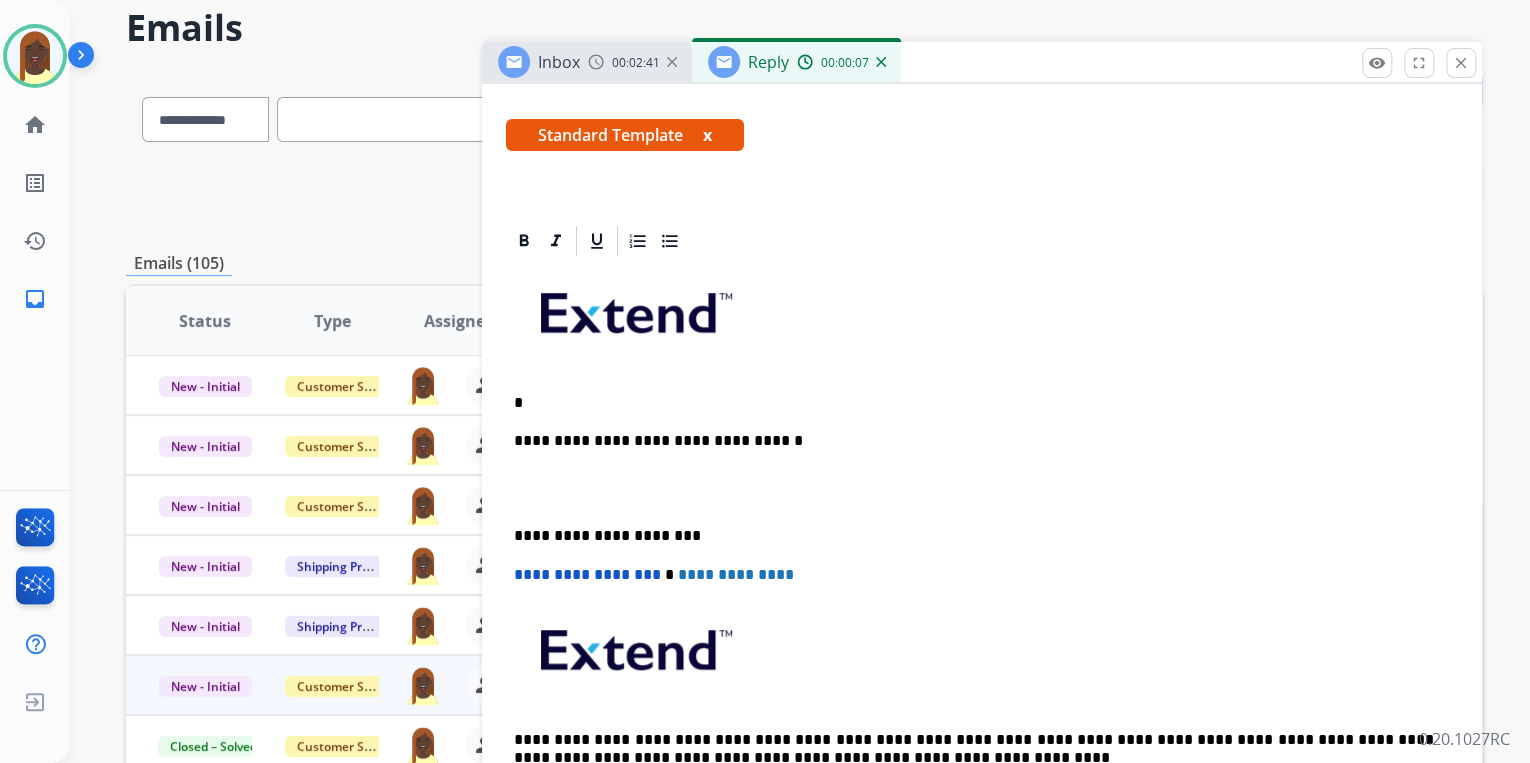 type 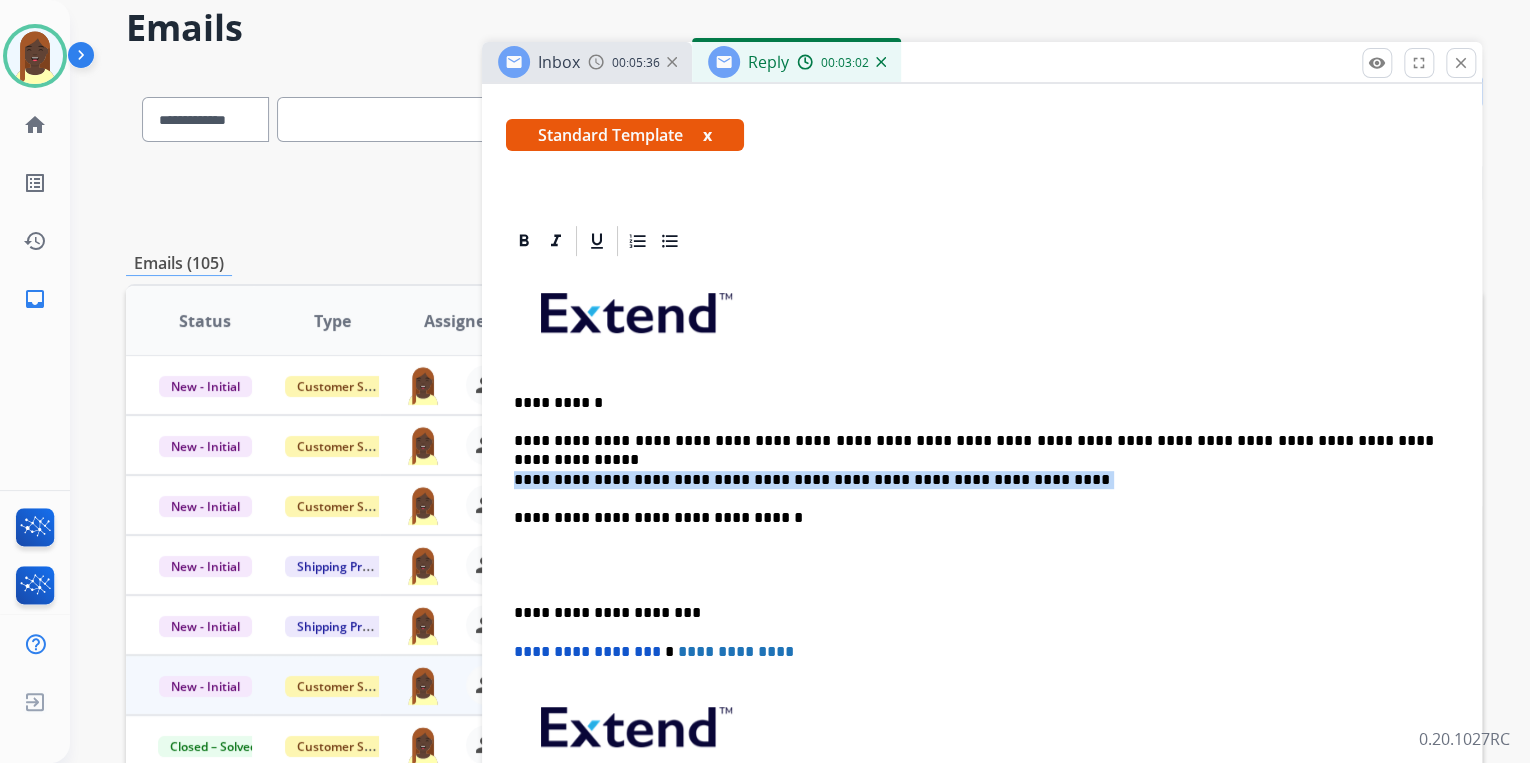 drag, startPoint x: 505, startPoint y: 479, endPoint x: 999, endPoint y: 466, distance: 494.17102 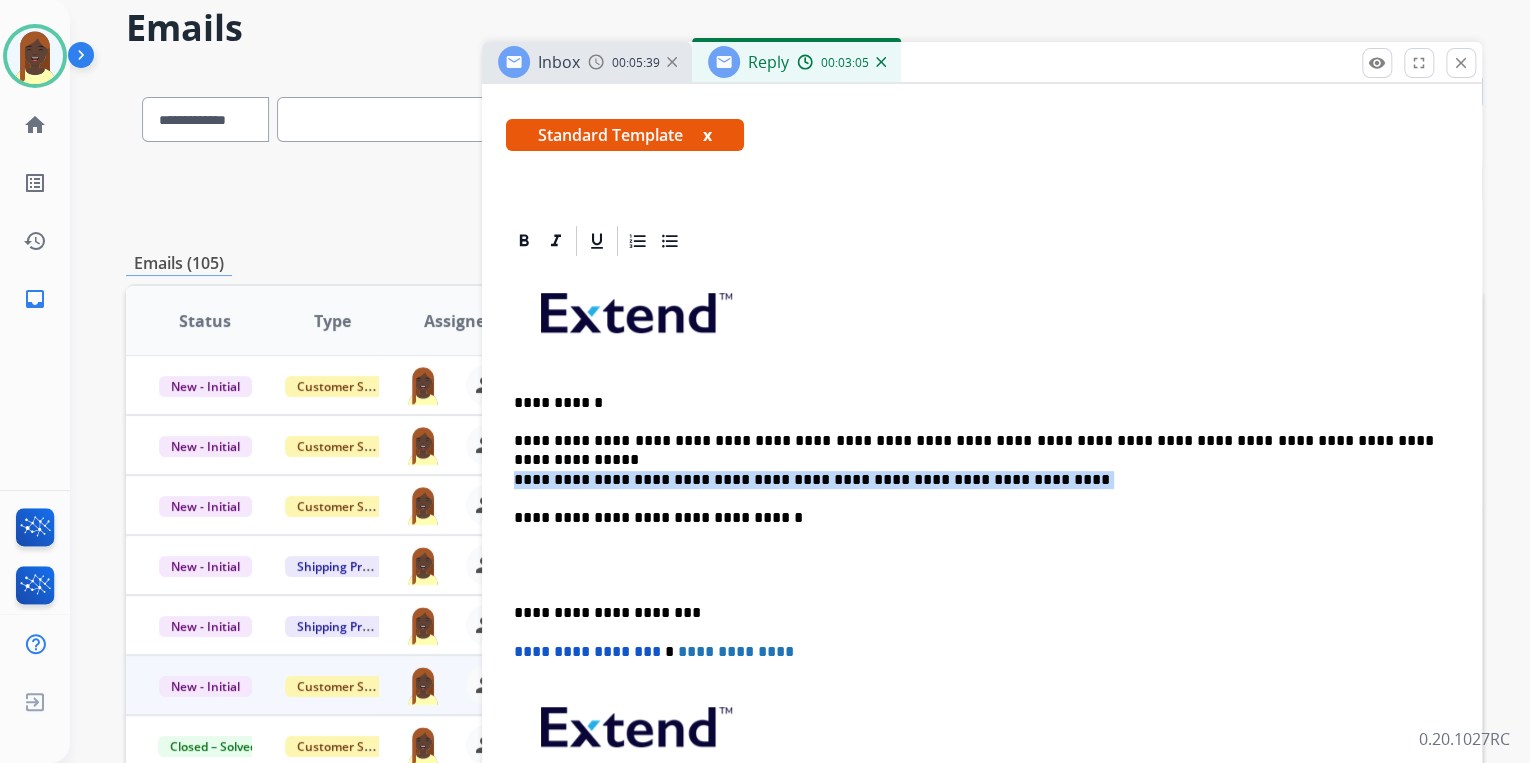 copy on "**********" 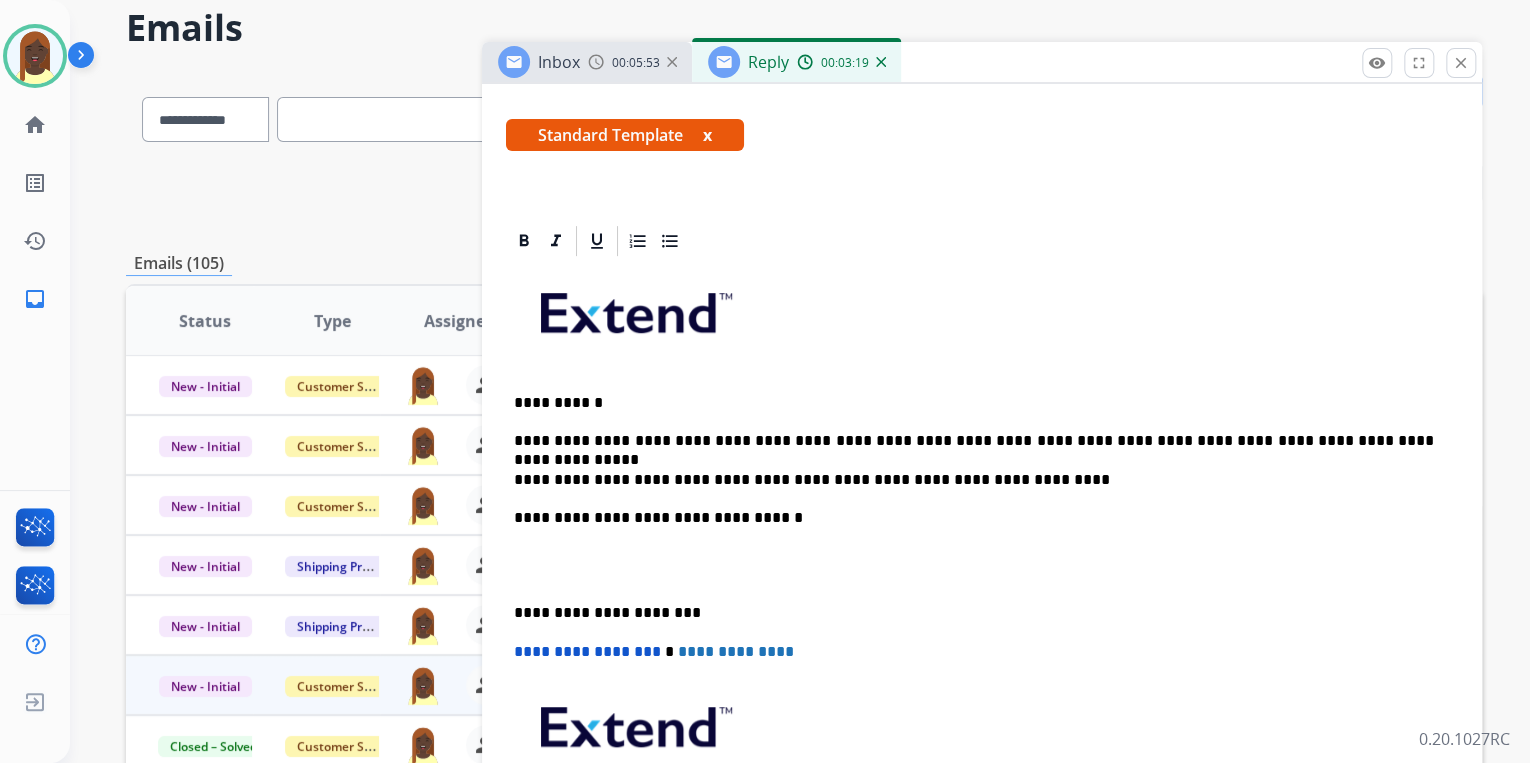click at bounding box center (982, 320) 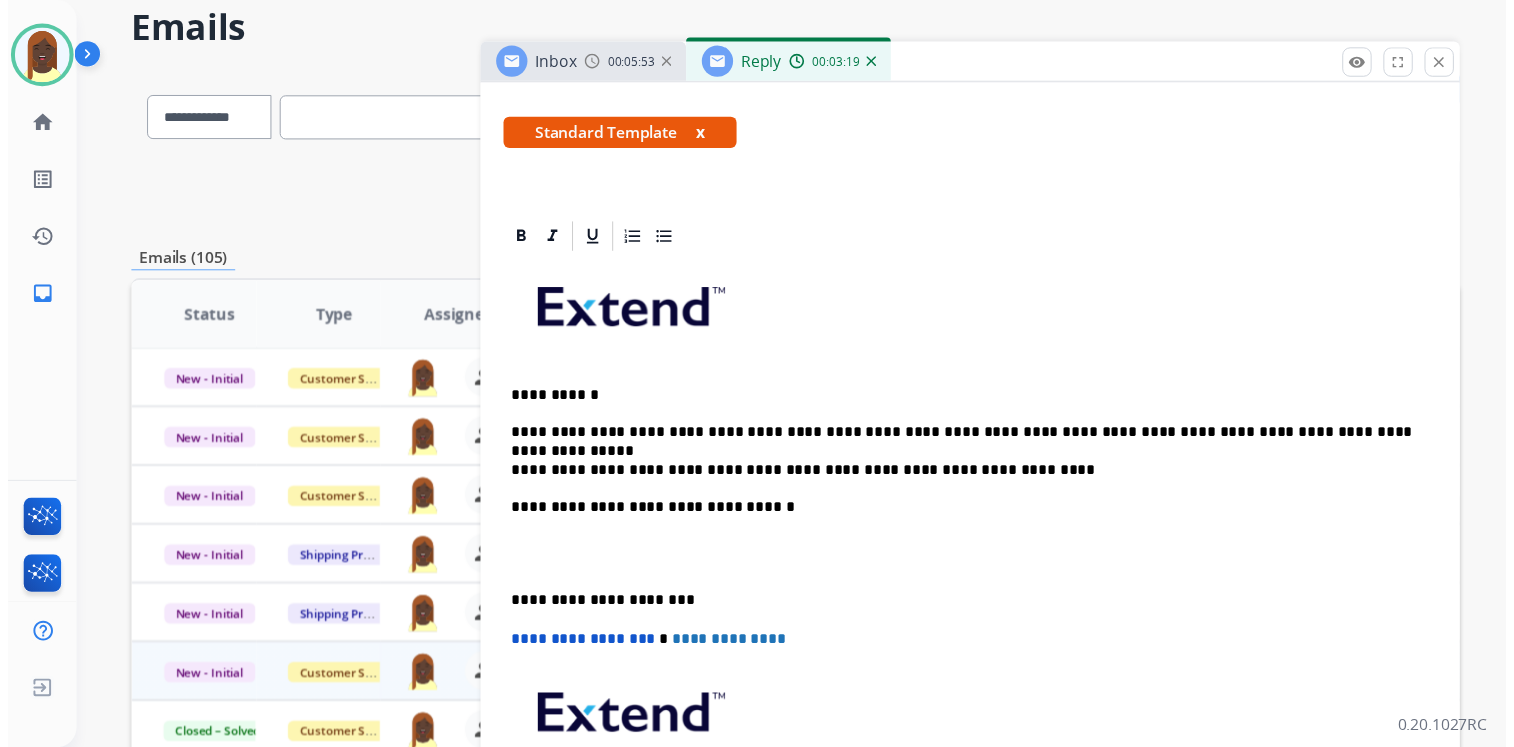 scroll, scrollTop: 0, scrollLeft: 0, axis: both 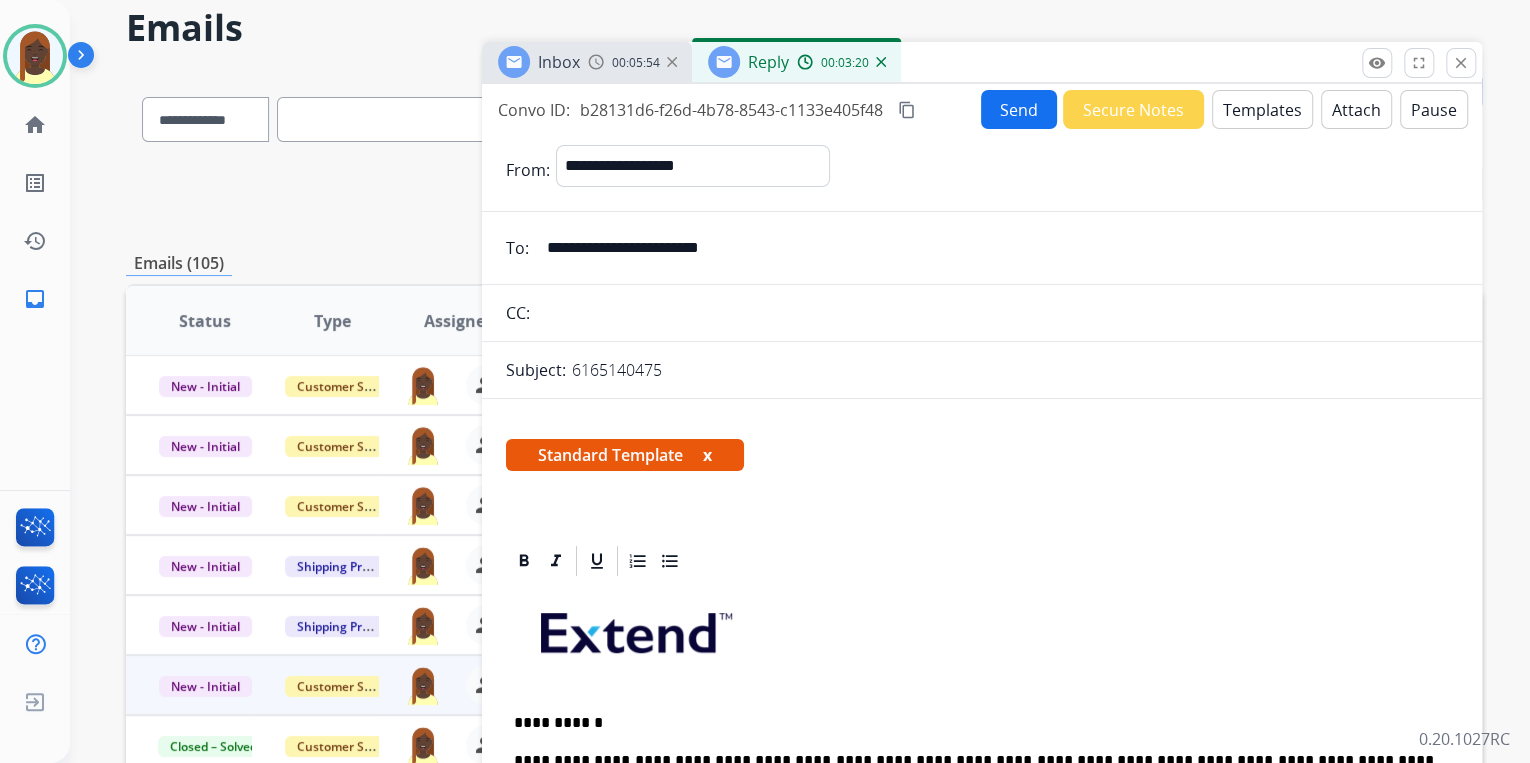 click on "Send" at bounding box center (1019, 109) 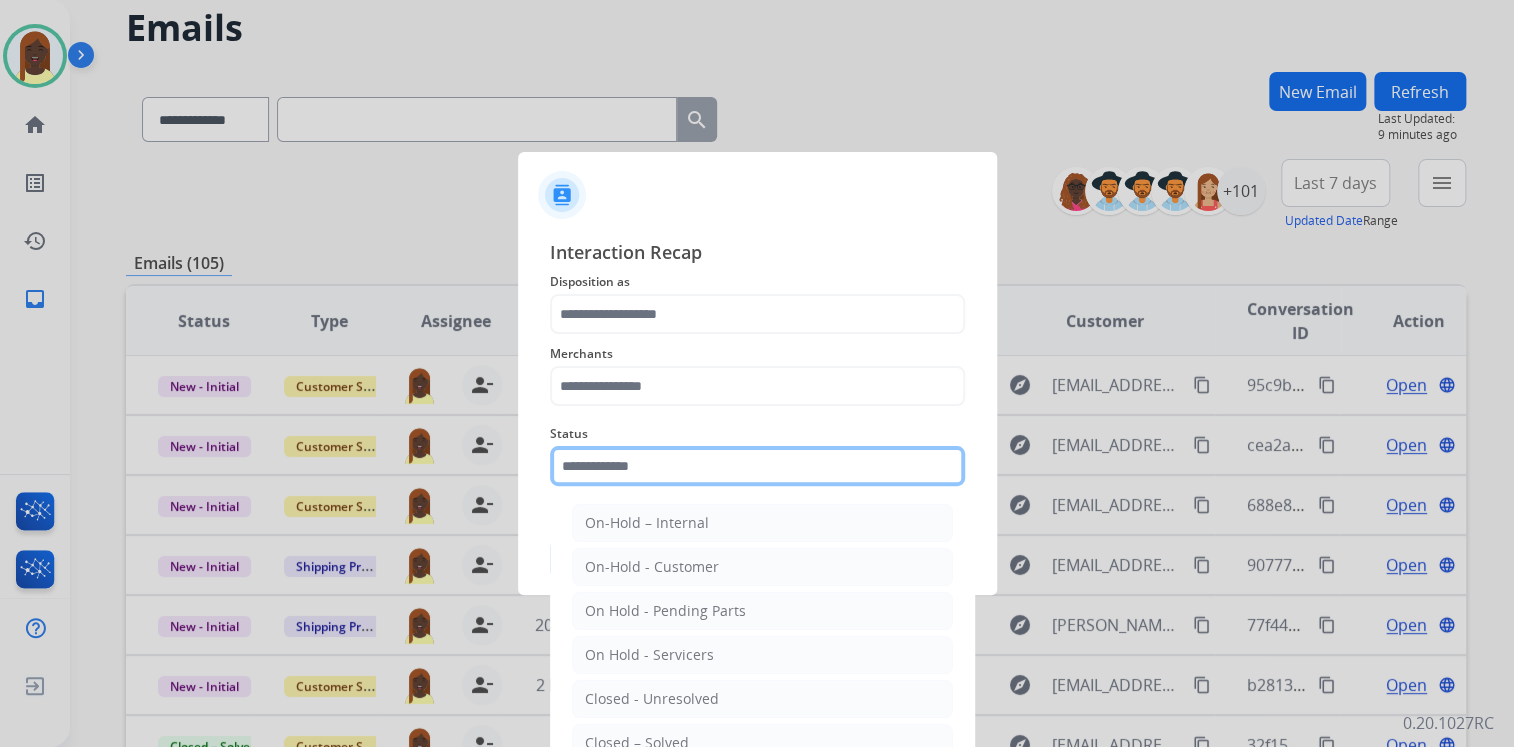 click 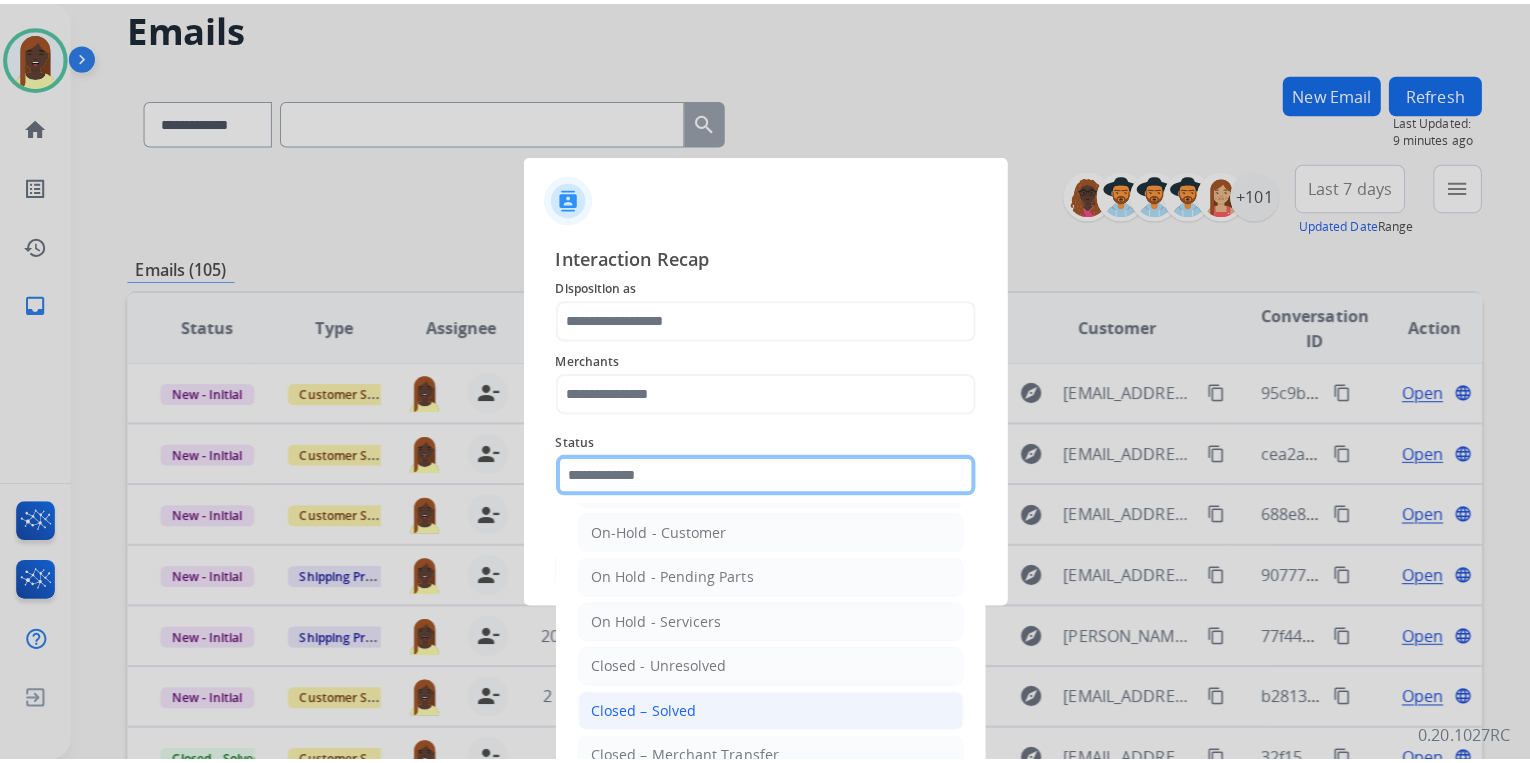 scroll, scrollTop: 116, scrollLeft: 0, axis: vertical 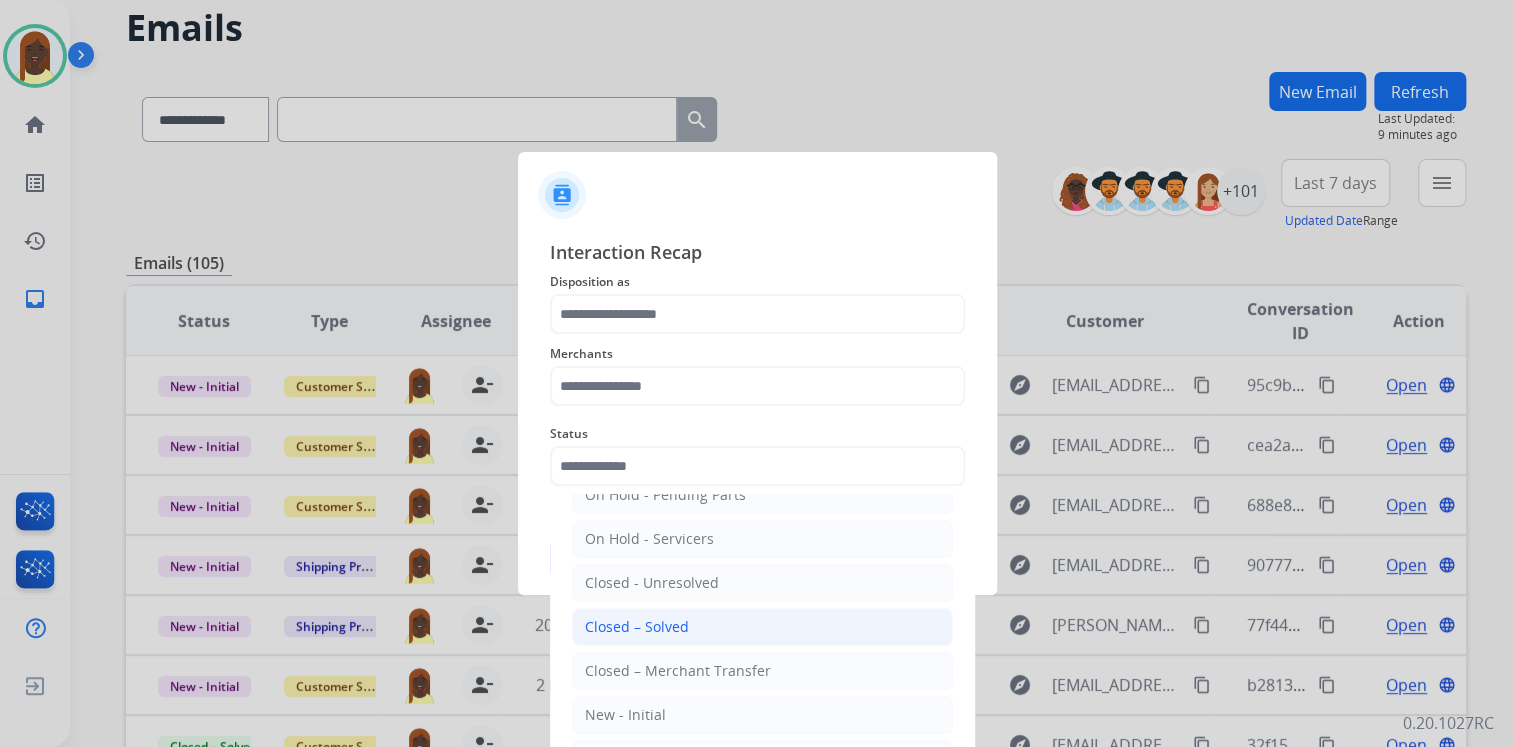 drag, startPoint x: 701, startPoint y: 618, endPoint x: 698, endPoint y: 592, distance: 26.172504 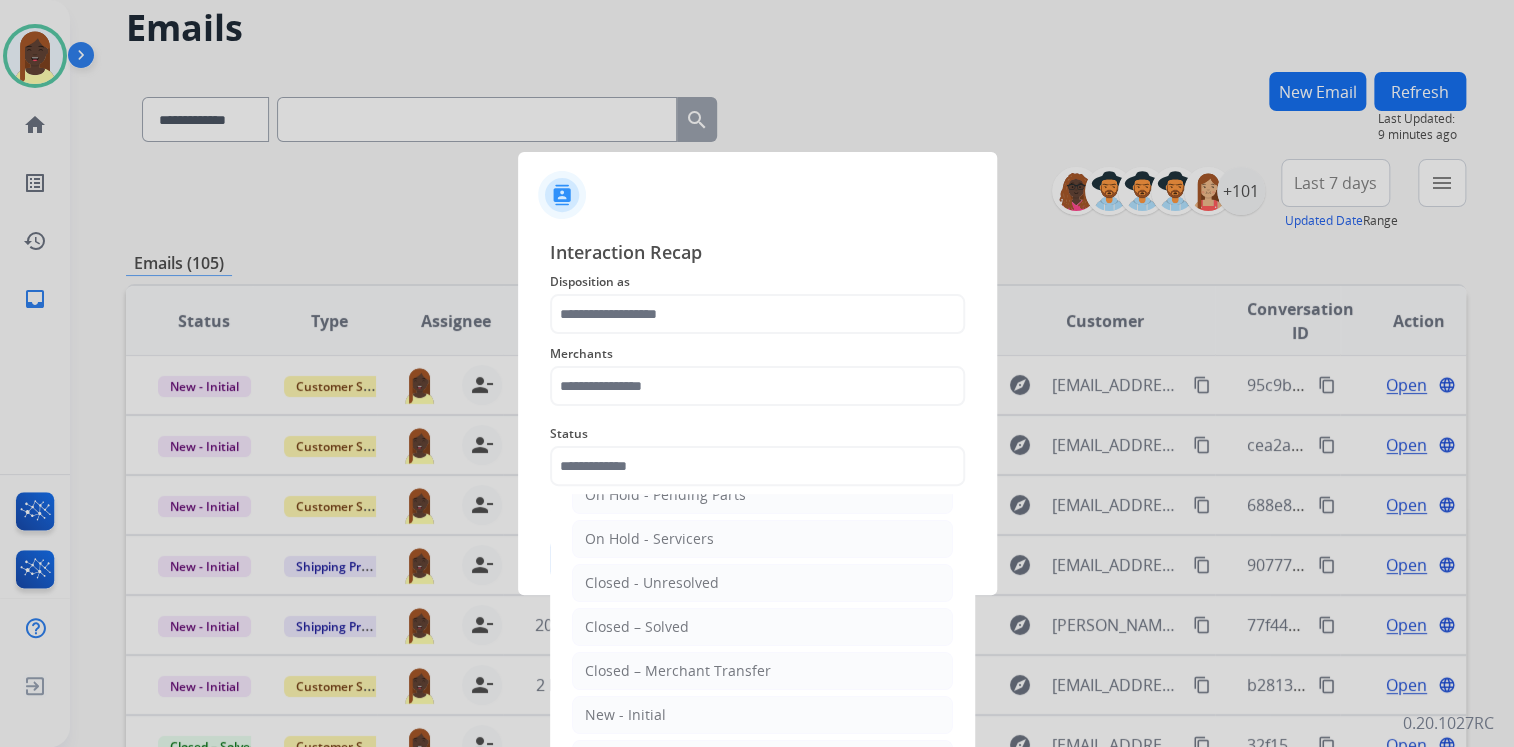type on "**********" 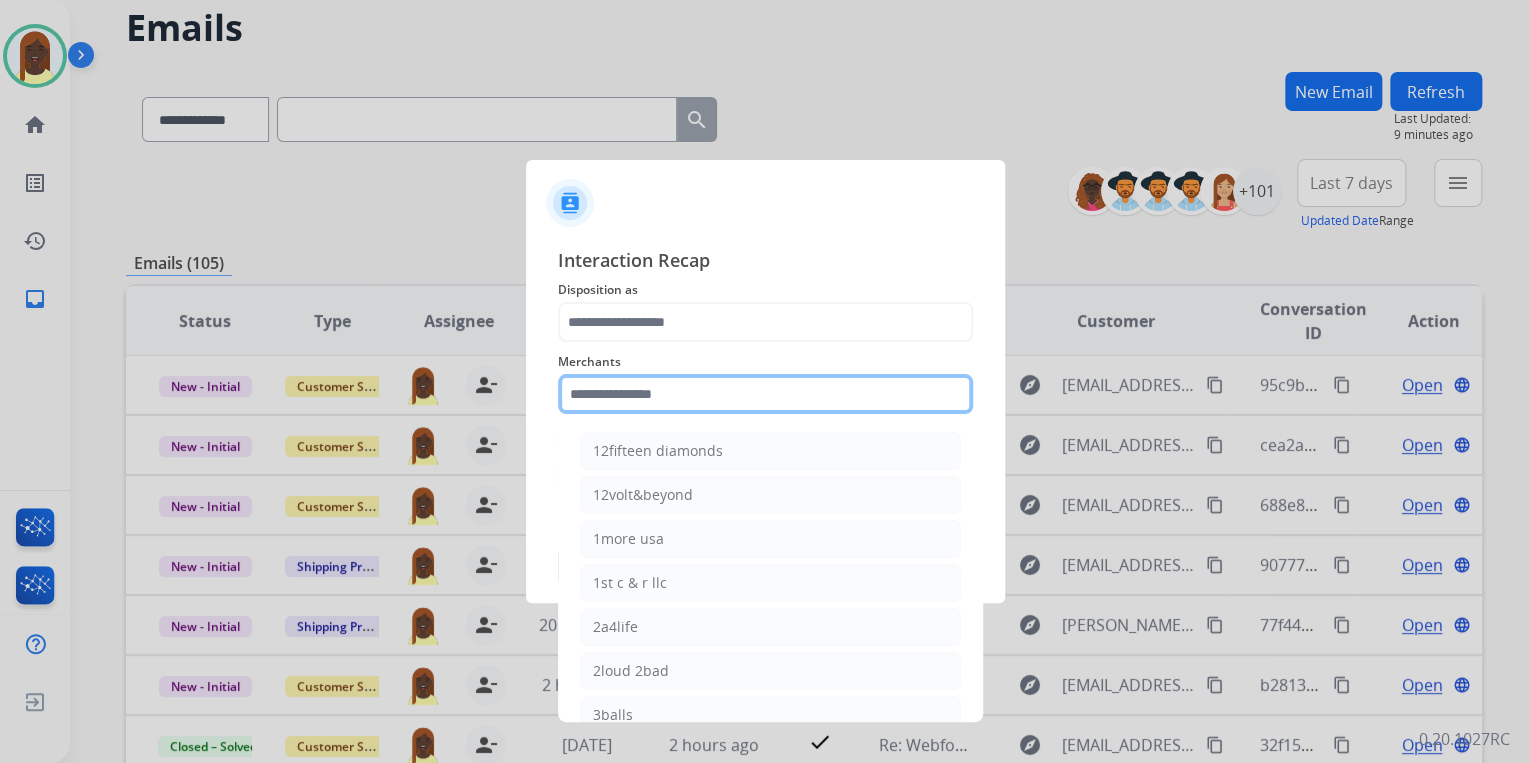 click 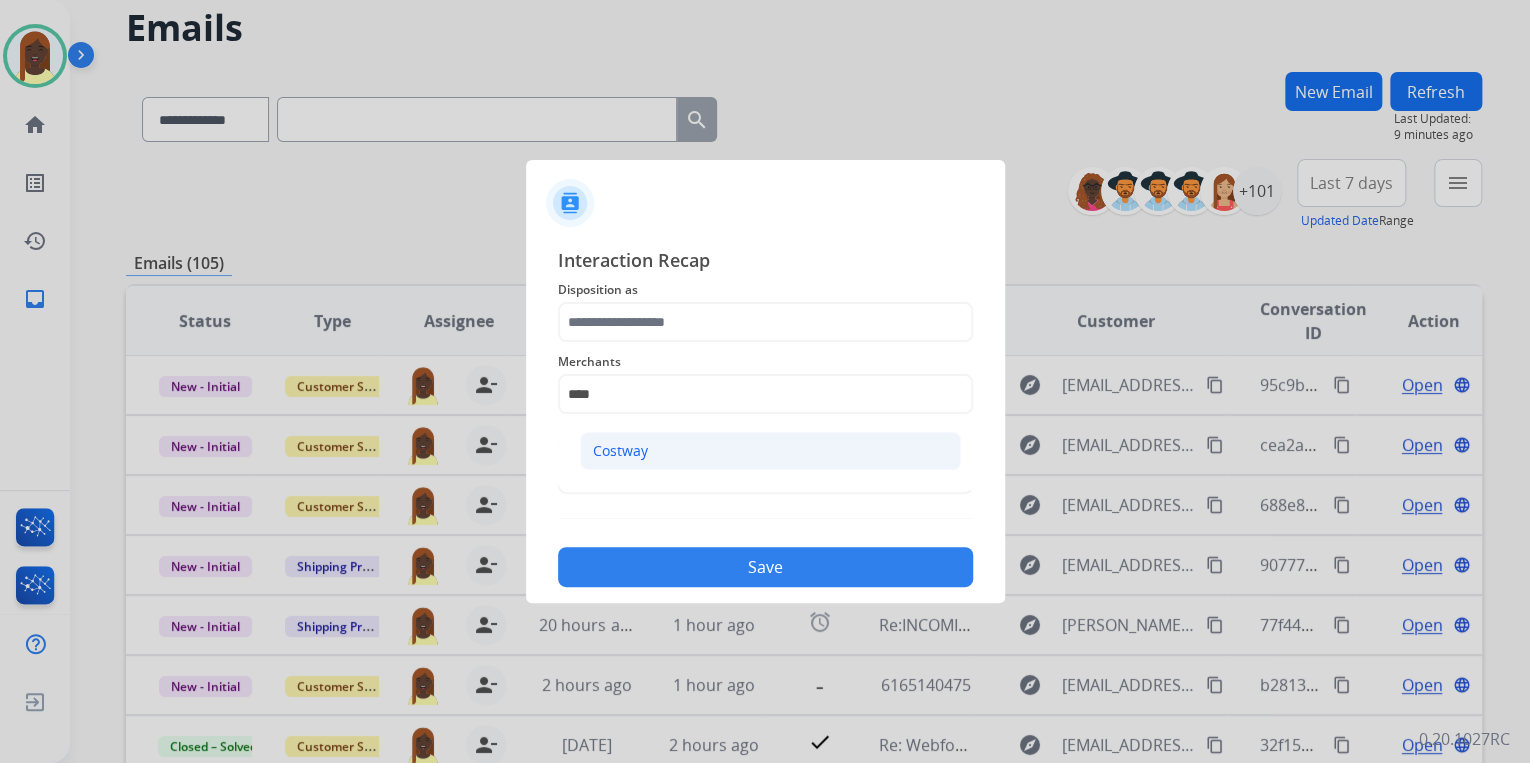 click on "Costway" 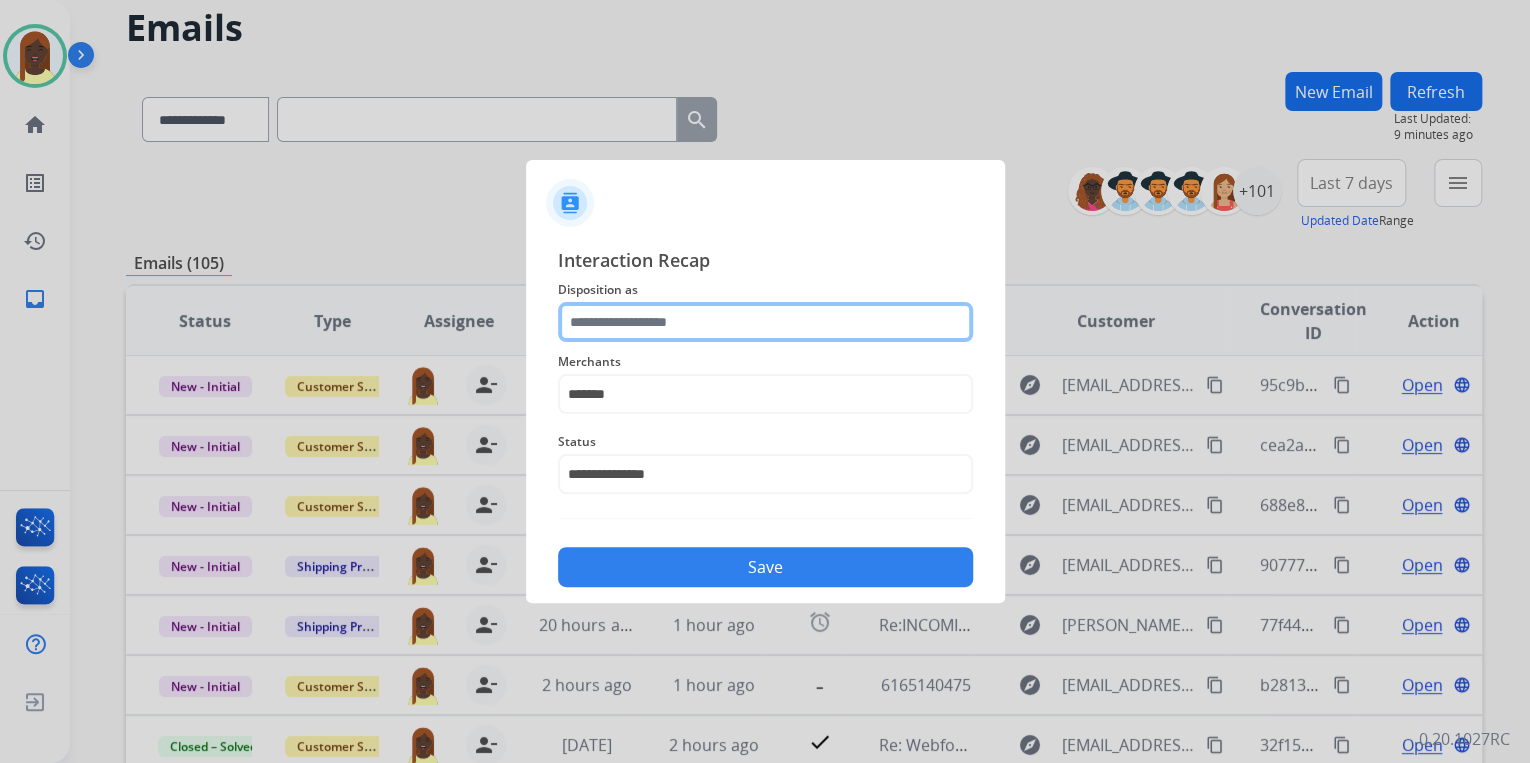 click 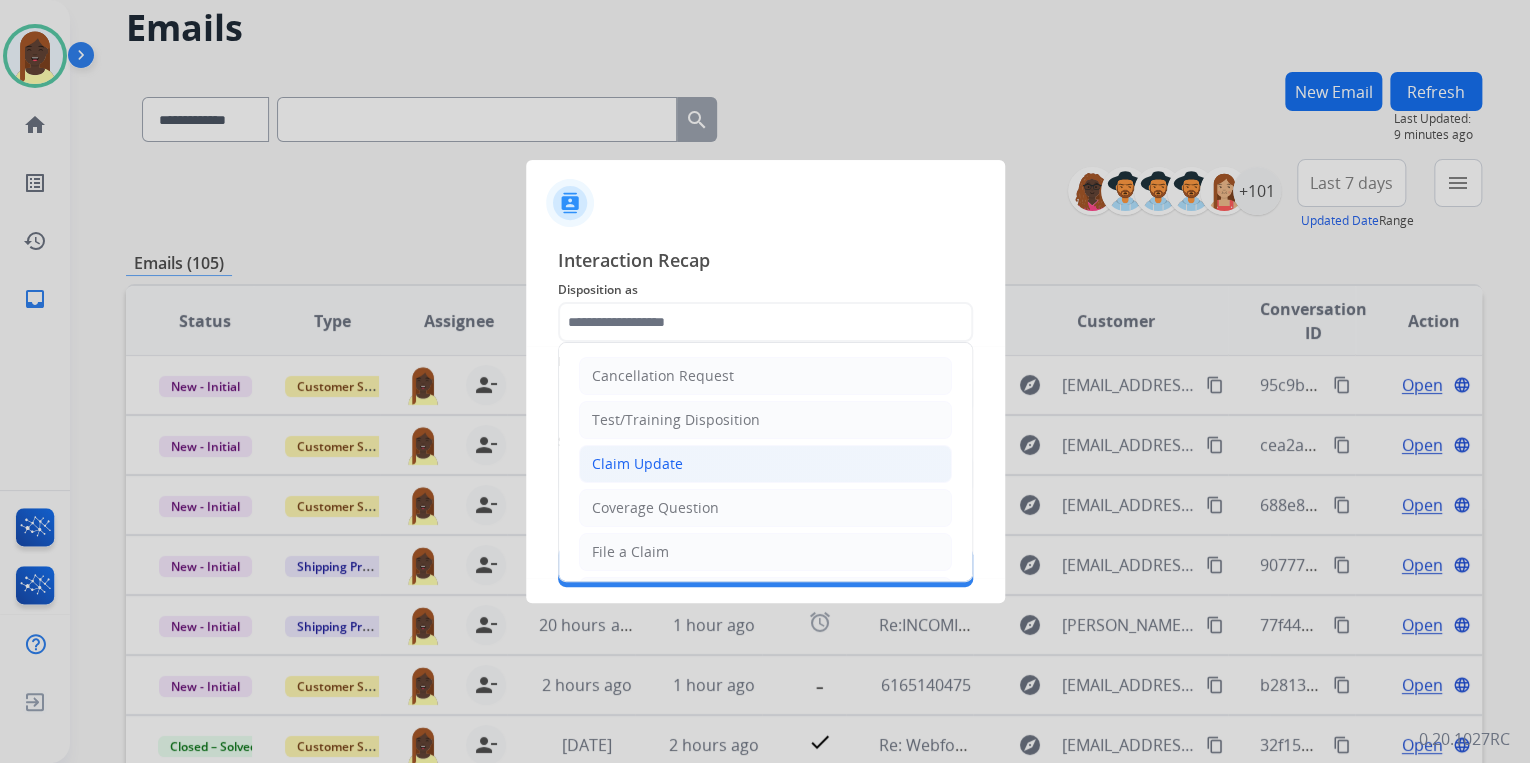 click on "Claim Update" 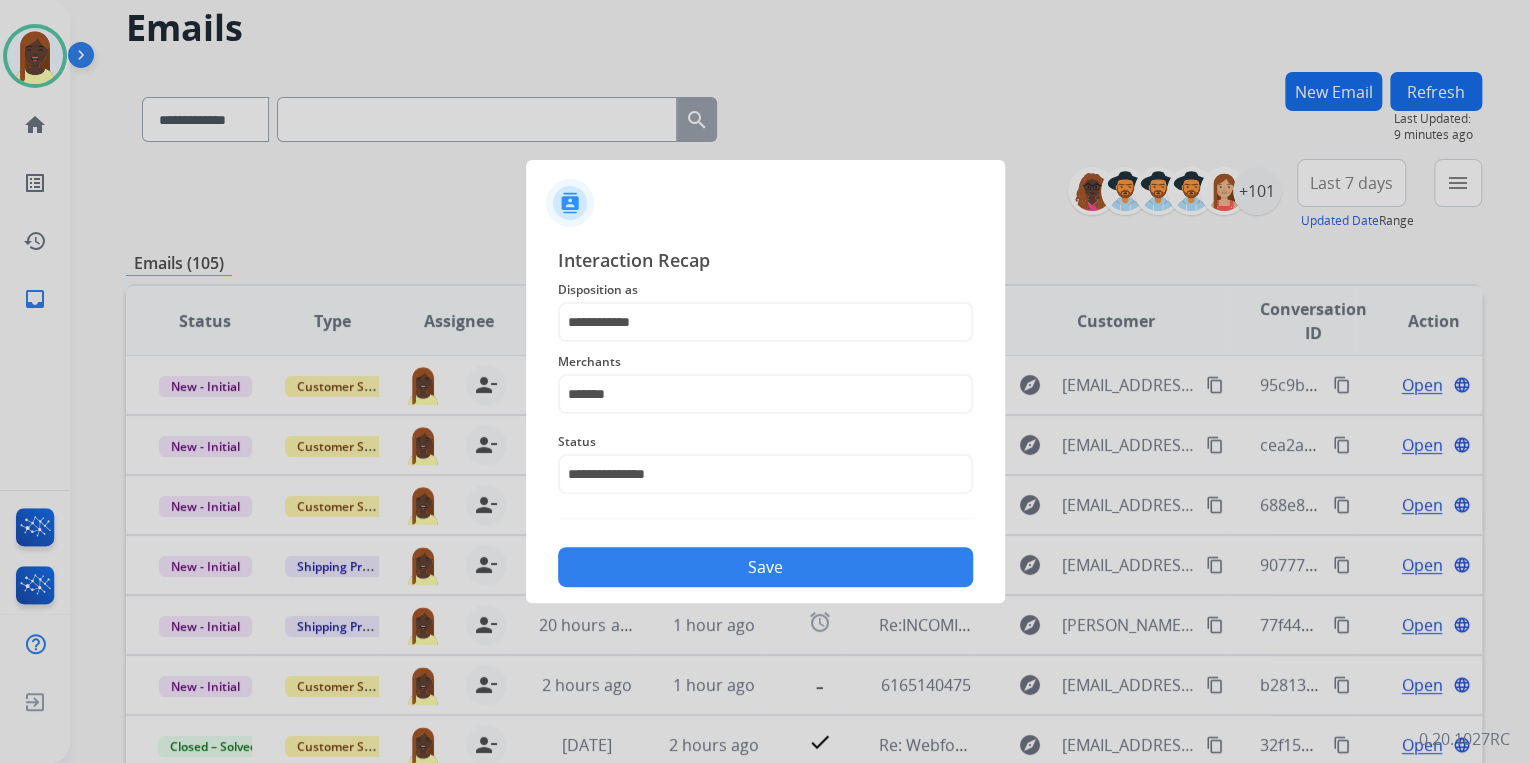 click on "Save" 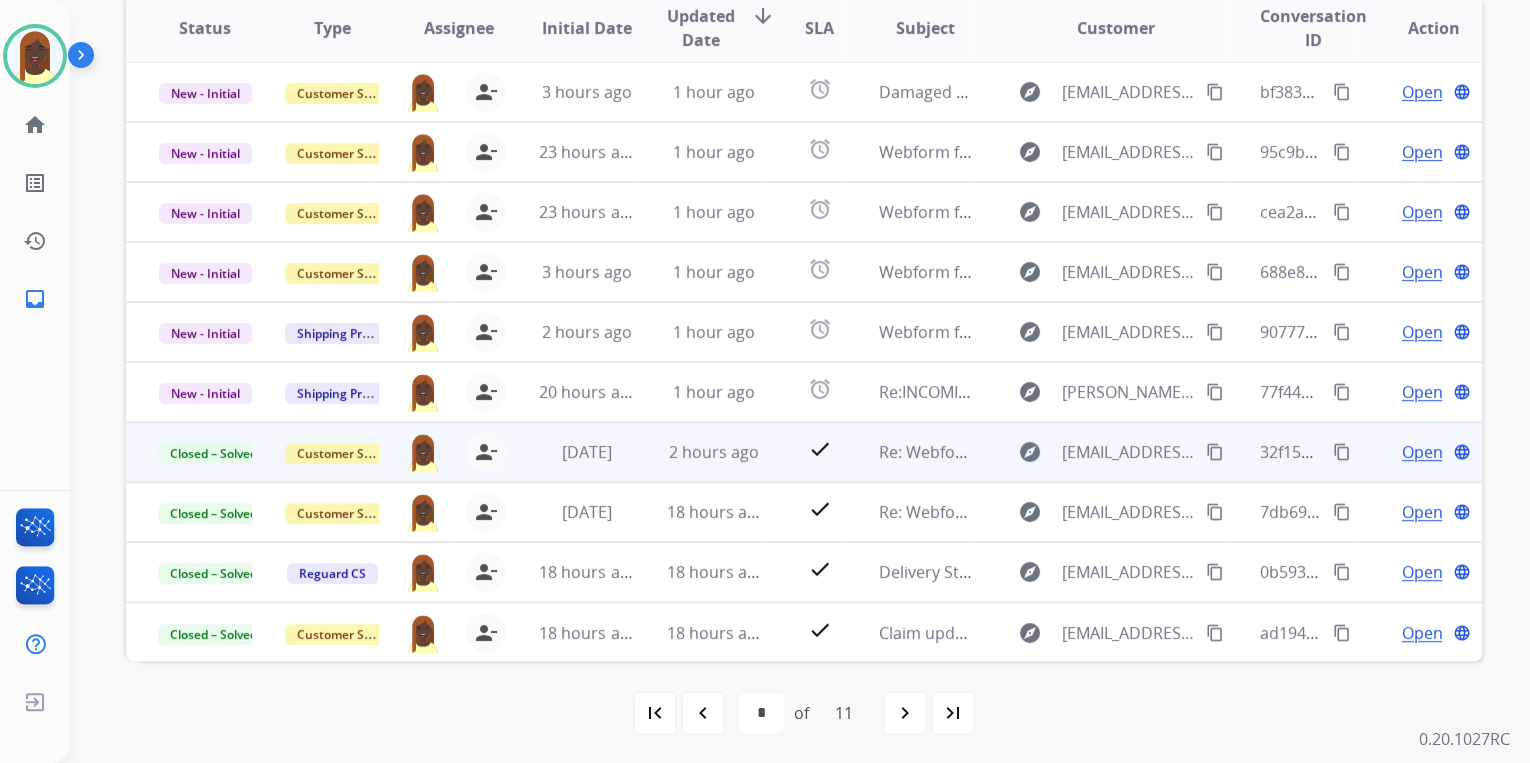 scroll, scrollTop: 374, scrollLeft: 0, axis: vertical 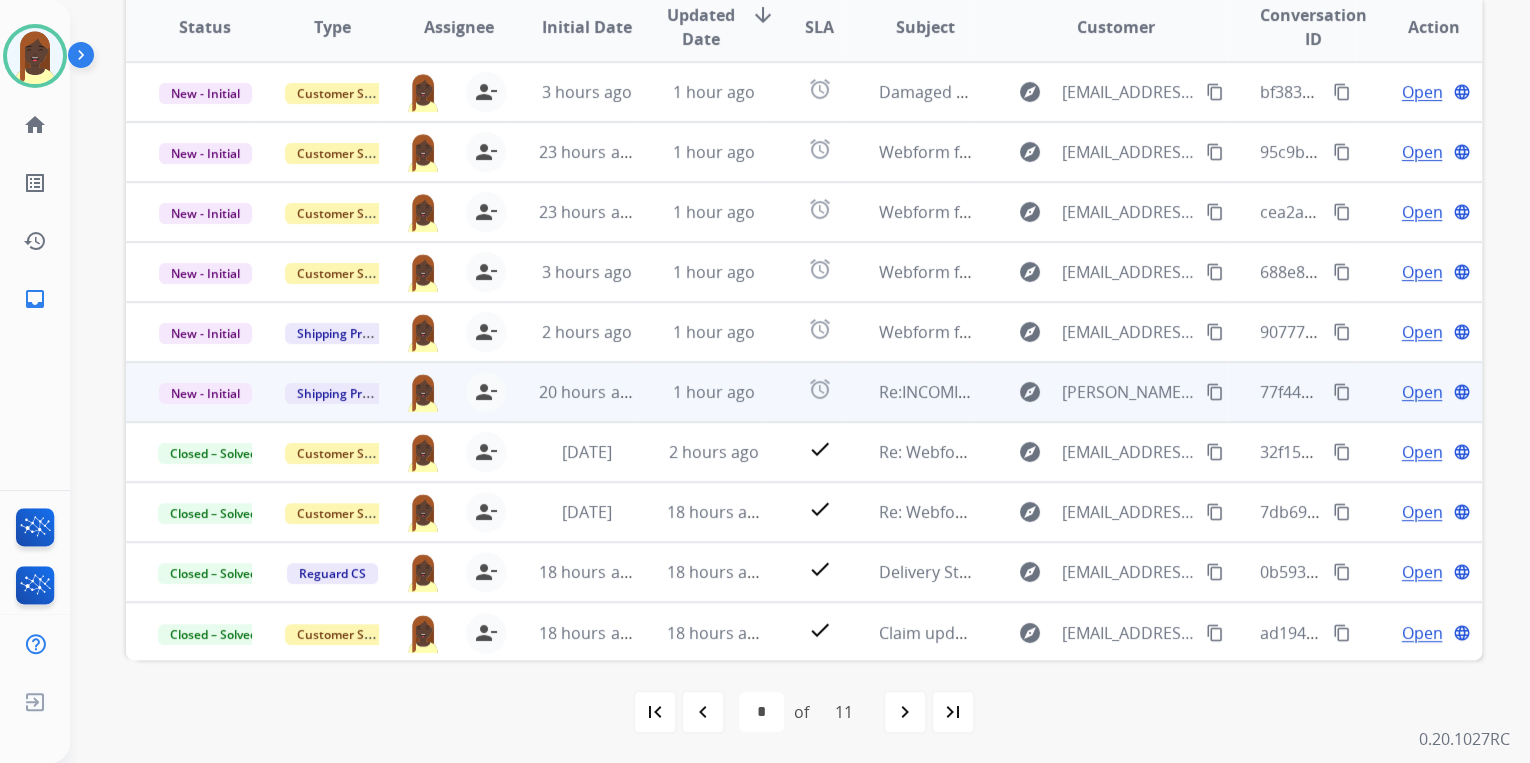 click on "content_copy" at bounding box center [1342, 392] 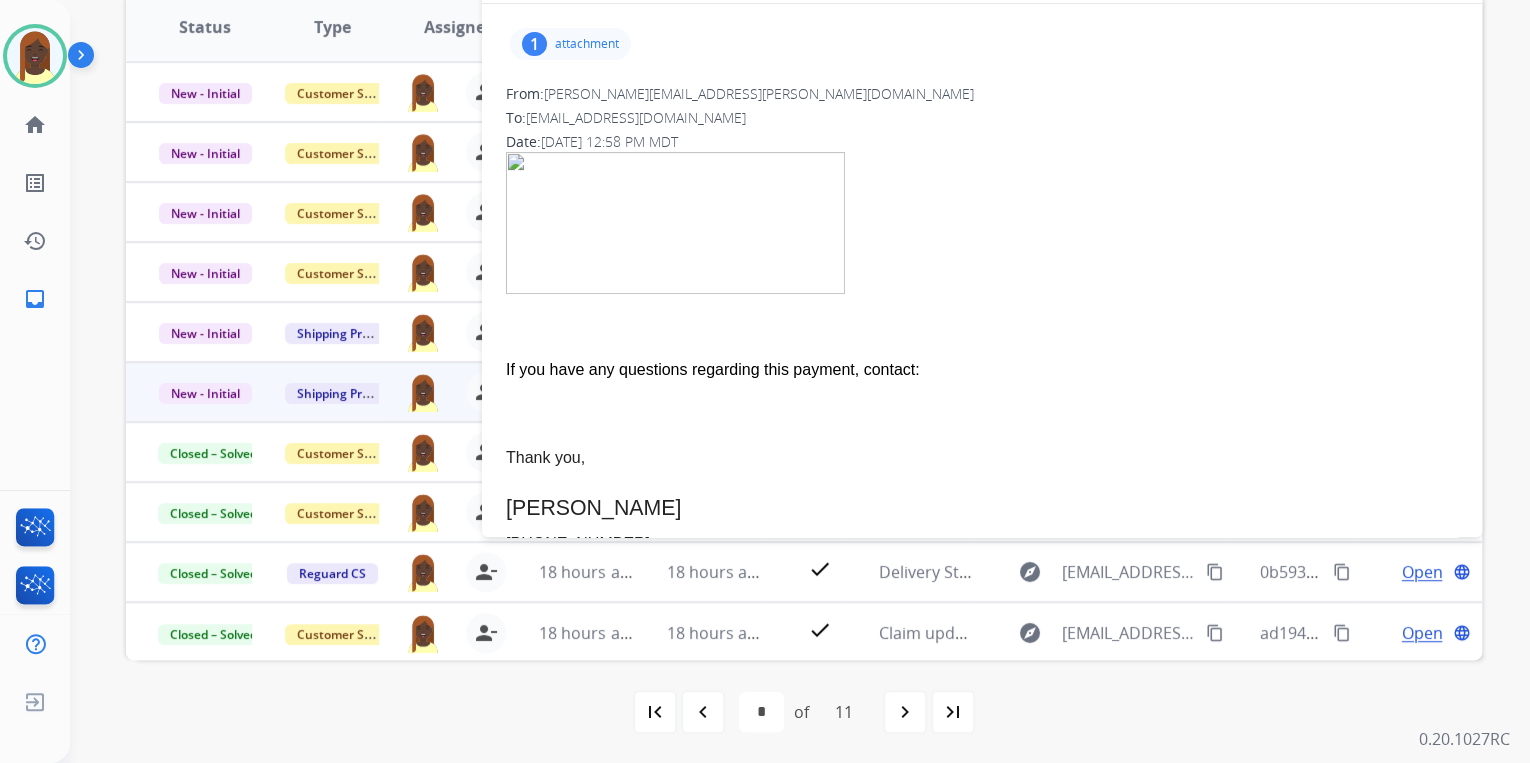 scroll, scrollTop: 0, scrollLeft: 0, axis: both 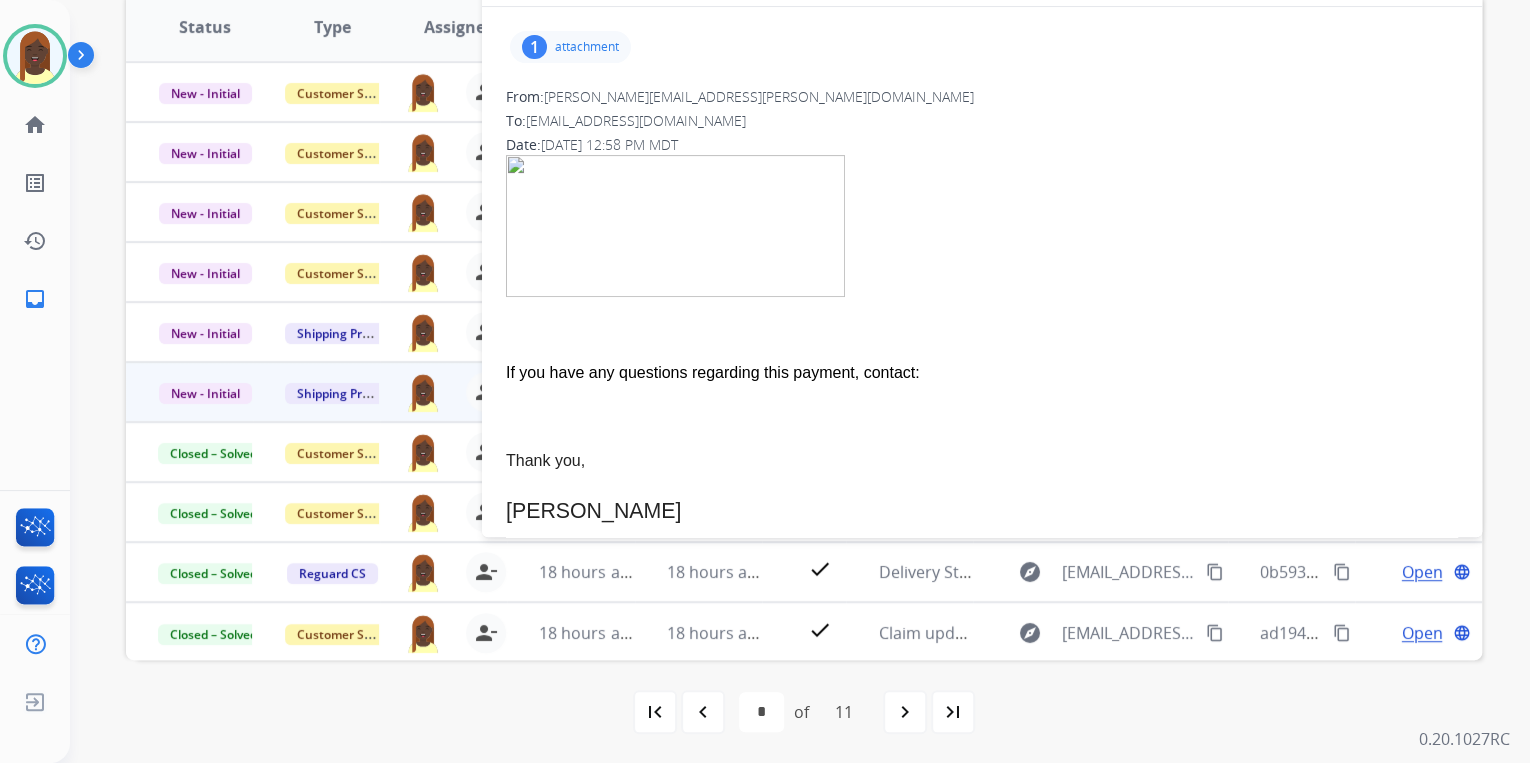 click on "attachment" at bounding box center [587, 47] 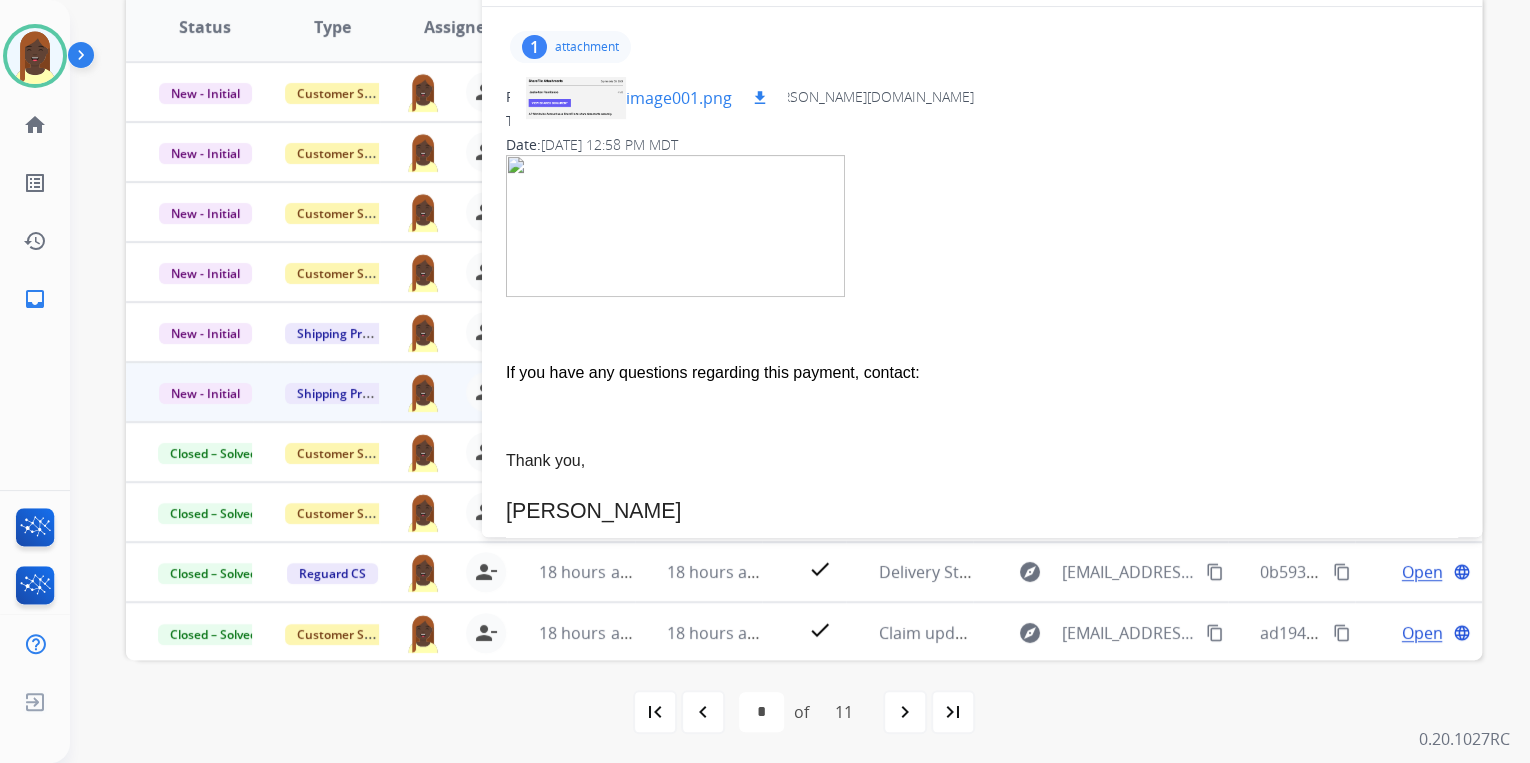 click on "download" at bounding box center (760, 98) 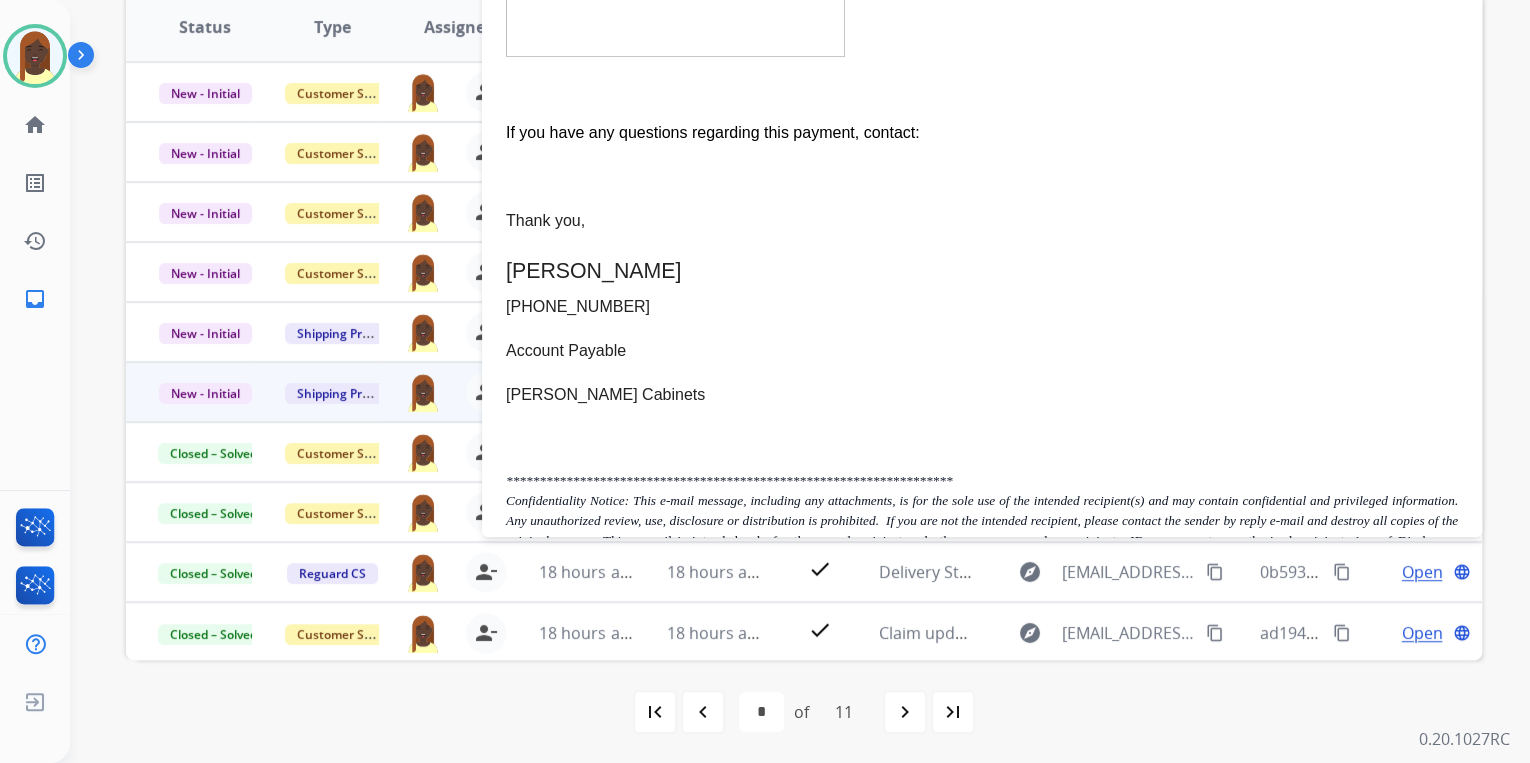 scroll, scrollTop: 0, scrollLeft: 0, axis: both 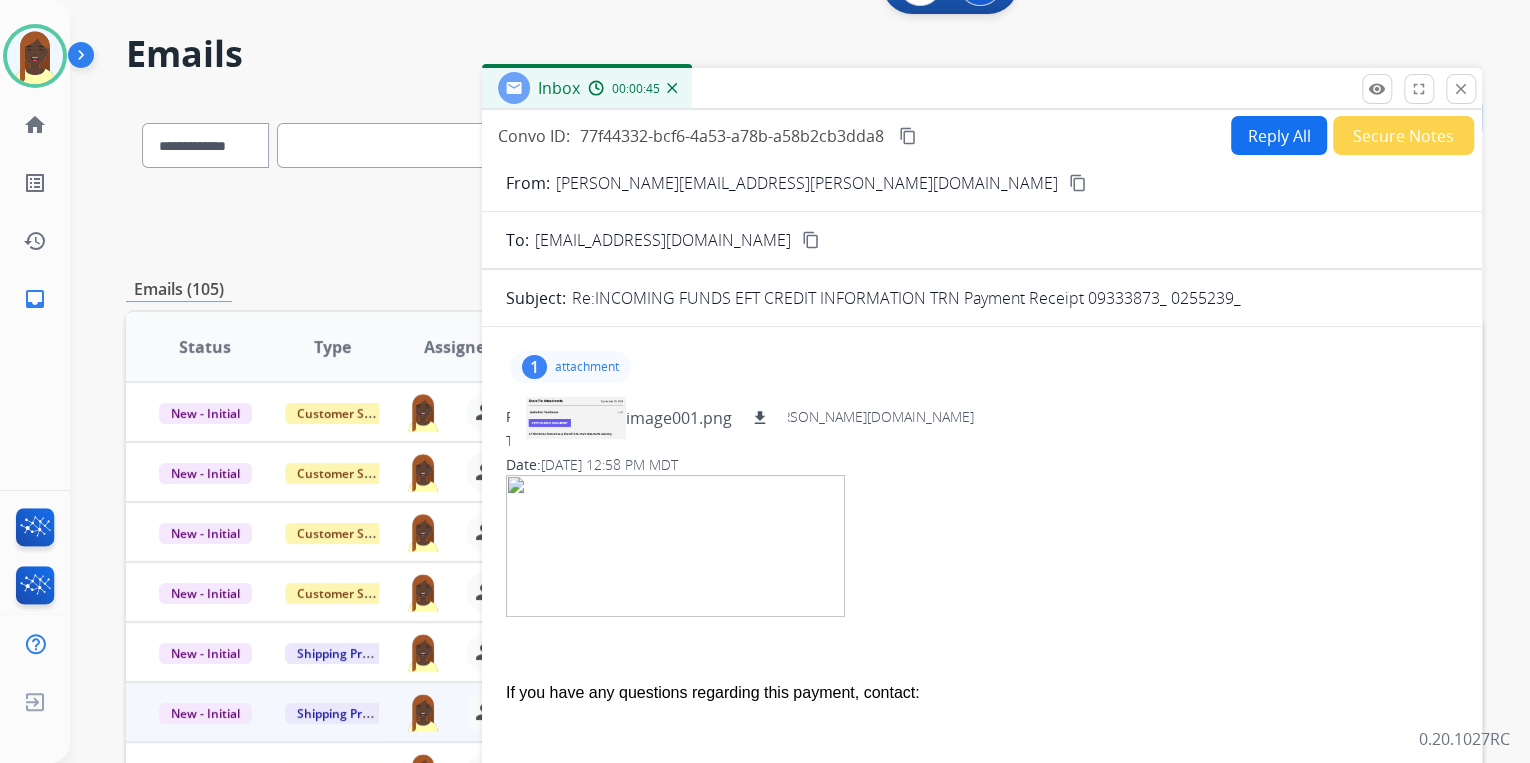 click on "content_copy" at bounding box center (1078, 183) 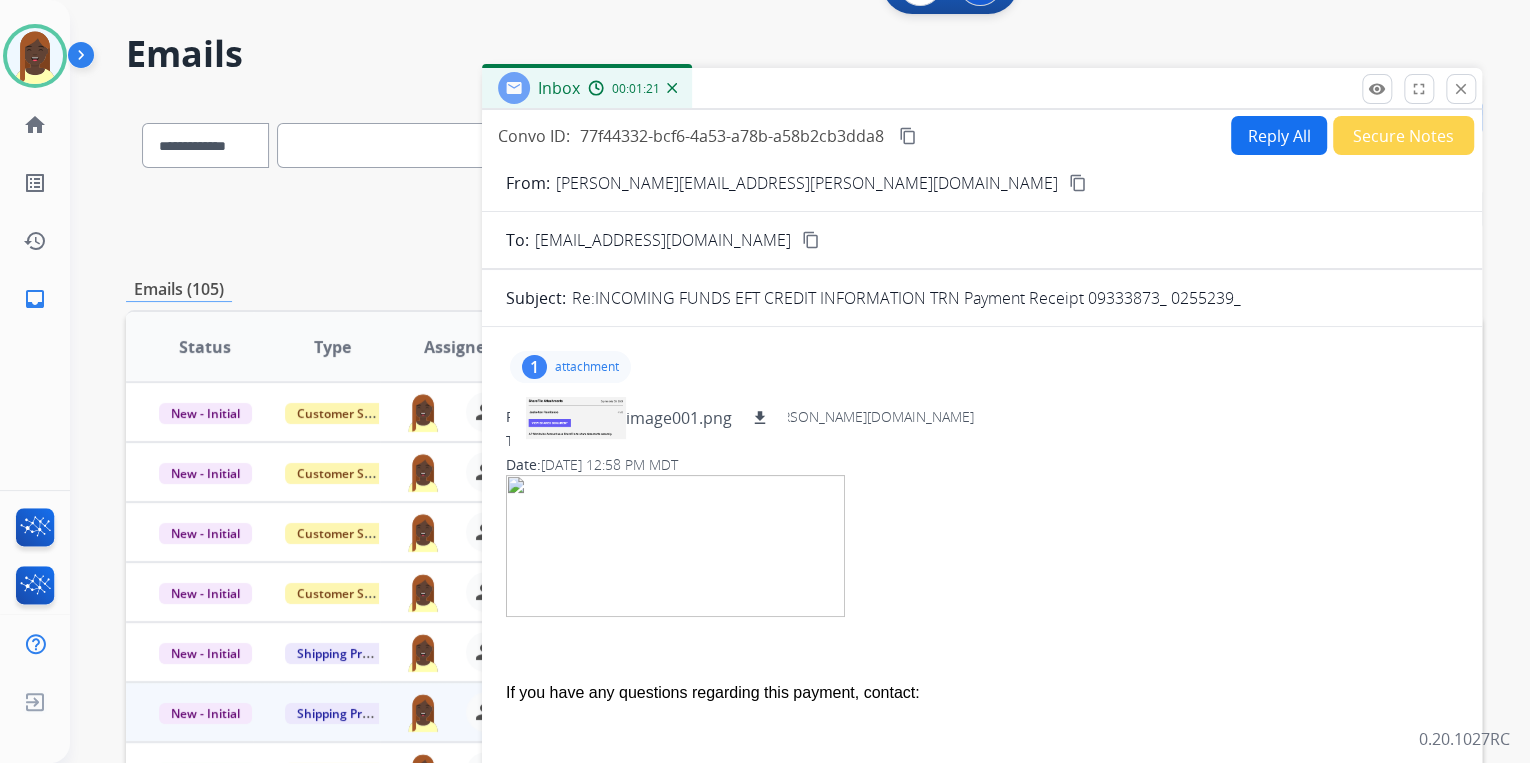 click on "Secure Notes" at bounding box center (1403, 135) 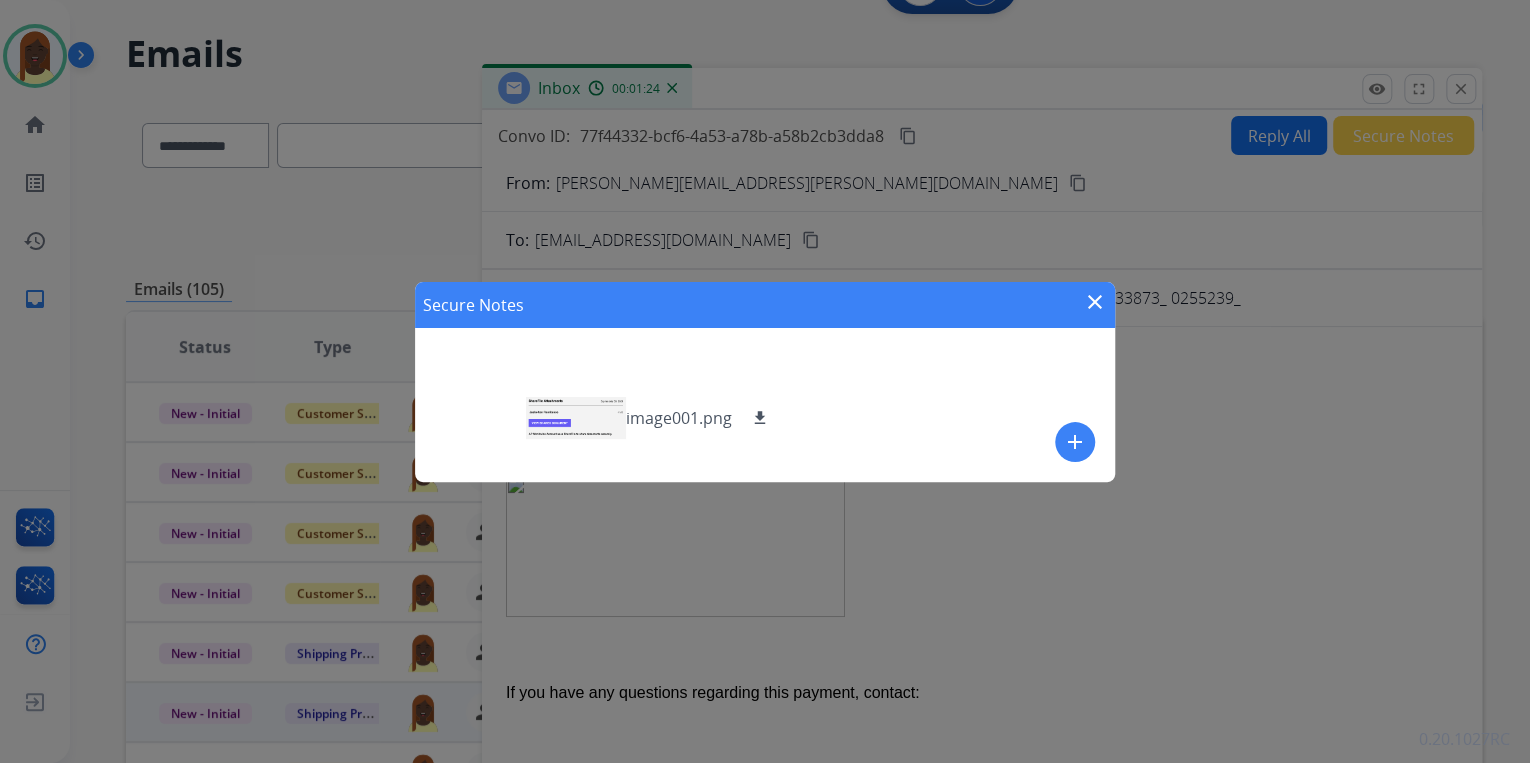 click on "add" at bounding box center [1075, 442] 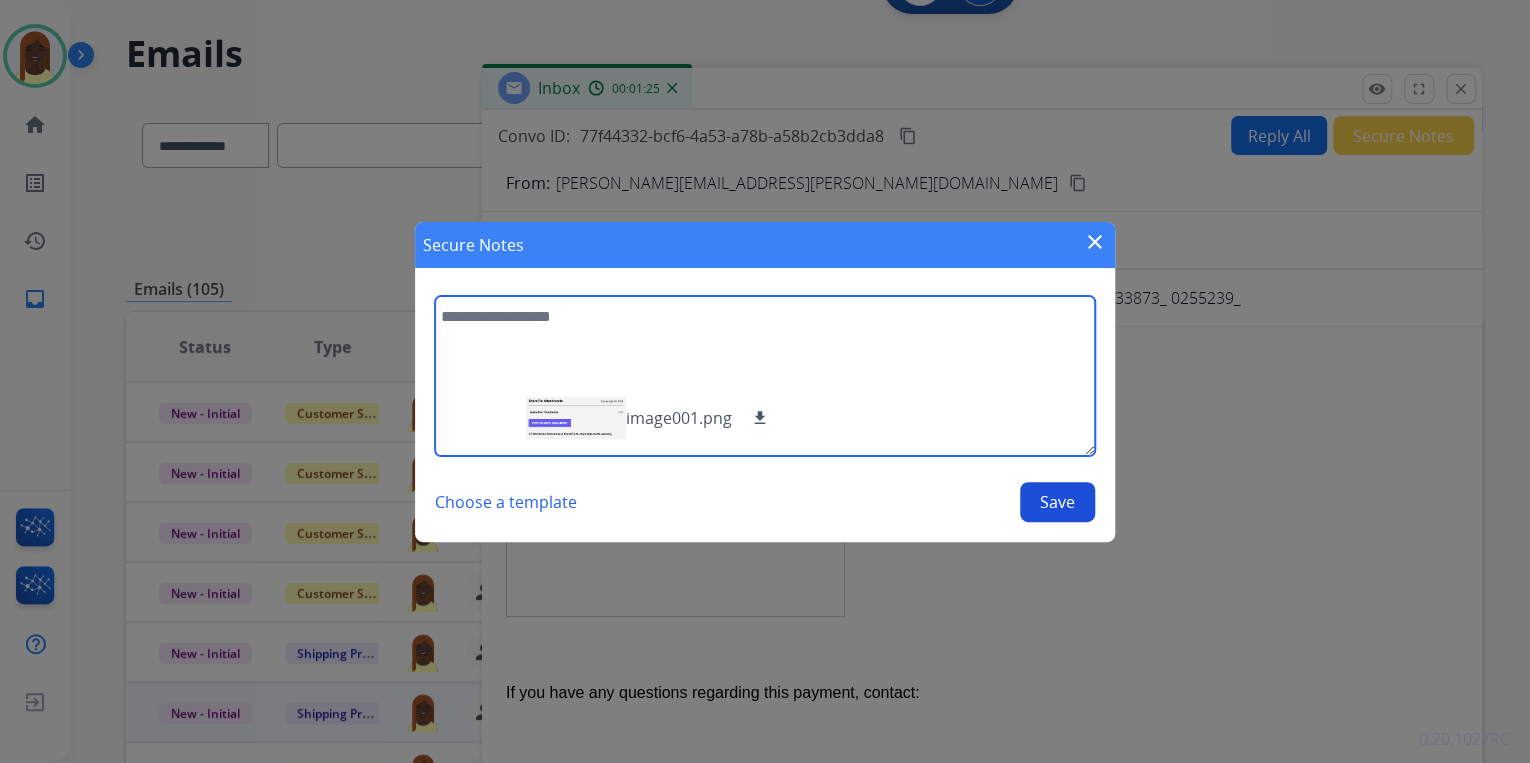click at bounding box center (765, 376) 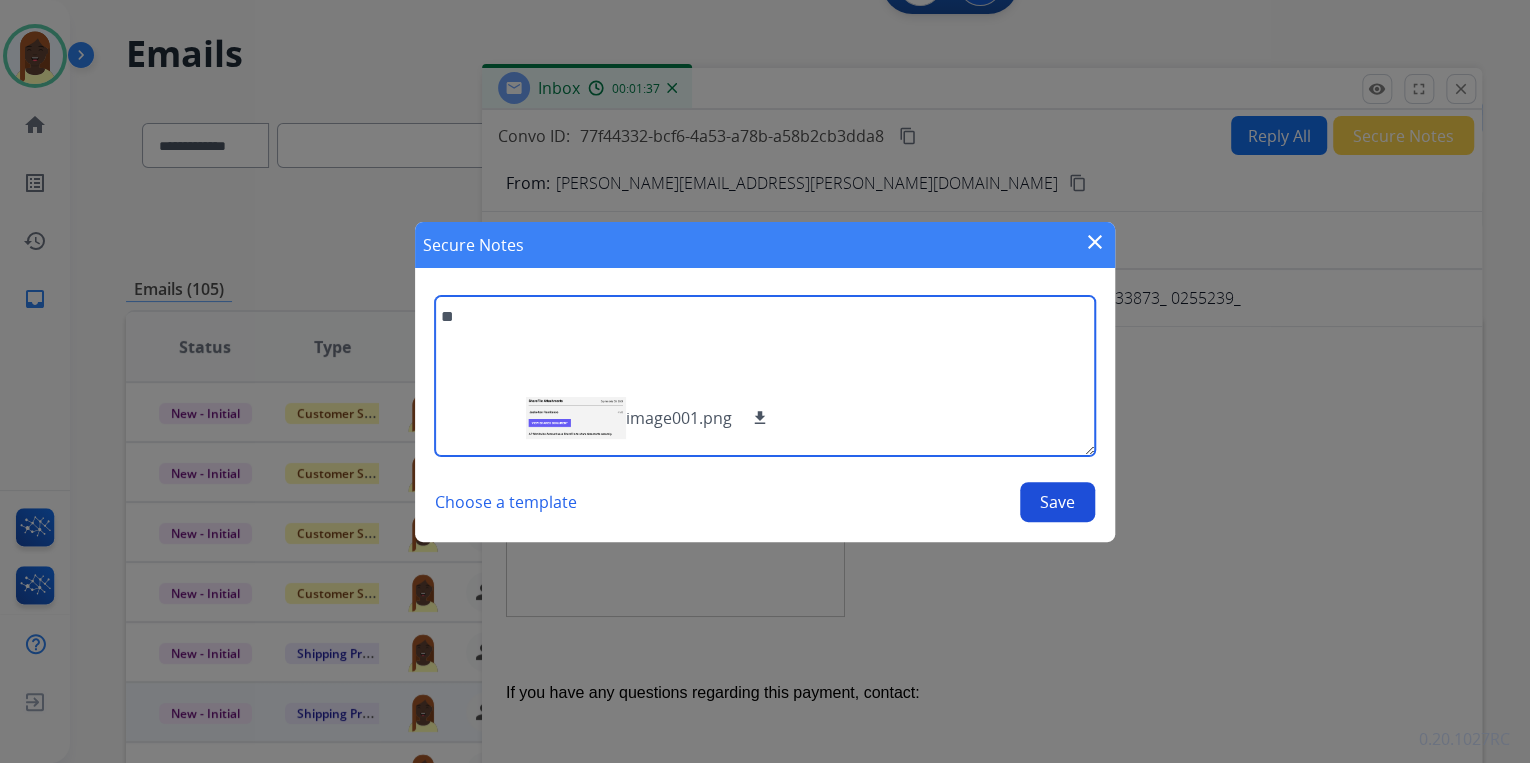 type on "*" 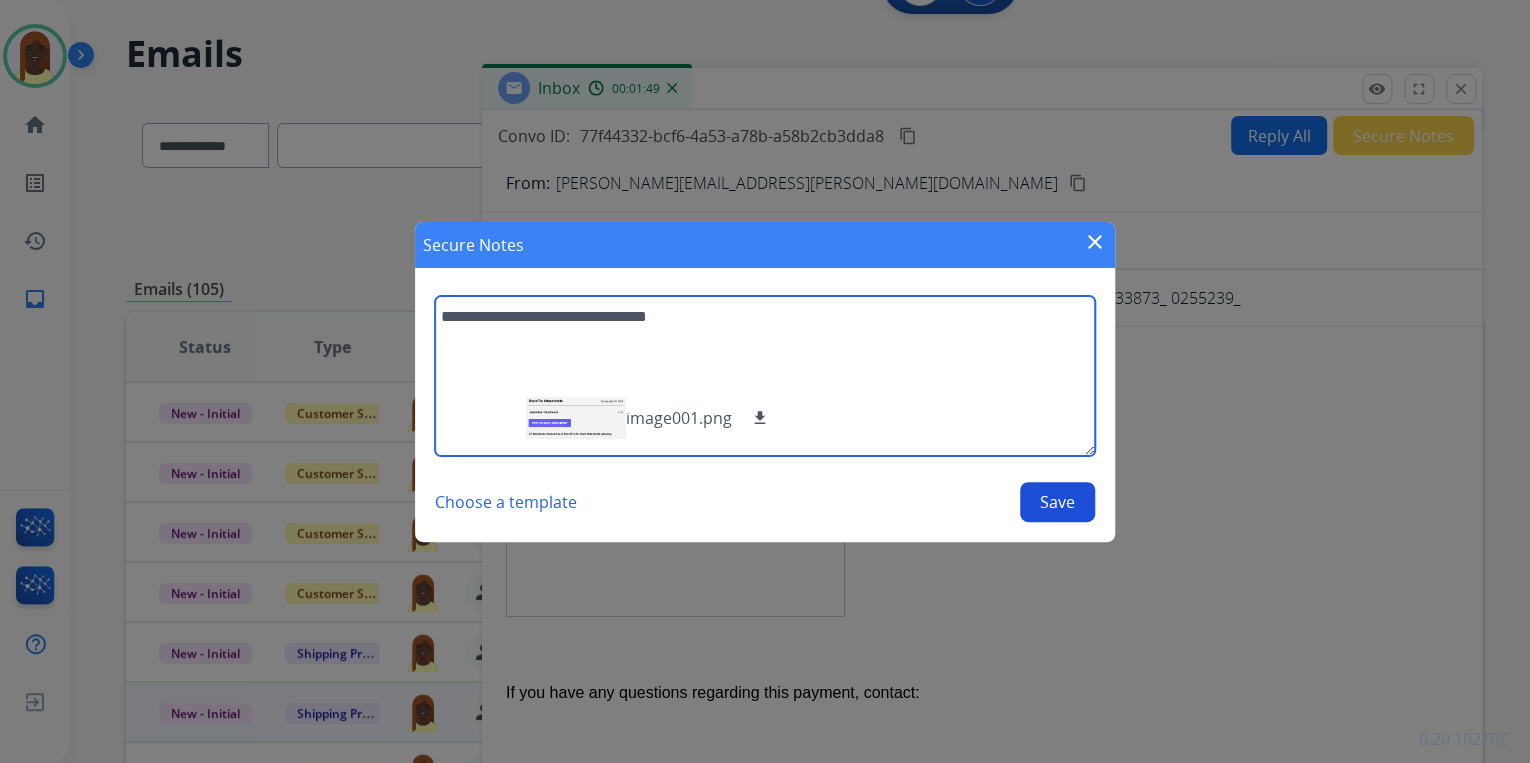 type on "**********" 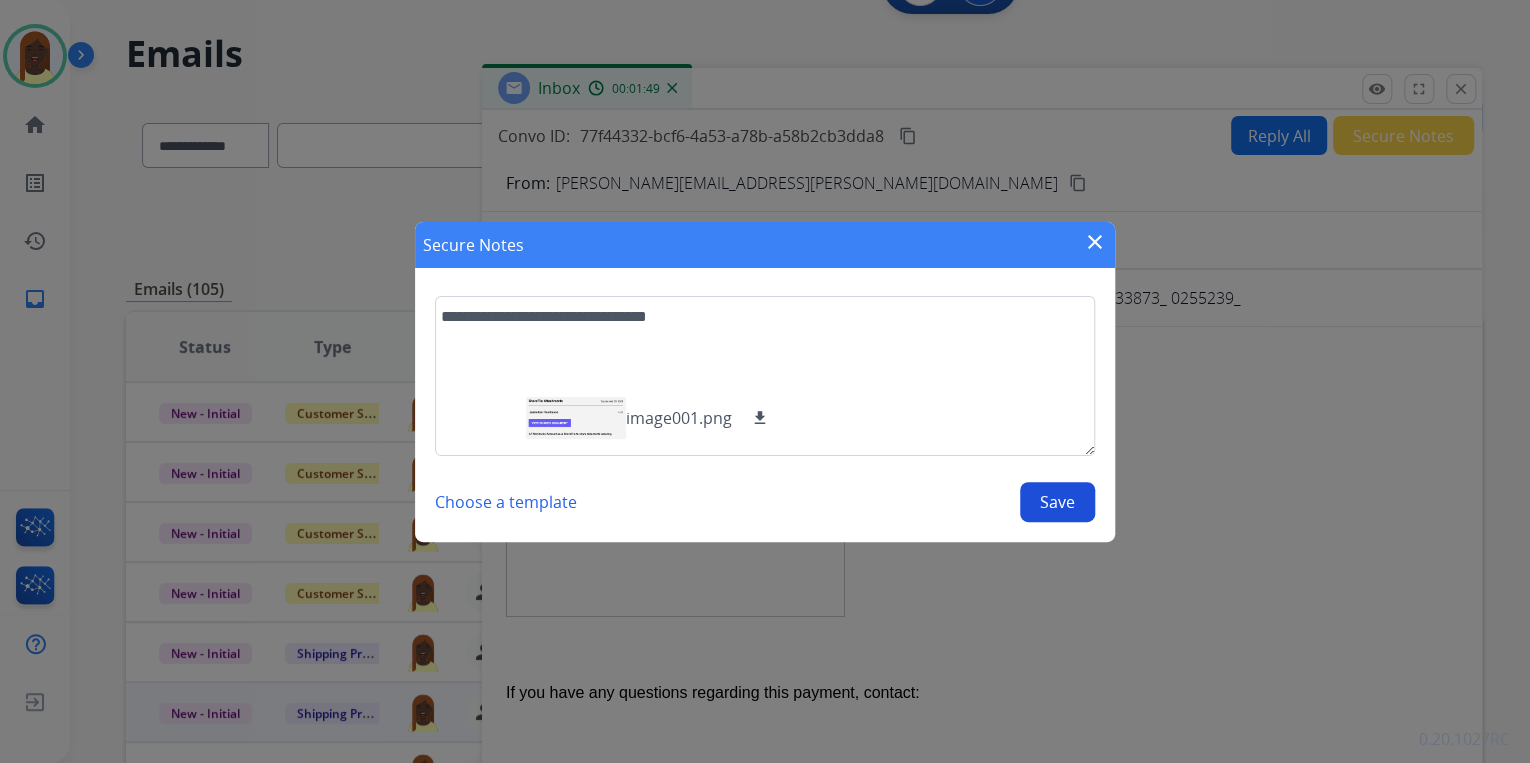 click on "Save" at bounding box center (1057, 502) 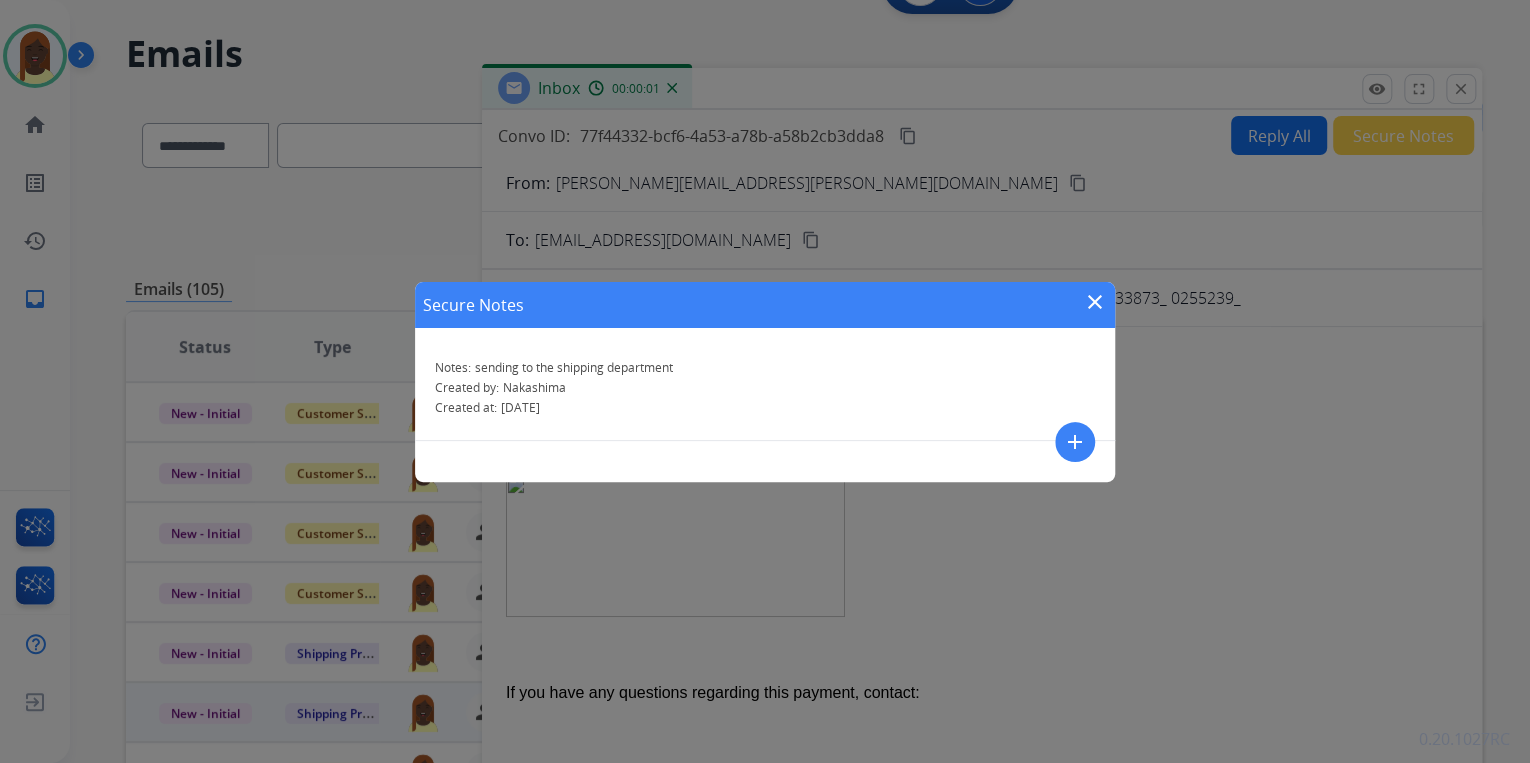 click on "close" at bounding box center [1095, 302] 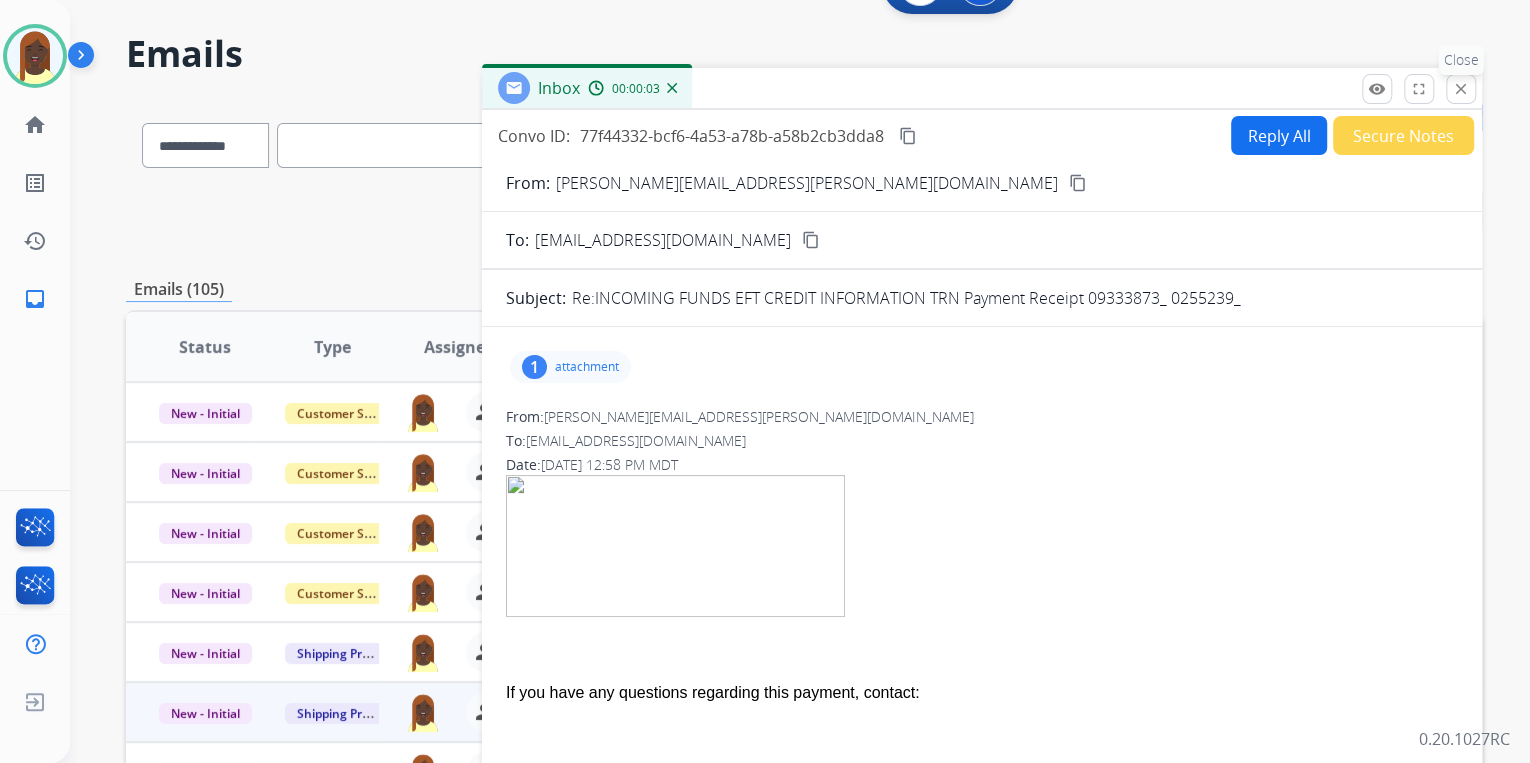 click on "close" at bounding box center (1461, 89) 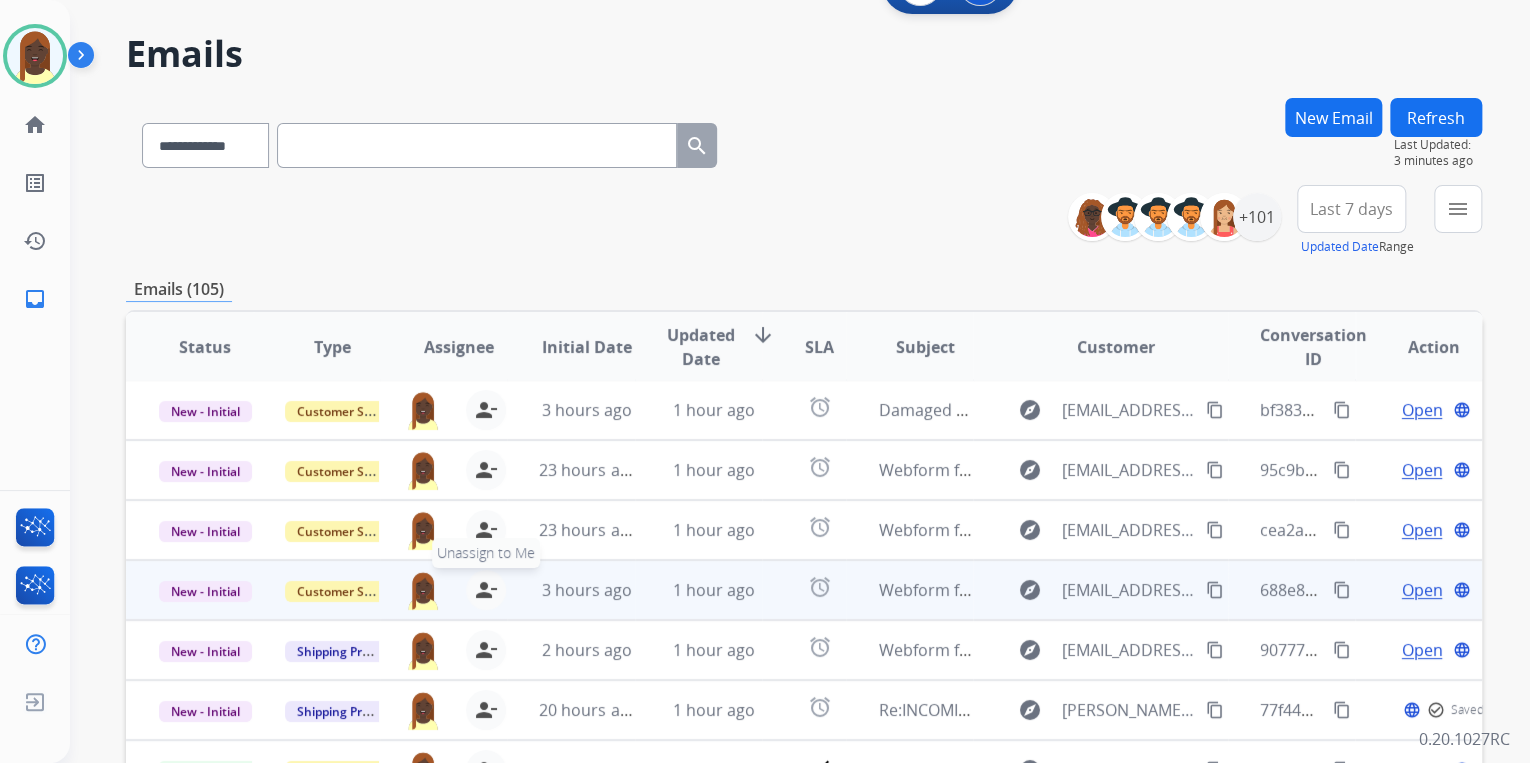 scroll, scrollTop: 17, scrollLeft: 0, axis: vertical 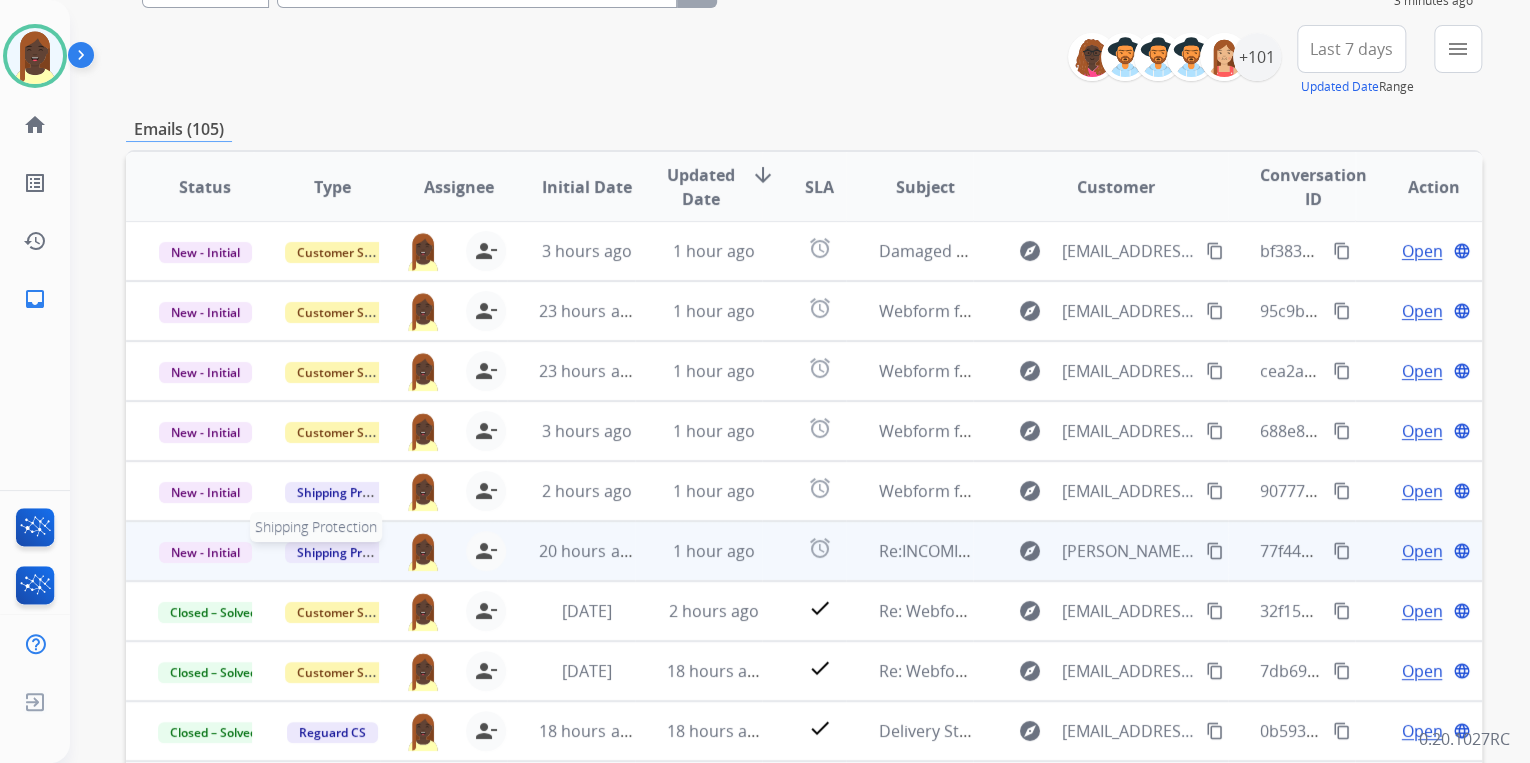 click on "Shipping Protection" at bounding box center [353, 552] 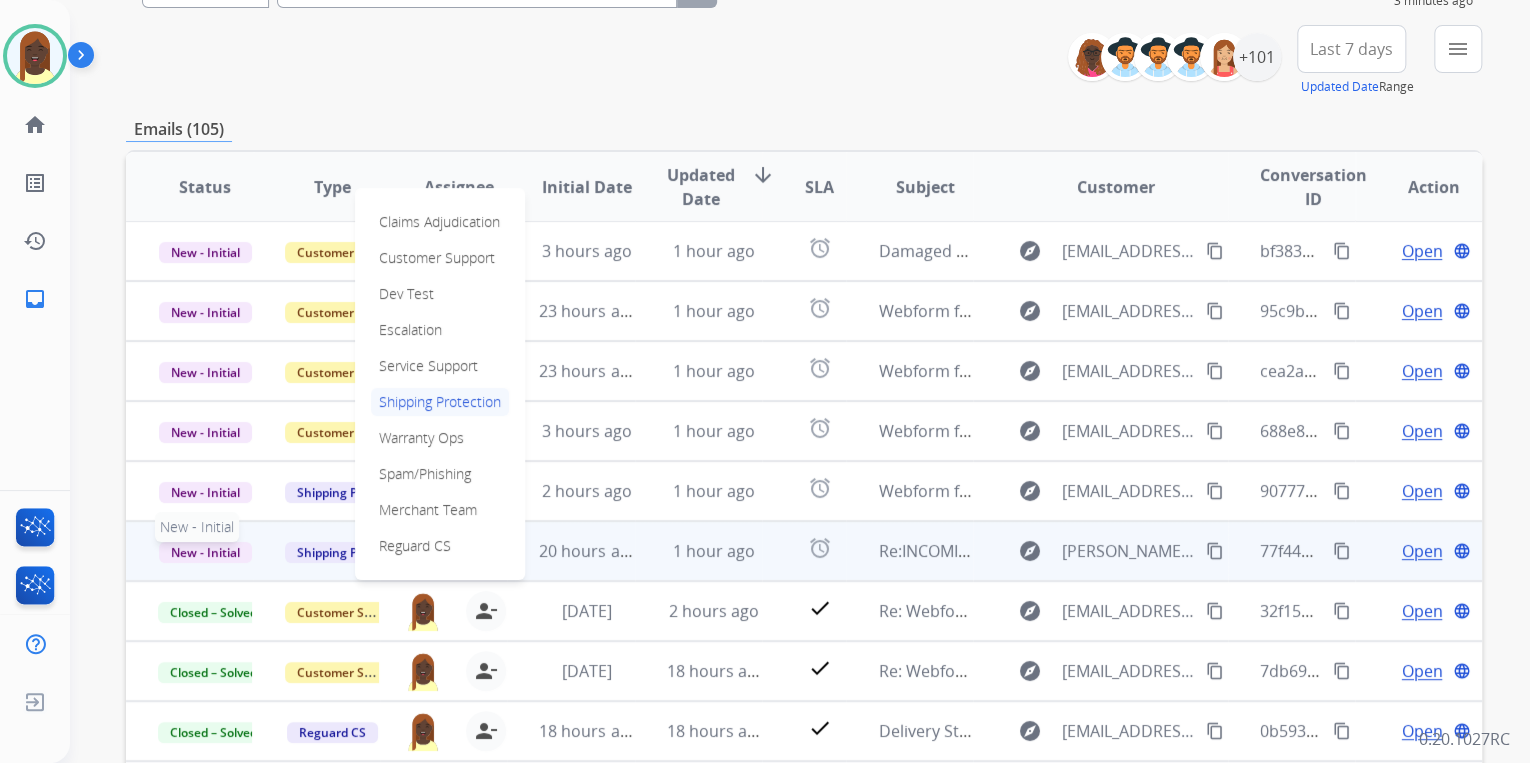 click on "New - Initial" at bounding box center (205, 552) 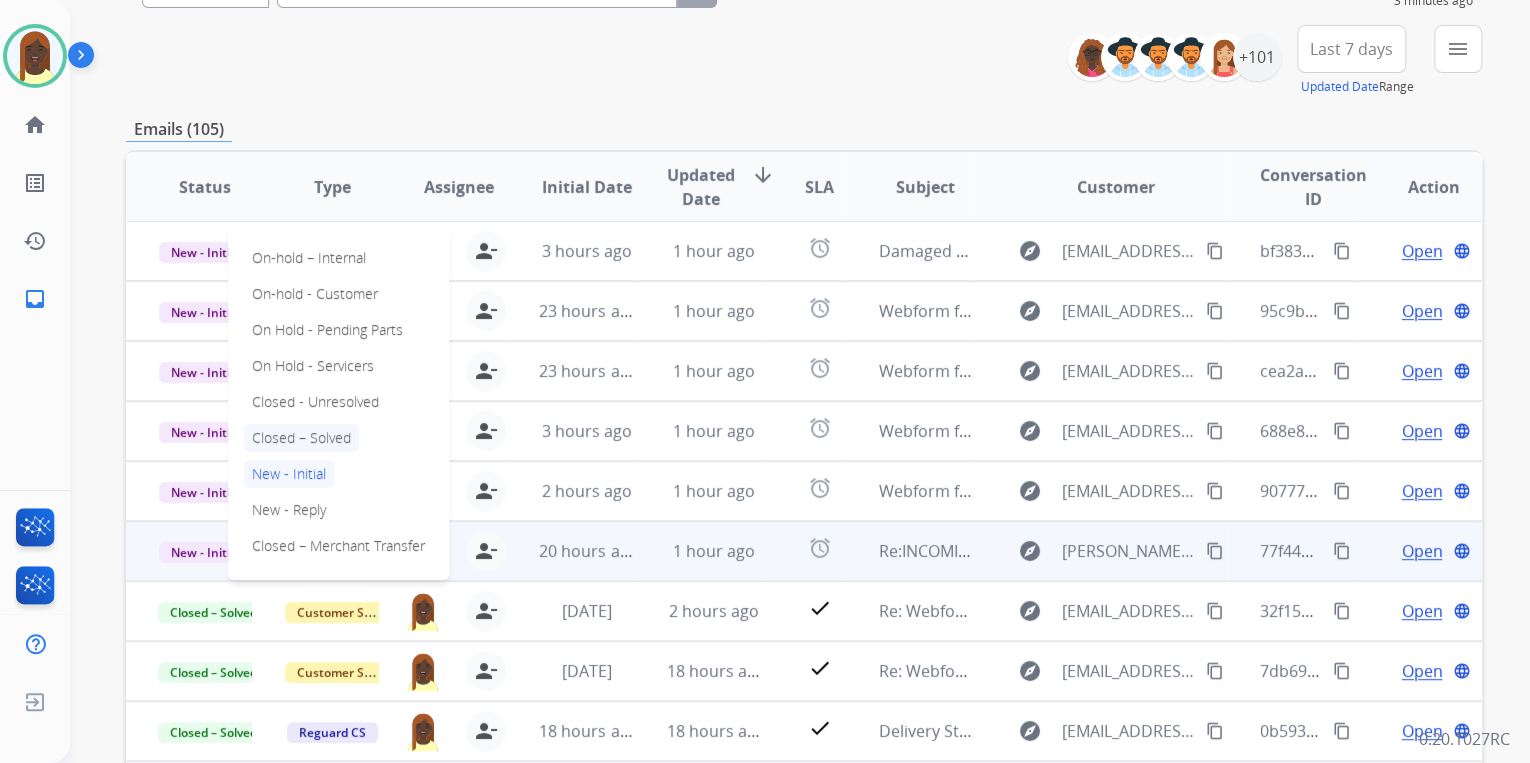 click on "Closed – Solved" at bounding box center [301, 438] 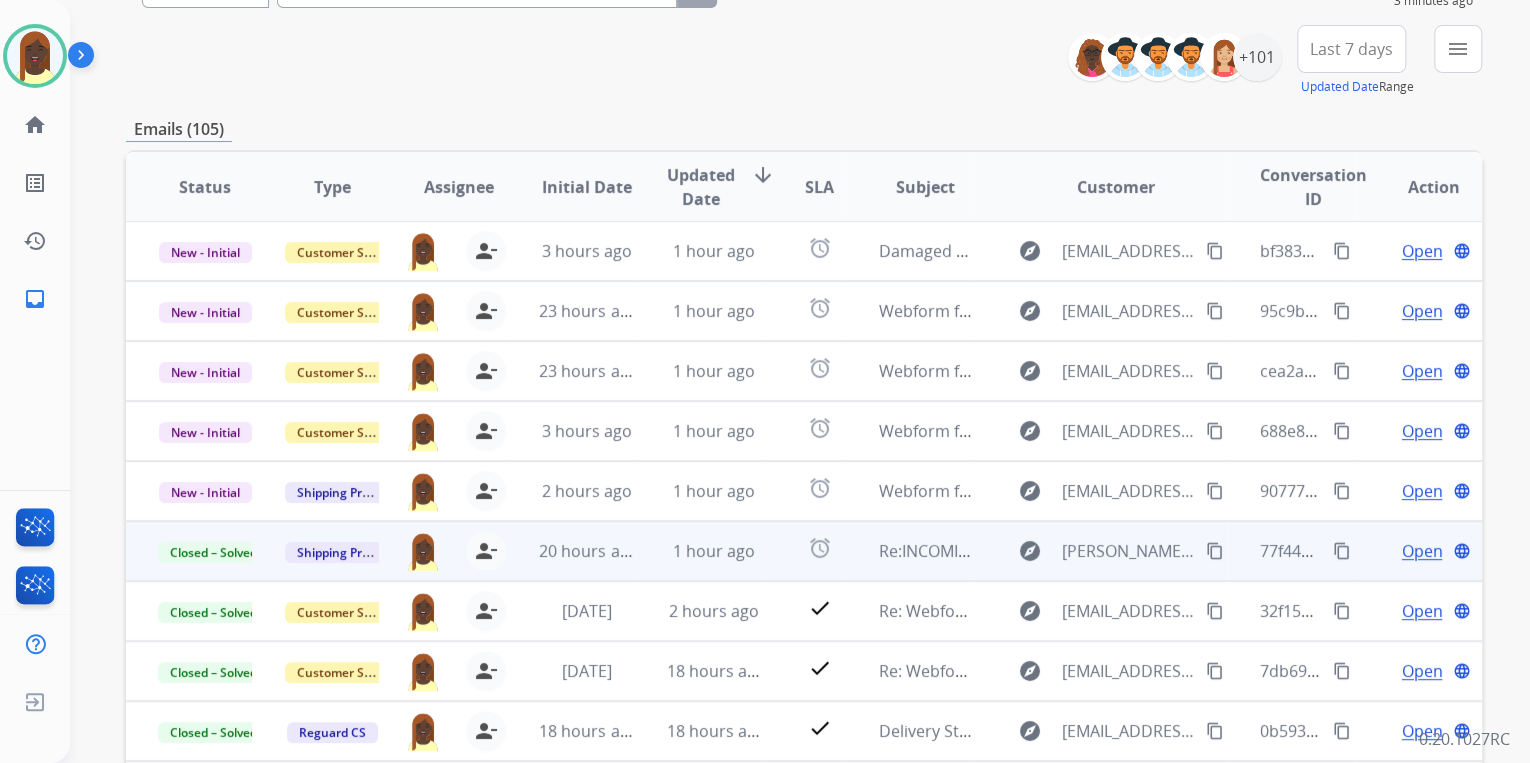 click on "Open" at bounding box center (1421, 551) 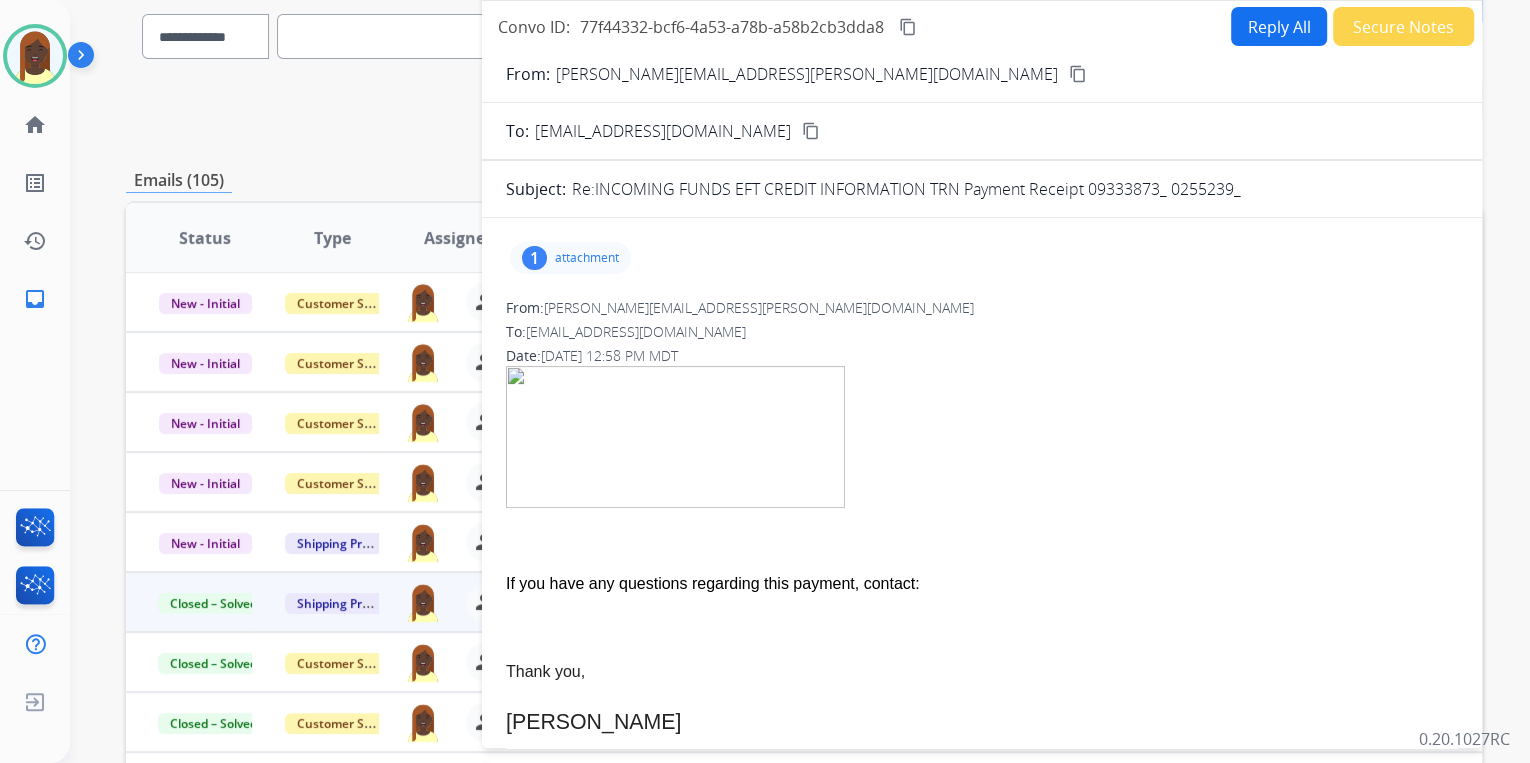 scroll, scrollTop: 134, scrollLeft: 0, axis: vertical 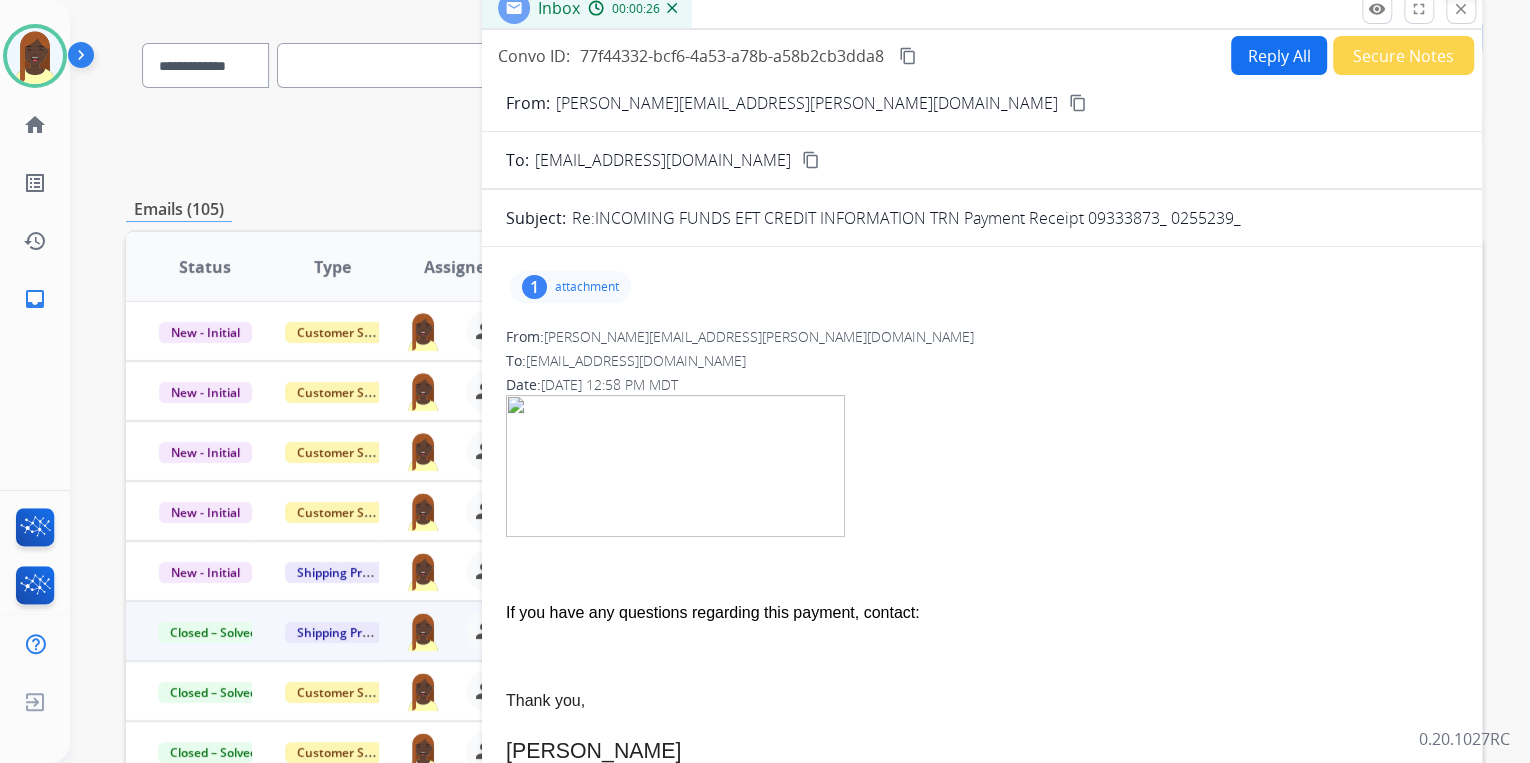 click on "close" at bounding box center (1461, 9) 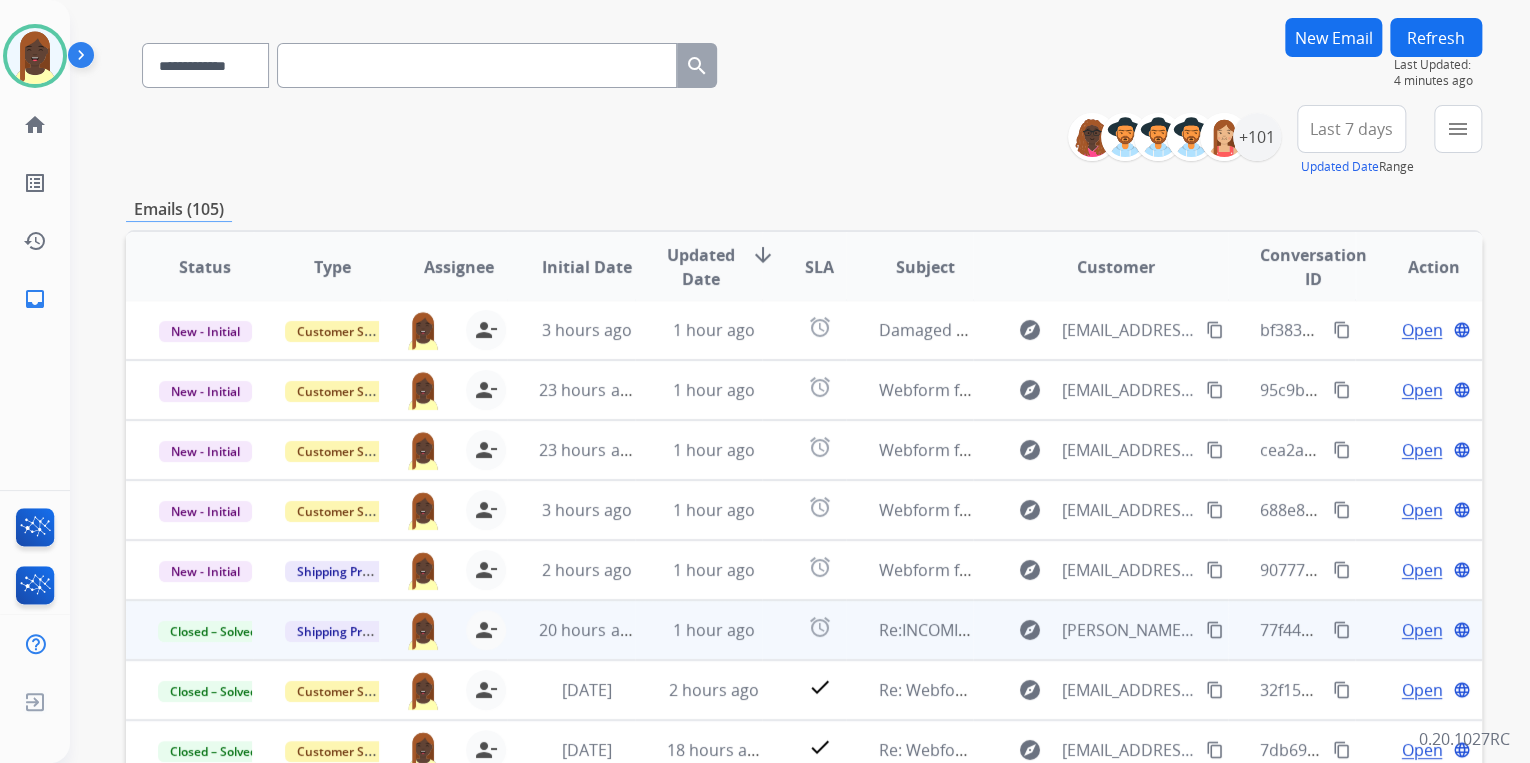scroll, scrollTop: 1, scrollLeft: 0, axis: vertical 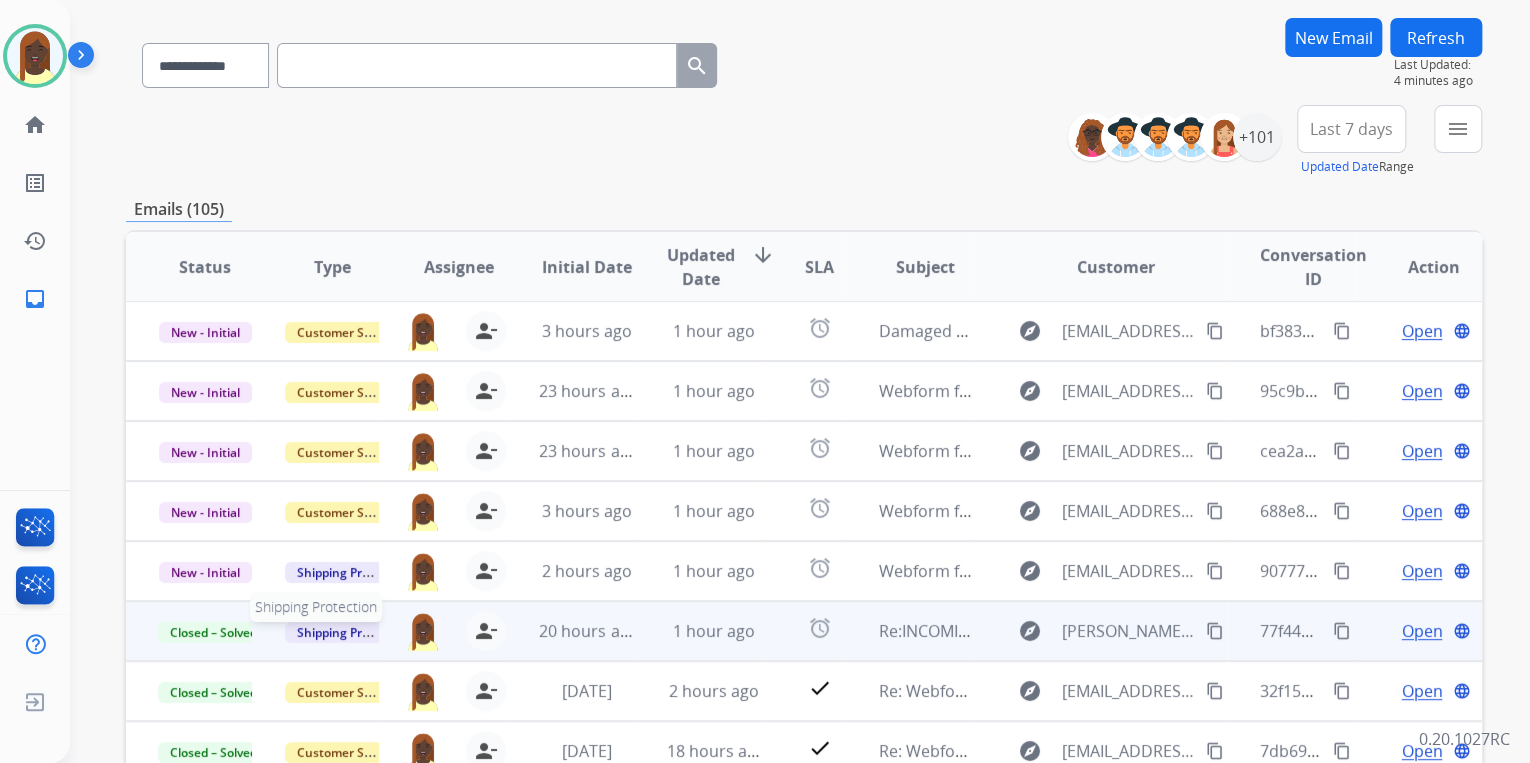 click on "Shipping Protection" at bounding box center [353, 632] 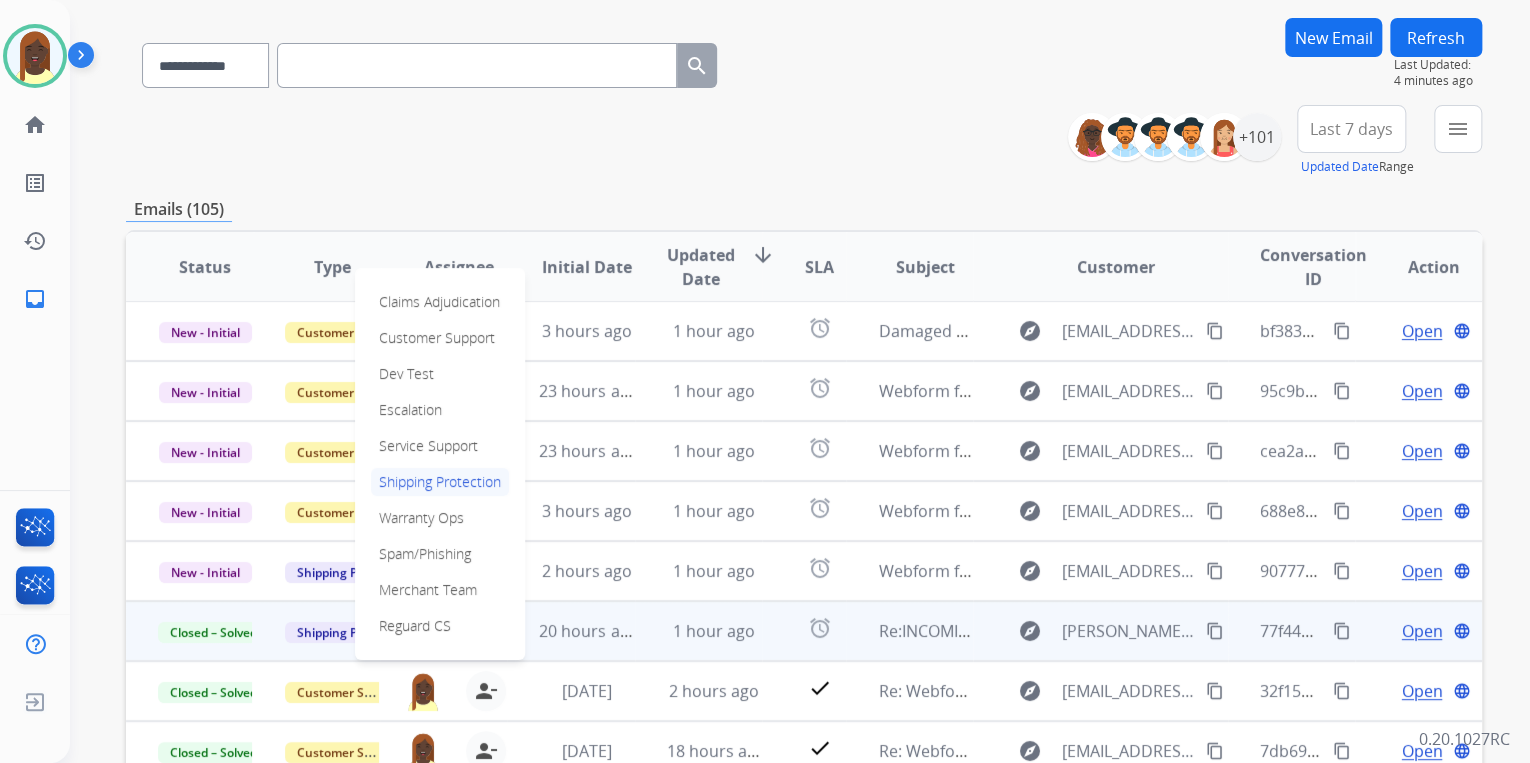 click on "**********" at bounding box center [804, 141] 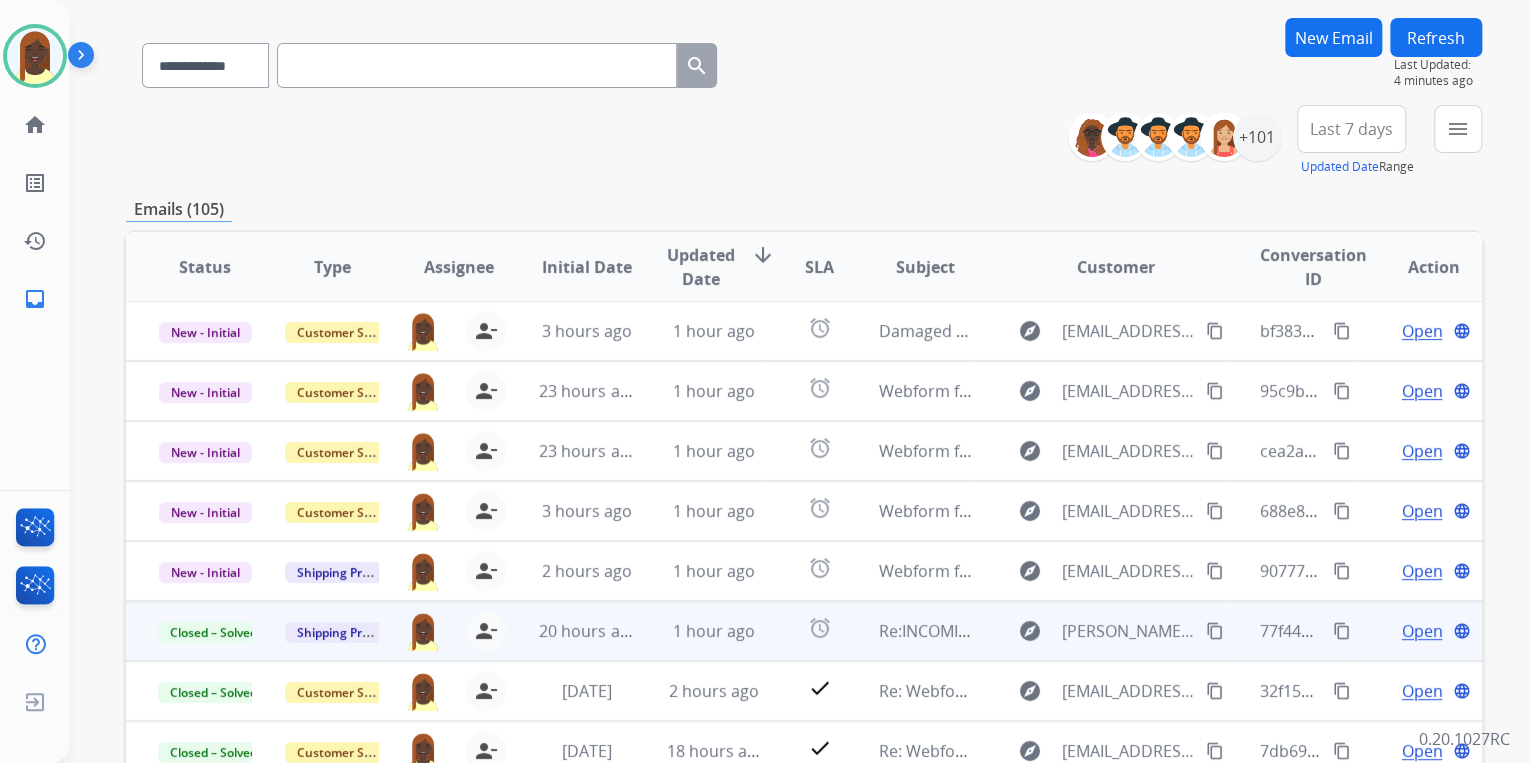 click on "Open" at bounding box center (1421, 631) 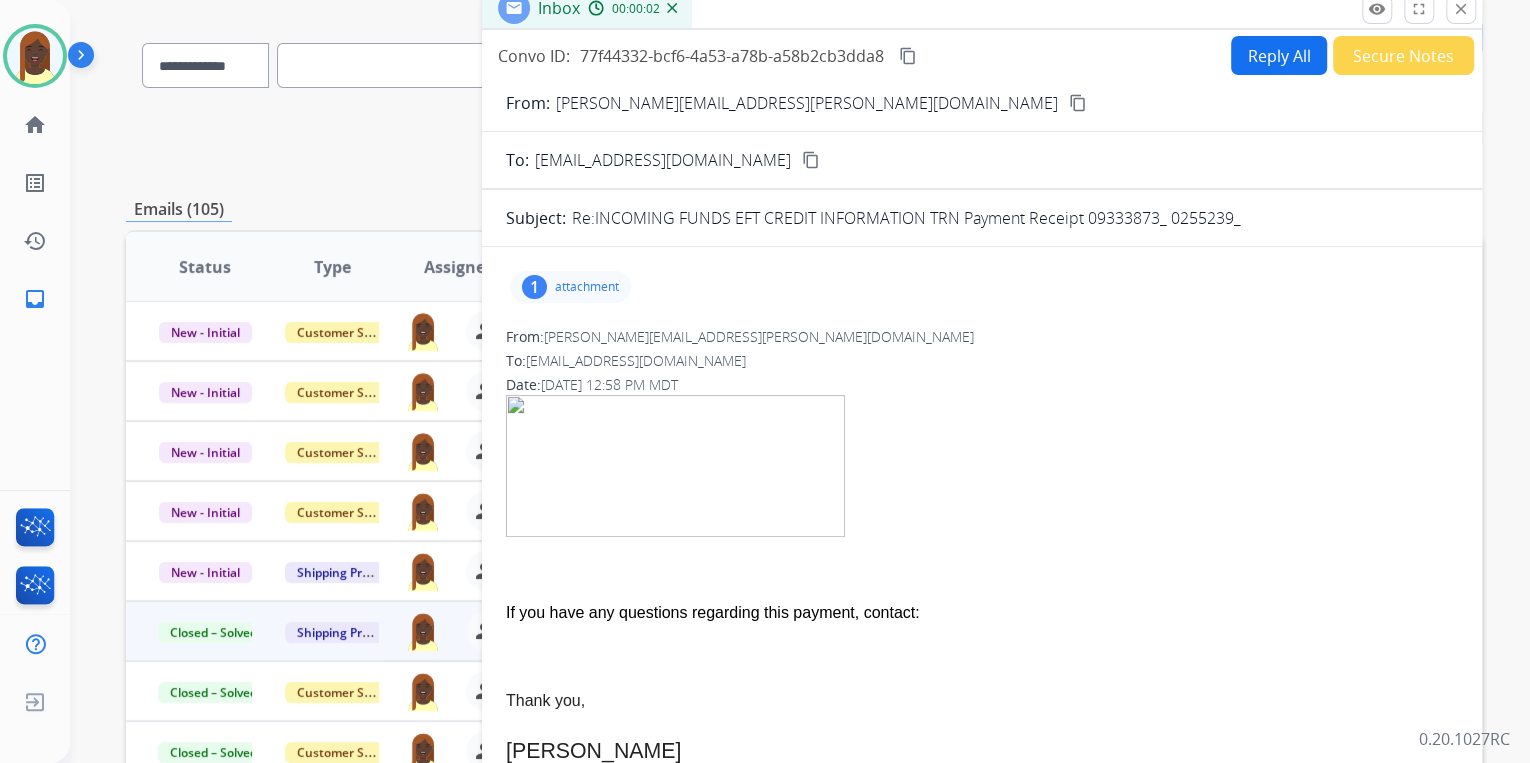 click on "Secure Notes" at bounding box center (1403, 55) 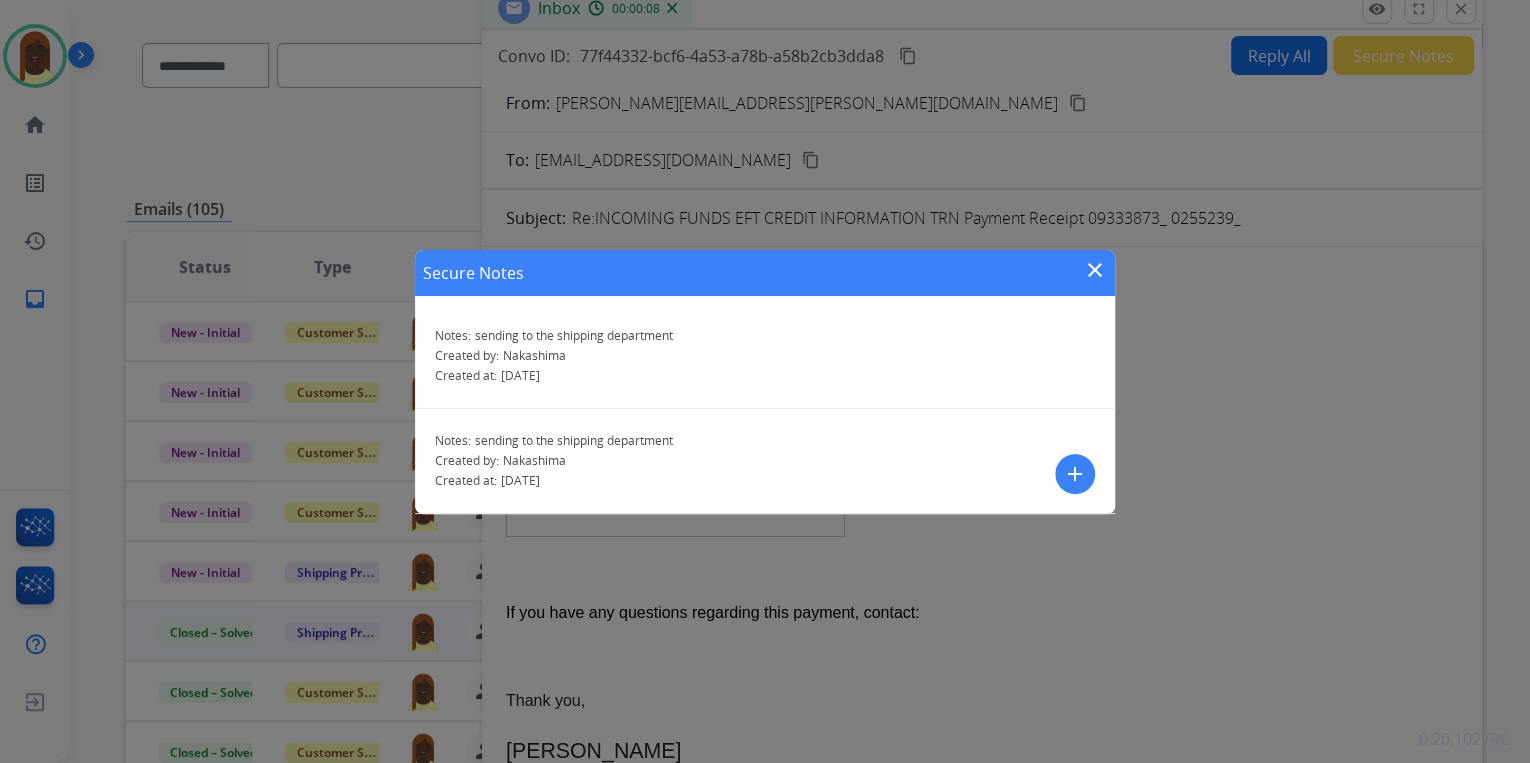 click on "add" at bounding box center [1075, 474] 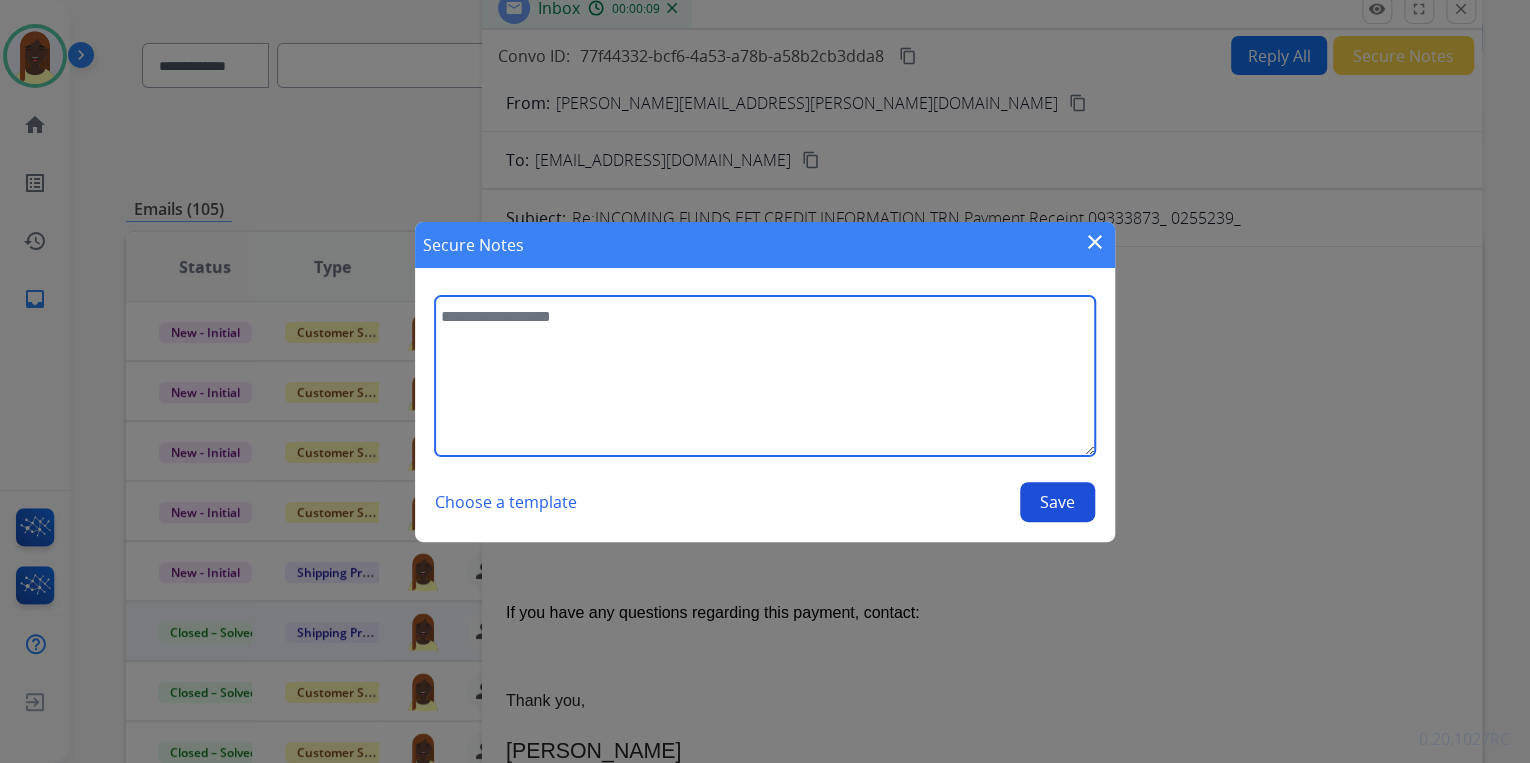 click at bounding box center [765, 376] 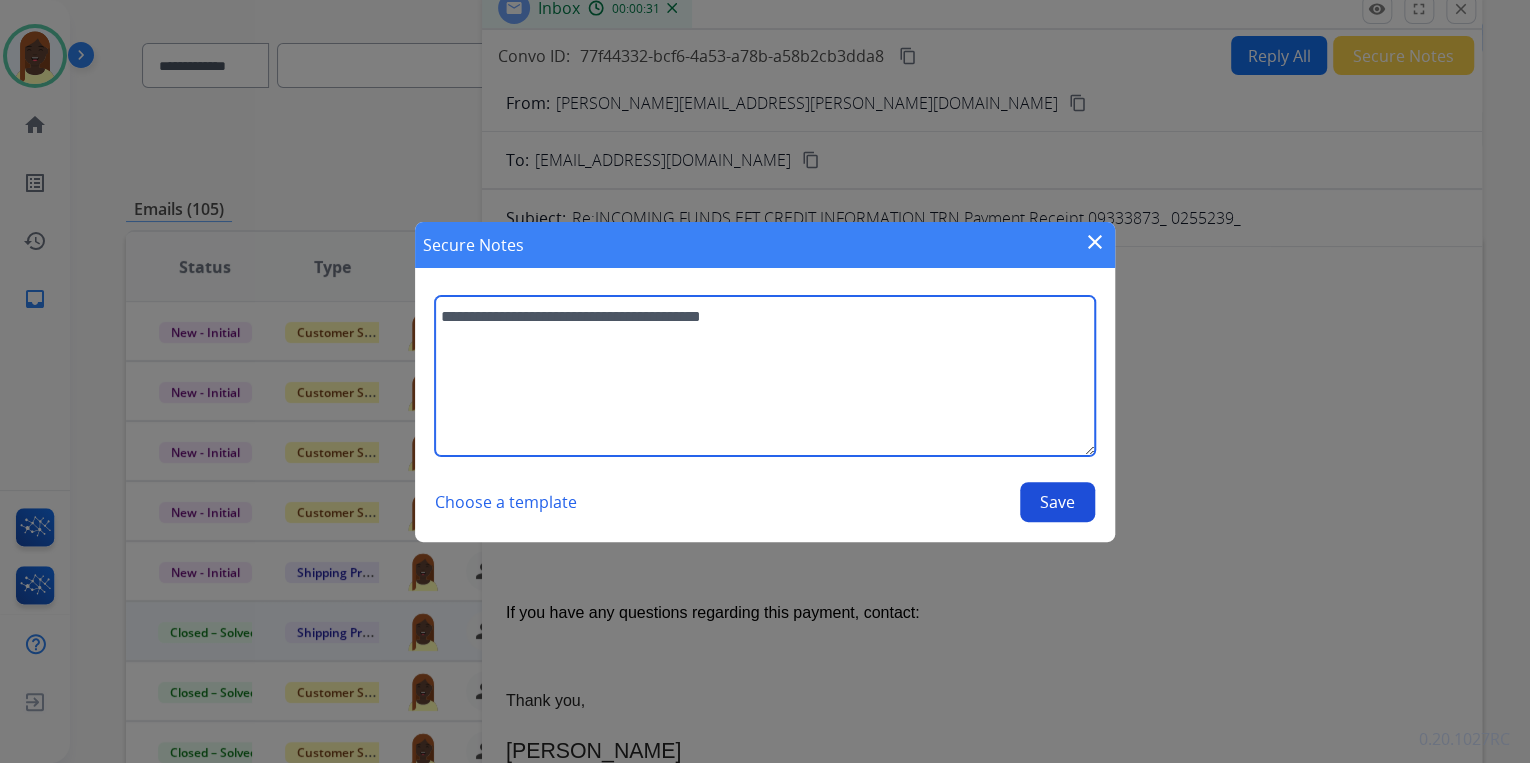type on "**********" 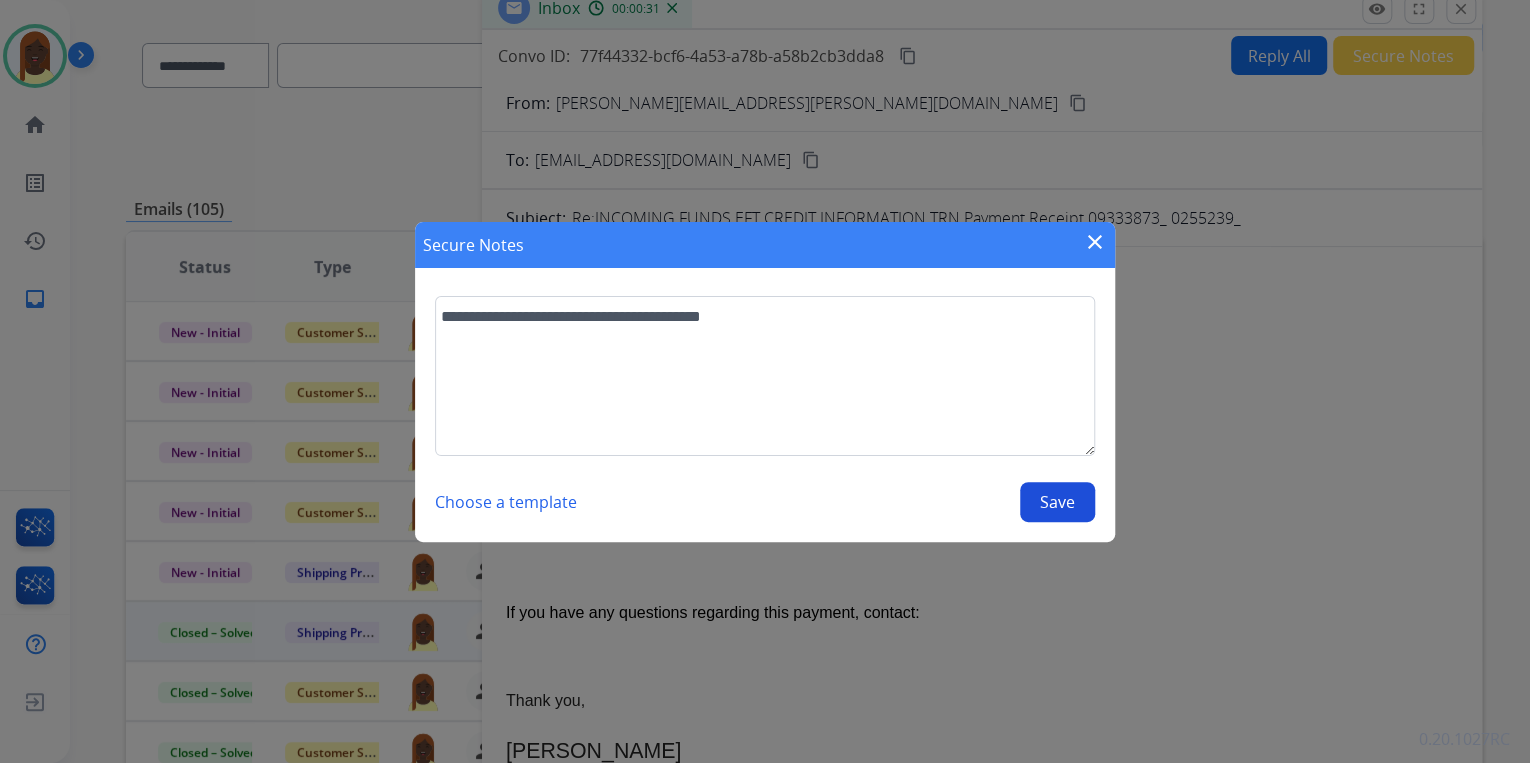click on "Save" at bounding box center (1057, 502) 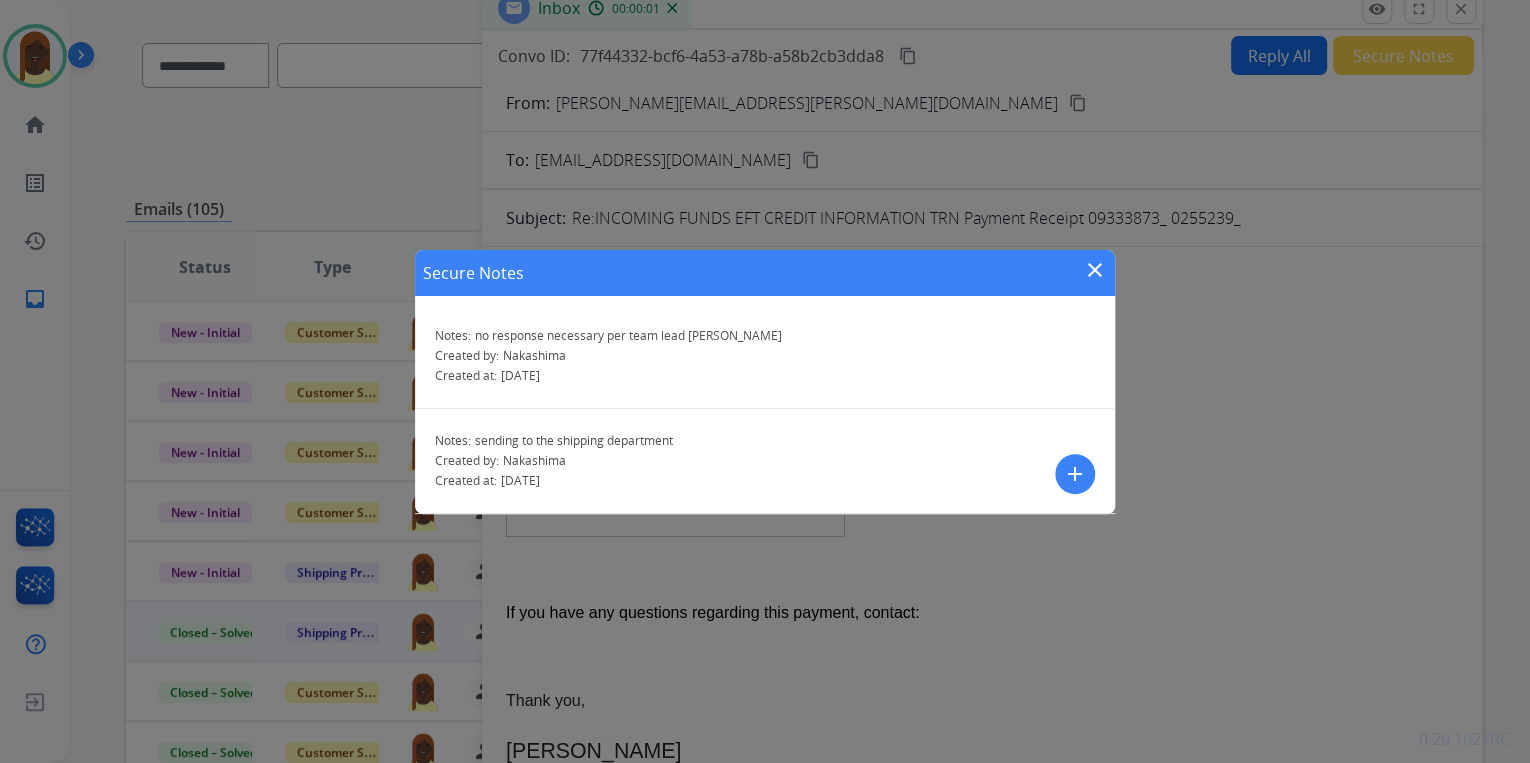 click on "close" at bounding box center [1095, 270] 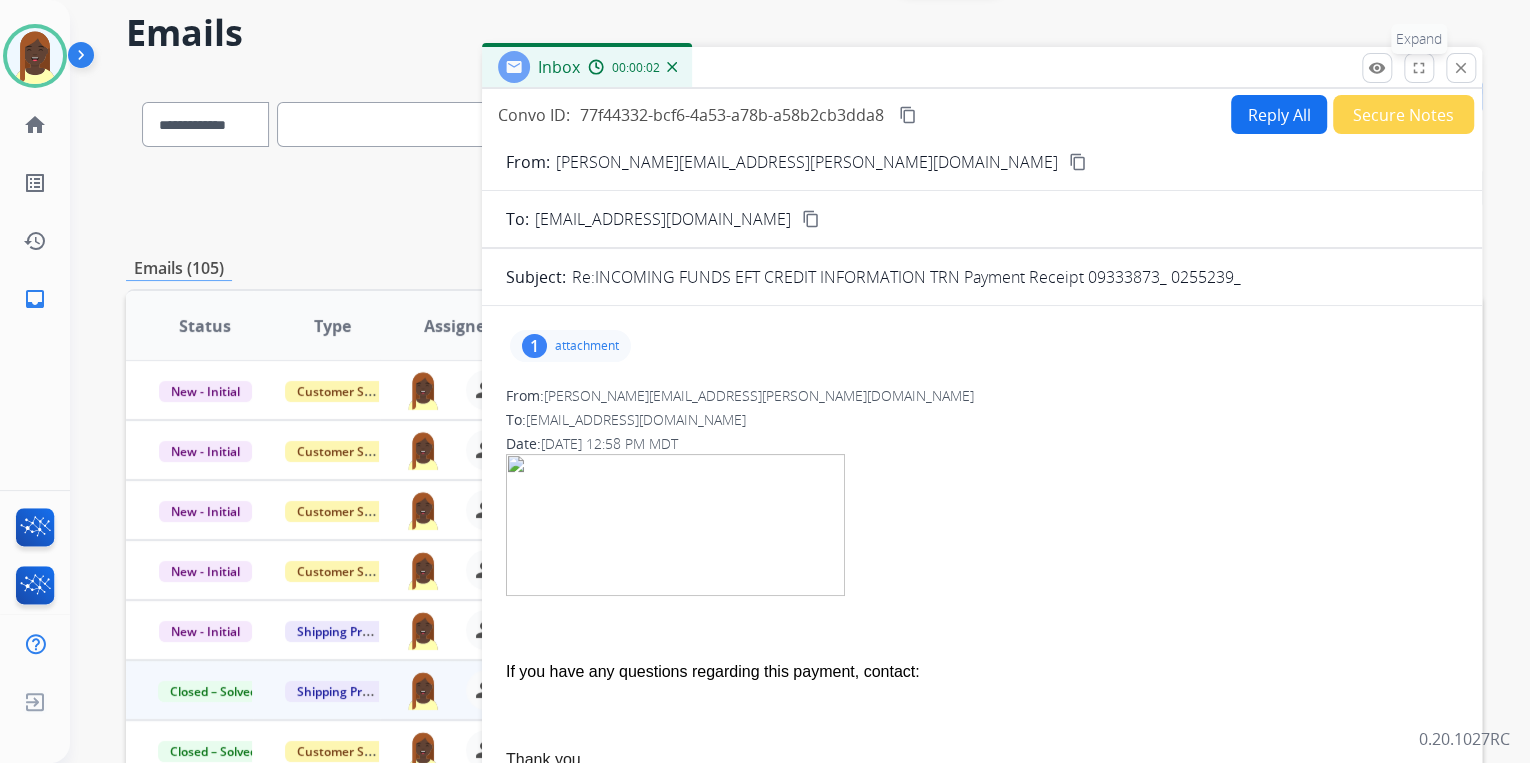 scroll, scrollTop: 0, scrollLeft: 0, axis: both 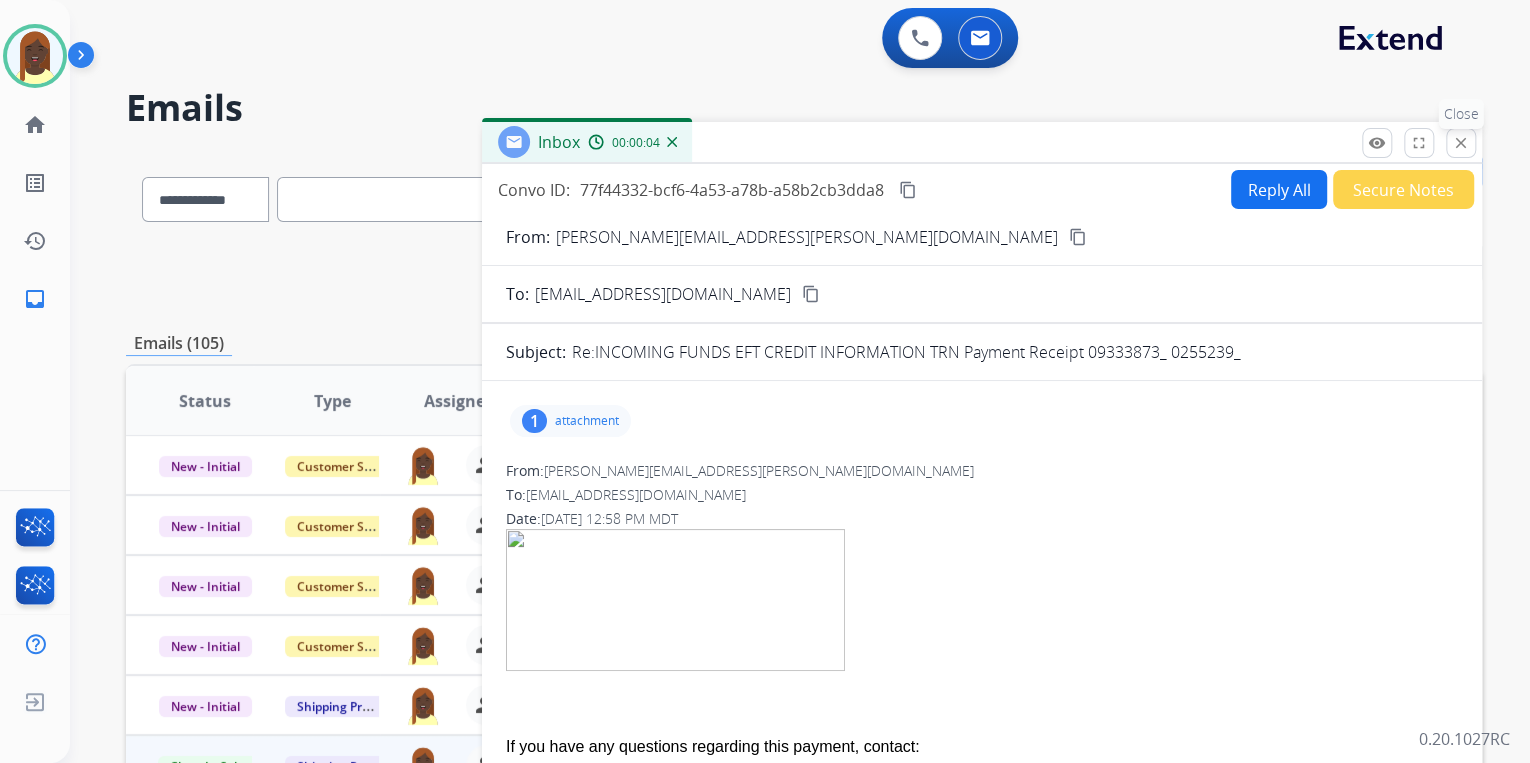 click on "close" at bounding box center (1461, 143) 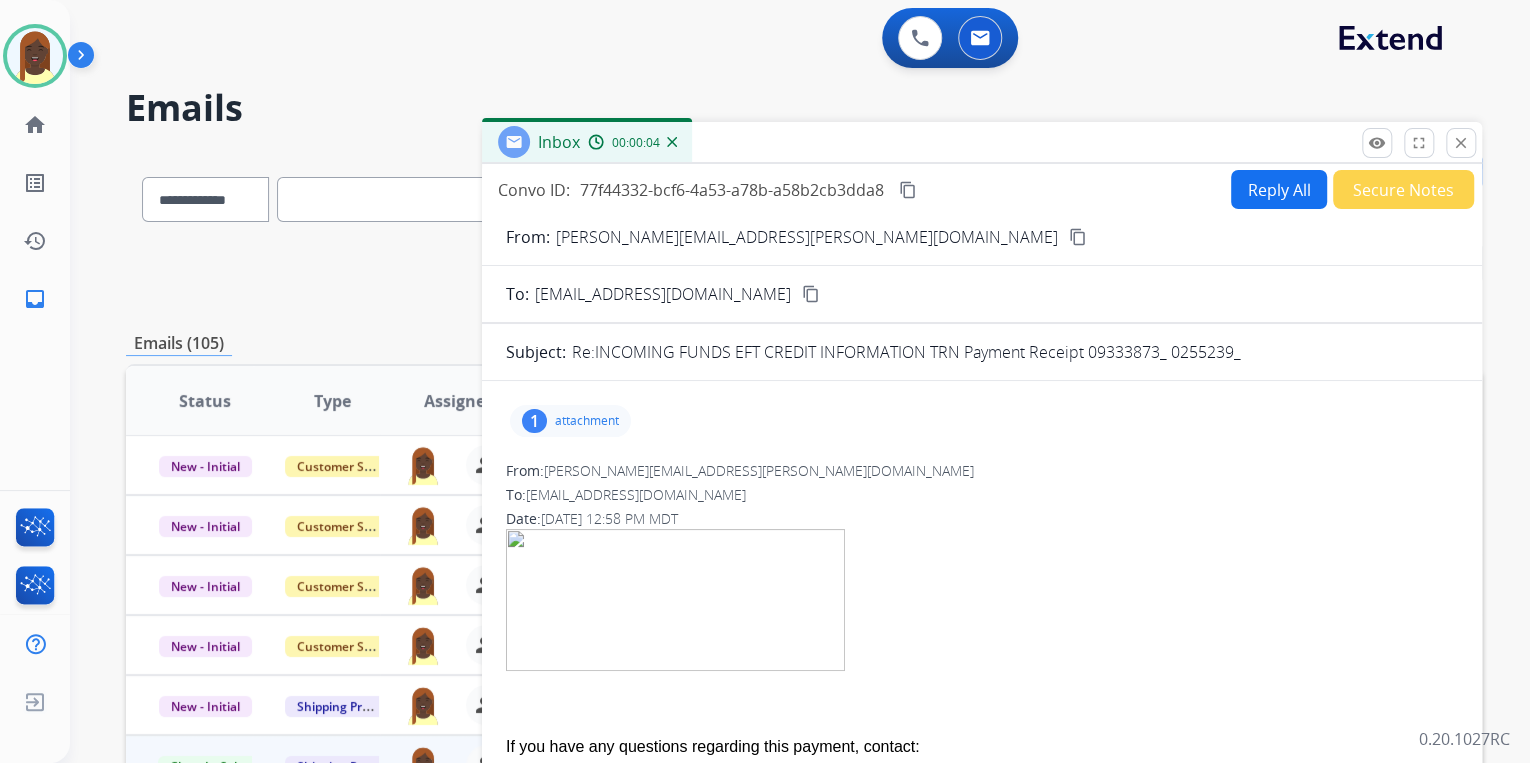 scroll, scrollTop: 17, scrollLeft: 0, axis: vertical 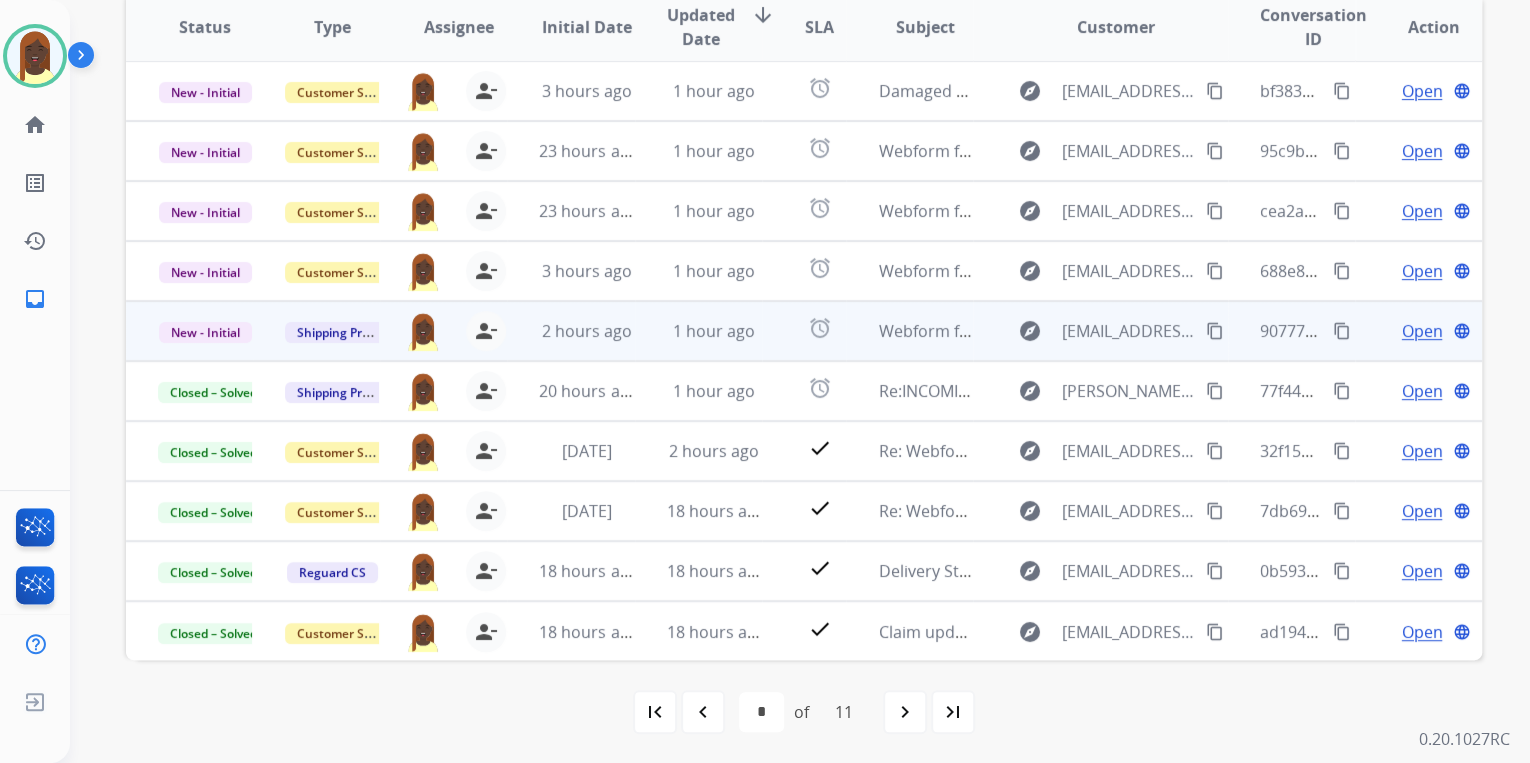 click on "content_copy" at bounding box center [1342, 331] 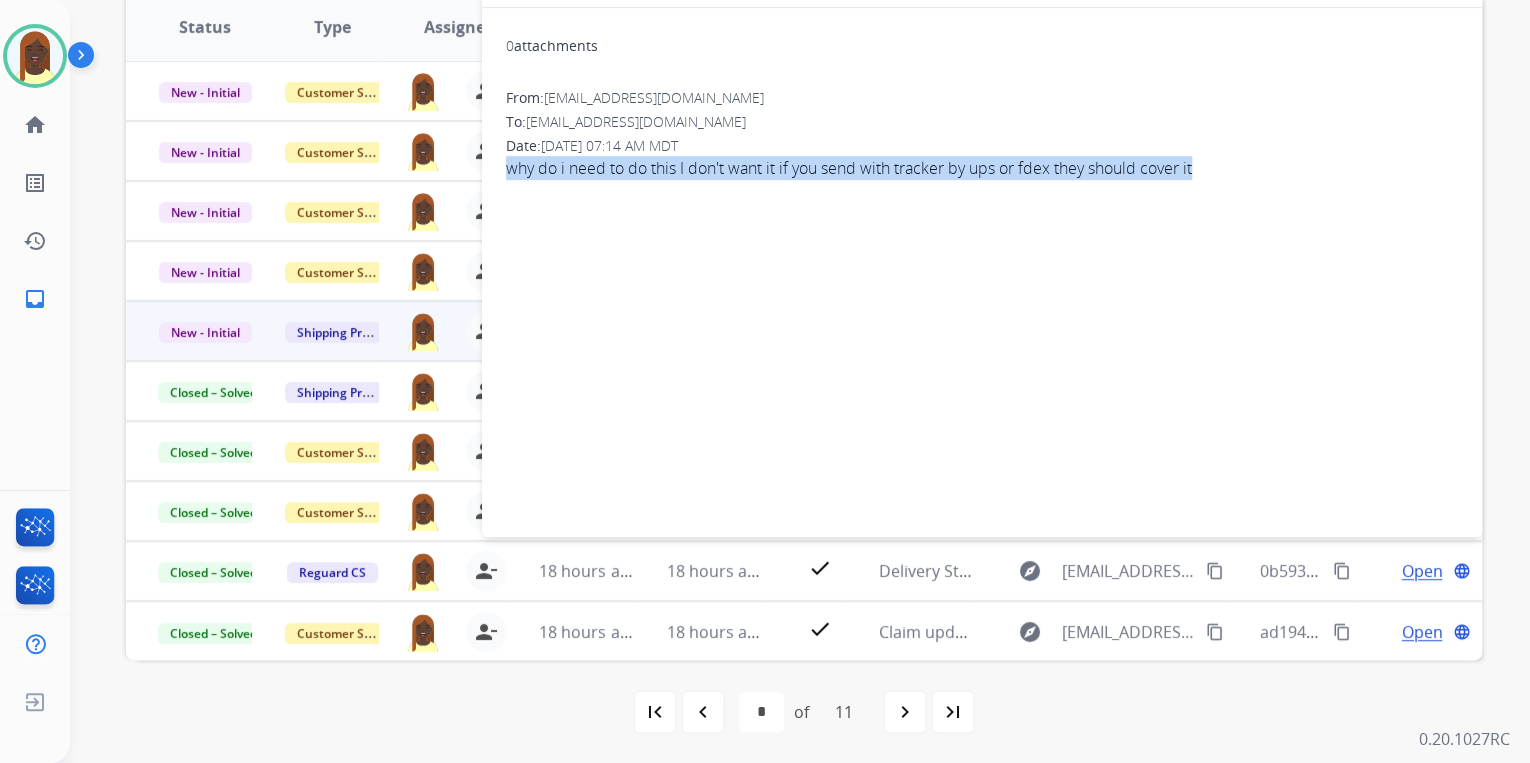 drag, startPoint x: 501, startPoint y: 172, endPoint x: 1208, endPoint y: 192, distance: 707.28284 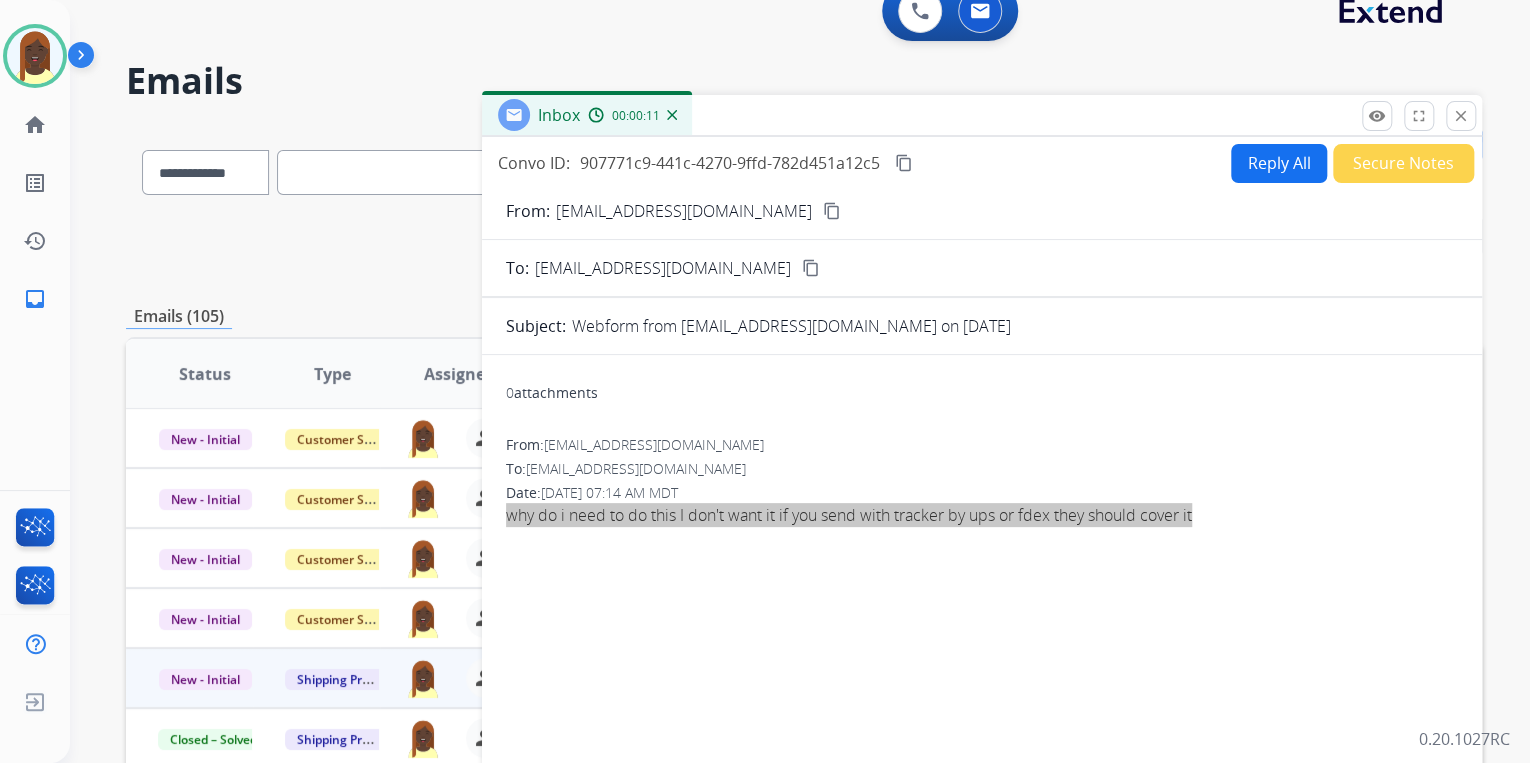 scroll, scrollTop: 0, scrollLeft: 0, axis: both 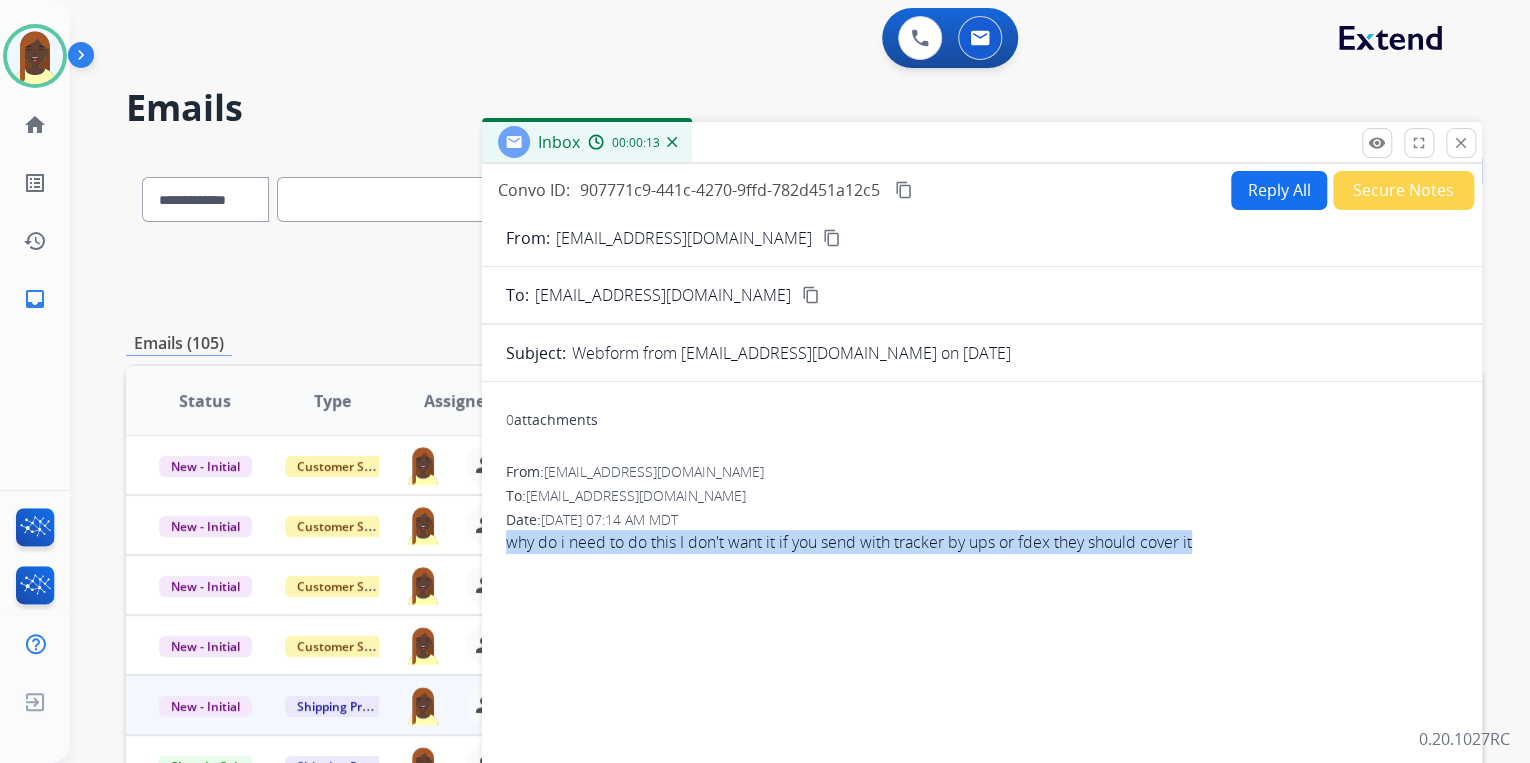 click on "content_copy" at bounding box center [832, 238] 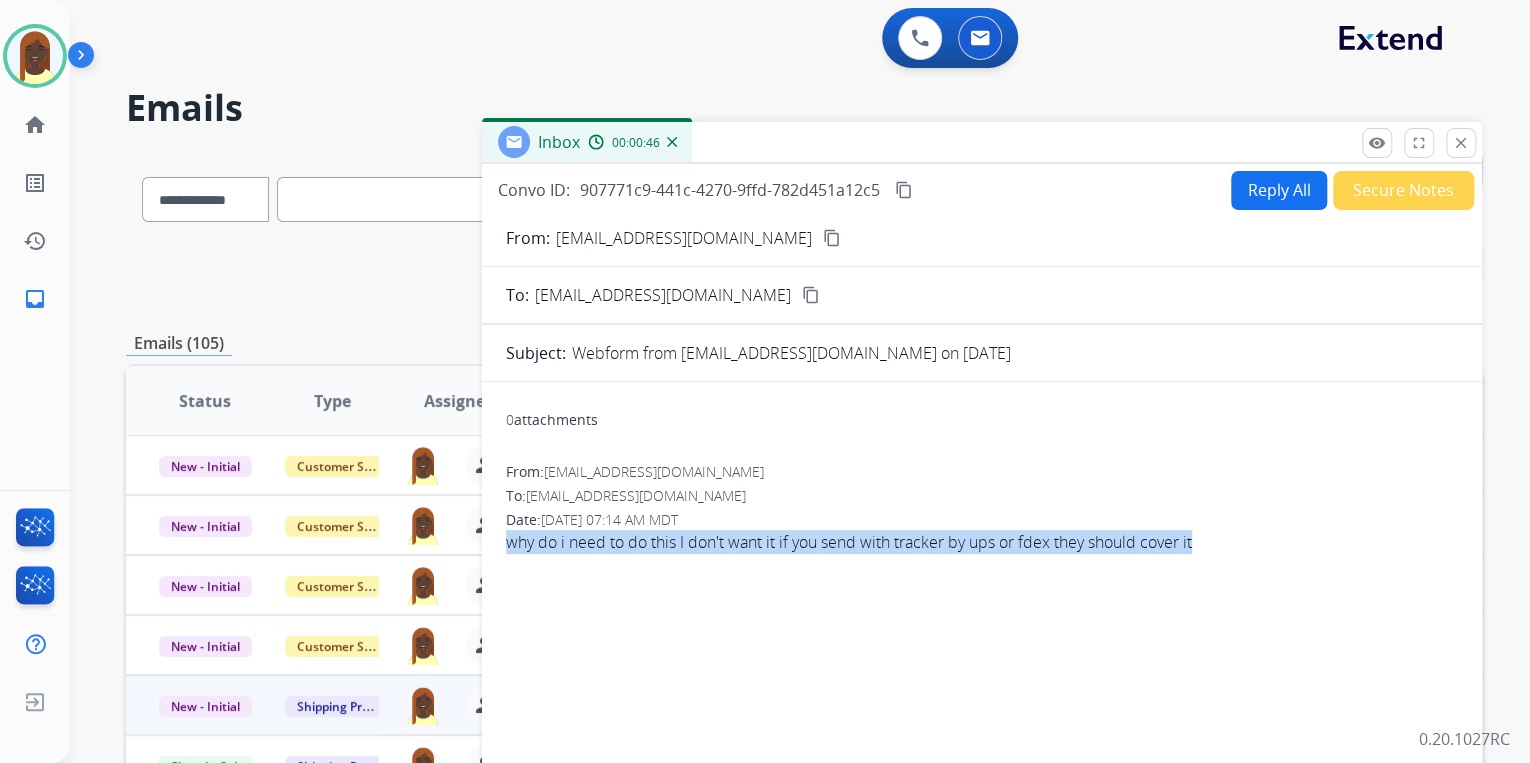 click on "Reply All" at bounding box center [1279, 190] 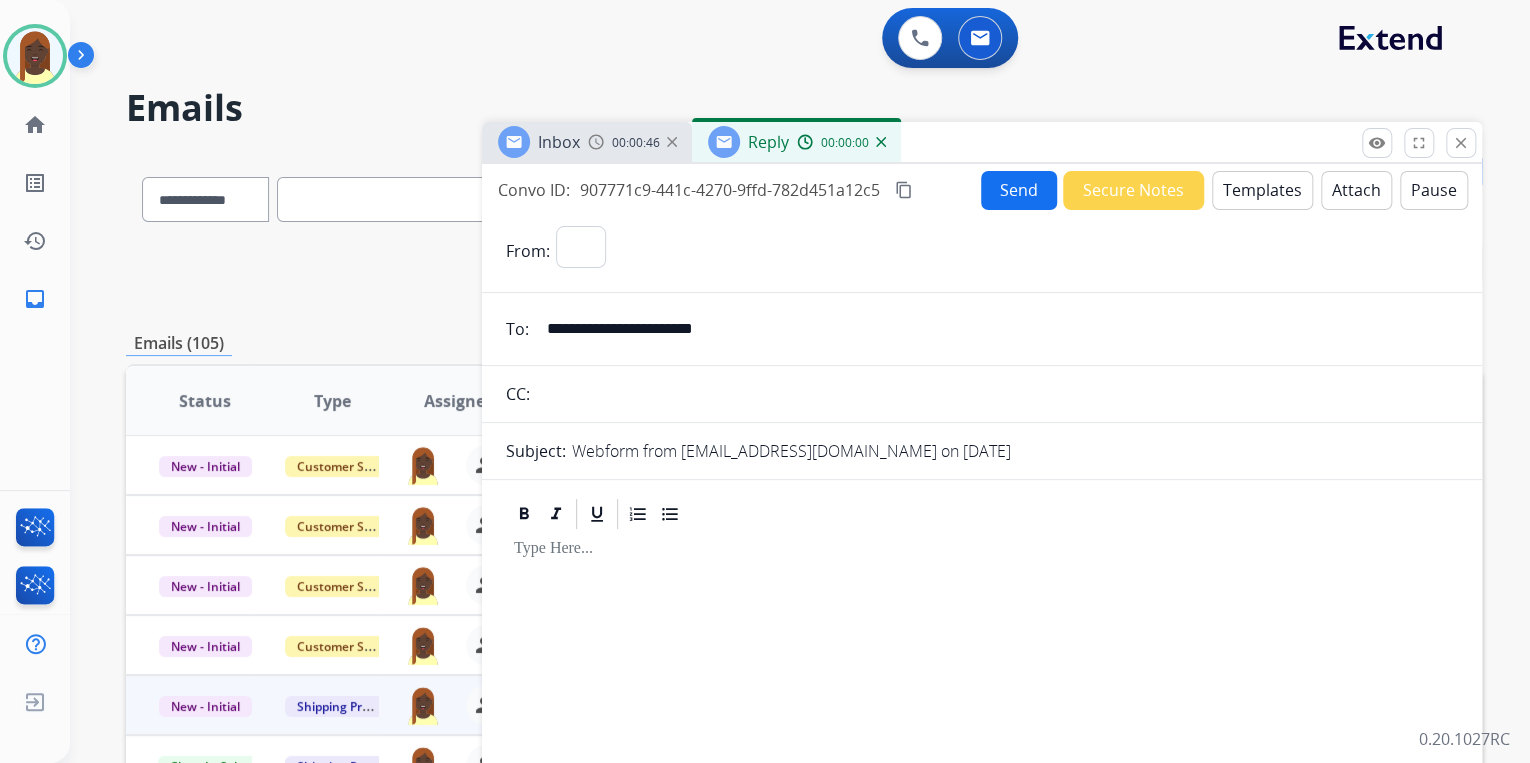 select on "**********" 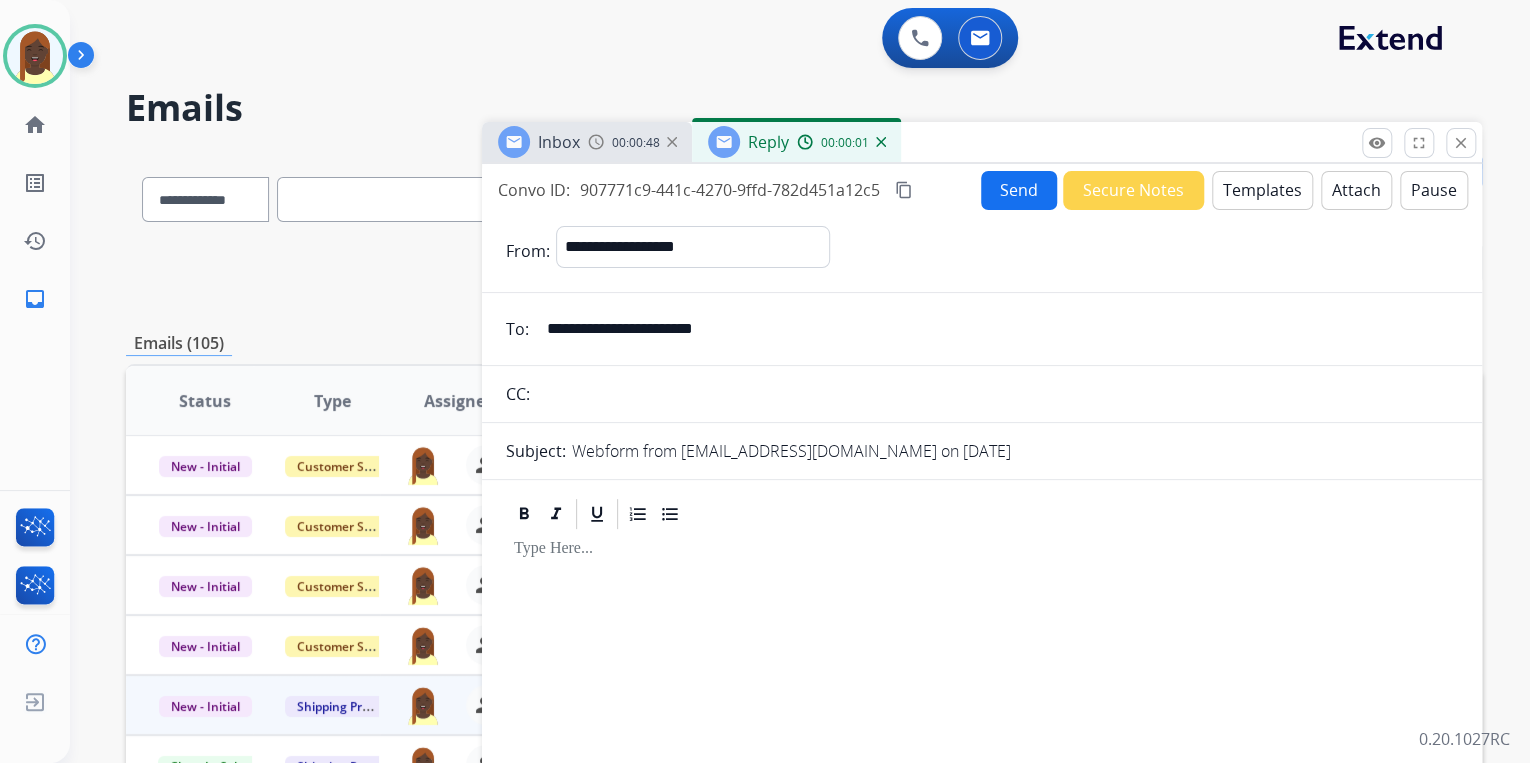 click on "Templates" at bounding box center (1262, 190) 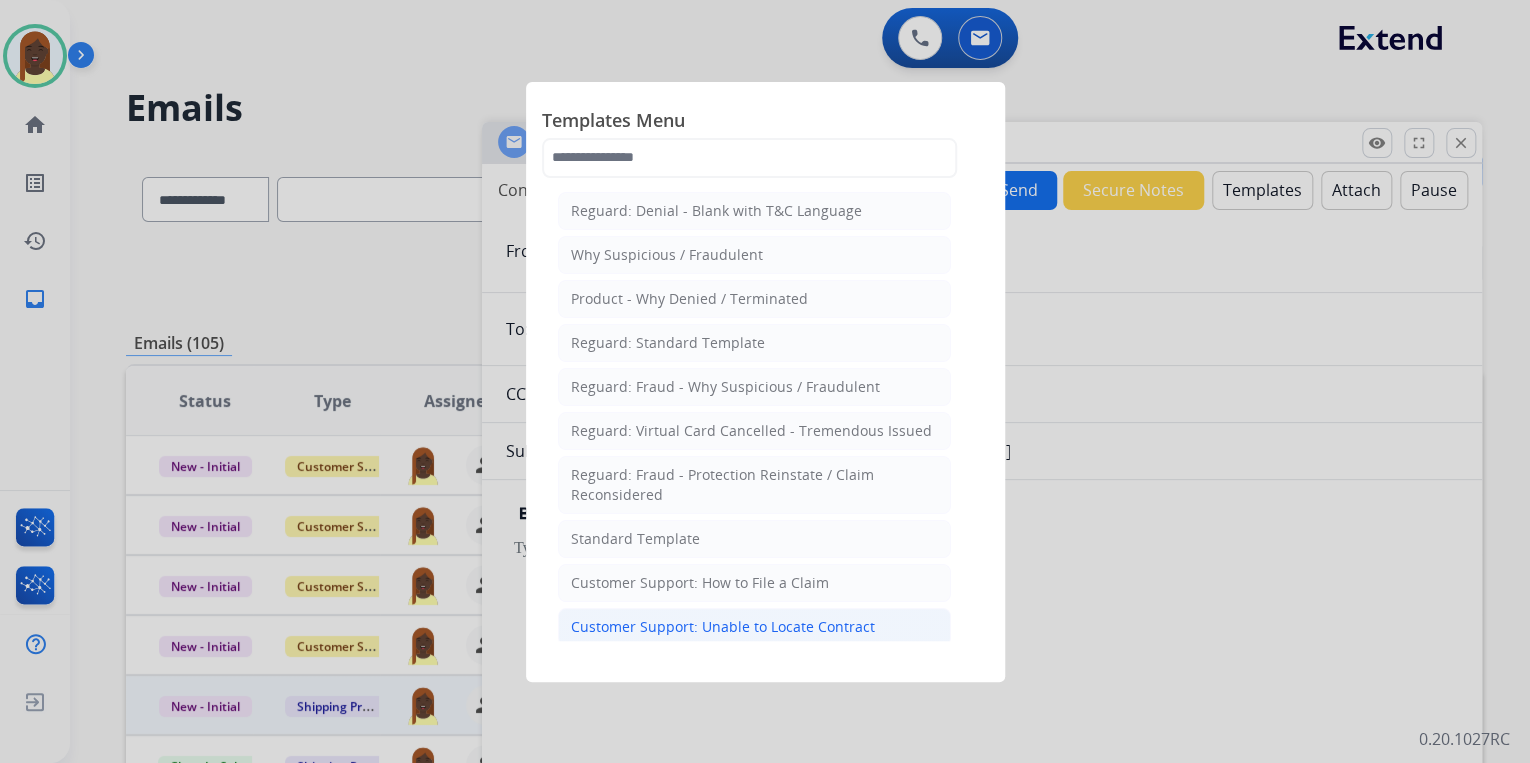 click on "Customer Support: Unable to Locate Contract" 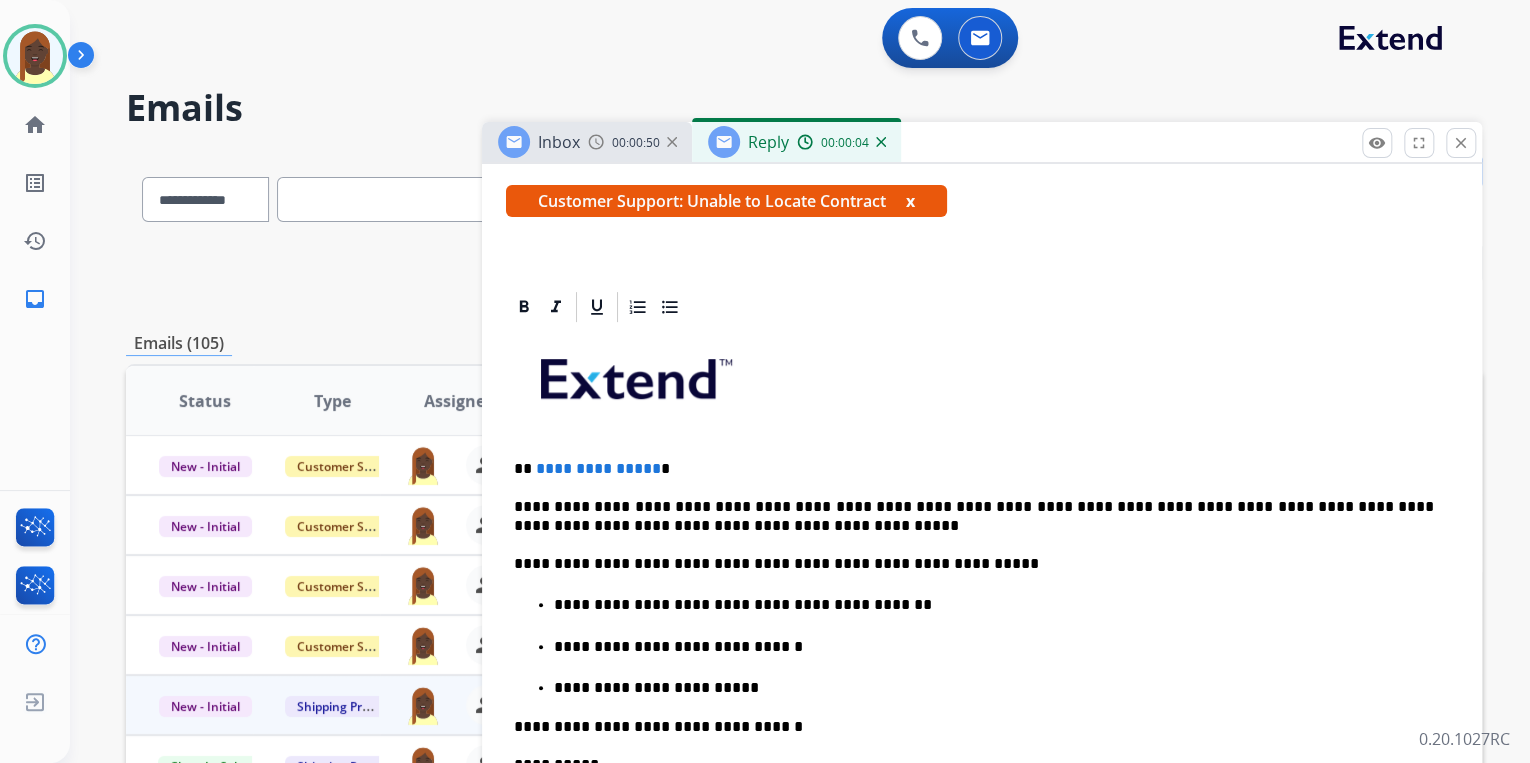 scroll, scrollTop: 400, scrollLeft: 0, axis: vertical 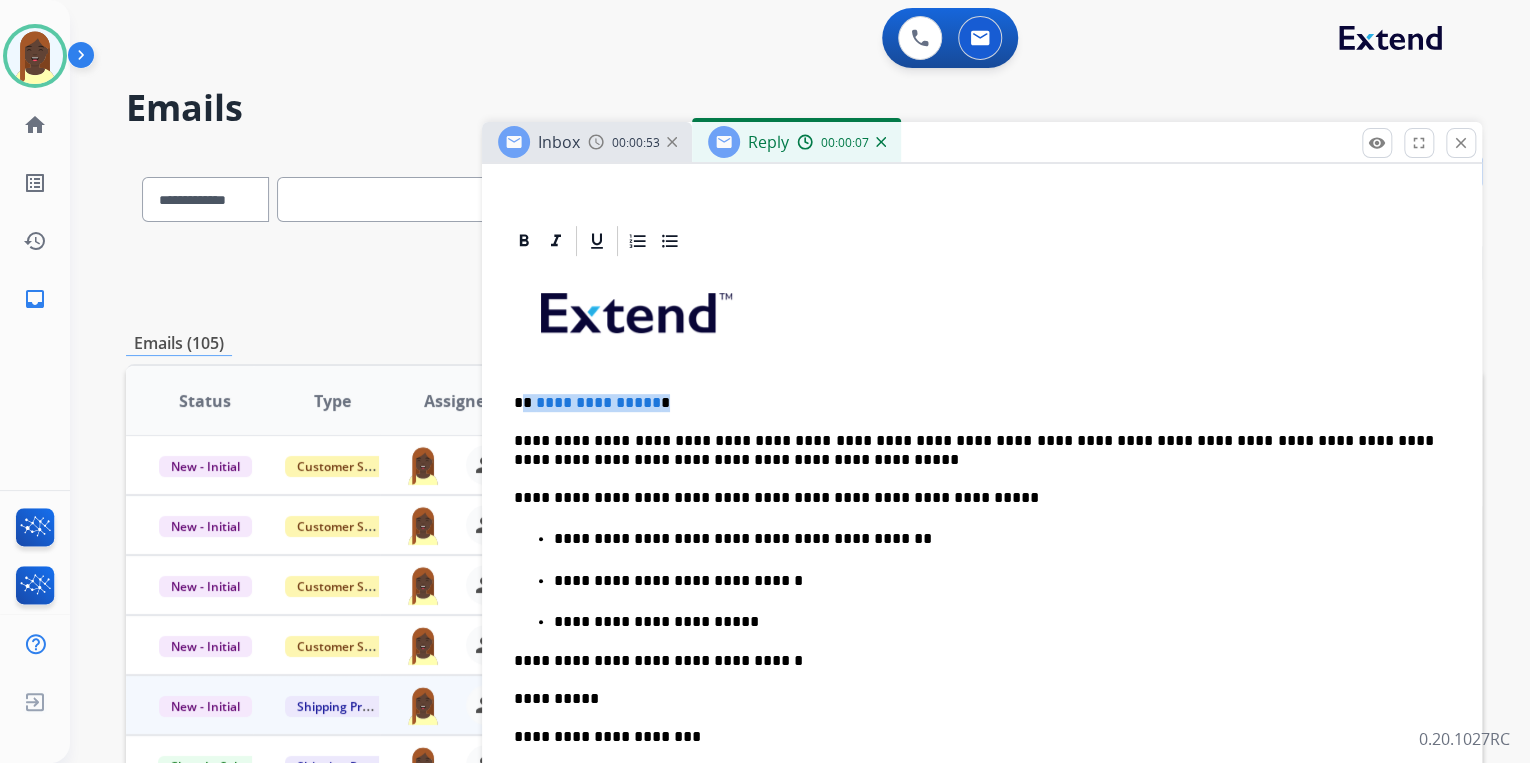 drag, startPoint x: 527, startPoint y: 401, endPoint x: 685, endPoint y: 404, distance: 158.02847 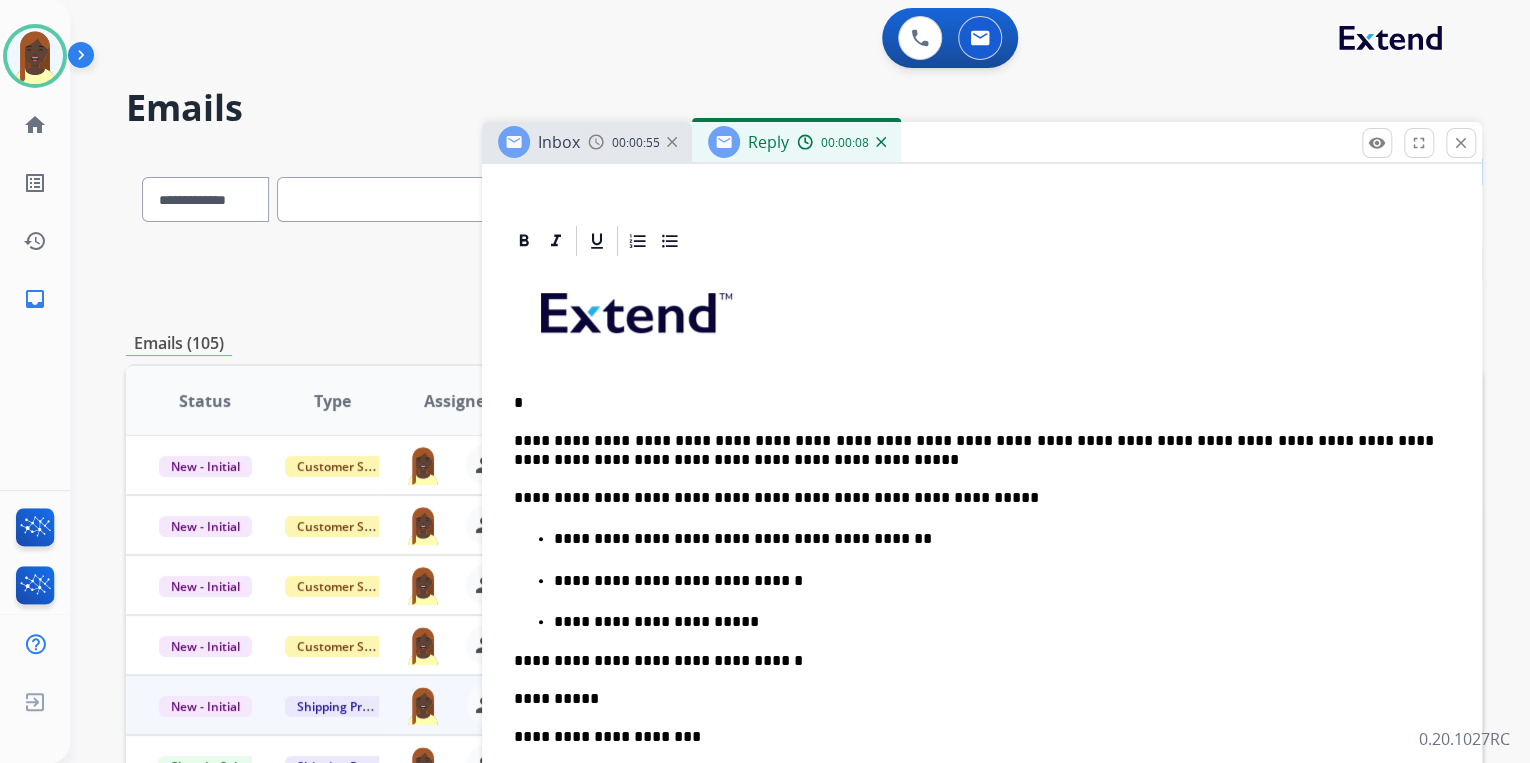 type 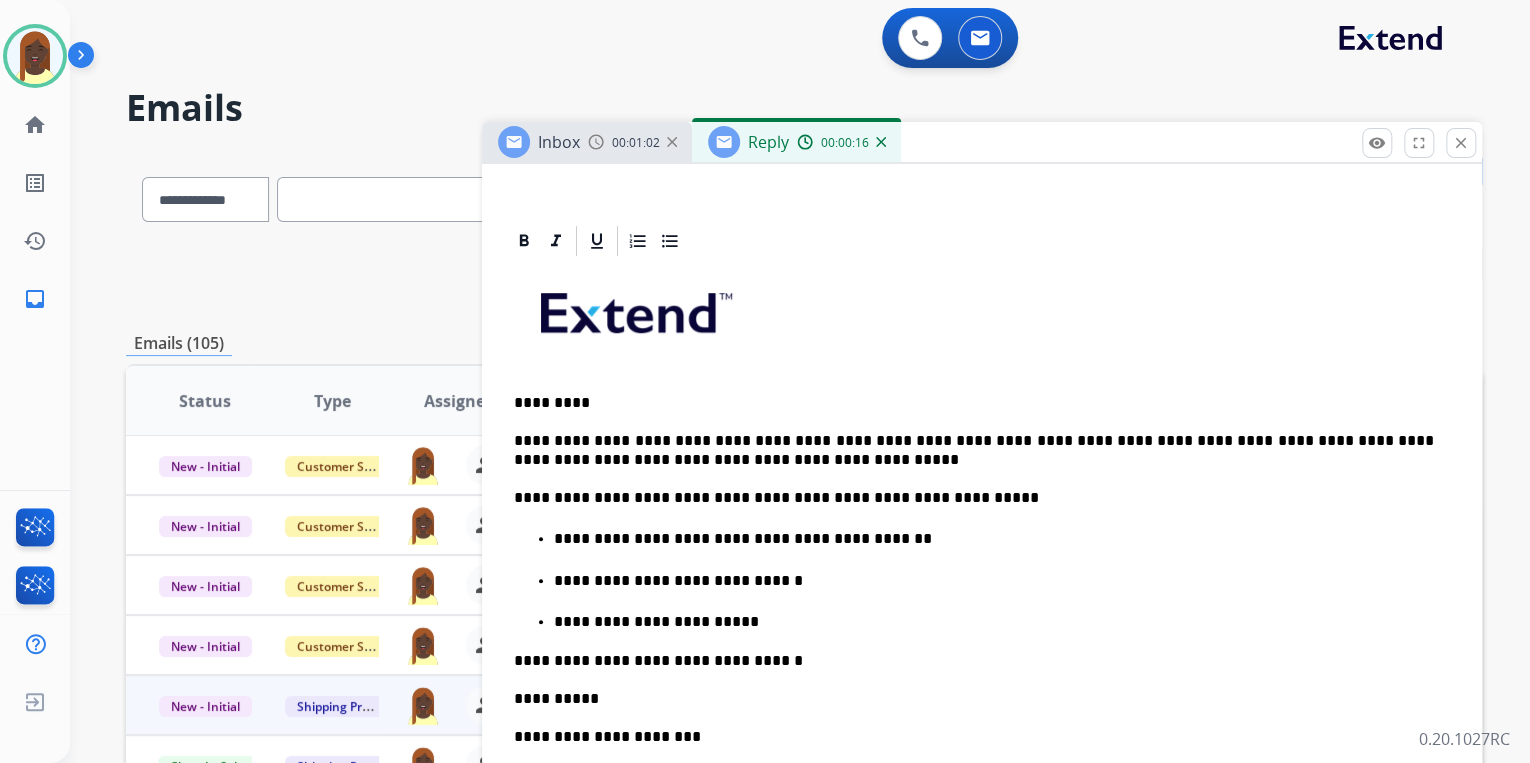 scroll, scrollTop: 638, scrollLeft: 0, axis: vertical 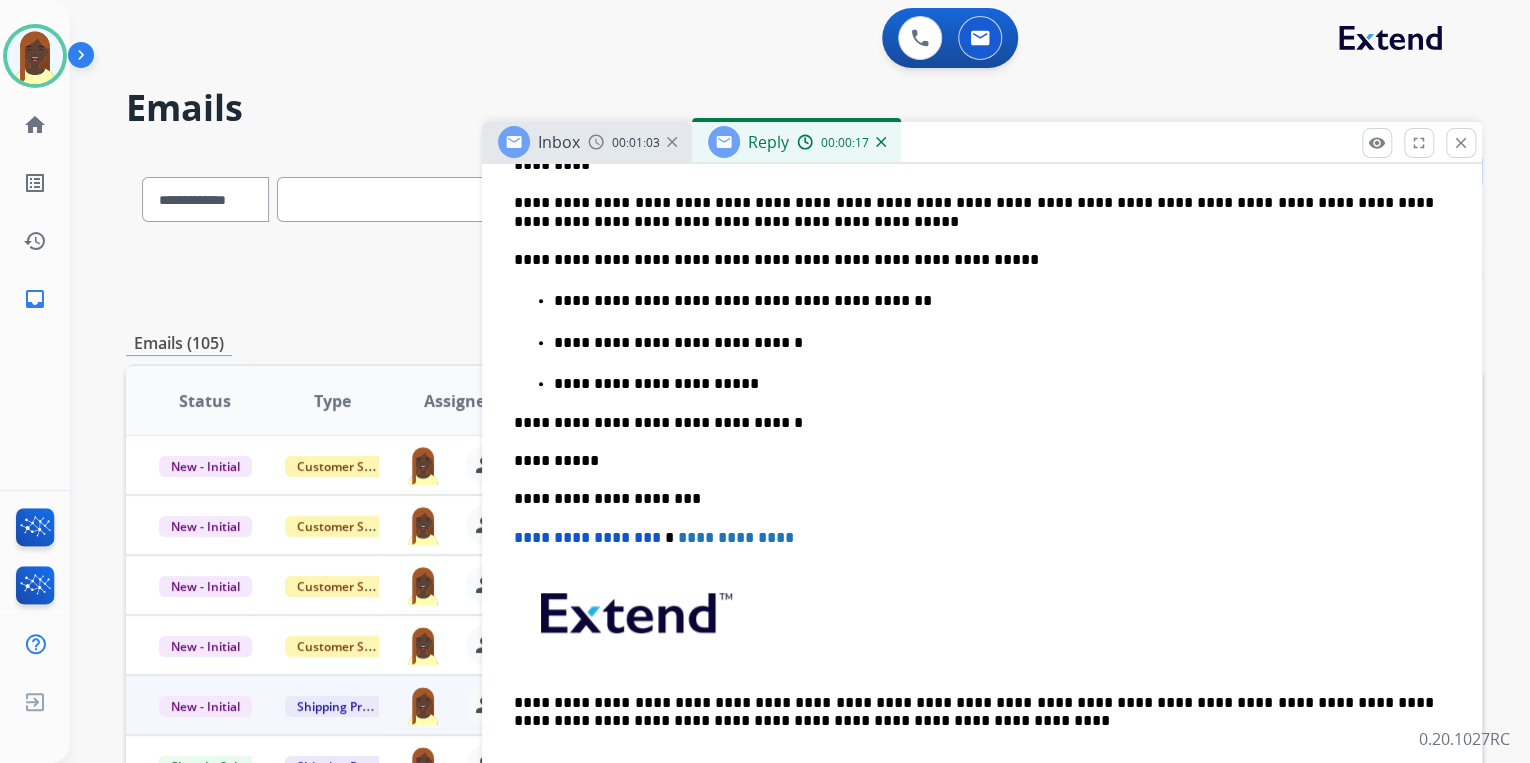 click on "**********" at bounding box center (994, 384) 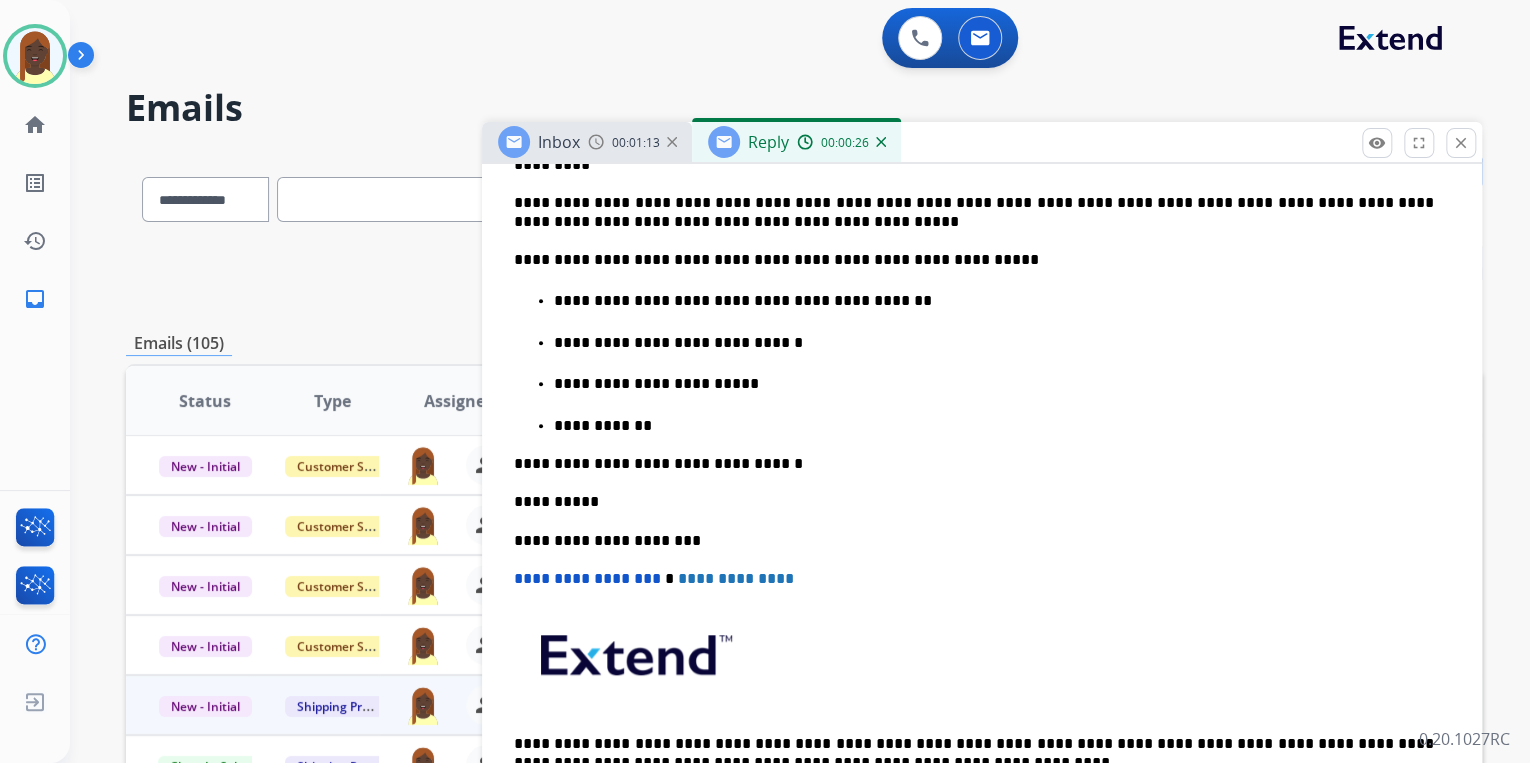 click on "**********" at bounding box center [982, 428] 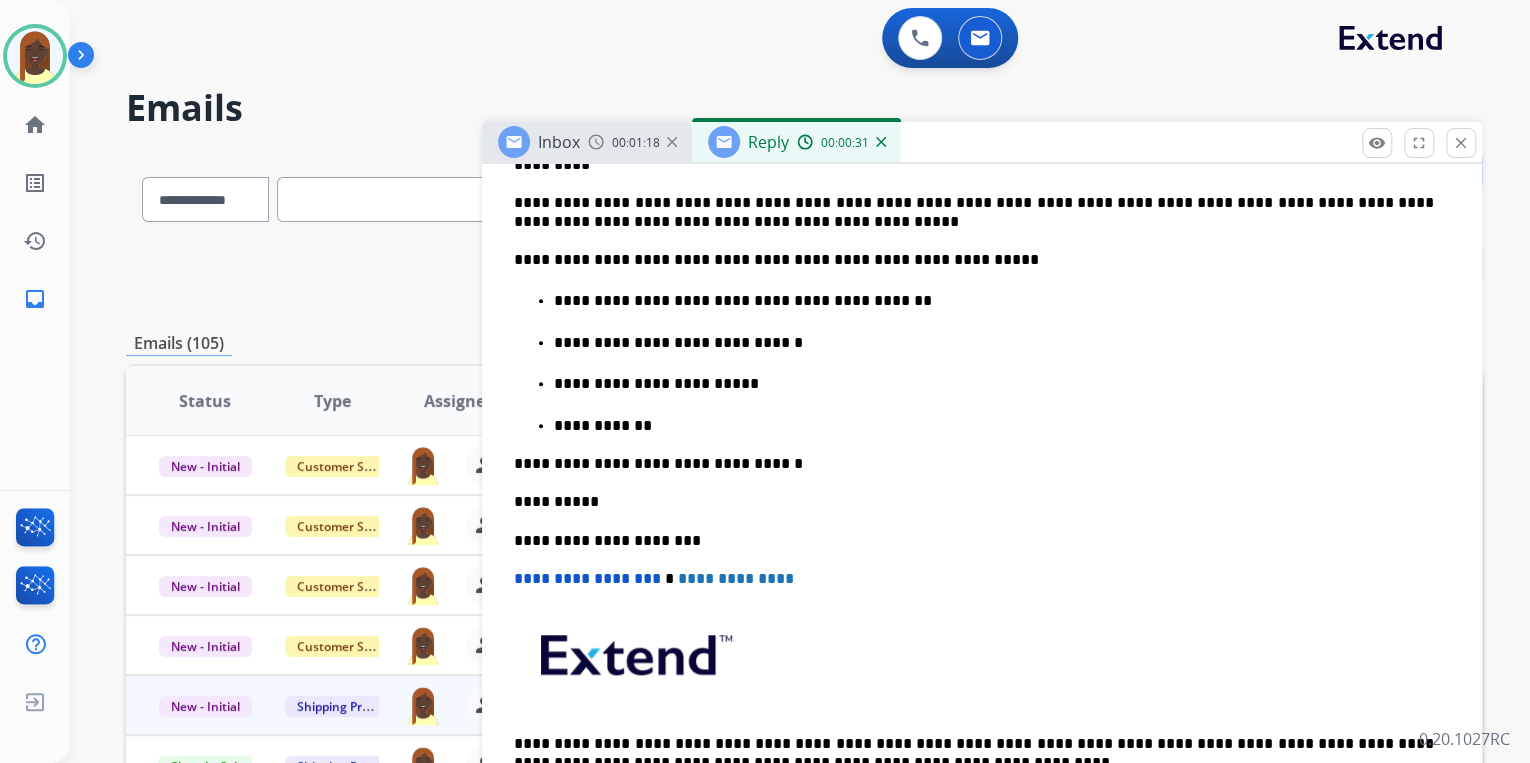 click on "**********" at bounding box center (982, 428) 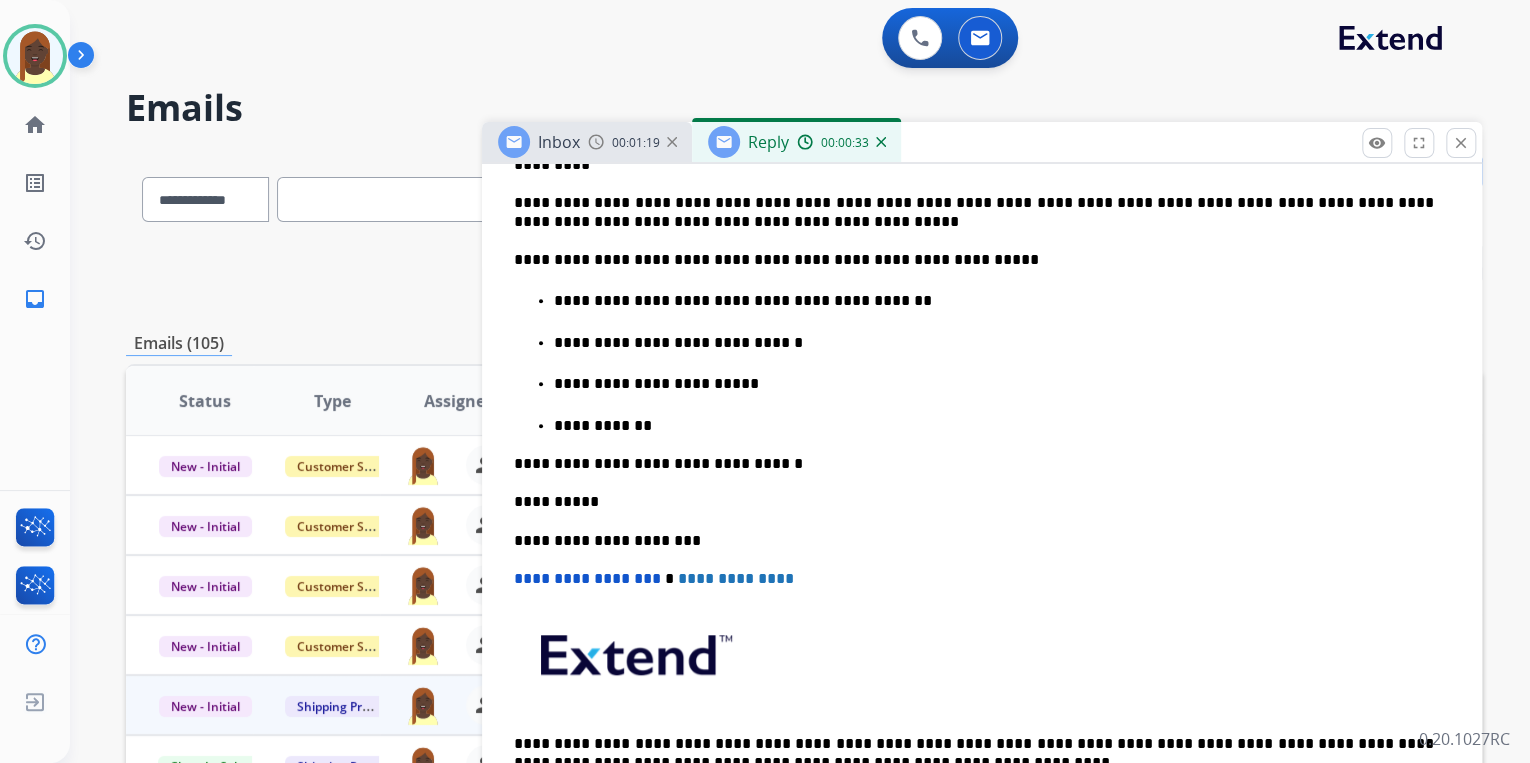 click on "**********" at bounding box center (982, 428) 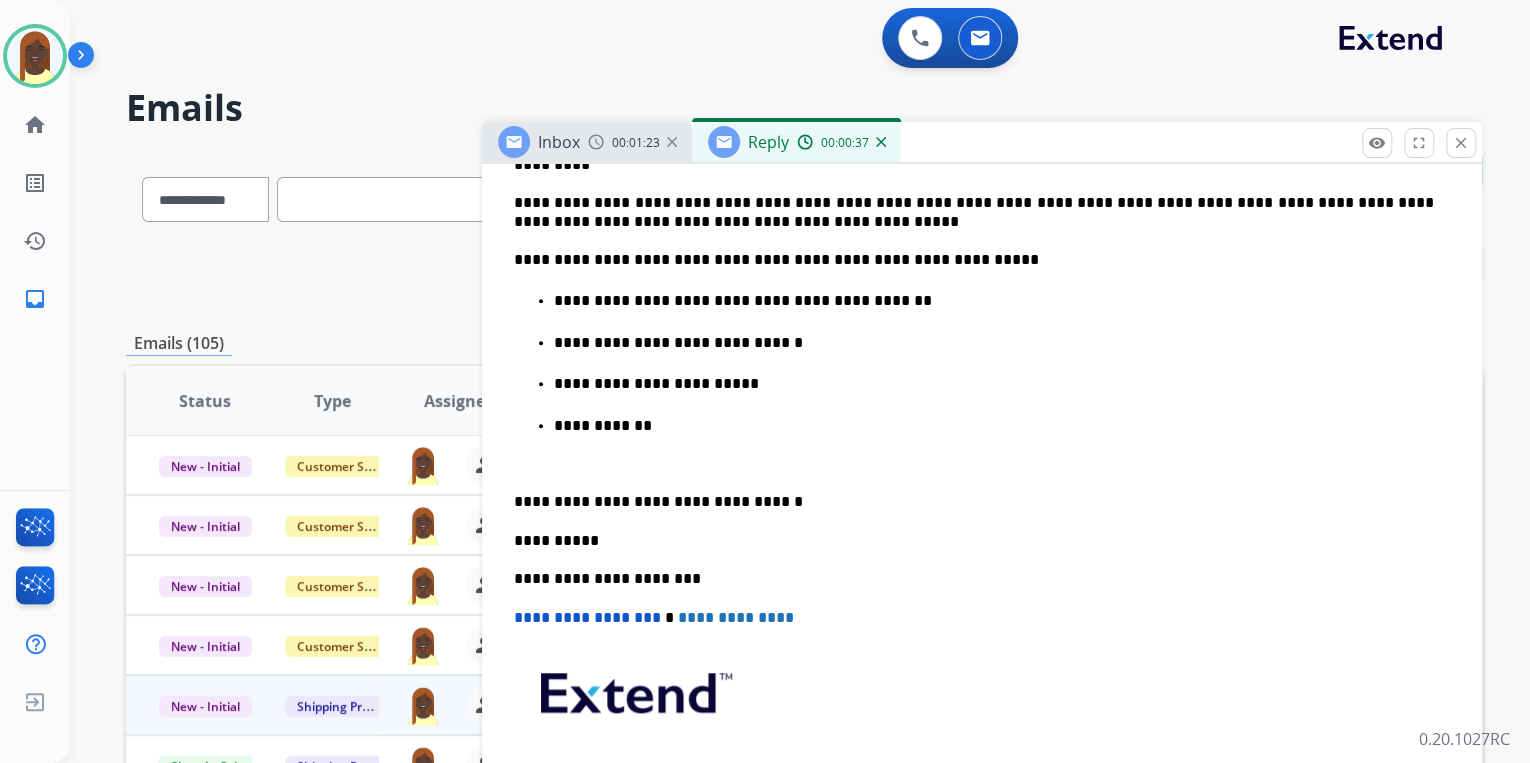 click at bounding box center (974, 464) 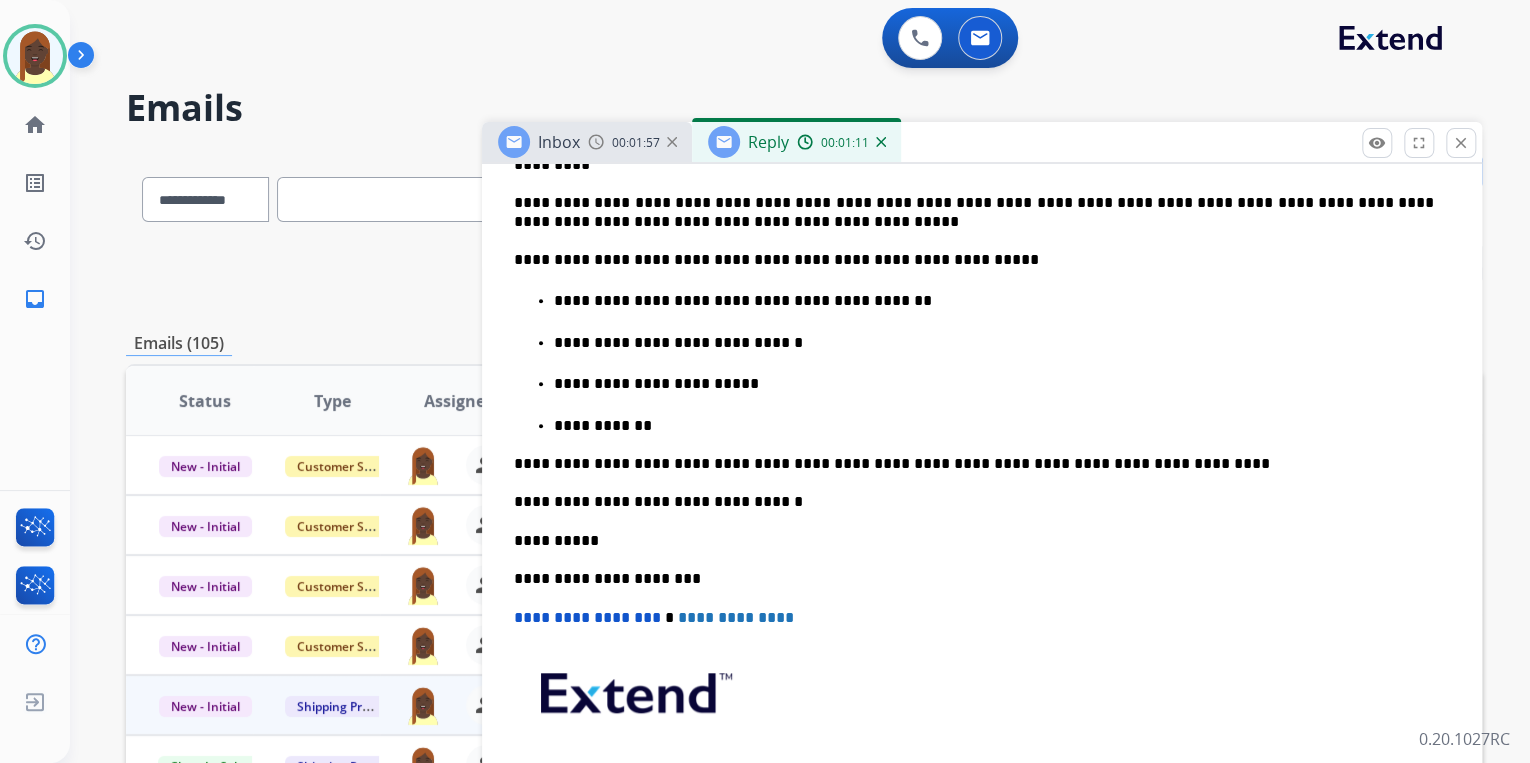 click on "**********" at bounding box center (974, 464) 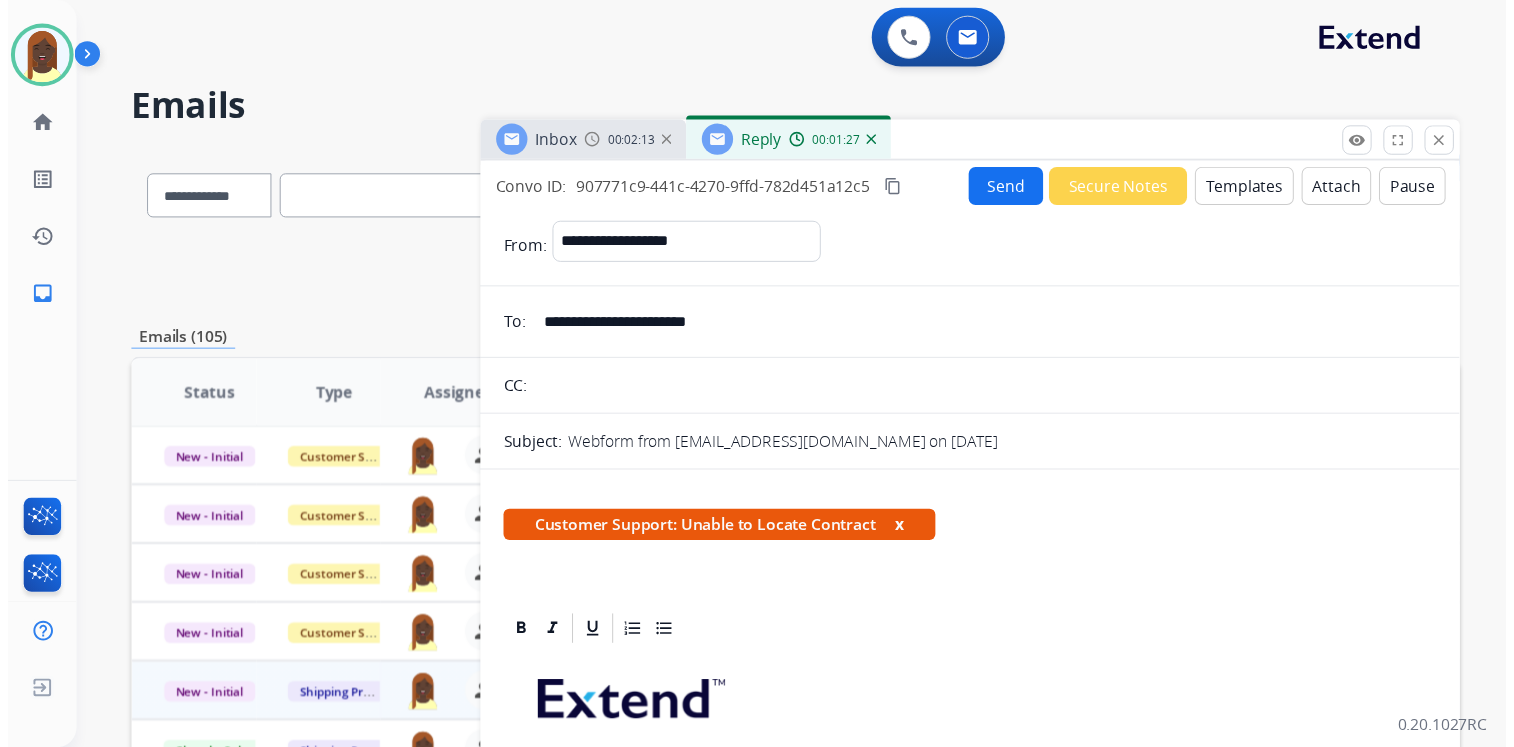 scroll, scrollTop: 0, scrollLeft: 0, axis: both 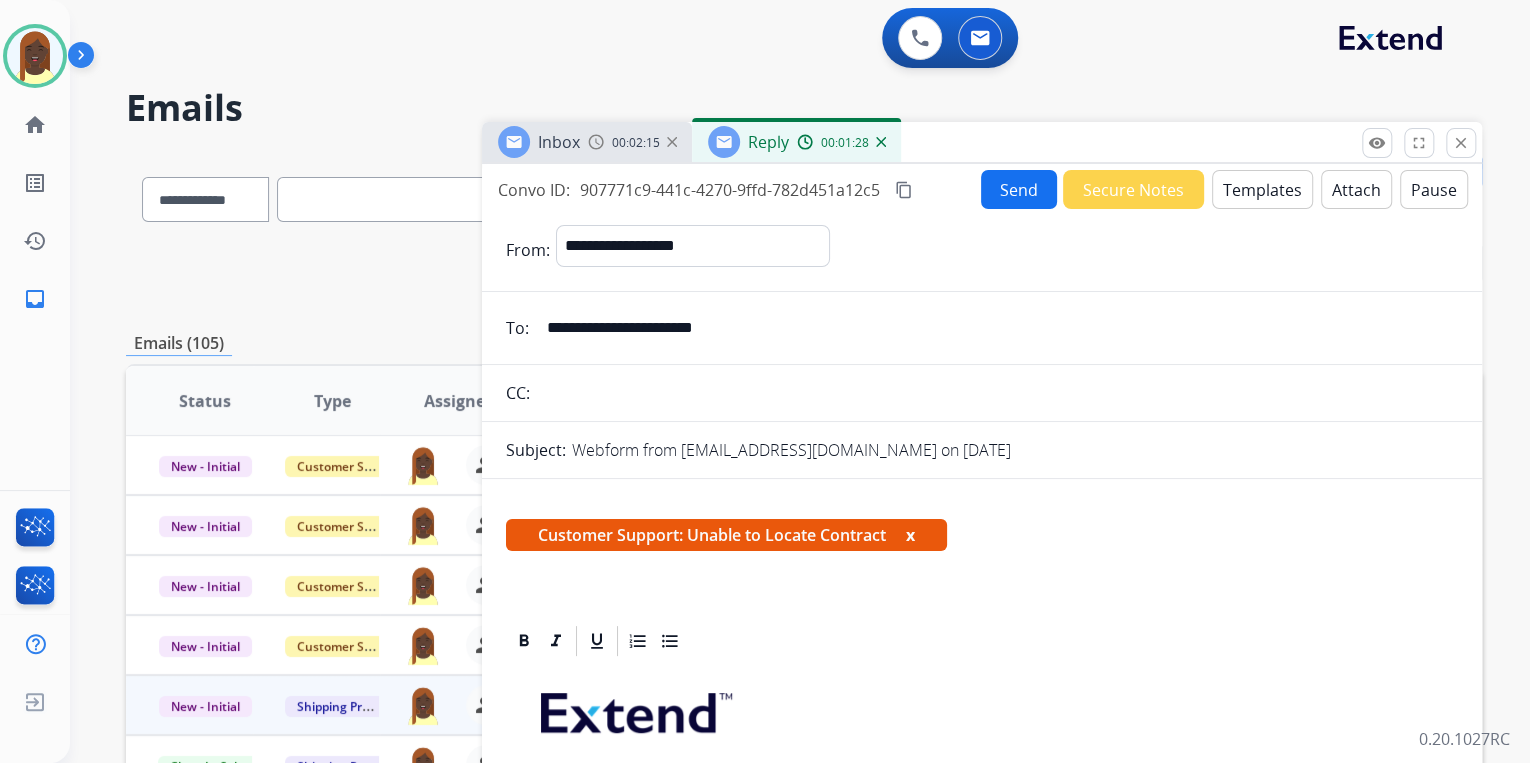 click on "Send" at bounding box center [1019, 189] 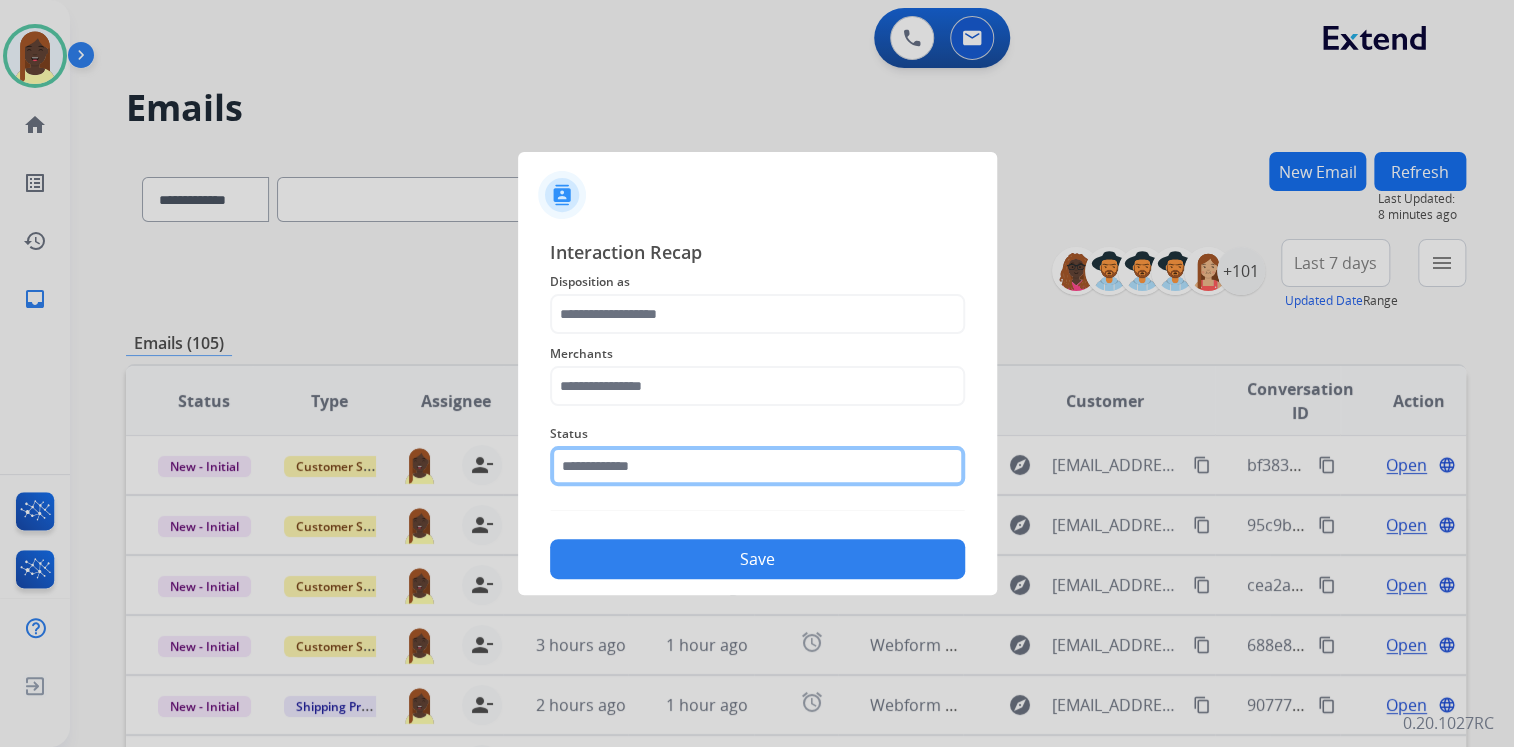 click 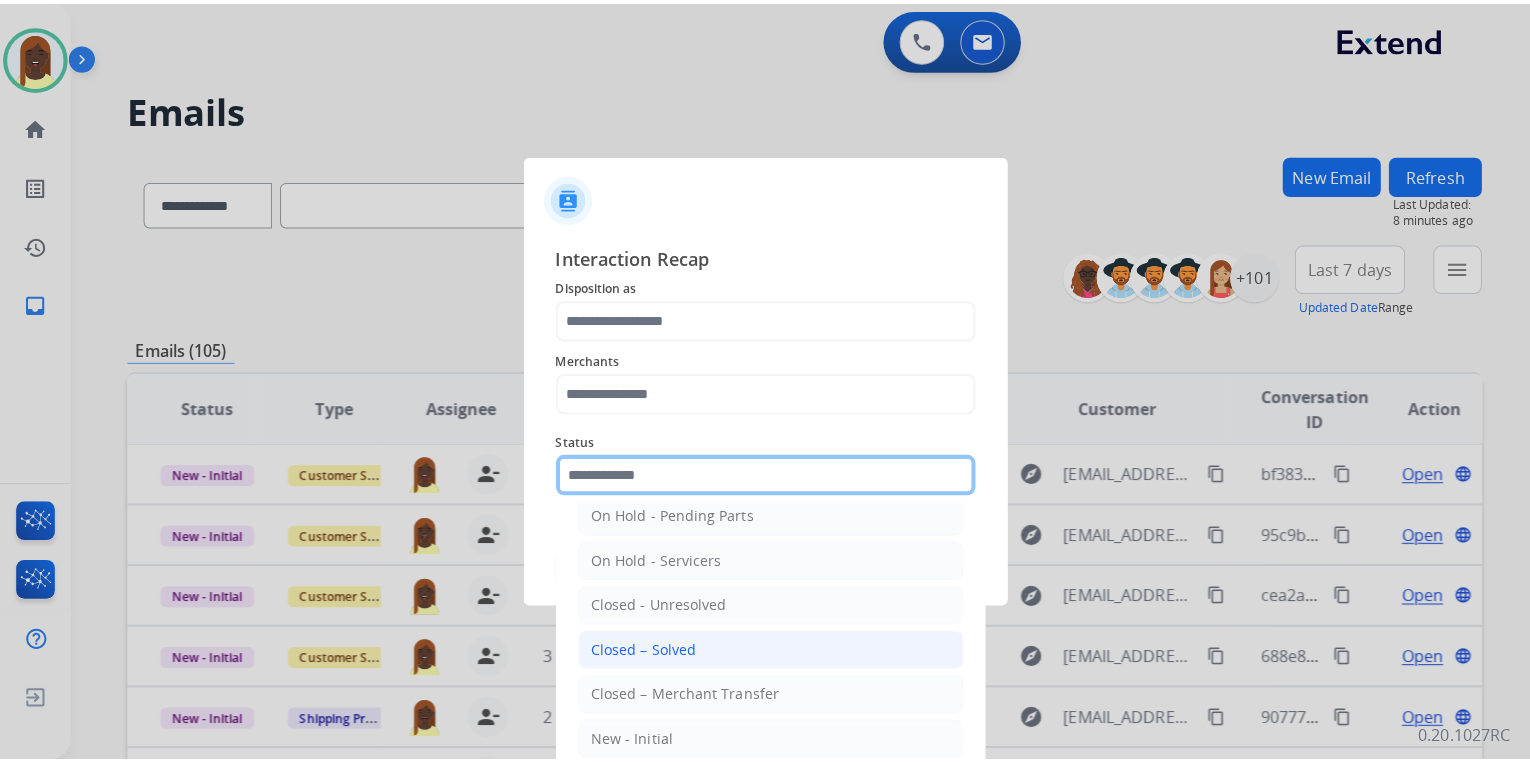 scroll, scrollTop: 116, scrollLeft: 0, axis: vertical 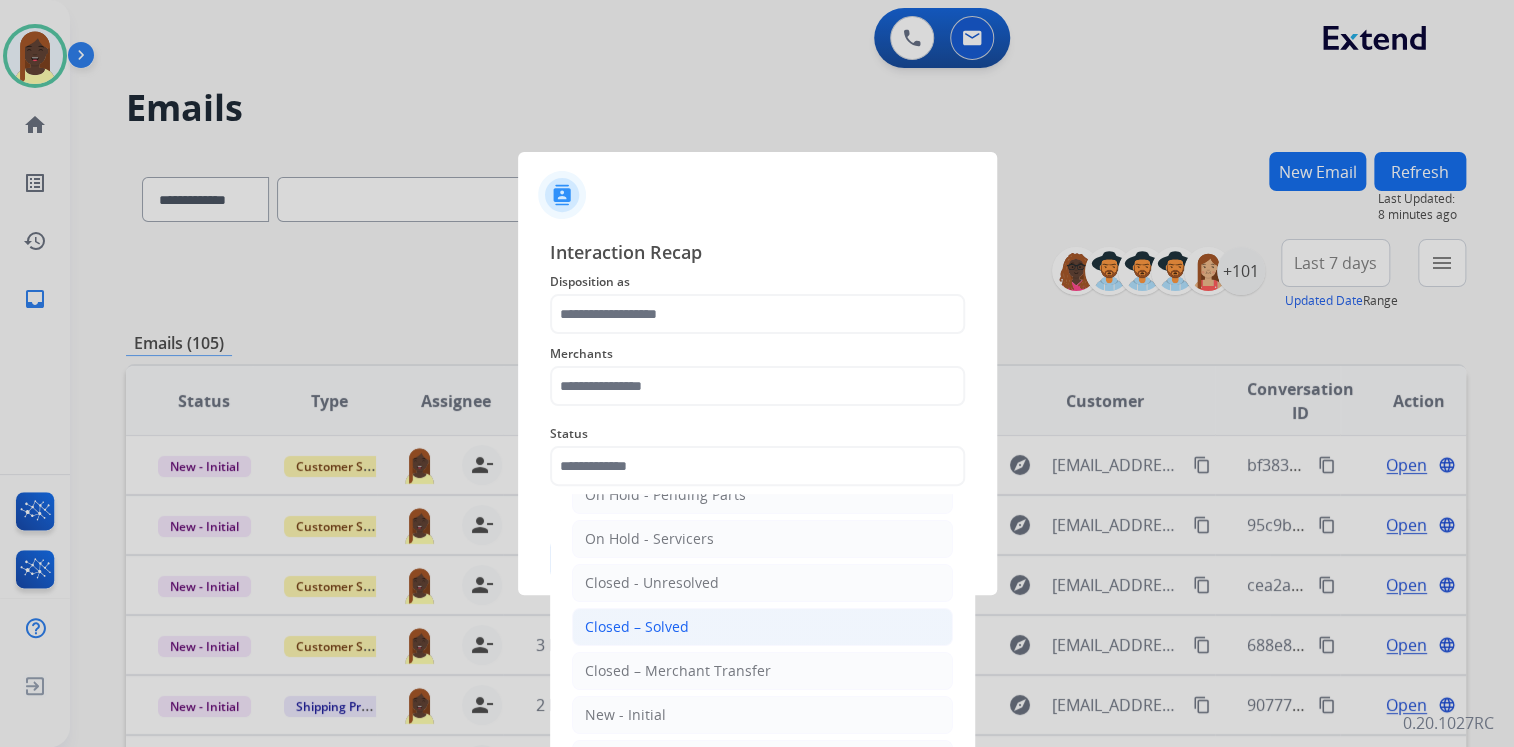 drag, startPoint x: 678, startPoint y: 628, endPoint x: 648, endPoint y: 532, distance: 100.57833 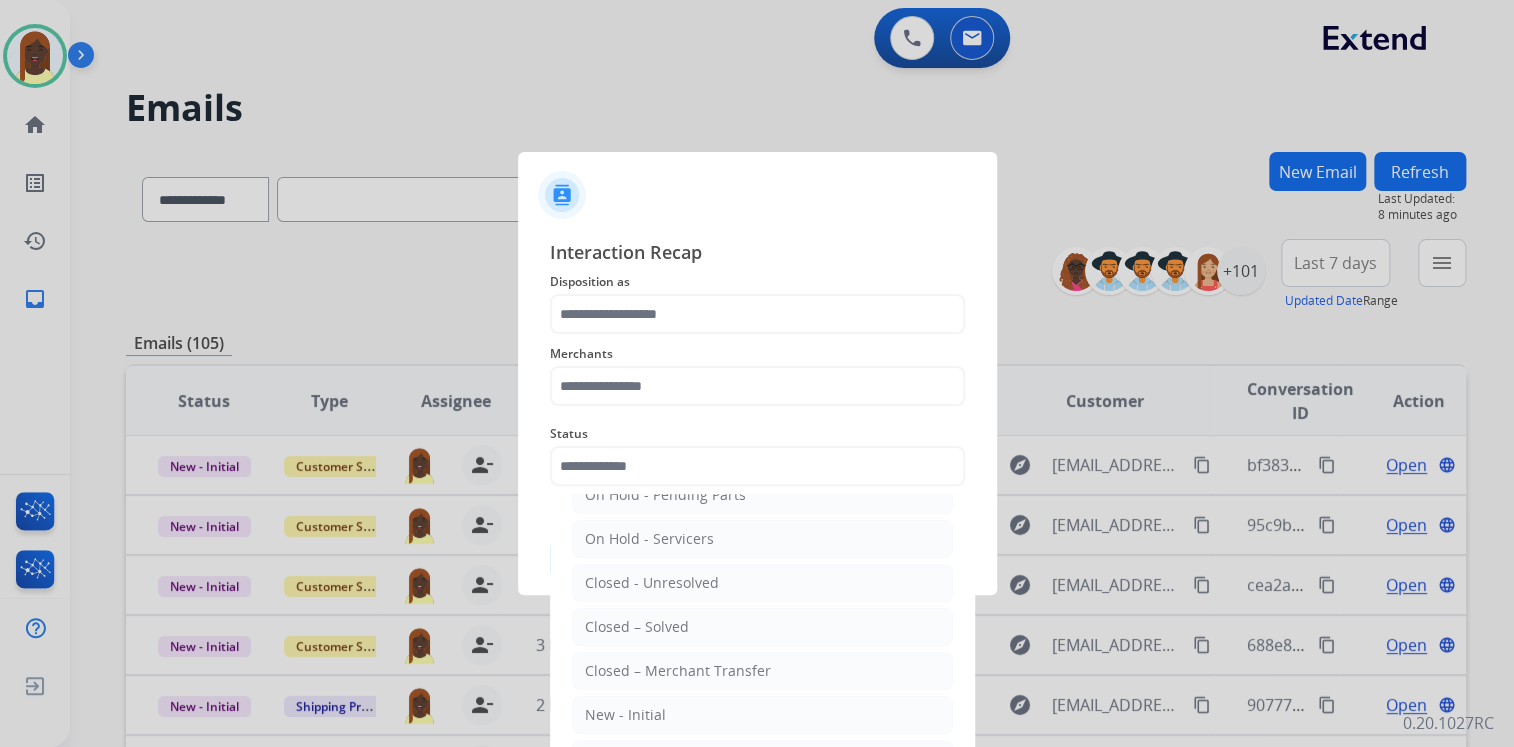 type on "**********" 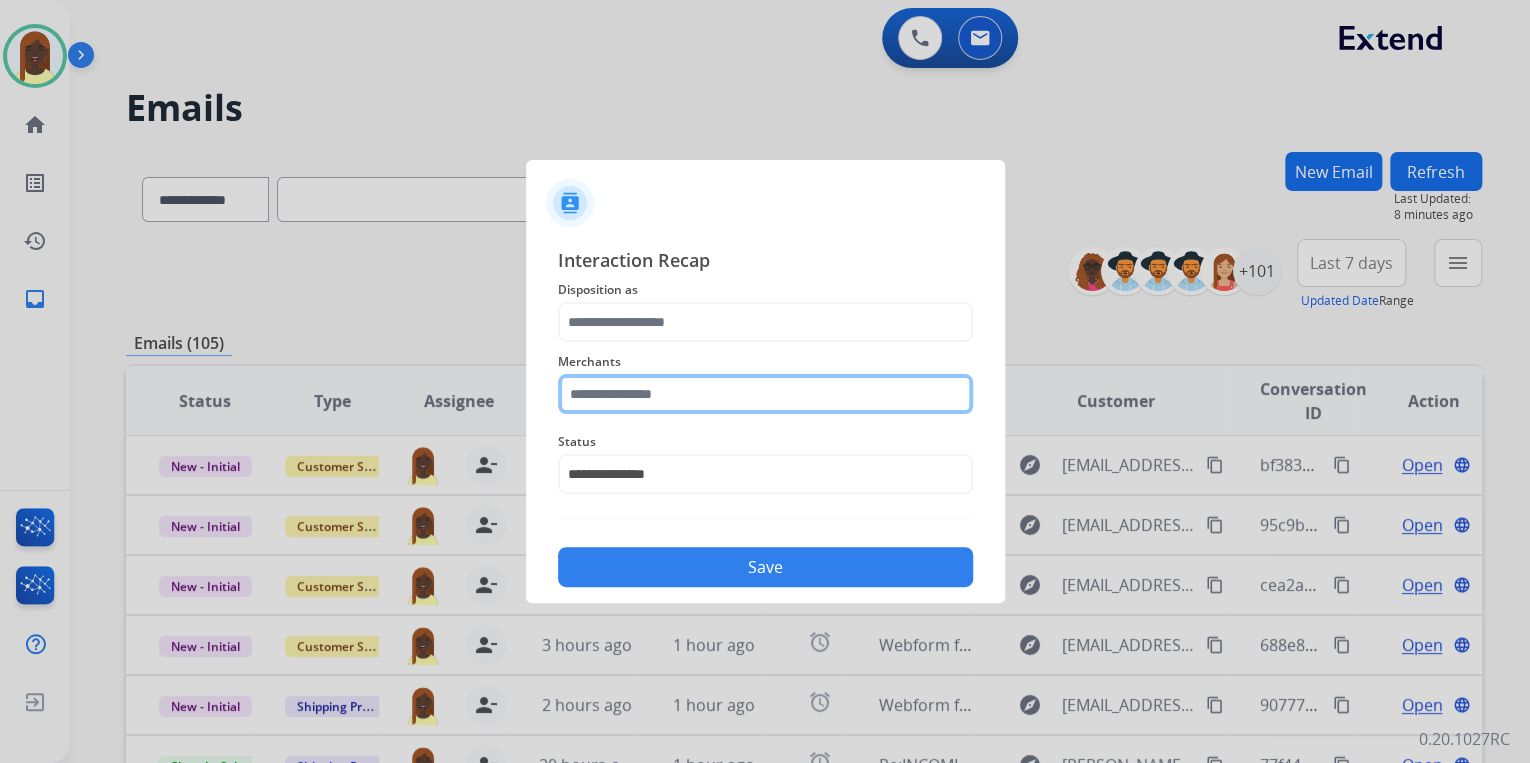 click 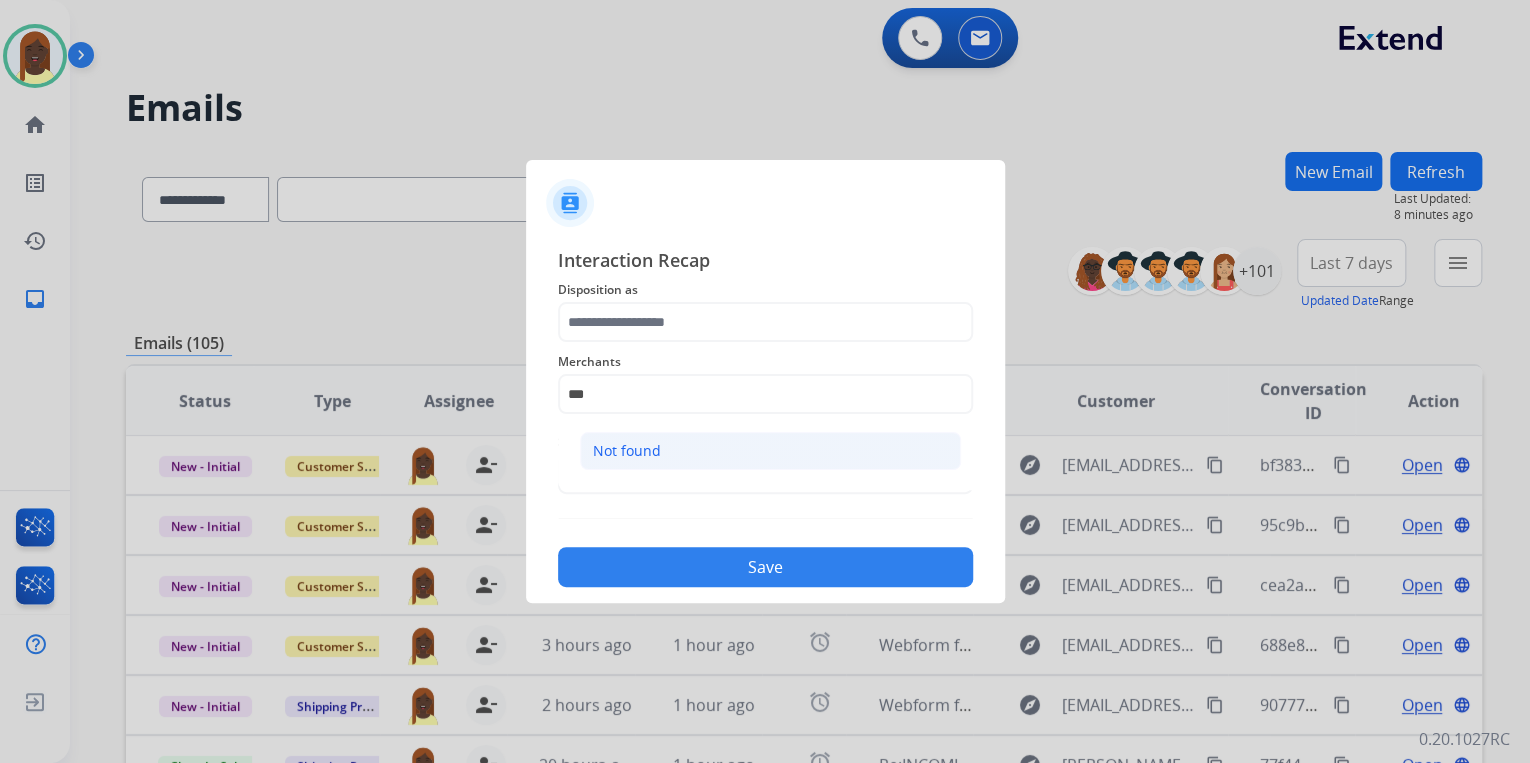 click on "Not found" 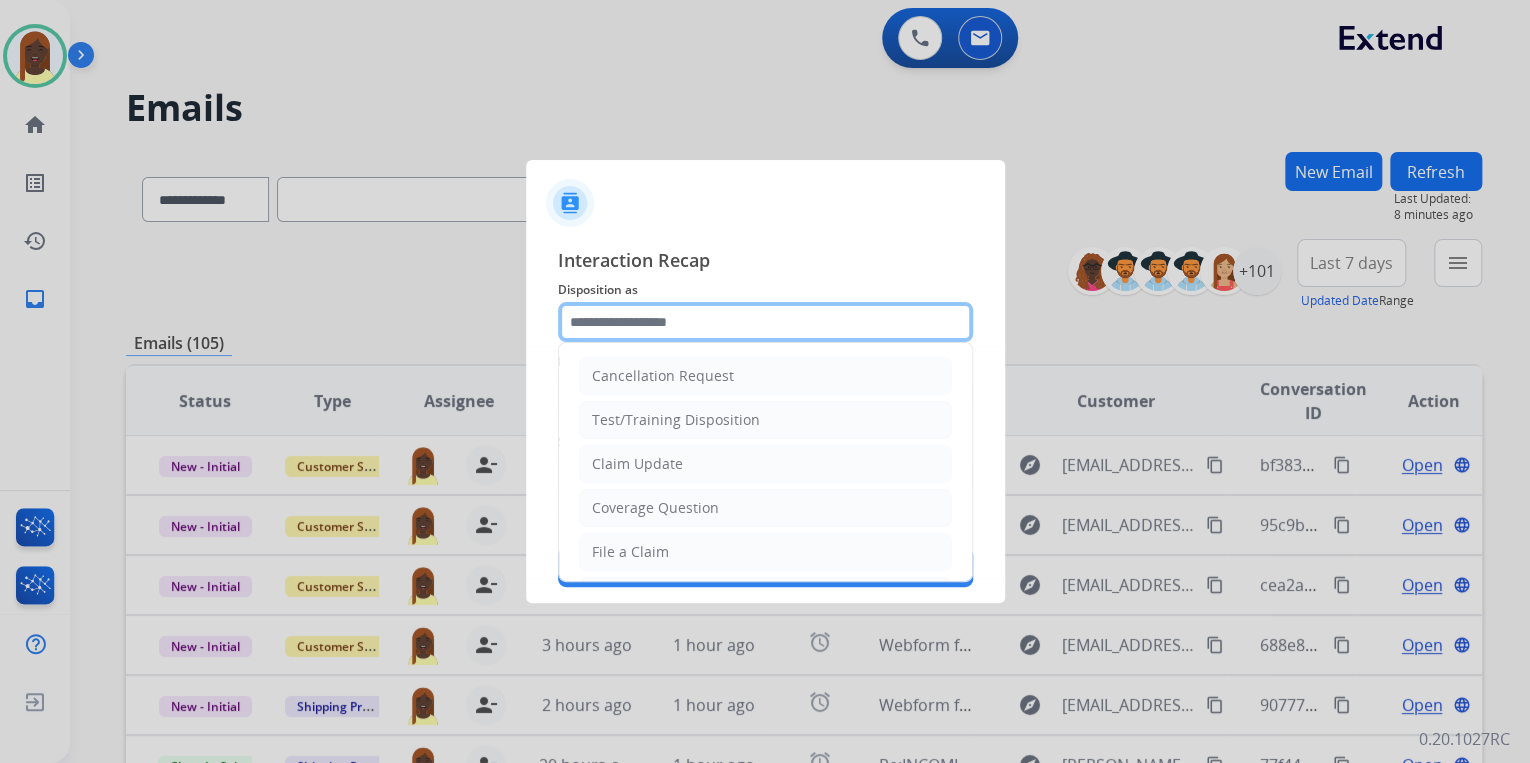click 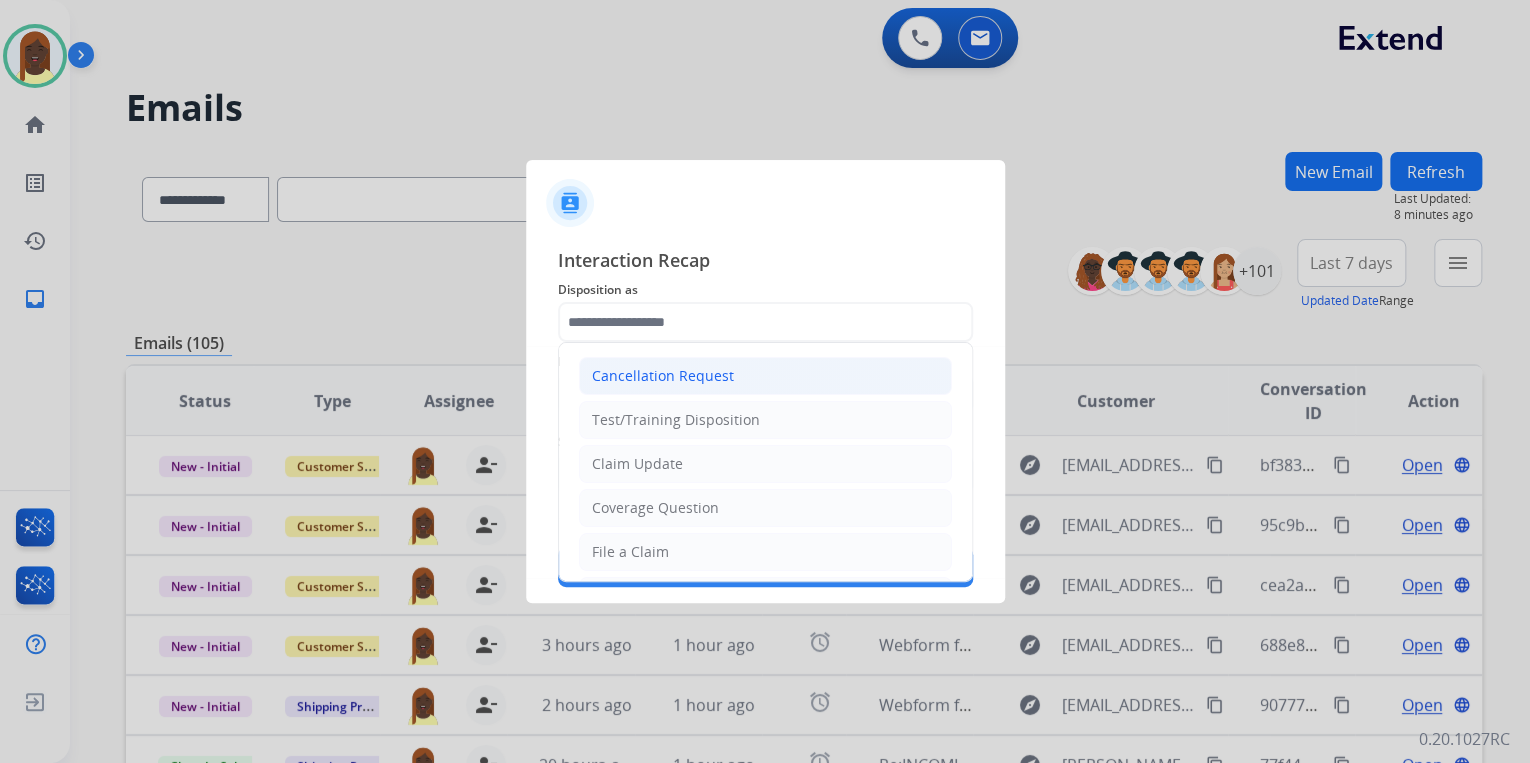 click on "Cancellation Request" 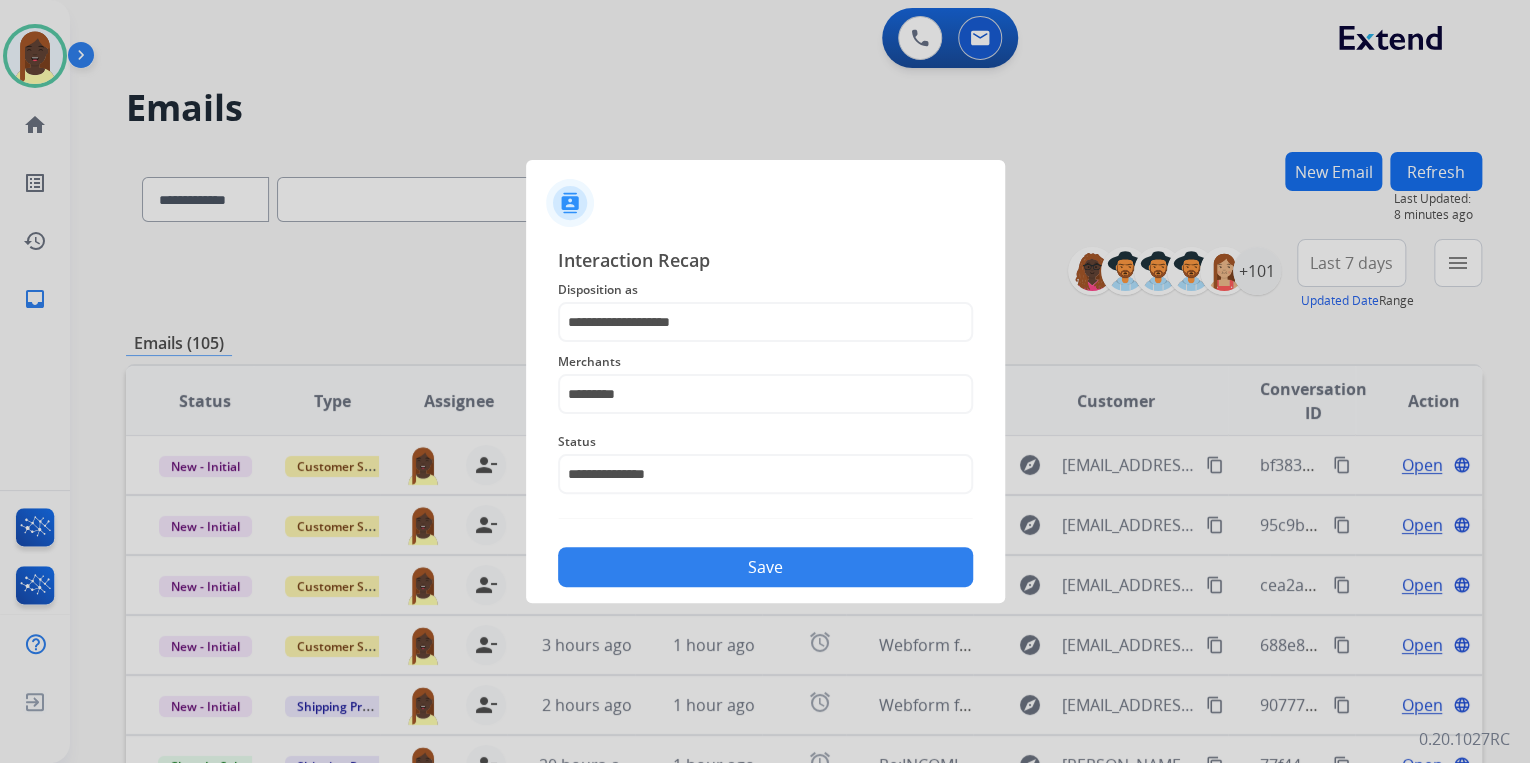 click on "Save" 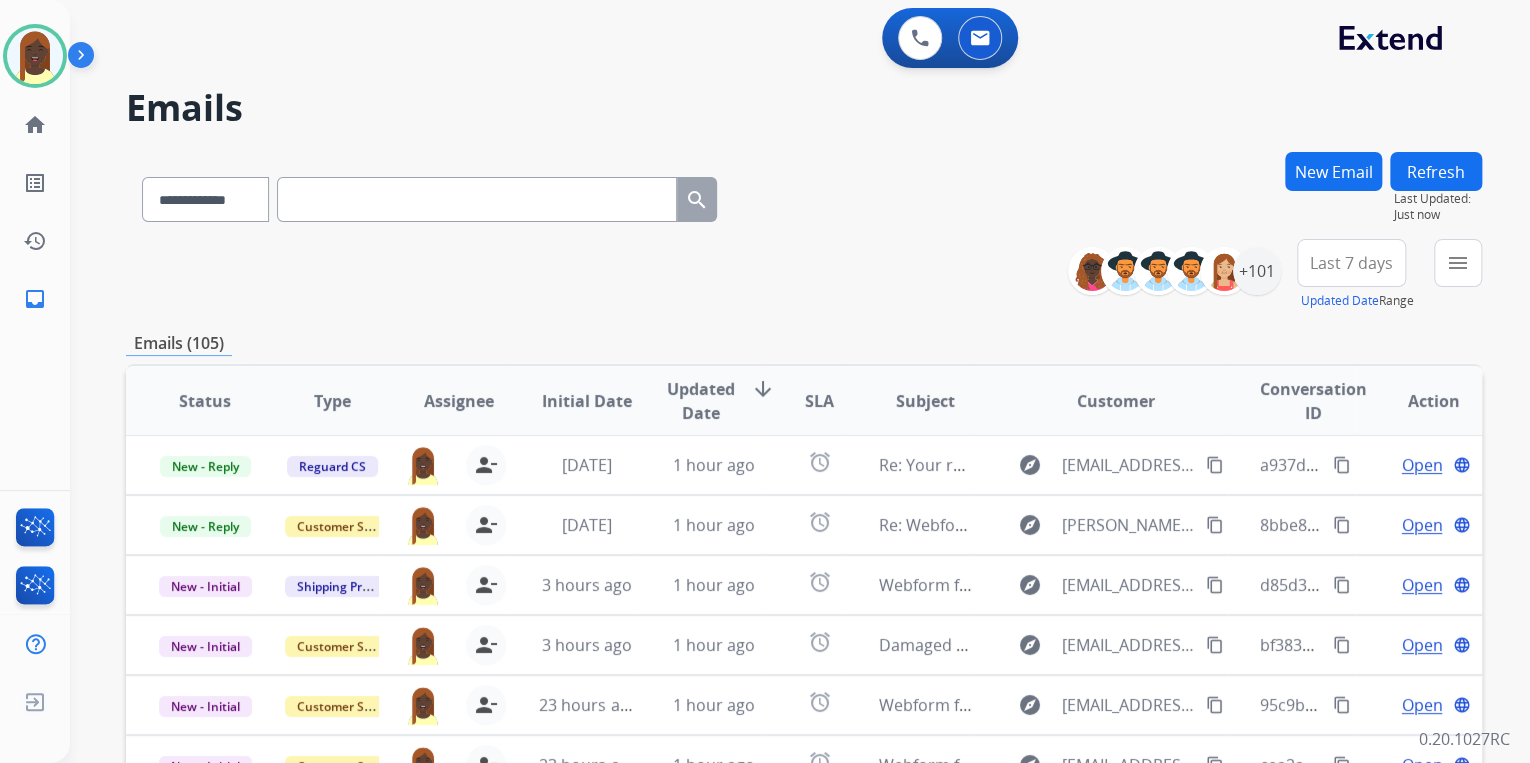 click on "**********" at bounding box center (804, 645) 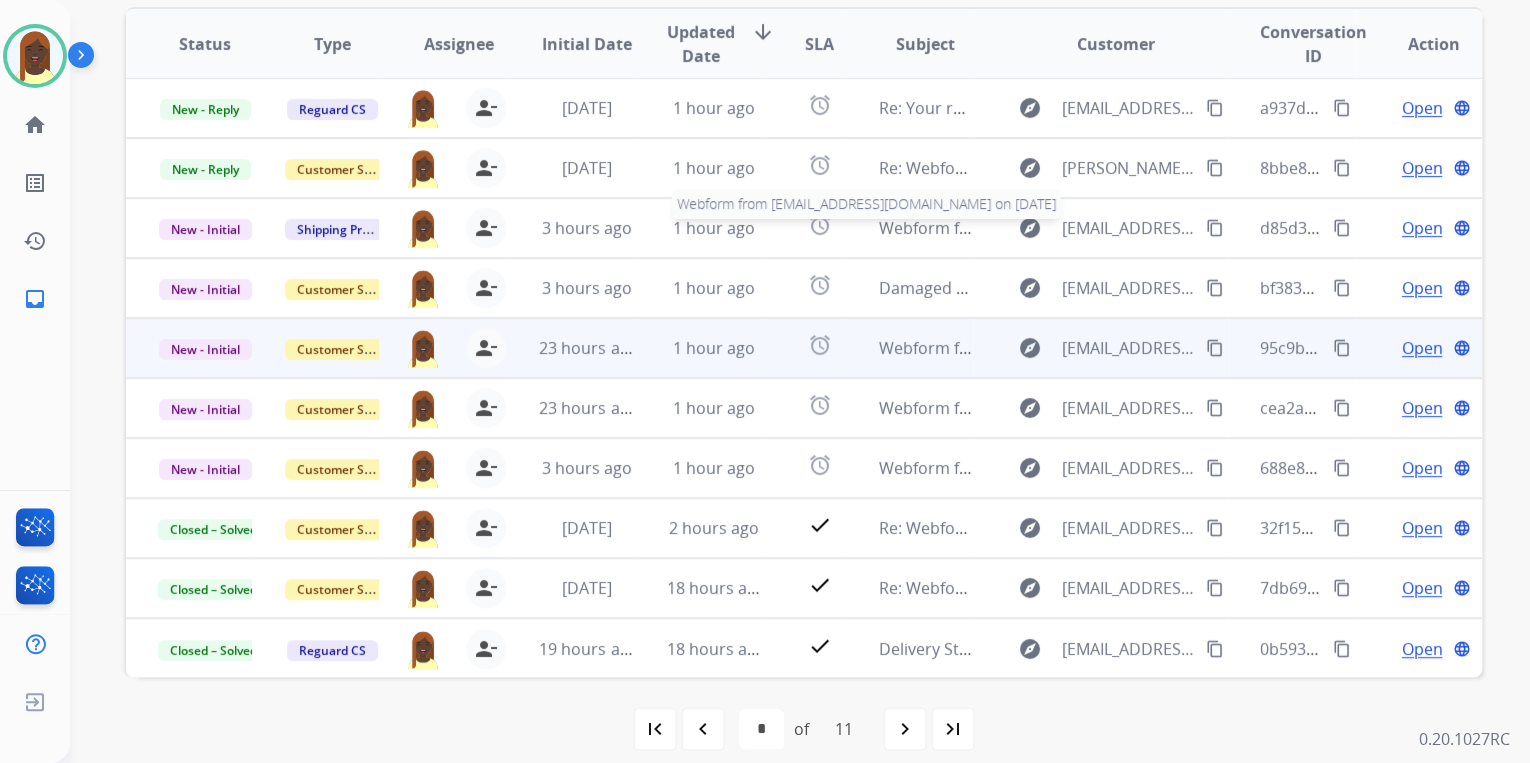 scroll, scrollTop: 374, scrollLeft: 0, axis: vertical 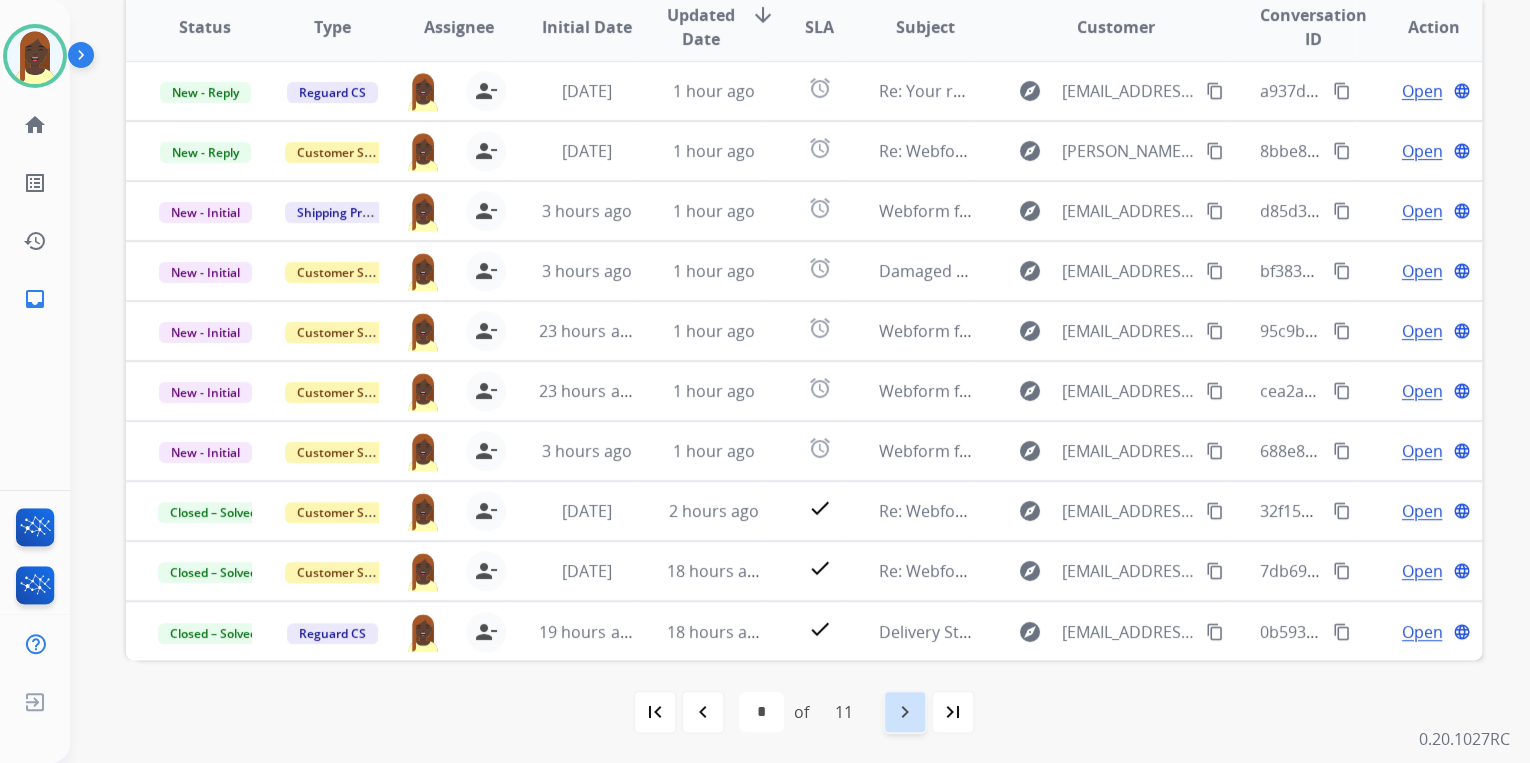 click on "navigate_next" at bounding box center [905, 712] 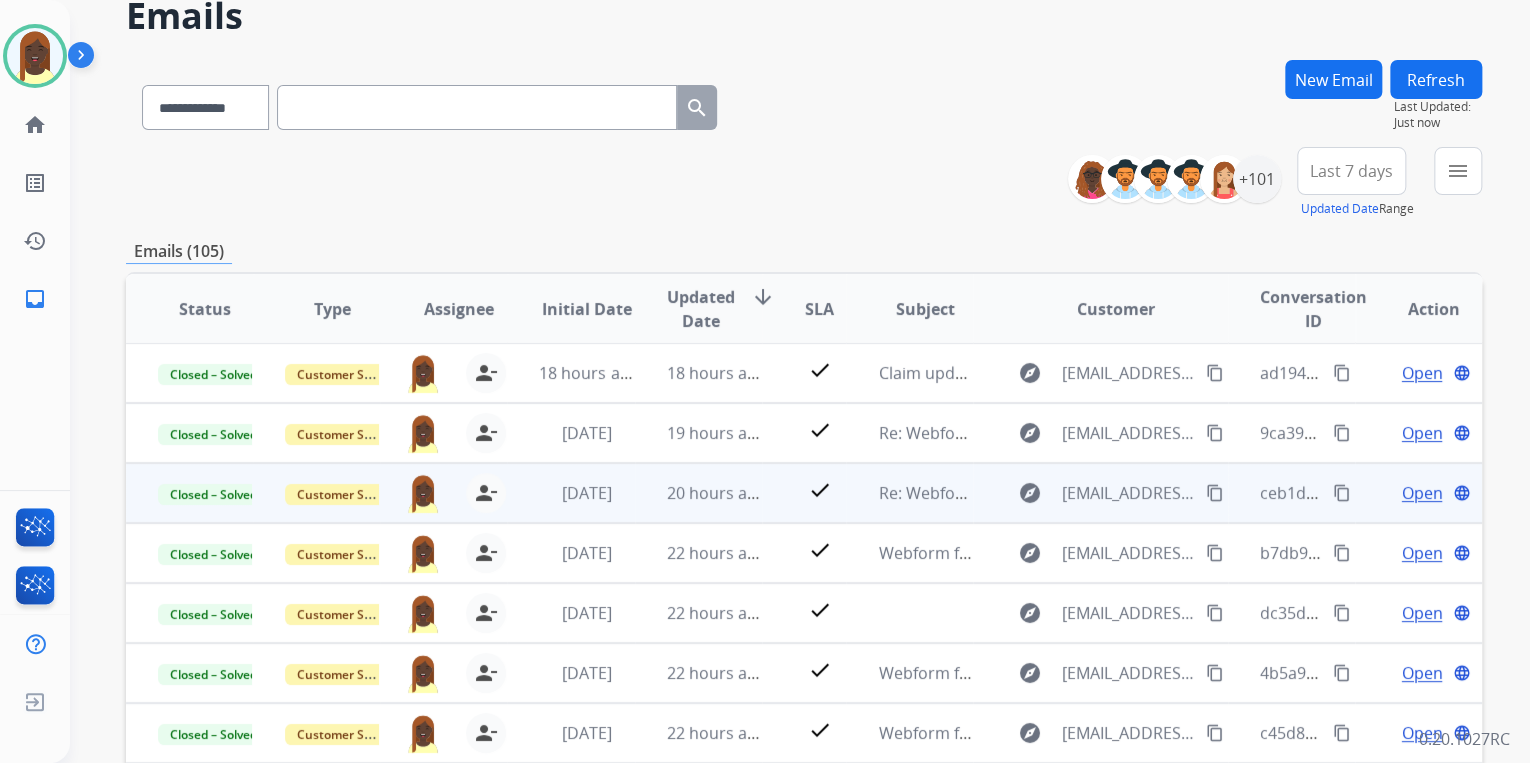 scroll, scrollTop: 374, scrollLeft: 0, axis: vertical 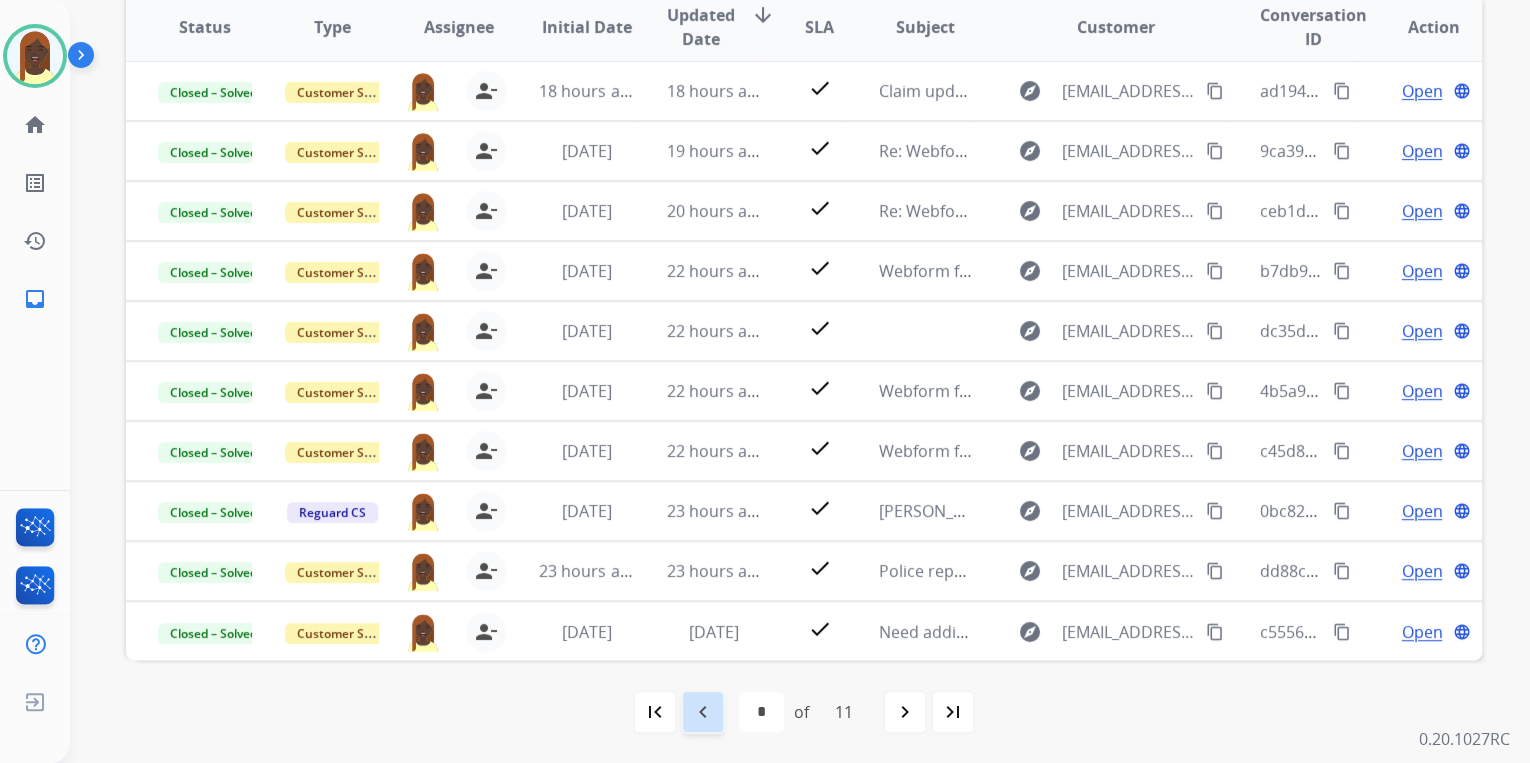 click on "navigate_before" at bounding box center (703, 712) 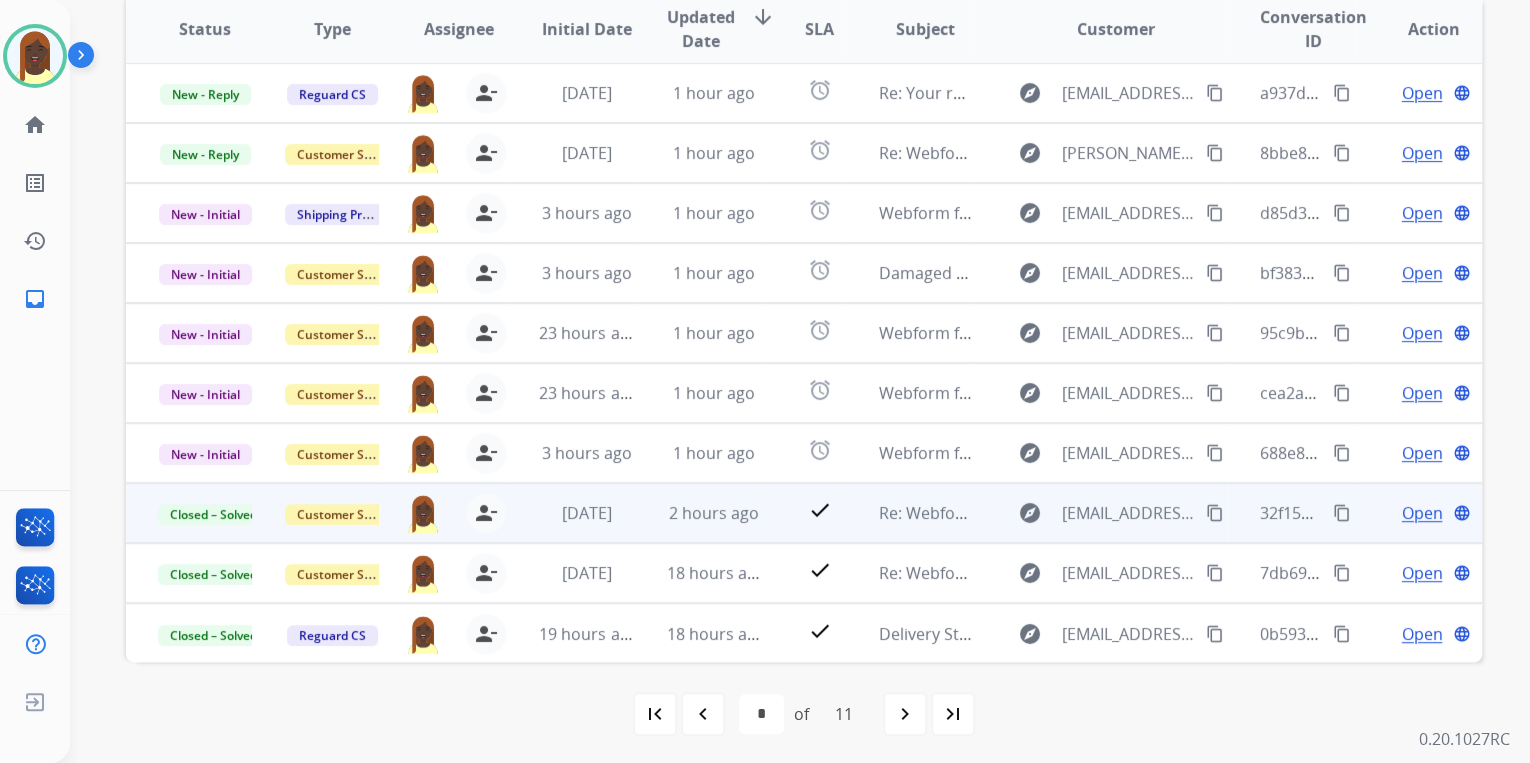 scroll, scrollTop: 374, scrollLeft: 0, axis: vertical 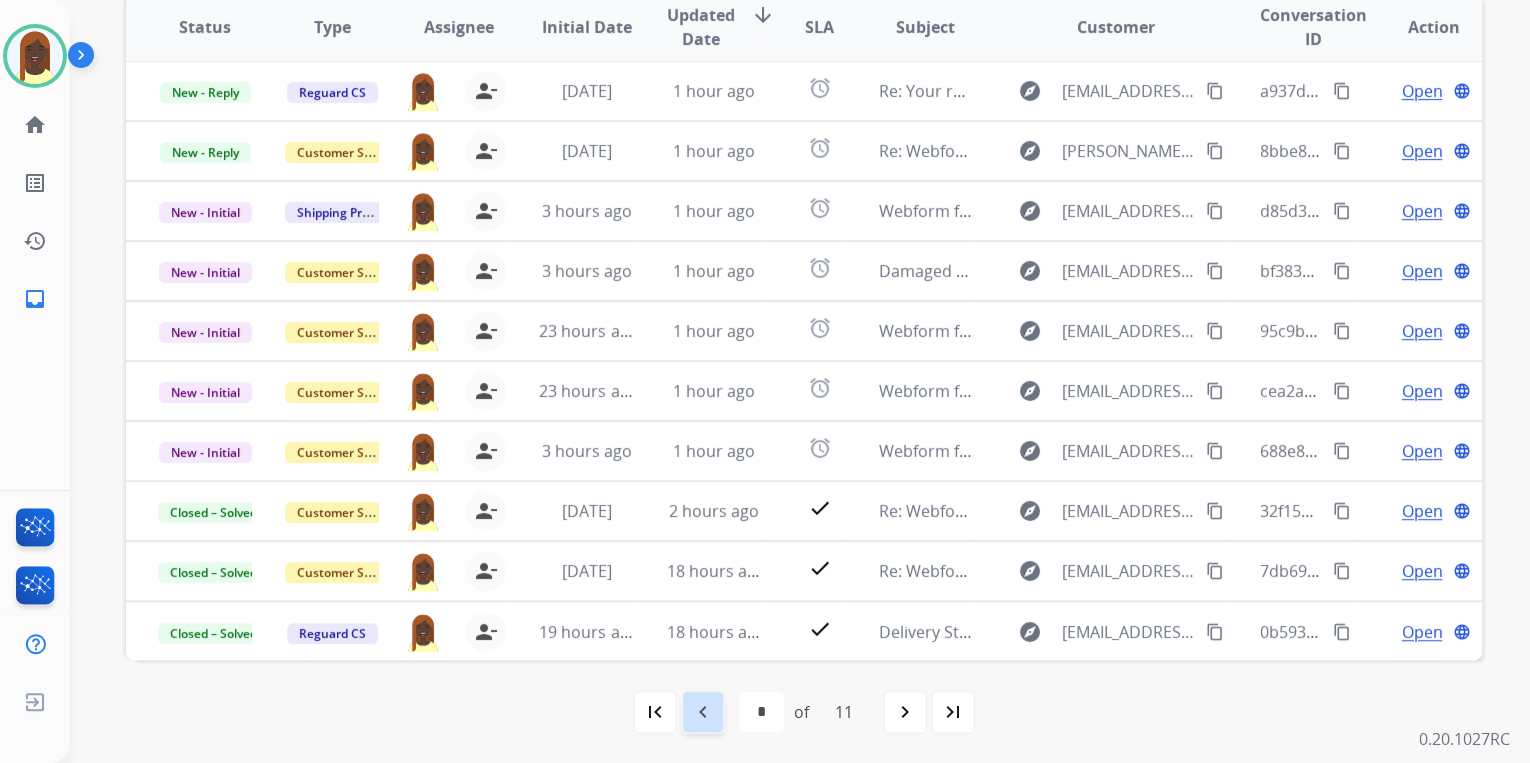 click on "navigate_before" at bounding box center [703, 712] 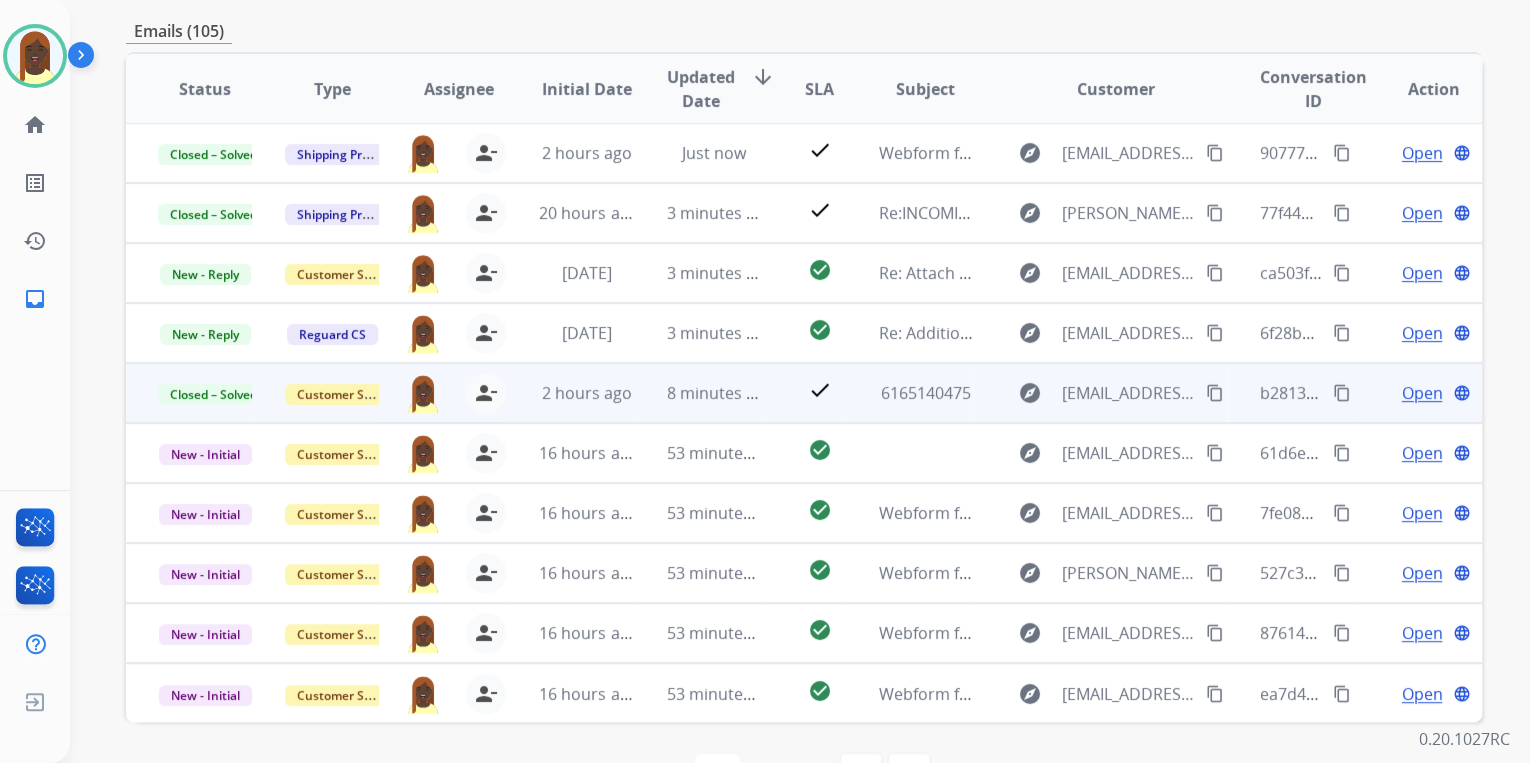 scroll, scrollTop: 320, scrollLeft: 0, axis: vertical 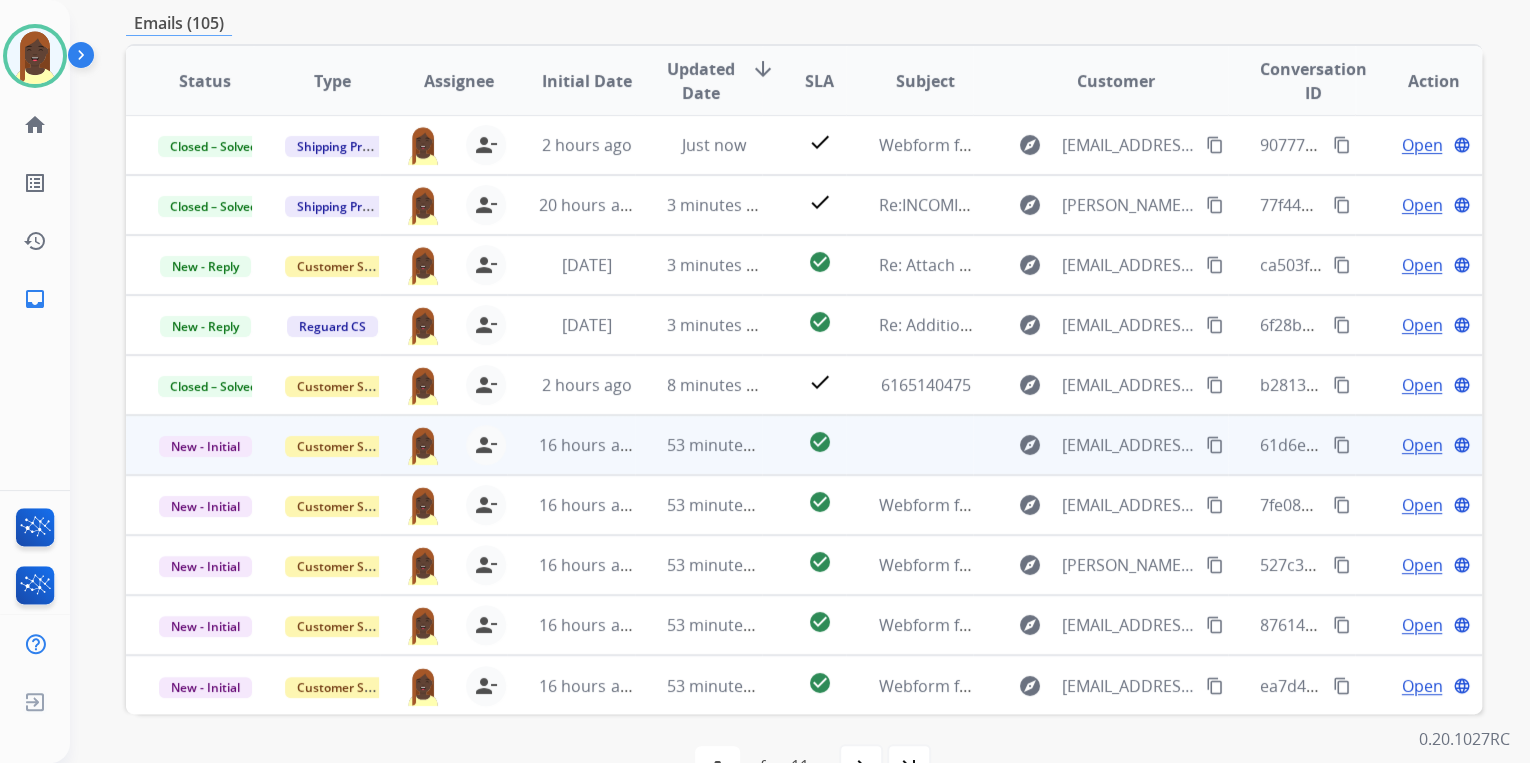 click on "content_copy" at bounding box center [1342, 445] 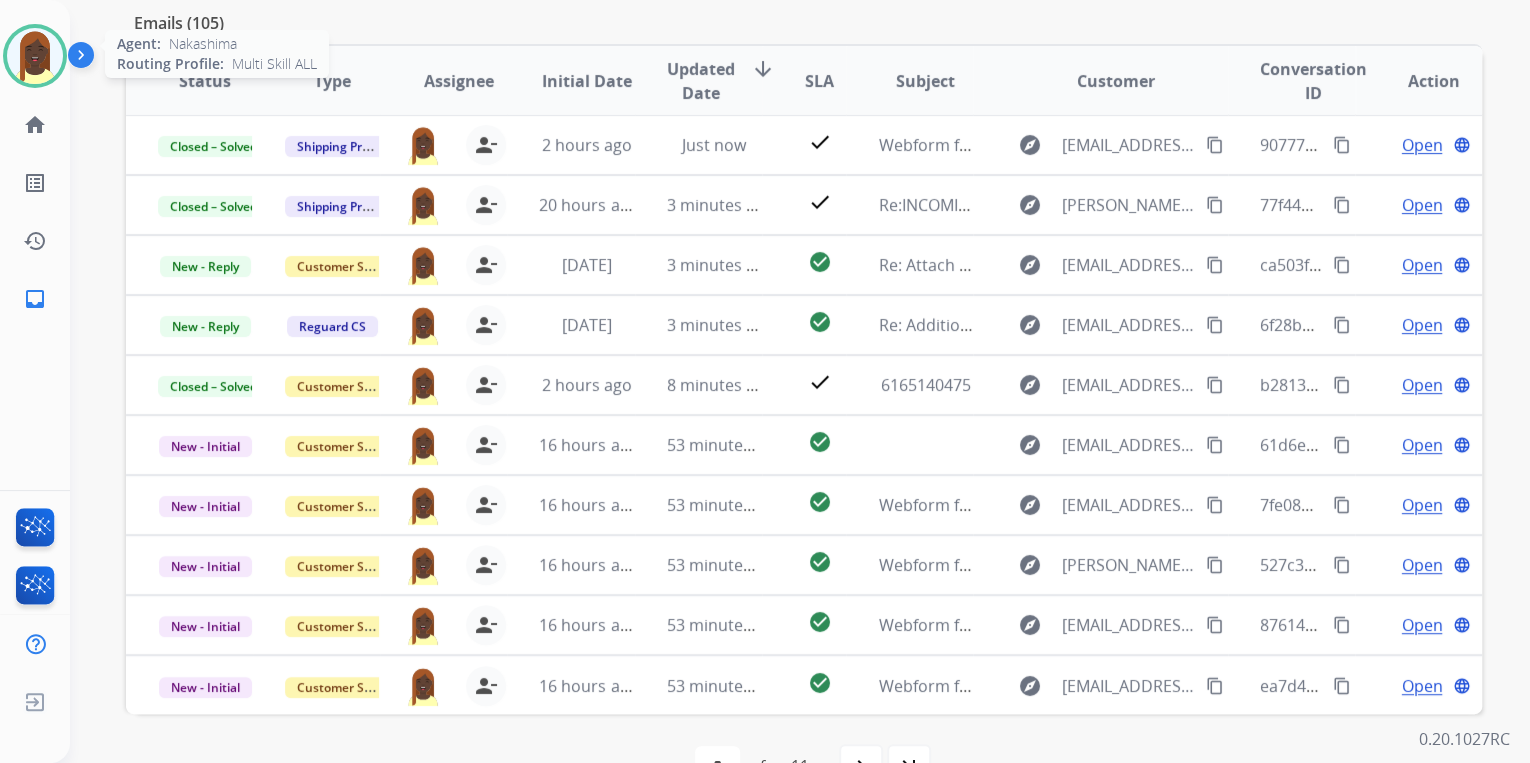 click at bounding box center [35, 56] 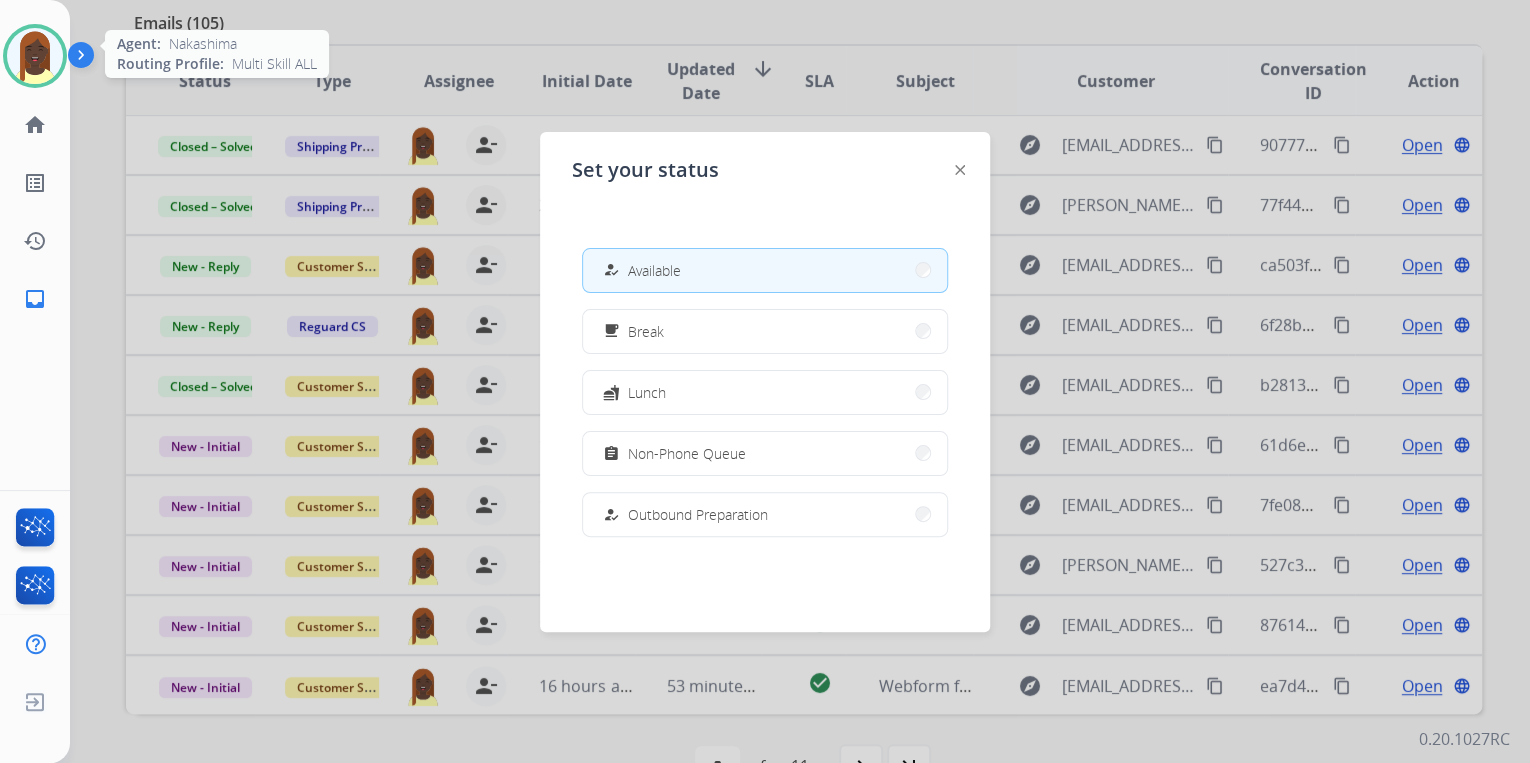click at bounding box center [35, 56] 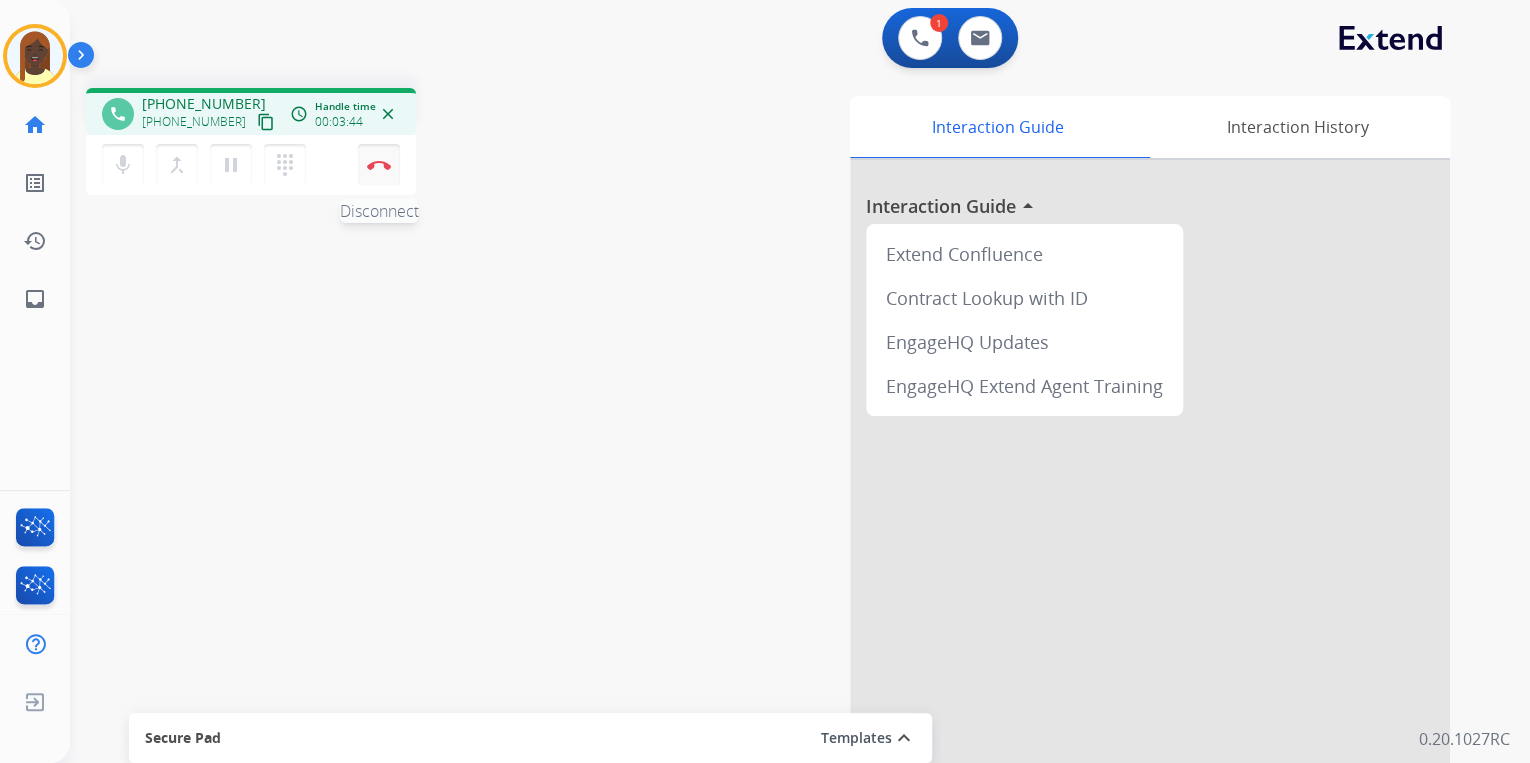 click at bounding box center (379, 165) 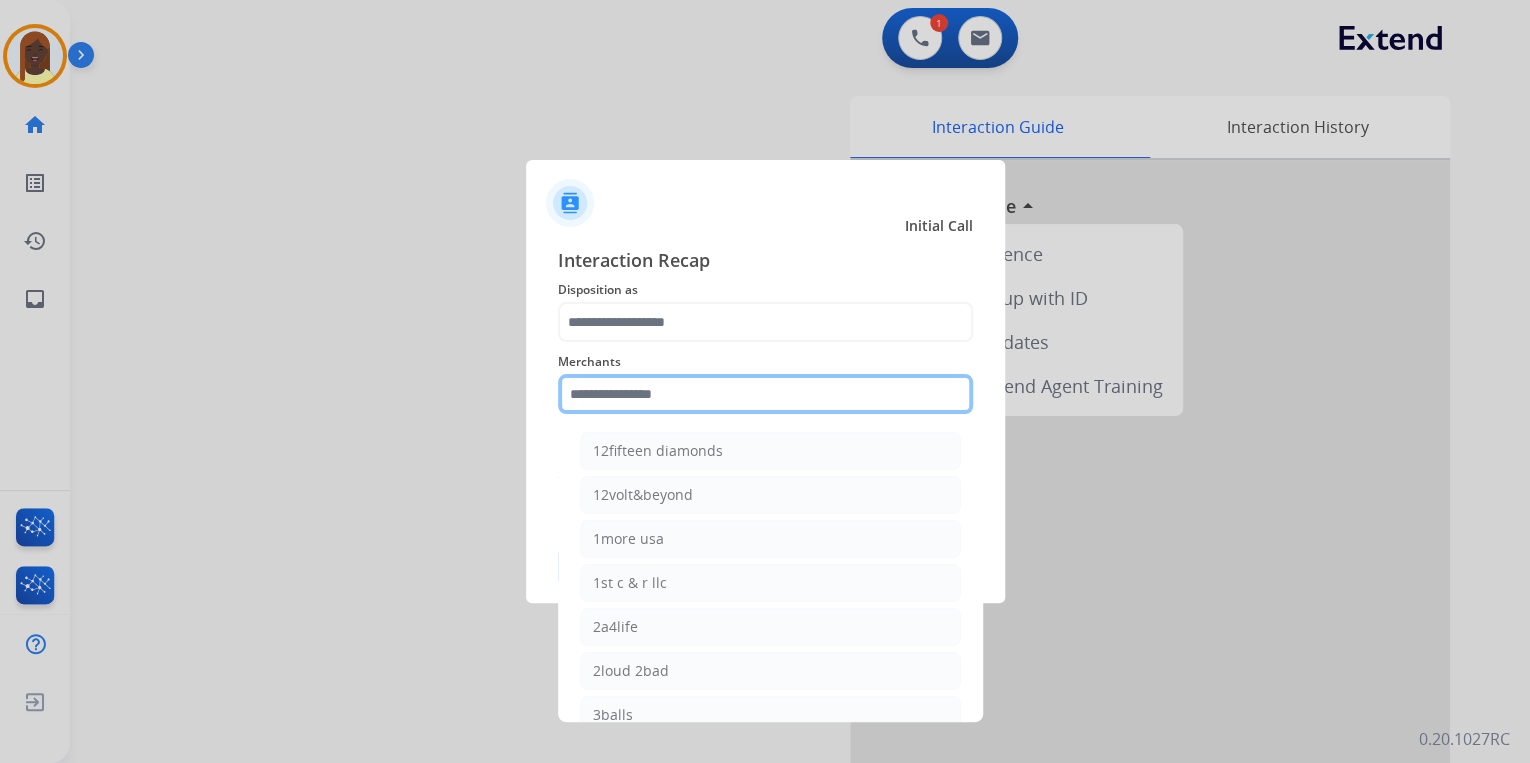 click 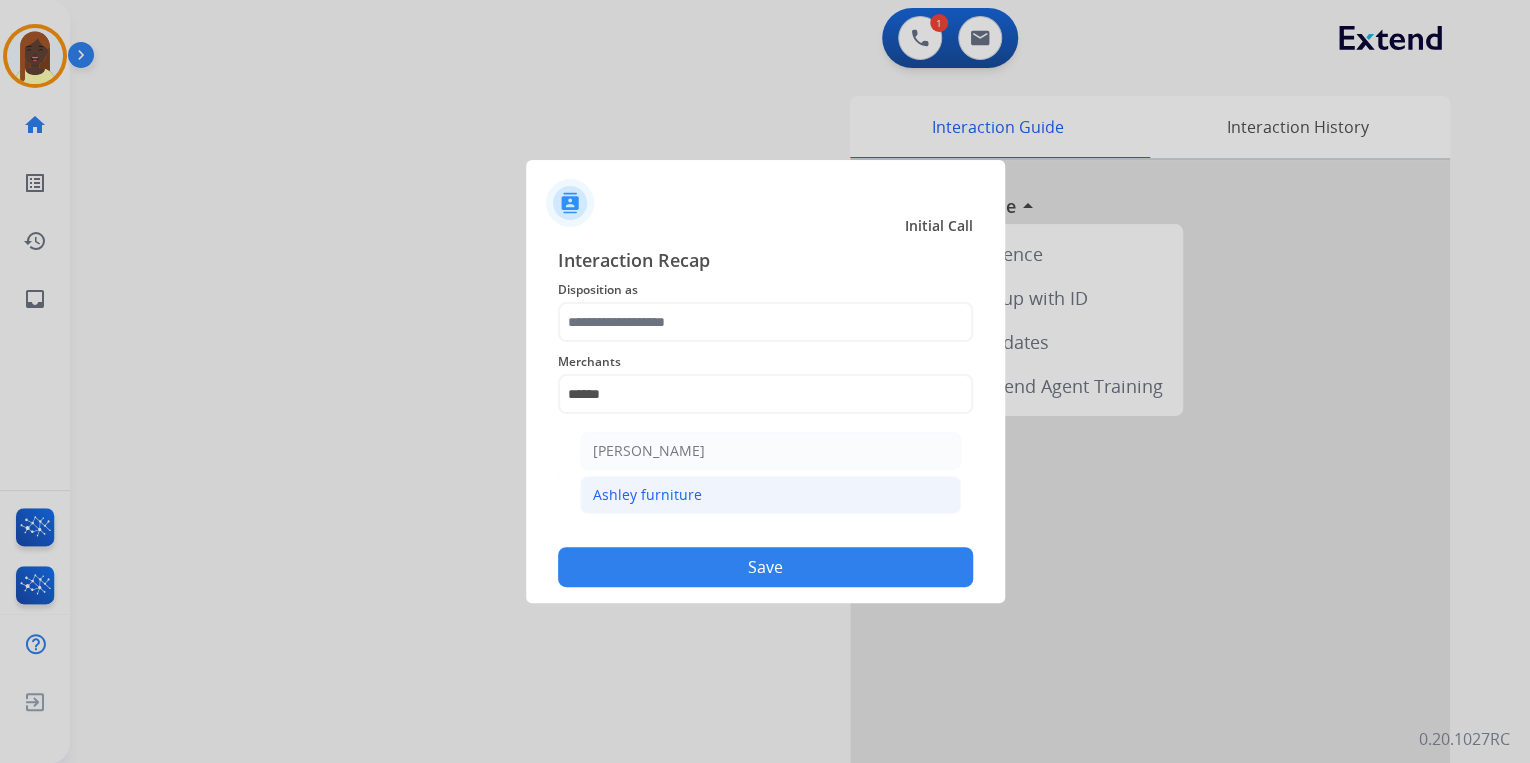 click on "Ashley furniture" 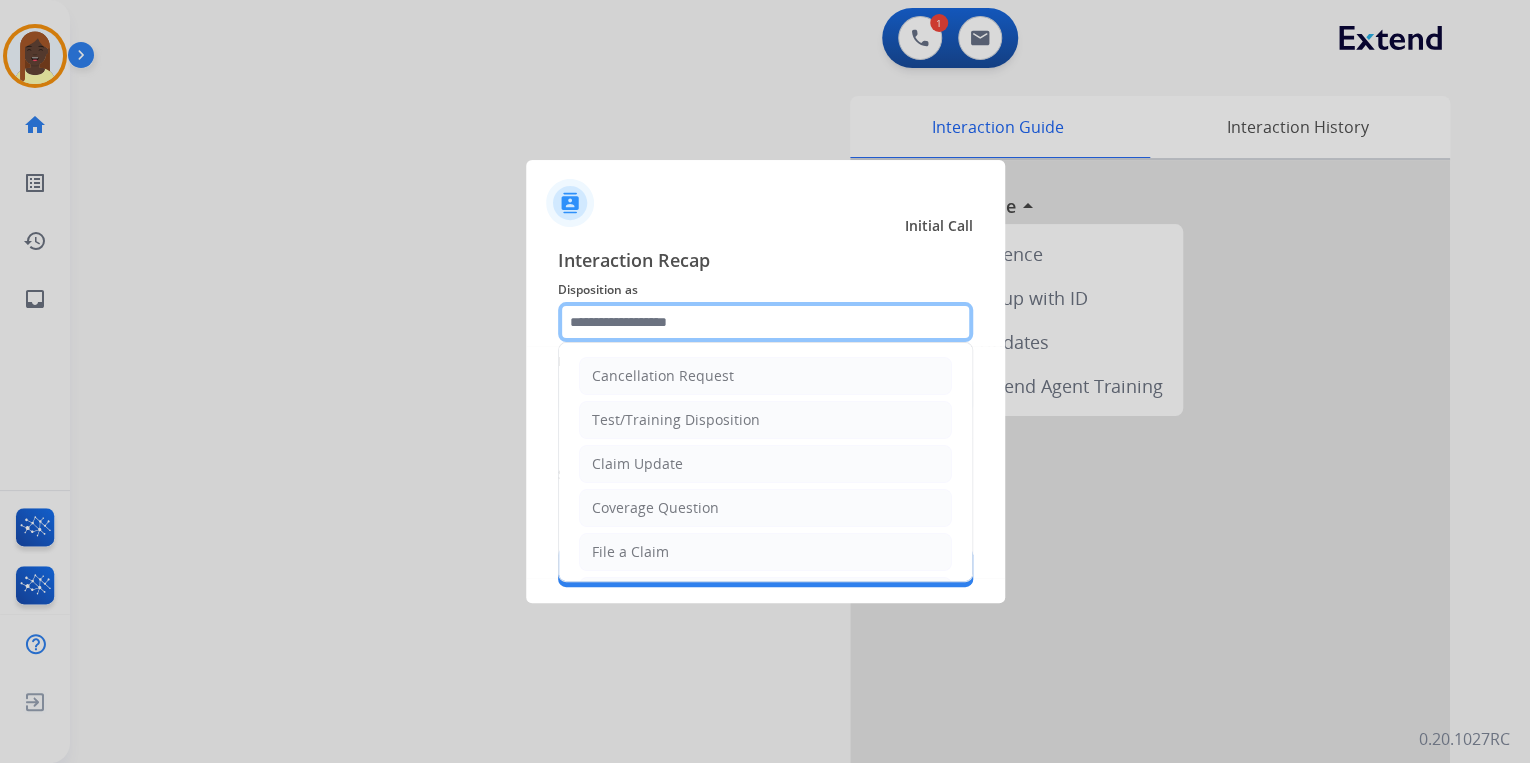 click 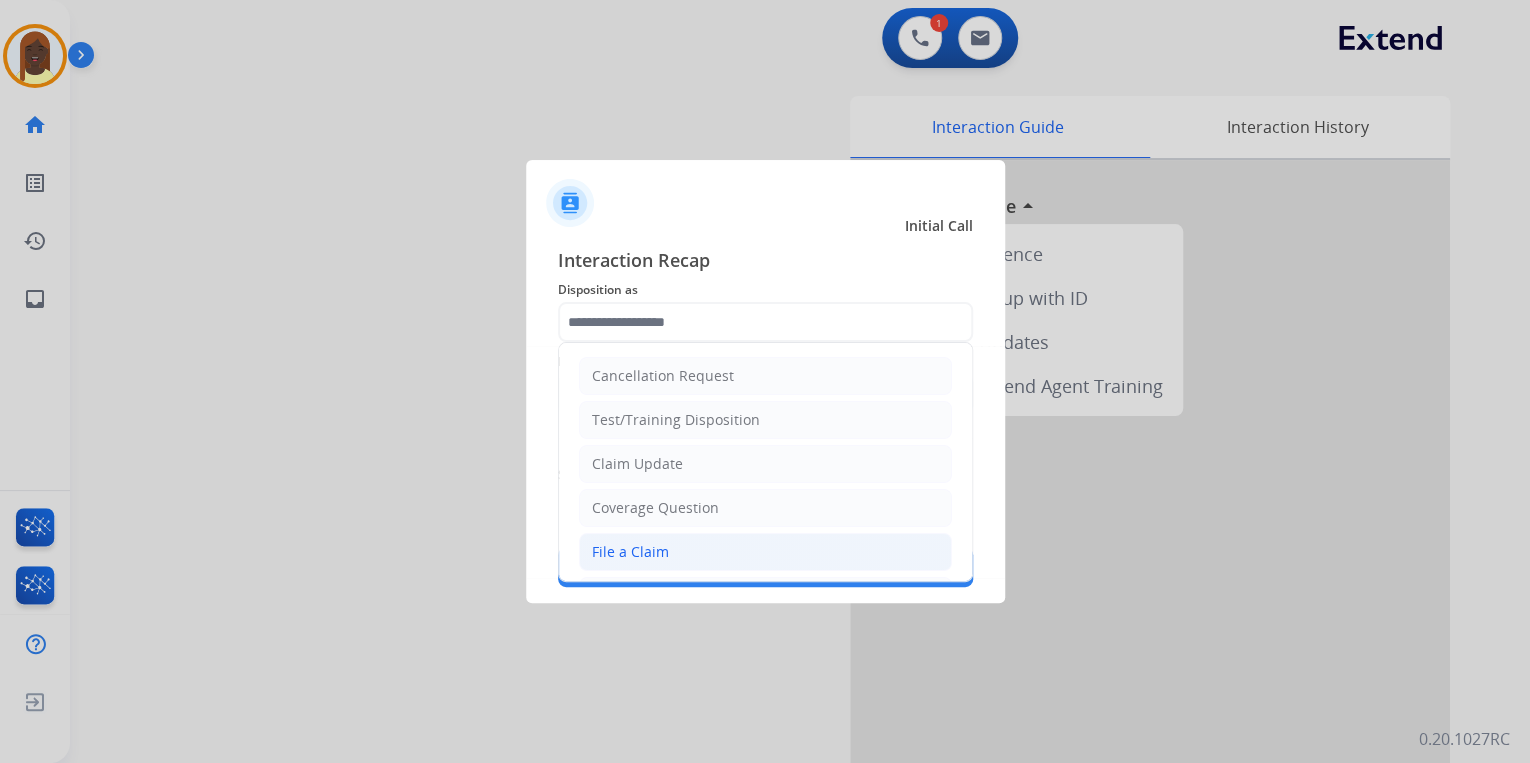 click on "File a Claim" 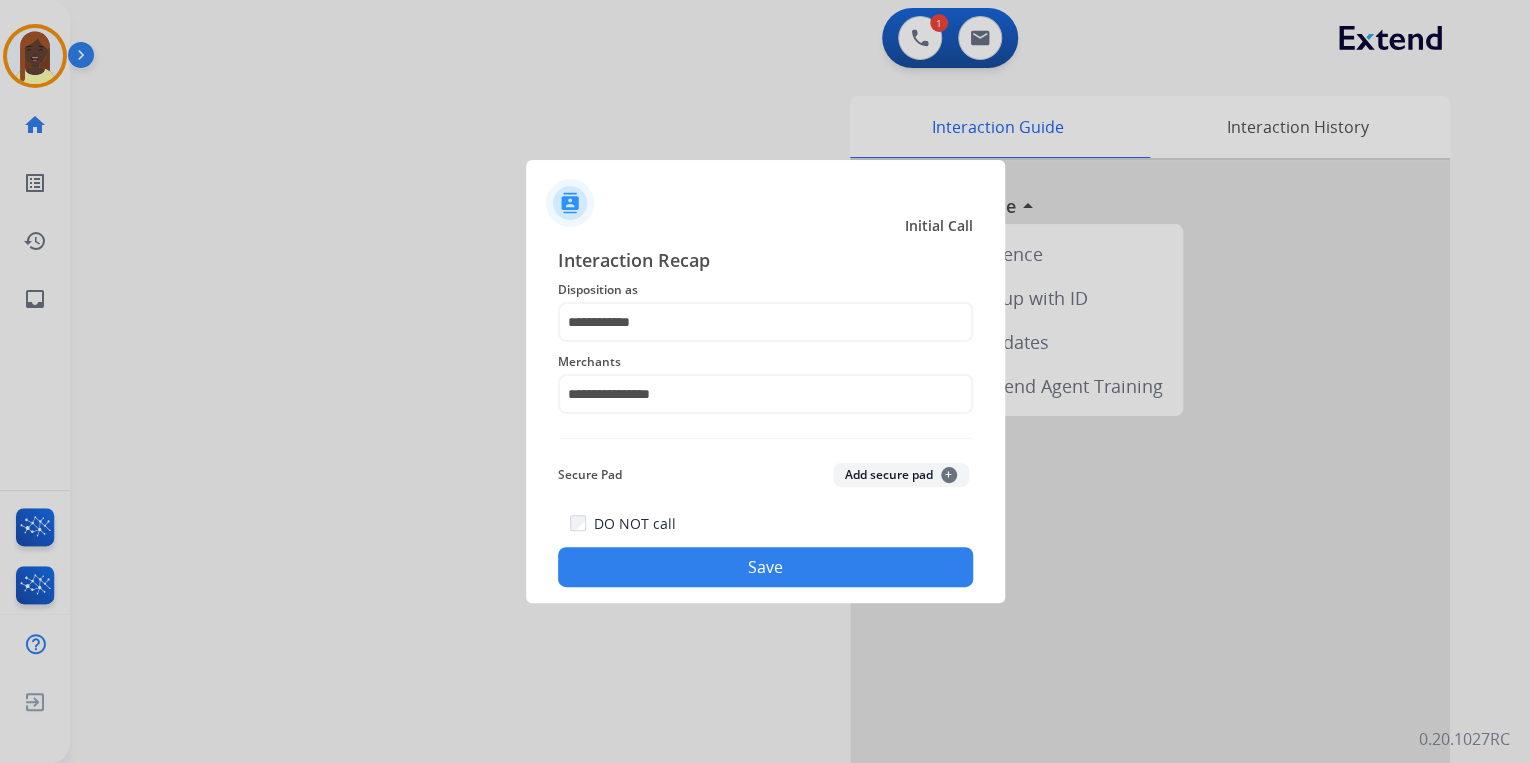 click on "Save" 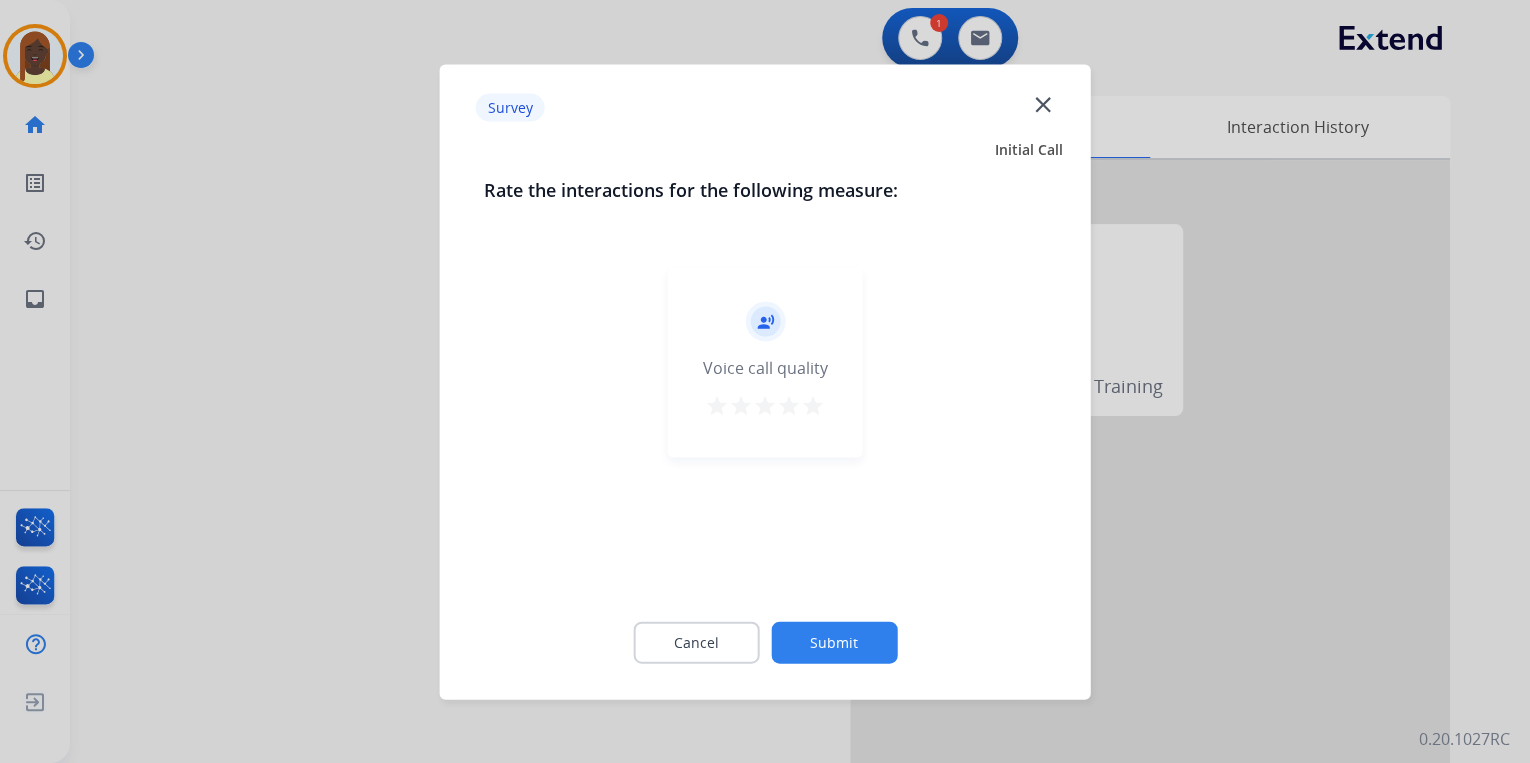 drag, startPoint x: 813, startPoint y: 407, endPoint x: 823, endPoint y: 430, distance: 25.079872 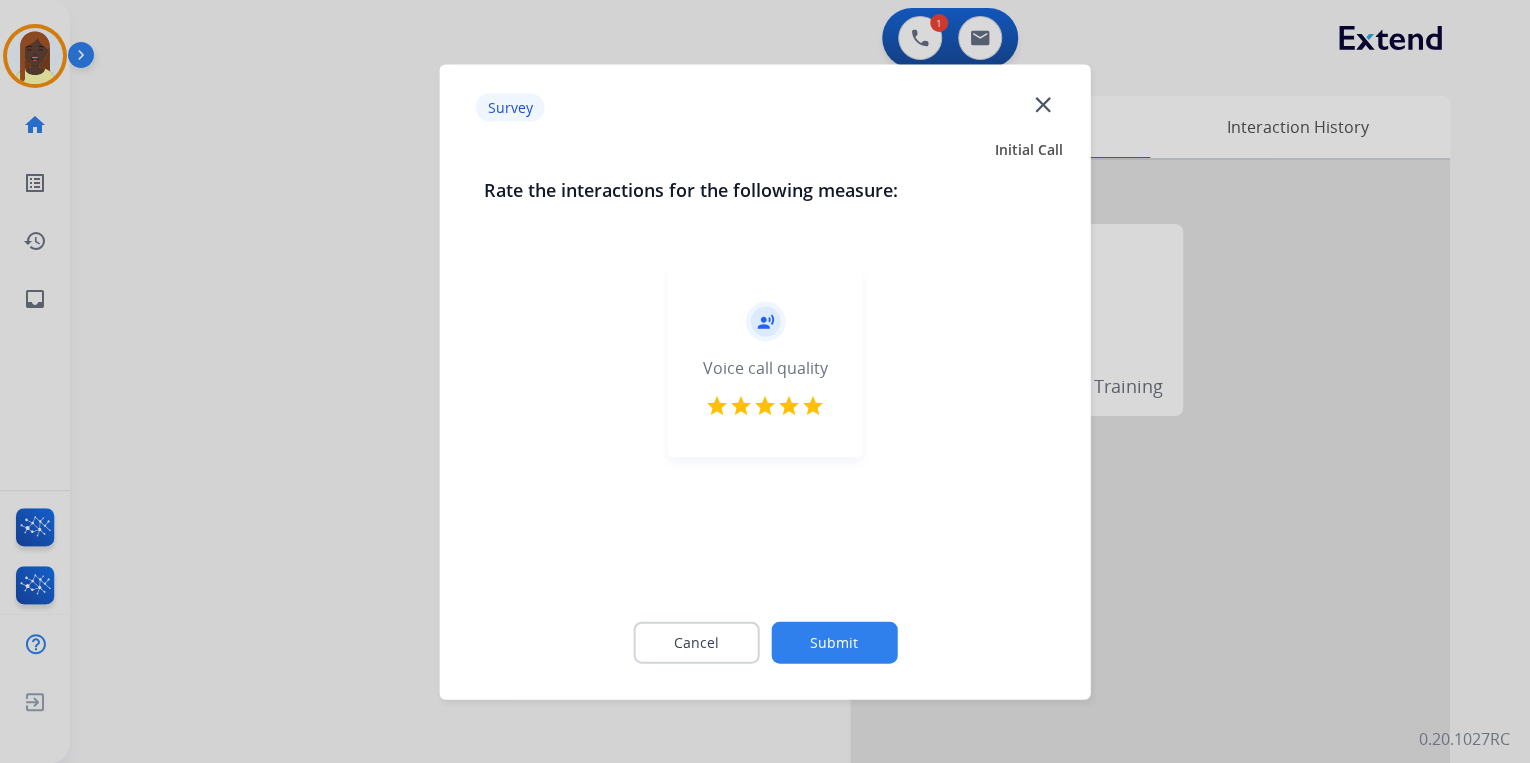 click on "Submit" 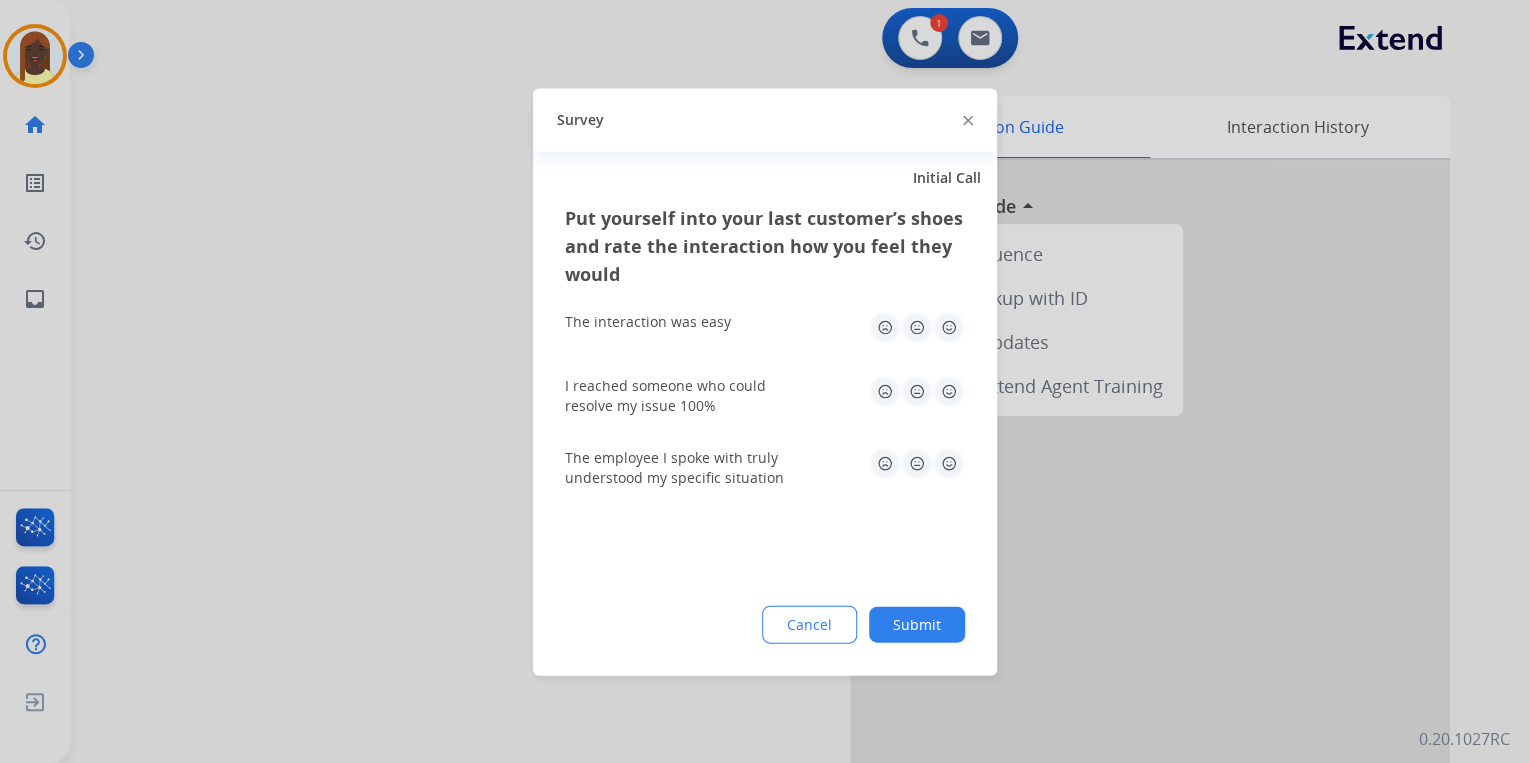 click 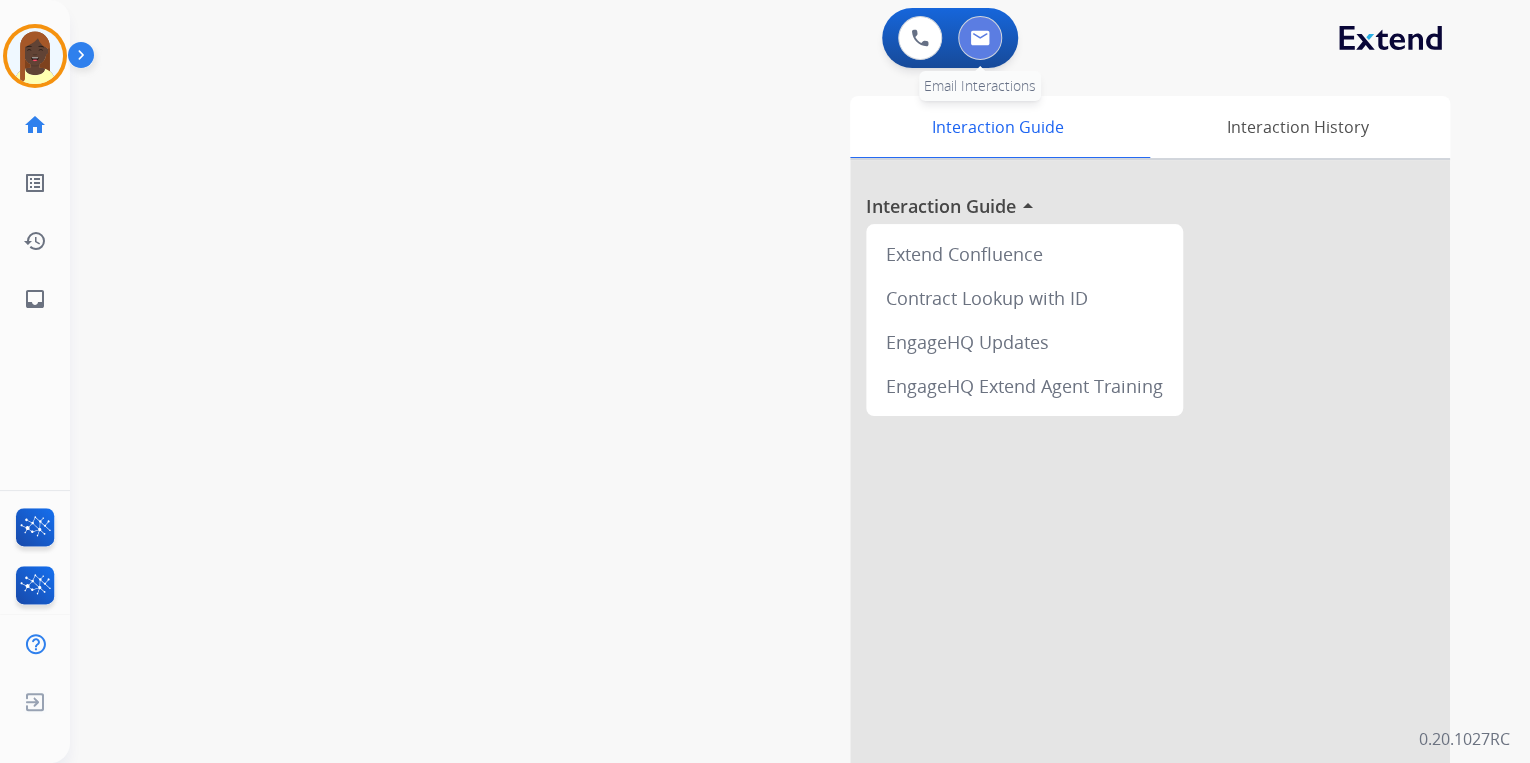 click at bounding box center [980, 38] 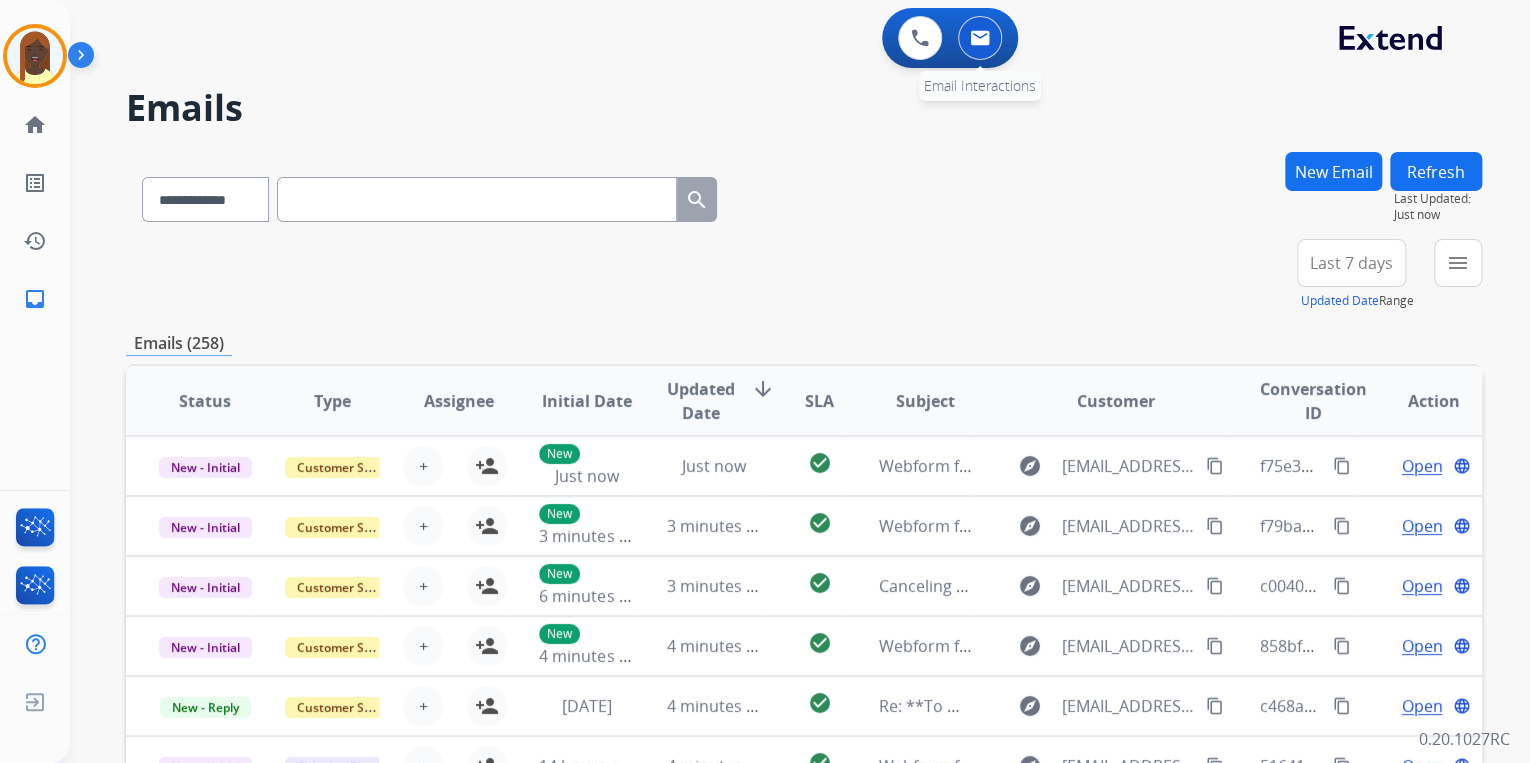 click at bounding box center (980, 38) 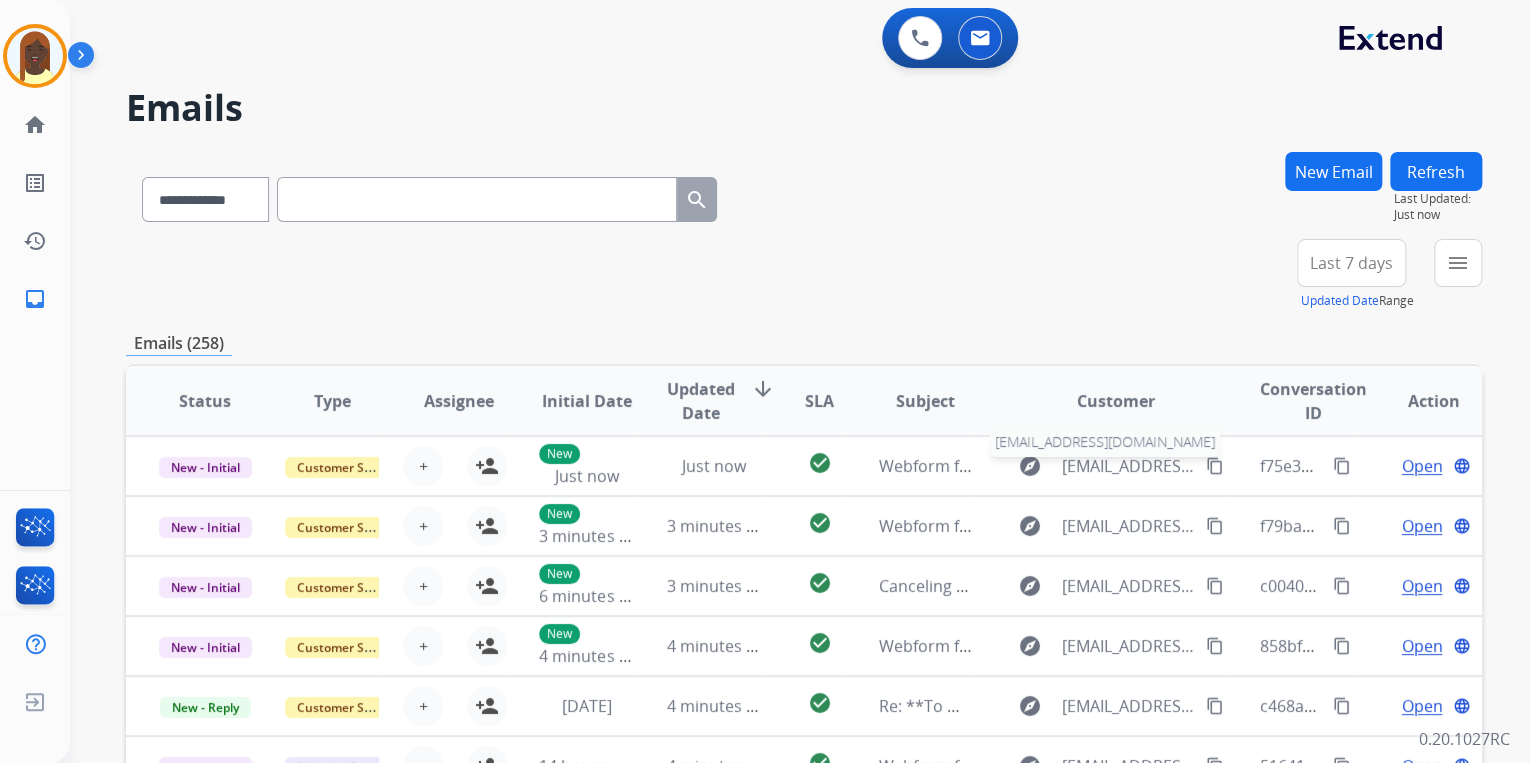 scroll, scrollTop: 0, scrollLeft: 0, axis: both 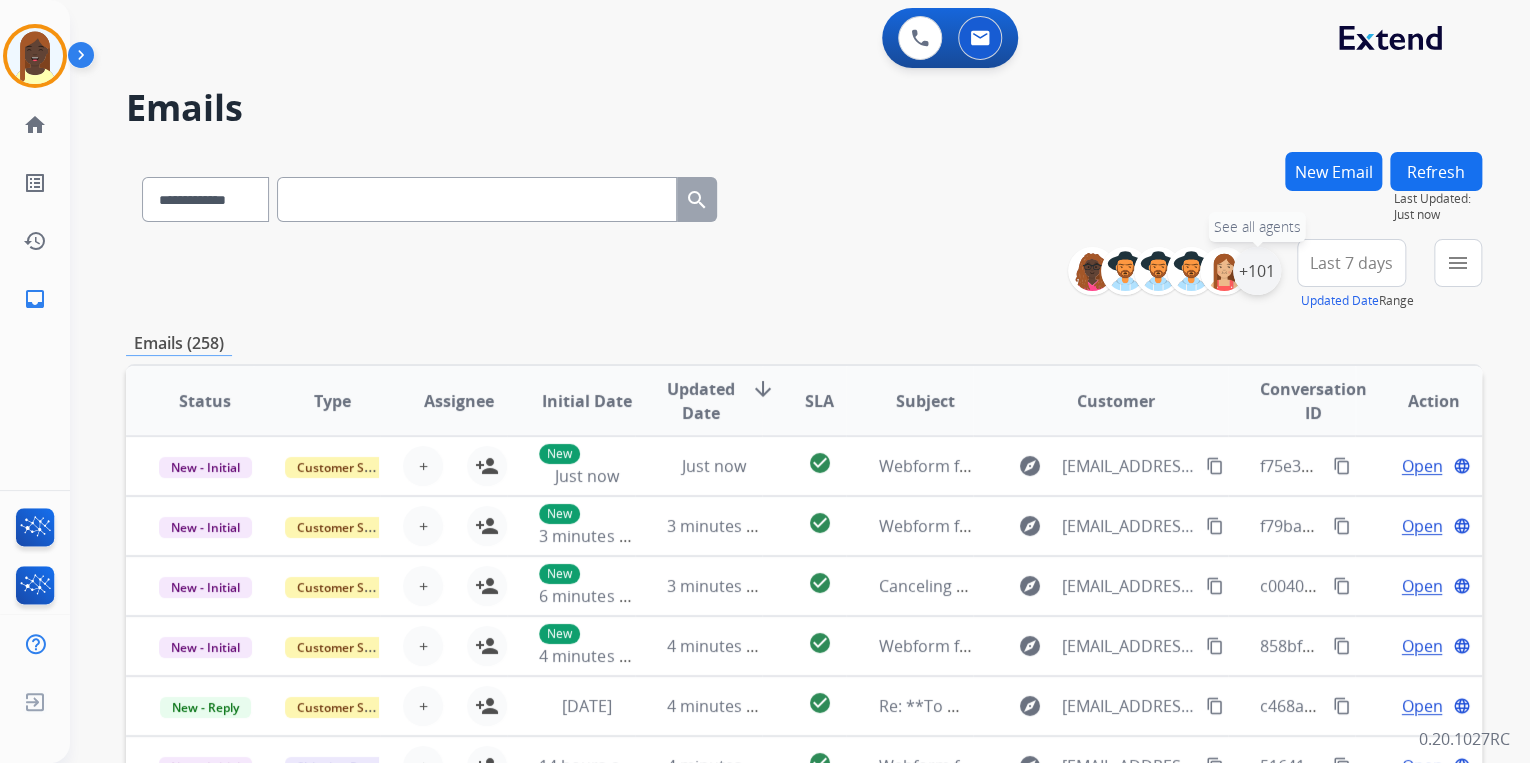 click on "+101" at bounding box center (1257, 271) 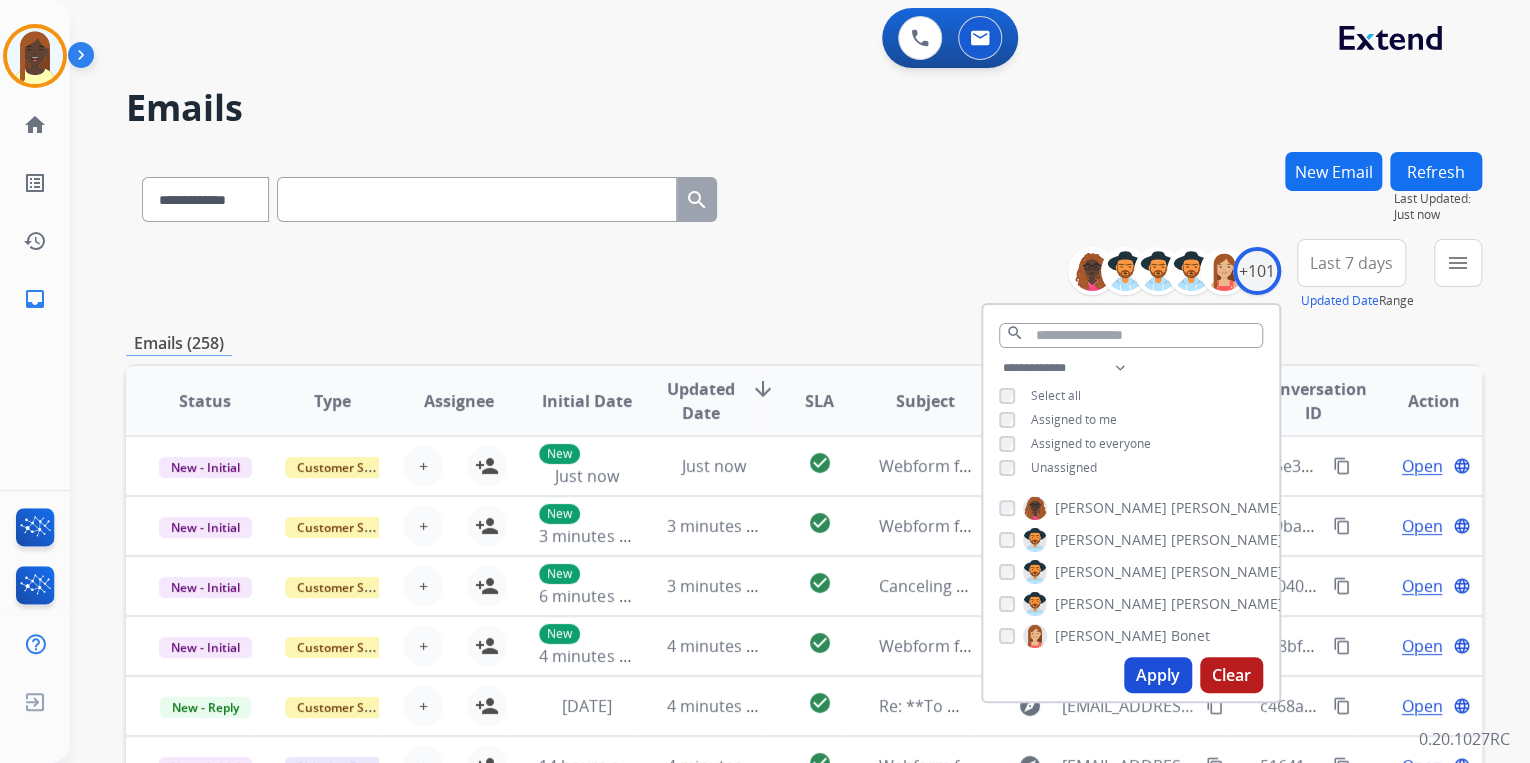 click on "Apply" at bounding box center [1158, 675] 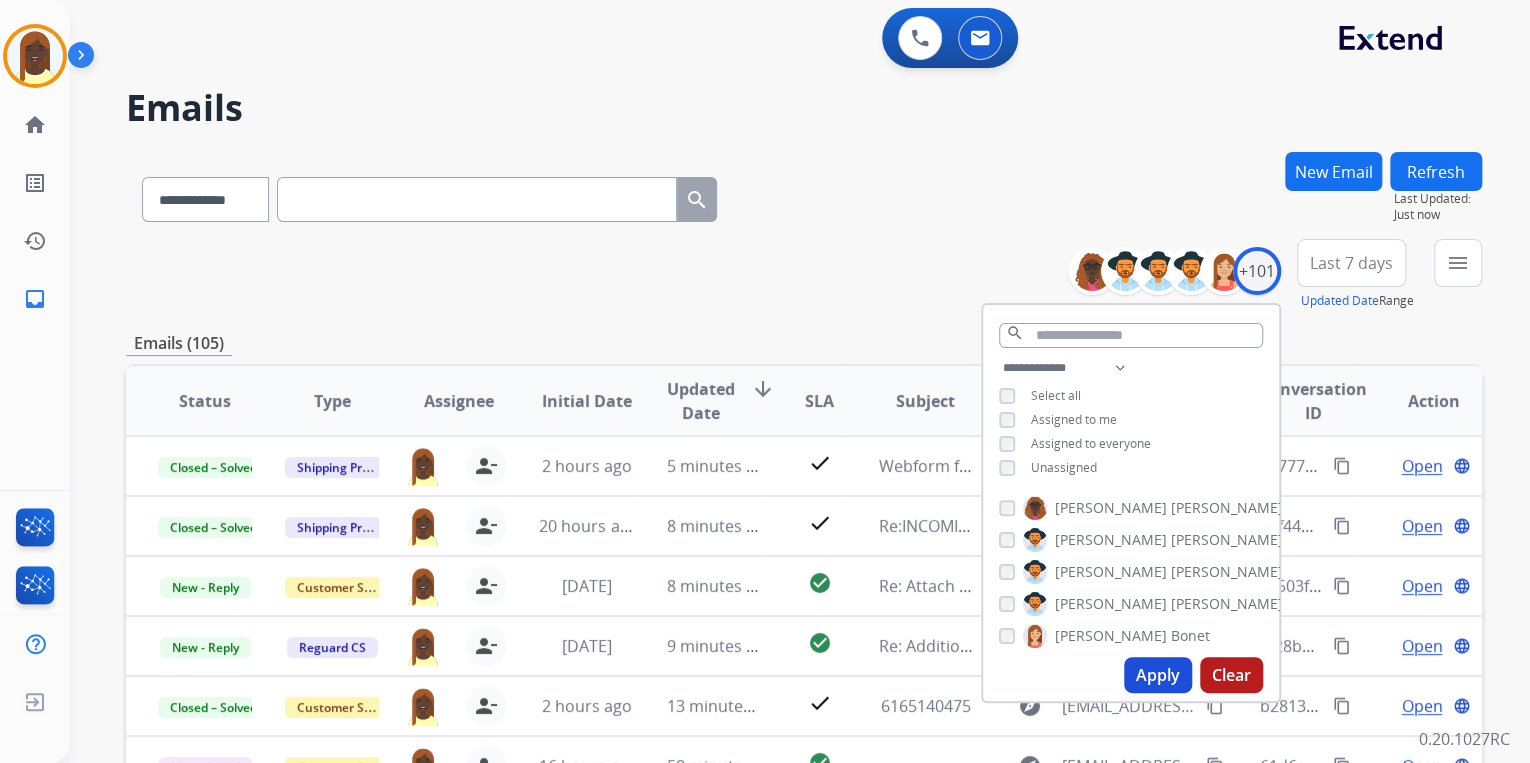 click on "**********" at bounding box center (804, 275) 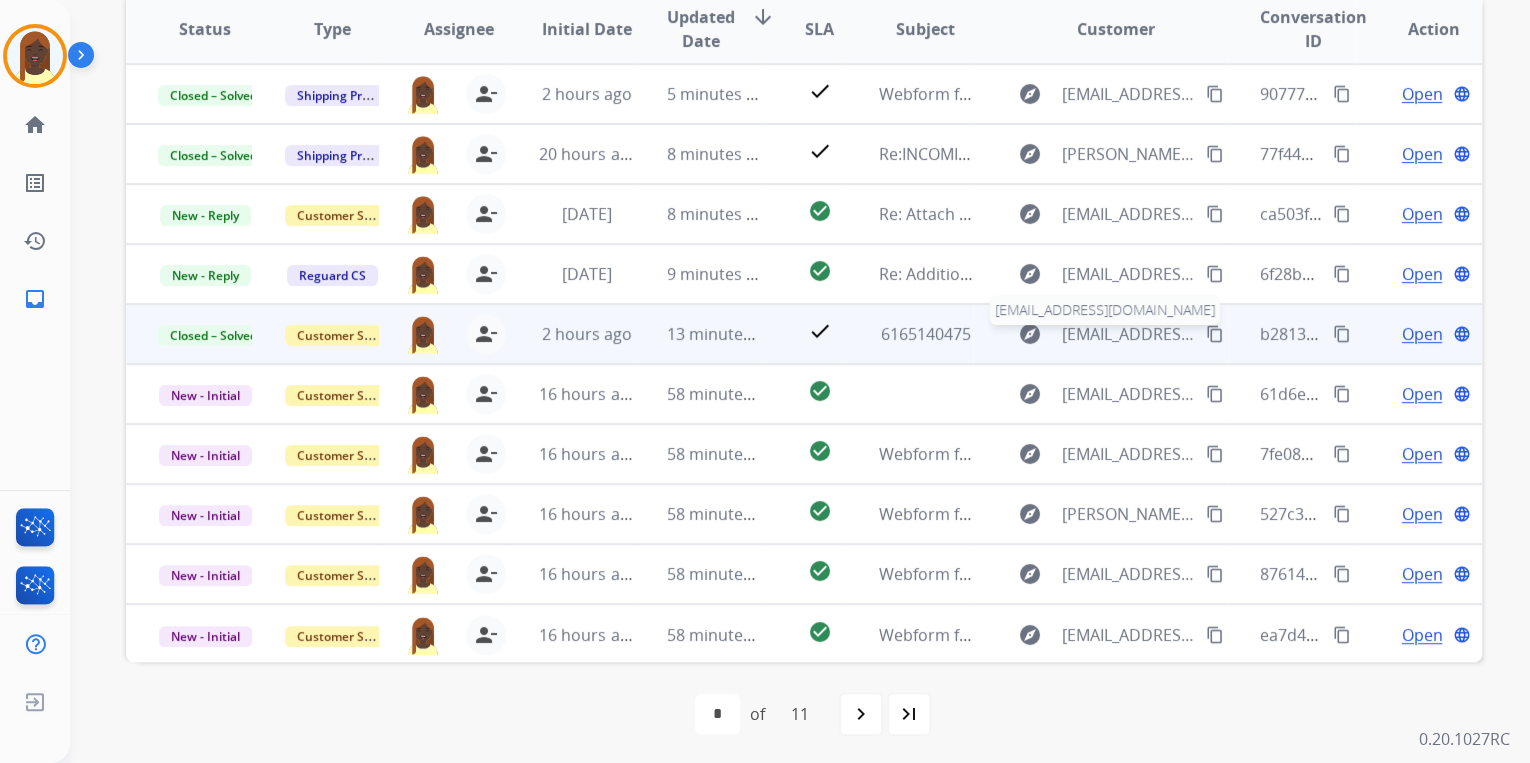 scroll, scrollTop: 374, scrollLeft: 0, axis: vertical 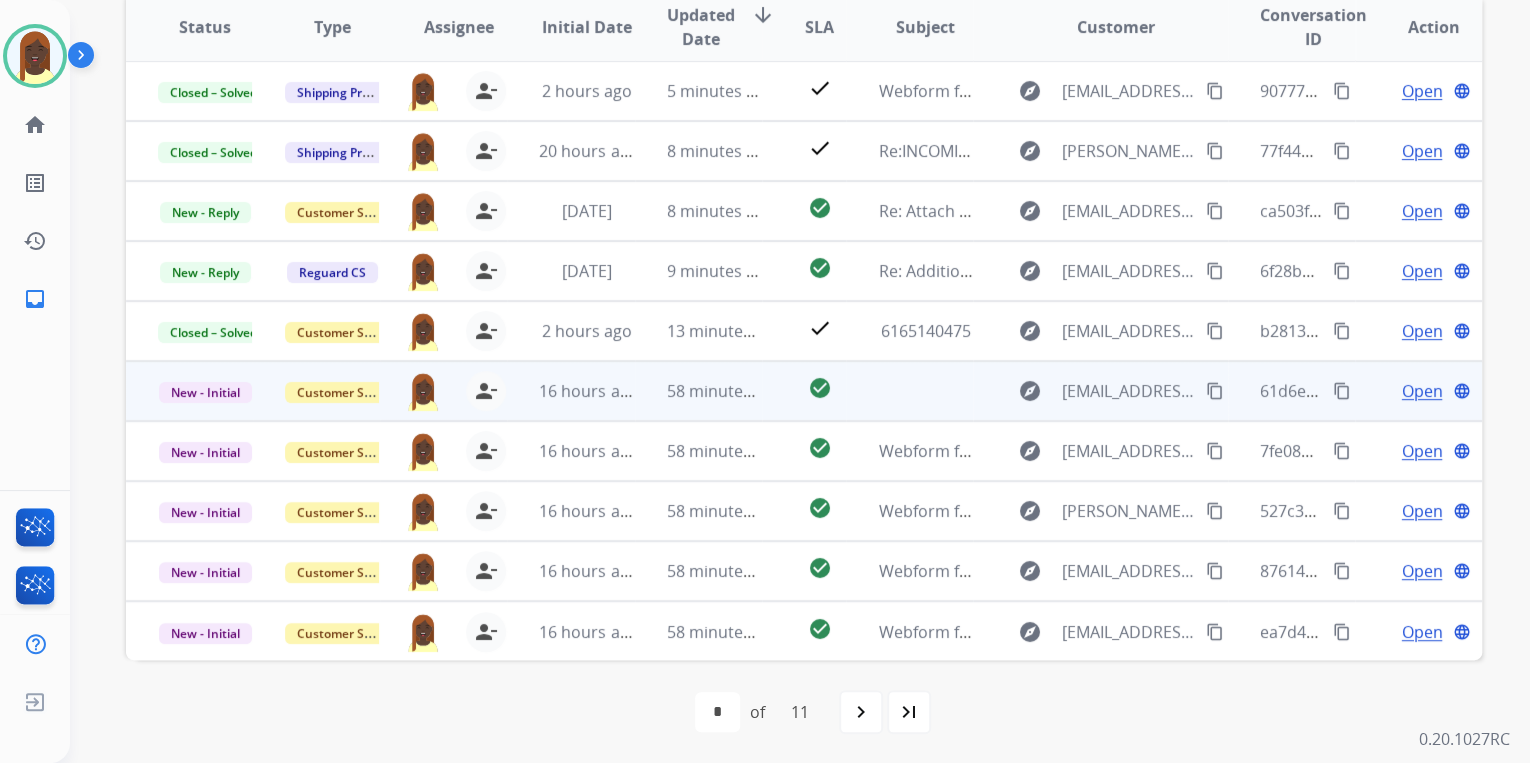 click on "Open" at bounding box center (1421, 391) 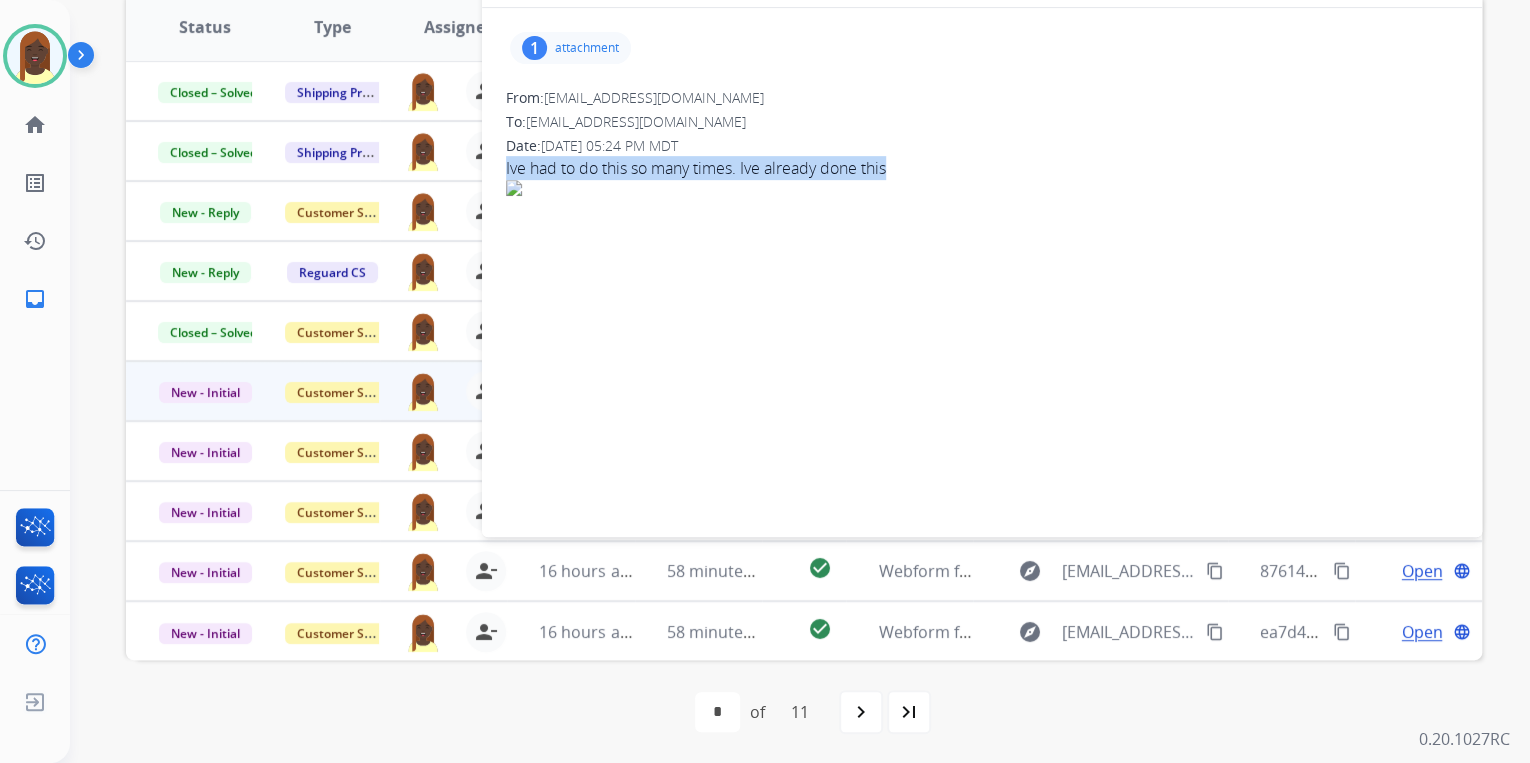 drag, startPoint x: 502, startPoint y: 167, endPoint x: 901, endPoint y: 171, distance: 399.02005 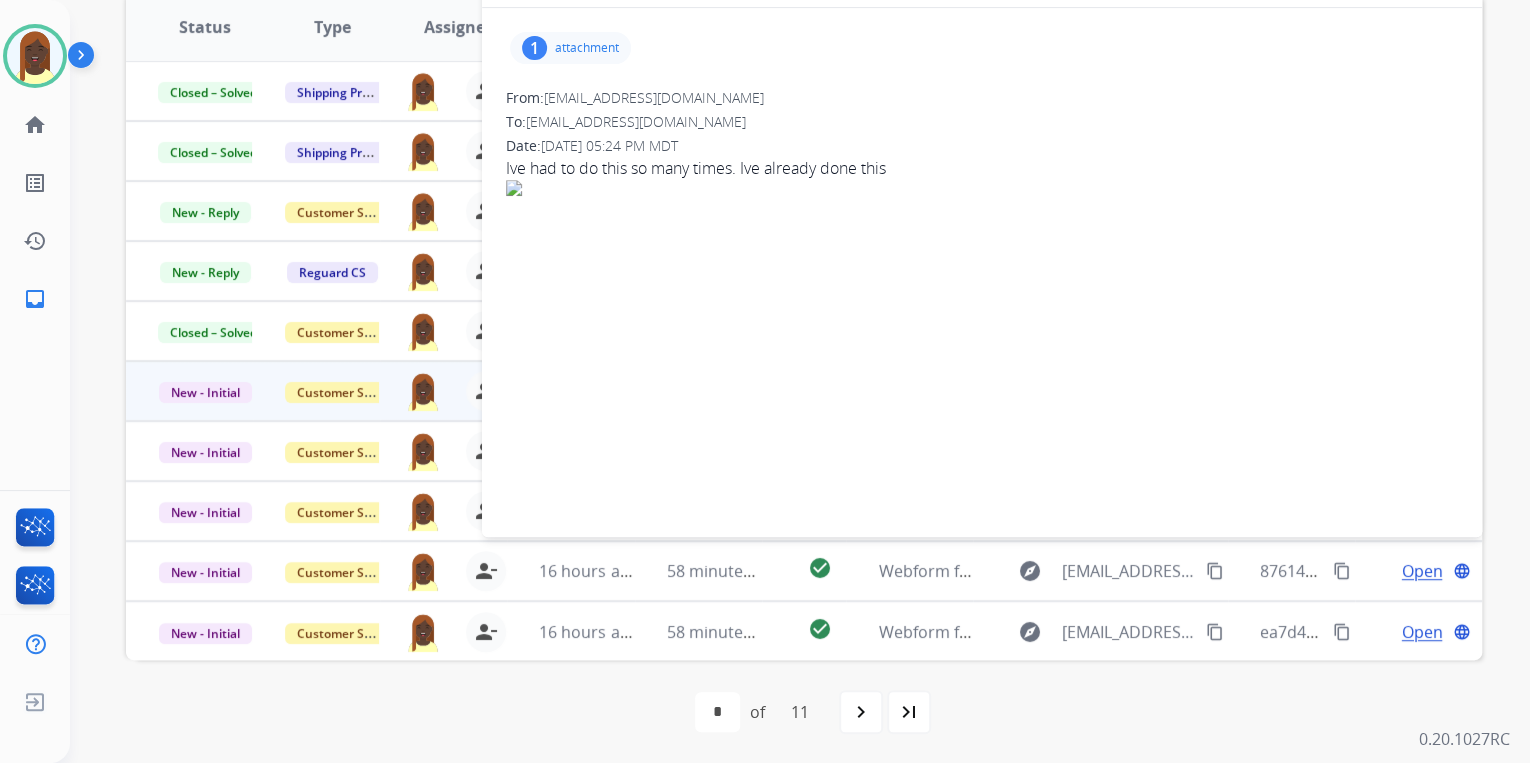 click on "attachment" at bounding box center (587, 48) 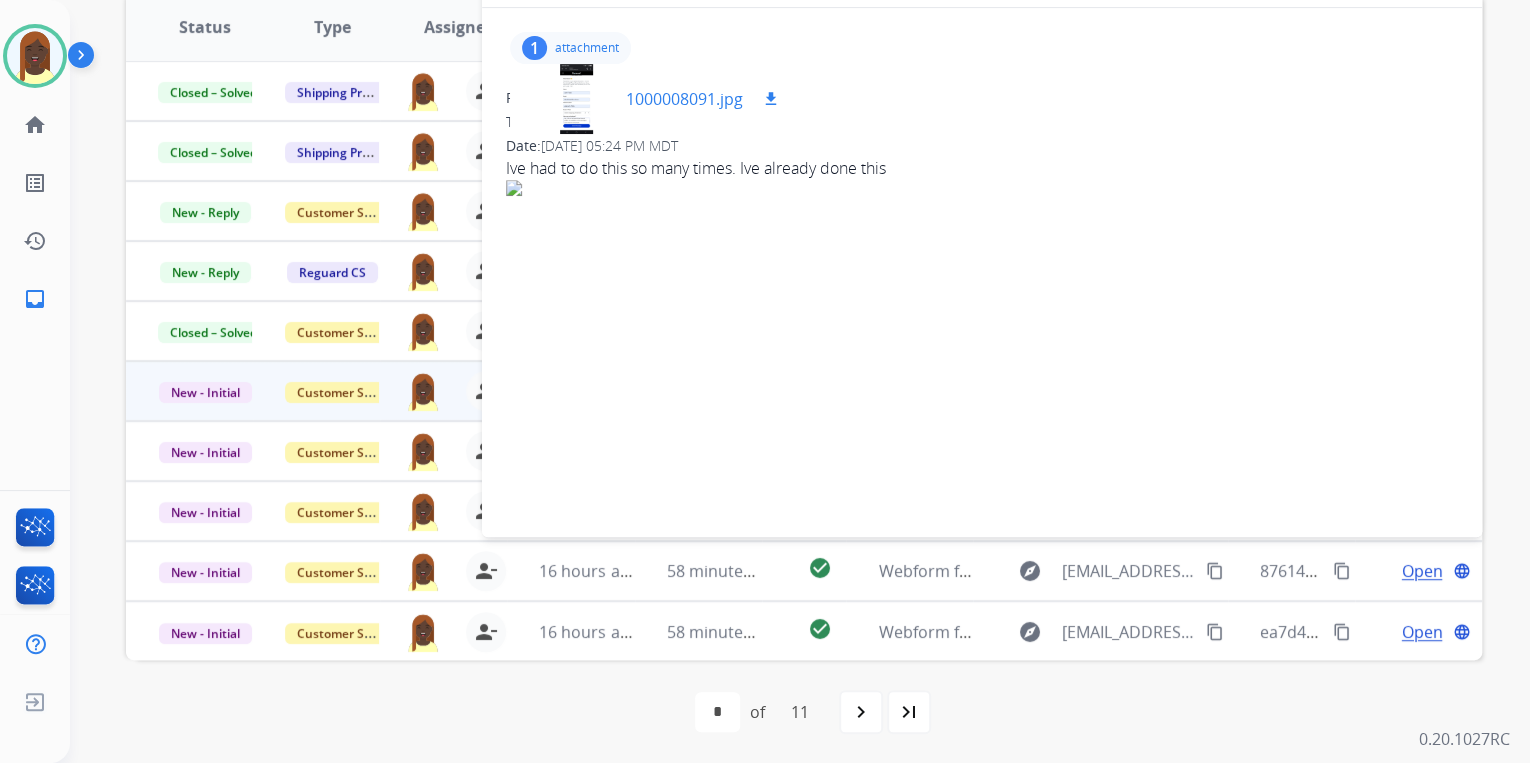 click on "download" at bounding box center [771, 99] 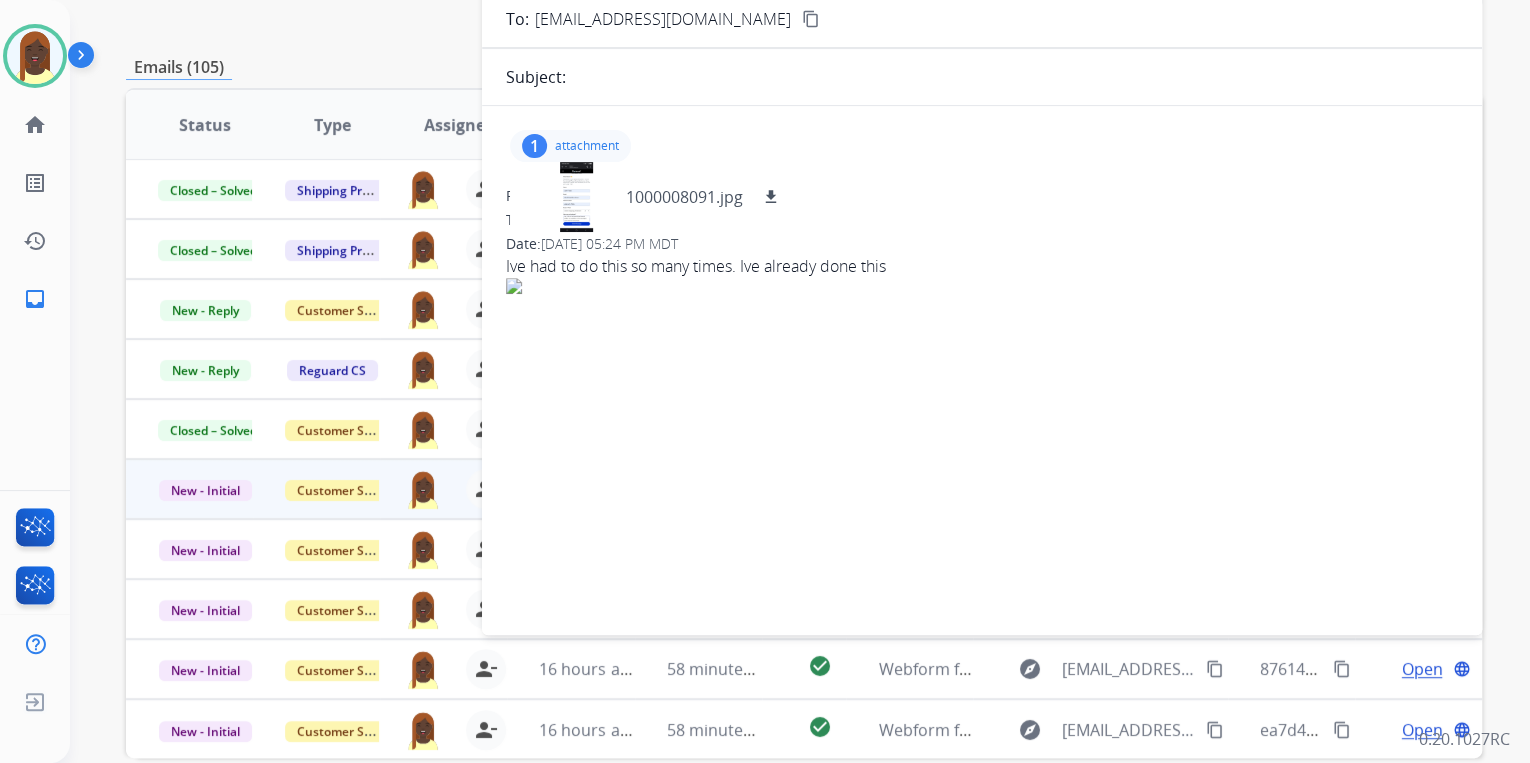 scroll, scrollTop: 134, scrollLeft: 0, axis: vertical 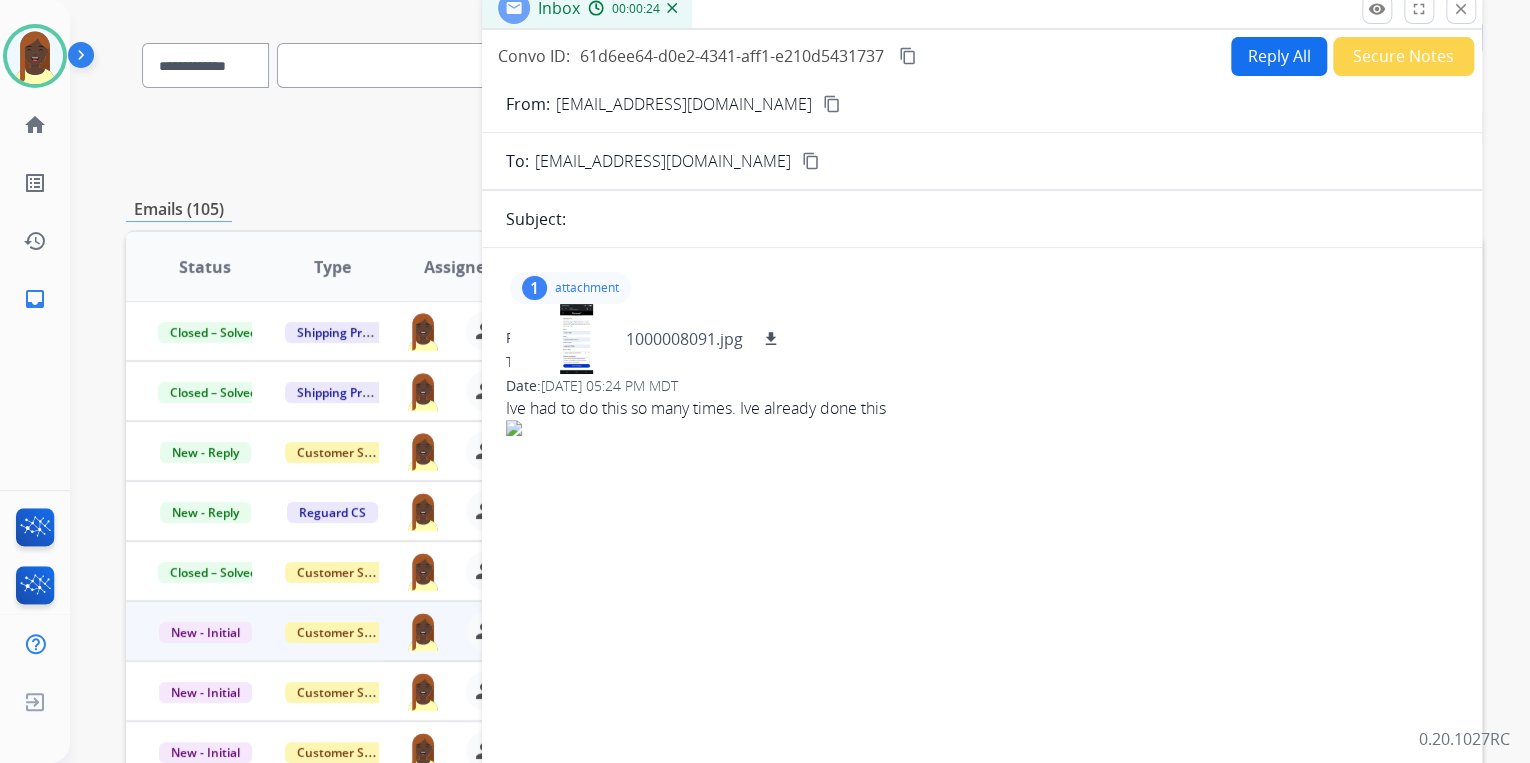 click on "content_copy" at bounding box center [832, 104] 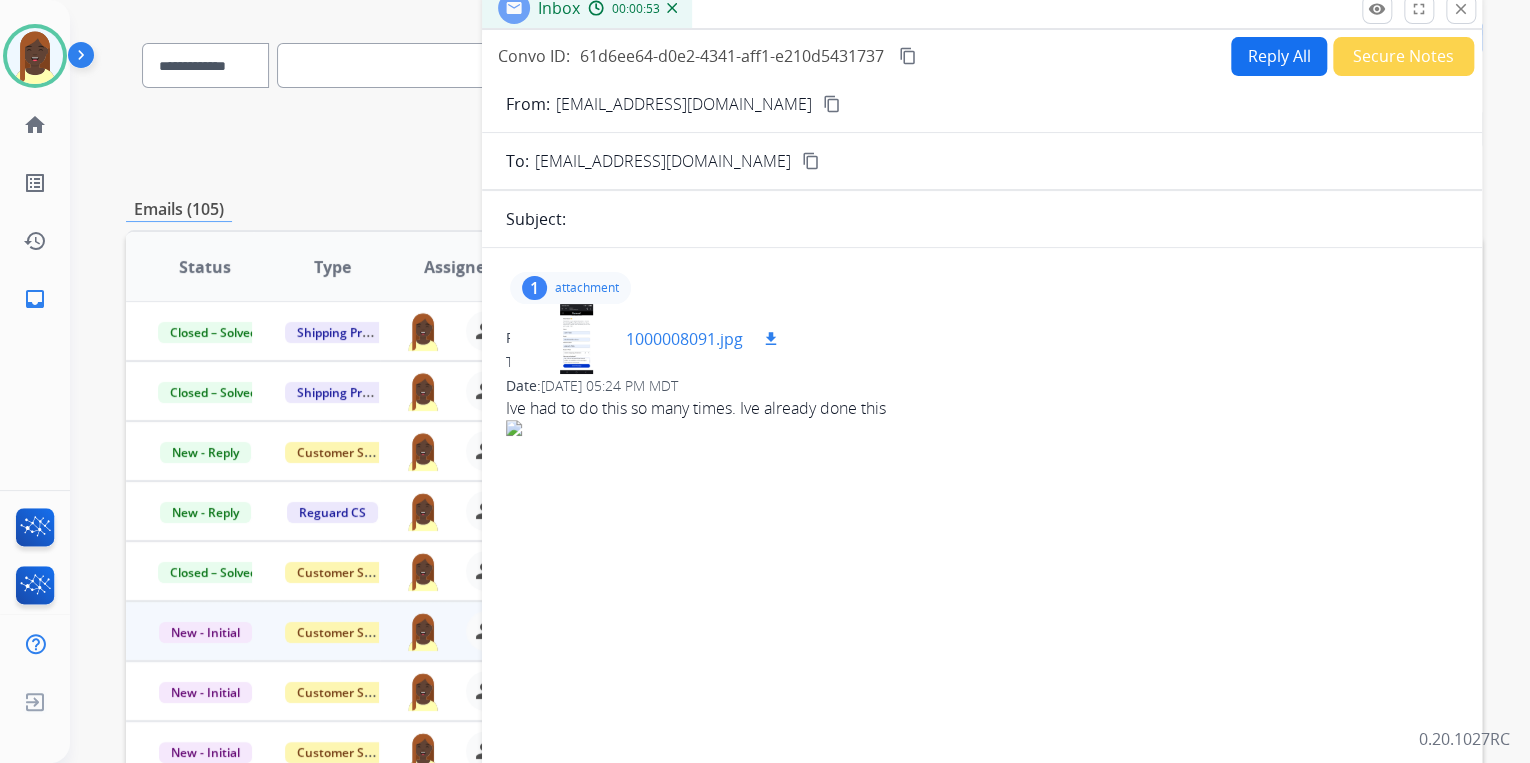 click at bounding box center (576, 339) 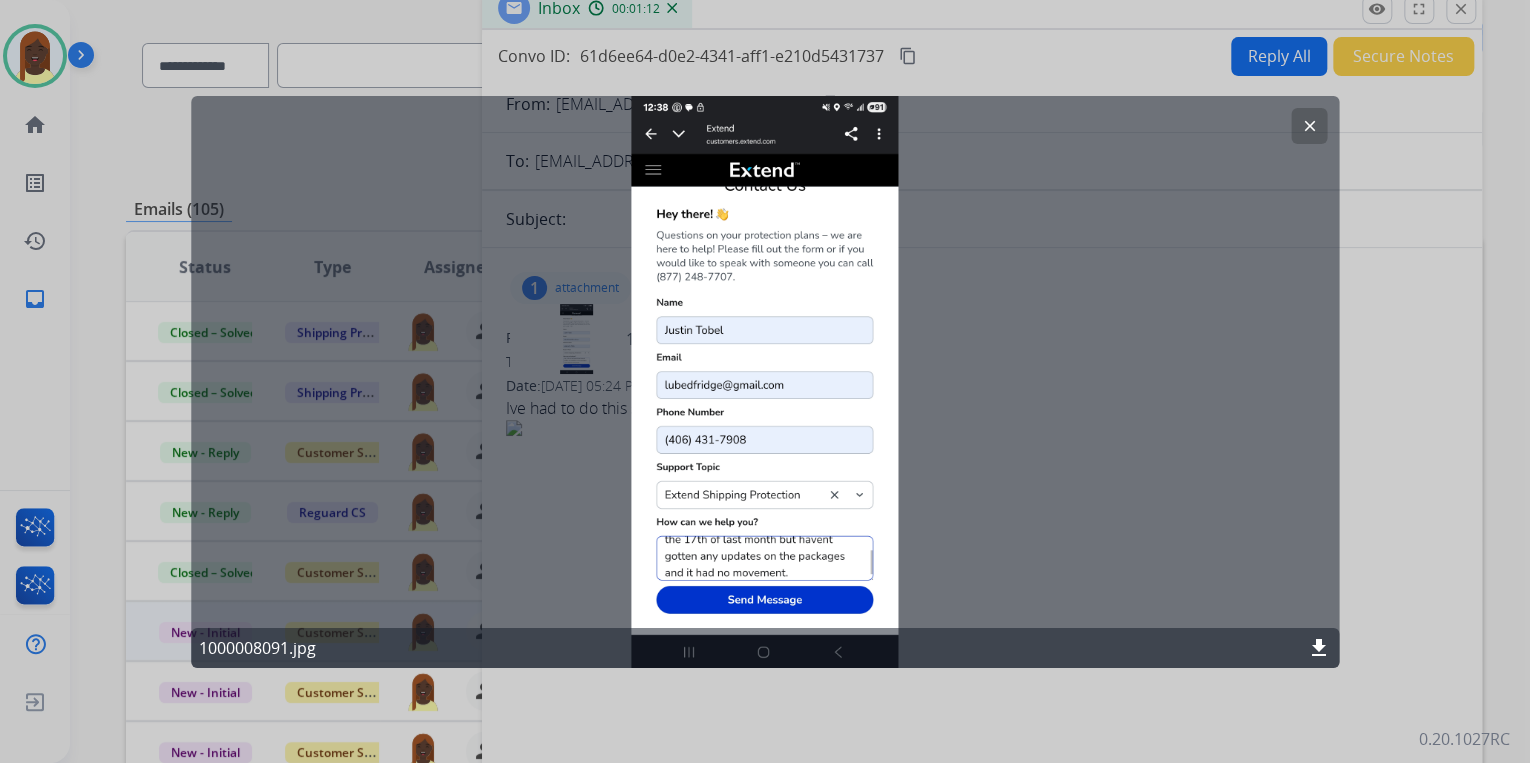 click on "clear" 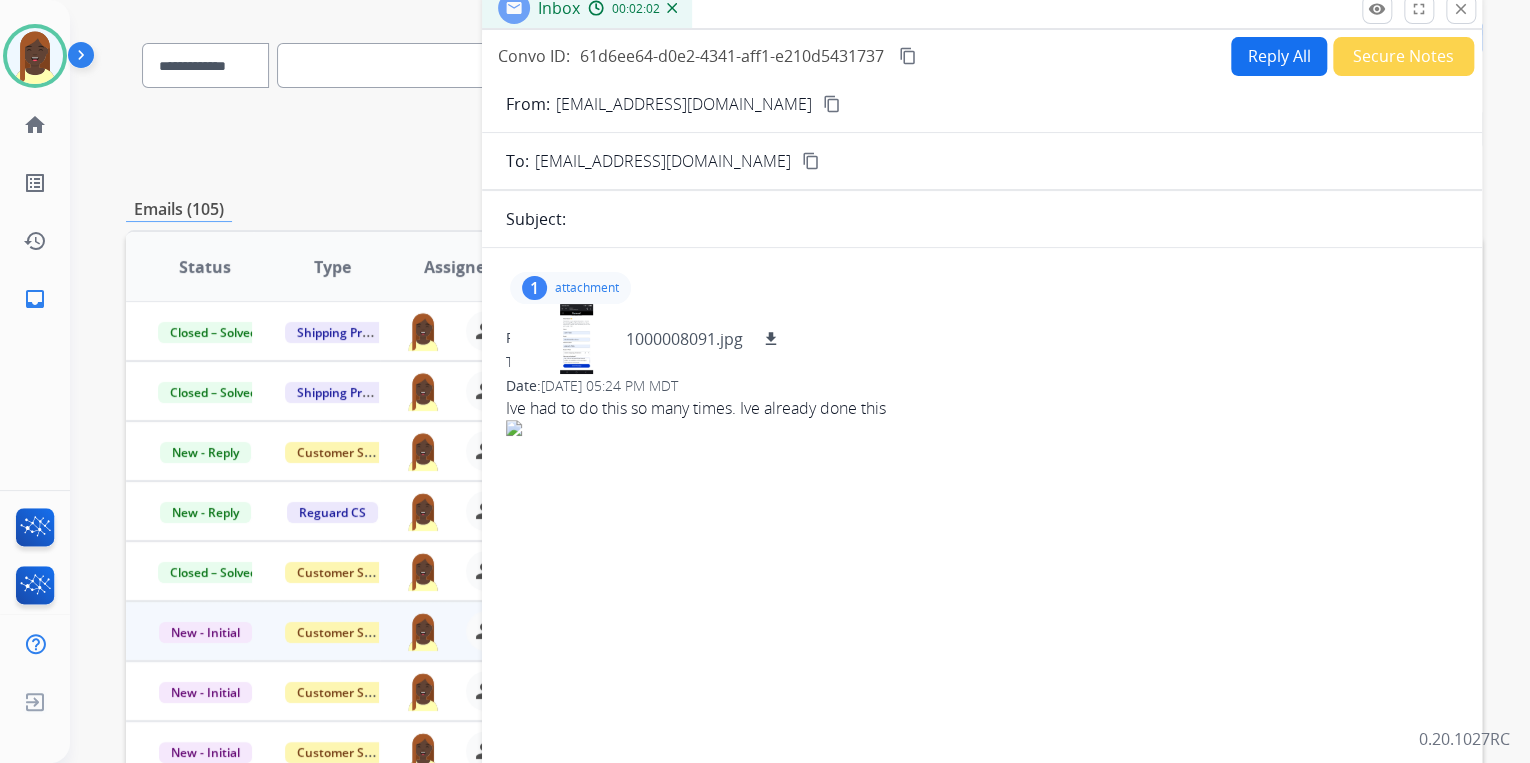 click on "Reply All" at bounding box center (1279, 56) 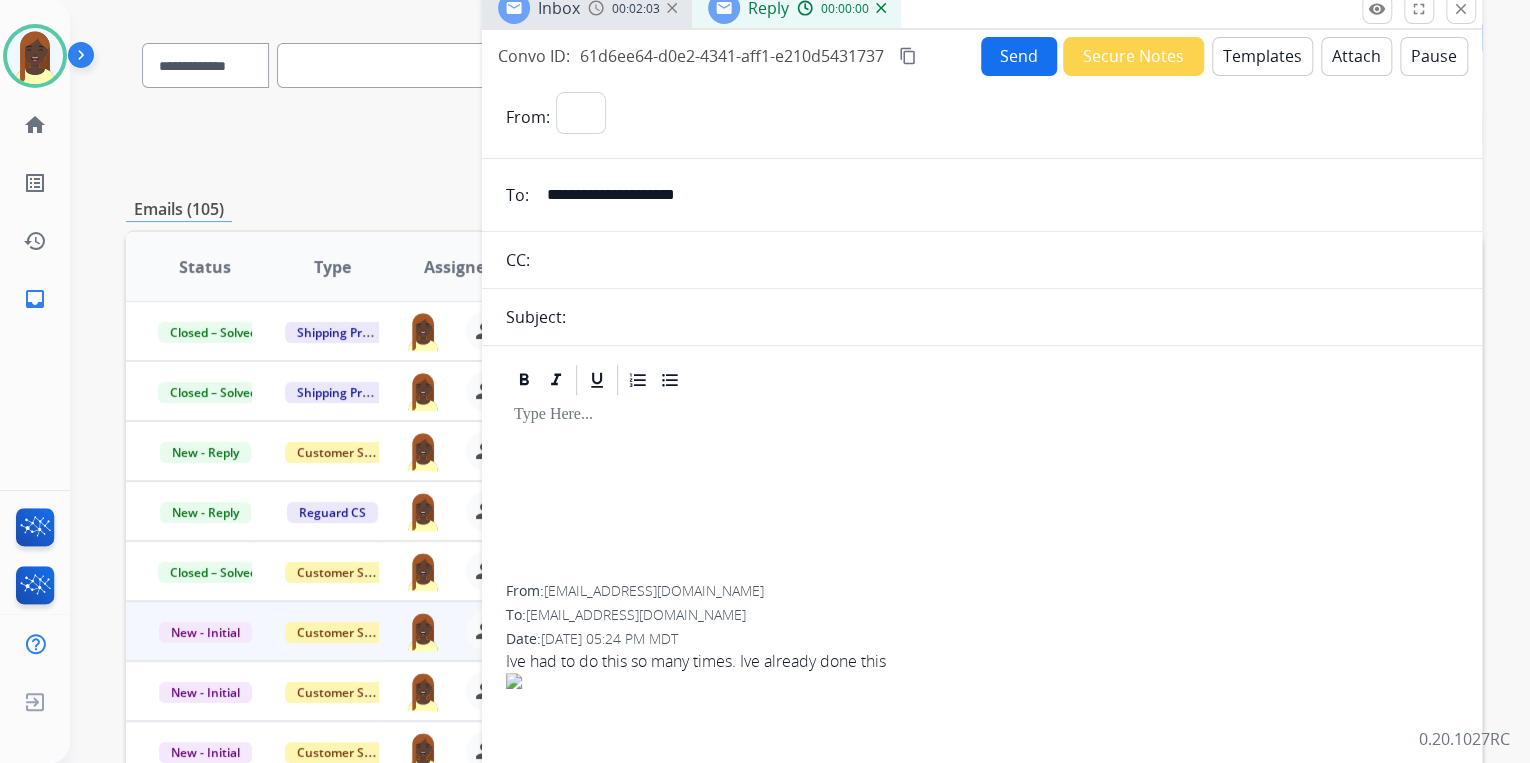 select on "**********" 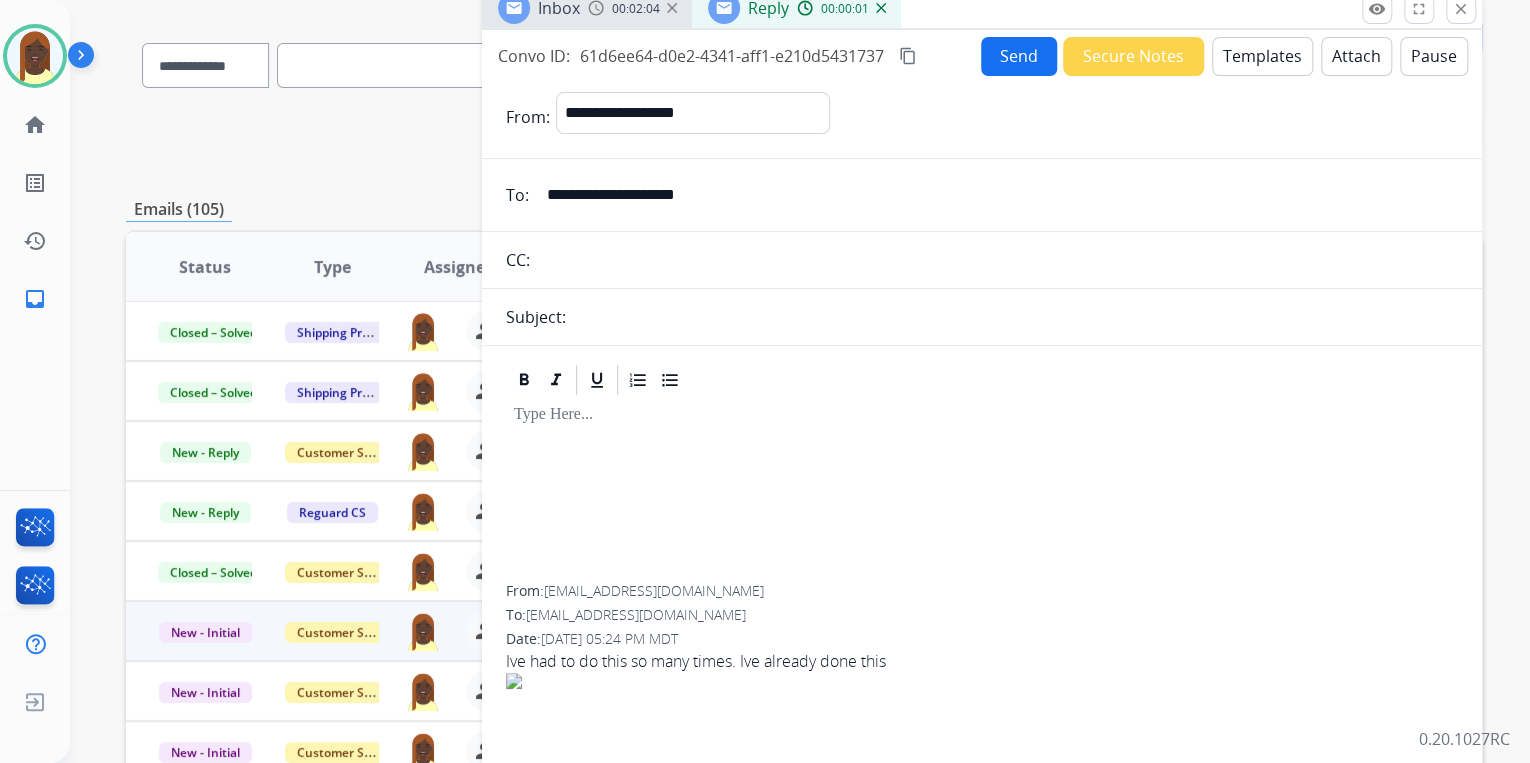 click on "Templates" at bounding box center (1262, 56) 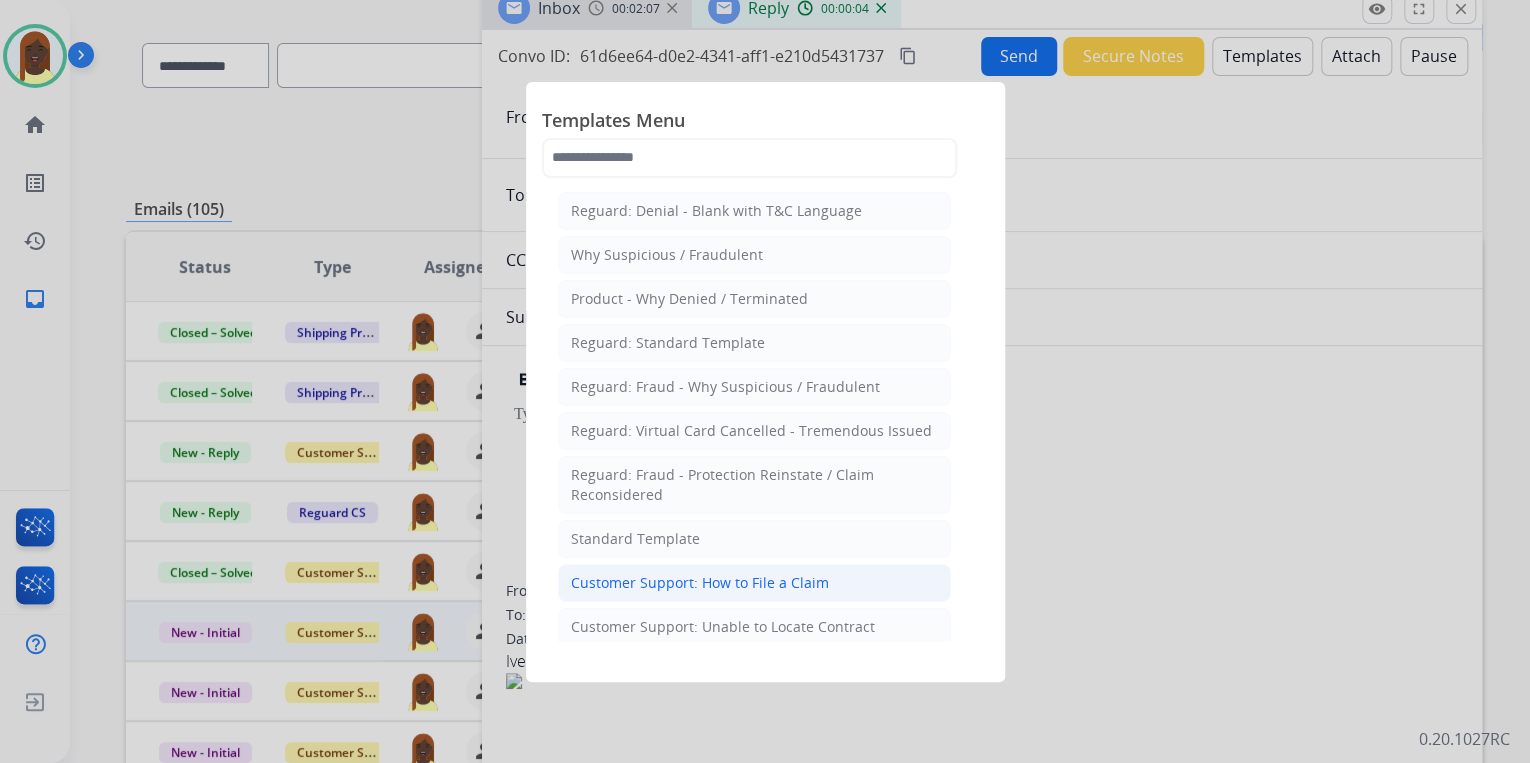 click on "Customer Support: How to File a Claim" 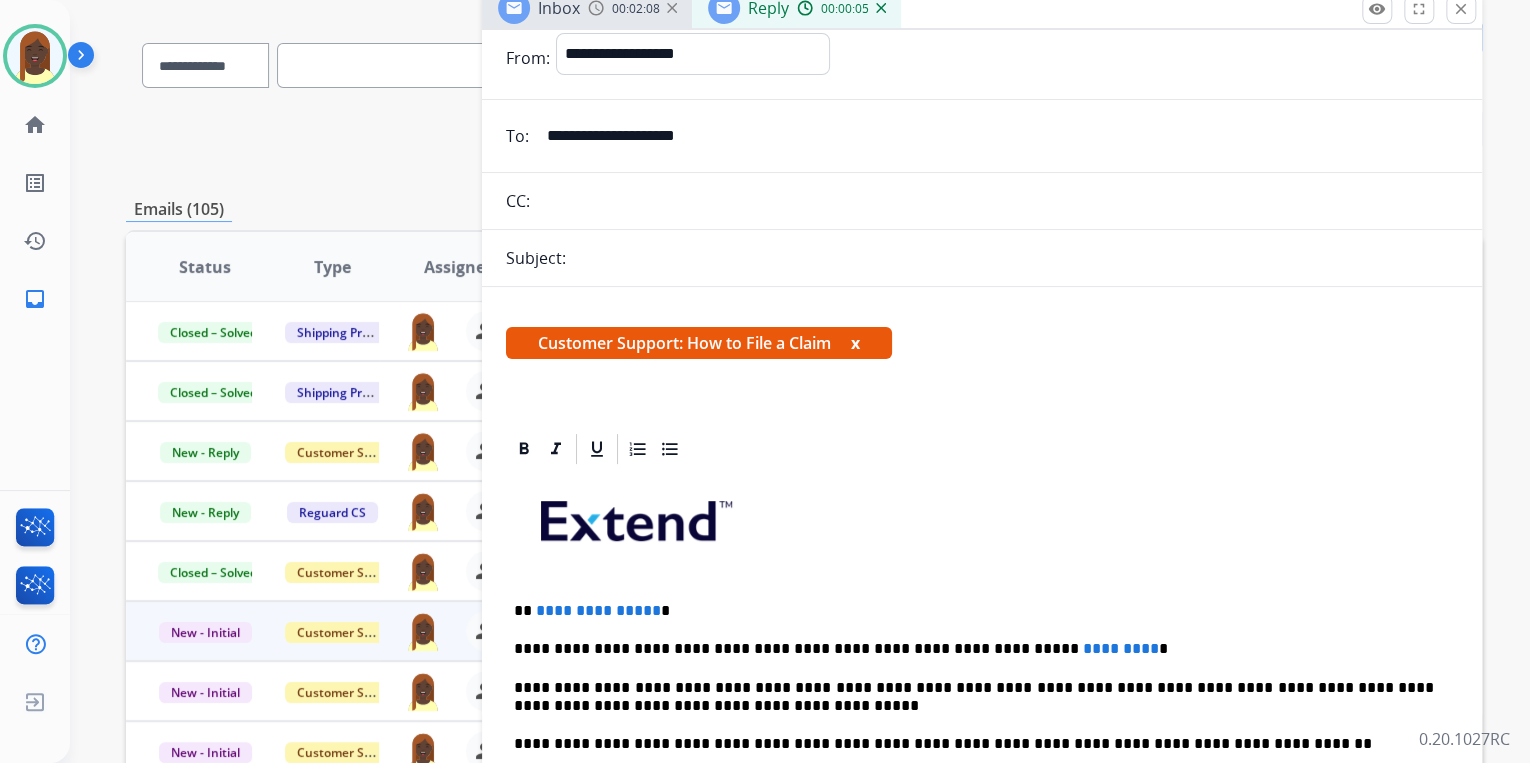 scroll, scrollTop: 320, scrollLeft: 0, axis: vertical 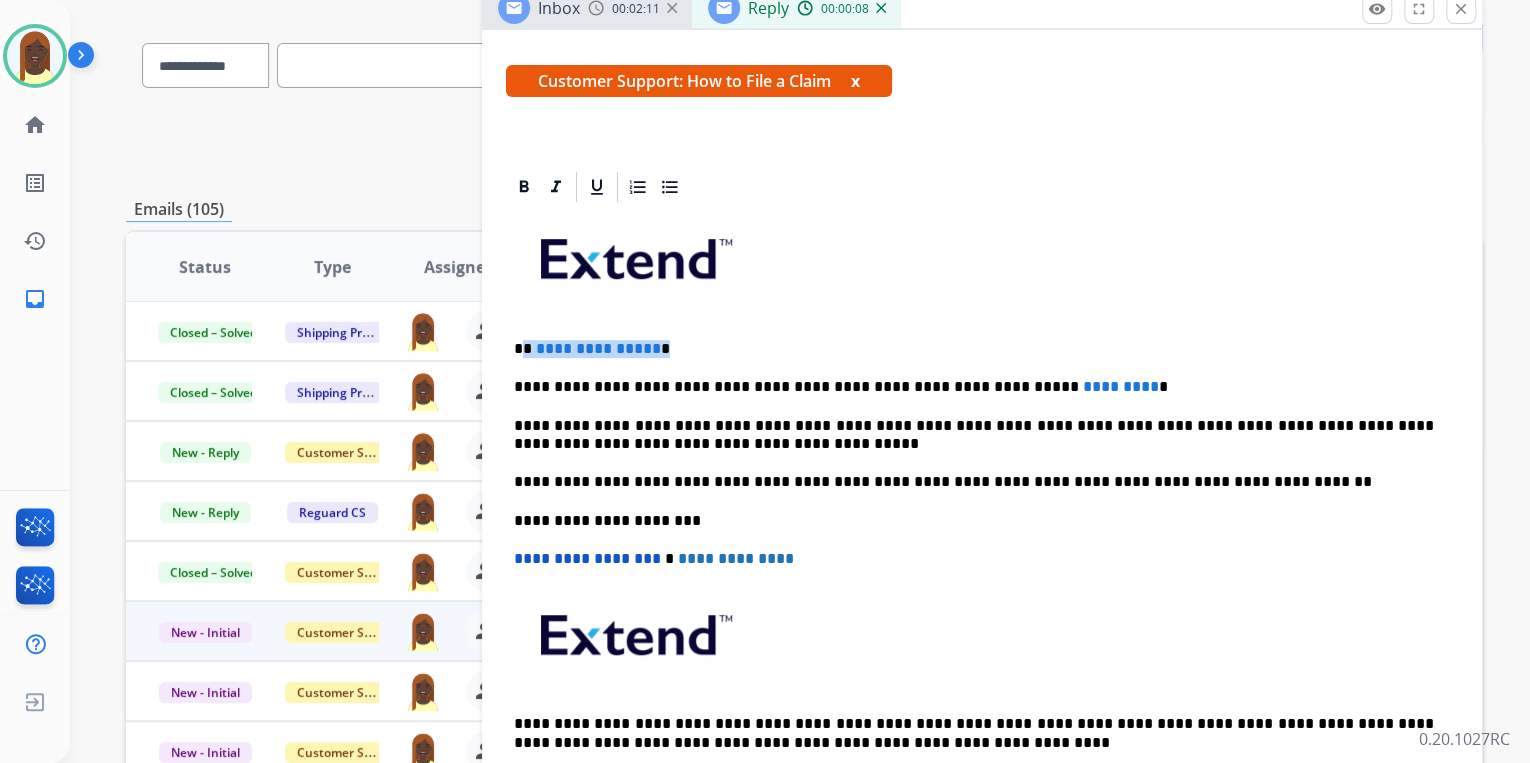 drag, startPoint x: 524, startPoint y: 345, endPoint x: 695, endPoint y: 347, distance: 171.01169 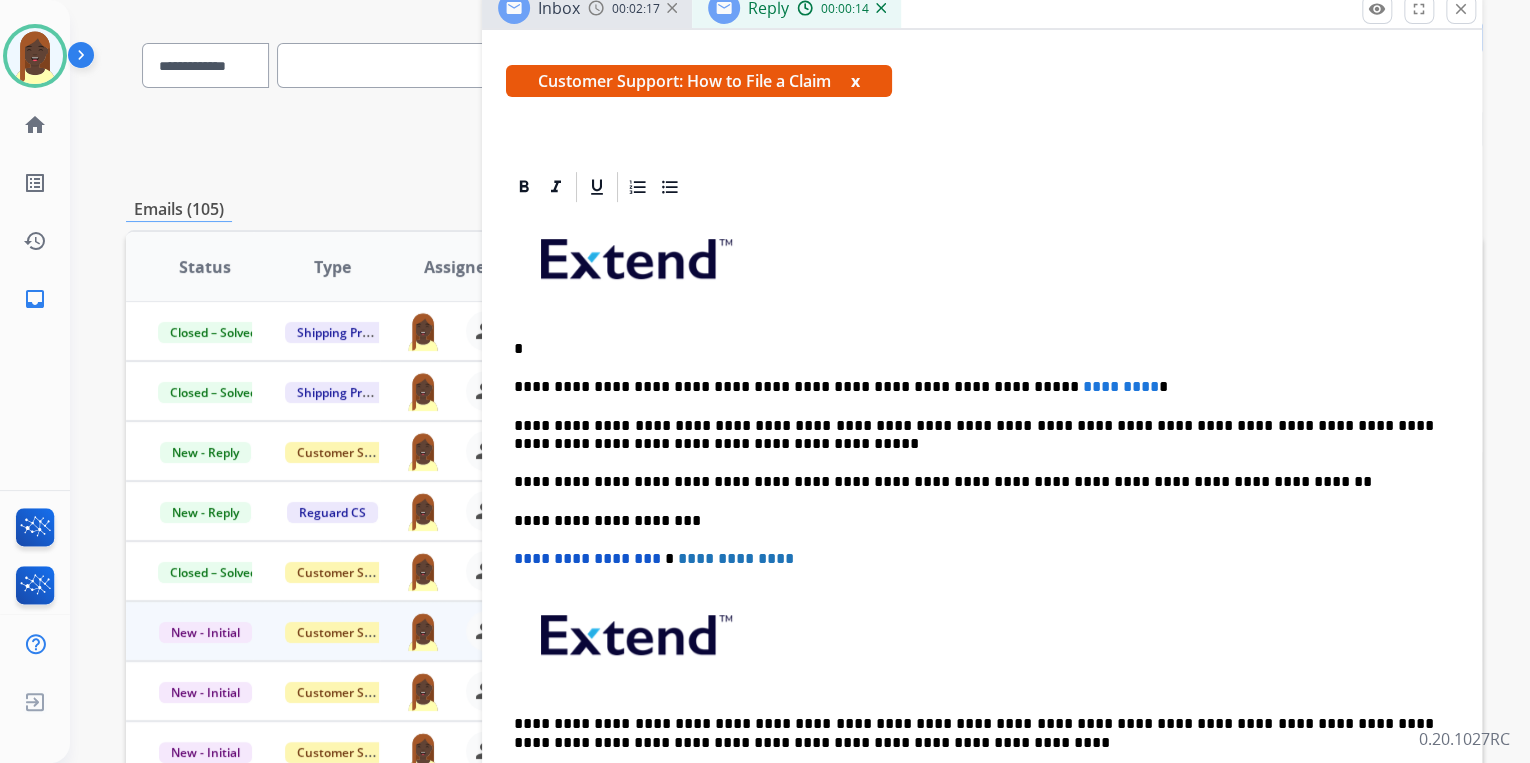 click on "*" at bounding box center [974, 349] 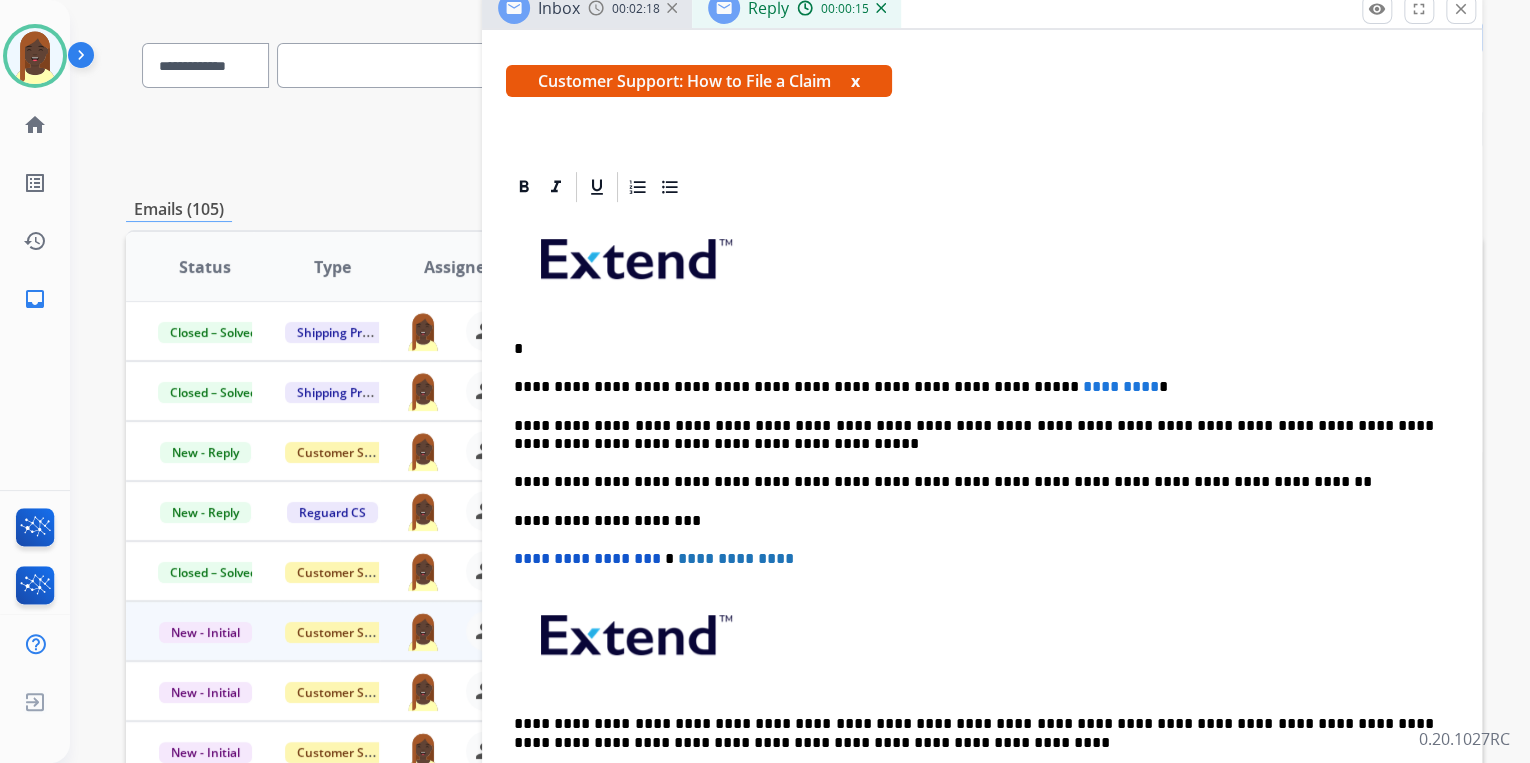 type 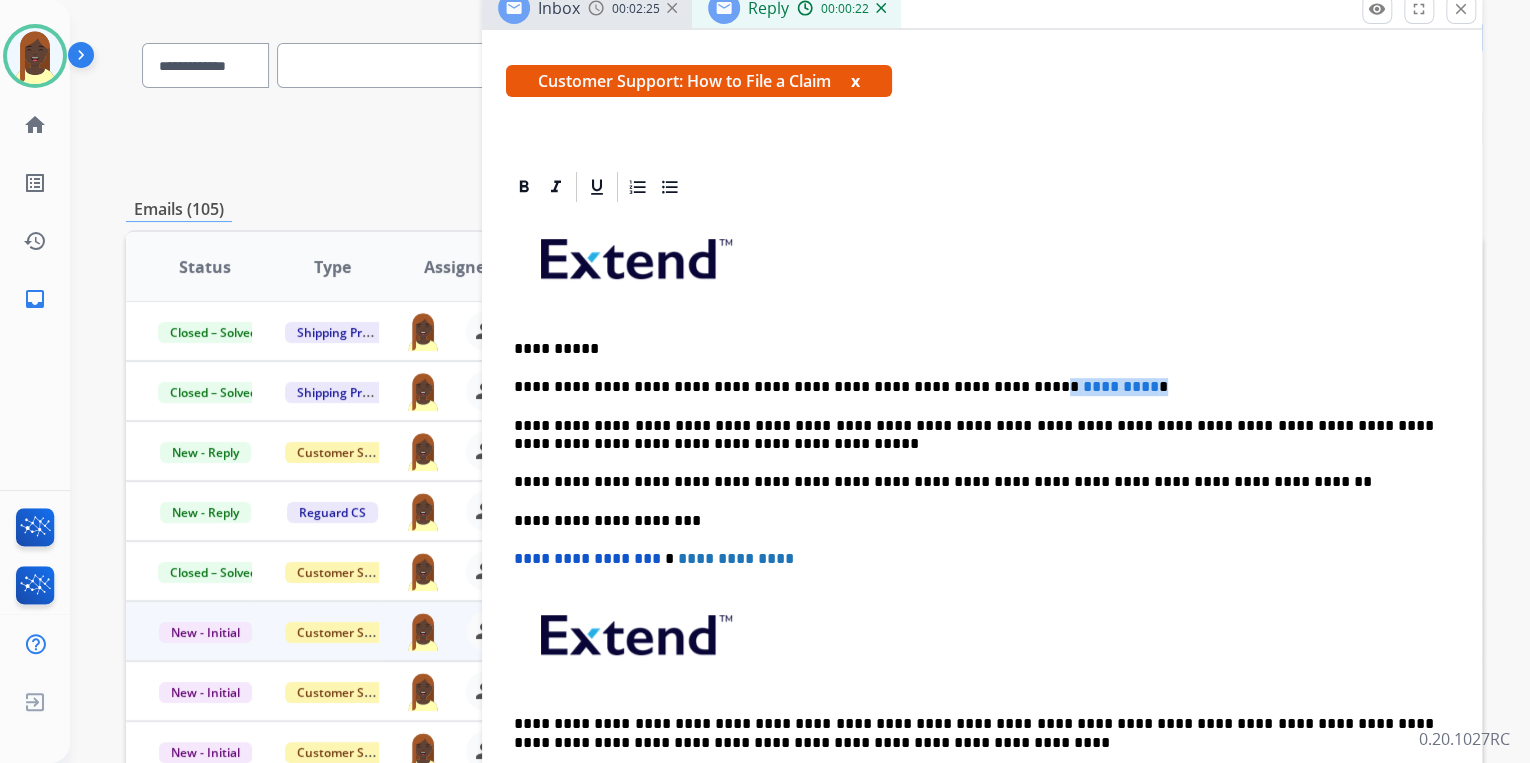 drag, startPoint x: 963, startPoint y: 388, endPoint x: 1075, endPoint y: 383, distance: 112.11155 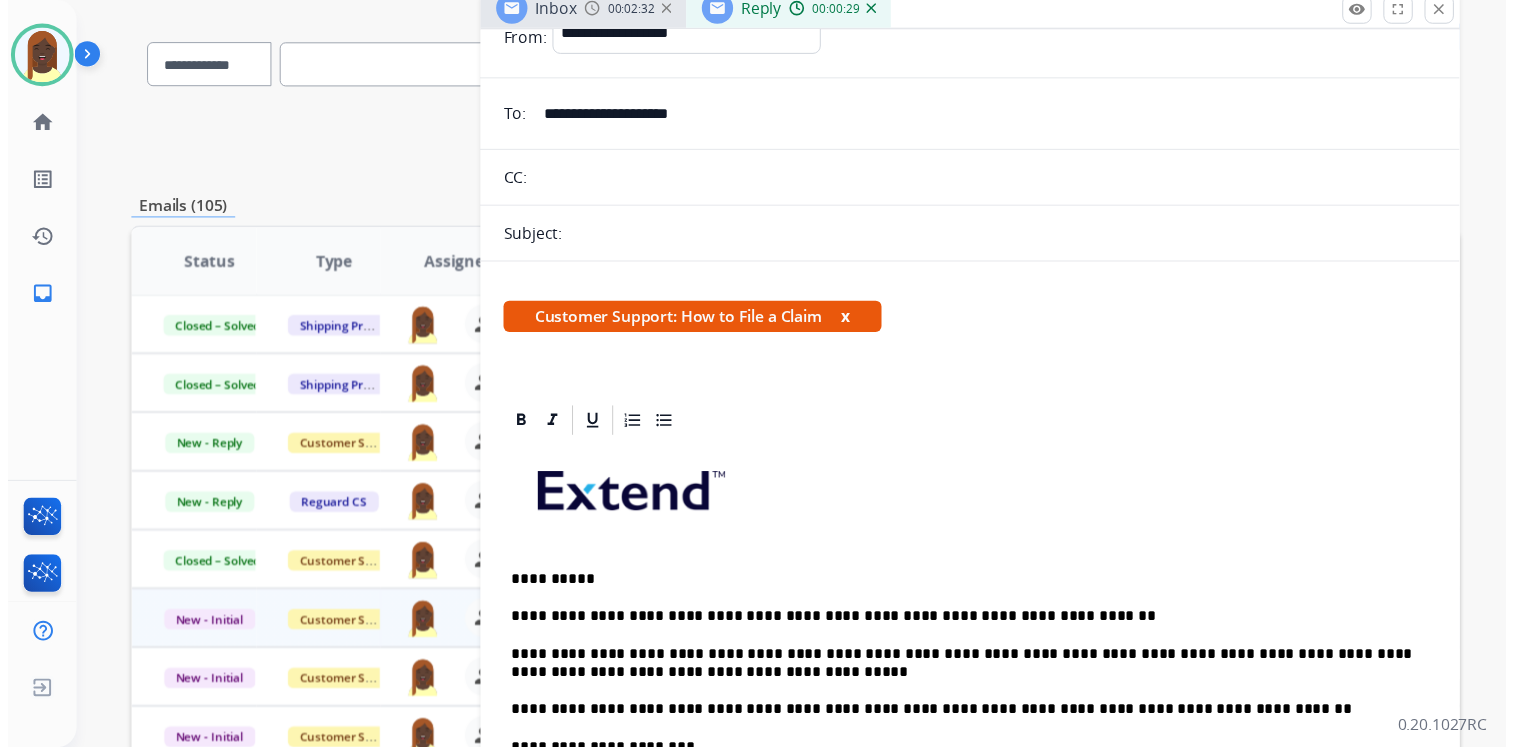 scroll, scrollTop: 0, scrollLeft: 0, axis: both 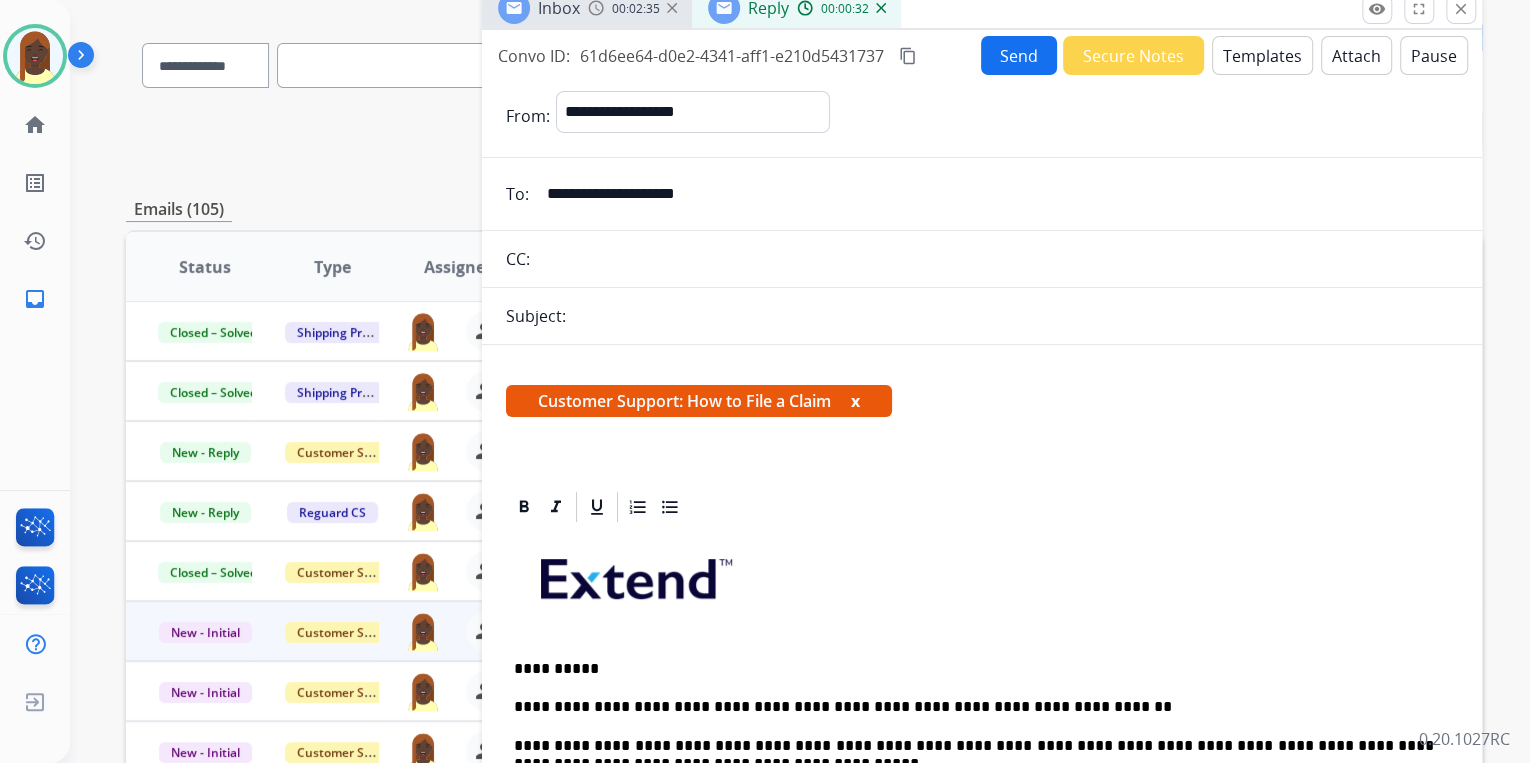 click on "Send" at bounding box center [1019, 55] 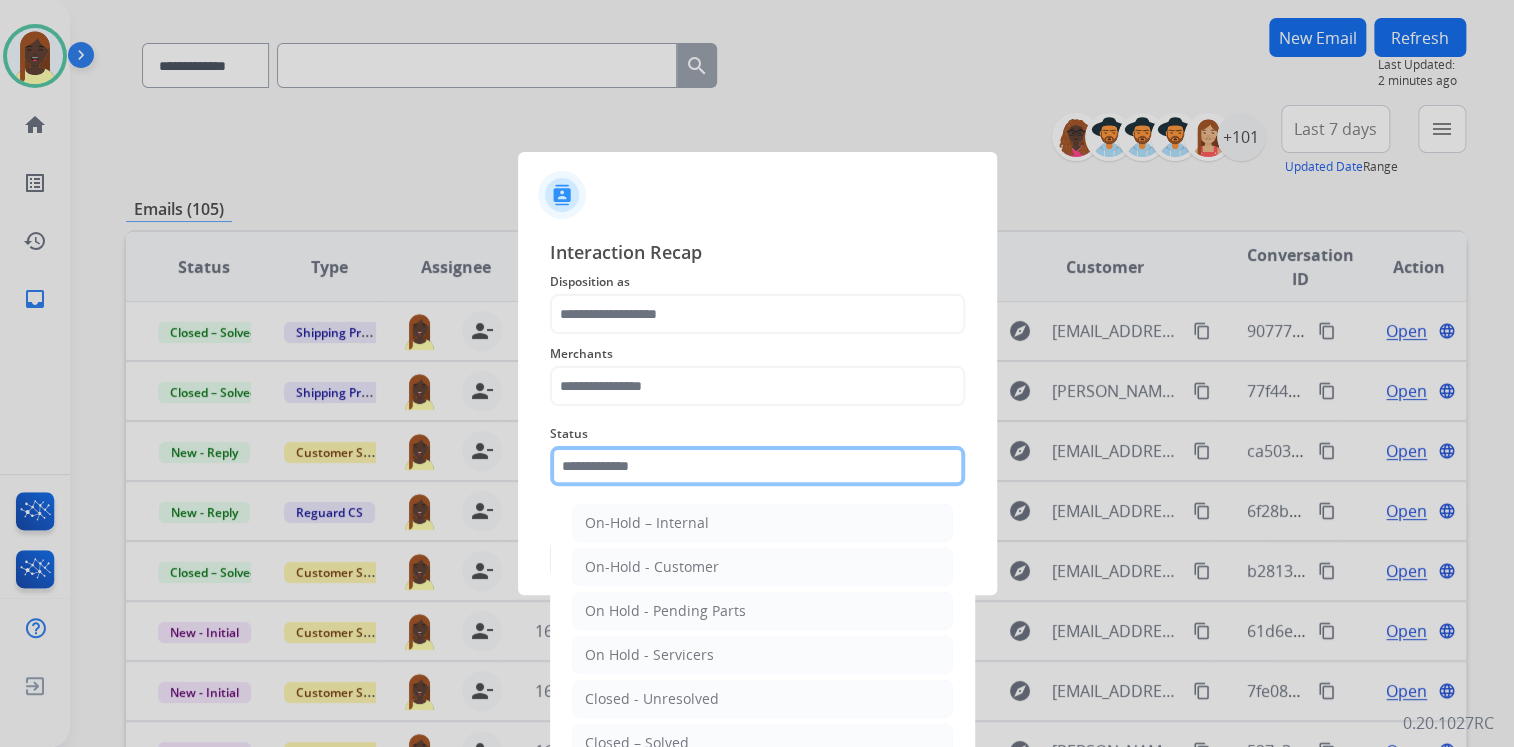 click 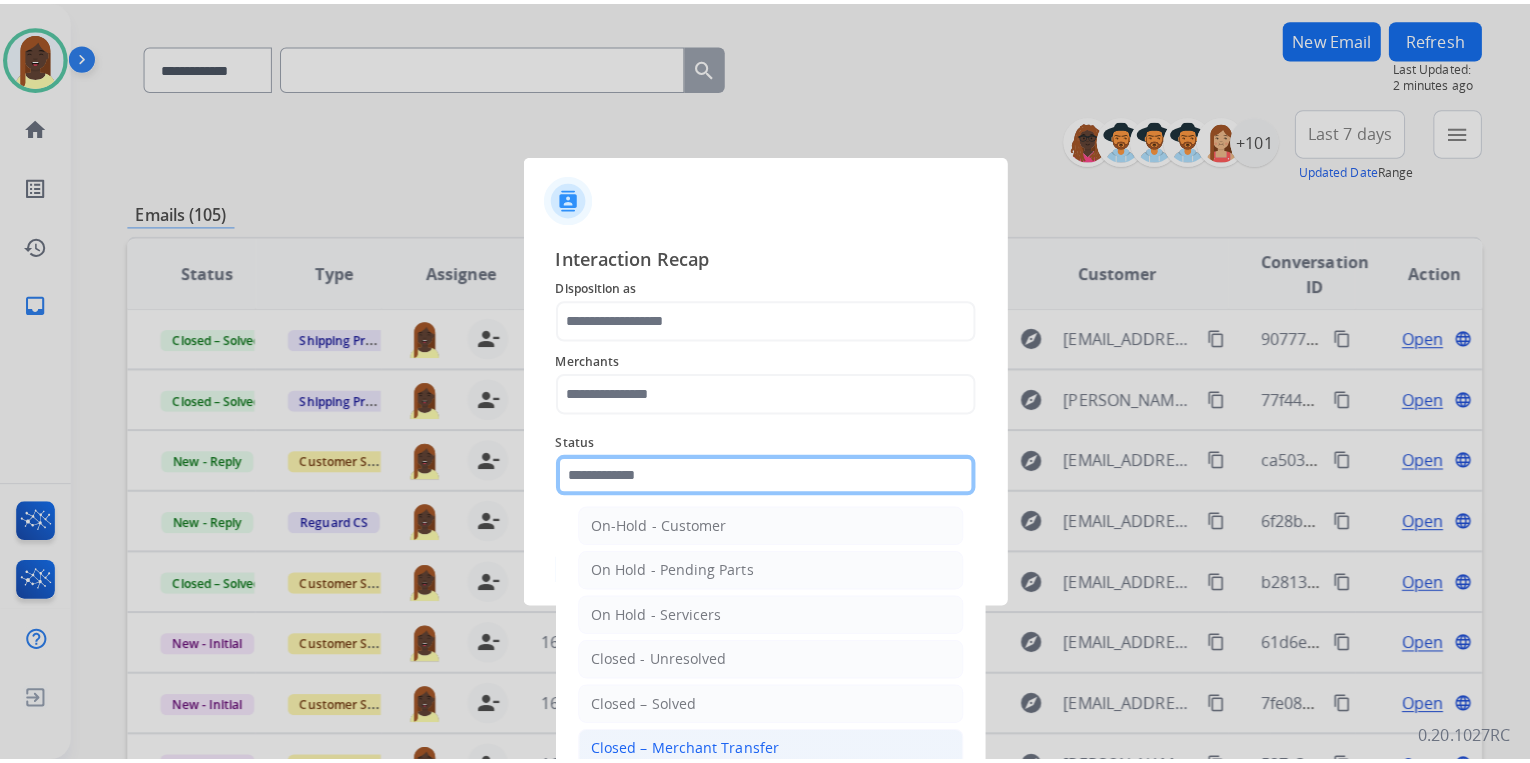 scroll, scrollTop: 116, scrollLeft: 0, axis: vertical 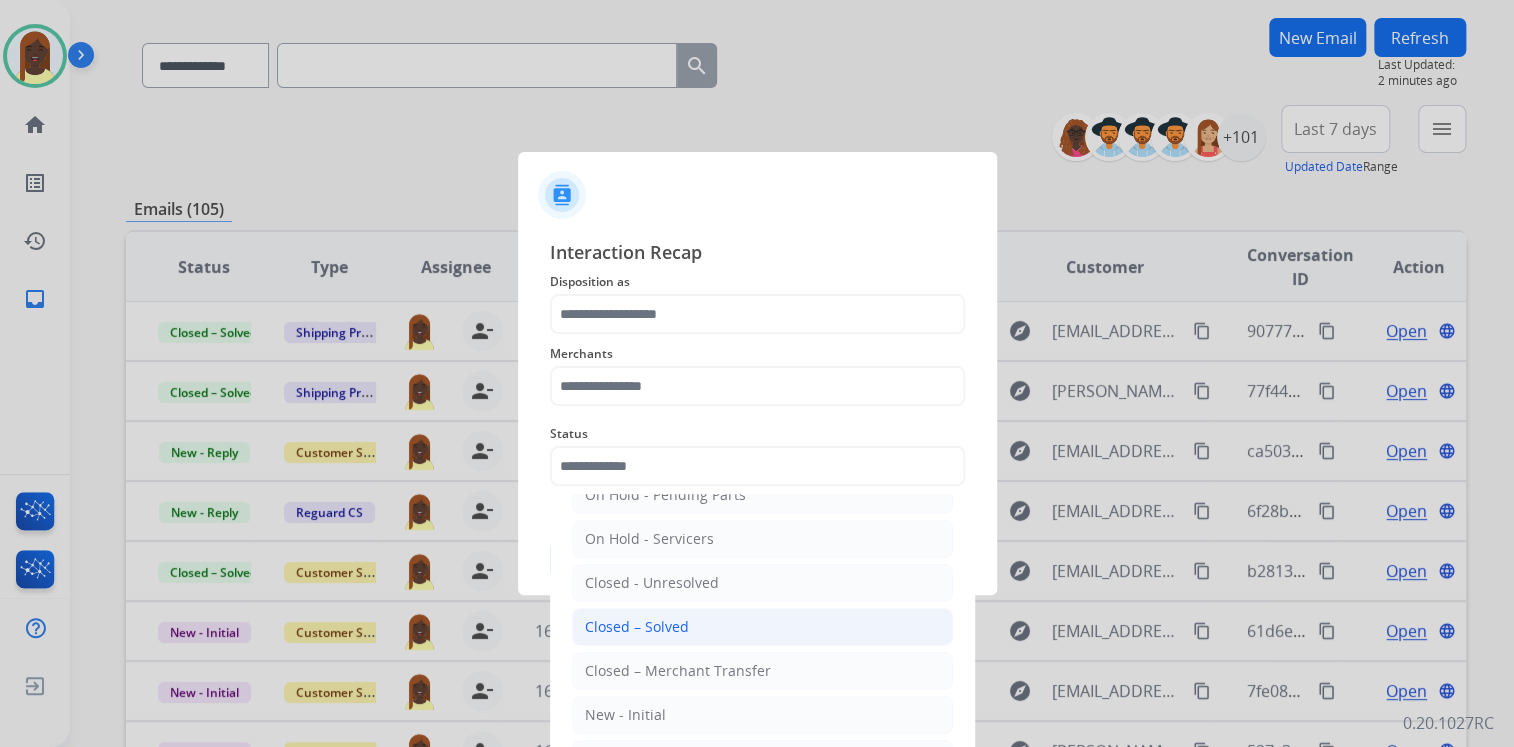 click on "Closed – Solved" 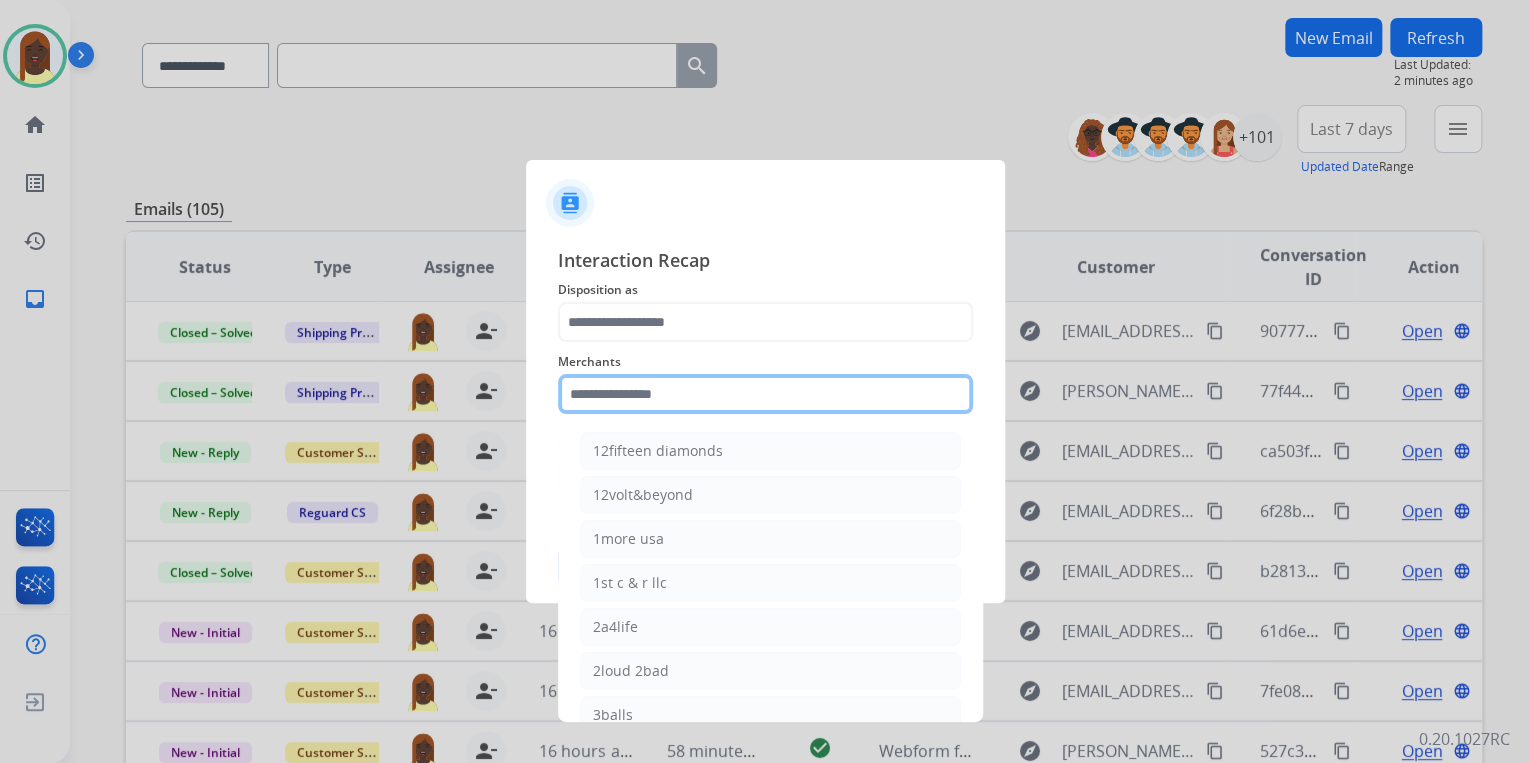 click 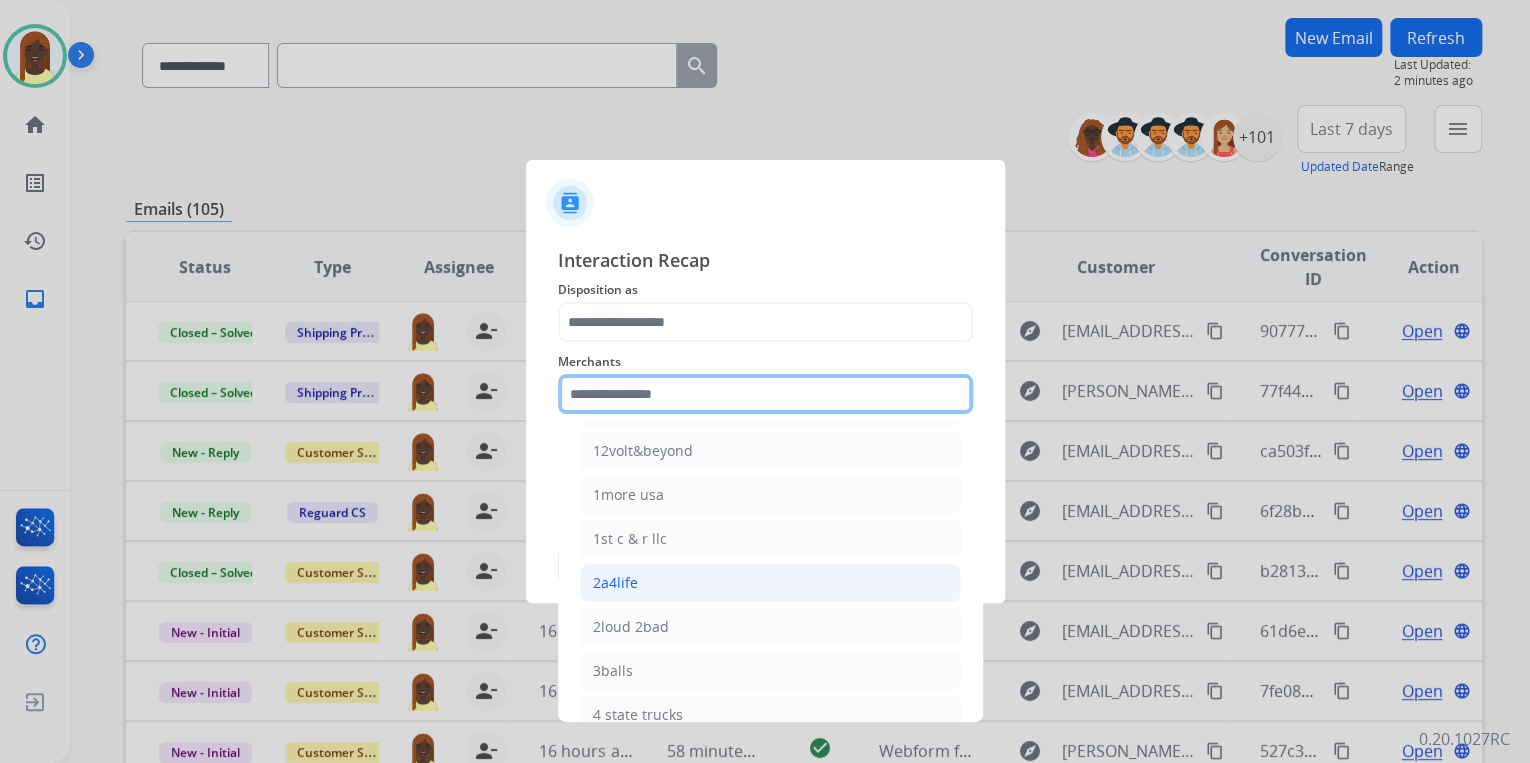 scroll, scrollTop: 80, scrollLeft: 0, axis: vertical 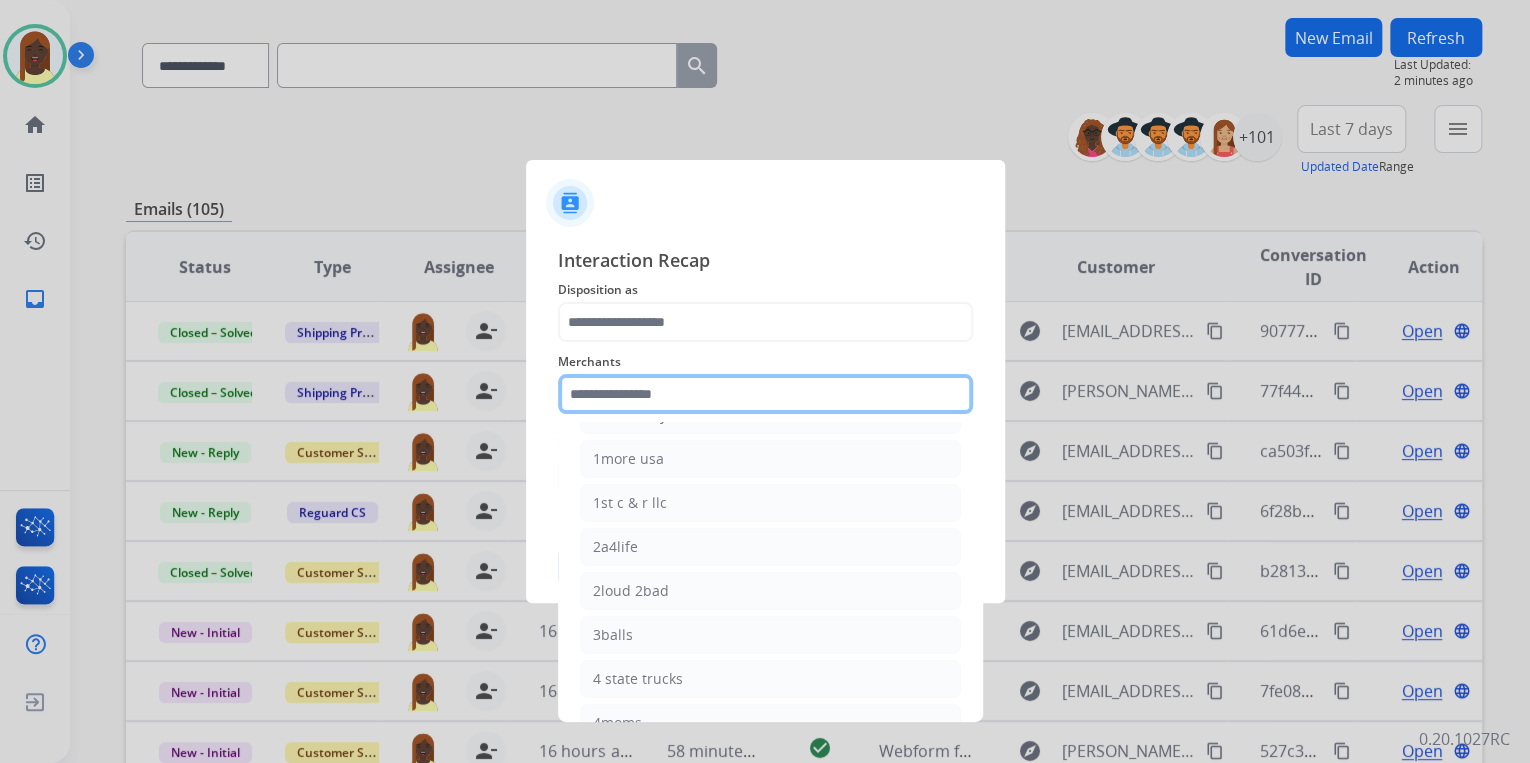 click 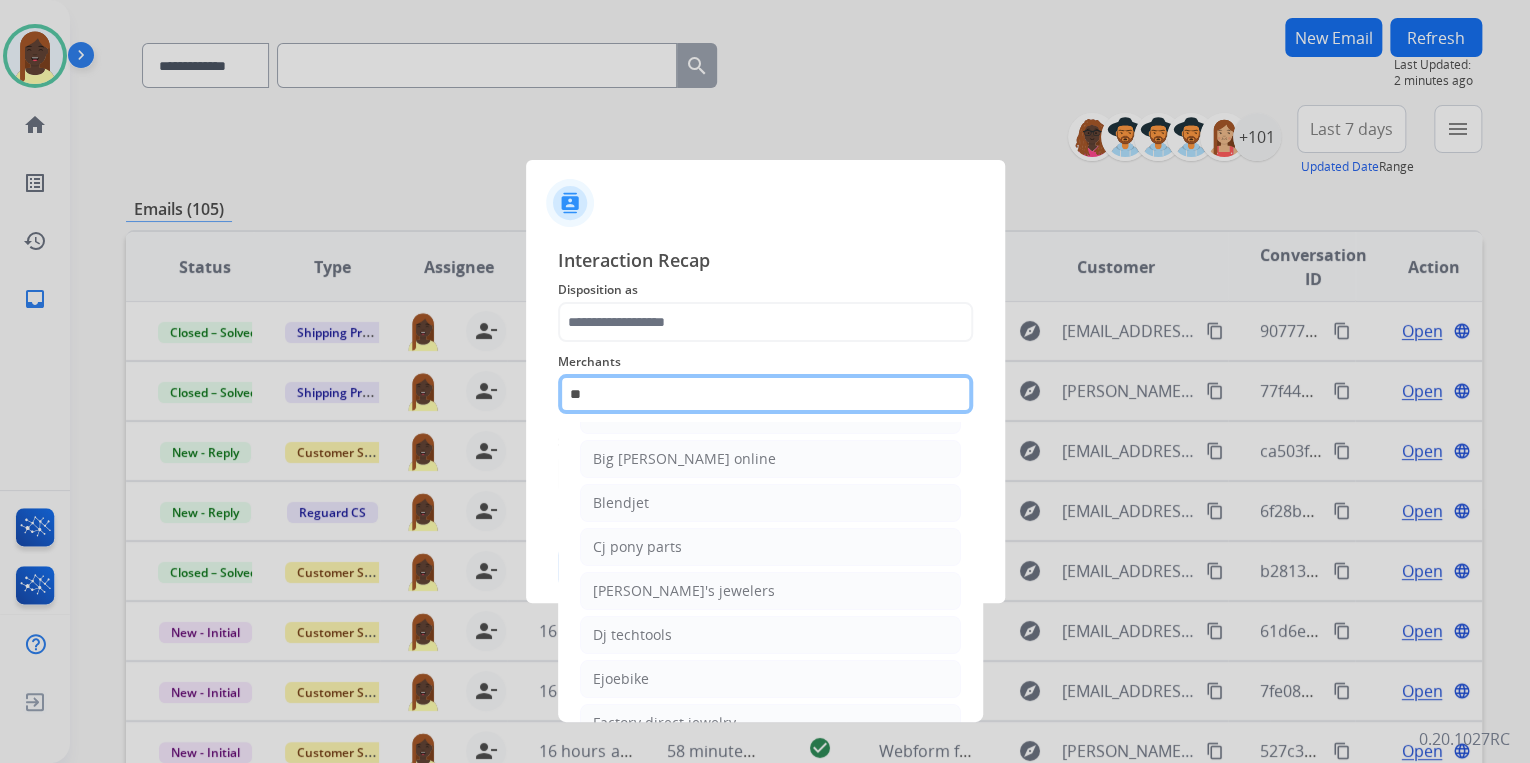scroll, scrollTop: 0, scrollLeft: 0, axis: both 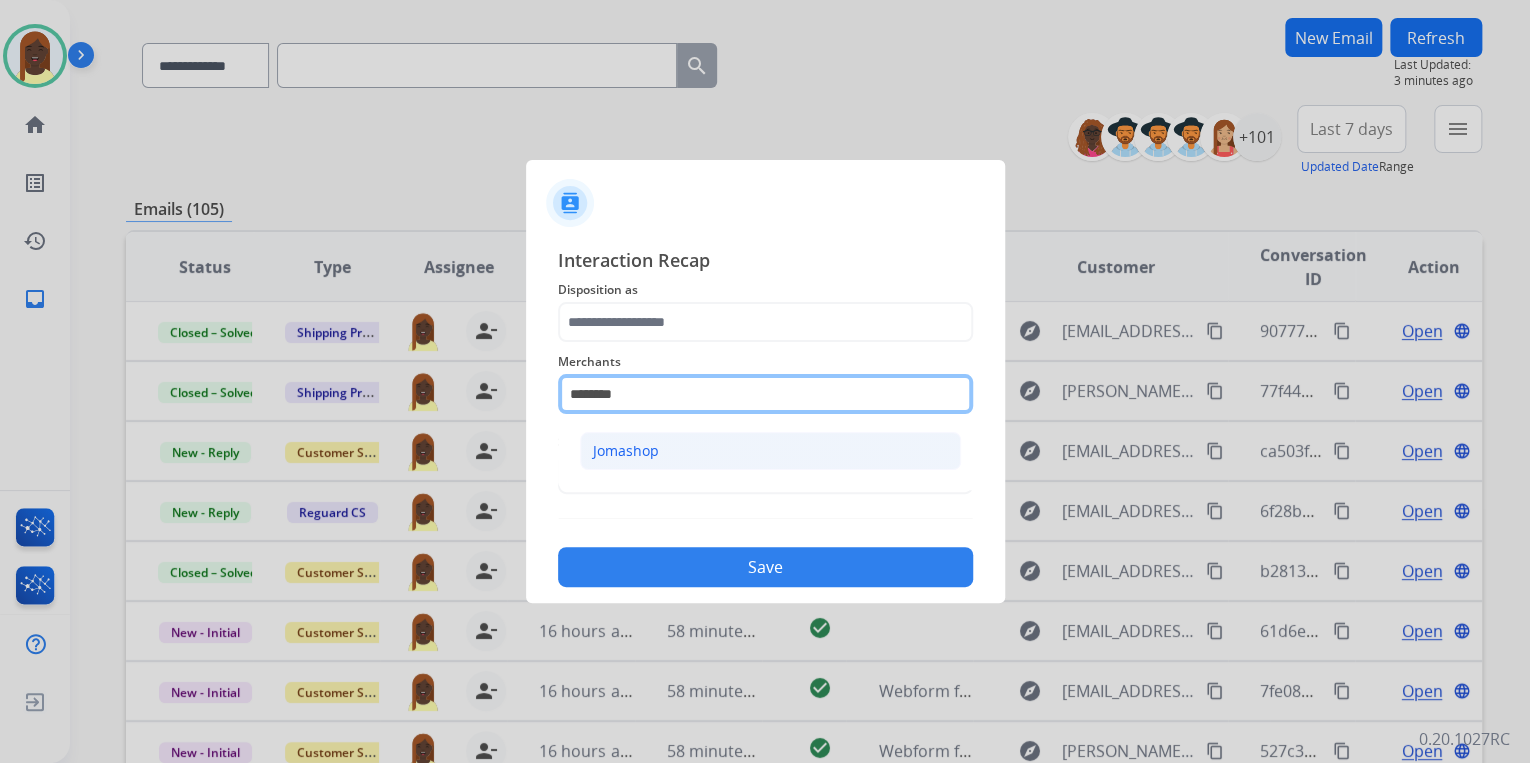 type on "********" 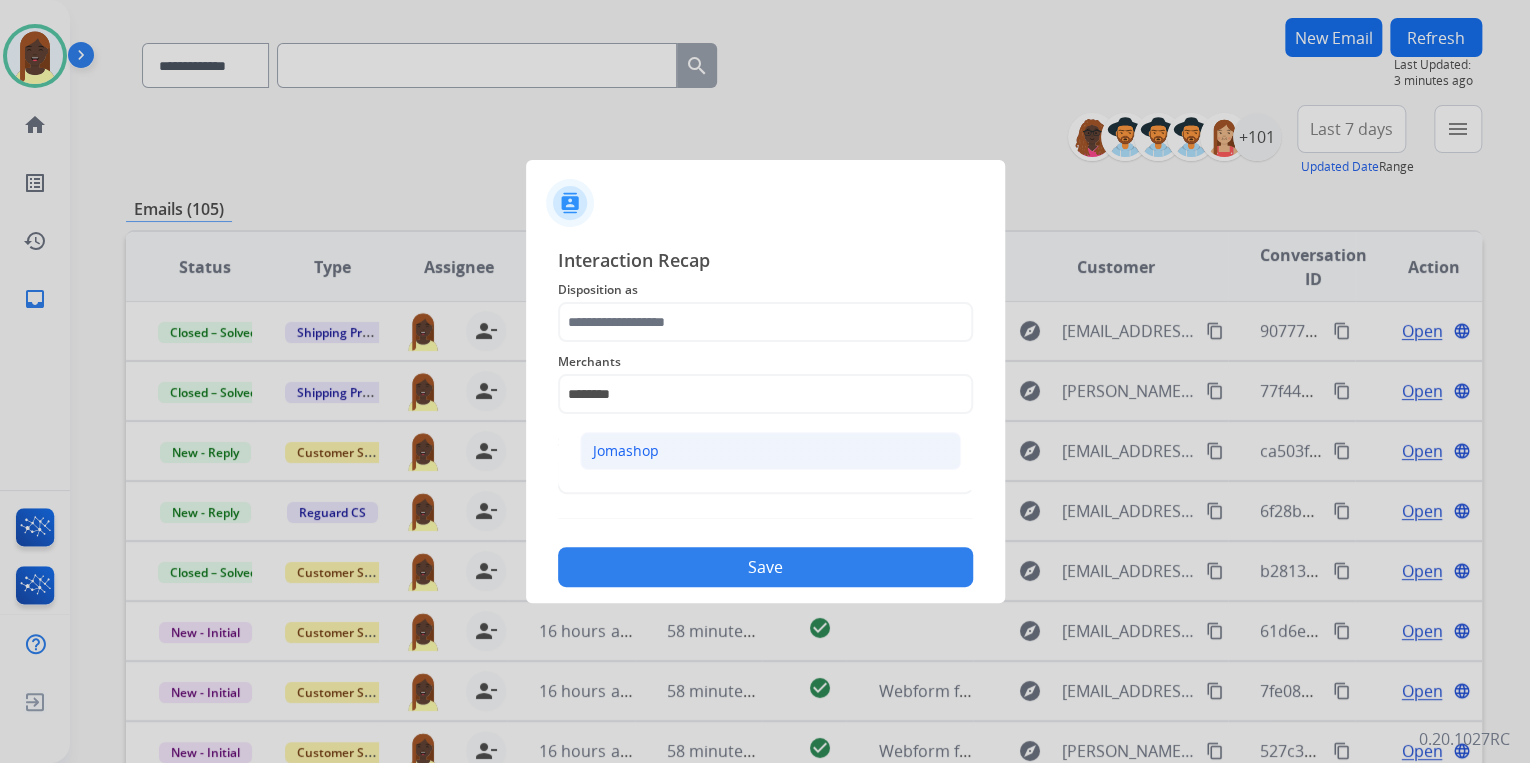 click on "Jomashop" 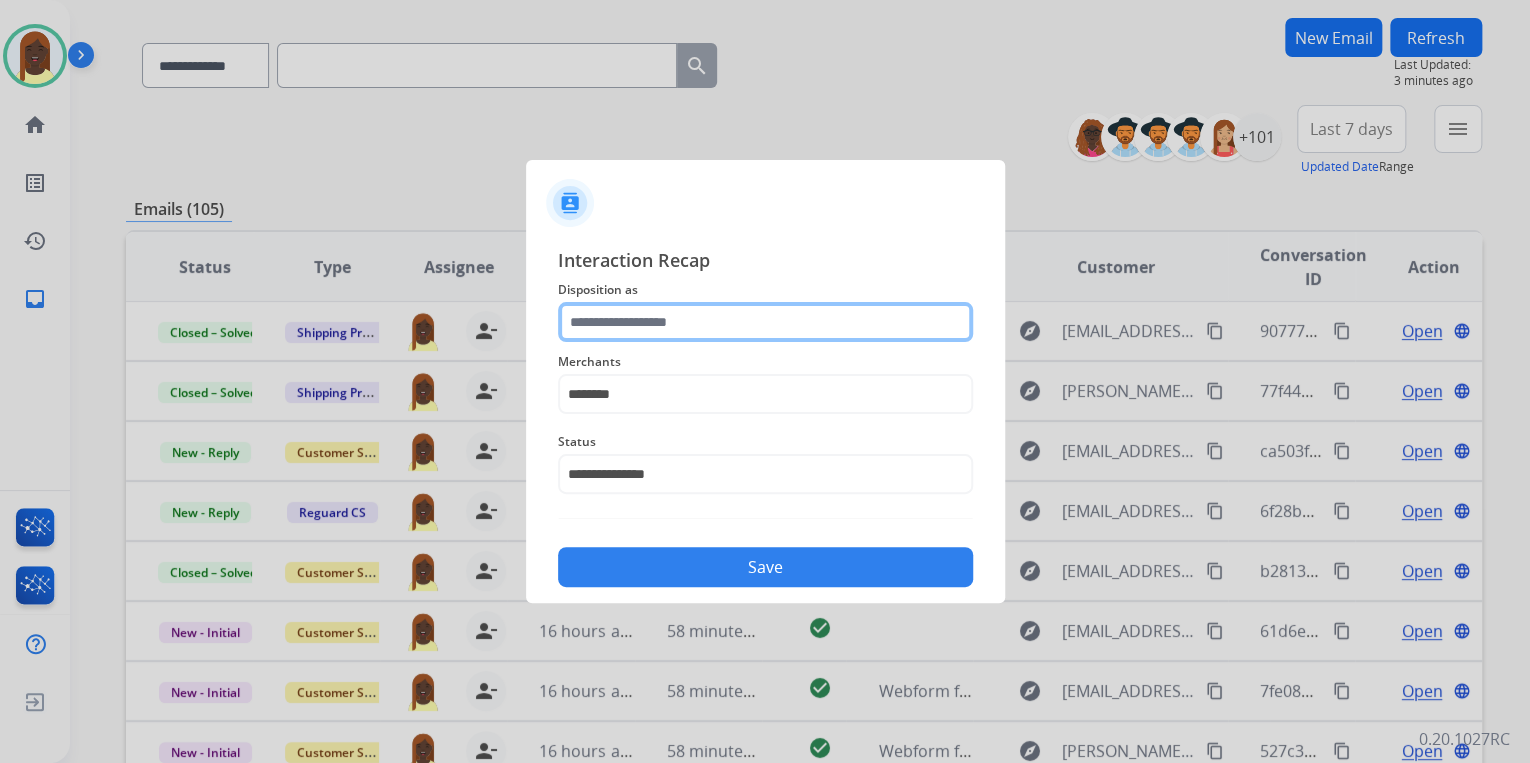 click 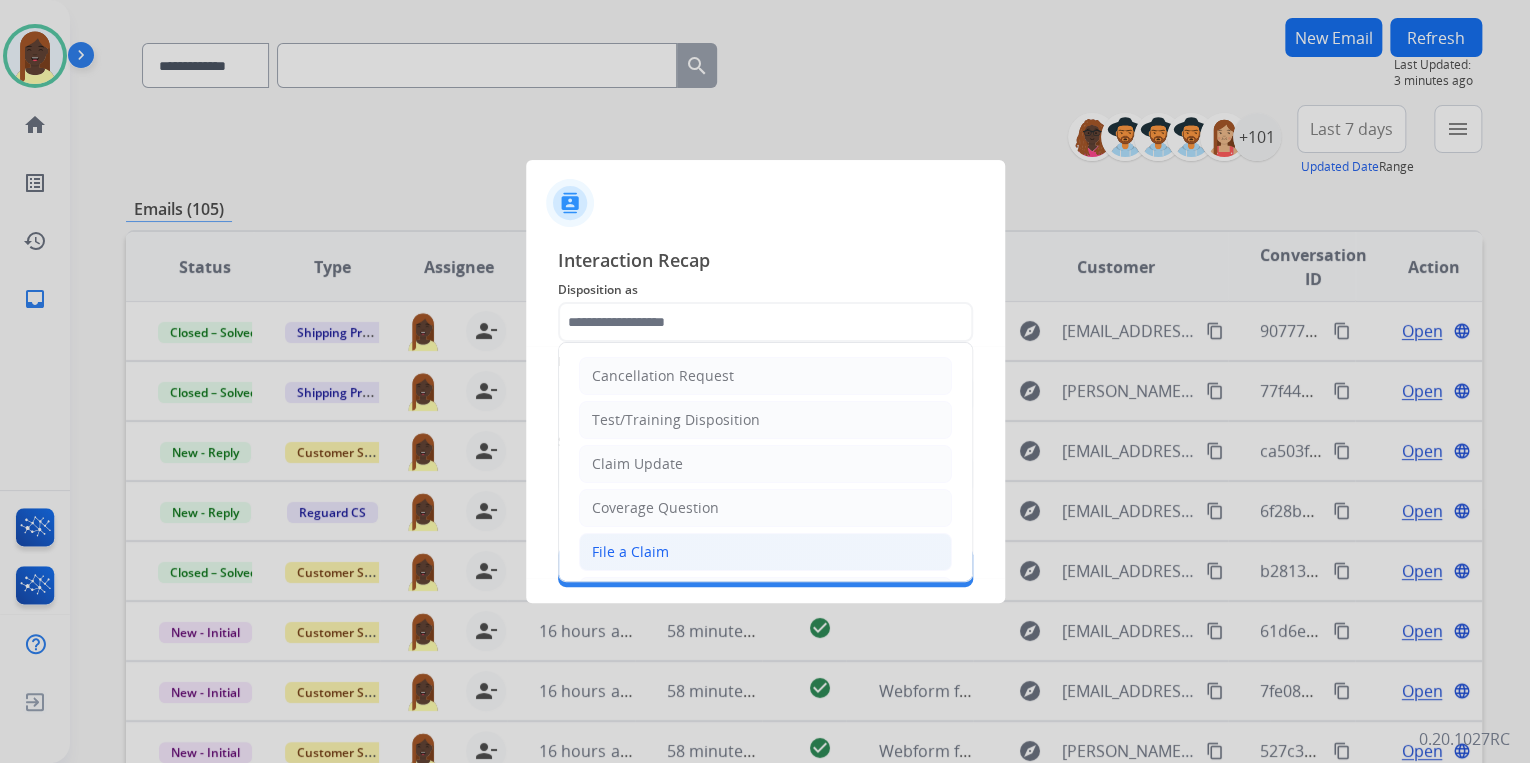 click on "File a Claim" 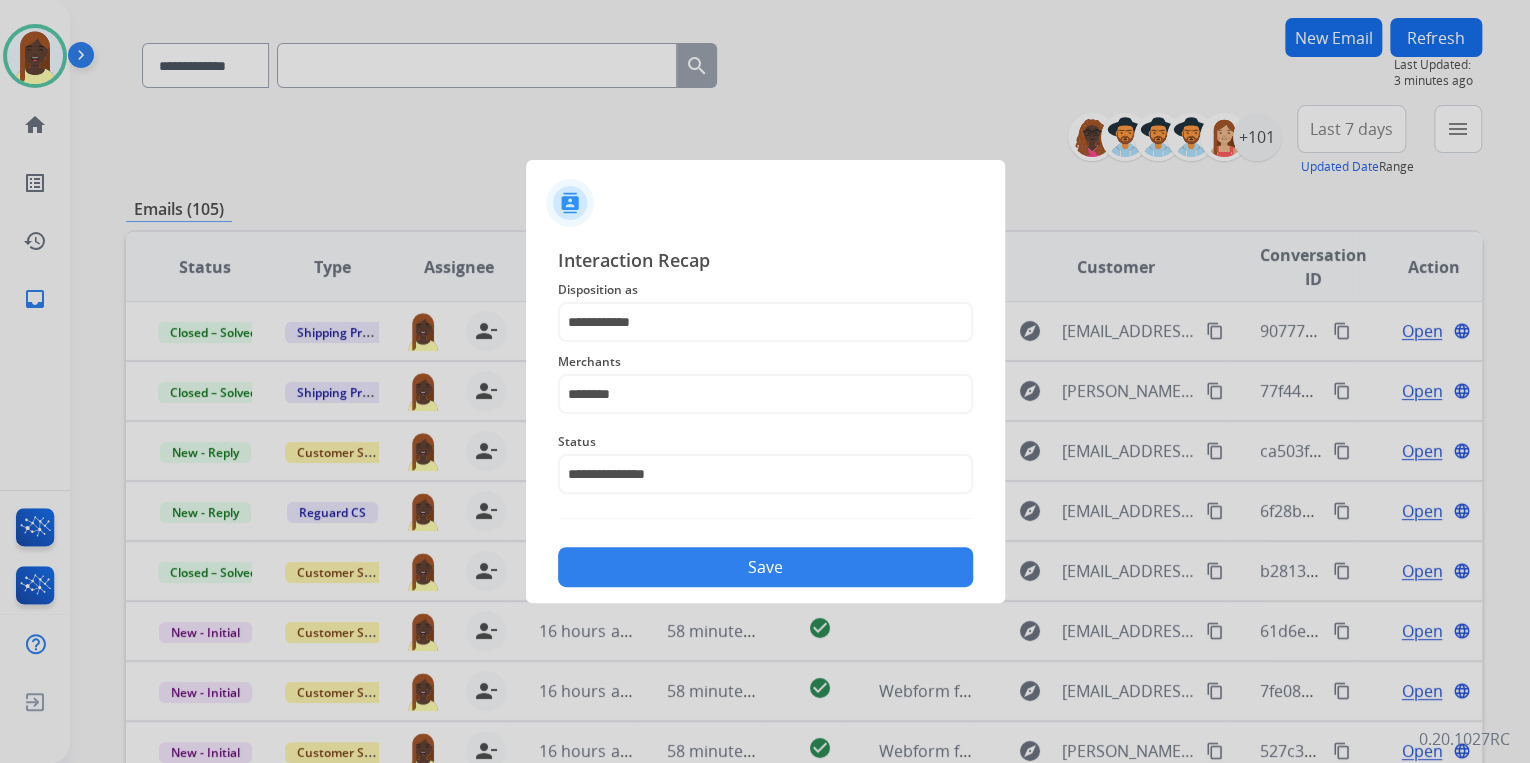 click on "Save" 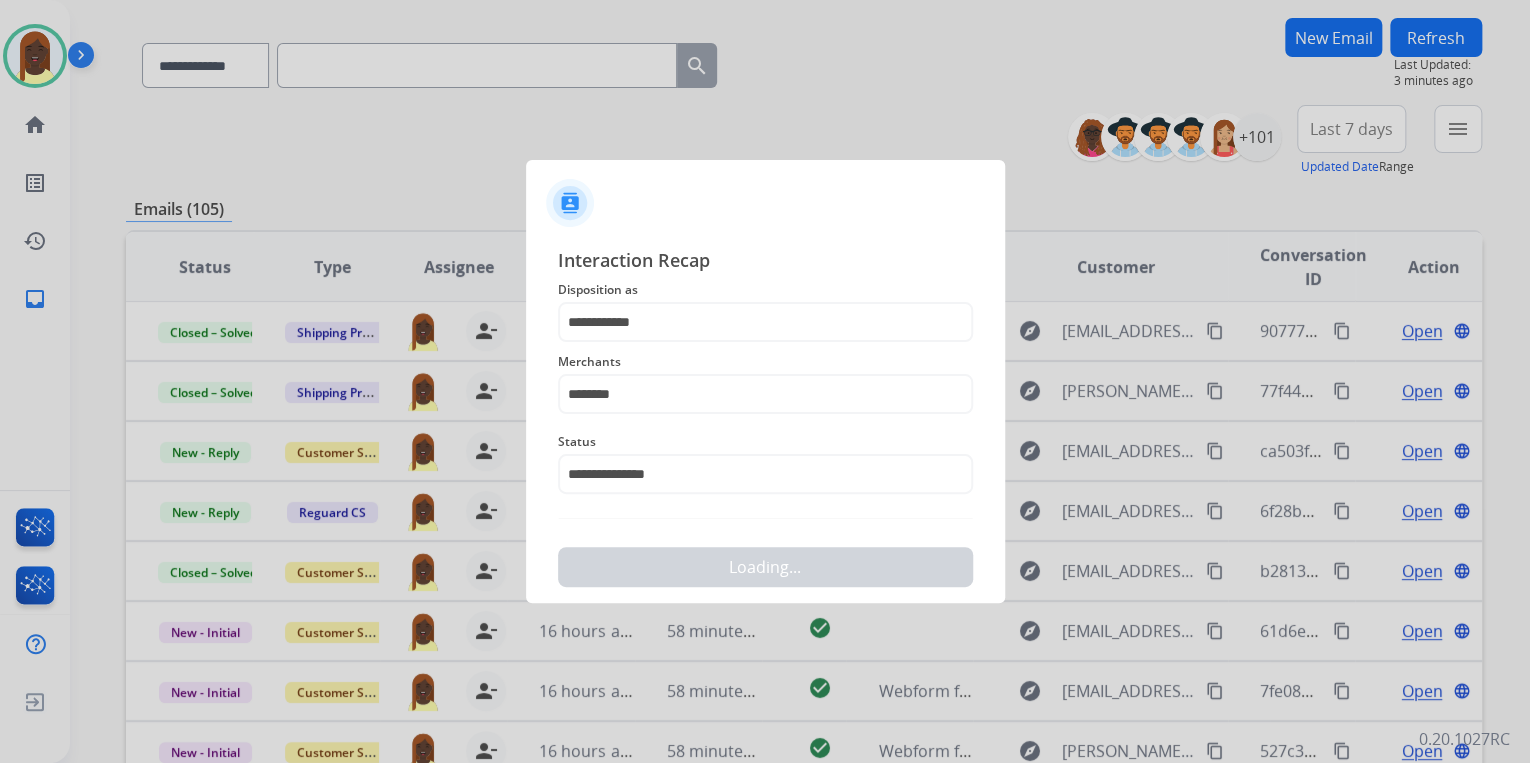 scroll, scrollTop: 0, scrollLeft: 0, axis: both 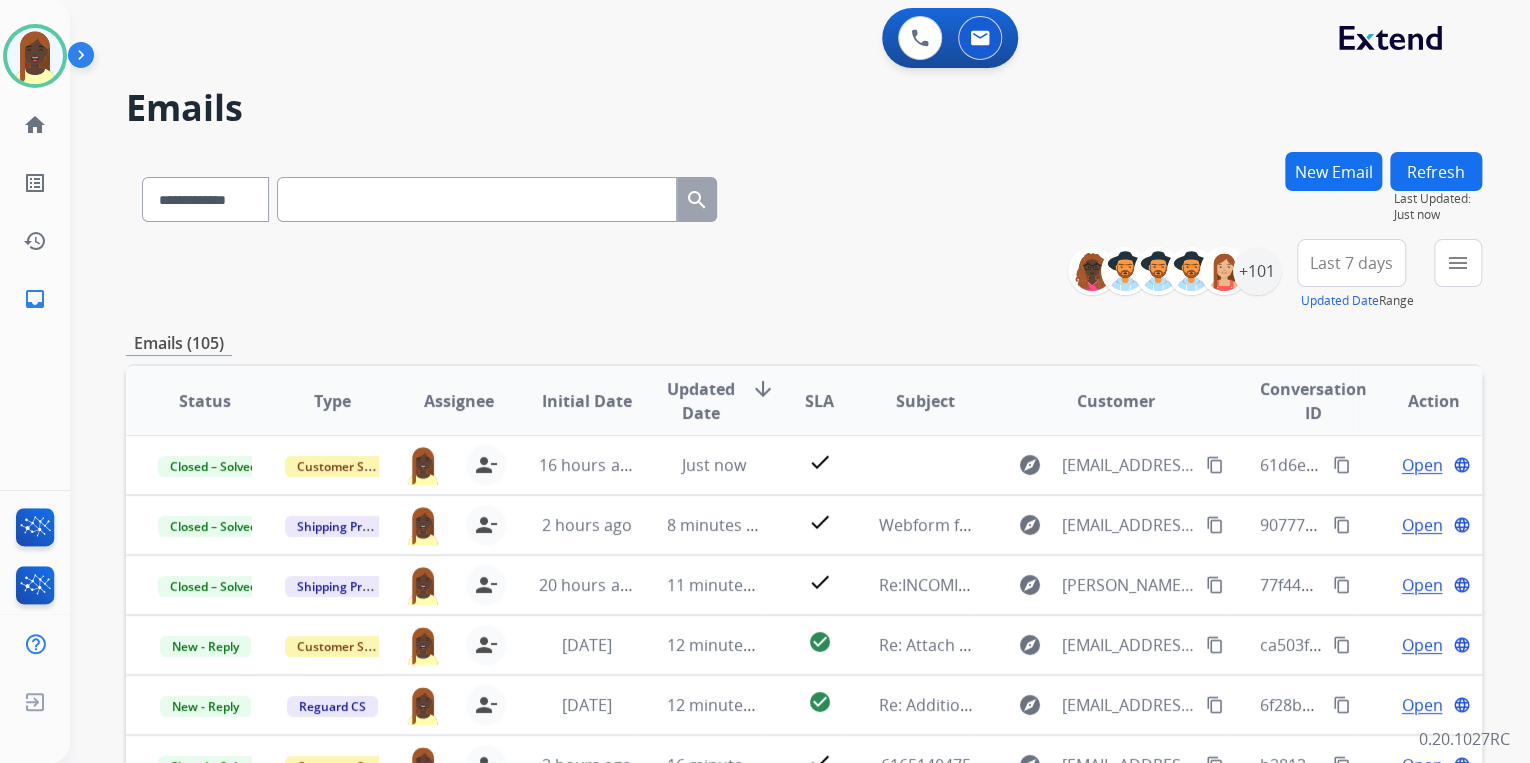 click on "**********" at bounding box center (804, 275) 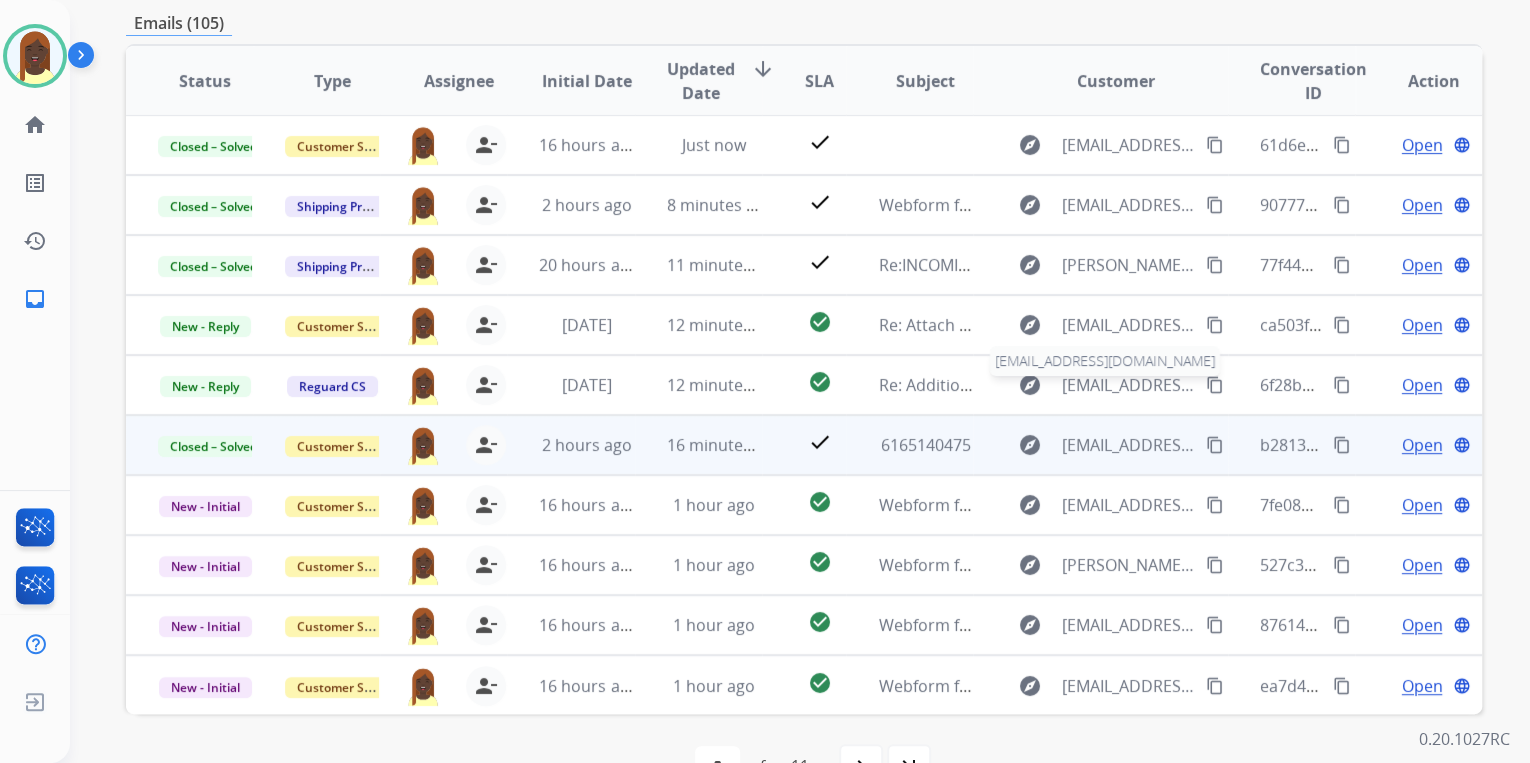 scroll, scrollTop: 374, scrollLeft: 0, axis: vertical 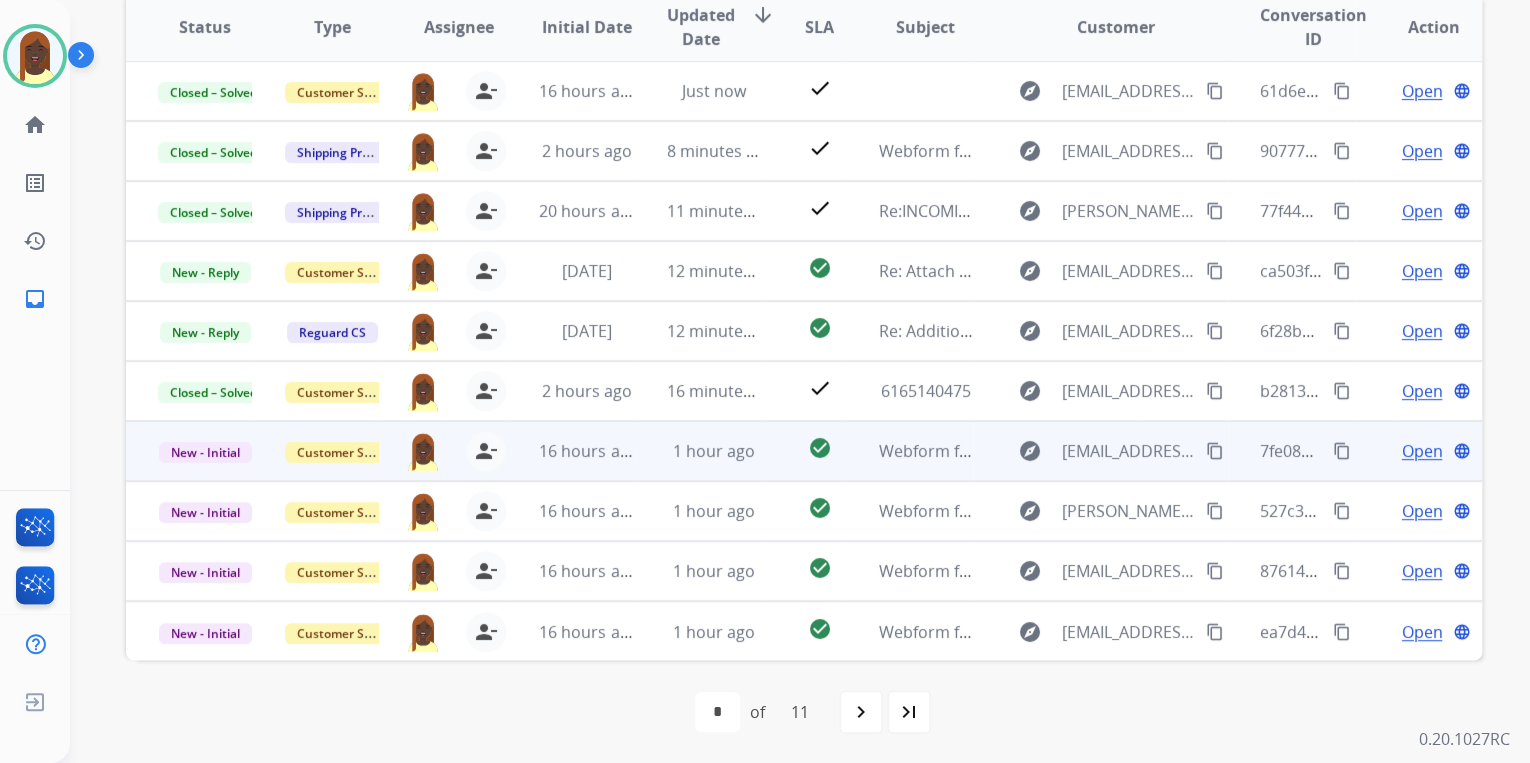 click on "content_copy" at bounding box center [1342, 451] 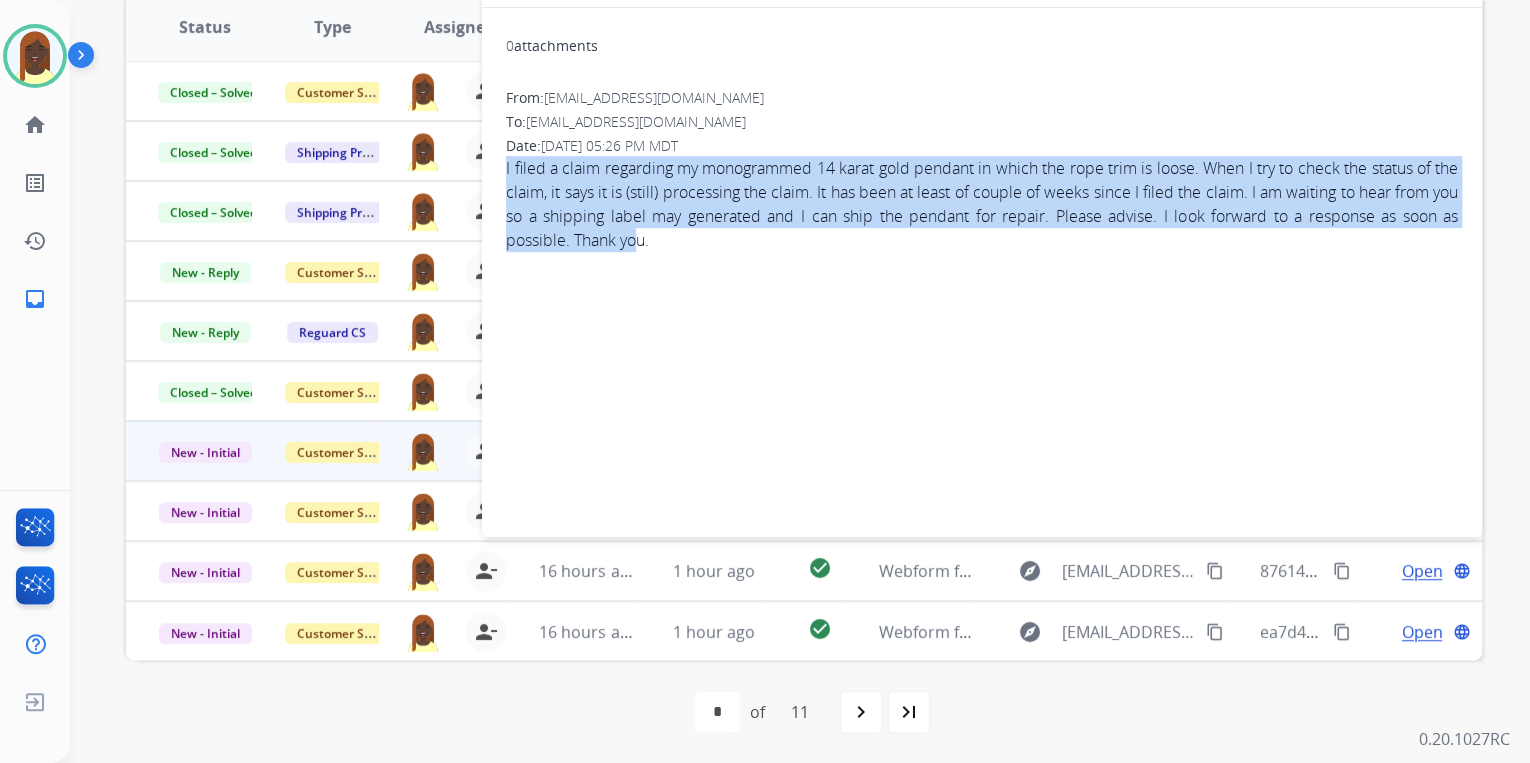 drag, startPoint x: 505, startPoint y: 164, endPoint x: 694, endPoint y: 244, distance: 205.23401 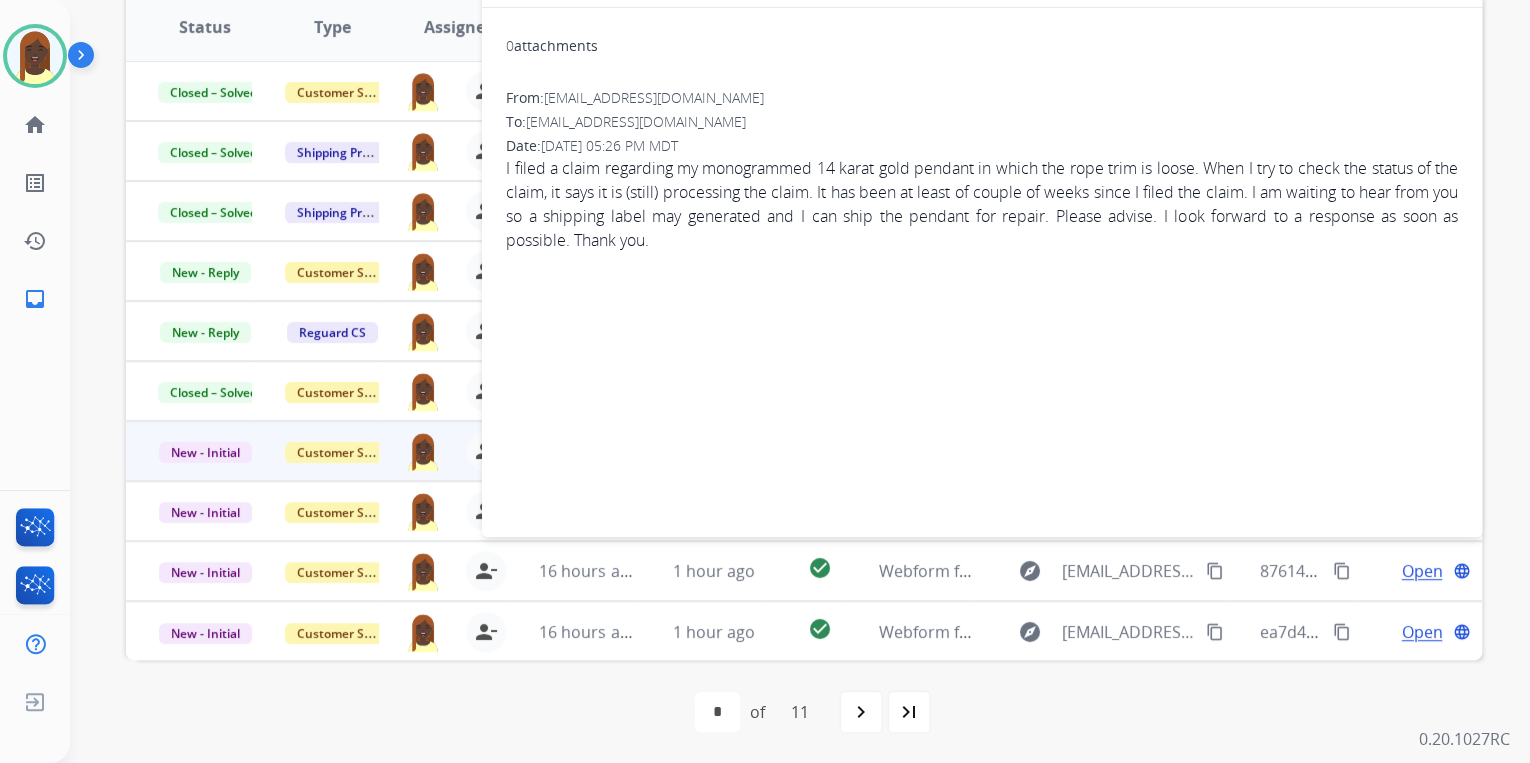 click on "0  attachments  From:  [EMAIL_ADDRESS][DOMAIN_NAME]   To:  [EMAIL_ADDRESS][DOMAIN_NAME]  Date:  [DATE] 05:26 PM MDT I filed a claim regarding my monogrammed 14 karat gold pendant in which the rope trim is loose. When I try to check the status of the claim, it says it is (still) processing the claim. It has been at least of couple of weeks since I filed the claim. I am waiting to hear from you so a shipping label may generated and I can ship the pendant for repair. Please advise. I look forward to a response as soon as possible. Thank you." at bounding box center [982, 268] 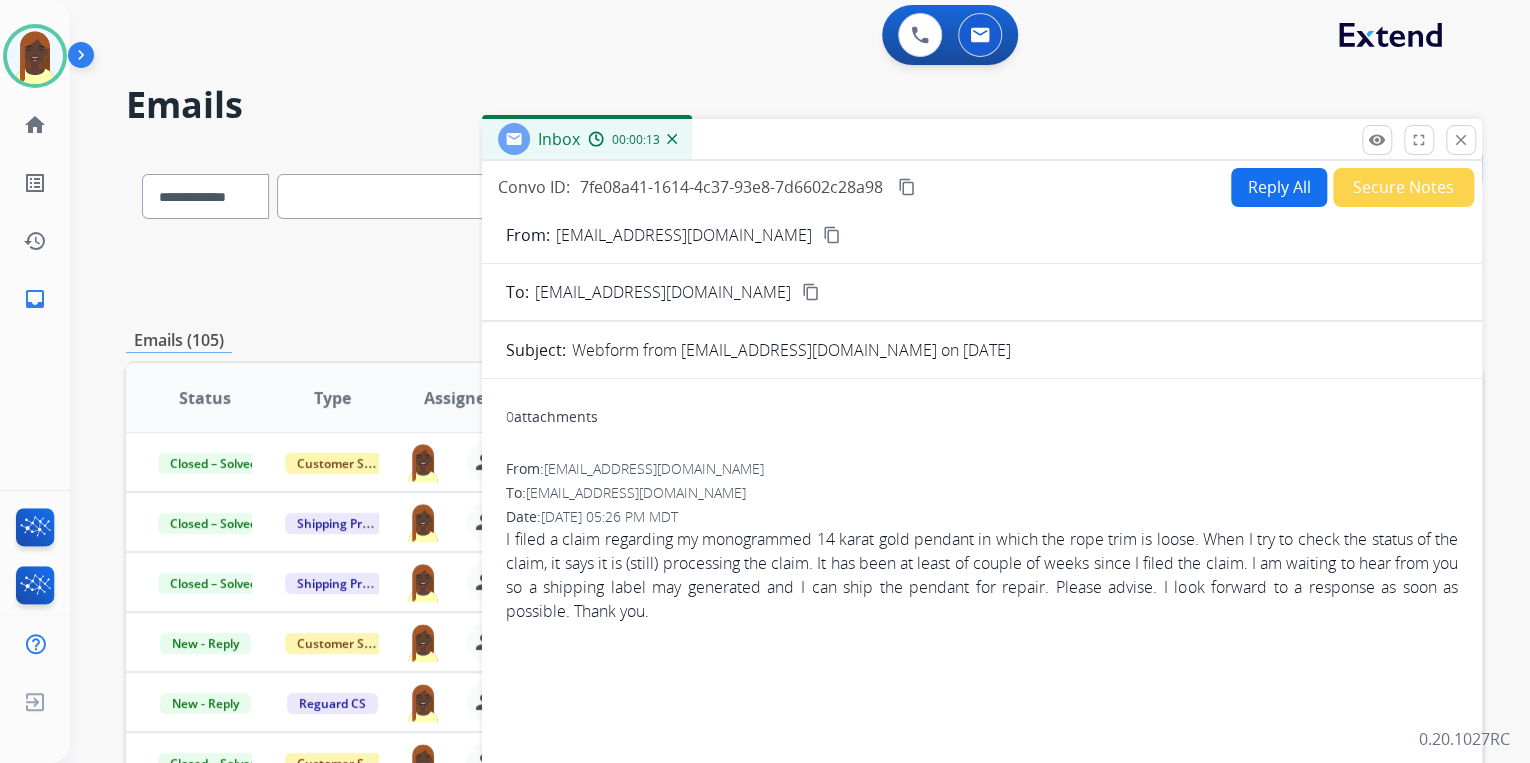scroll, scrollTop: 0, scrollLeft: 0, axis: both 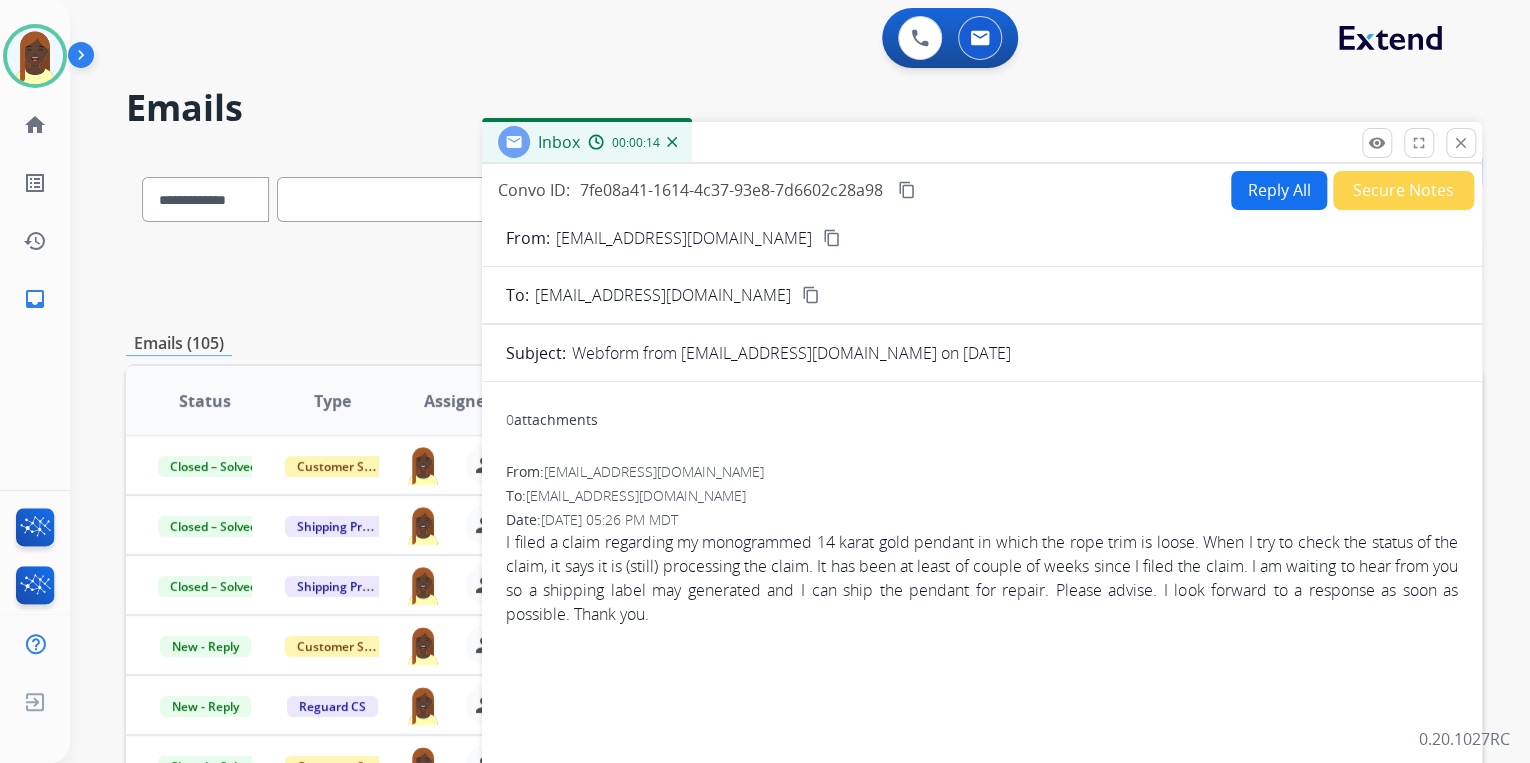 click on "content_copy" at bounding box center [832, 238] 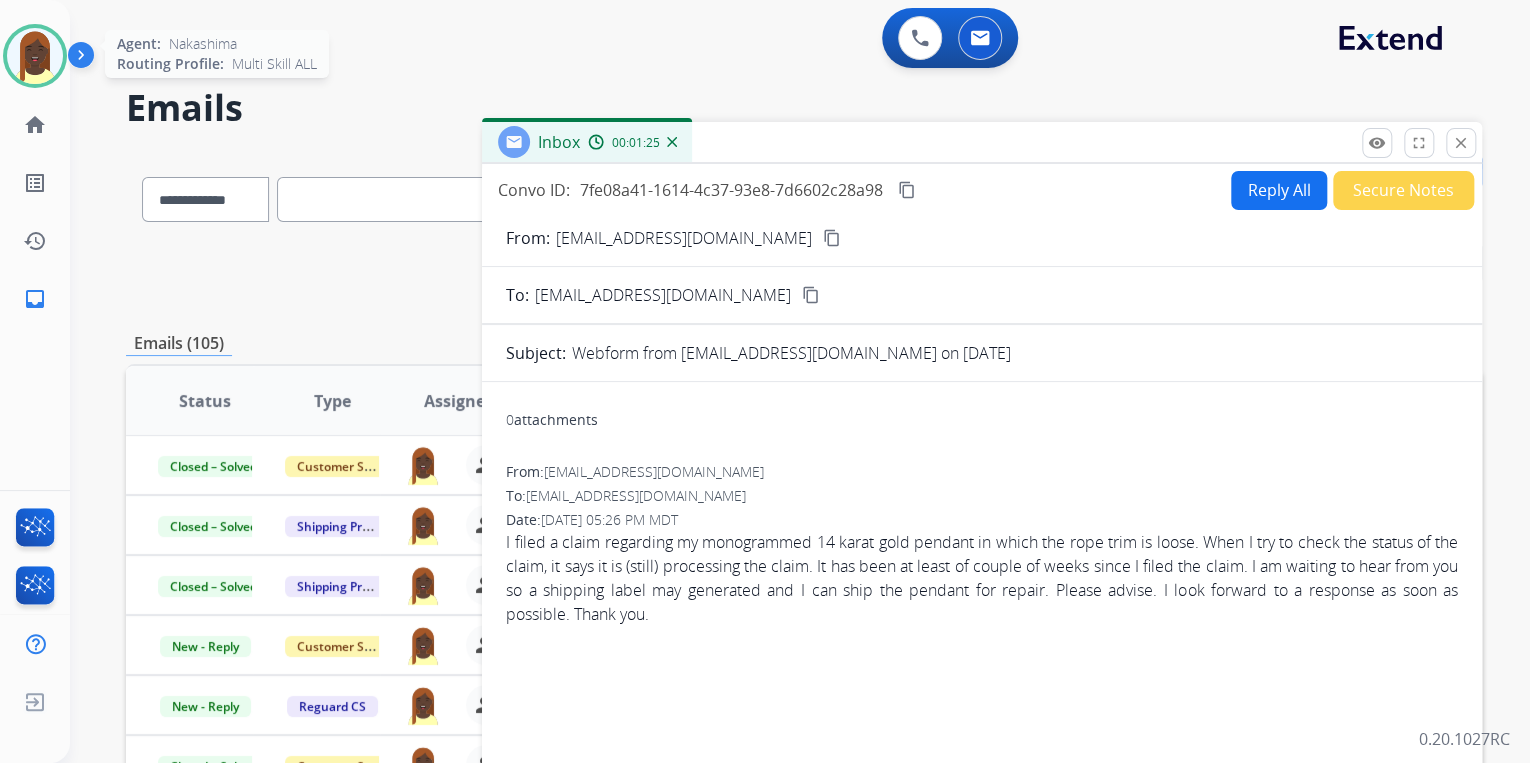 click at bounding box center [35, 56] 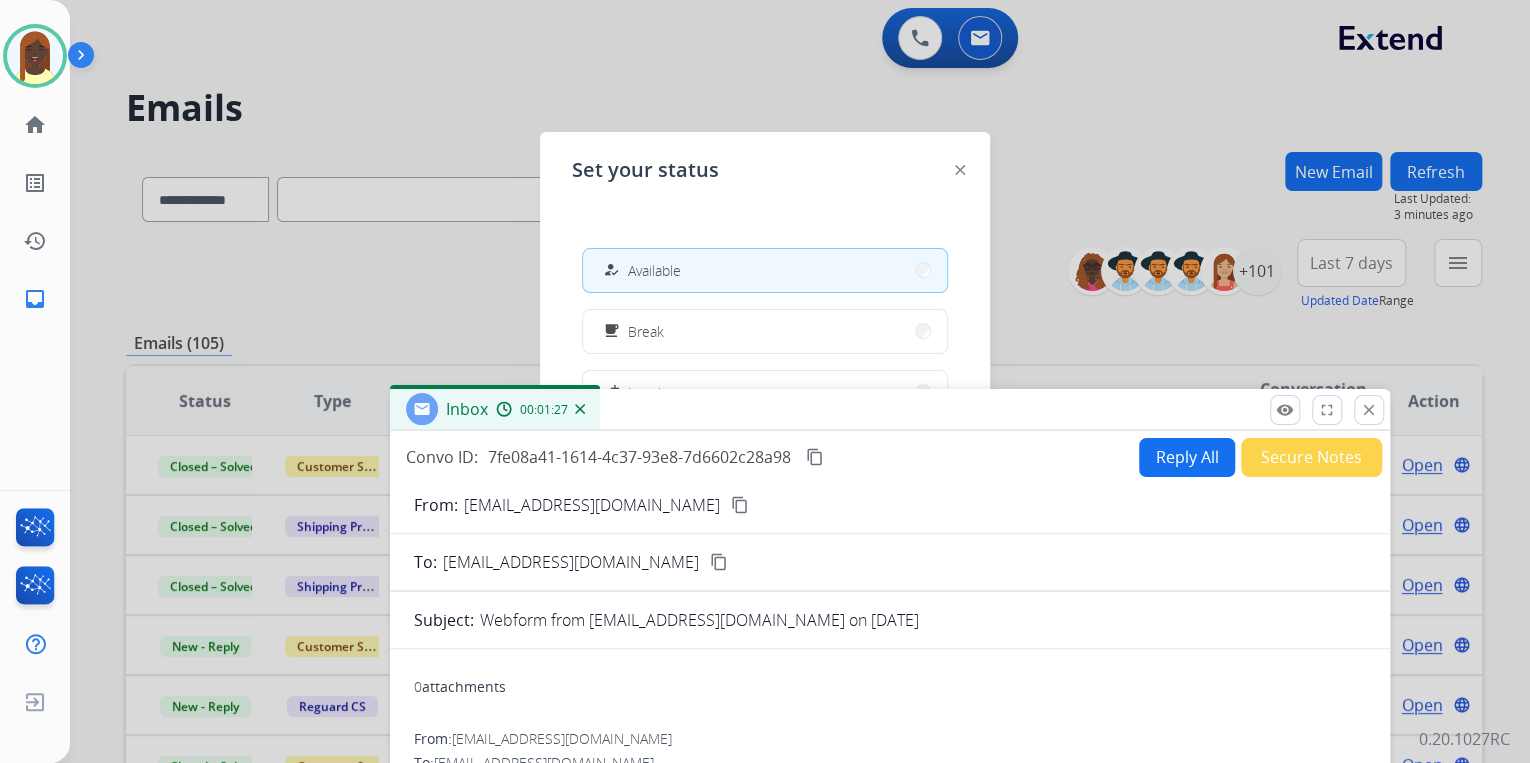 drag, startPoint x: 1000, startPoint y: 141, endPoint x: 876, endPoint y: 392, distance: 279.95892 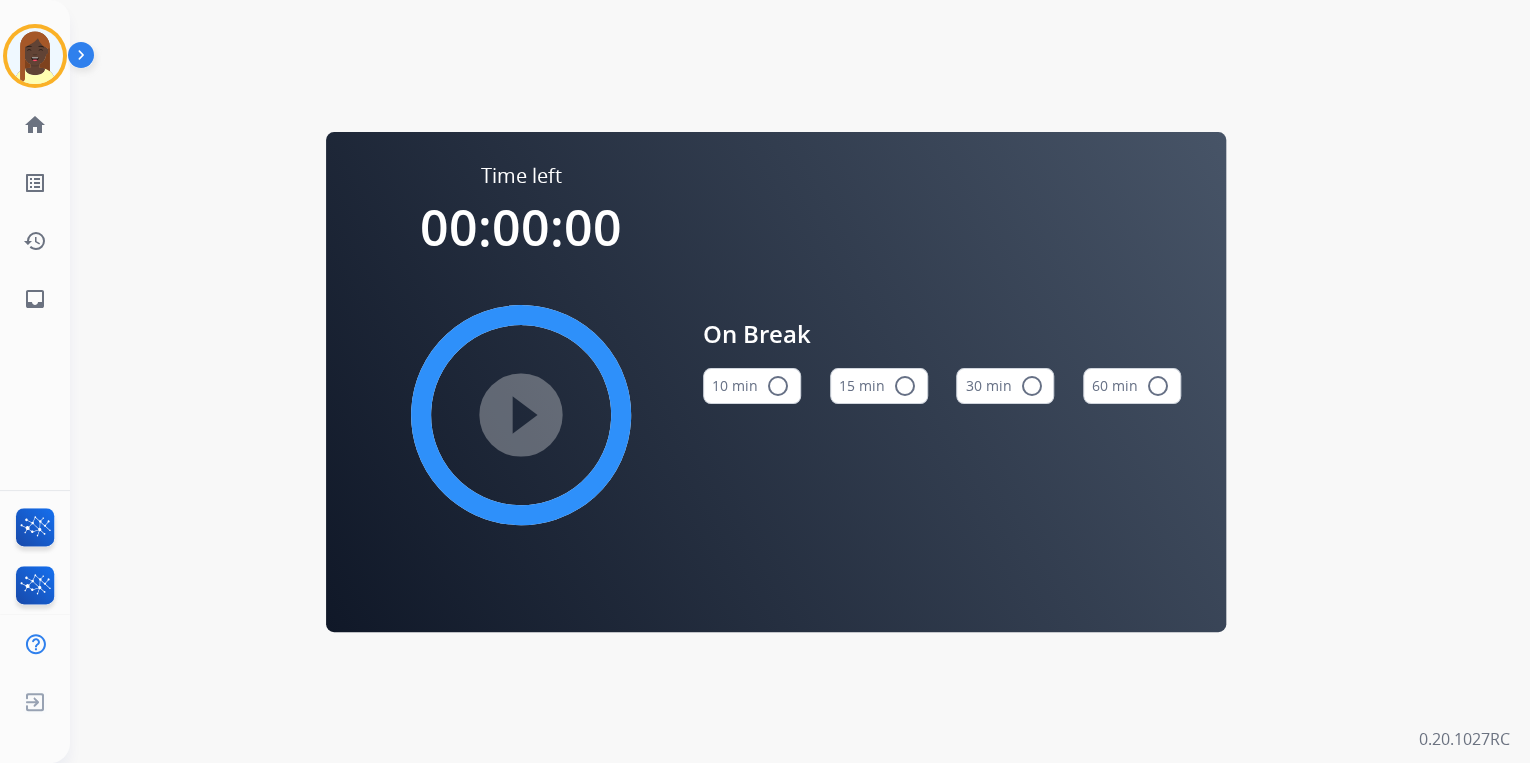 click on "radio_button_unchecked" at bounding box center [905, 386] 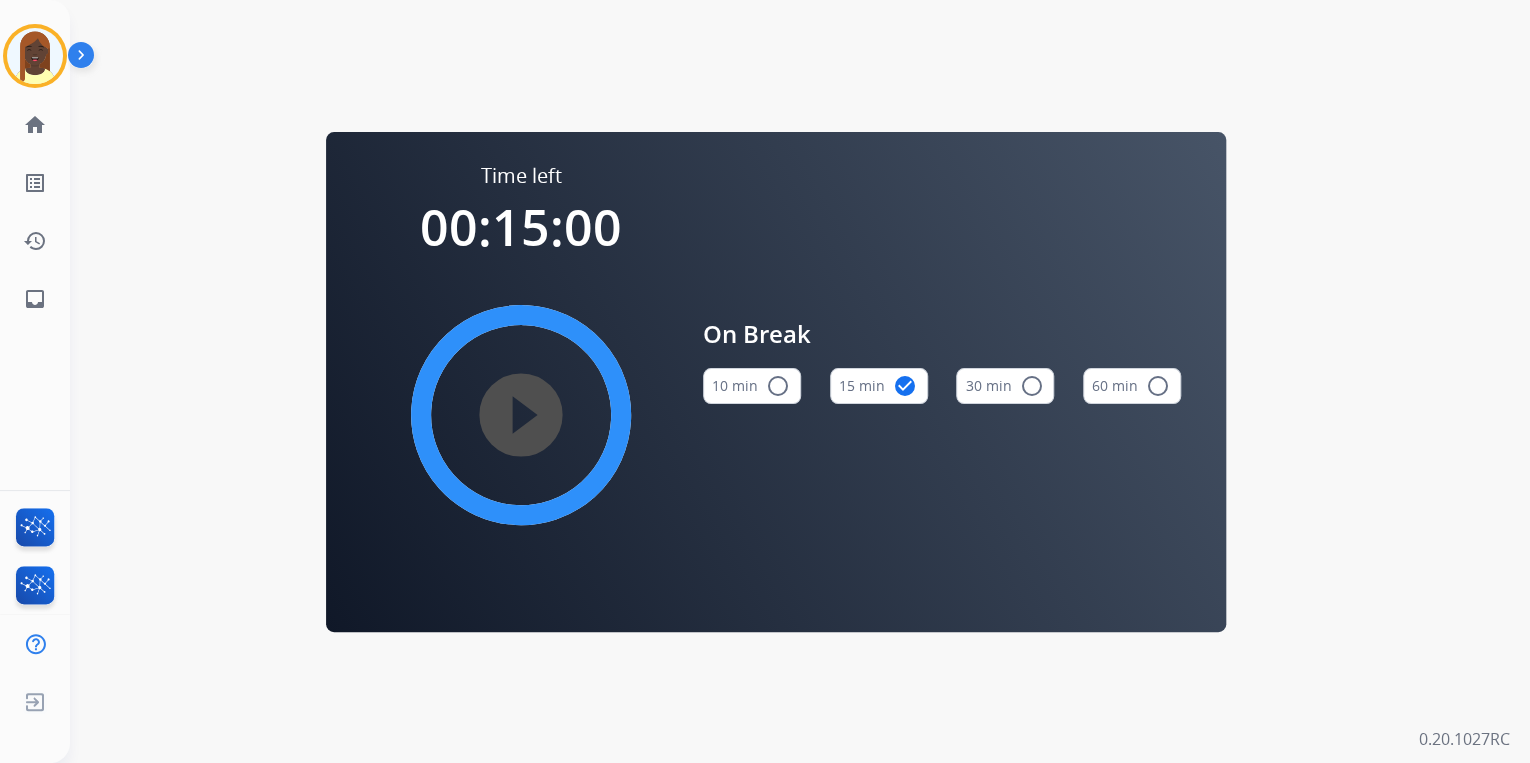 click on "play_circle_filled" at bounding box center [521, 415] 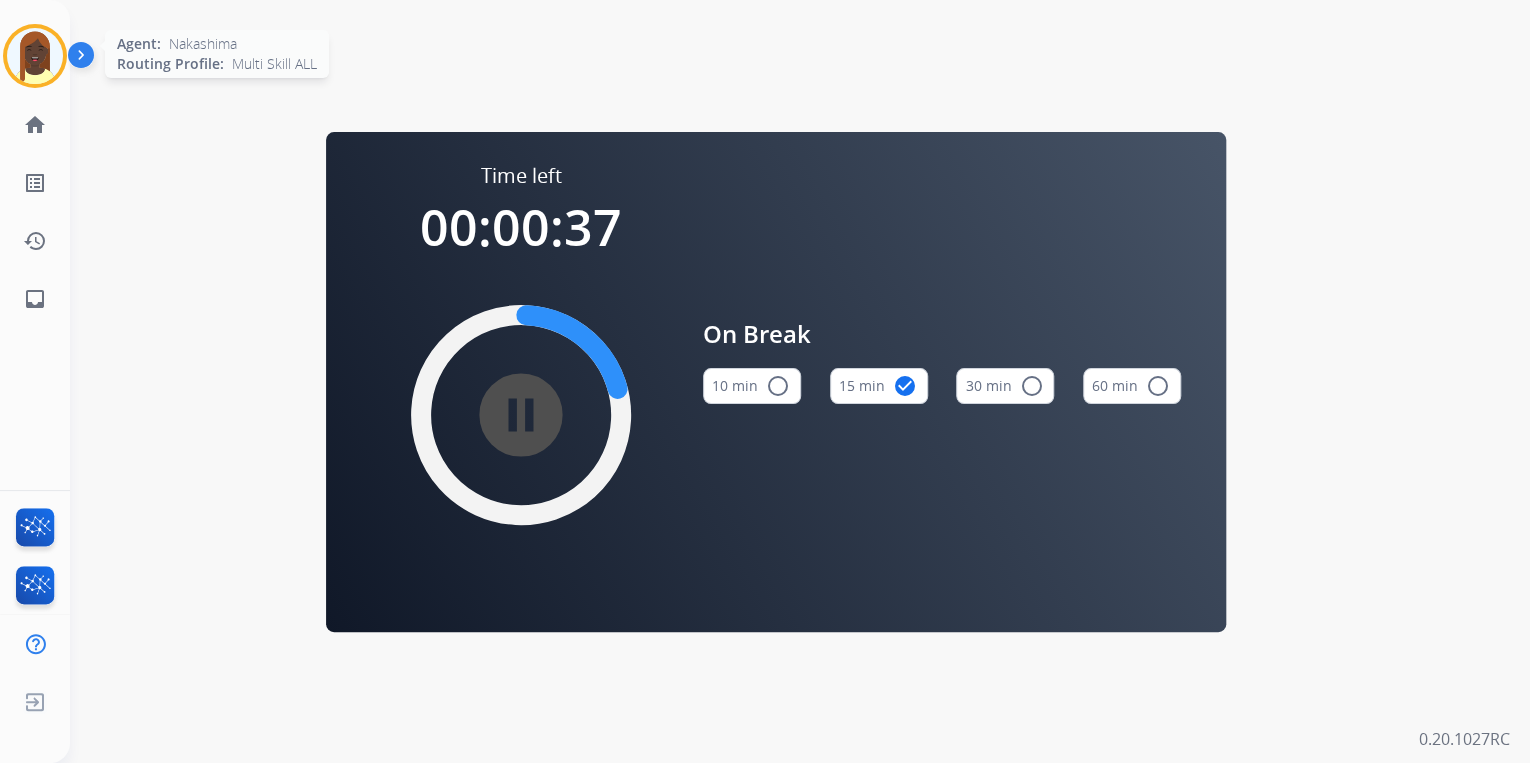 click at bounding box center [35, 56] 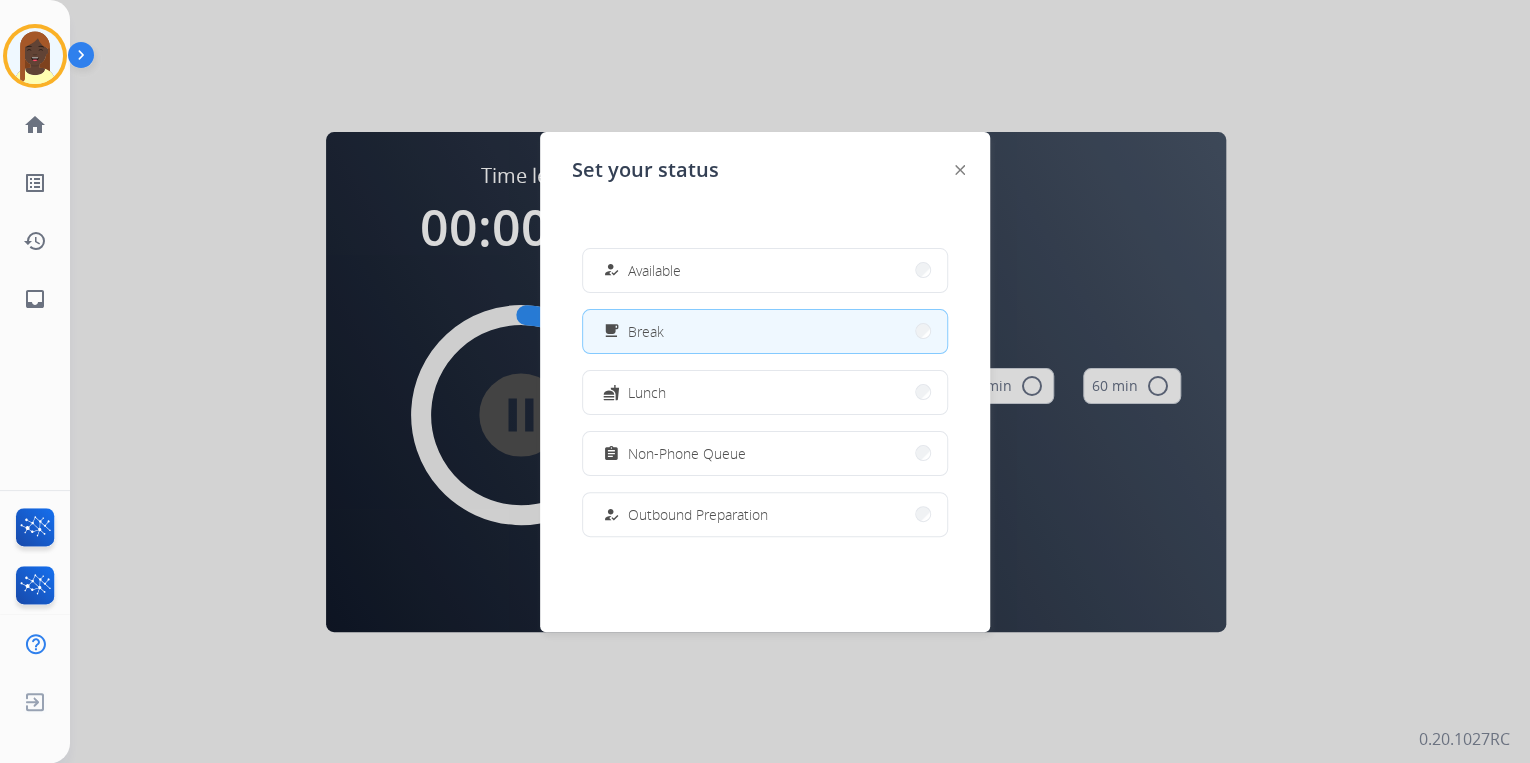 click on "Set your status how_to_reg Available free_breakfast Break fastfood Lunch assignment Non-Phone Queue how_to_reg Outbound Preparation campaign Team Huddle menu_book Training school Coaching phonelink_off System Issue login Logged In work_off Offline" at bounding box center (765, 382) 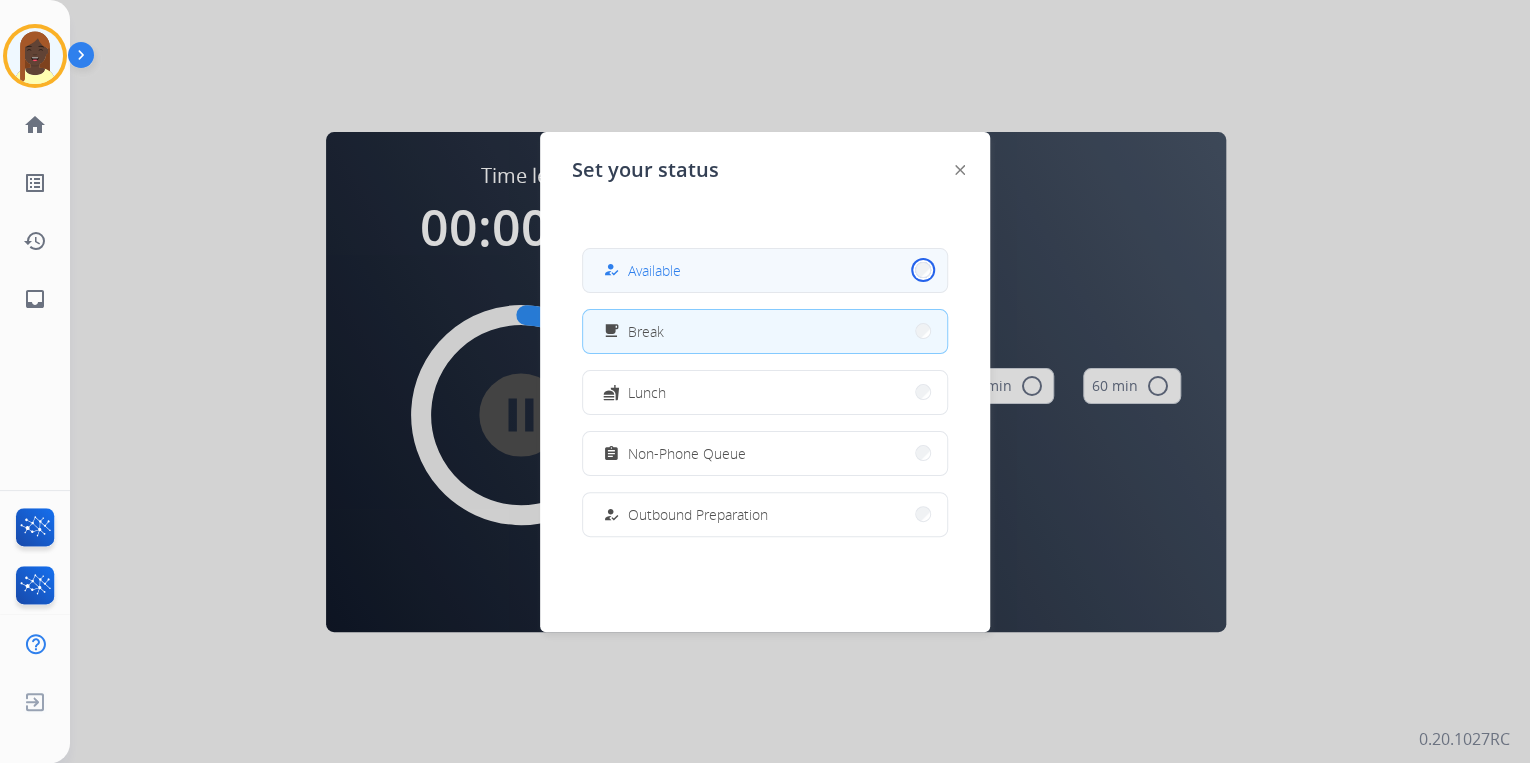 click on "how_to_reg Available" at bounding box center (765, 270) 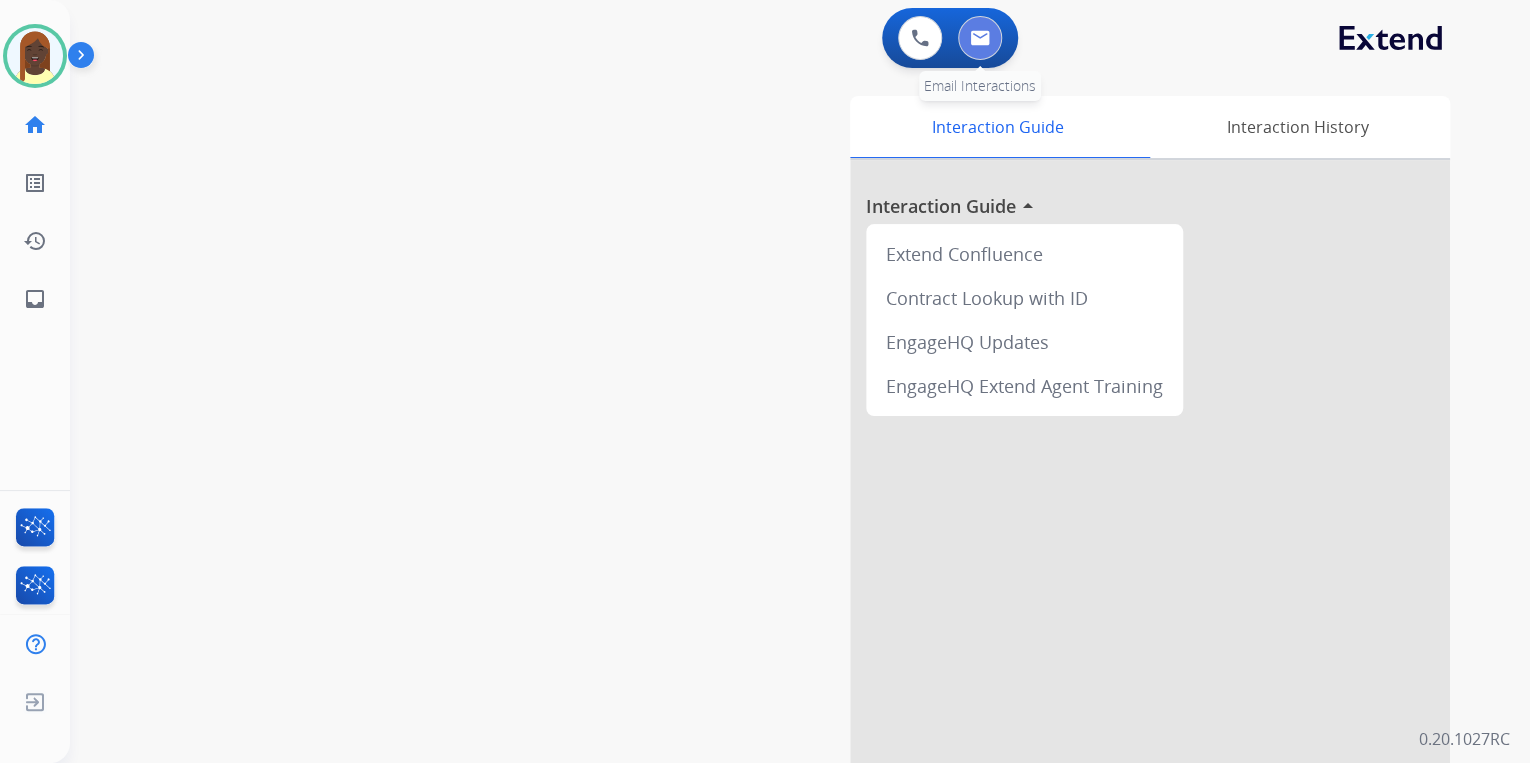 click at bounding box center (980, 38) 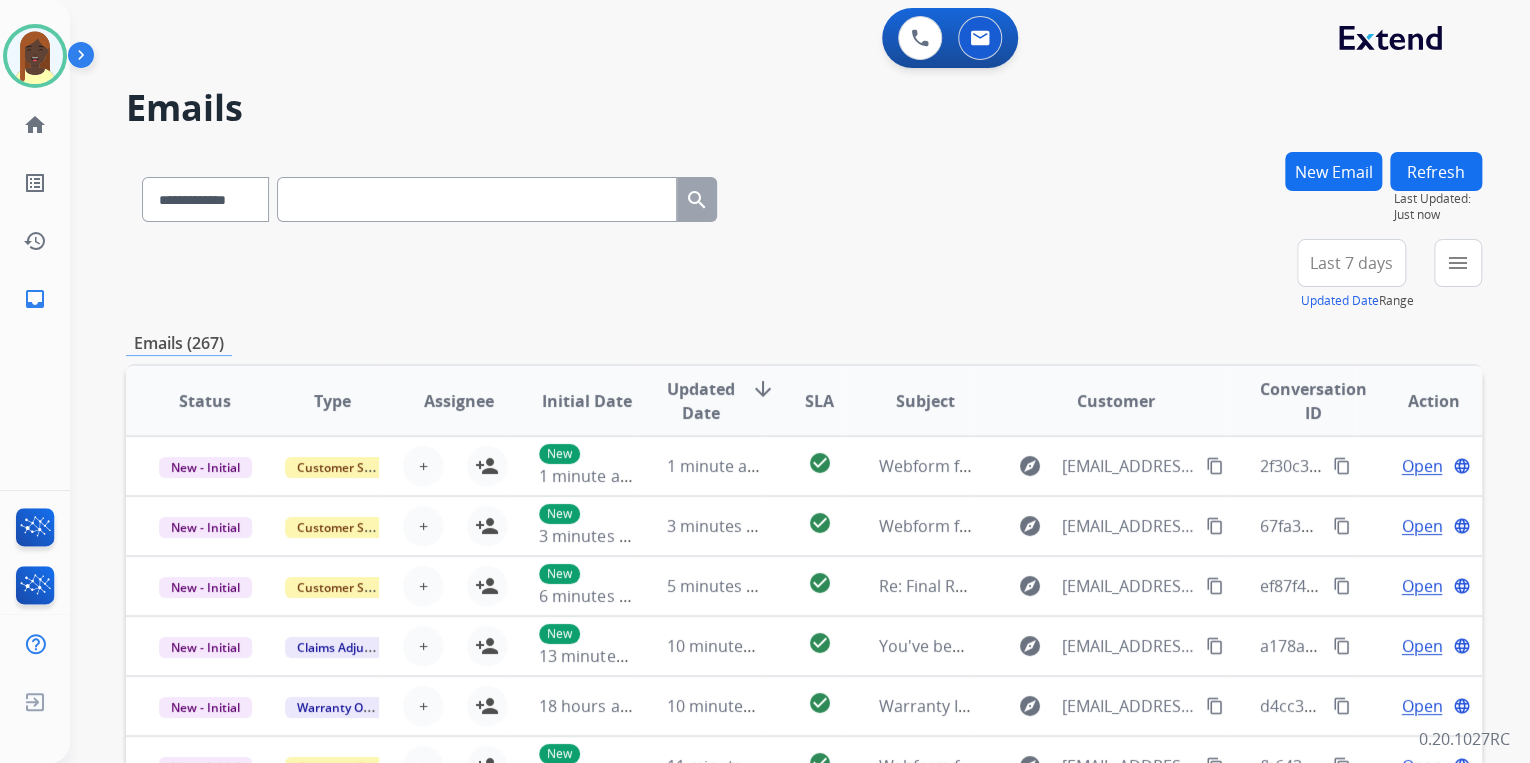 click on "**********" at bounding box center (804, 195) 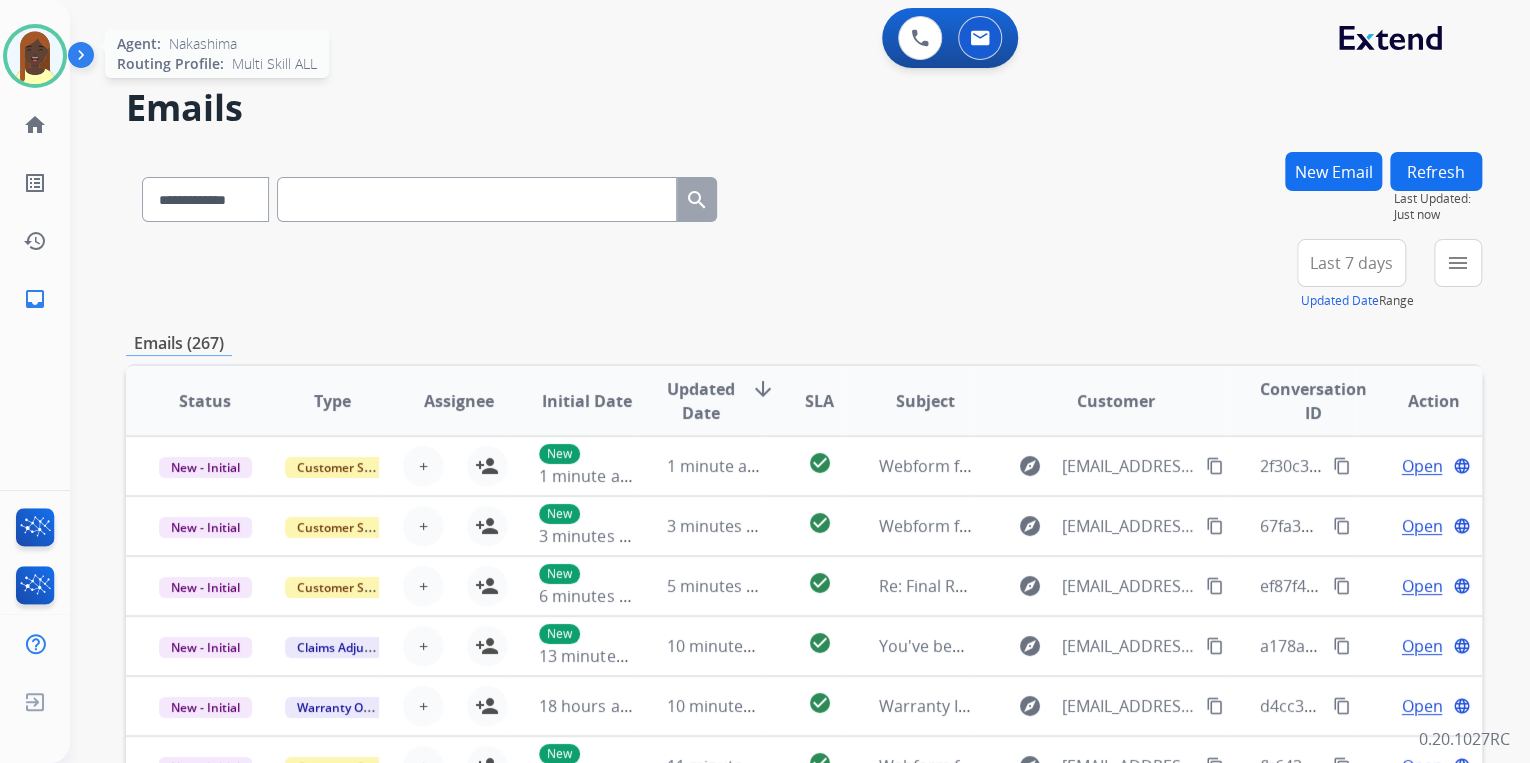 click at bounding box center [35, 56] 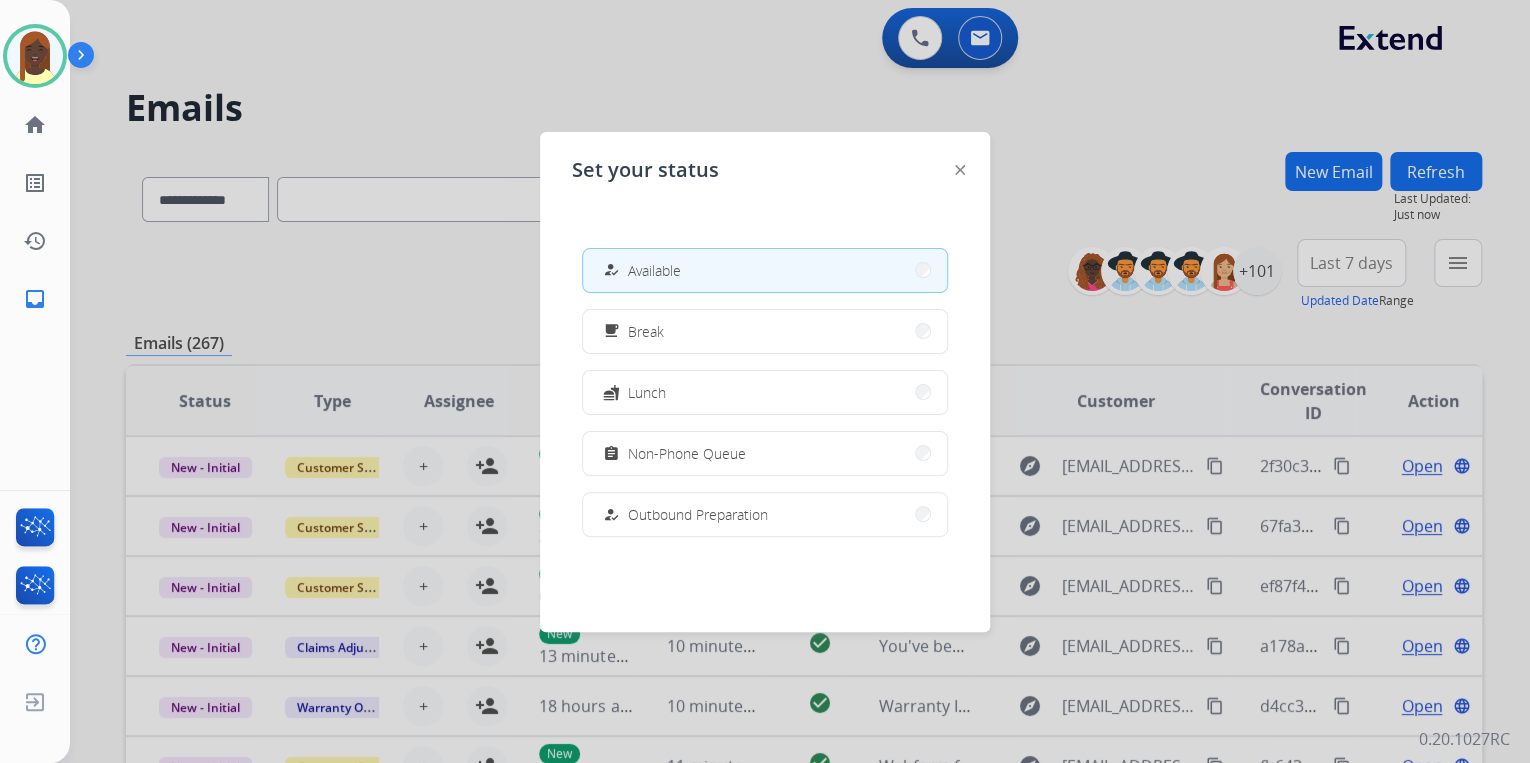 click at bounding box center [765, 381] 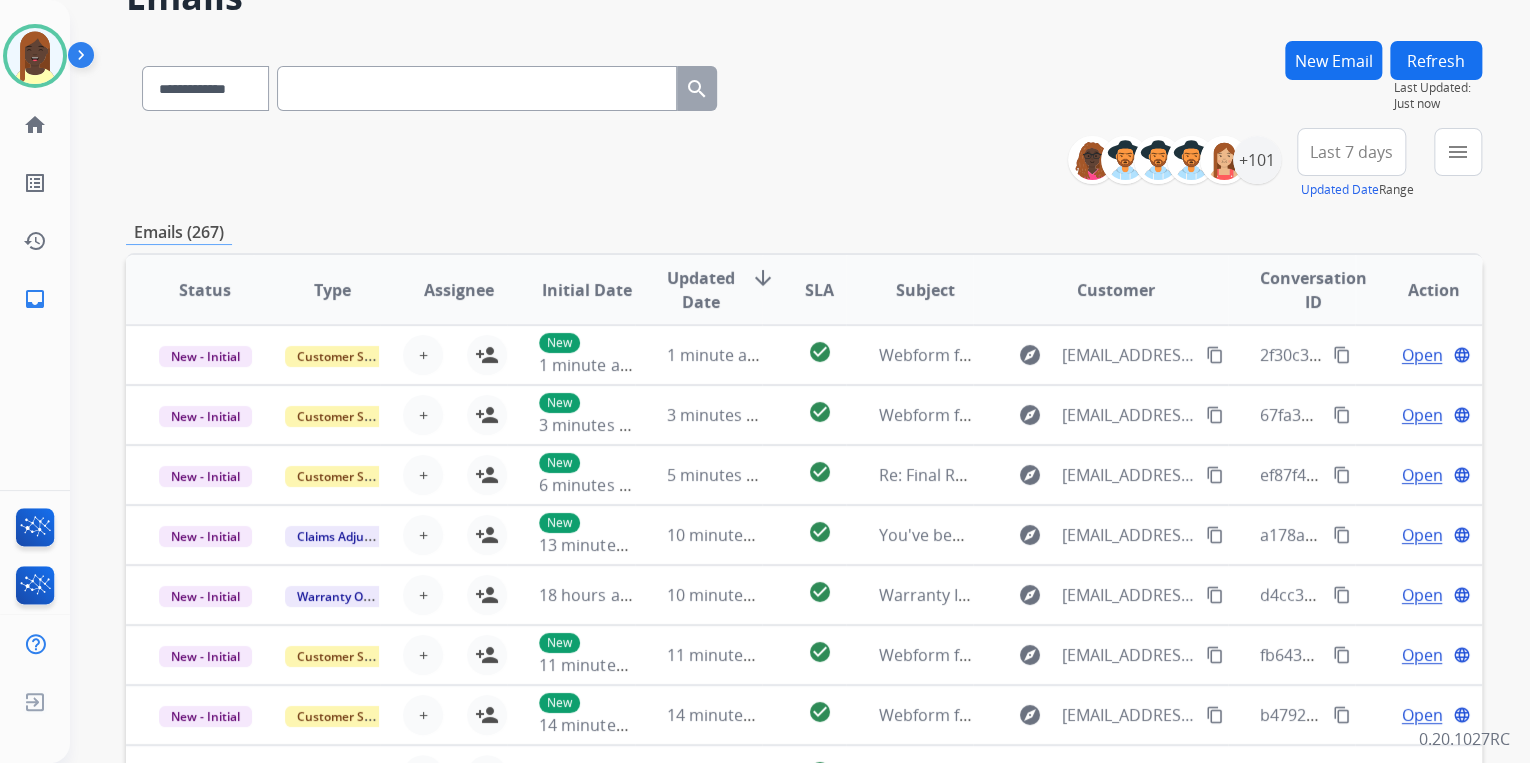 scroll, scrollTop: 0, scrollLeft: 0, axis: both 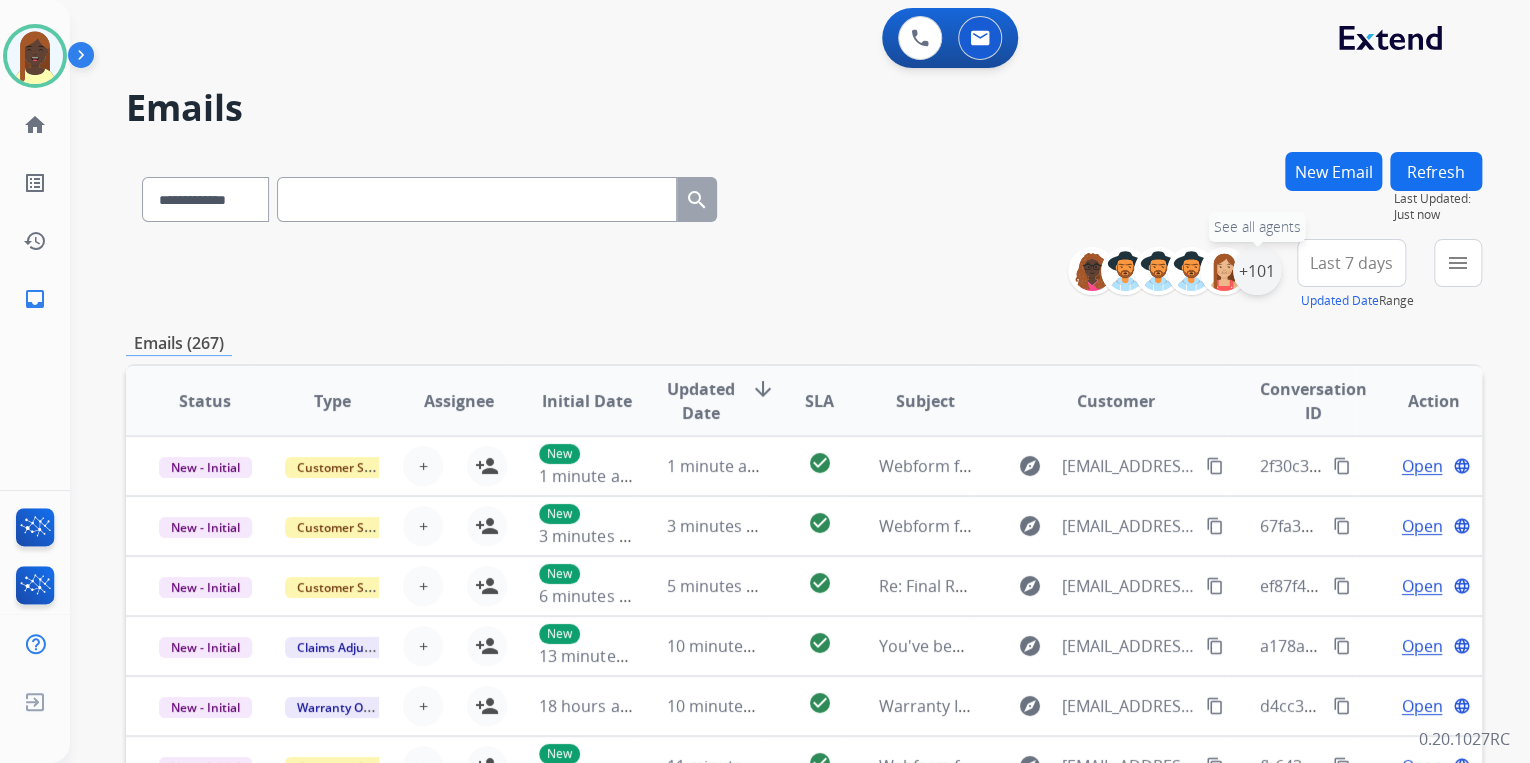 click on "+101" at bounding box center (1257, 271) 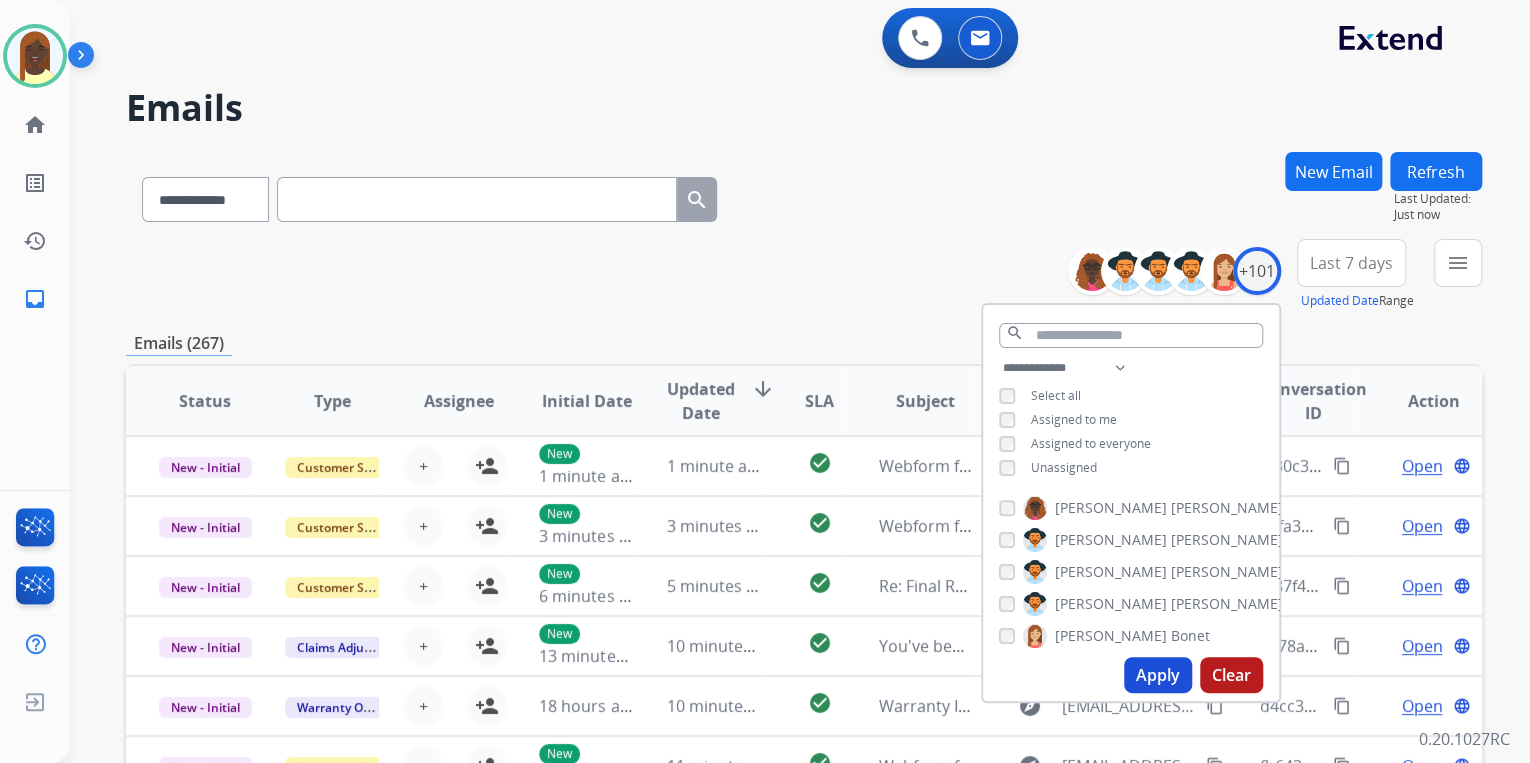 drag, startPoint x: 1155, startPoint y: 666, endPoint x: 1153, endPoint y: 650, distance: 16.124516 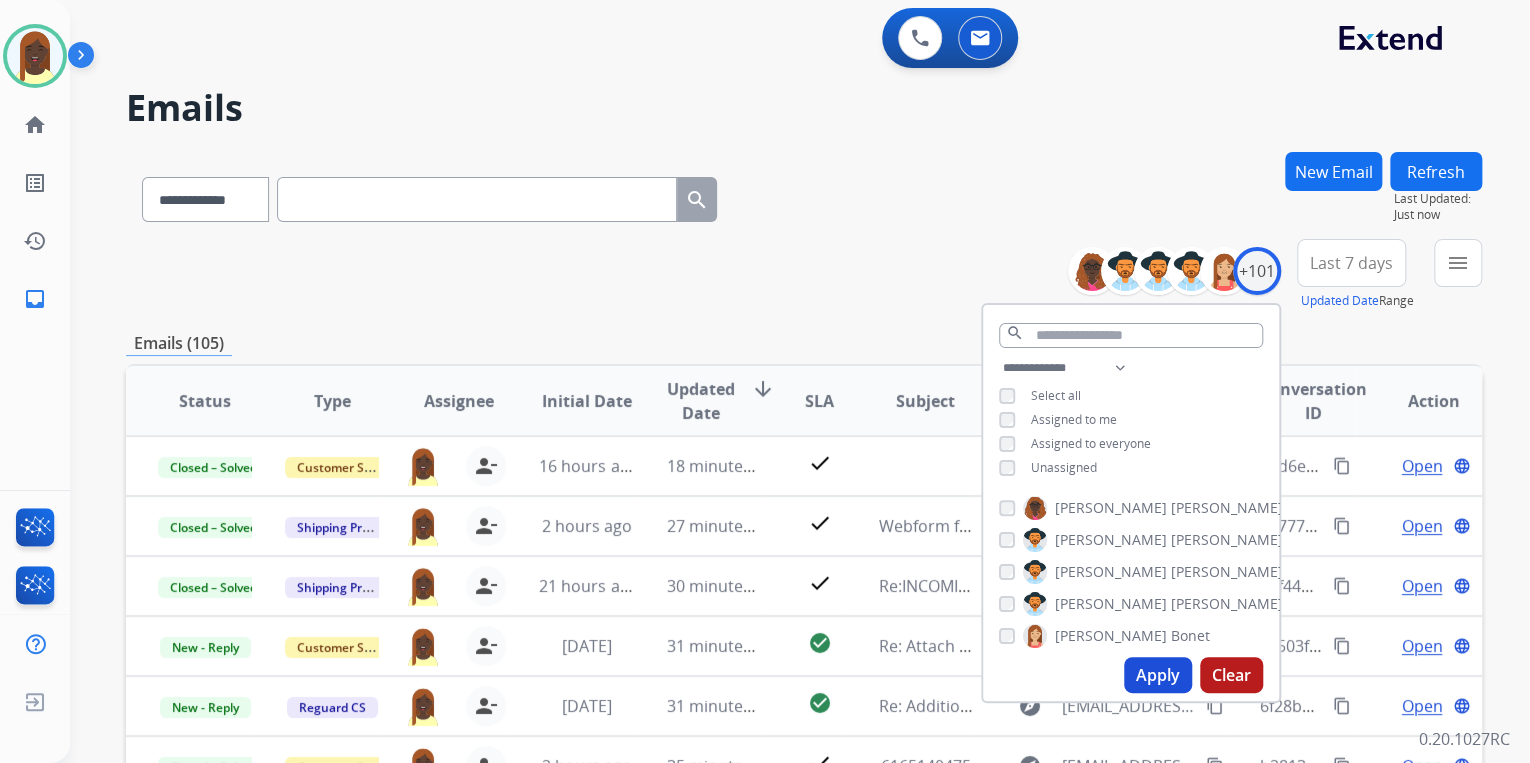 click on "**********" at bounding box center (804, 275) 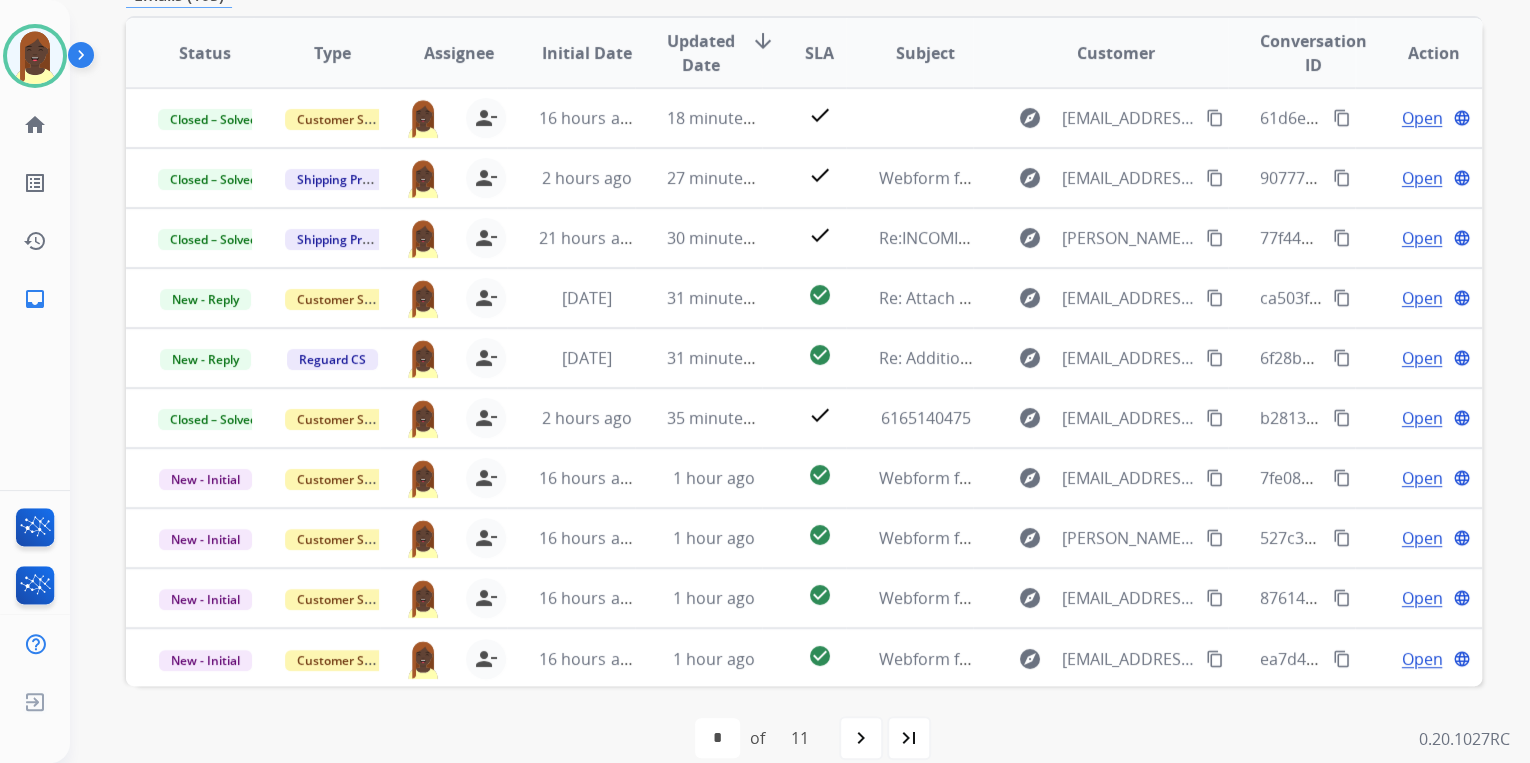 scroll, scrollTop: 374, scrollLeft: 0, axis: vertical 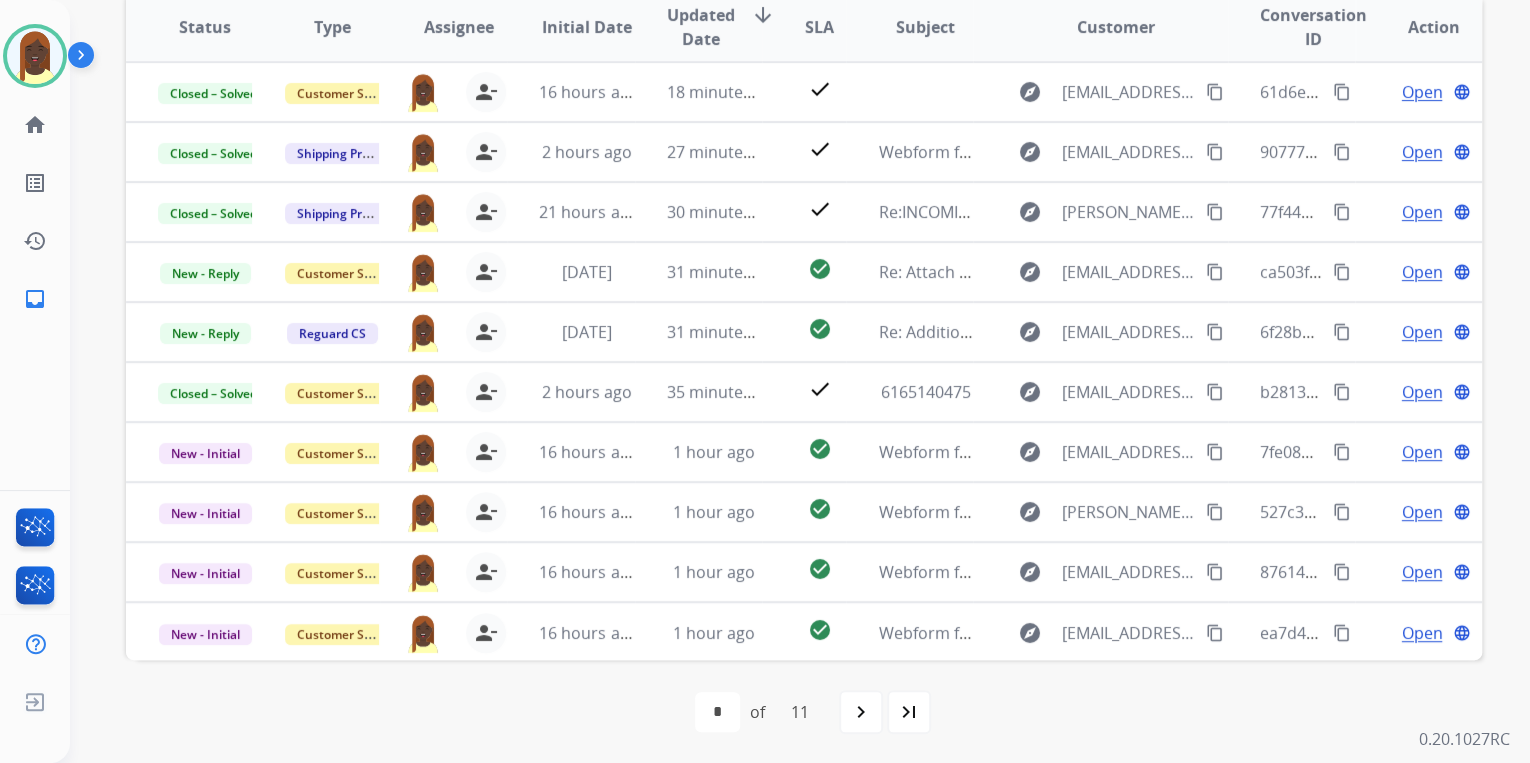 click on "navigate_next" at bounding box center [861, 712] 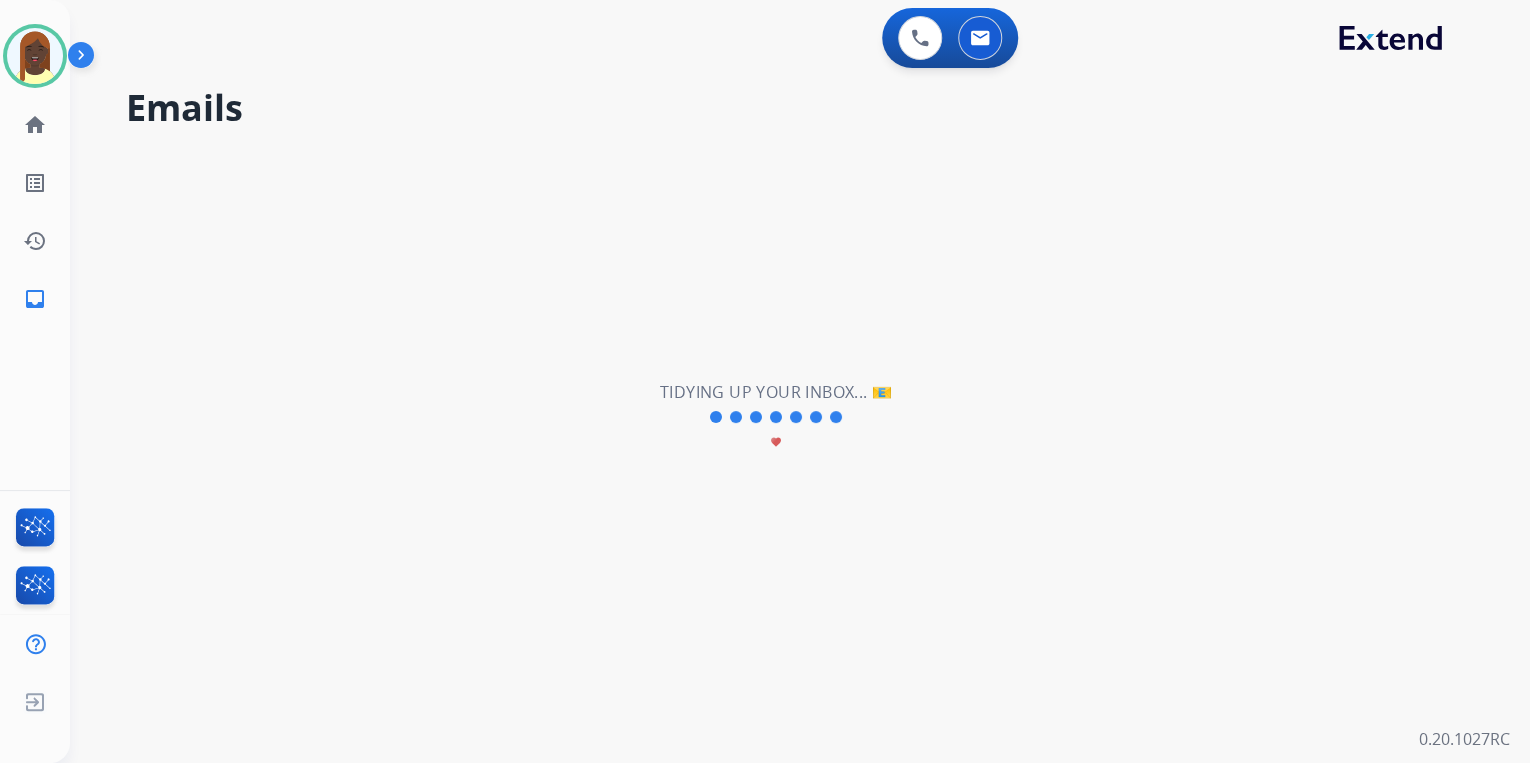 scroll, scrollTop: 0, scrollLeft: 0, axis: both 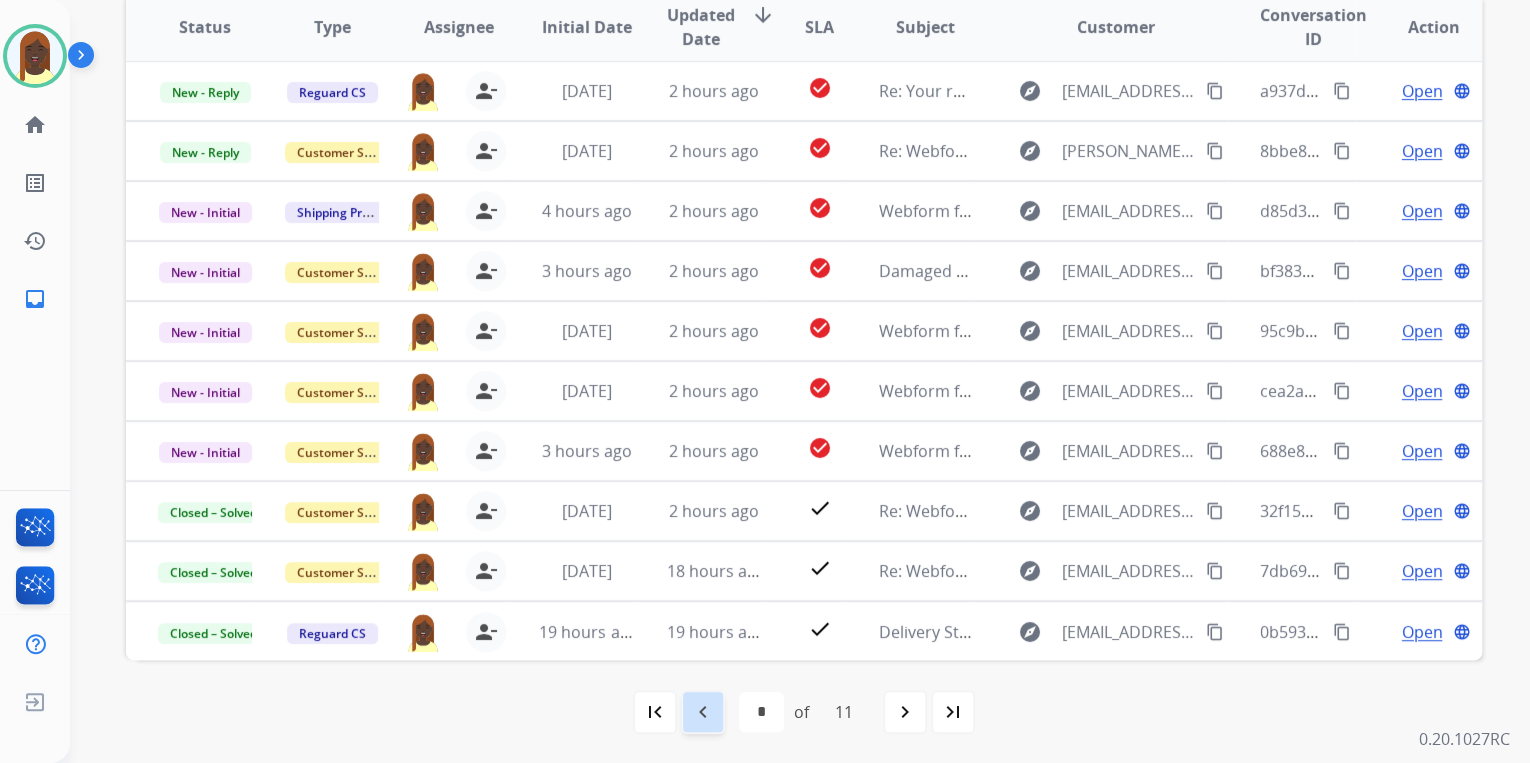 click on "navigate_before" at bounding box center (703, 712) 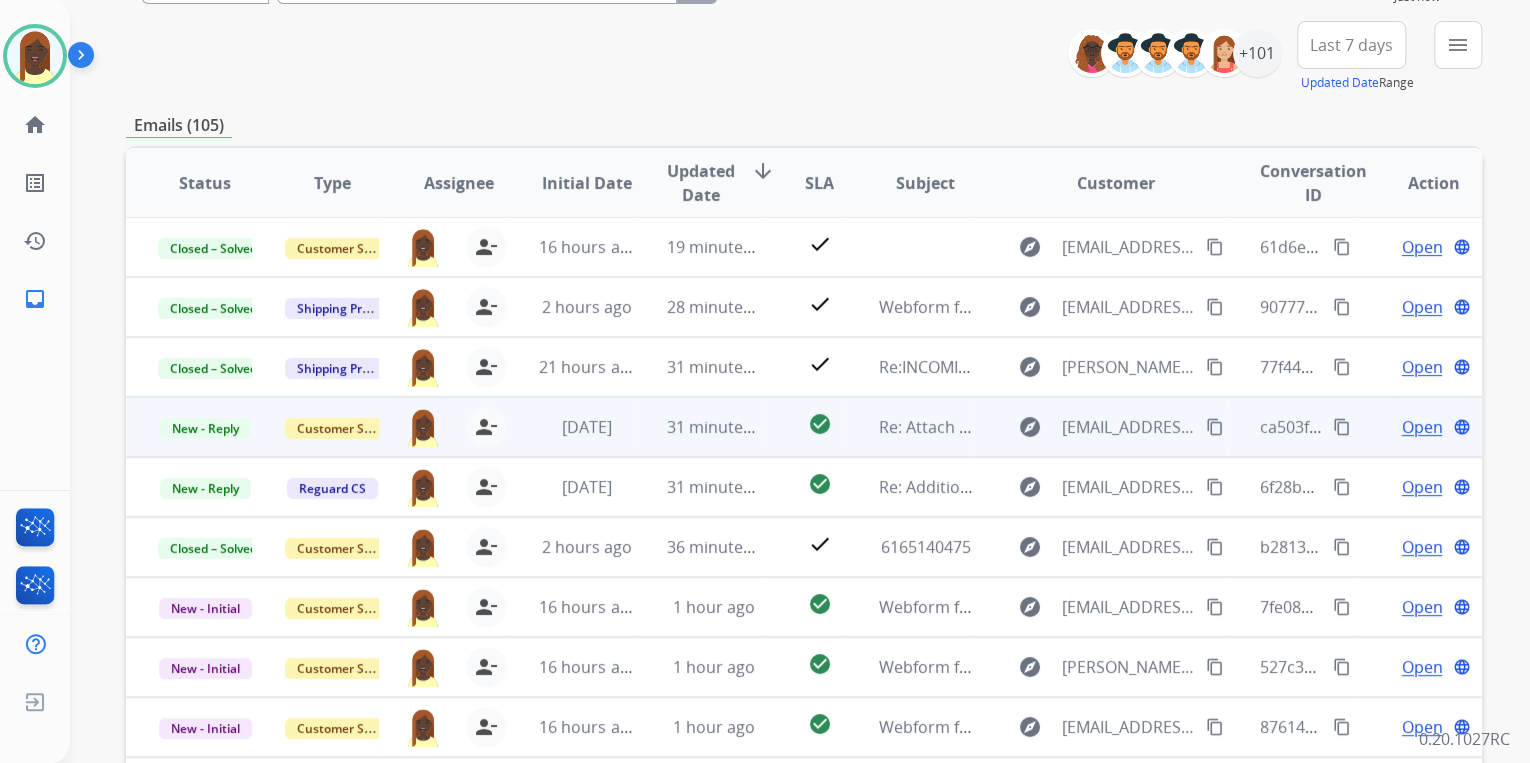 scroll, scrollTop: 240, scrollLeft: 0, axis: vertical 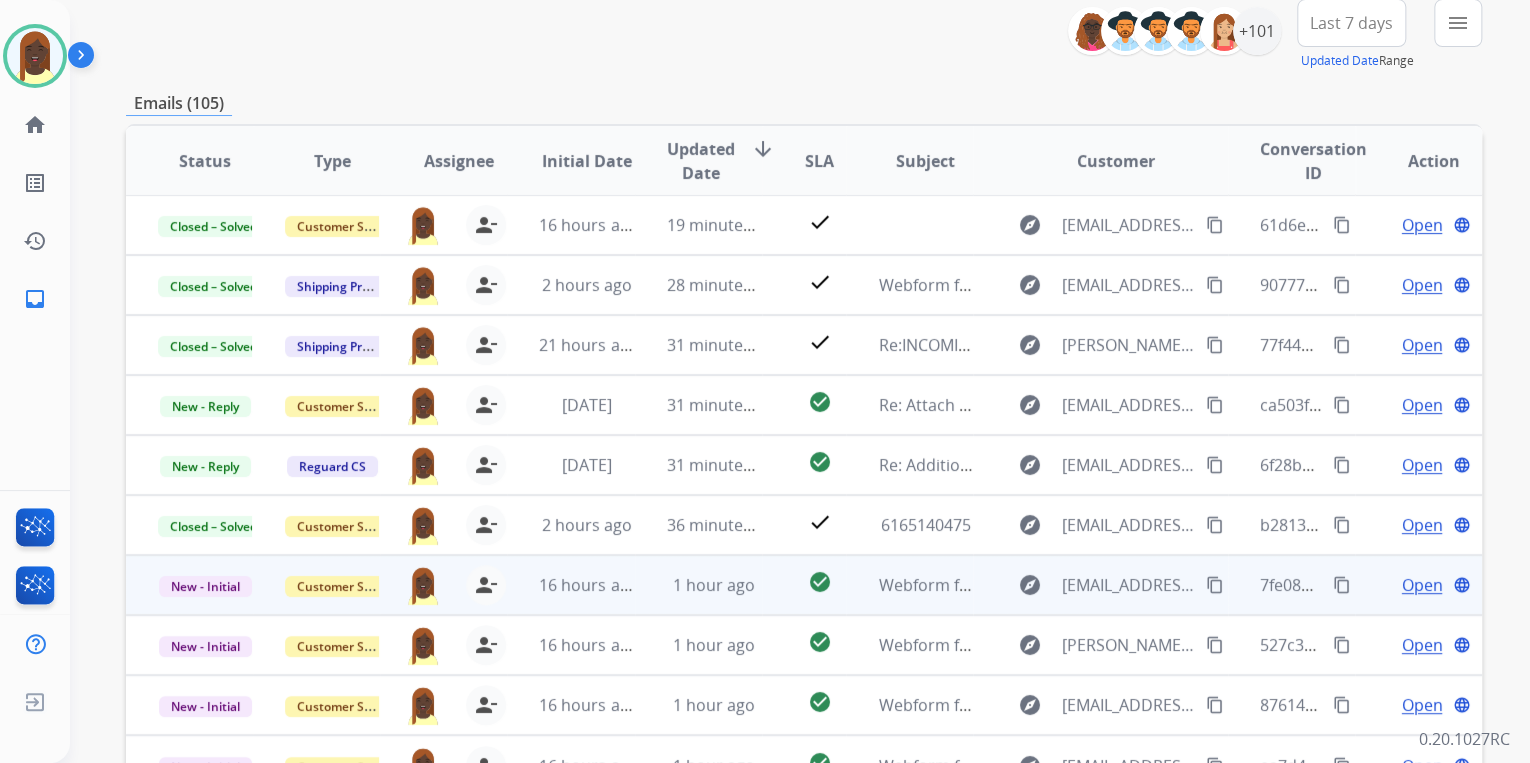 click on "Open" at bounding box center [1421, 585] 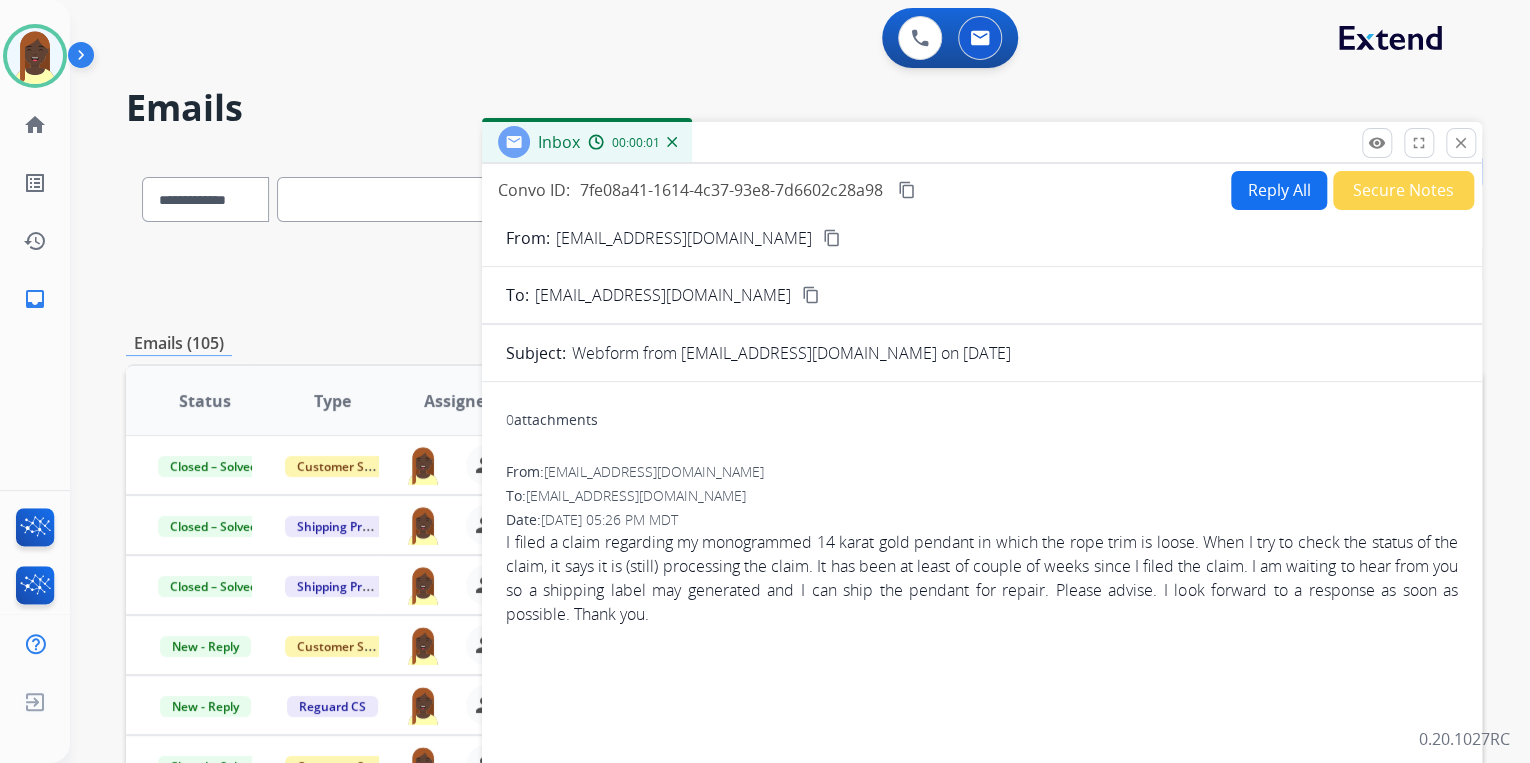 scroll, scrollTop: 0, scrollLeft: 0, axis: both 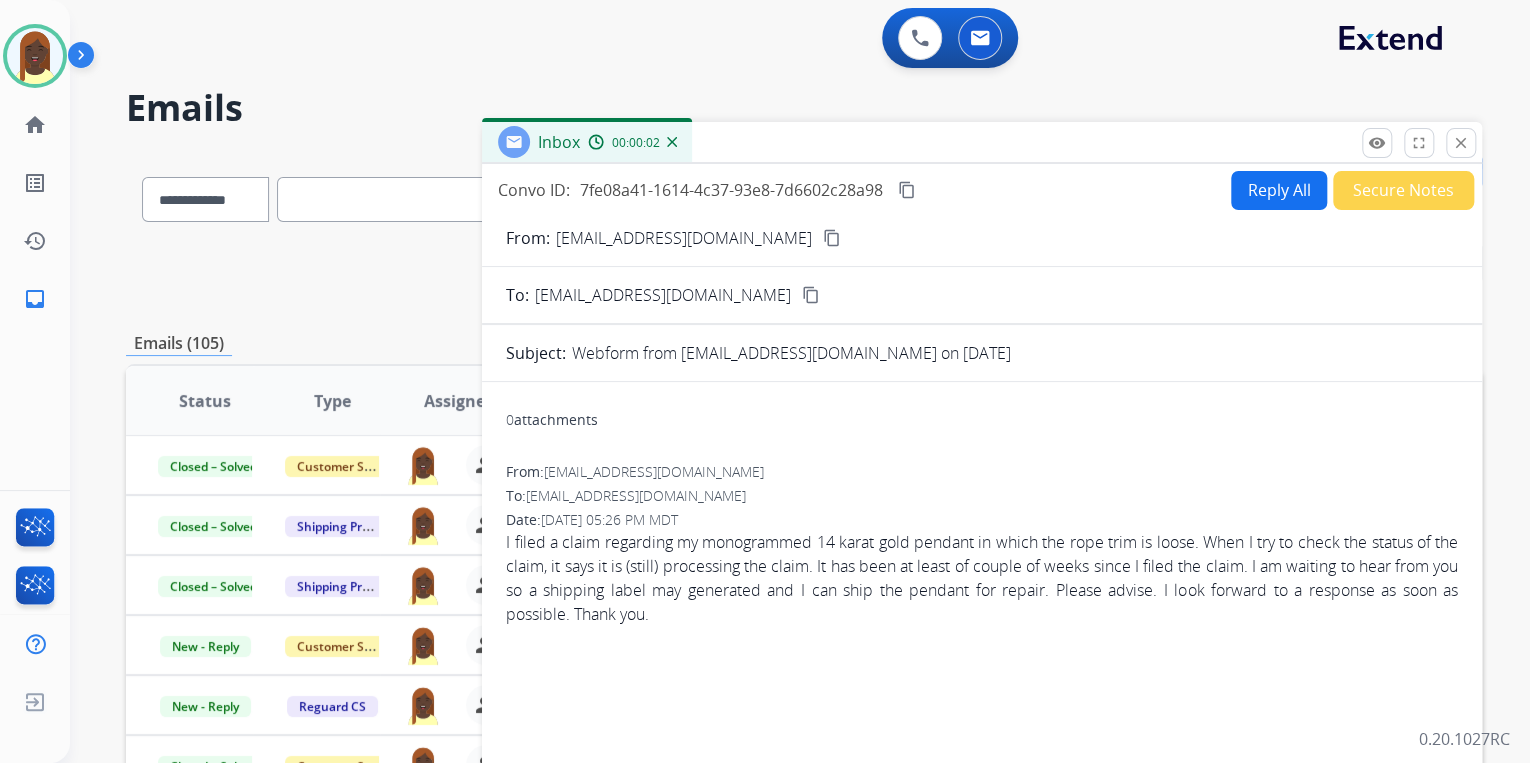 click on "Reply All" at bounding box center [1279, 190] 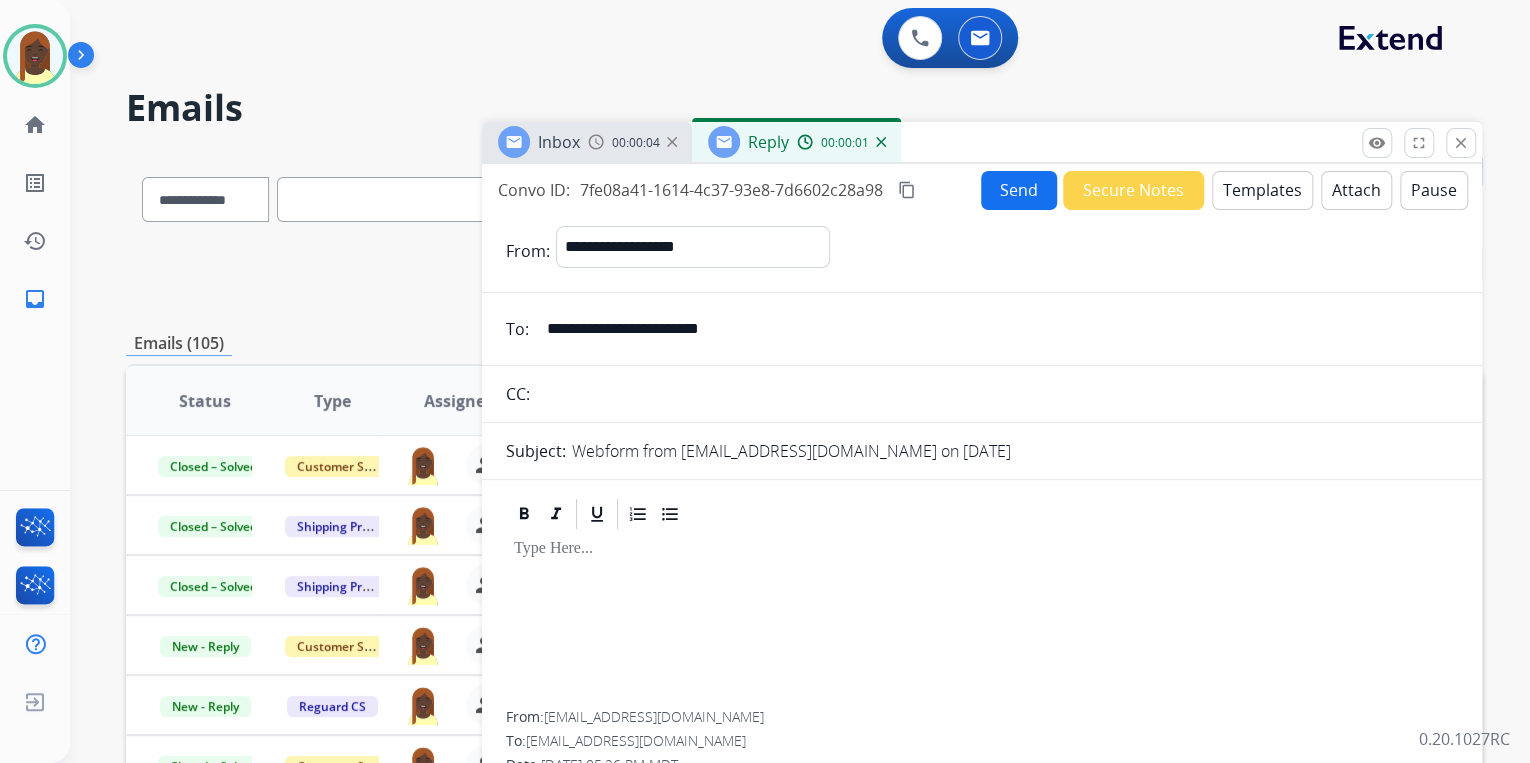 click on "Templates" at bounding box center [1262, 190] 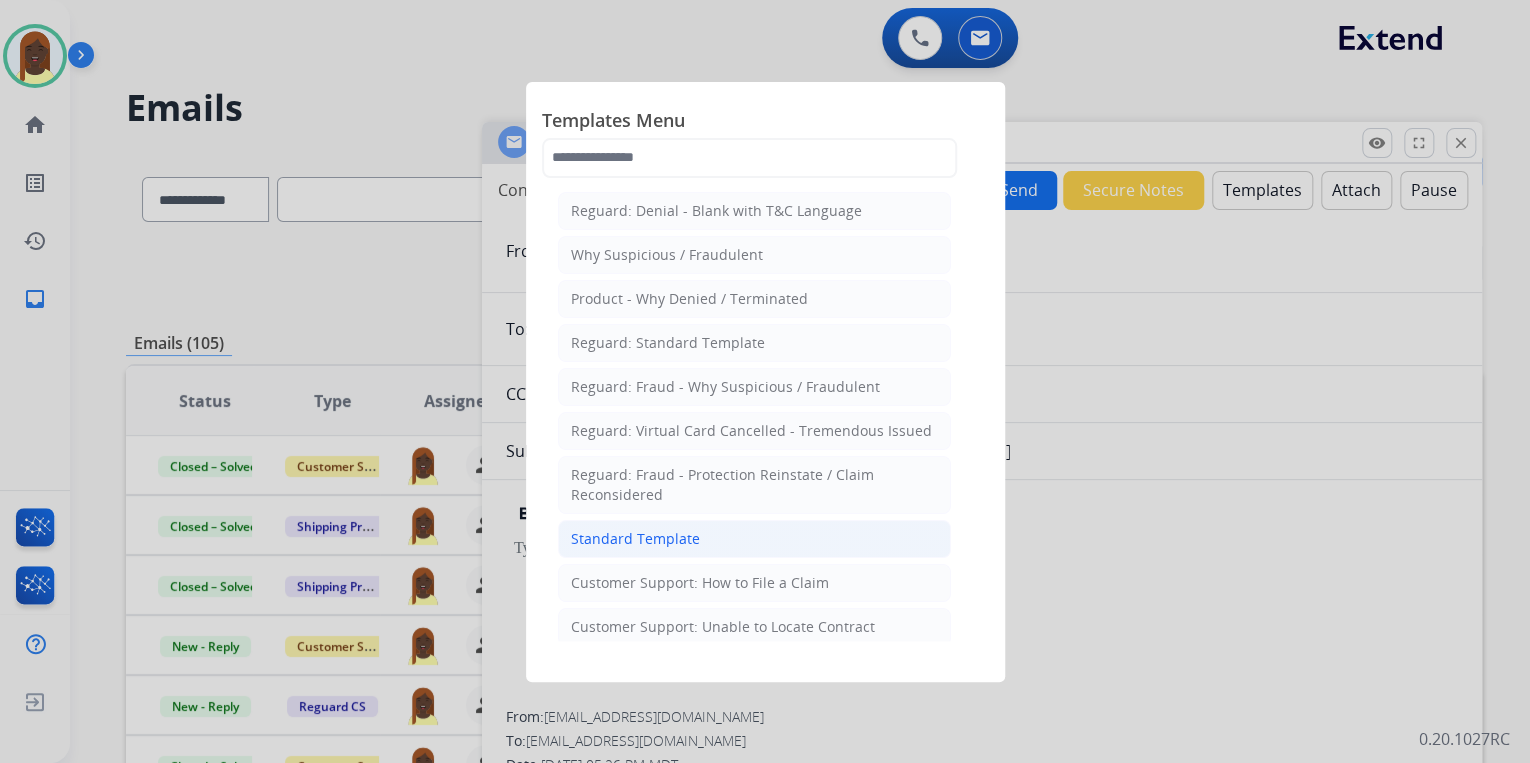 click on "Standard Template" 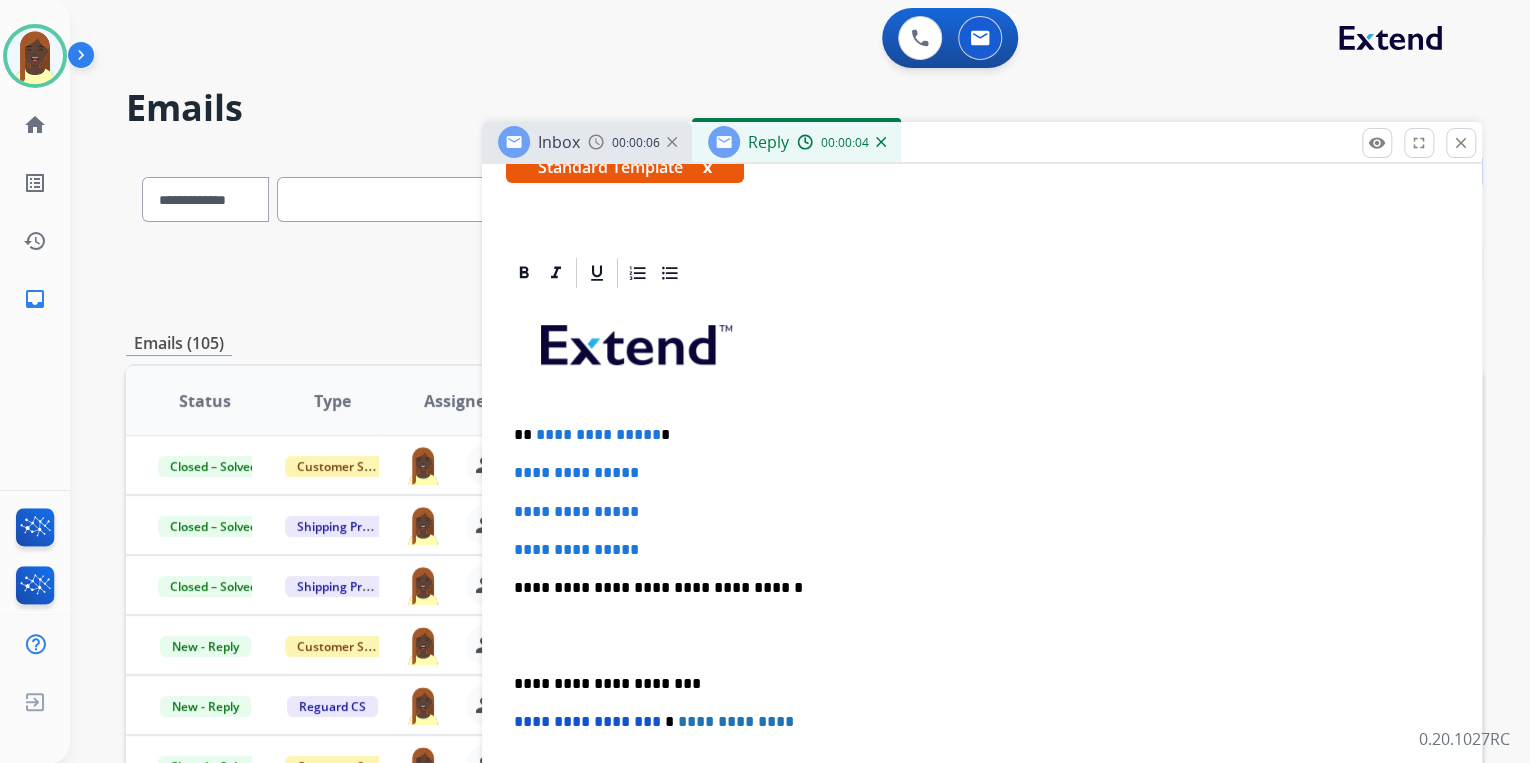scroll, scrollTop: 400, scrollLeft: 0, axis: vertical 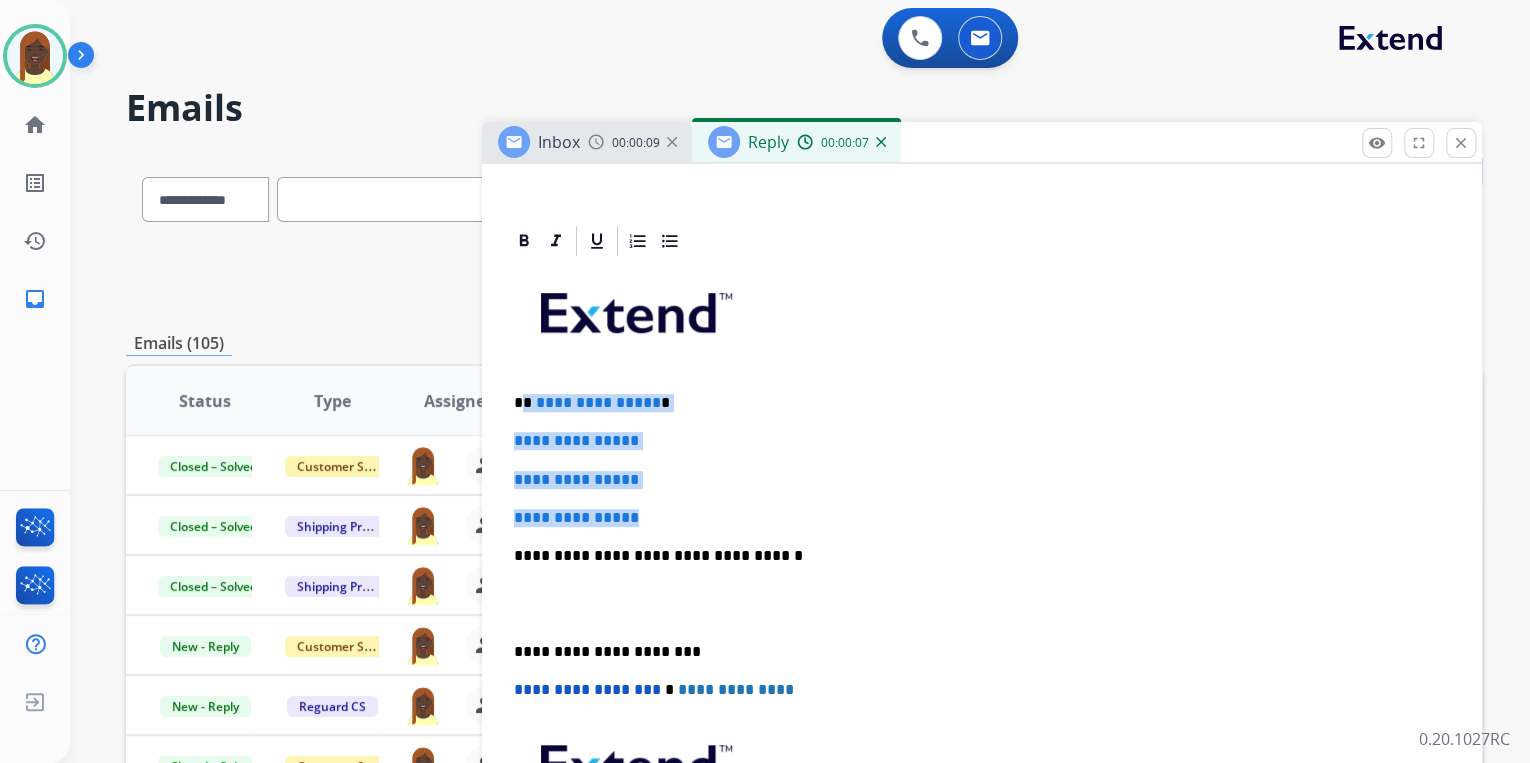 drag, startPoint x: 523, startPoint y: 400, endPoint x: 664, endPoint y: 520, distance: 185.15129 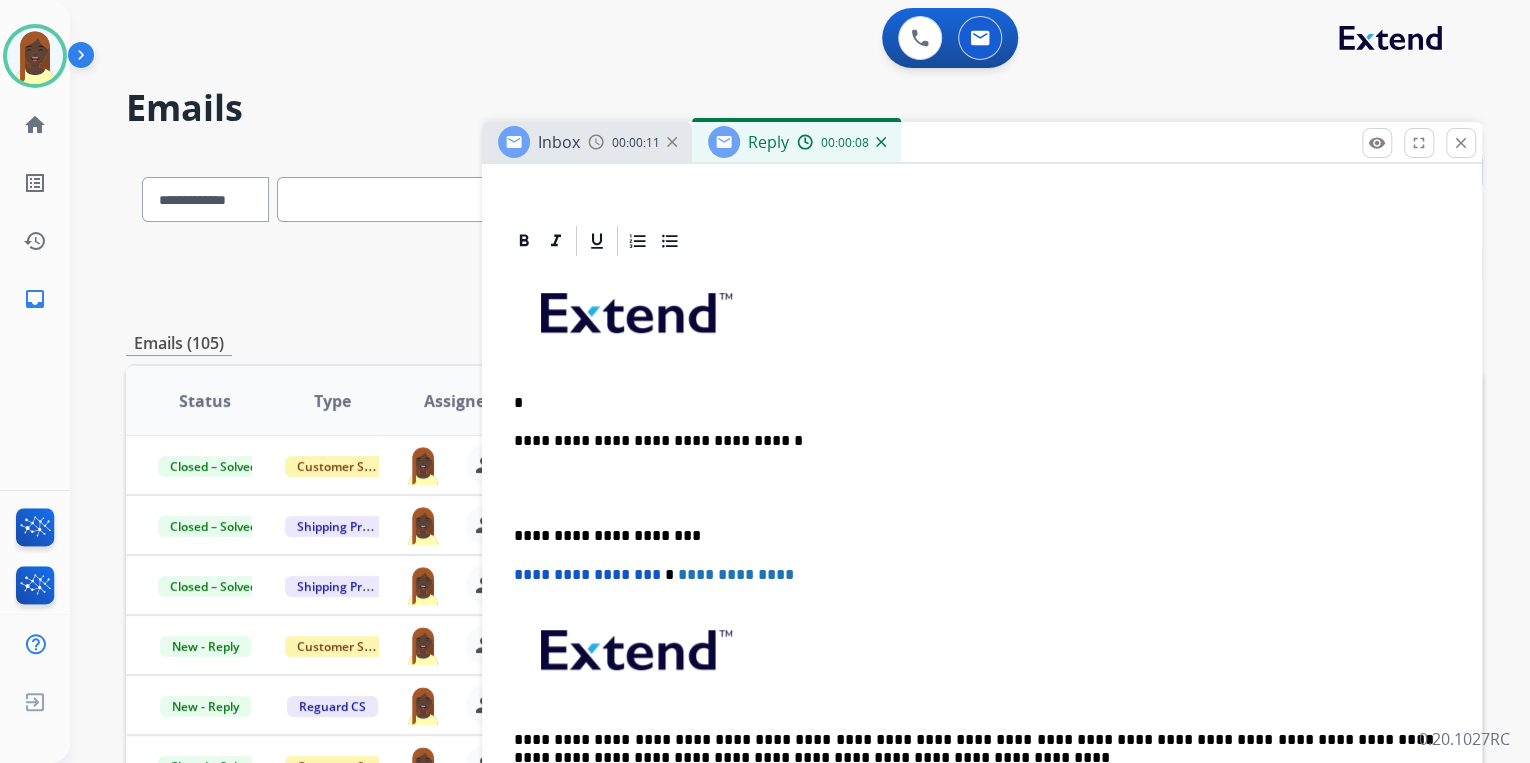 type 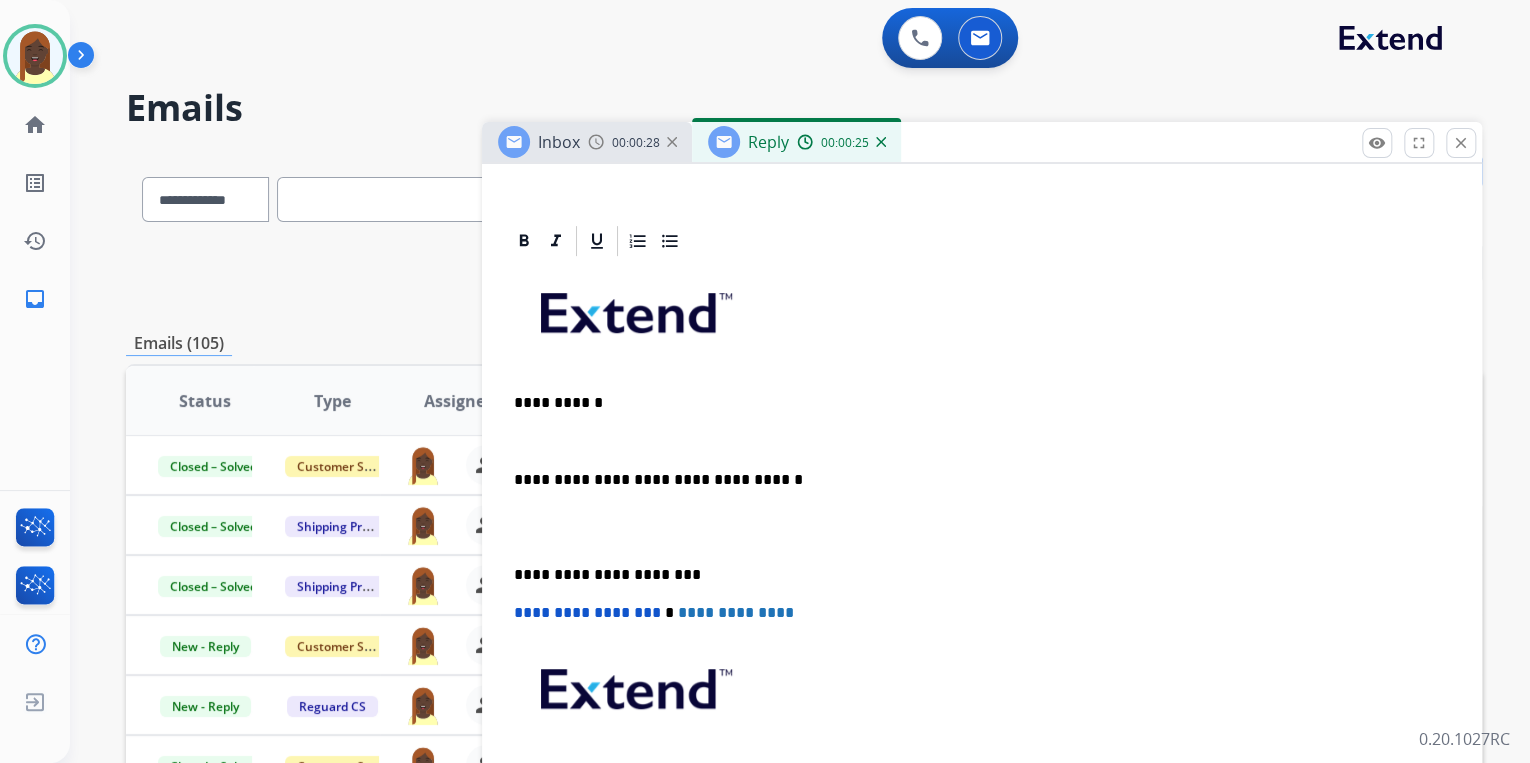 click on "**********" at bounding box center (982, 564) 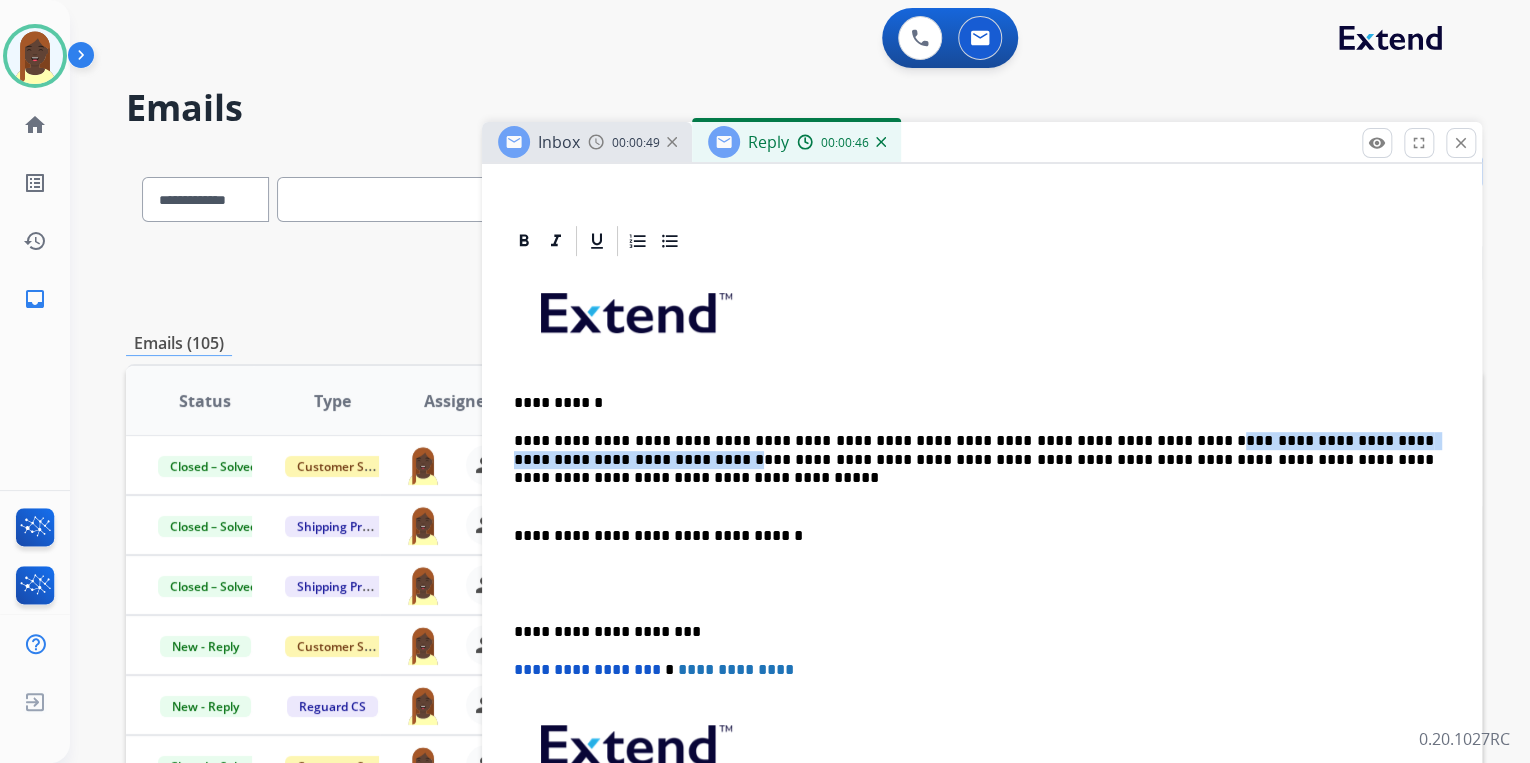 drag, startPoint x: 1097, startPoint y: 438, endPoint x: 1437, endPoint y: 435, distance: 340.01324 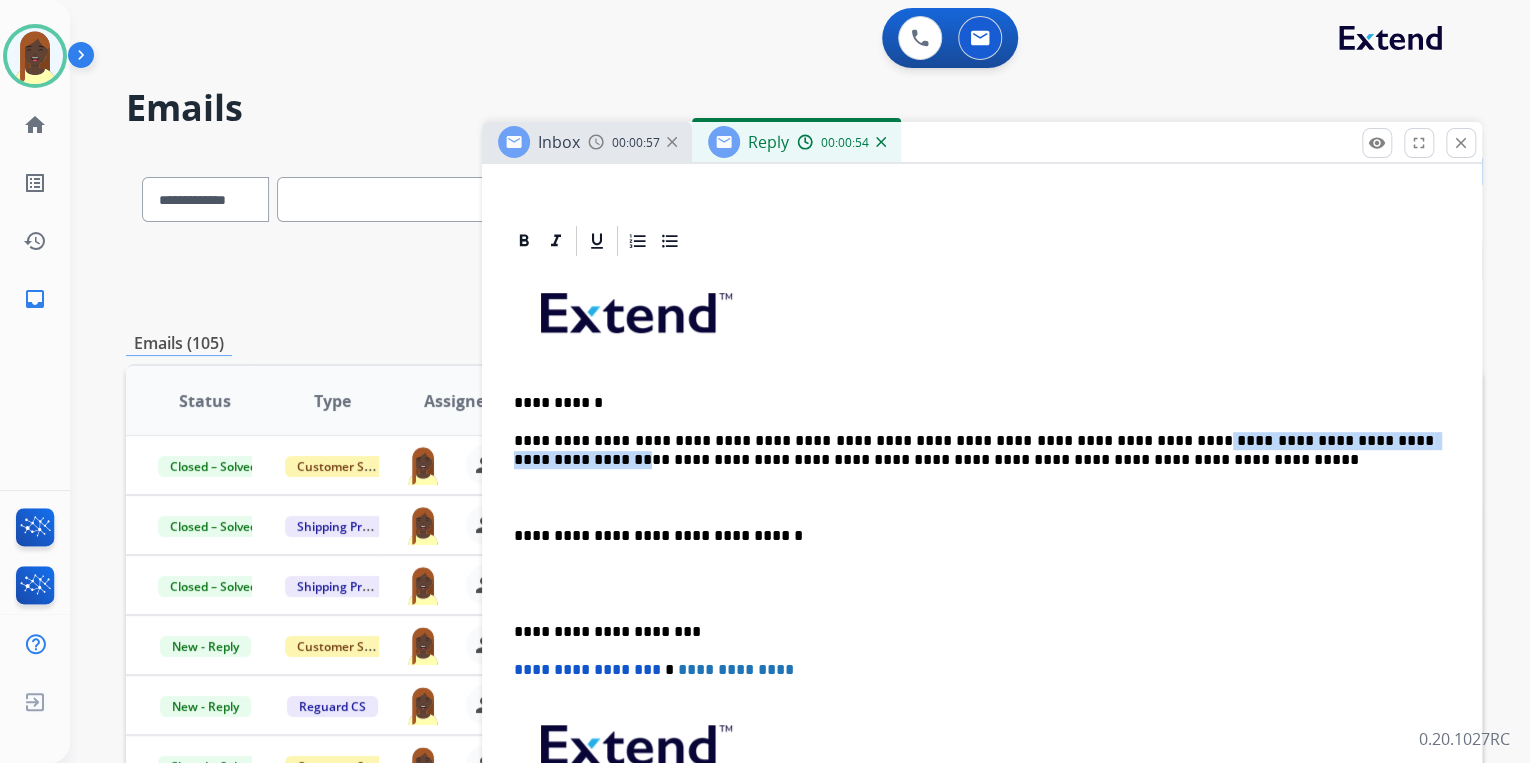 drag, startPoint x: 1111, startPoint y: 439, endPoint x: 1379, endPoint y: 436, distance: 268.01678 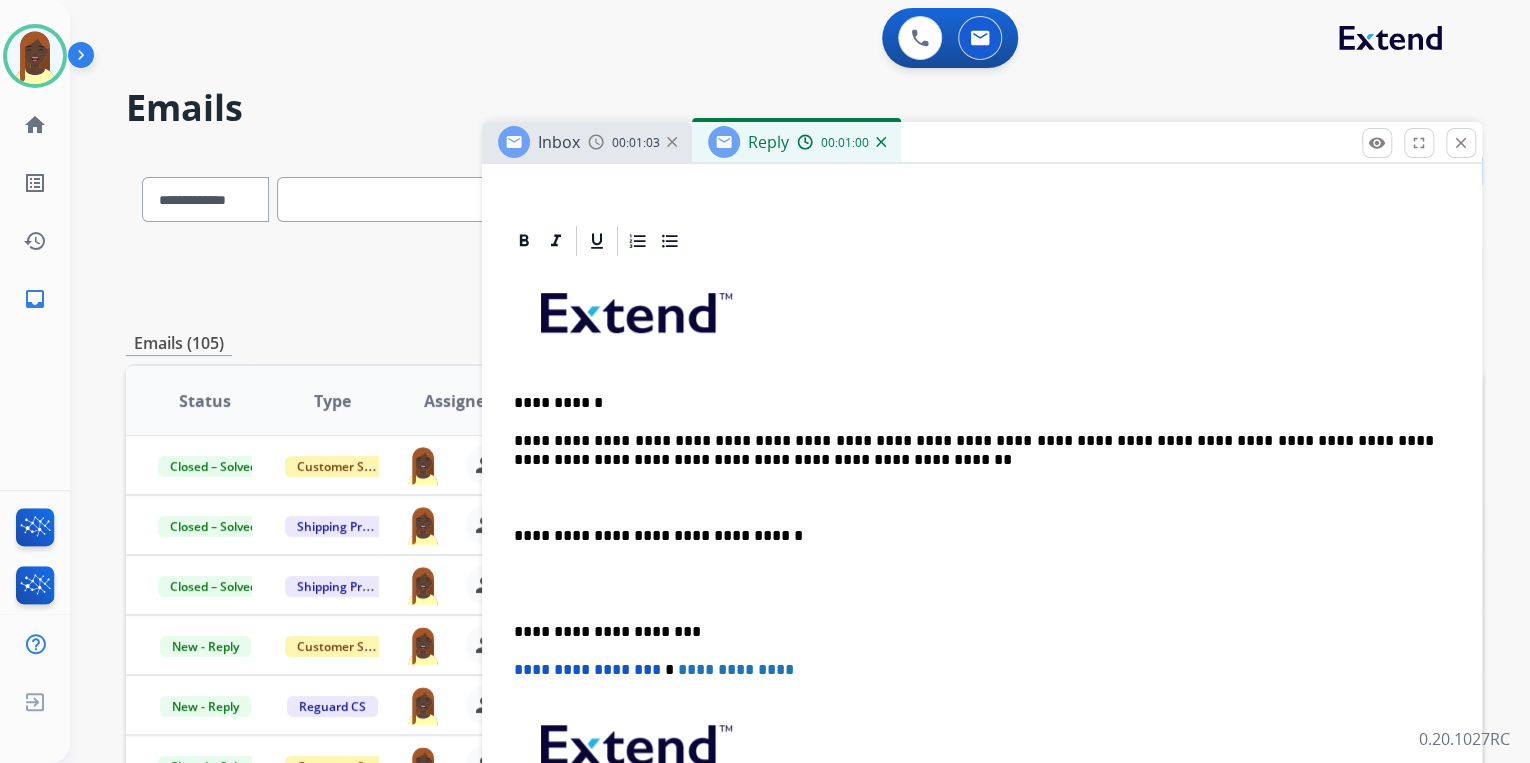 click on "**********" at bounding box center [974, 450] 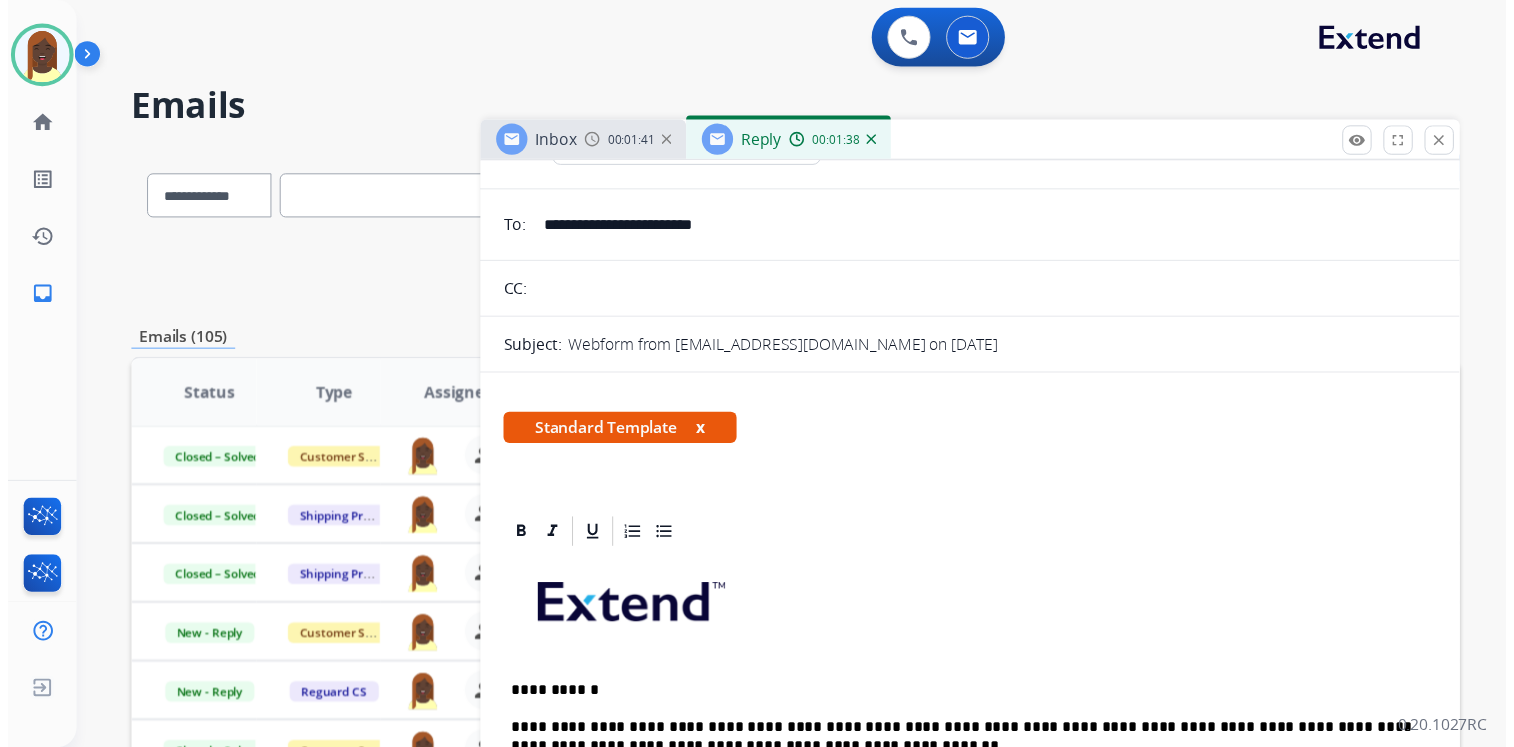 scroll, scrollTop: 0, scrollLeft: 0, axis: both 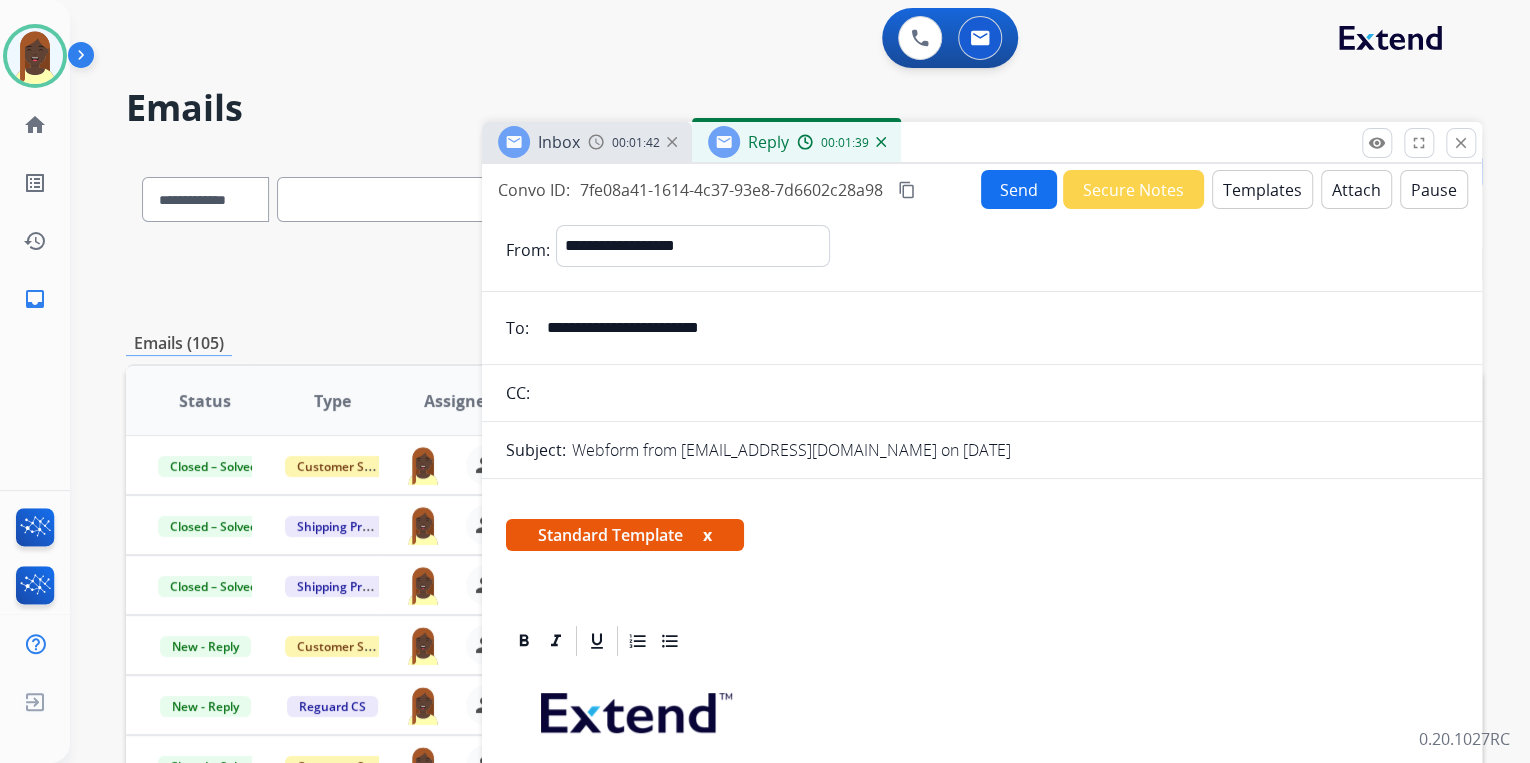 click on "Send" at bounding box center [1019, 189] 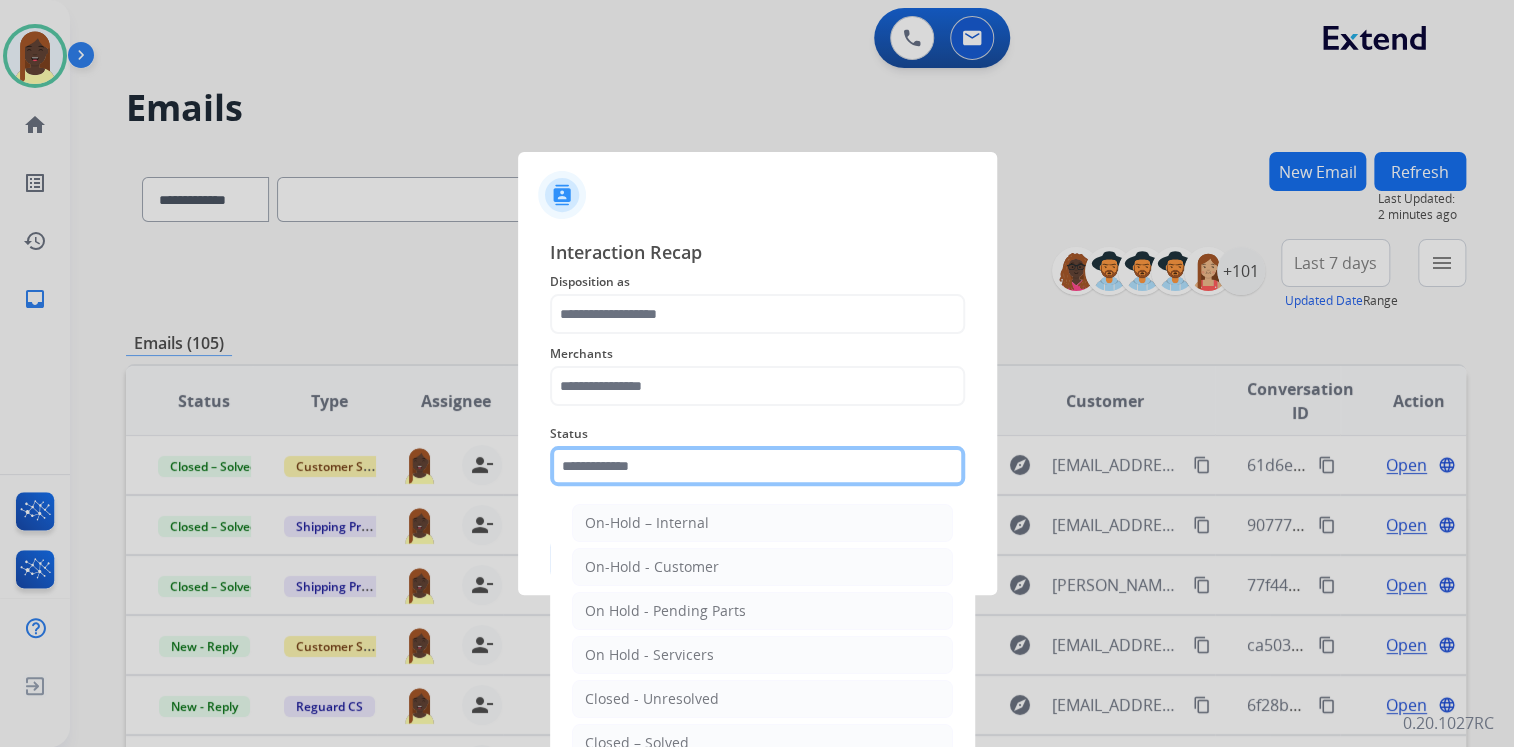 click 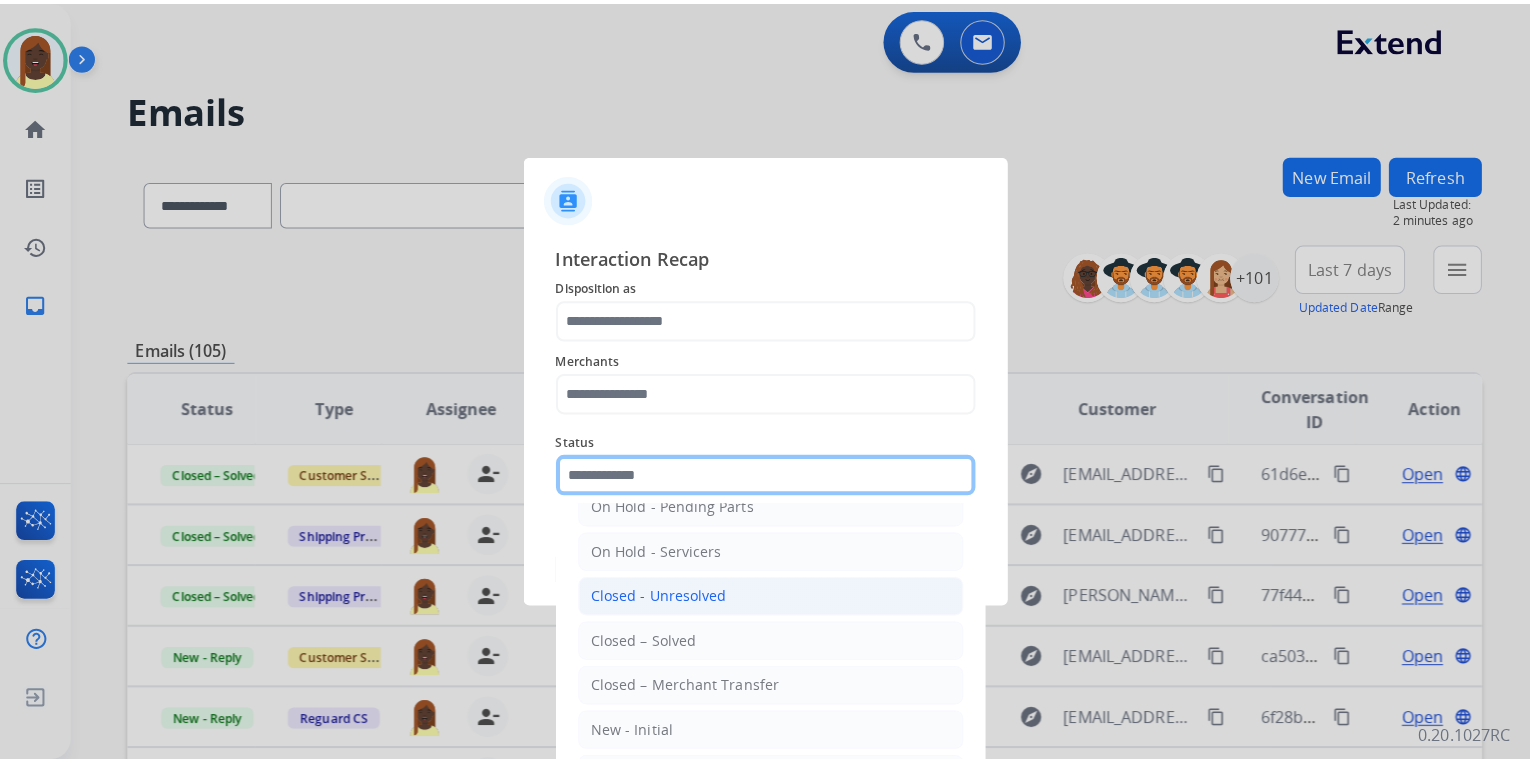 scroll, scrollTop: 116, scrollLeft: 0, axis: vertical 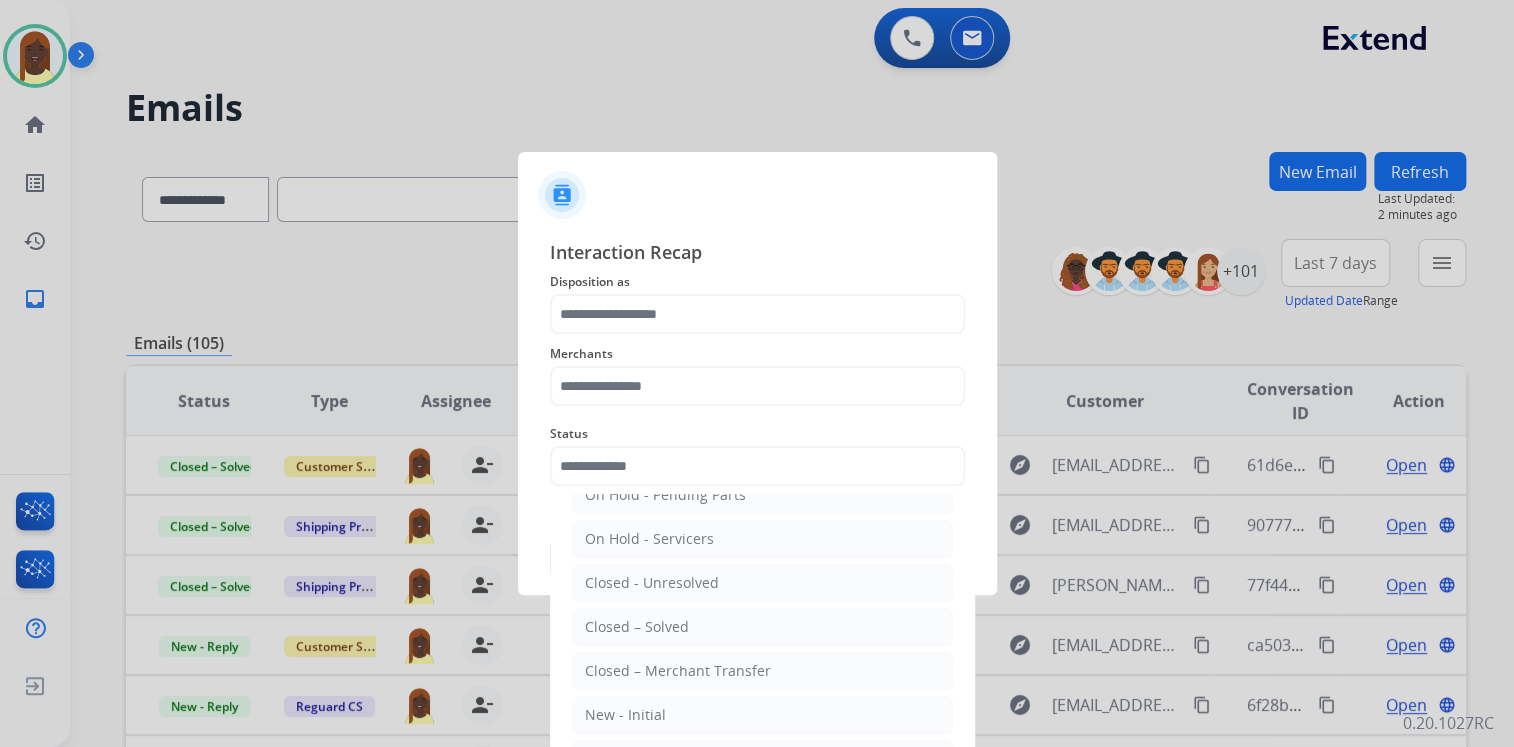 drag, startPoint x: 663, startPoint y: 616, endPoint x: 624, endPoint y: 515, distance: 108.26819 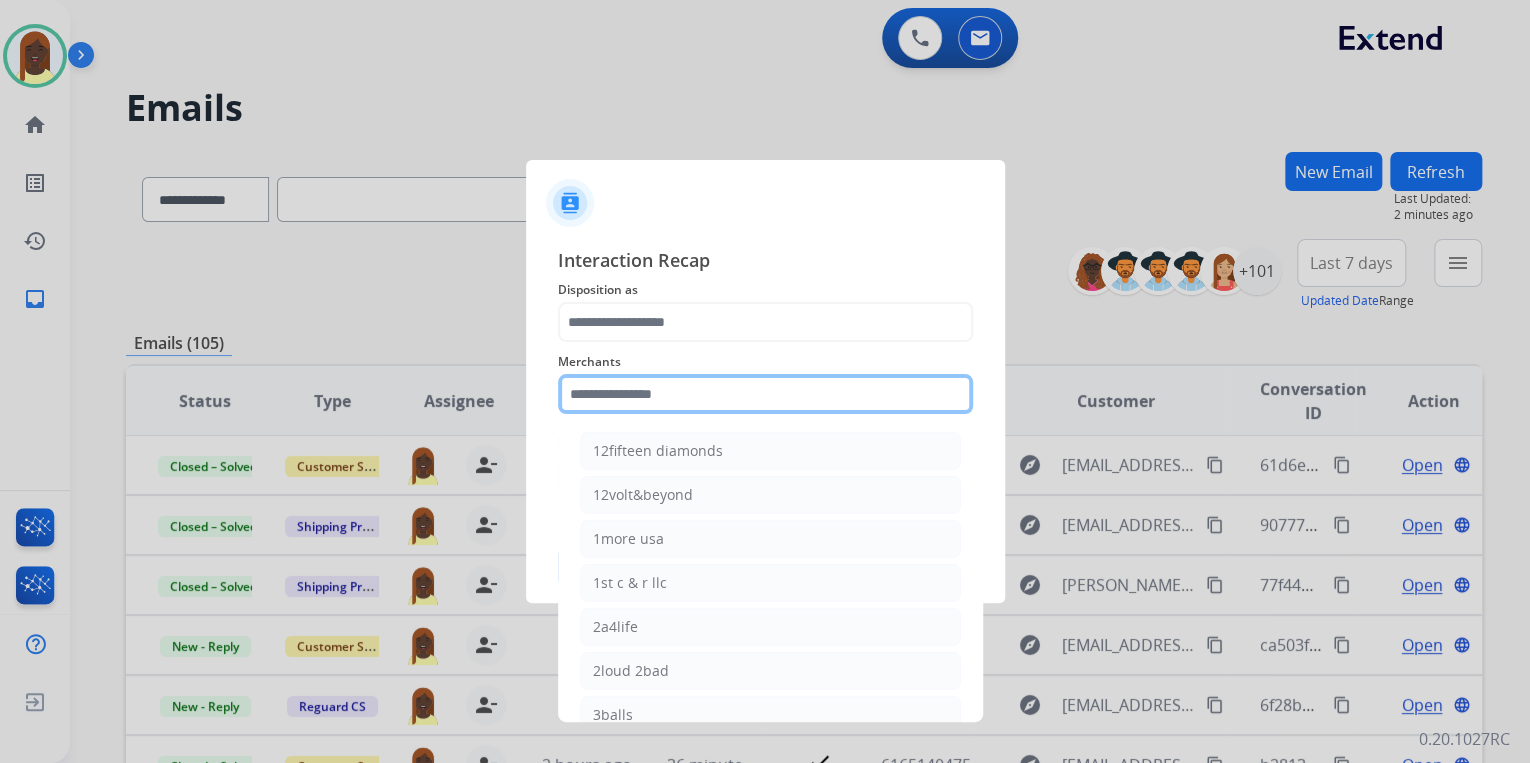 click 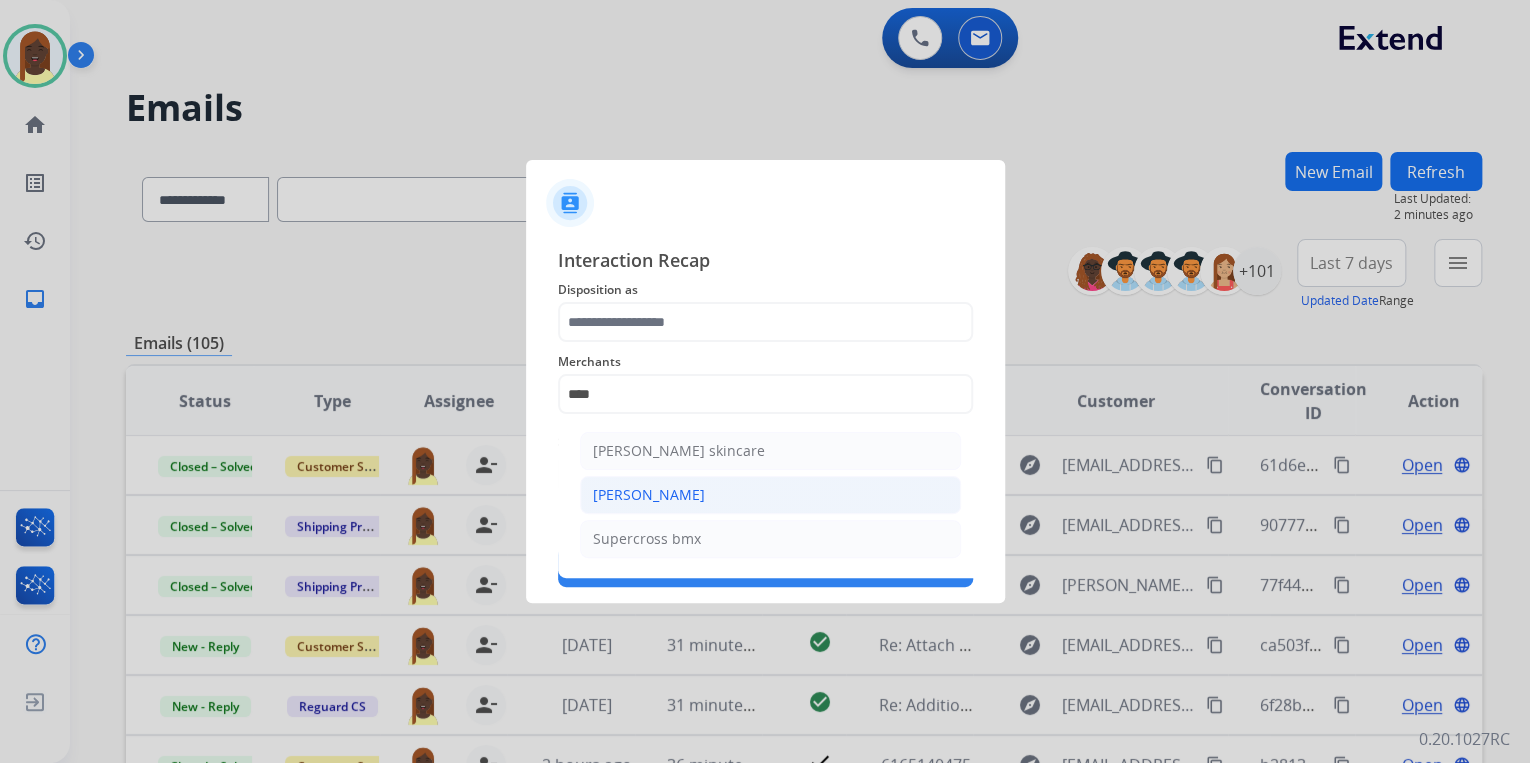 click on "[PERSON_NAME]" 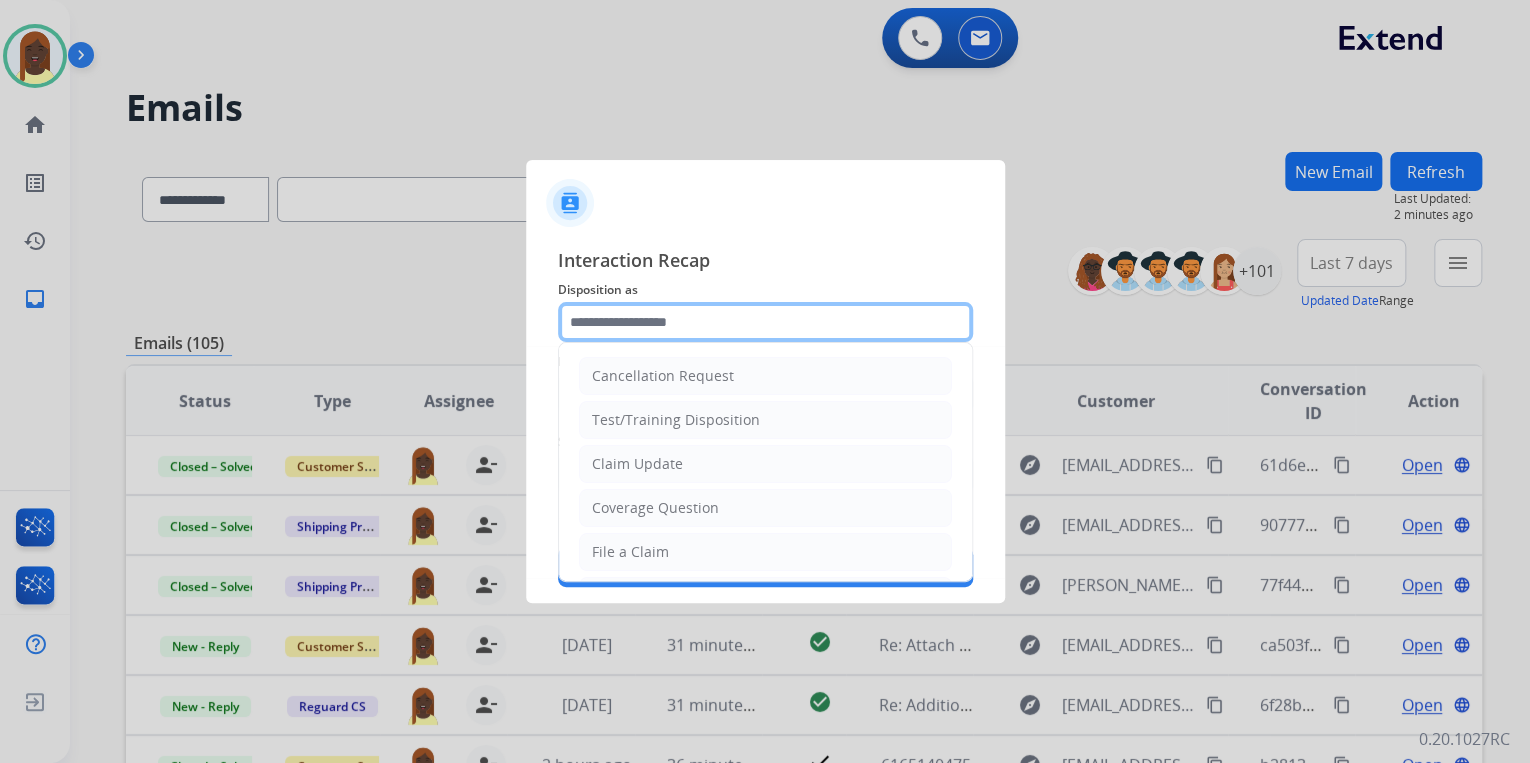click 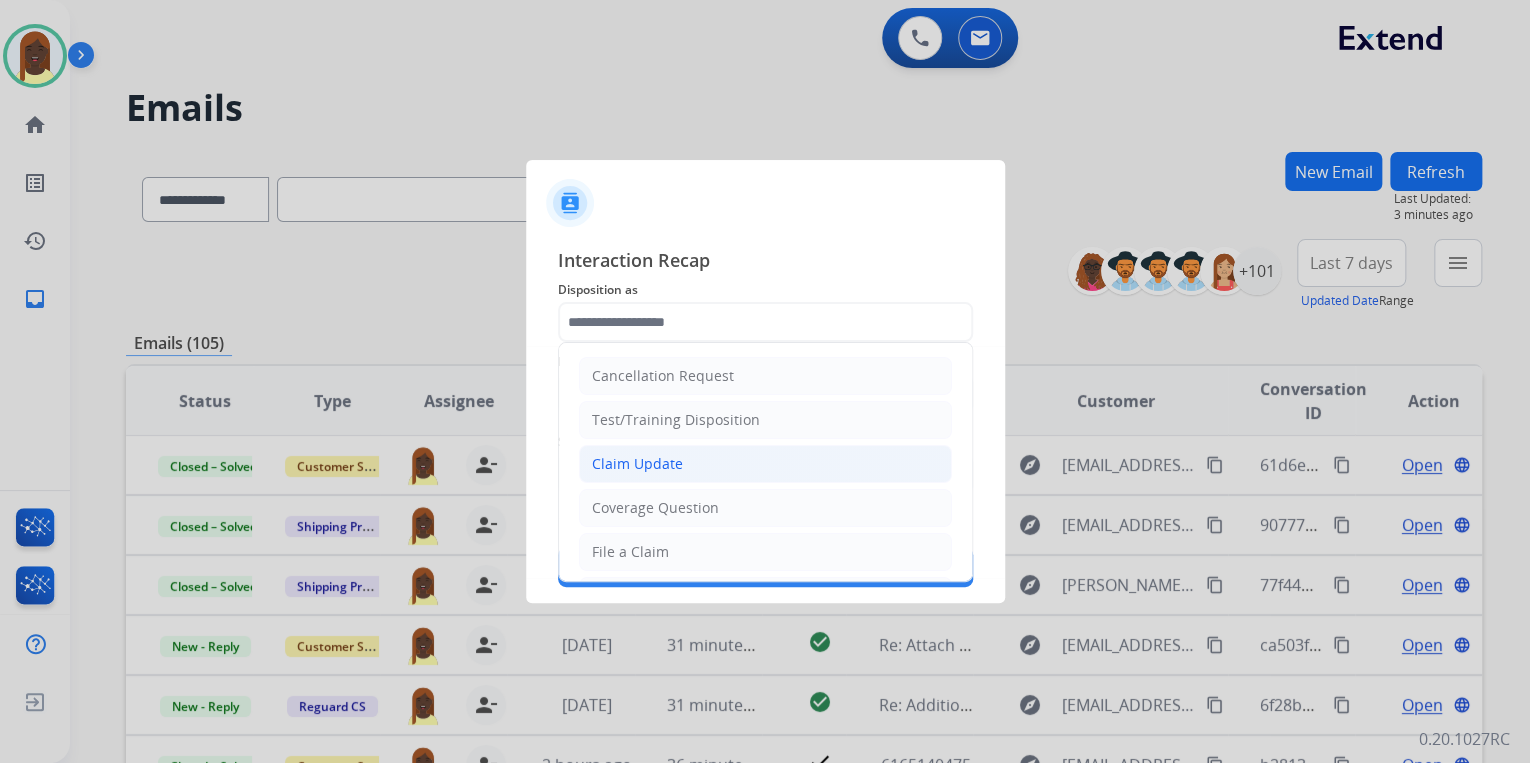 click on "Claim Update" 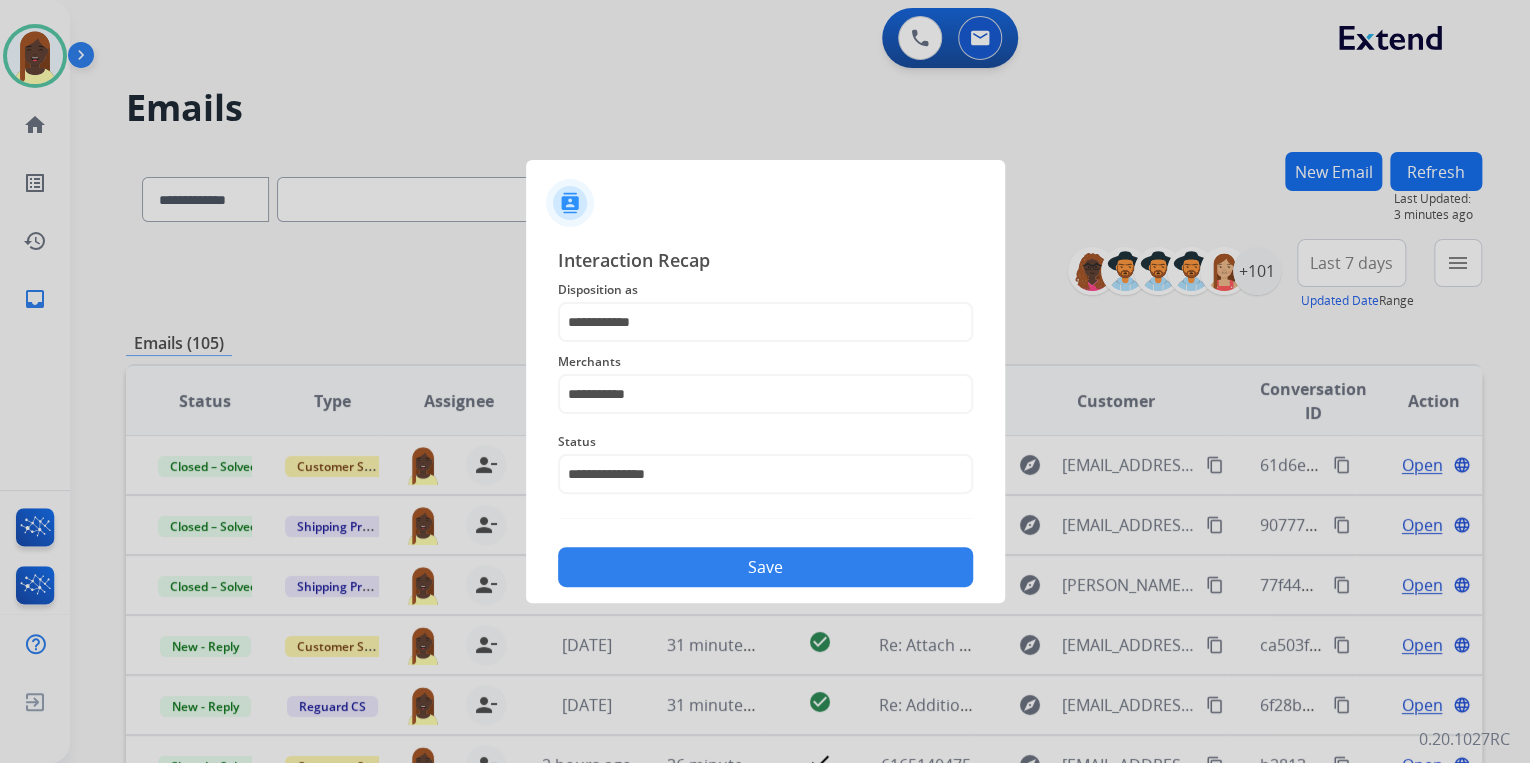 click on "Save" 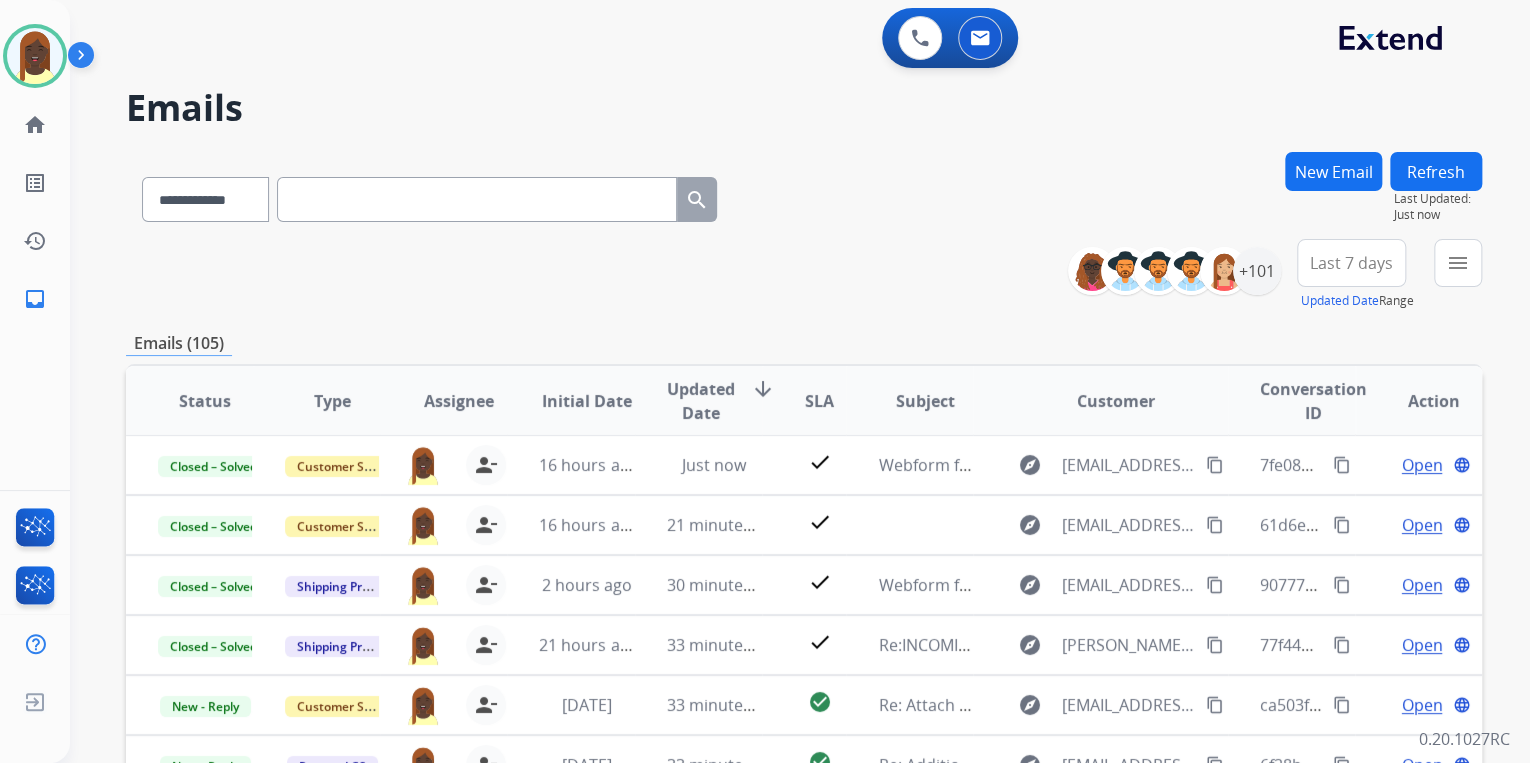 click on "**********" at bounding box center [804, 275] 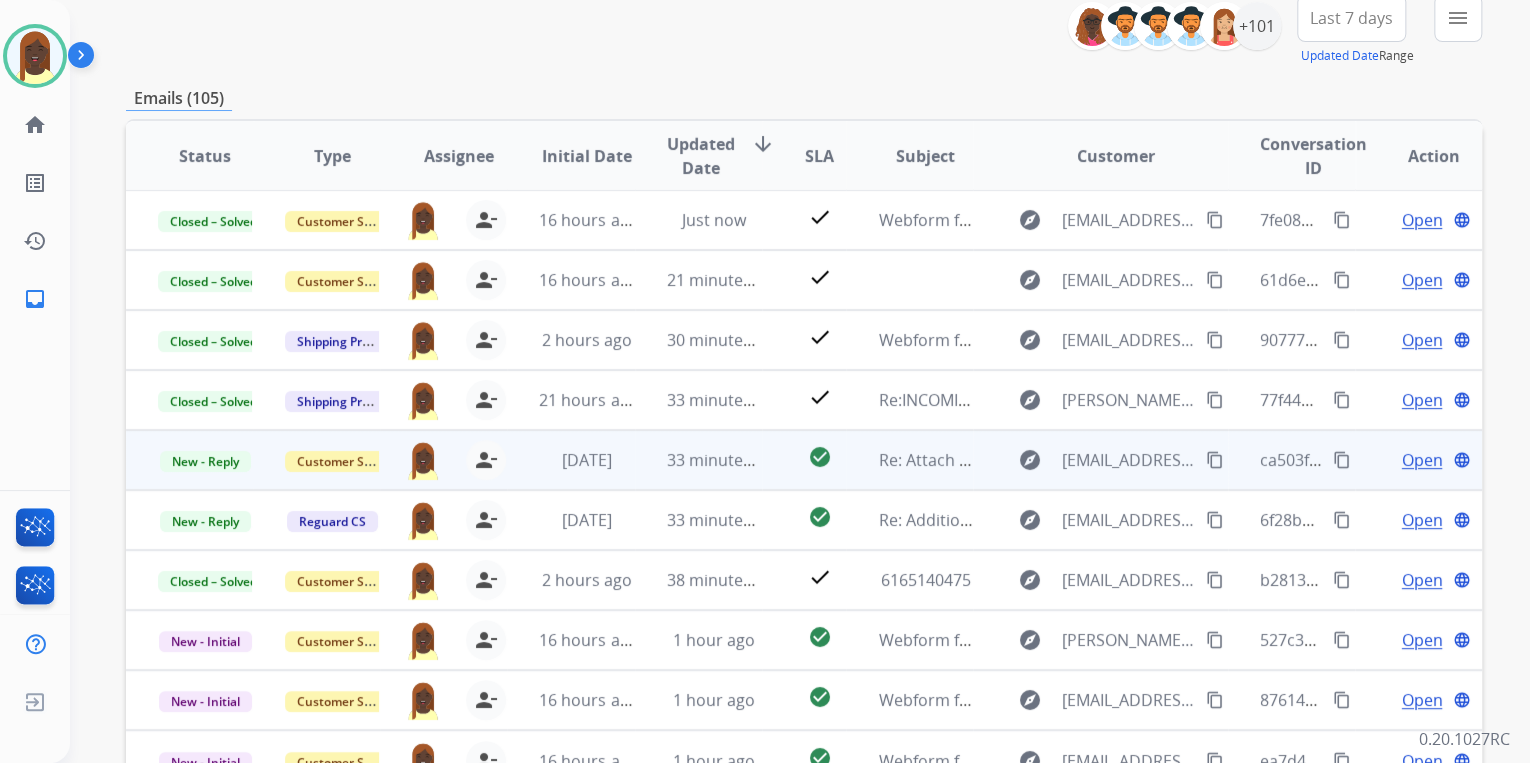 scroll, scrollTop: 320, scrollLeft: 0, axis: vertical 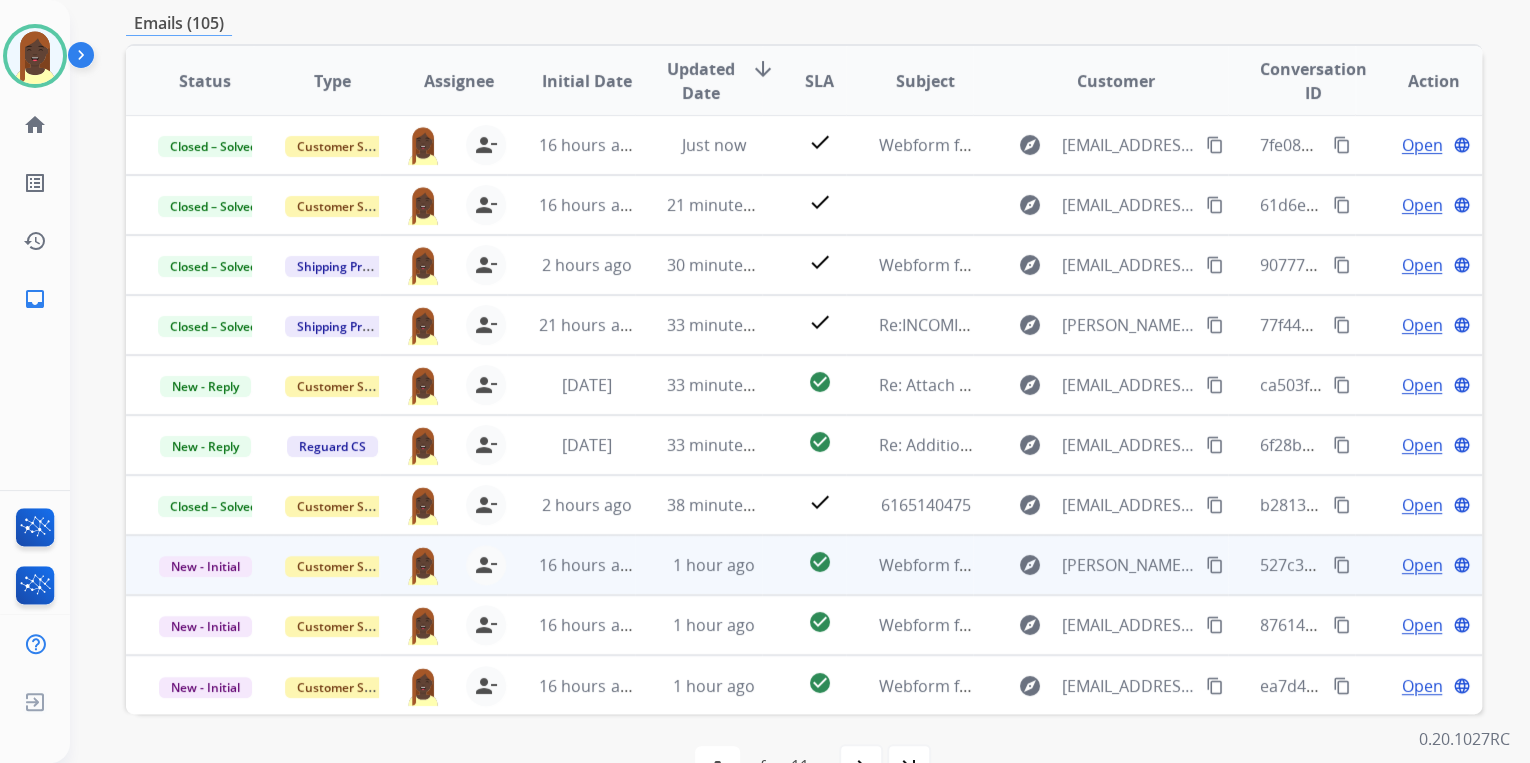 click on "content_copy" at bounding box center [1342, 565] 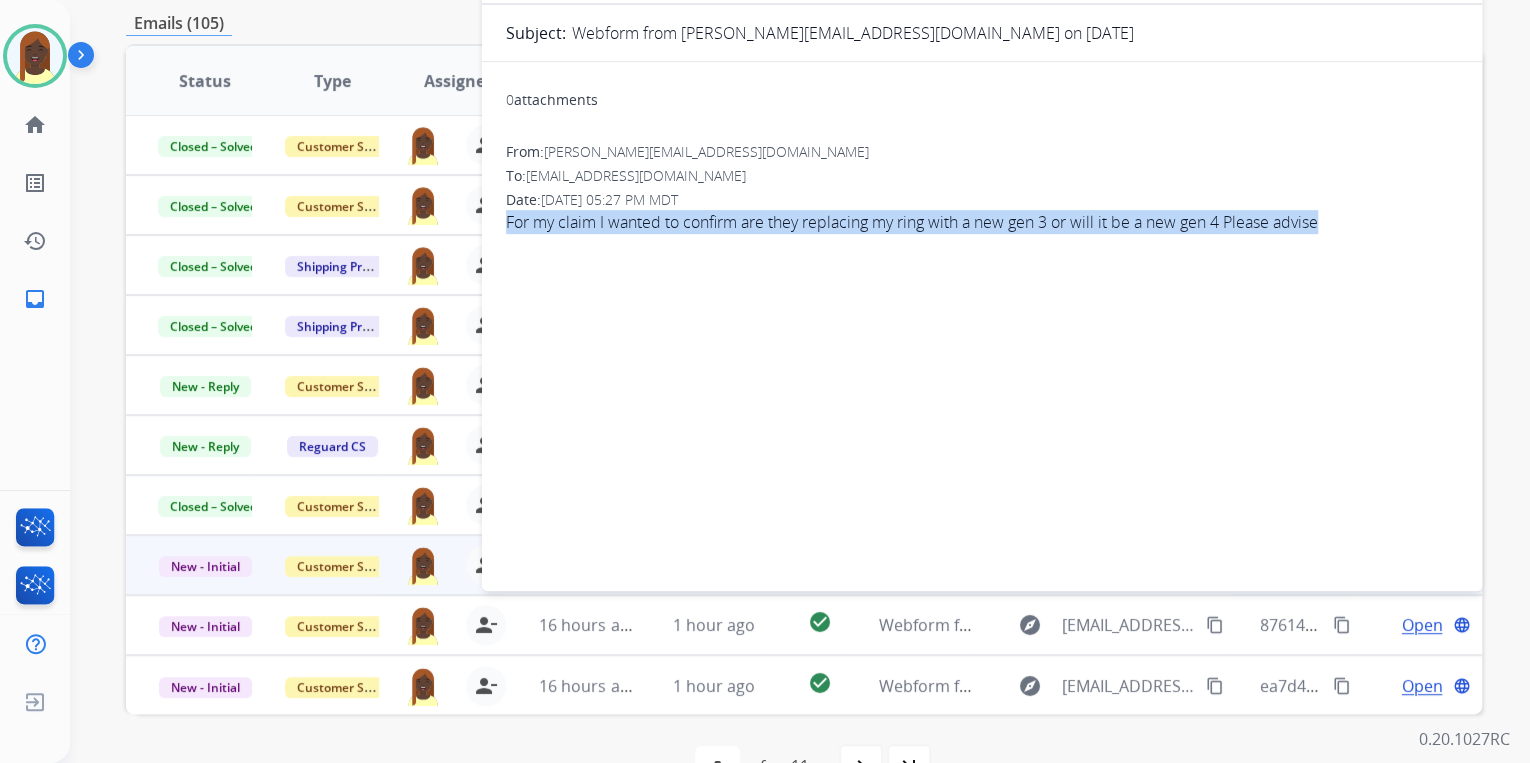 drag, startPoint x: 505, startPoint y: 228, endPoint x: 1335, endPoint y: 237, distance: 830.04877 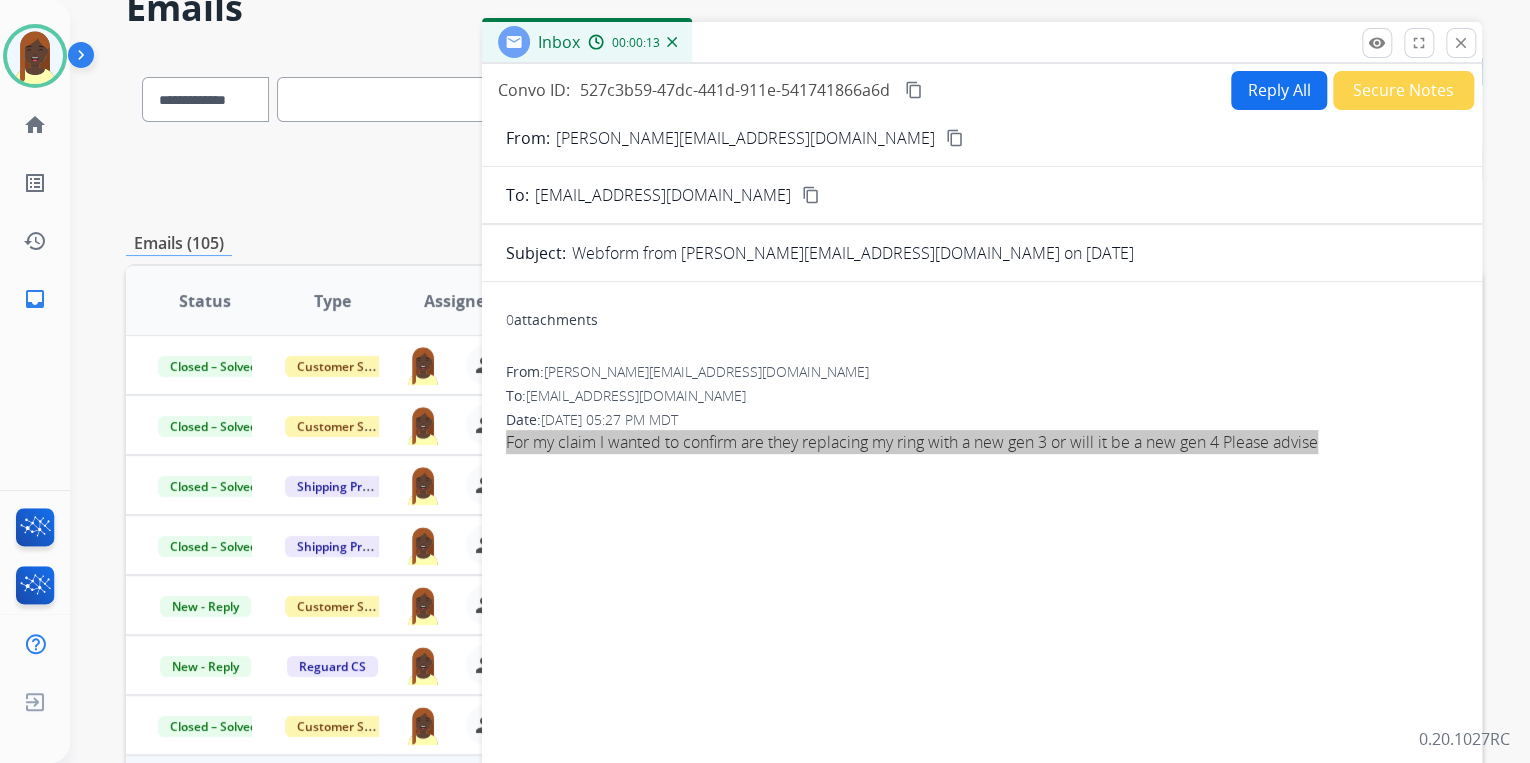 scroll, scrollTop: 80, scrollLeft: 0, axis: vertical 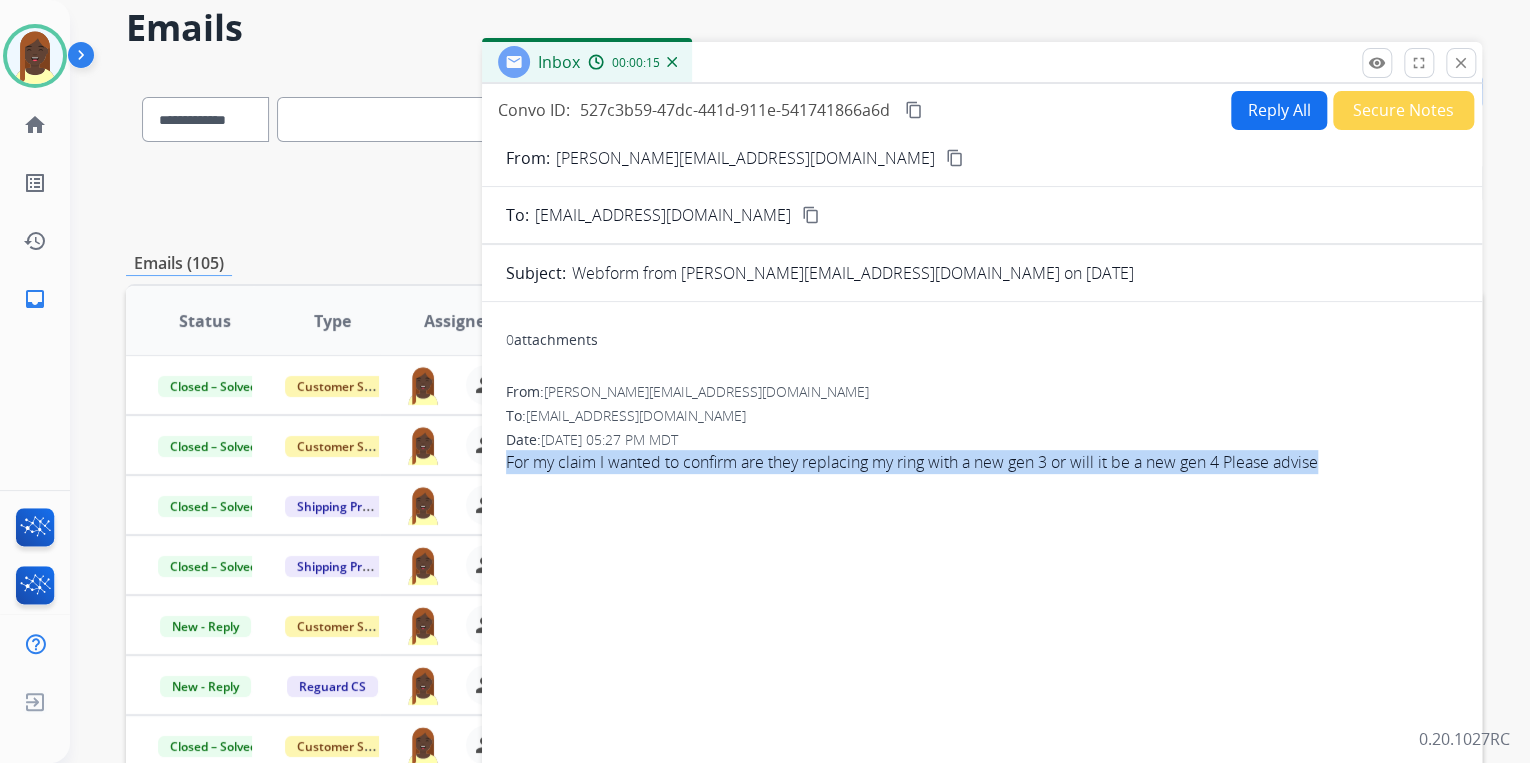click on "content_copy" at bounding box center [955, 158] 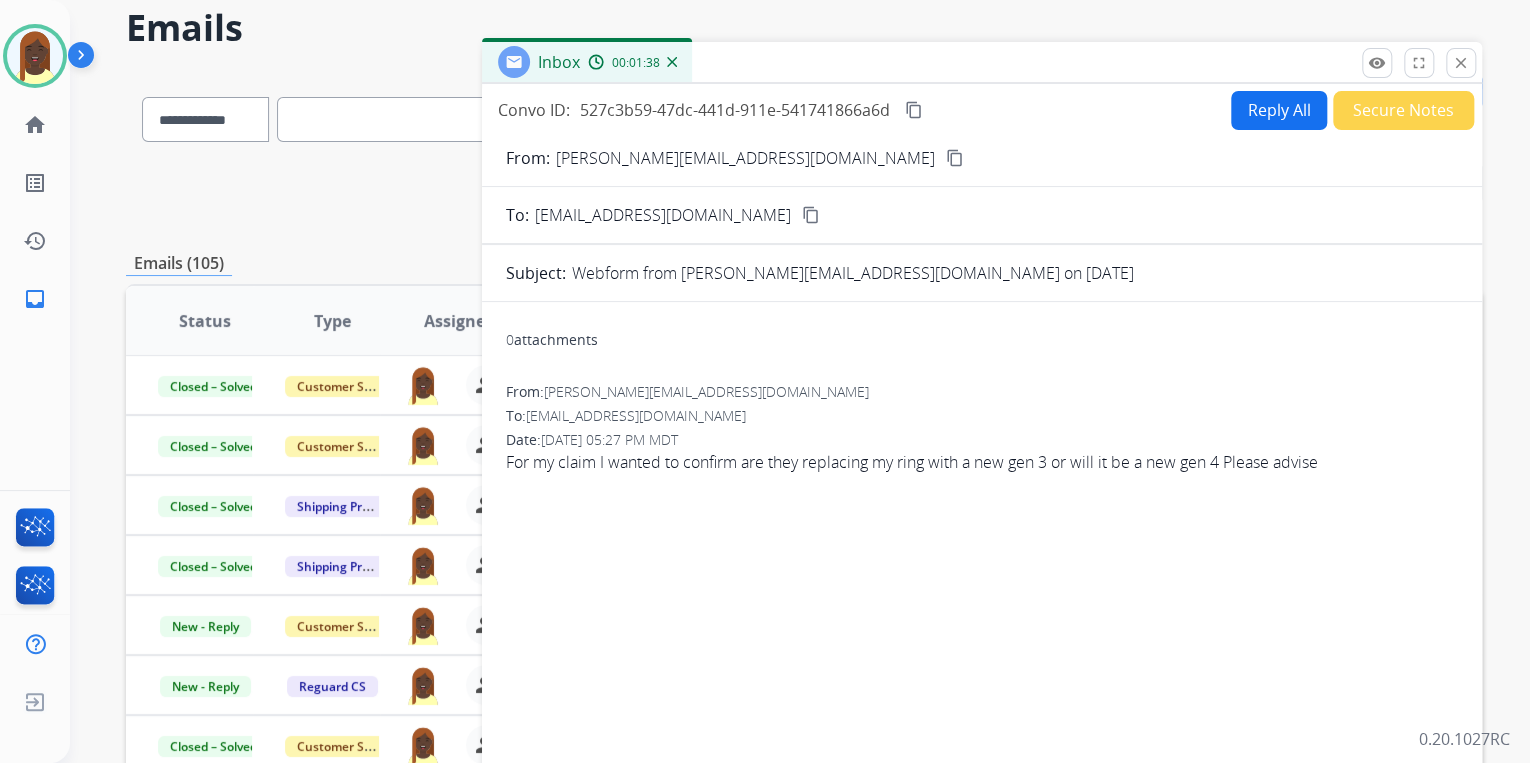 drag, startPoint x: 1190, startPoint y: 402, endPoint x: 1211, endPoint y: 315, distance: 89.498604 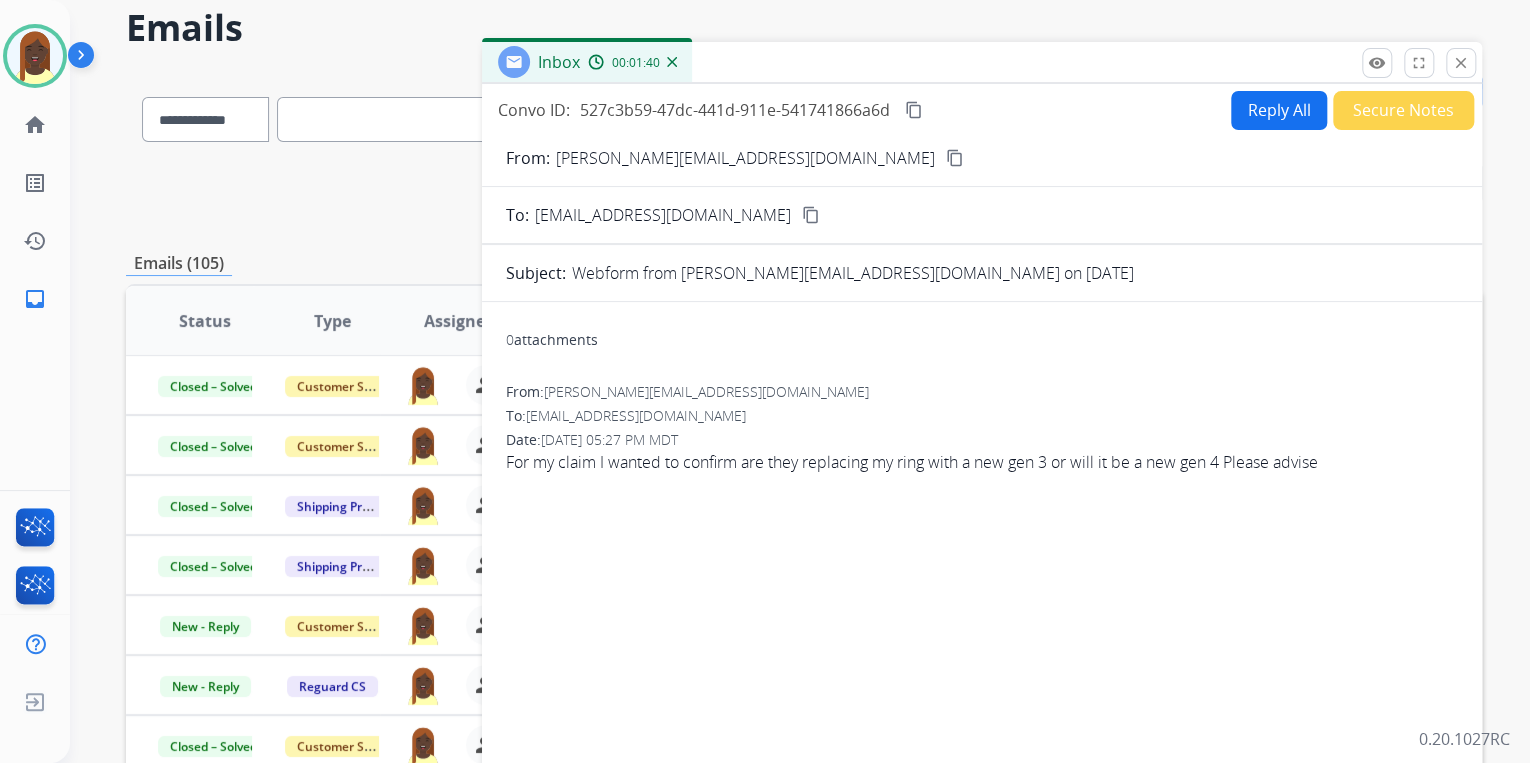 click on "Reply All" at bounding box center (1279, 110) 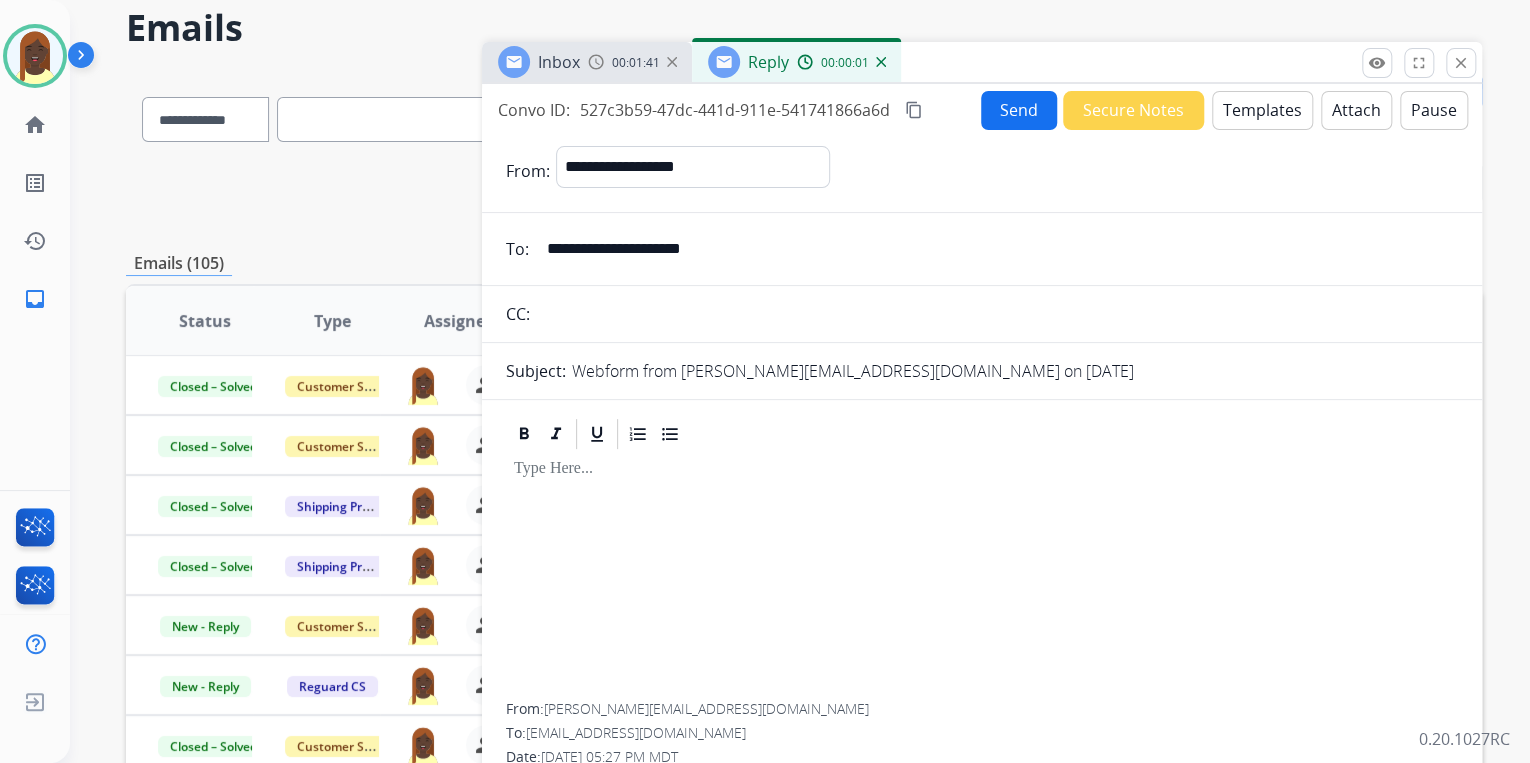click on "Templates" at bounding box center [1262, 110] 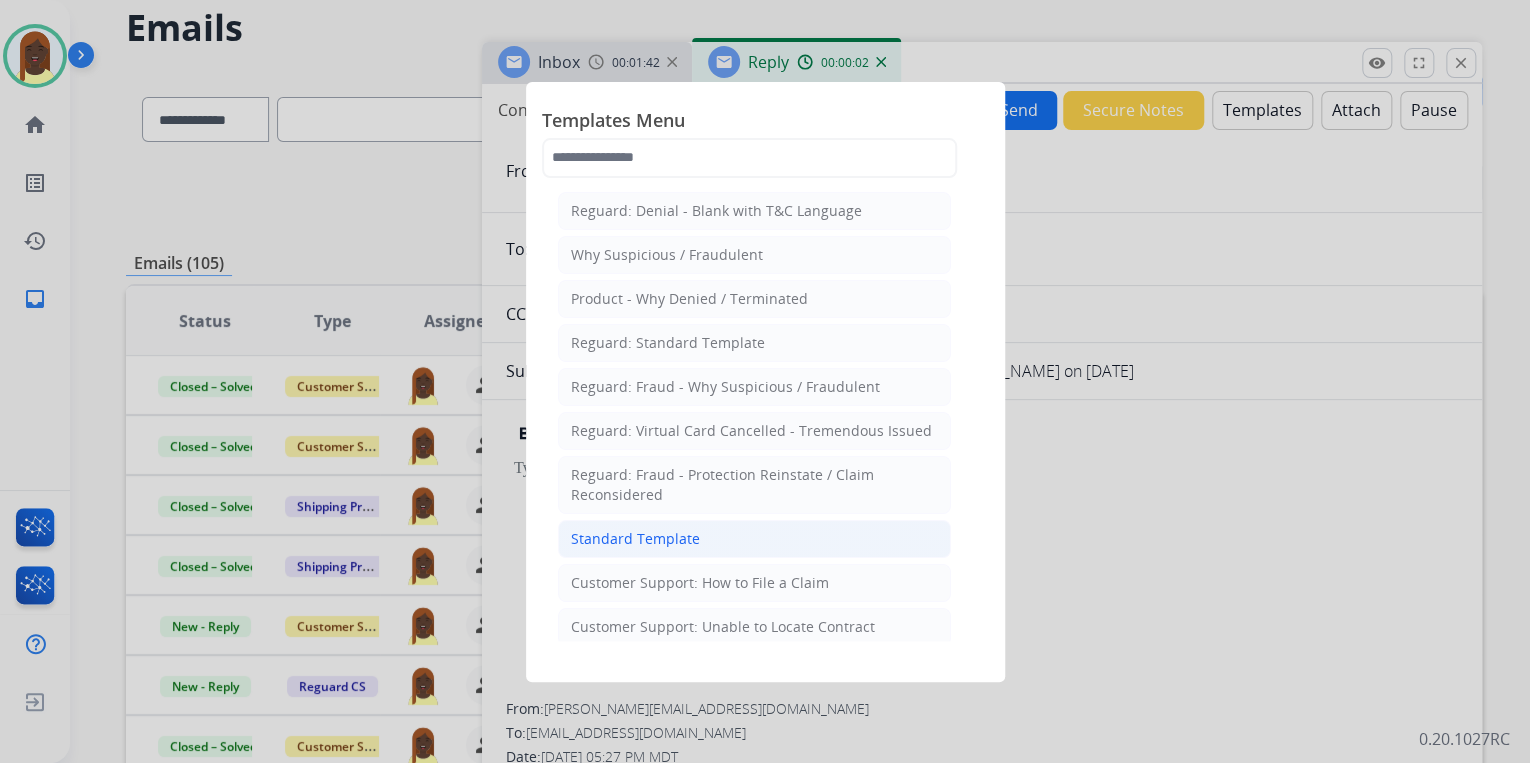 drag, startPoint x: 621, startPoint y: 537, endPoint x: 634, endPoint y: 533, distance: 13.601471 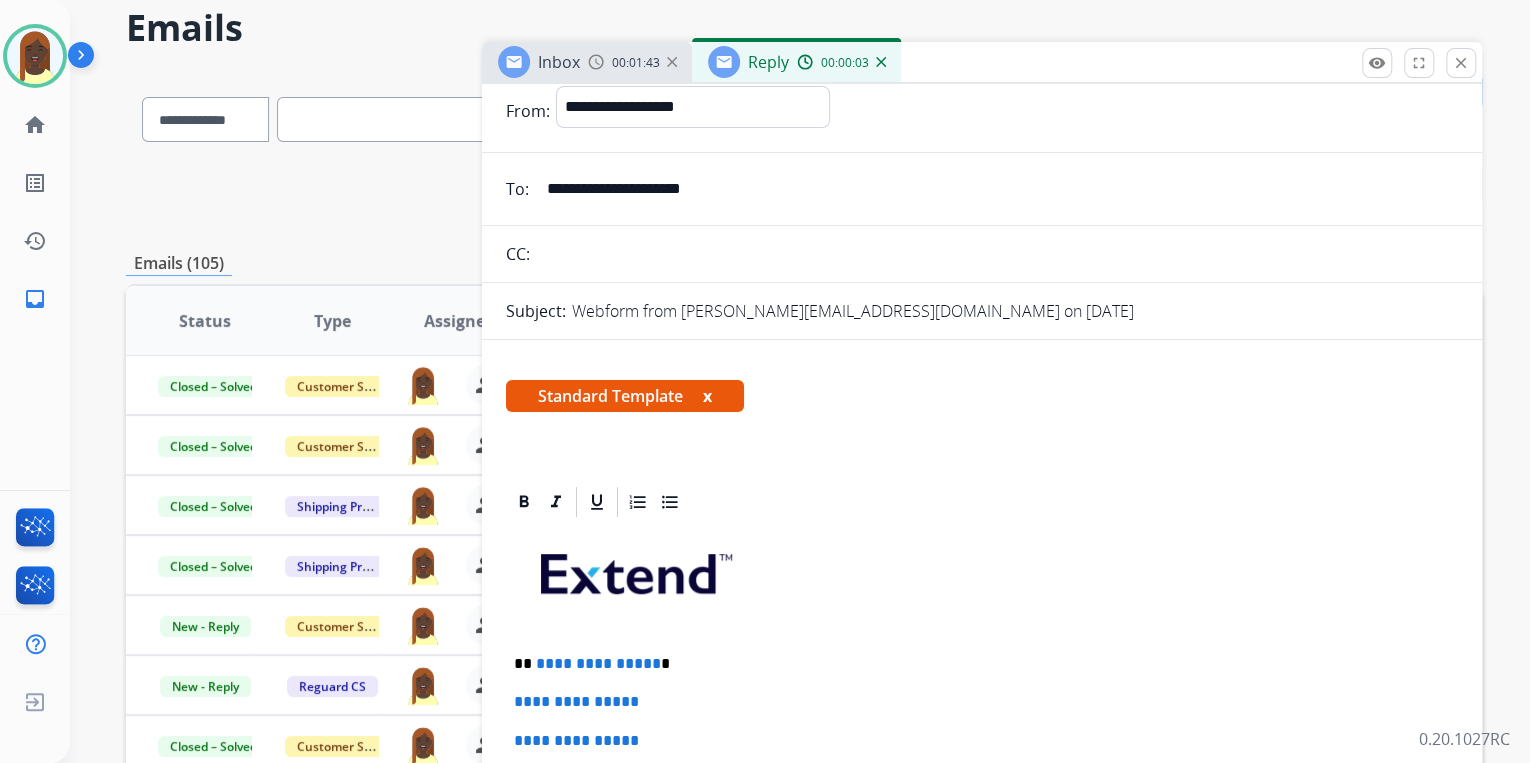 scroll, scrollTop: 320, scrollLeft: 0, axis: vertical 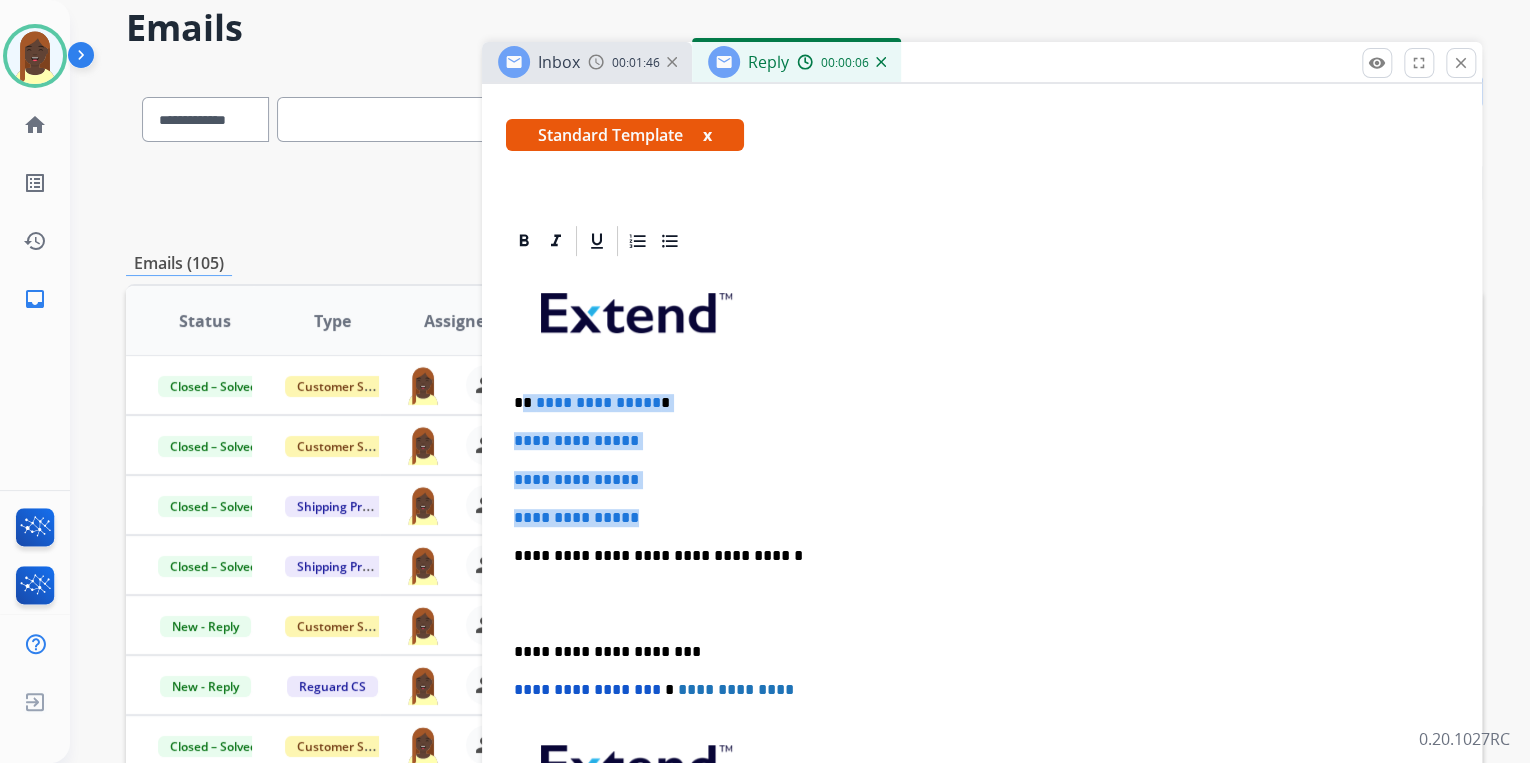 drag, startPoint x: 525, startPoint y: 400, endPoint x: 677, endPoint y: 508, distance: 186.46179 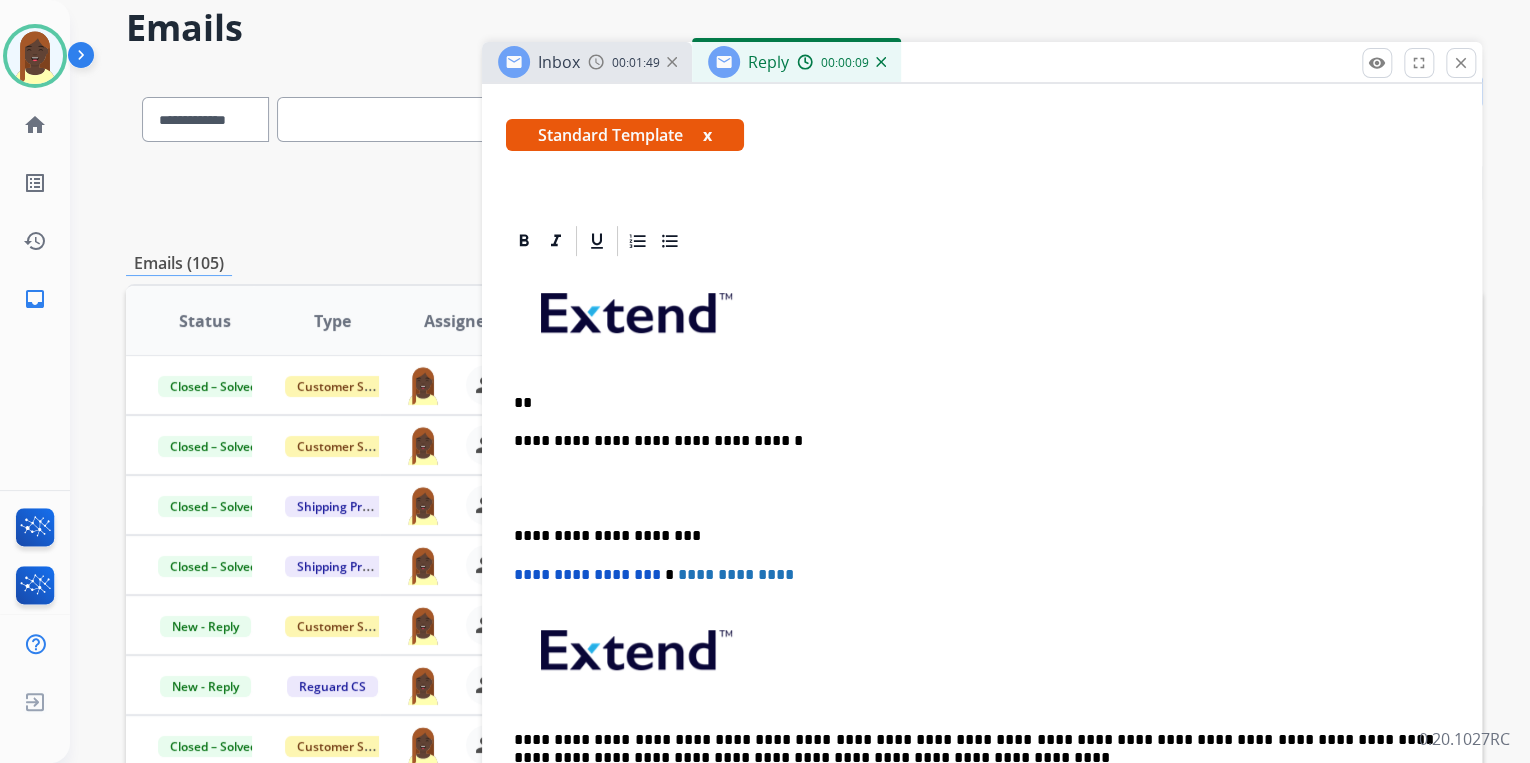 type 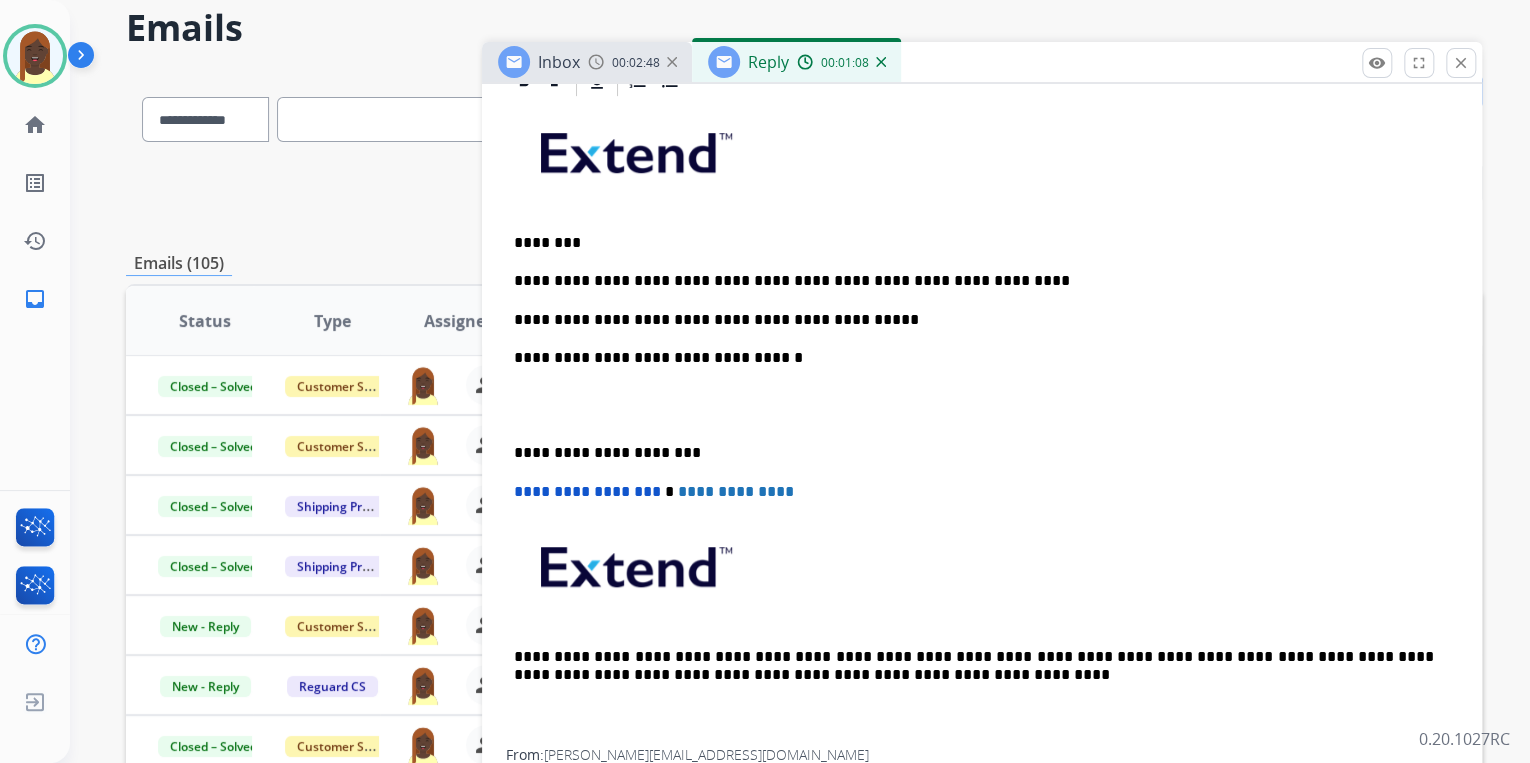 scroll, scrollTop: 513, scrollLeft: 0, axis: vertical 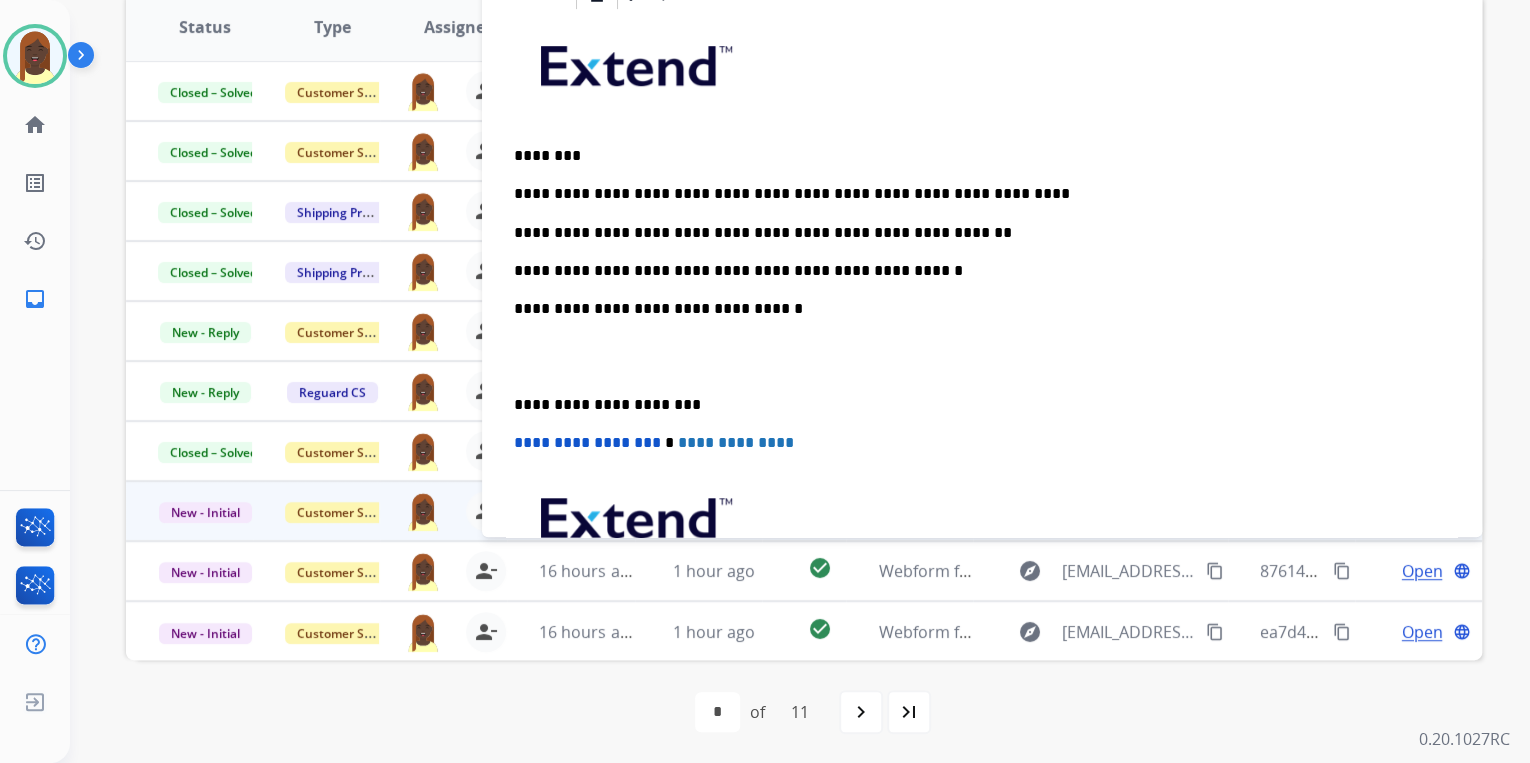 click on "**********" at bounding box center [974, 271] 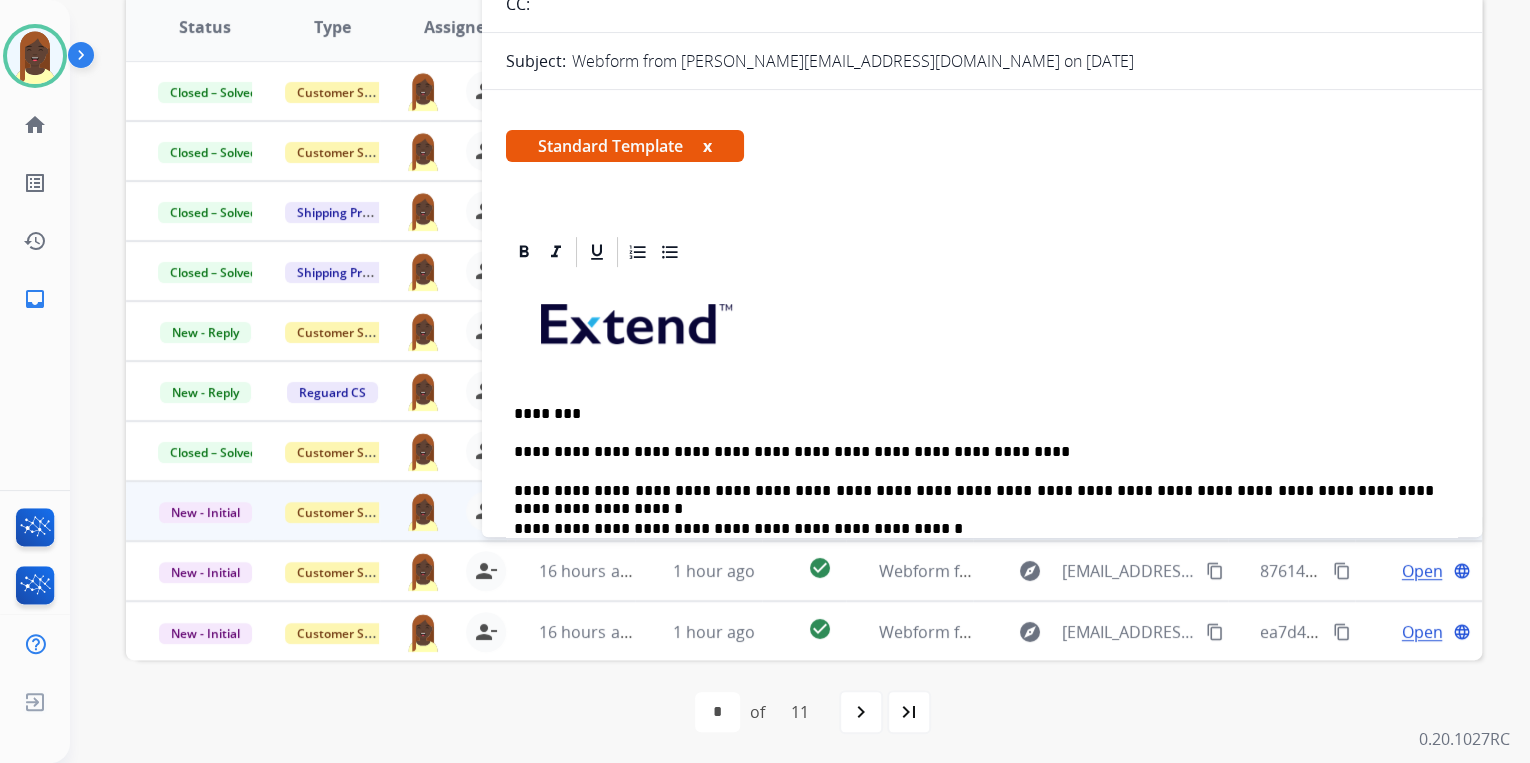 scroll, scrollTop: 0, scrollLeft: 0, axis: both 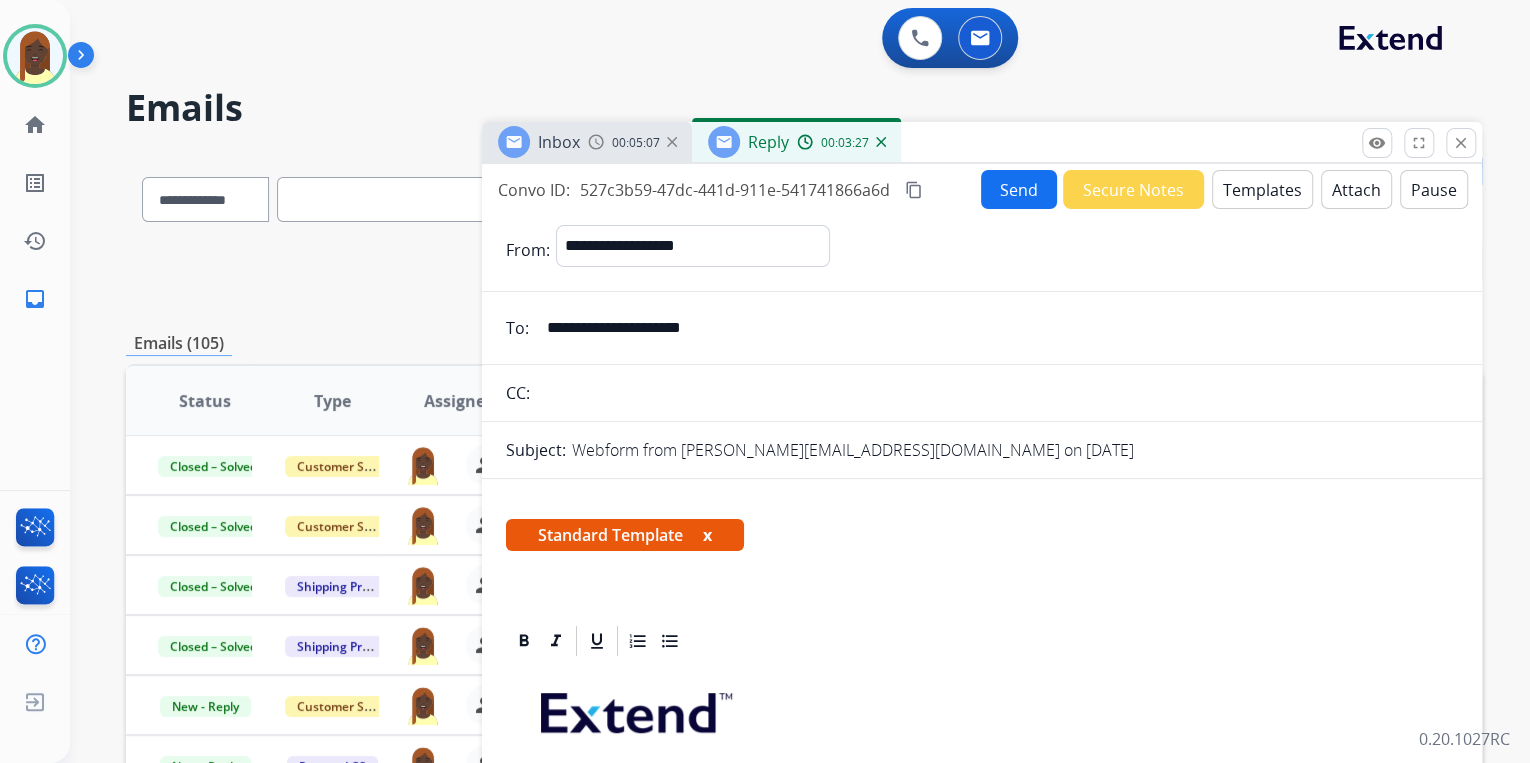 click on "Send" at bounding box center (1019, 189) 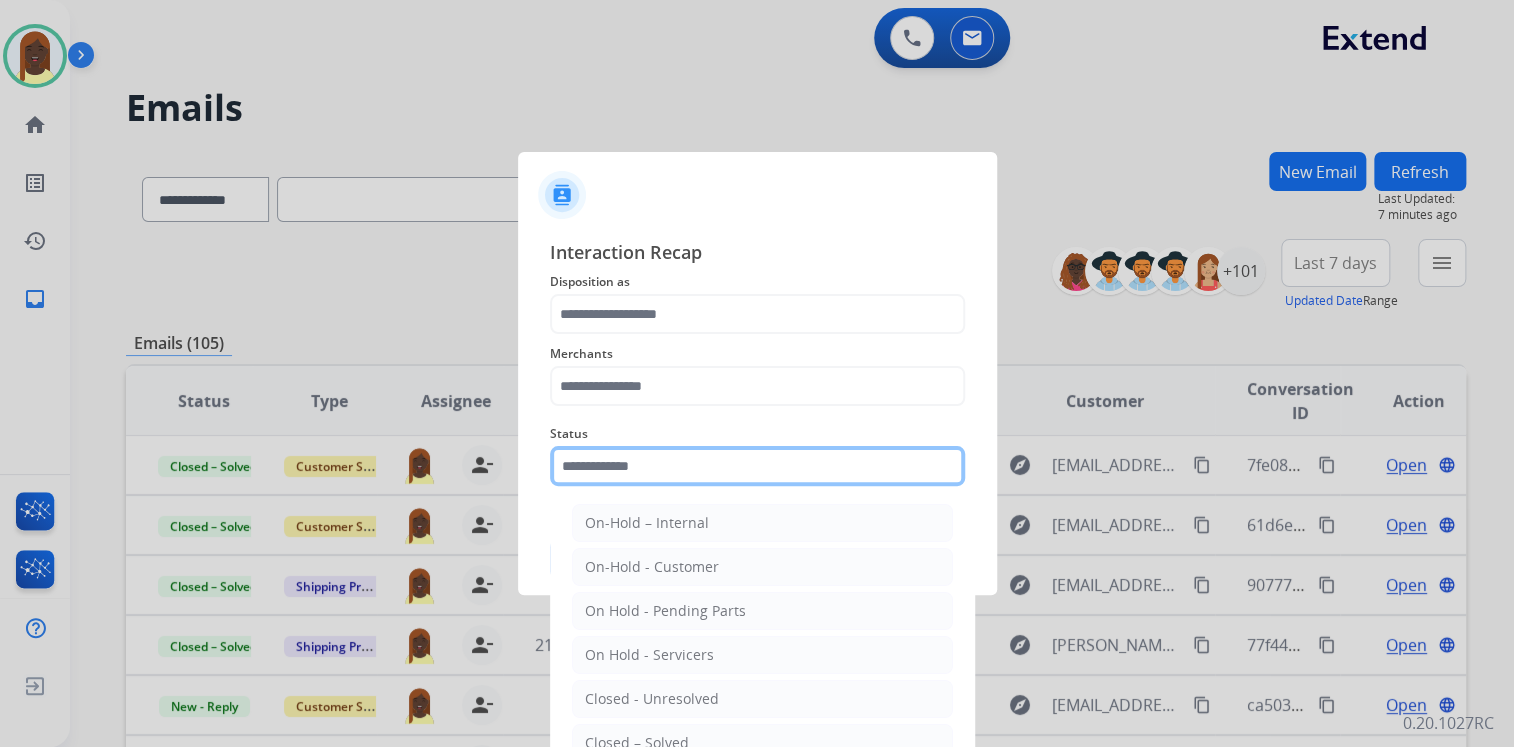 click 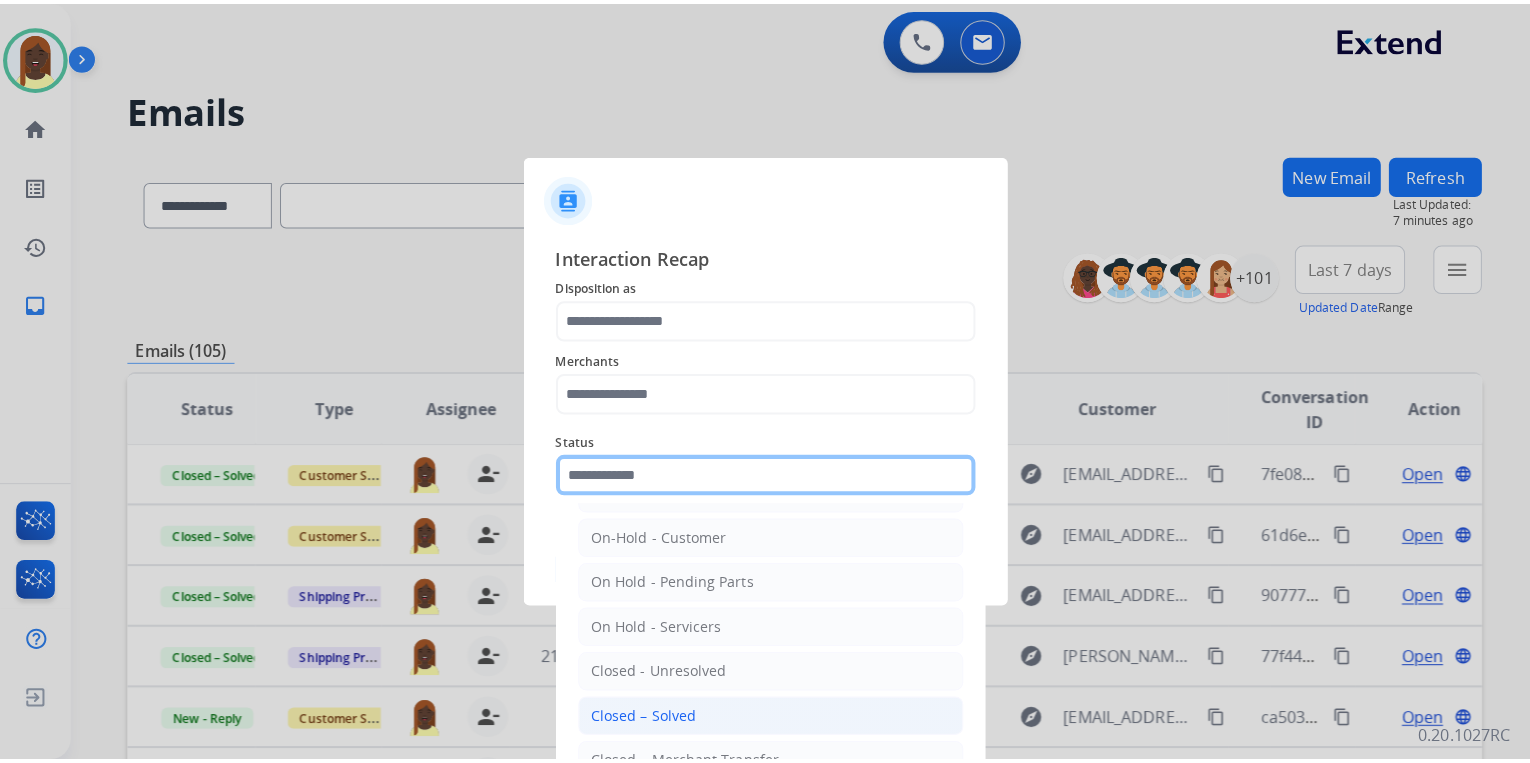 scroll, scrollTop: 116, scrollLeft: 0, axis: vertical 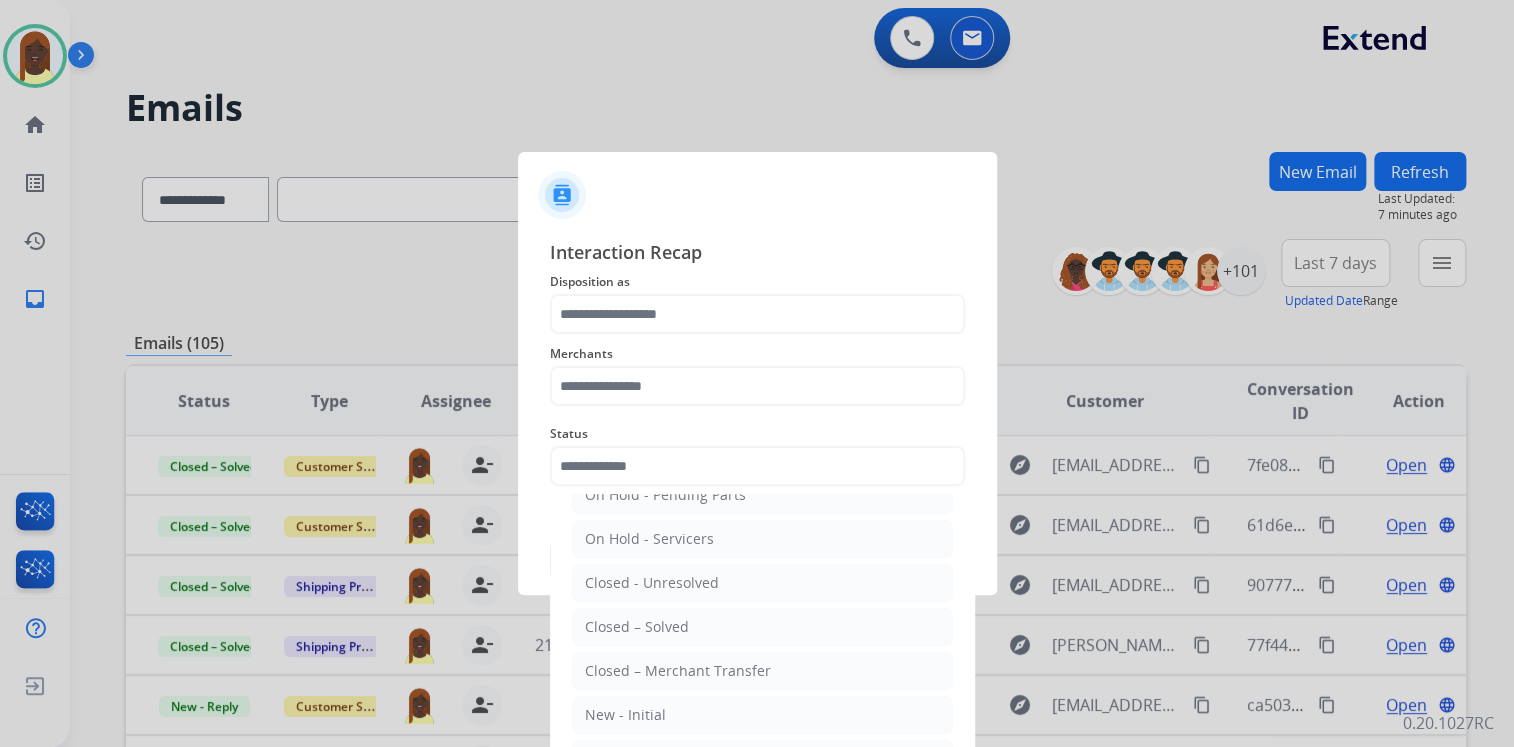drag, startPoint x: 667, startPoint y: 622, endPoint x: 652, endPoint y: 535, distance: 88.28363 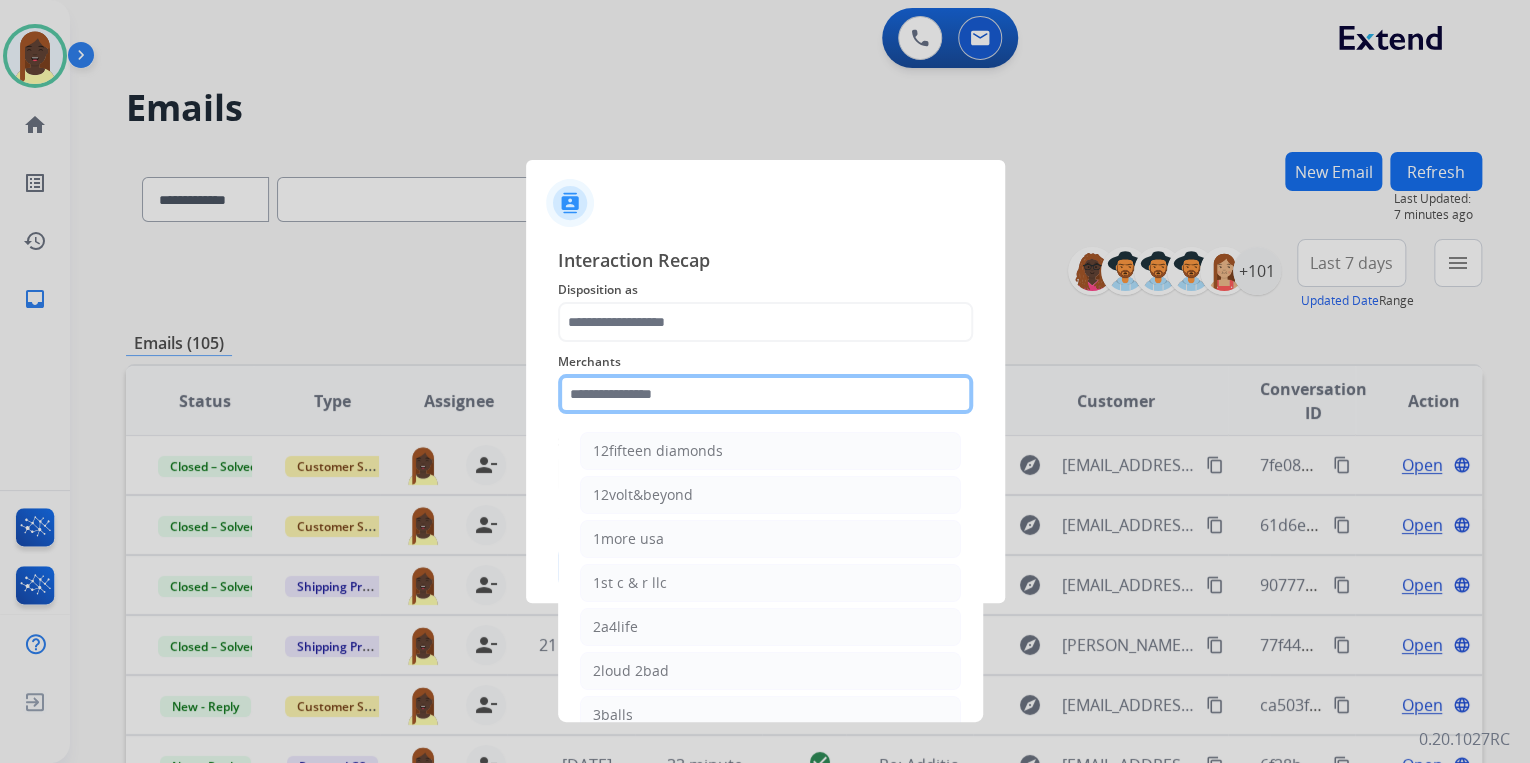 click 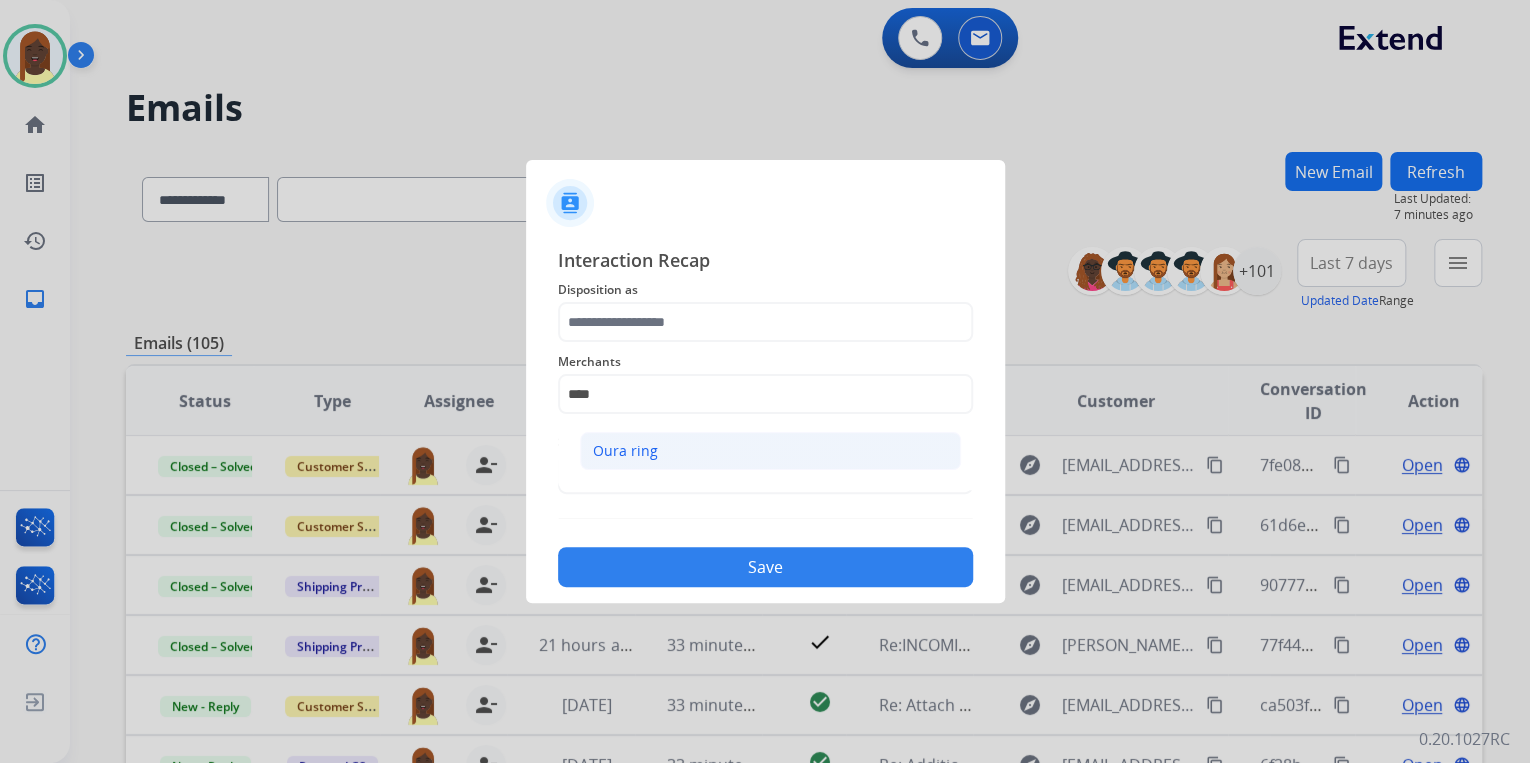 click on "Oura ring" 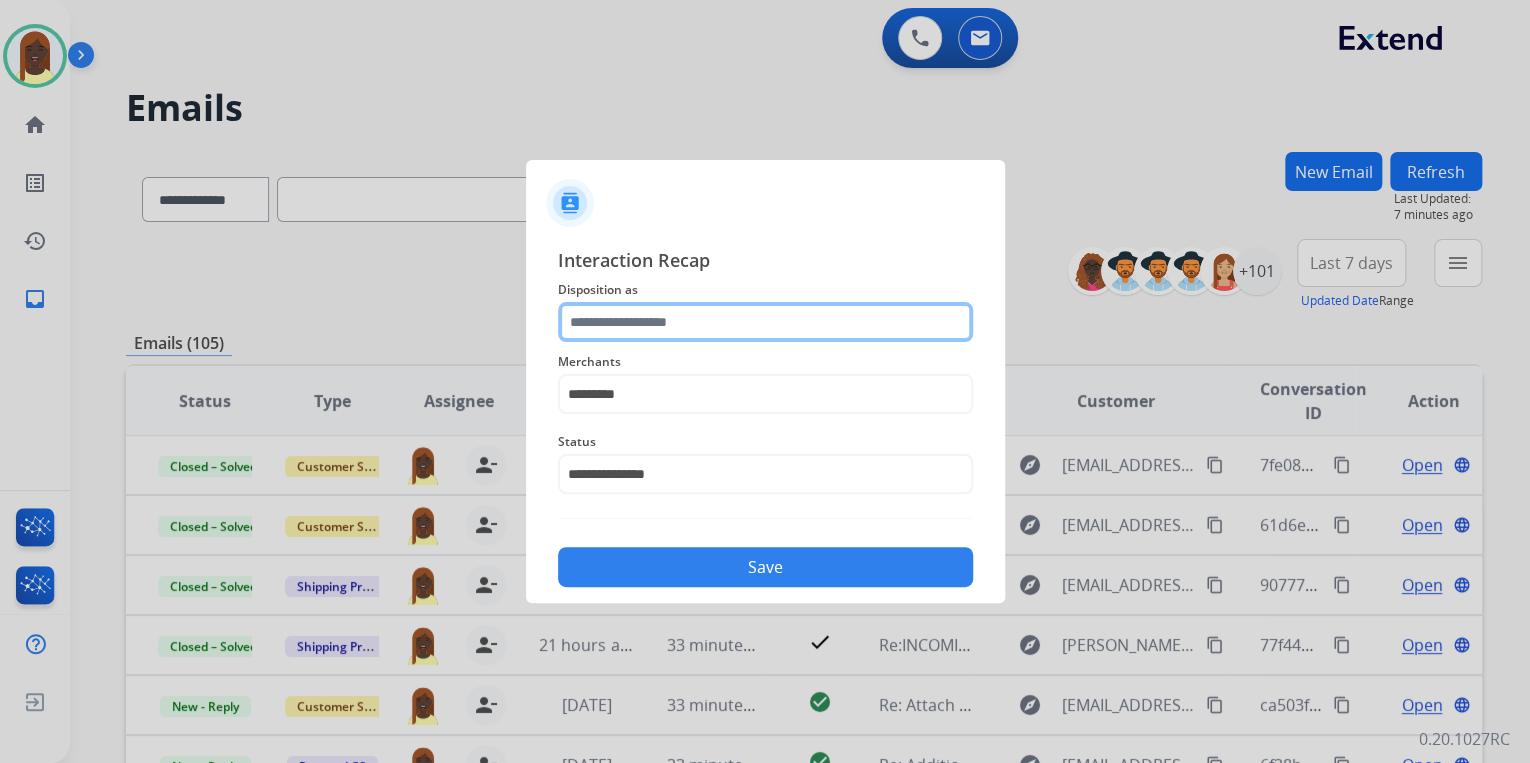 click 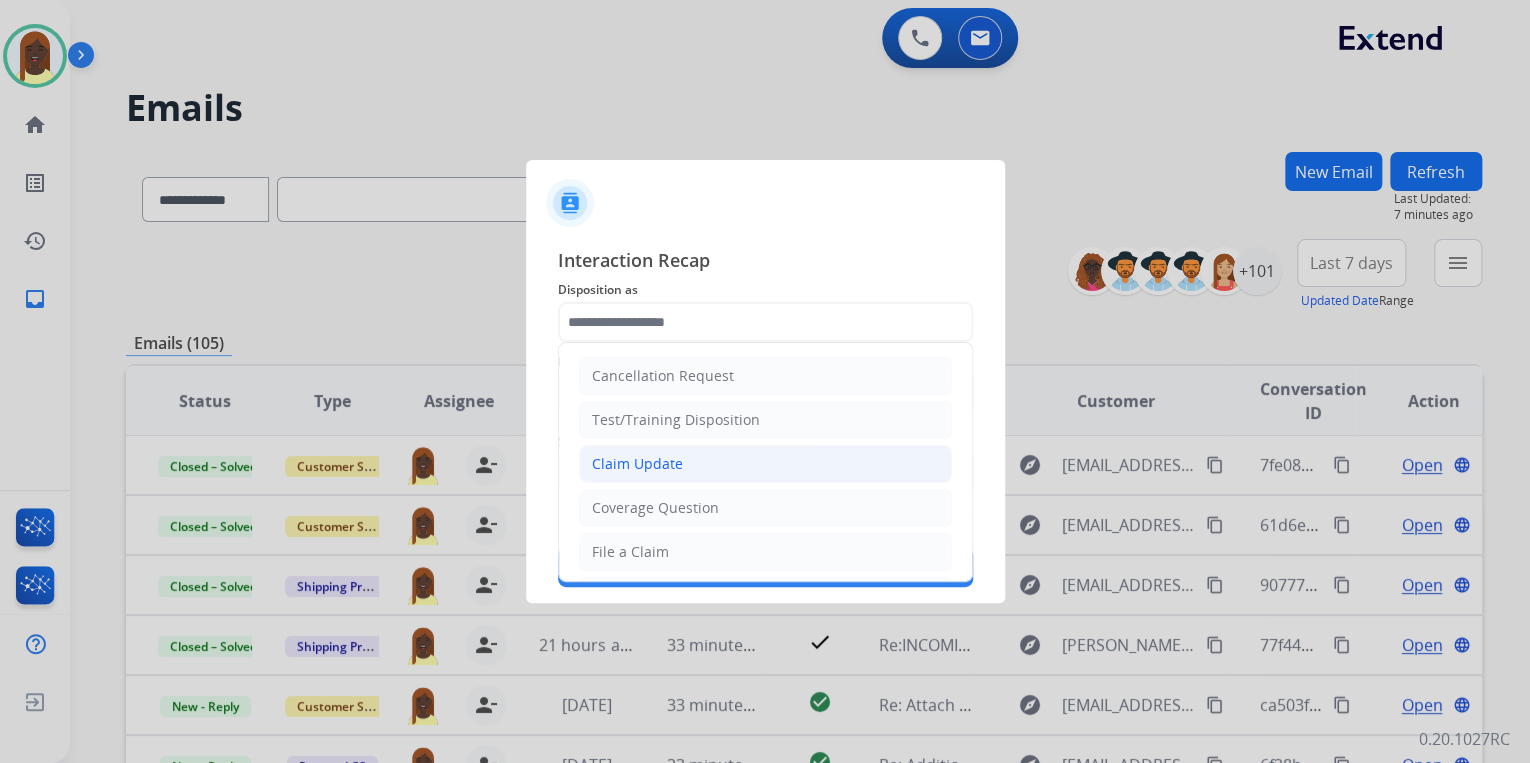 click on "Claim Update" 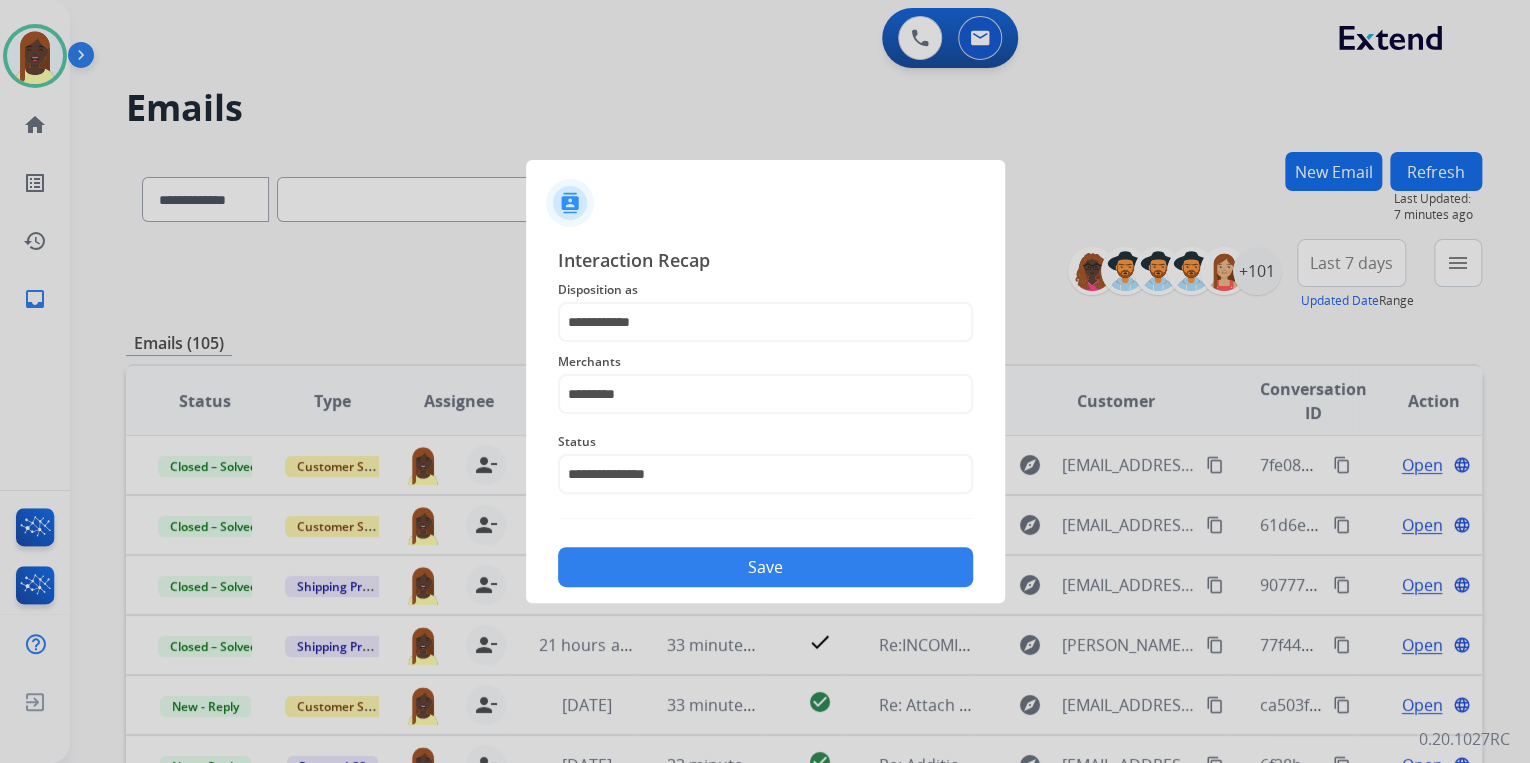 click on "Save" 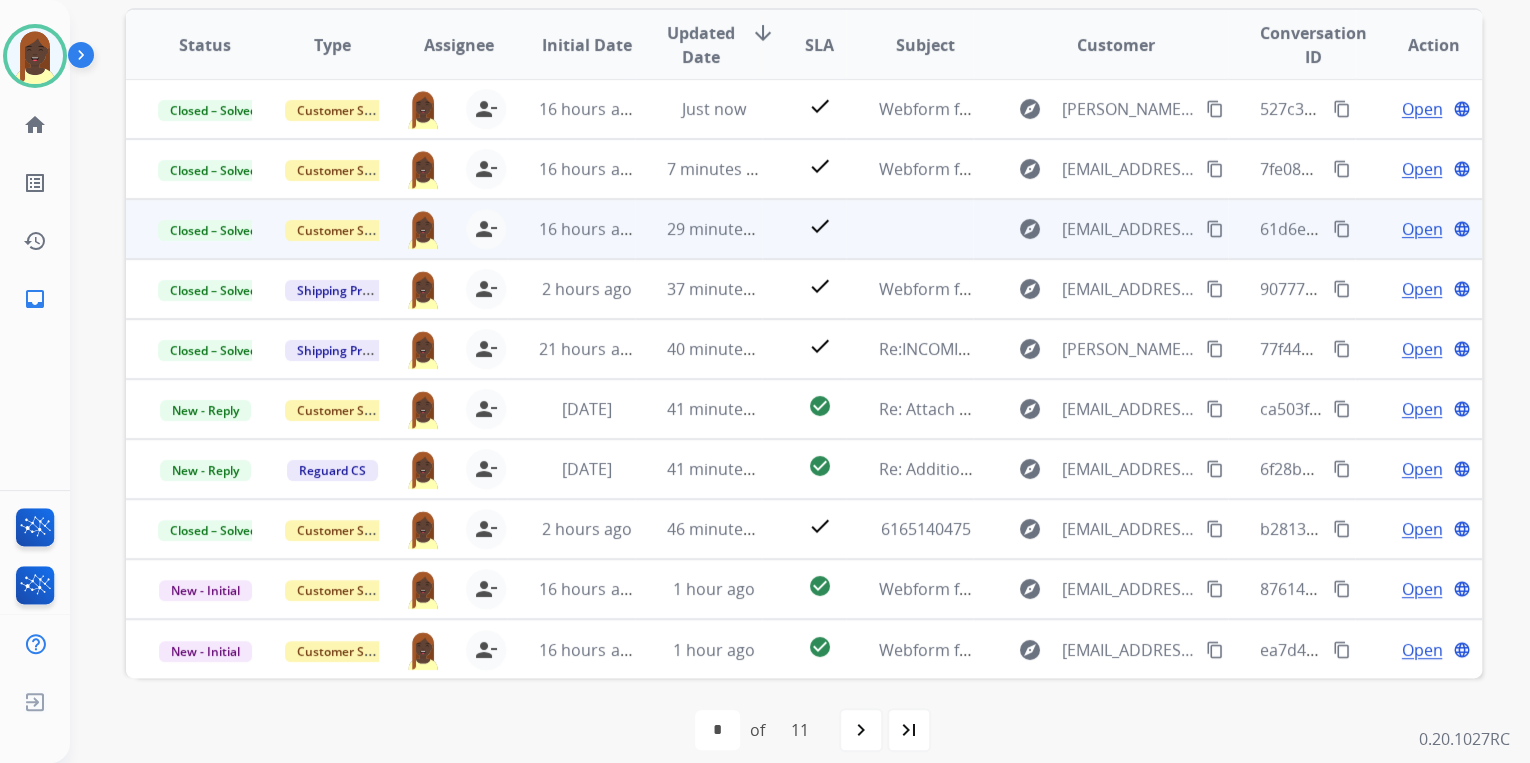 scroll, scrollTop: 374, scrollLeft: 0, axis: vertical 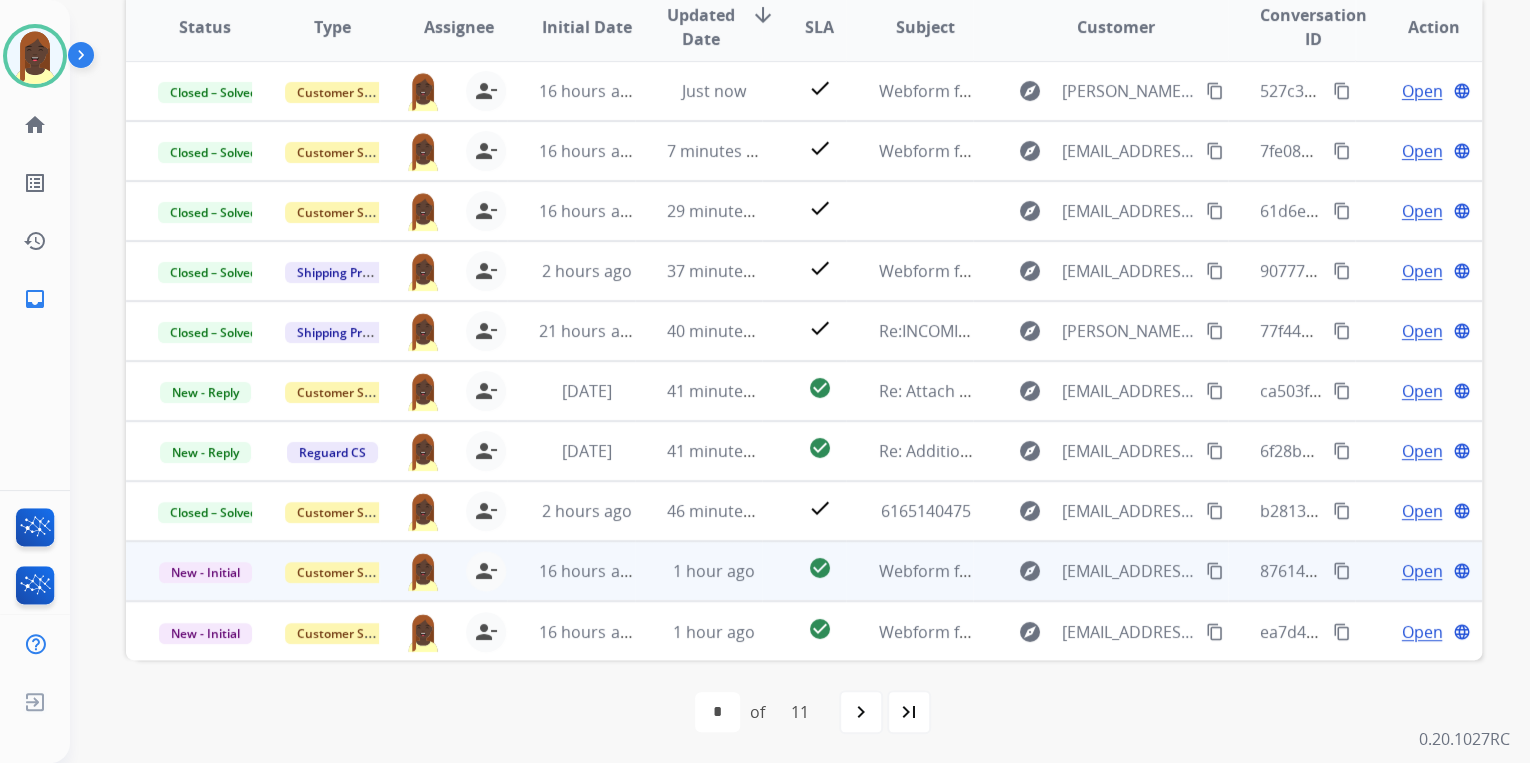 click on "content_copy" at bounding box center (1342, 571) 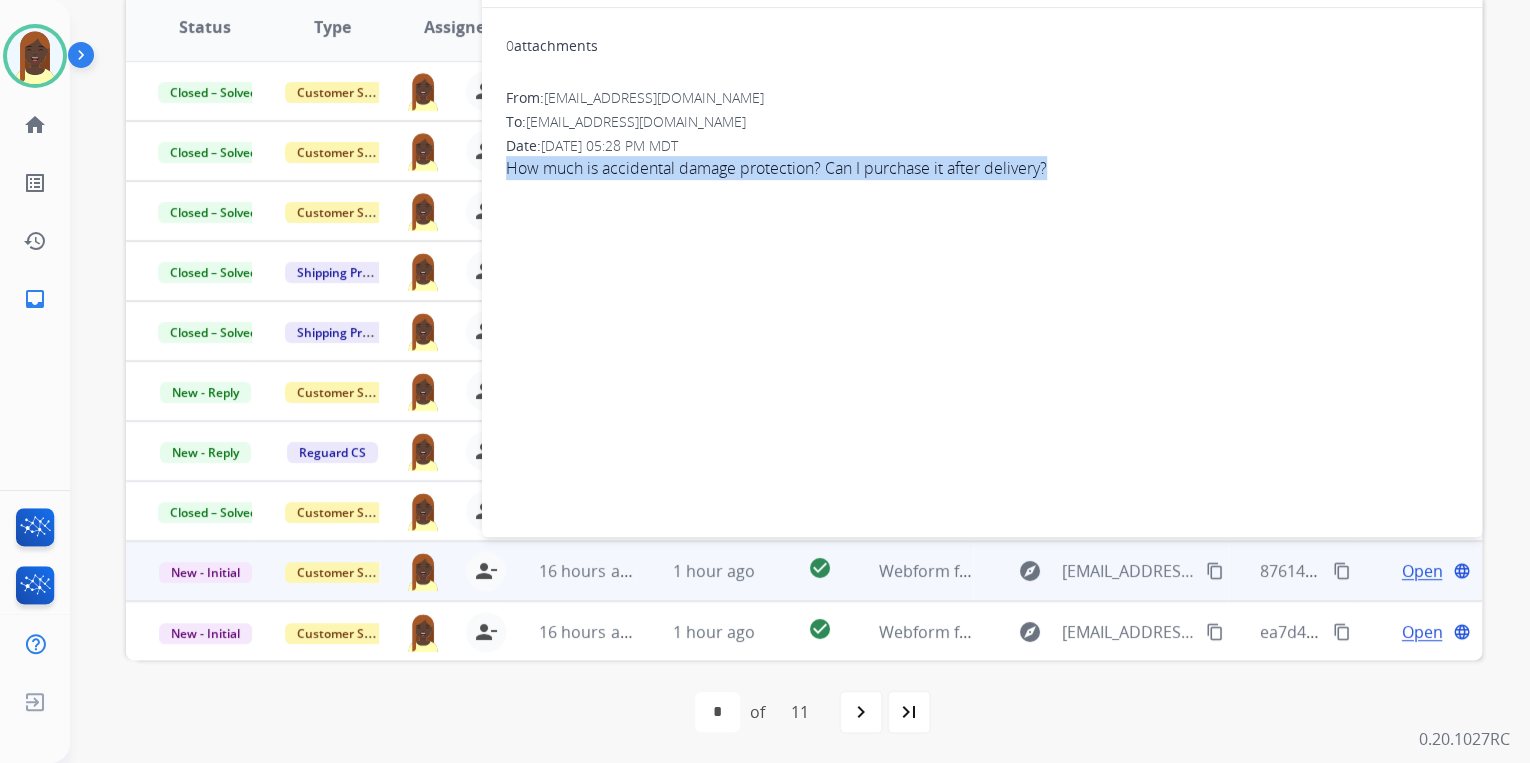 drag, startPoint x: 498, startPoint y: 168, endPoint x: 1064, endPoint y: 183, distance: 566.1987 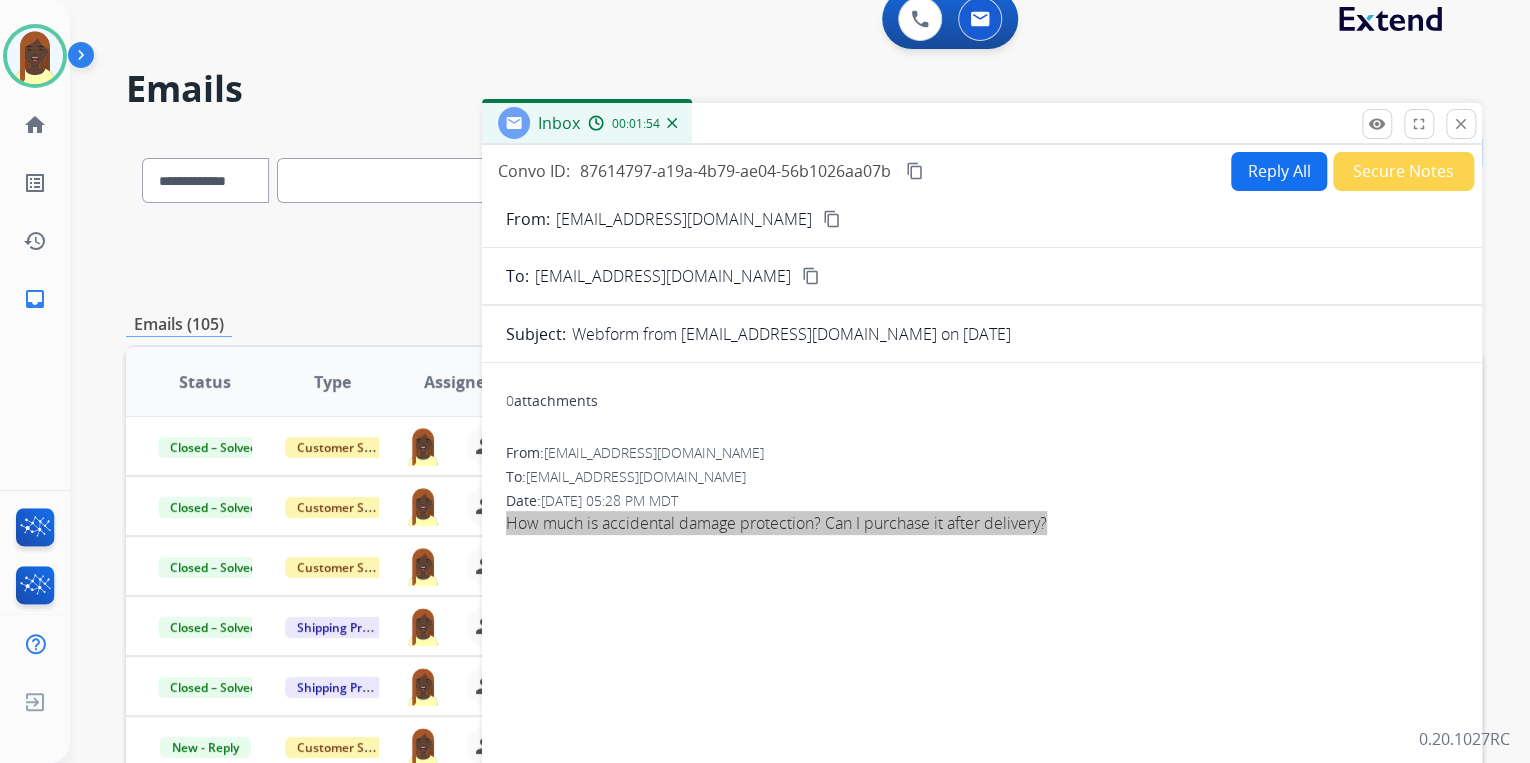 scroll, scrollTop: 0, scrollLeft: 0, axis: both 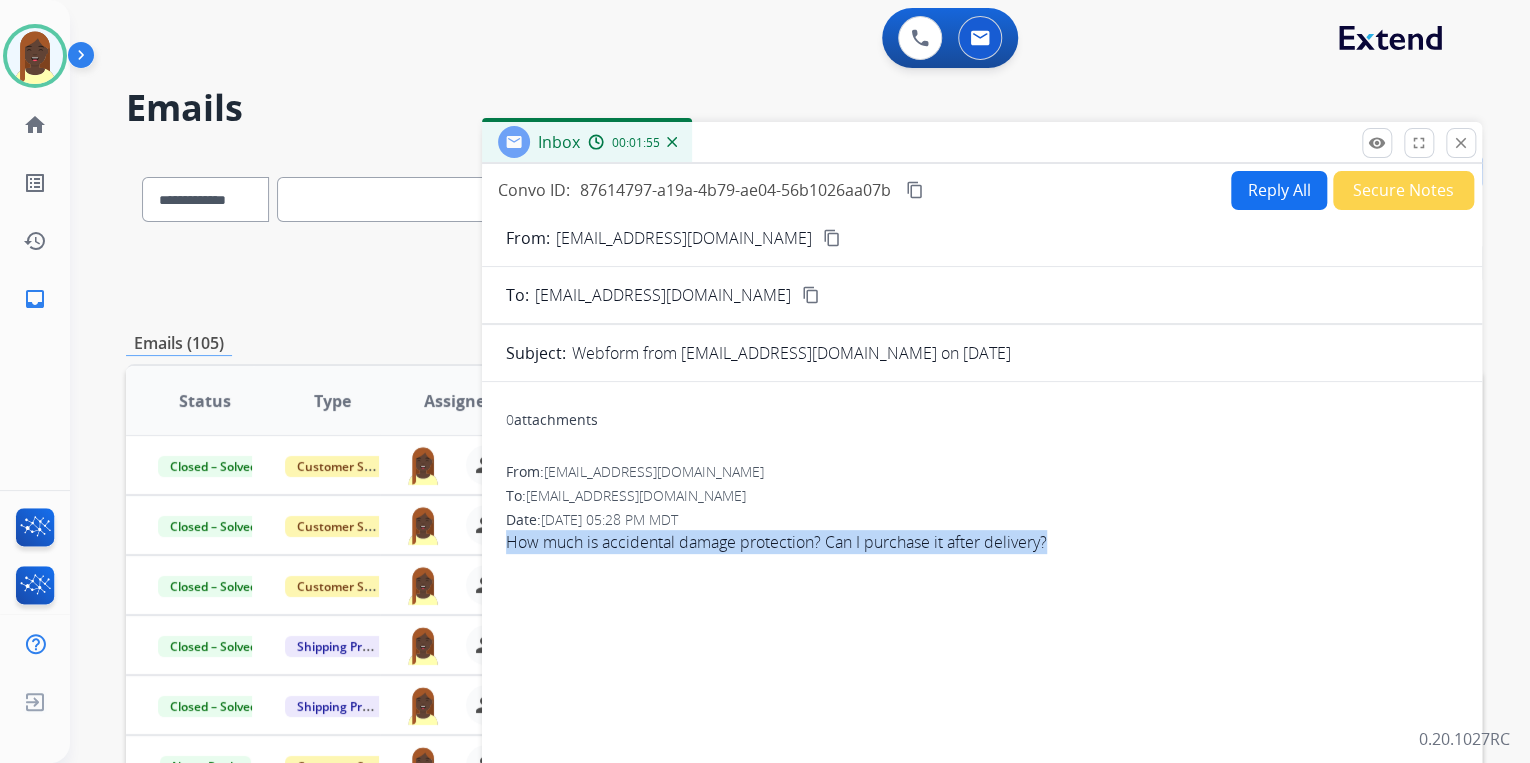 click on "content_copy" at bounding box center (832, 238) 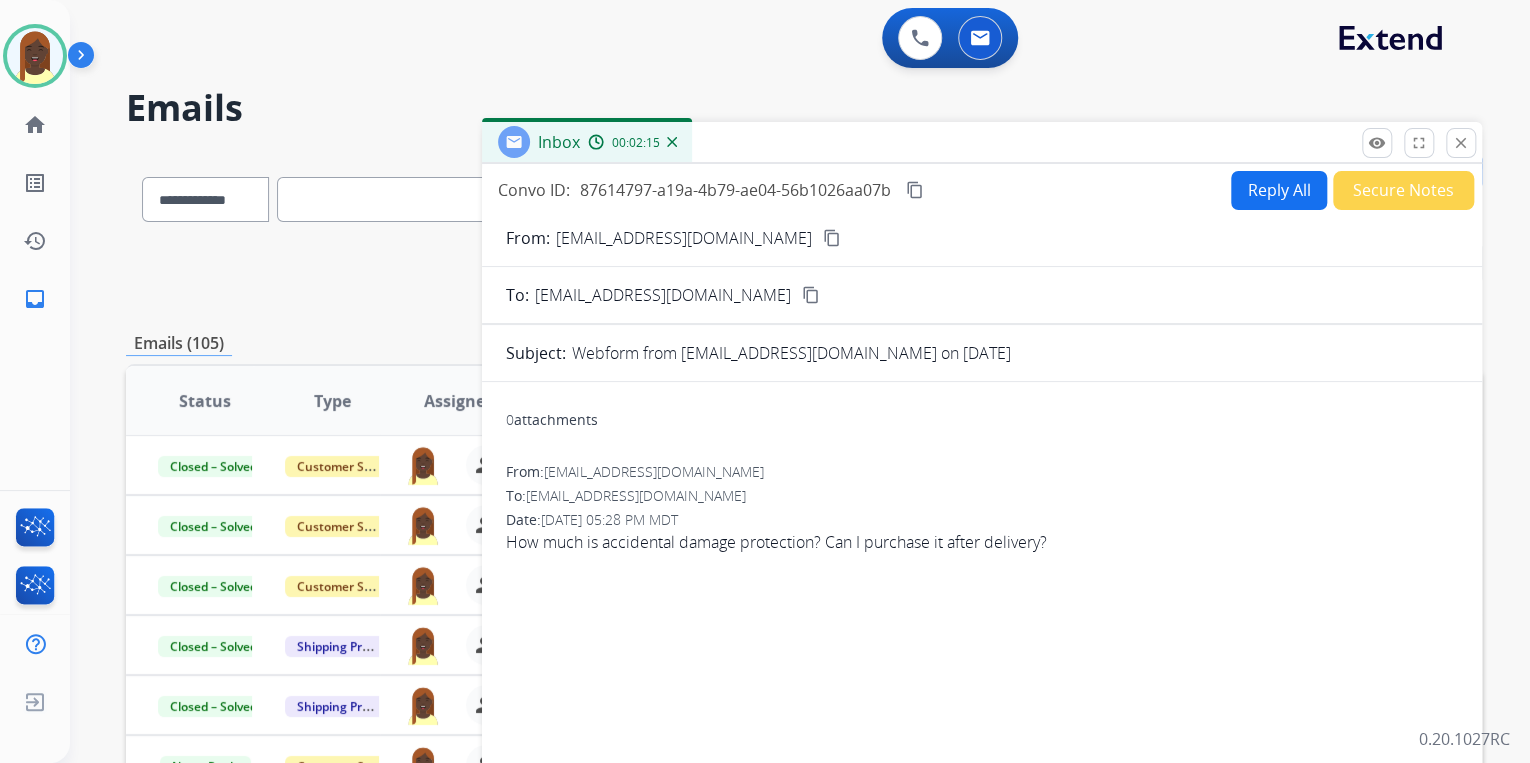 click on "To:  [EMAIL_ADDRESS][DOMAIN_NAME]" at bounding box center [982, 496] 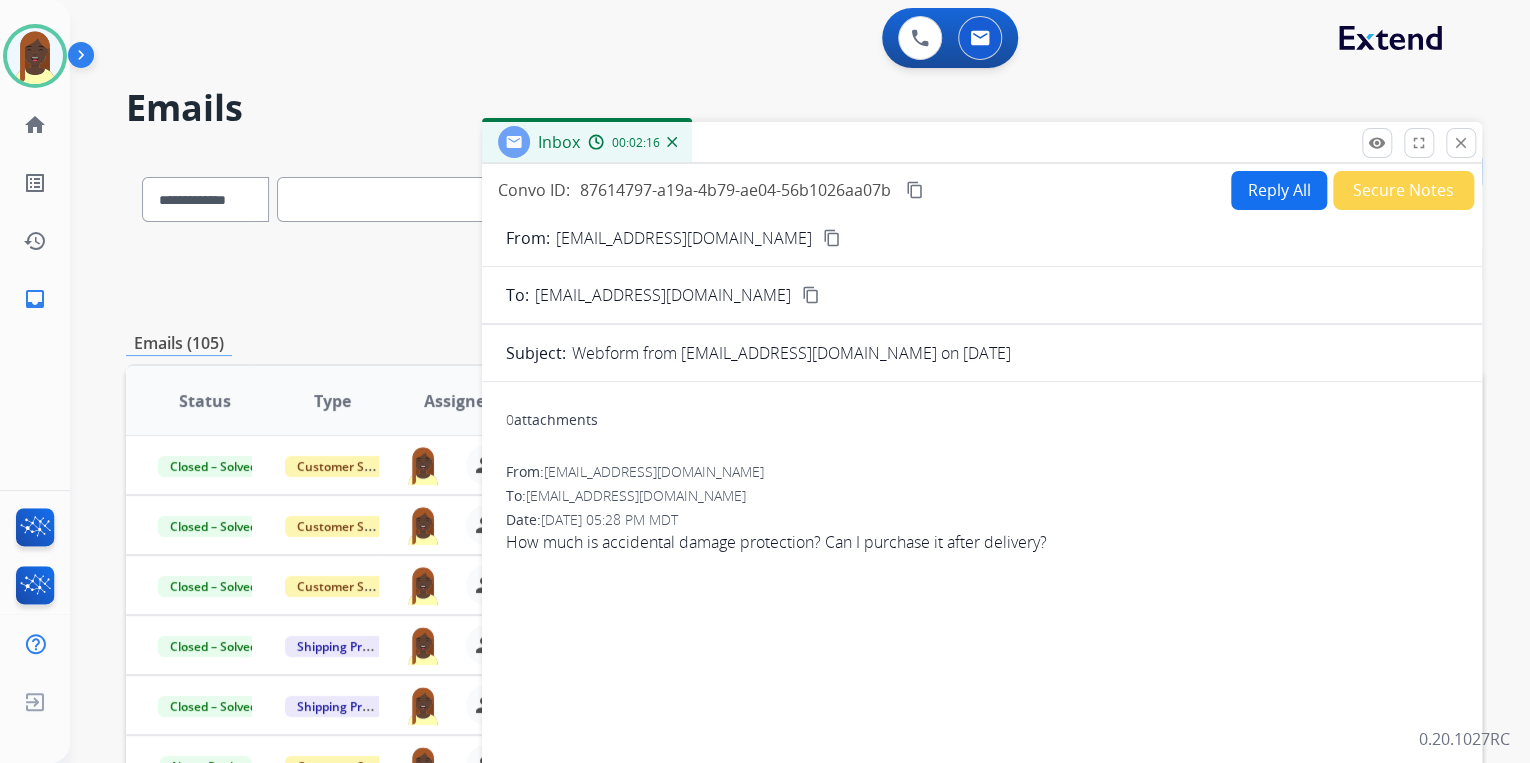 click on "Reply All" at bounding box center (1279, 190) 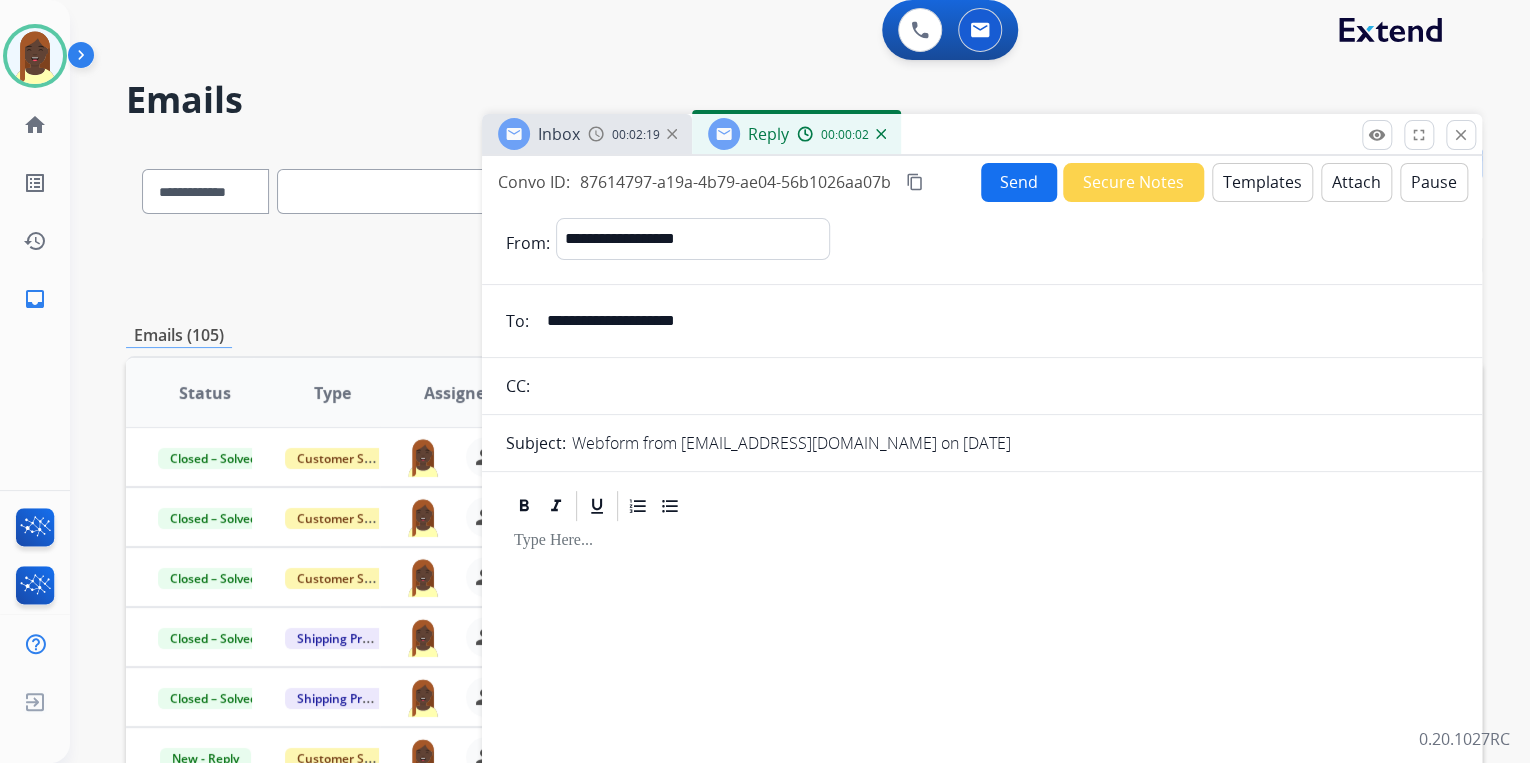 scroll, scrollTop: 0, scrollLeft: 0, axis: both 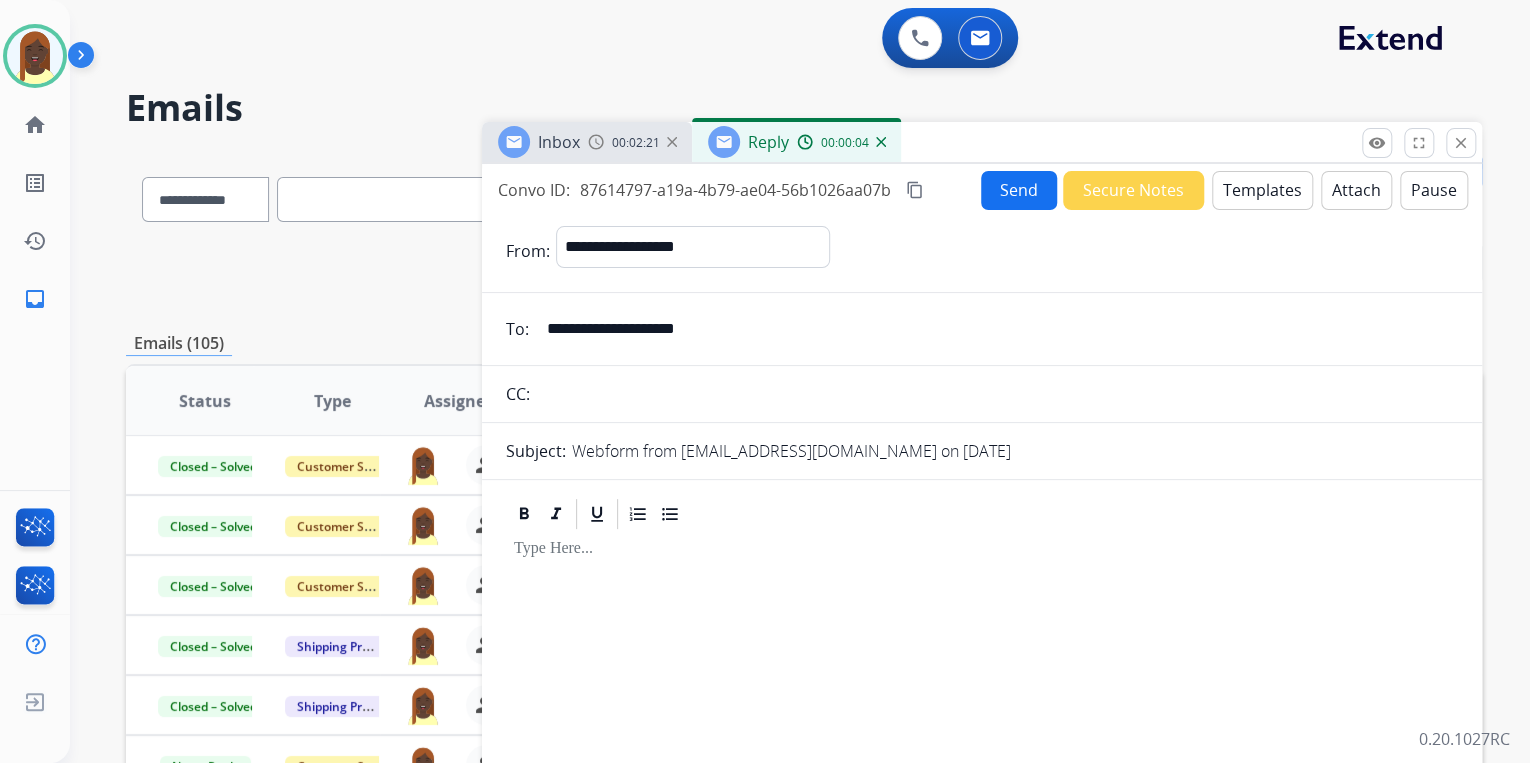 click on "Templates" at bounding box center (1262, 190) 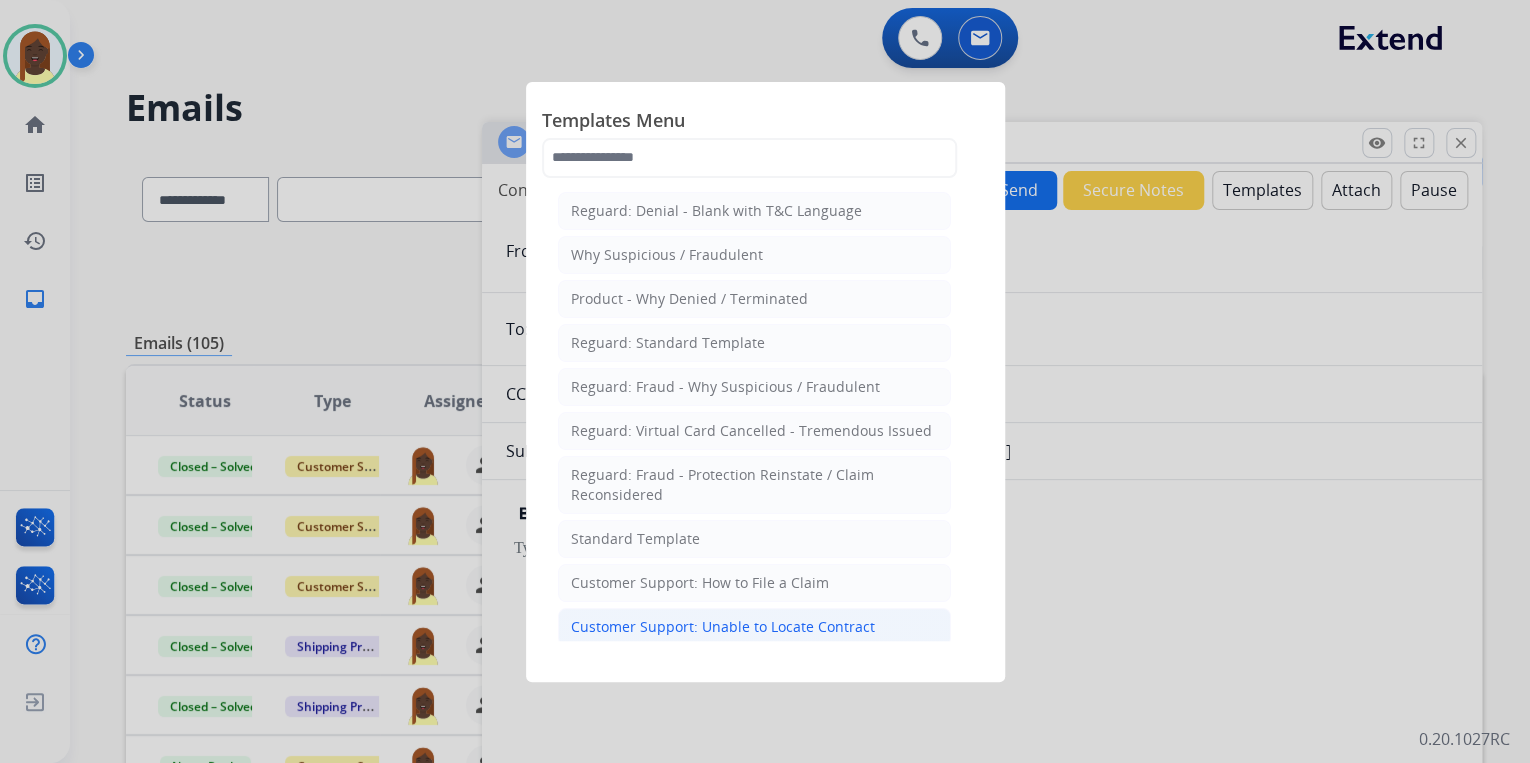 click on "Customer Support: Unable to Locate Contract" 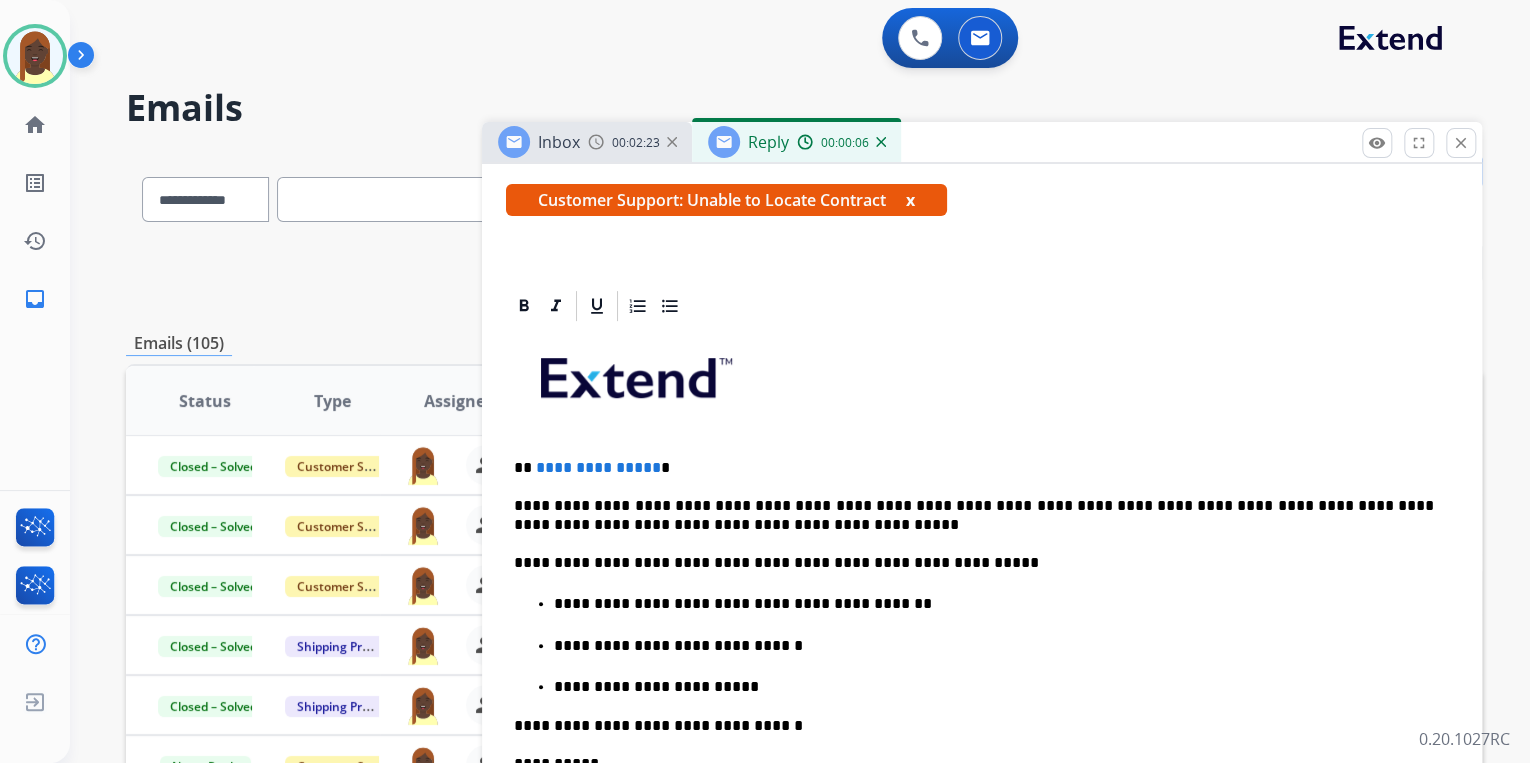 scroll, scrollTop: 400, scrollLeft: 0, axis: vertical 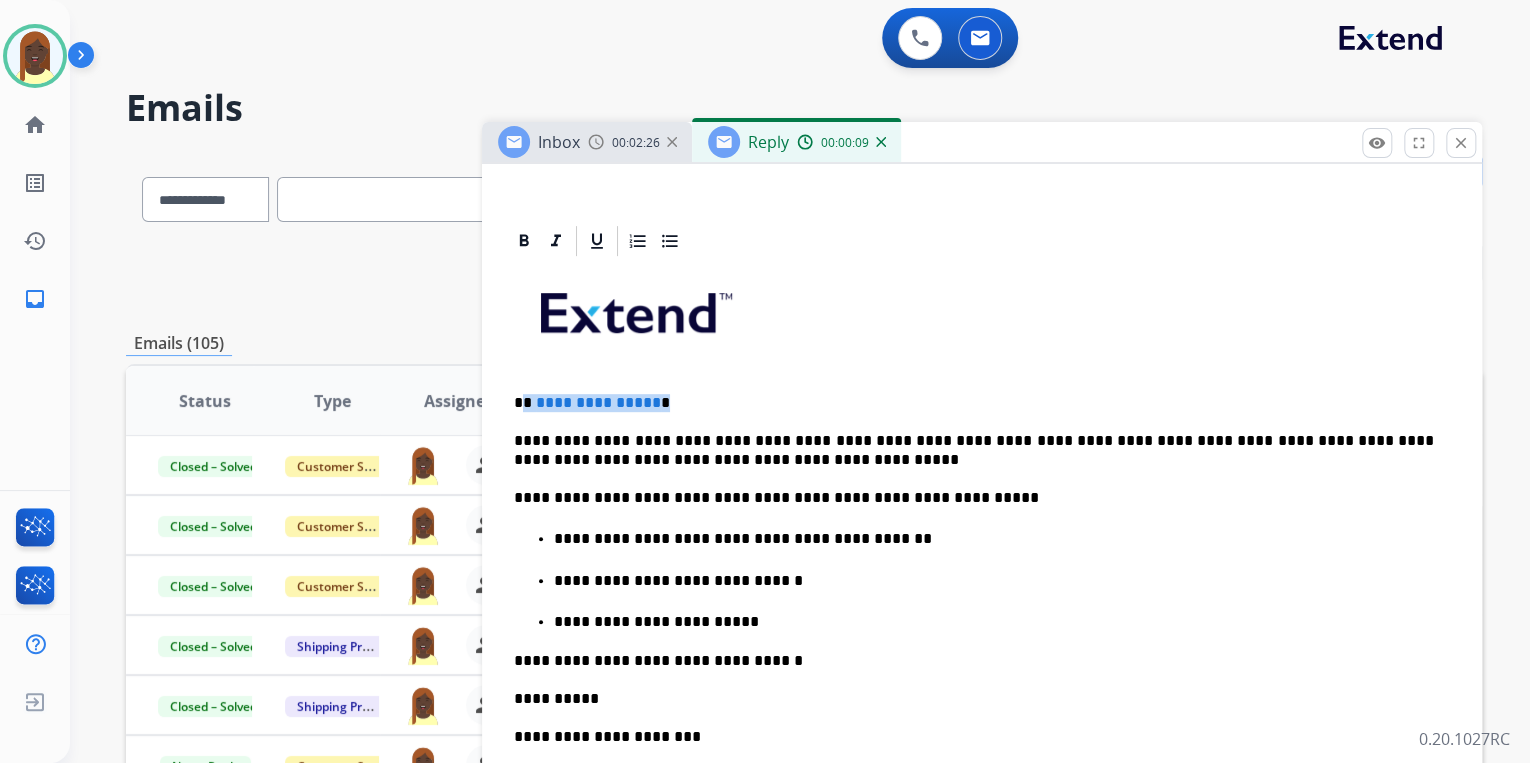drag, startPoint x: 525, startPoint y: 404, endPoint x: 684, endPoint y: 406, distance: 159.01257 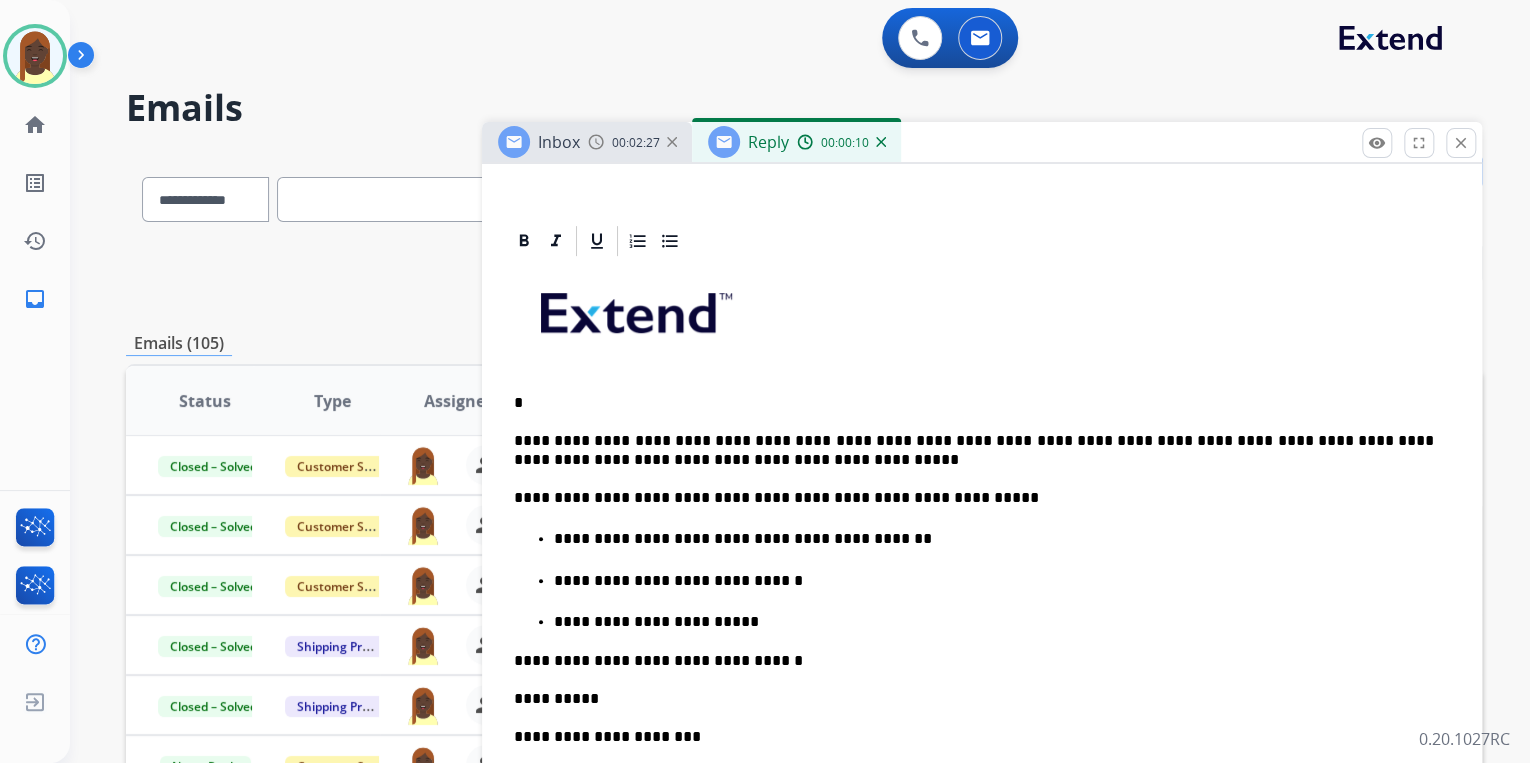 type 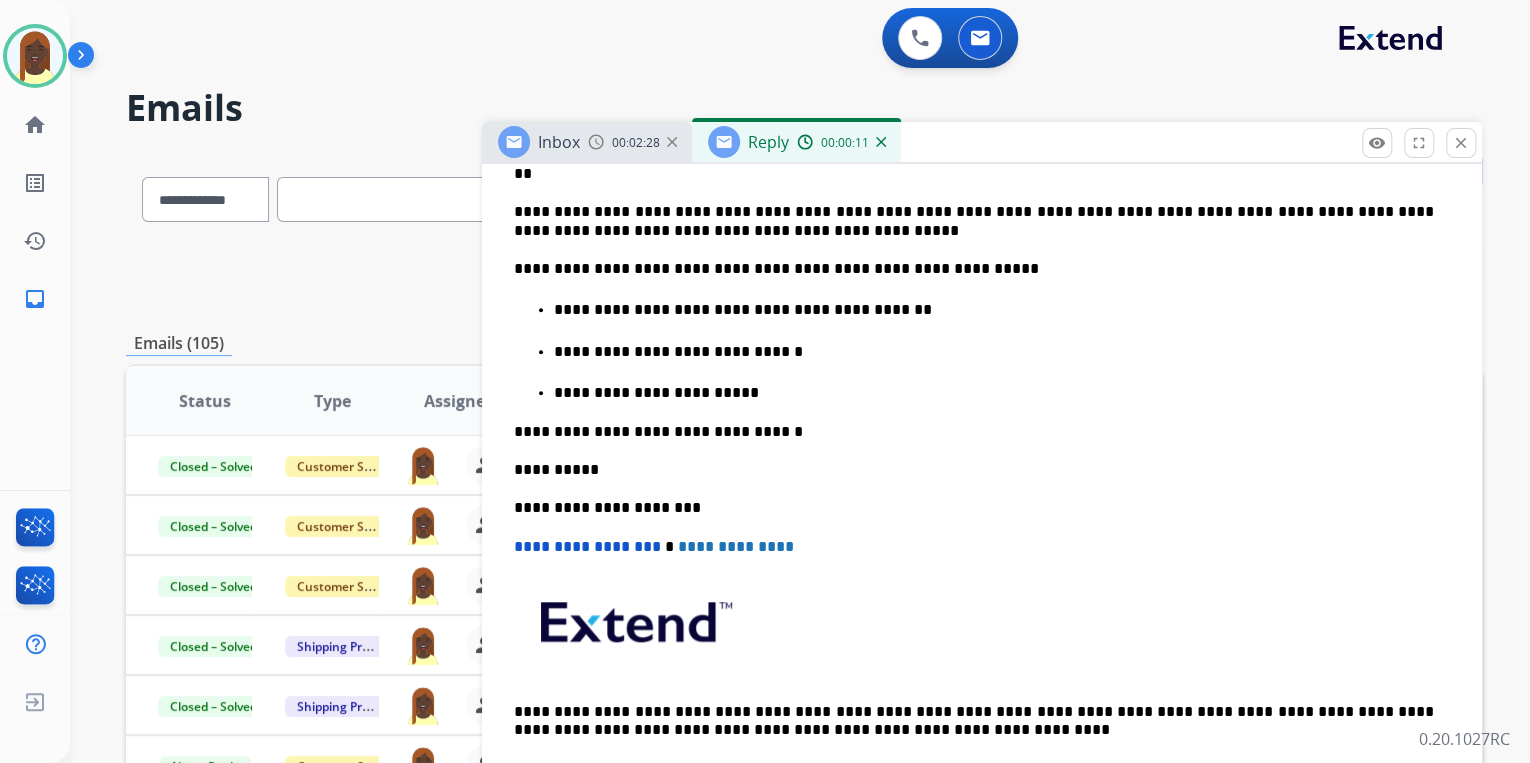 scroll, scrollTop: 638, scrollLeft: 0, axis: vertical 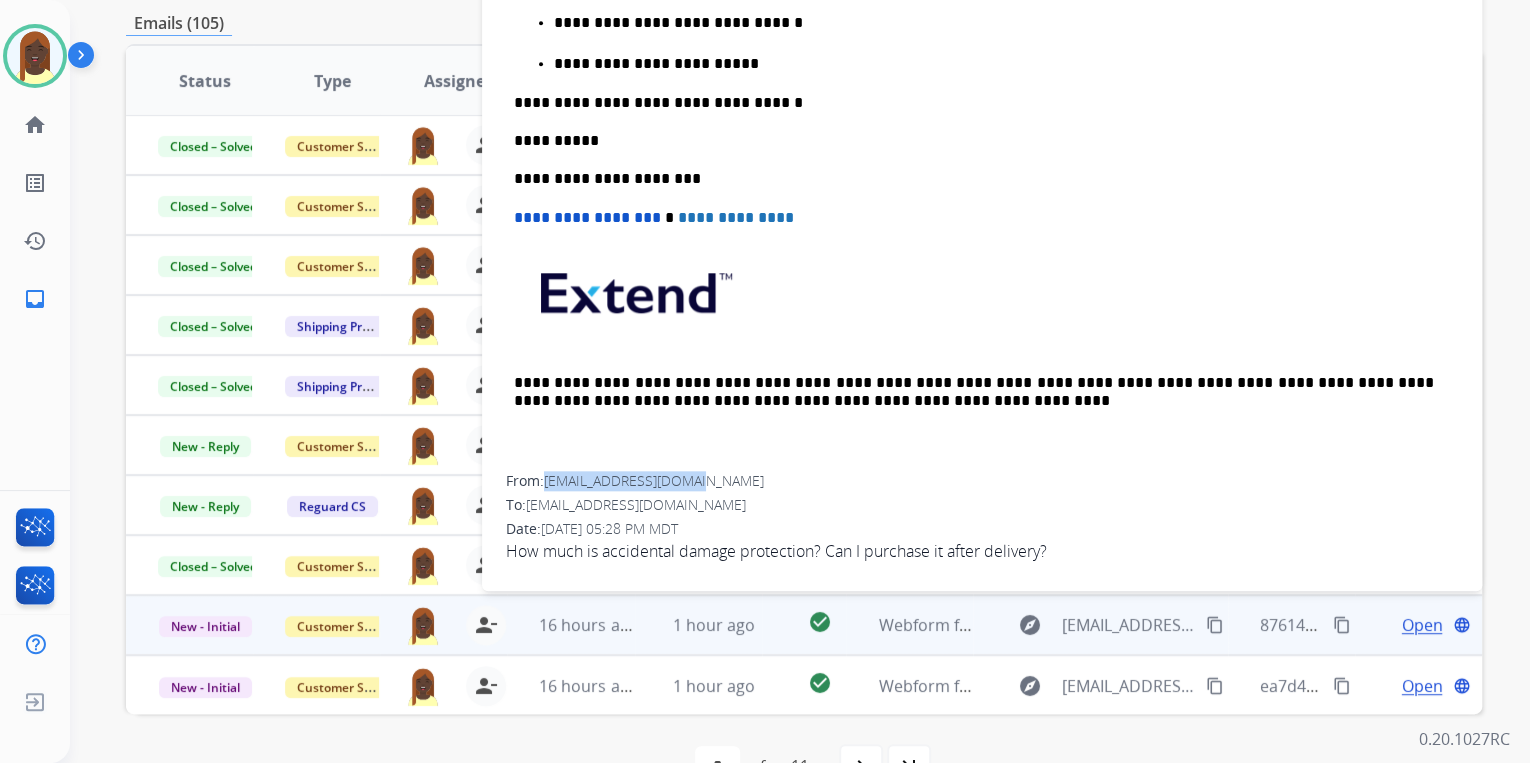 drag, startPoint x: 701, startPoint y: 476, endPoint x: 550, endPoint y: 482, distance: 151.11916 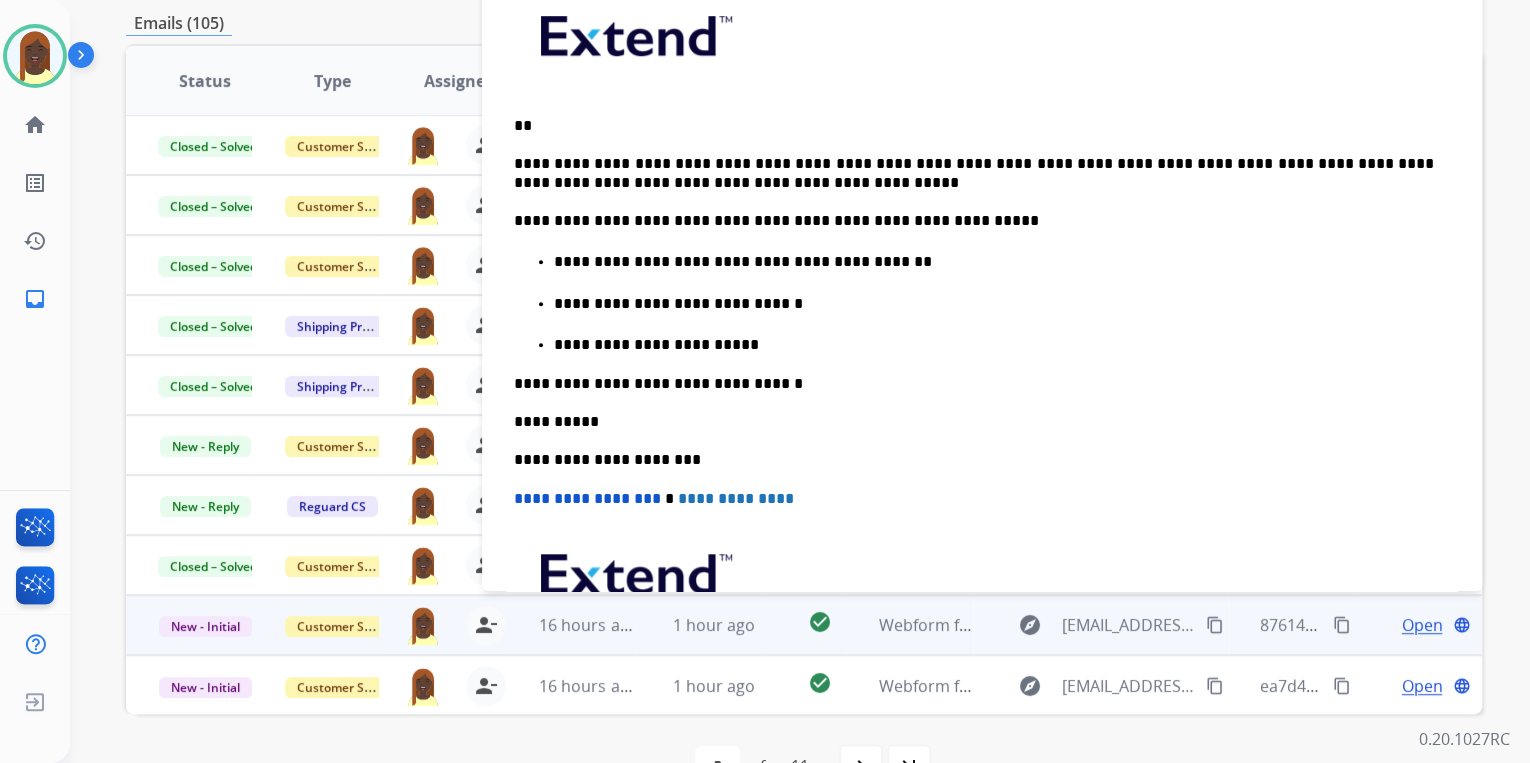 scroll, scrollTop: 318, scrollLeft: 0, axis: vertical 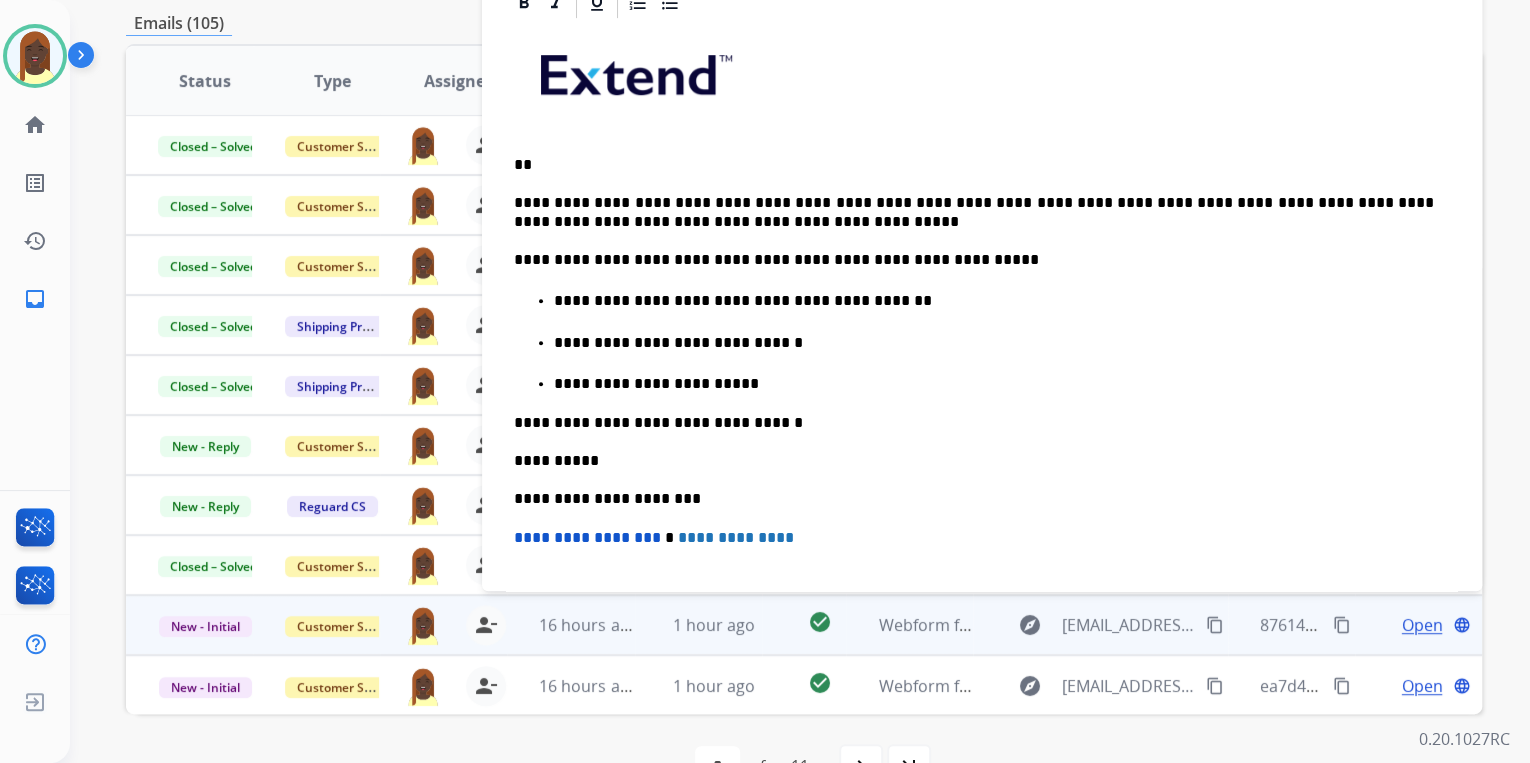 click on "**" at bounding box center [974, 165] 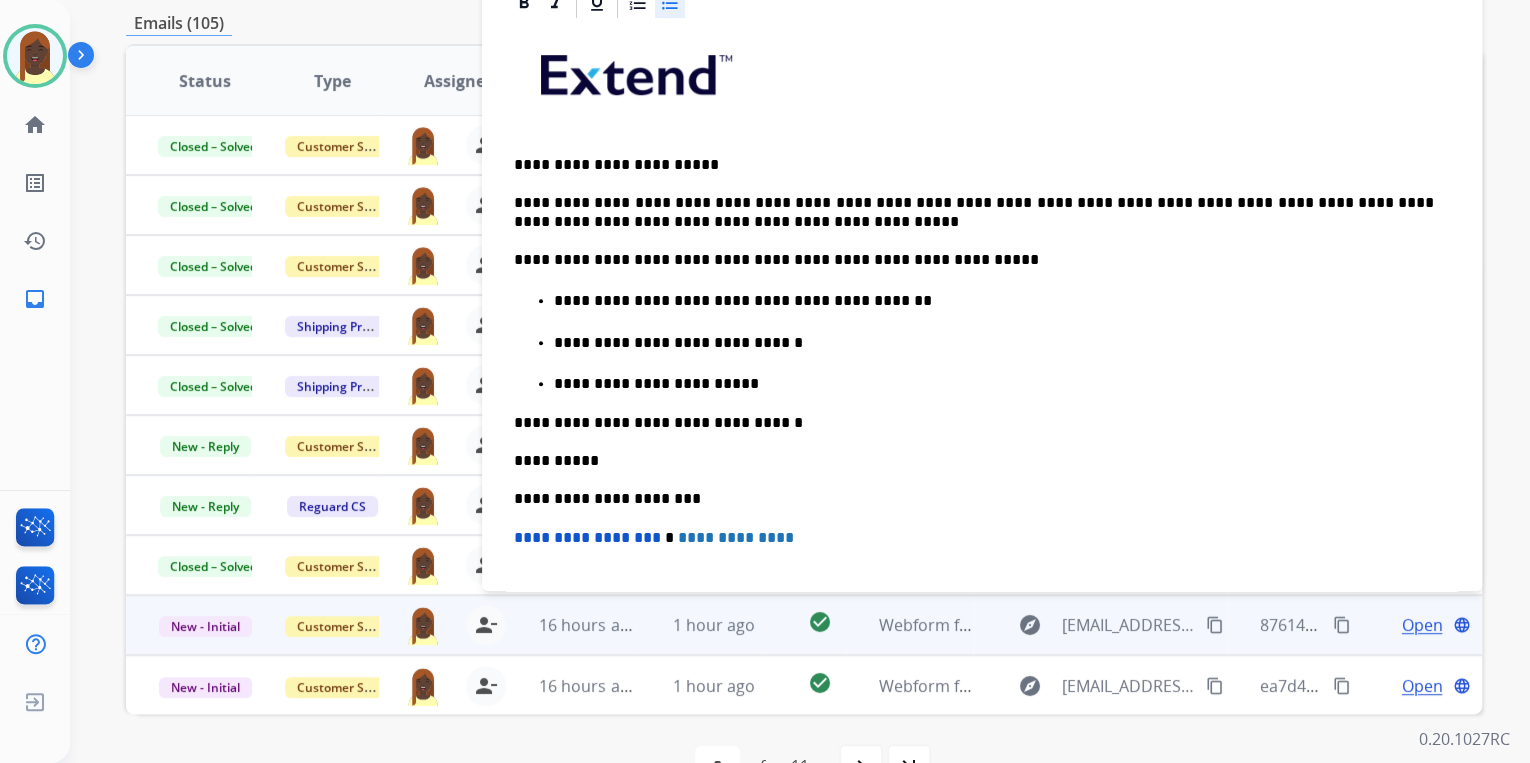 click on "**********" at bounding box center [994, 384] 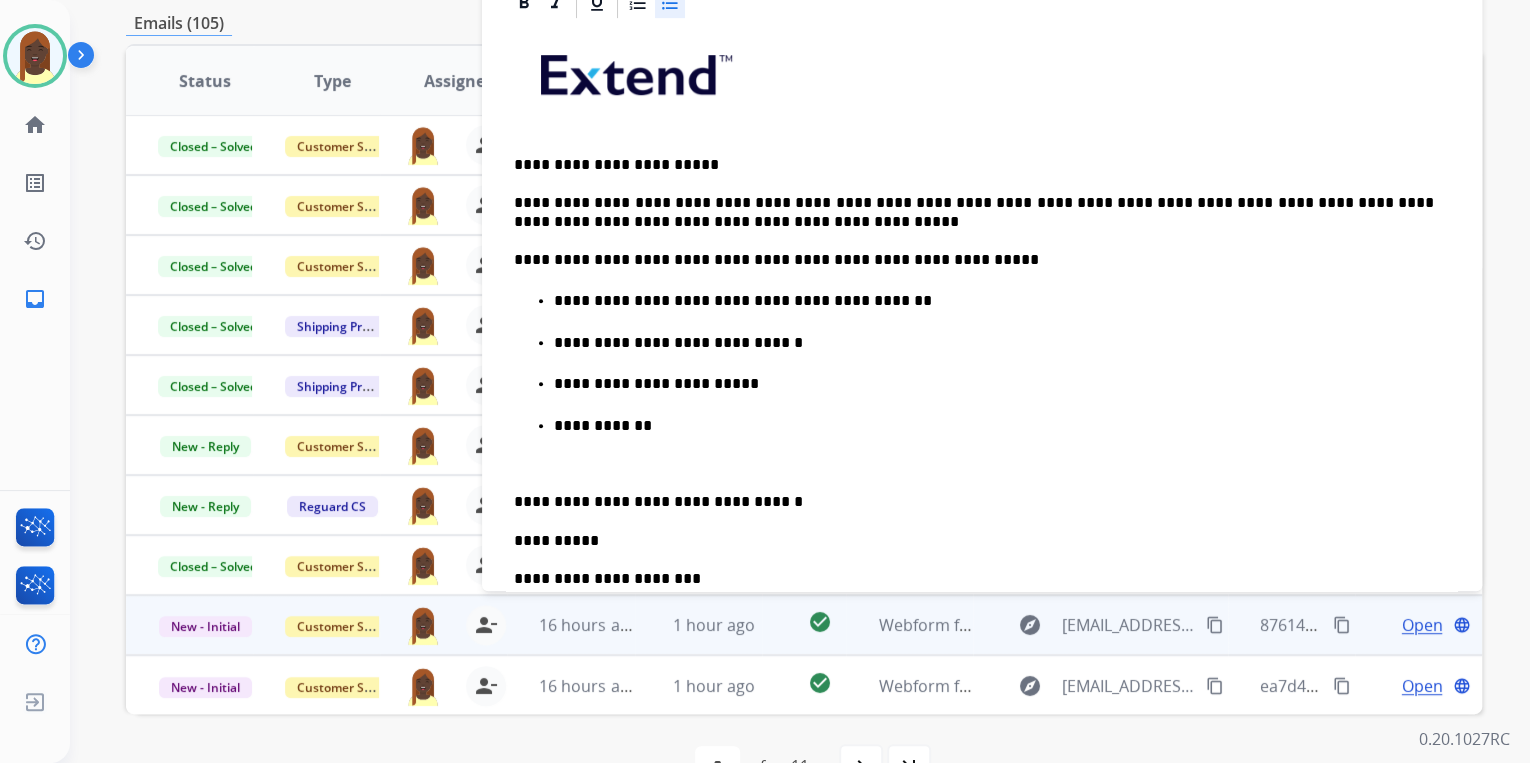 click on "**********" at bounding box center [982, 448] 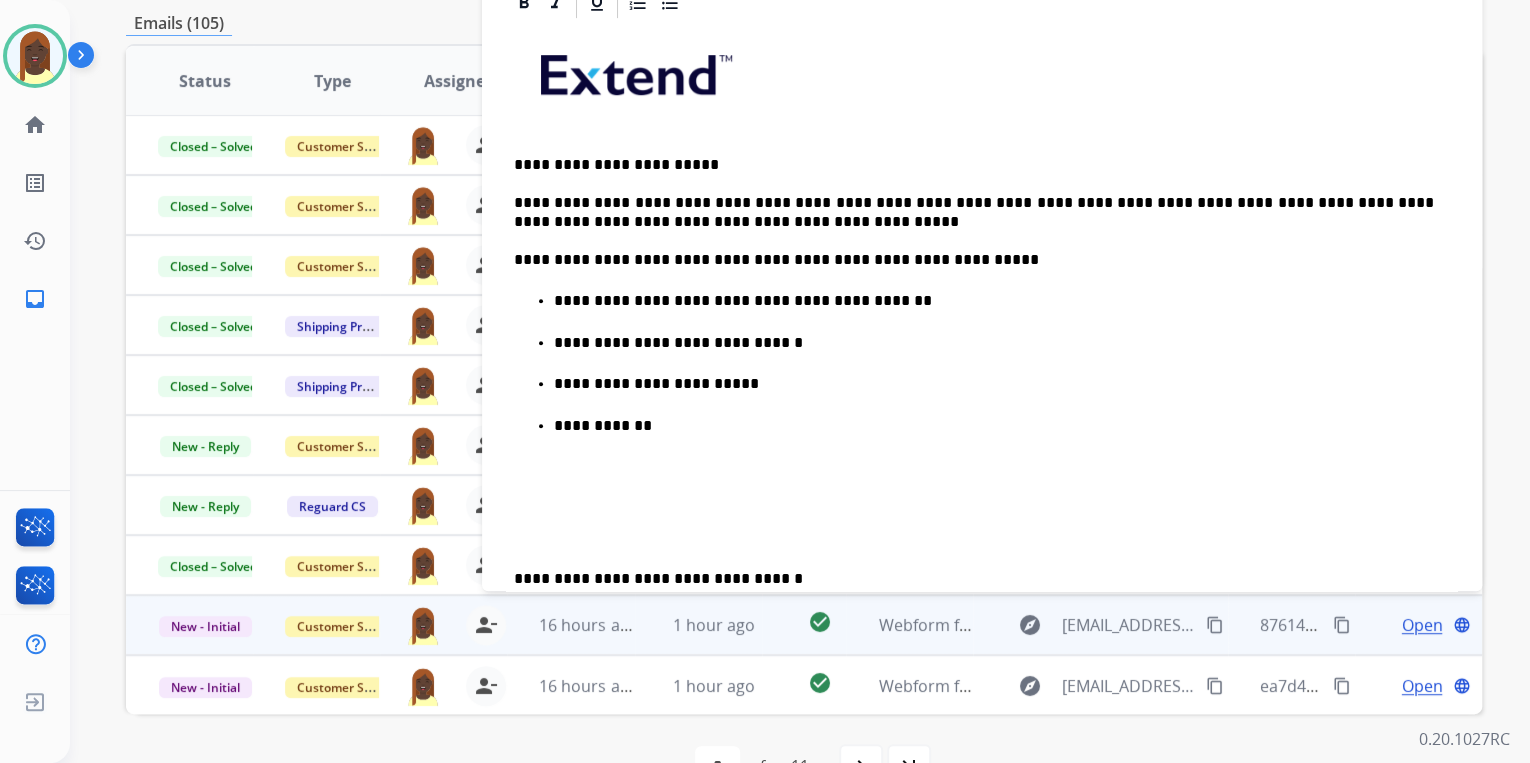 drag, startPoint x: 540, startPoint y: 525, endPoint x: 555, endPoint y: 525, distance: 15 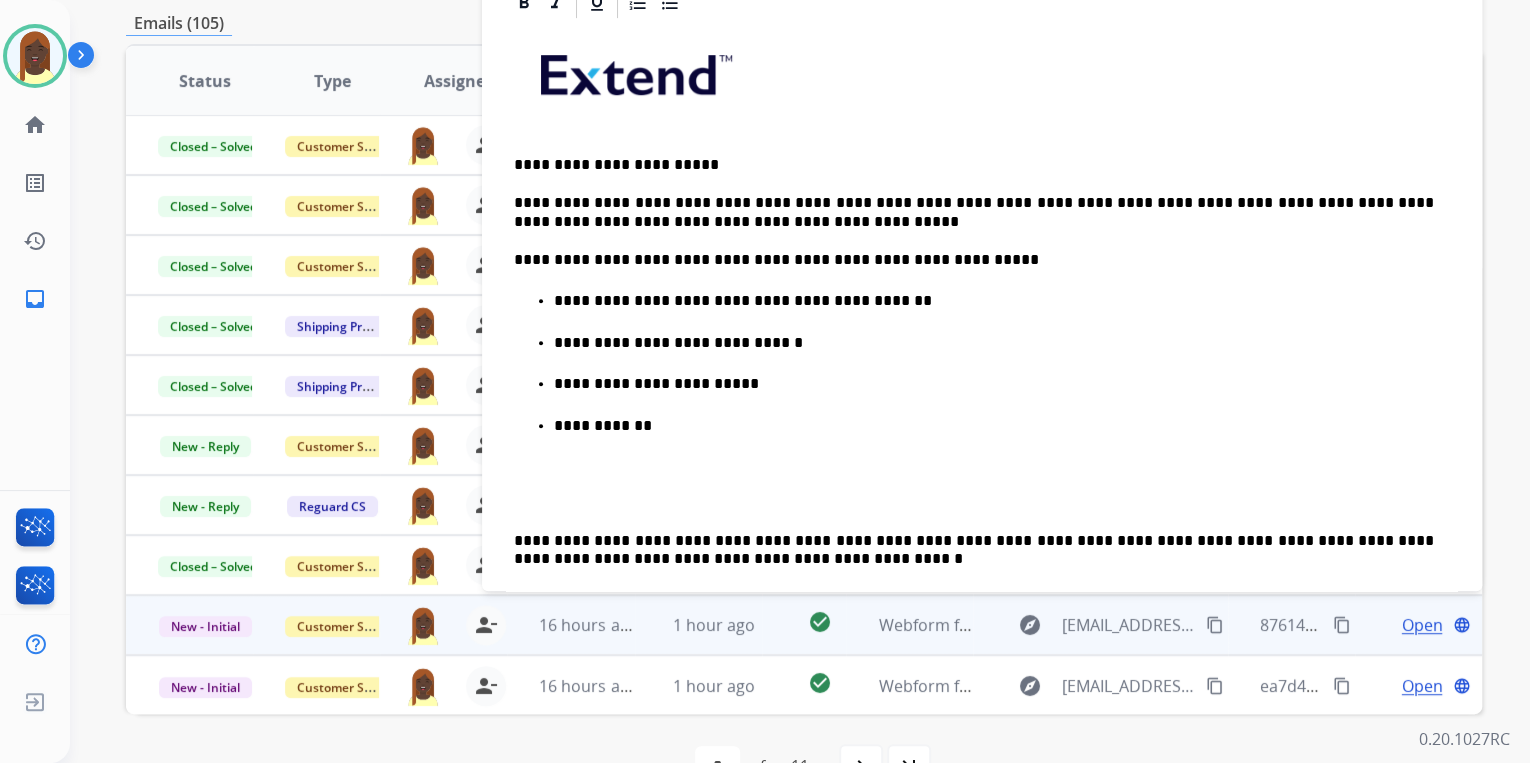 click on "**********" at bounding box center [982, 534] 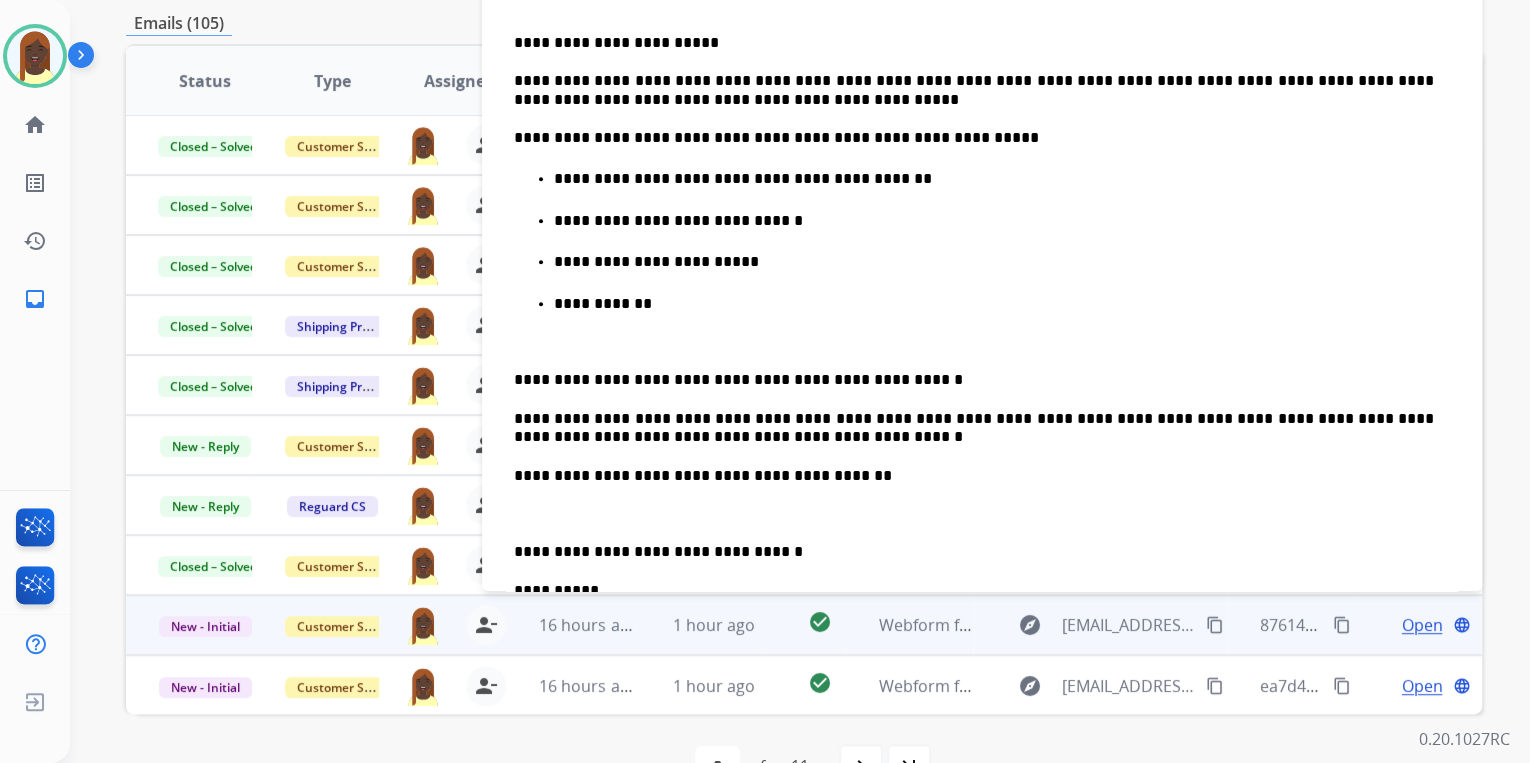 scroll, scrollTop: 478, scrollLeft: 0, axis: vertical 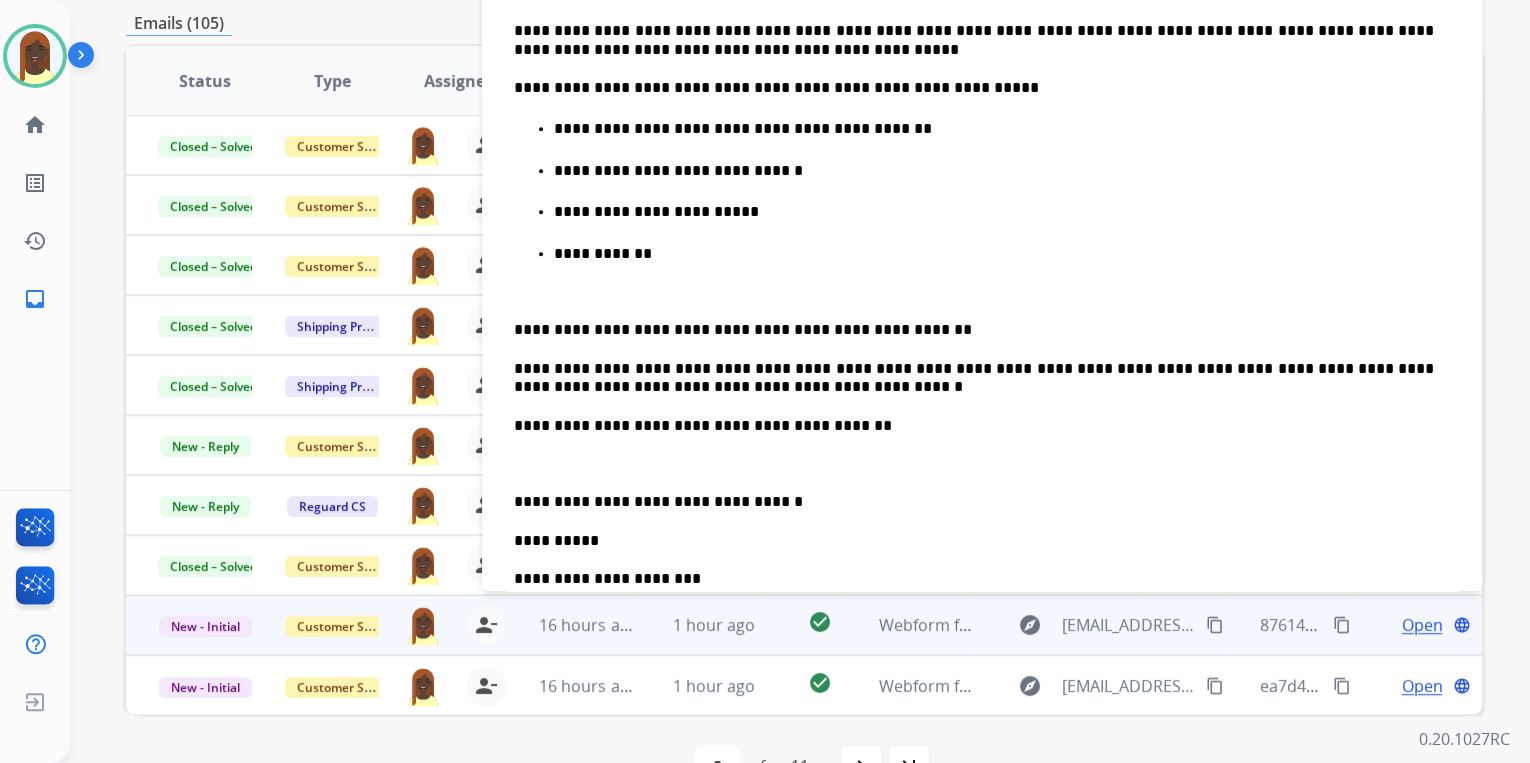 click on "**********" at bounding box center (974, 330) 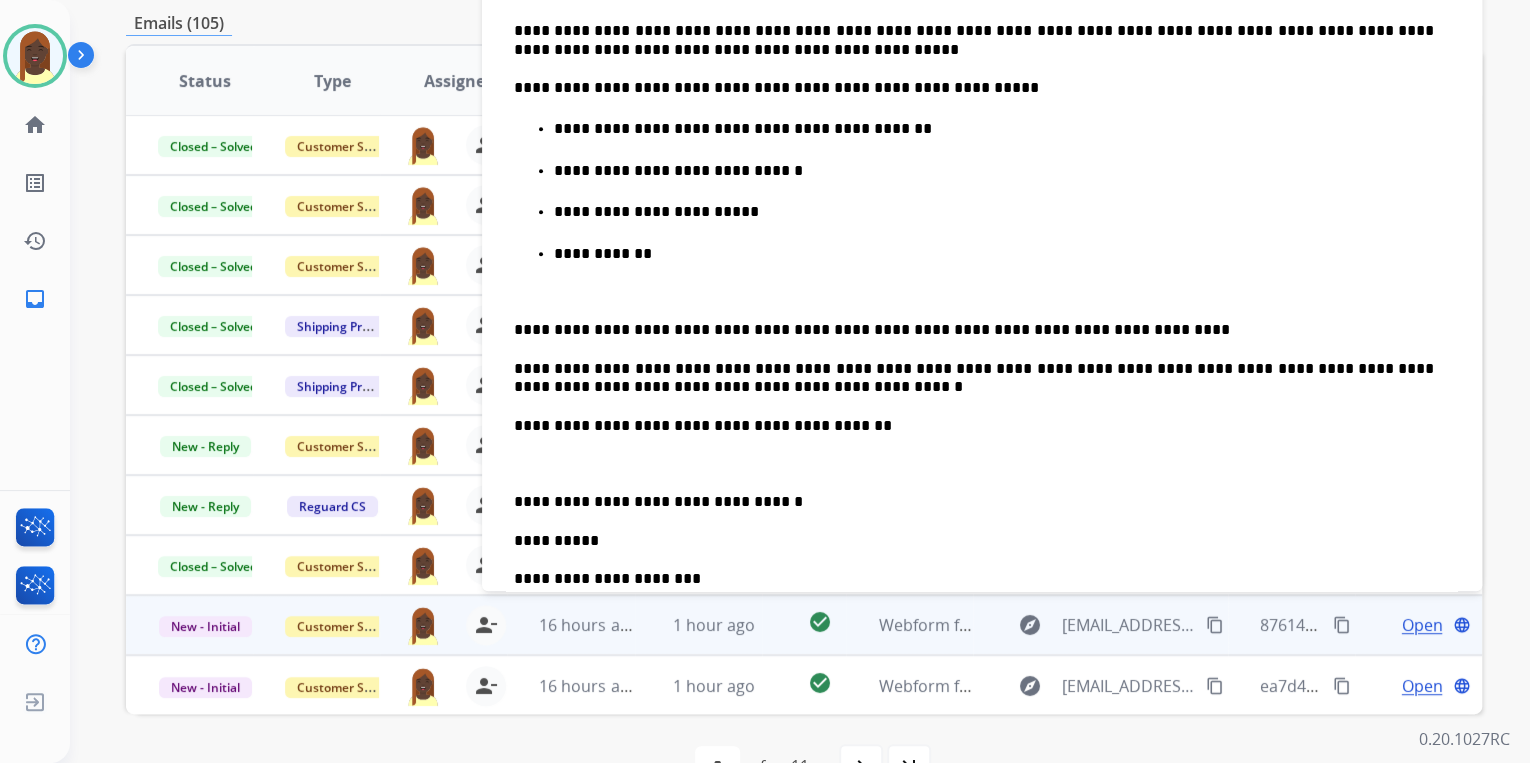 click on "**********" at bounding box center (974, 378) 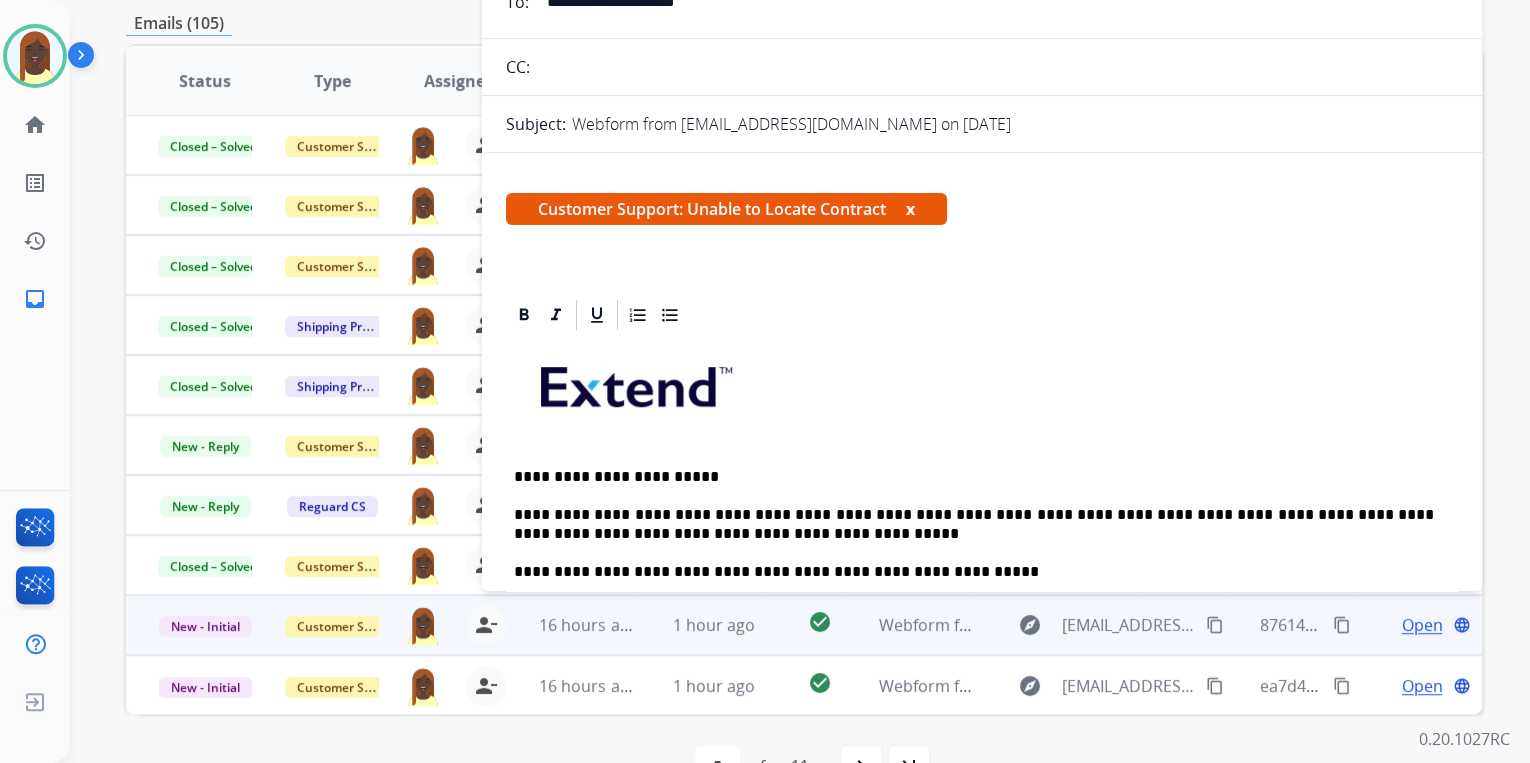 scroll, scrollTop: 0, scrollLeft: 0, axis: both 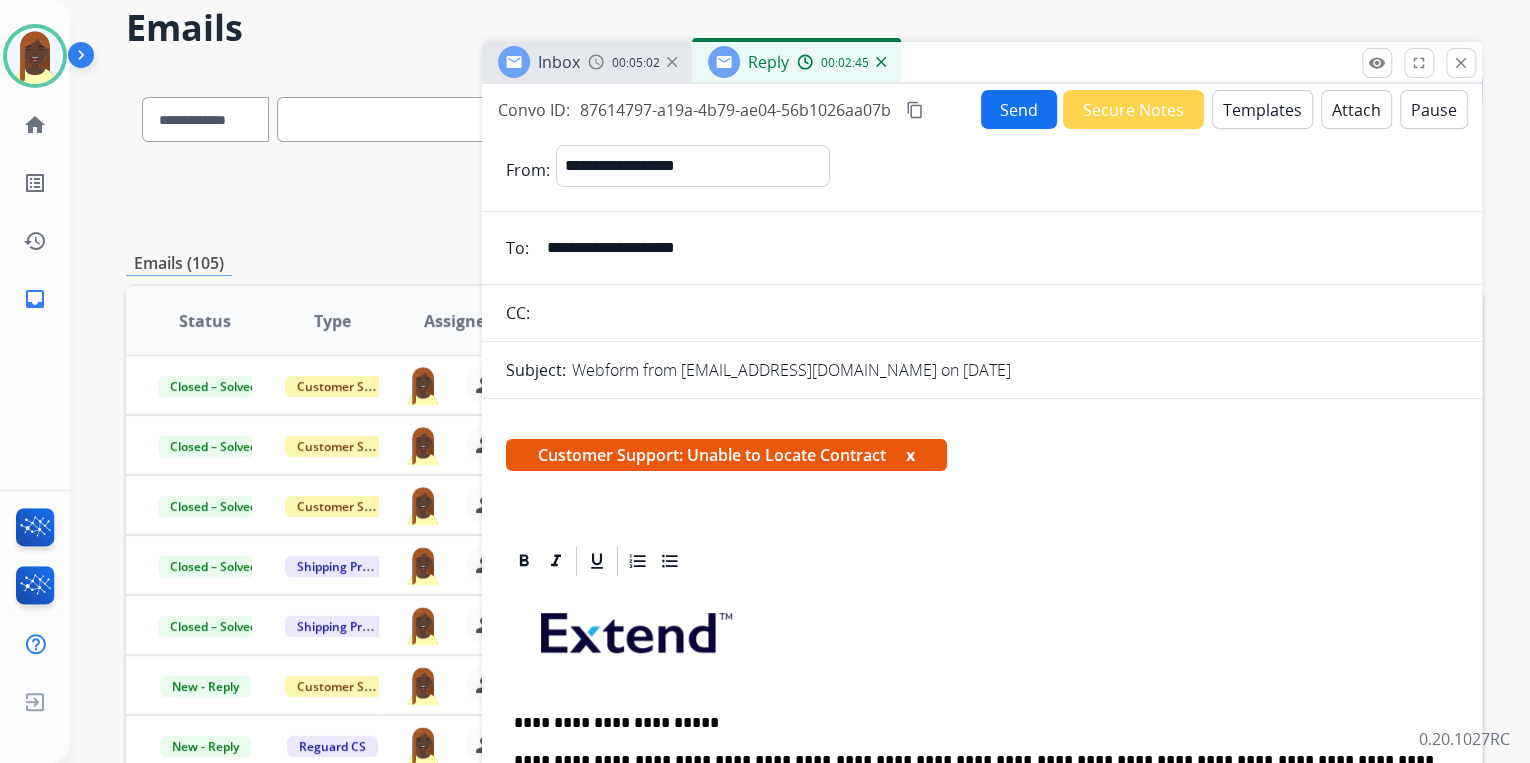 click on "Send" at bounding box center (1019, 109) 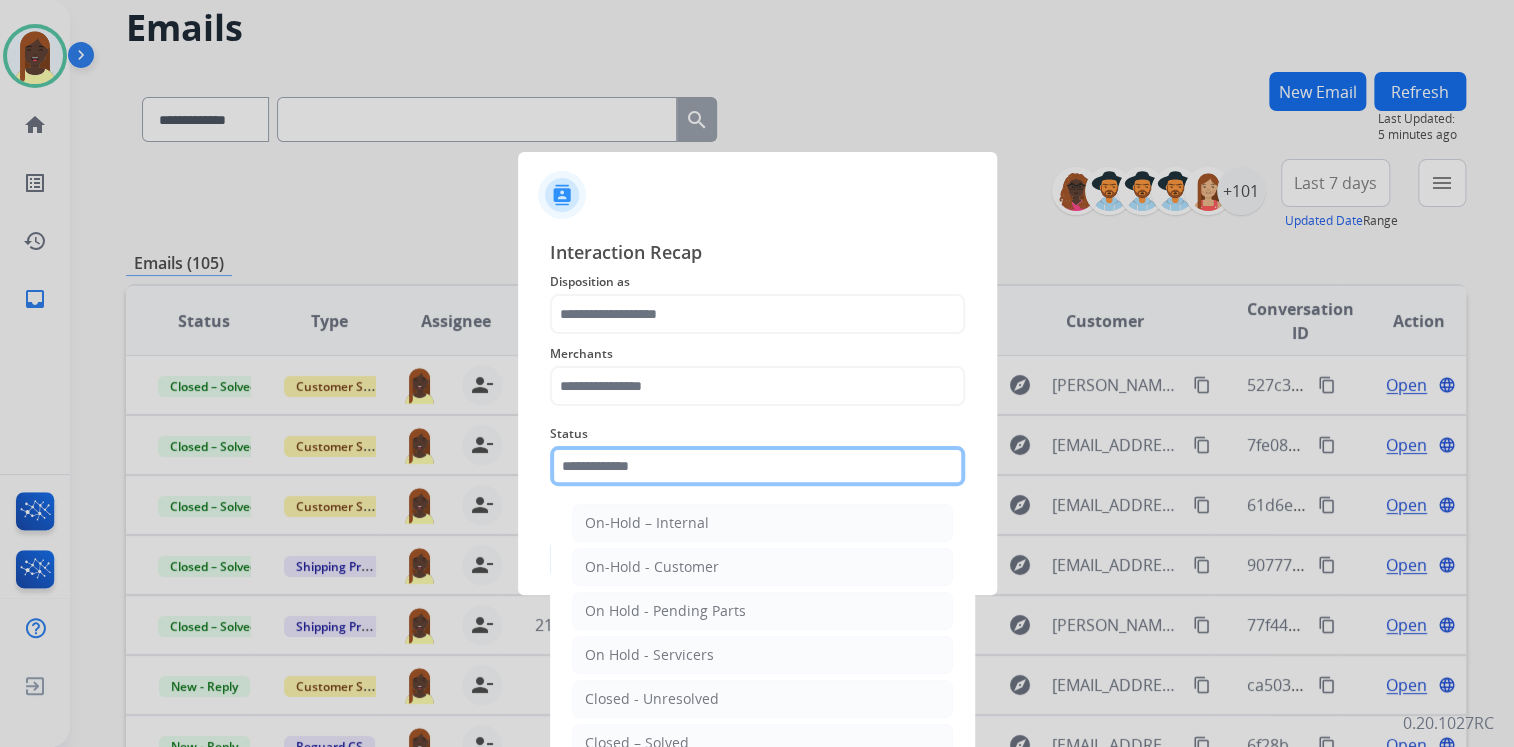 click 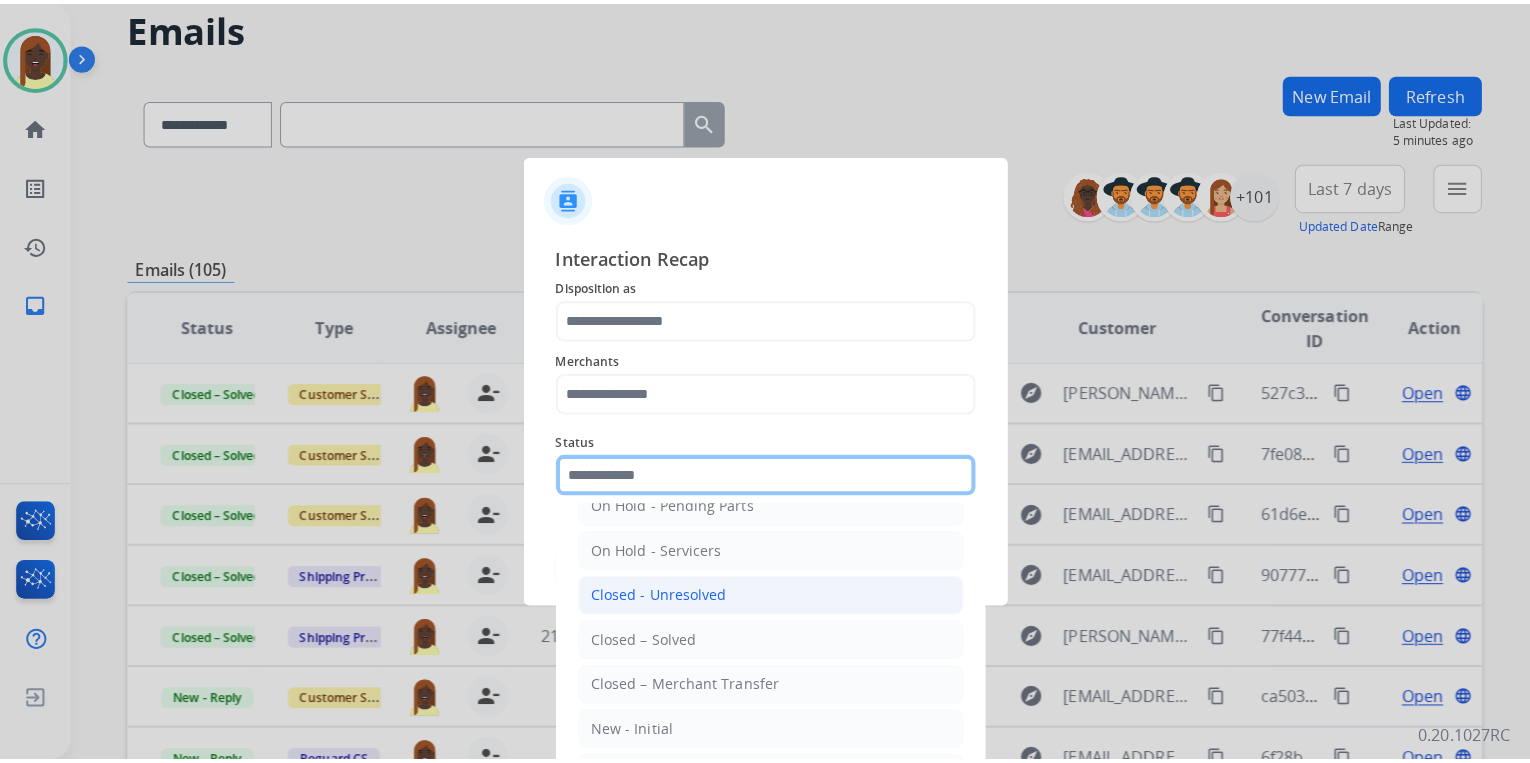 scroll, scrollTop: 116, scrollLeft: 0, axis: vertical 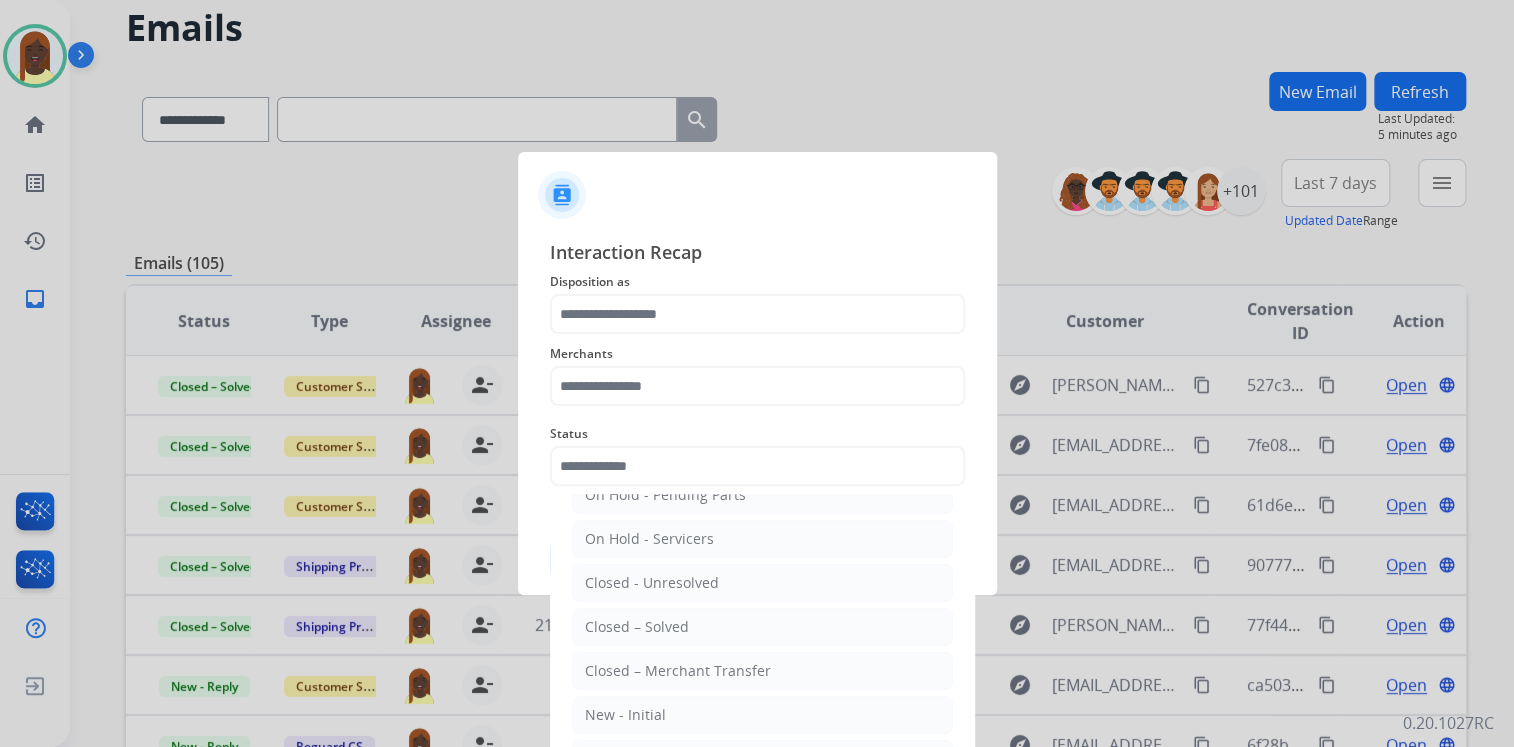 drag, startPoint x: 675, startPoint y: 625, endPoint x: 666, endPoint y: 576, distance: 49.819675 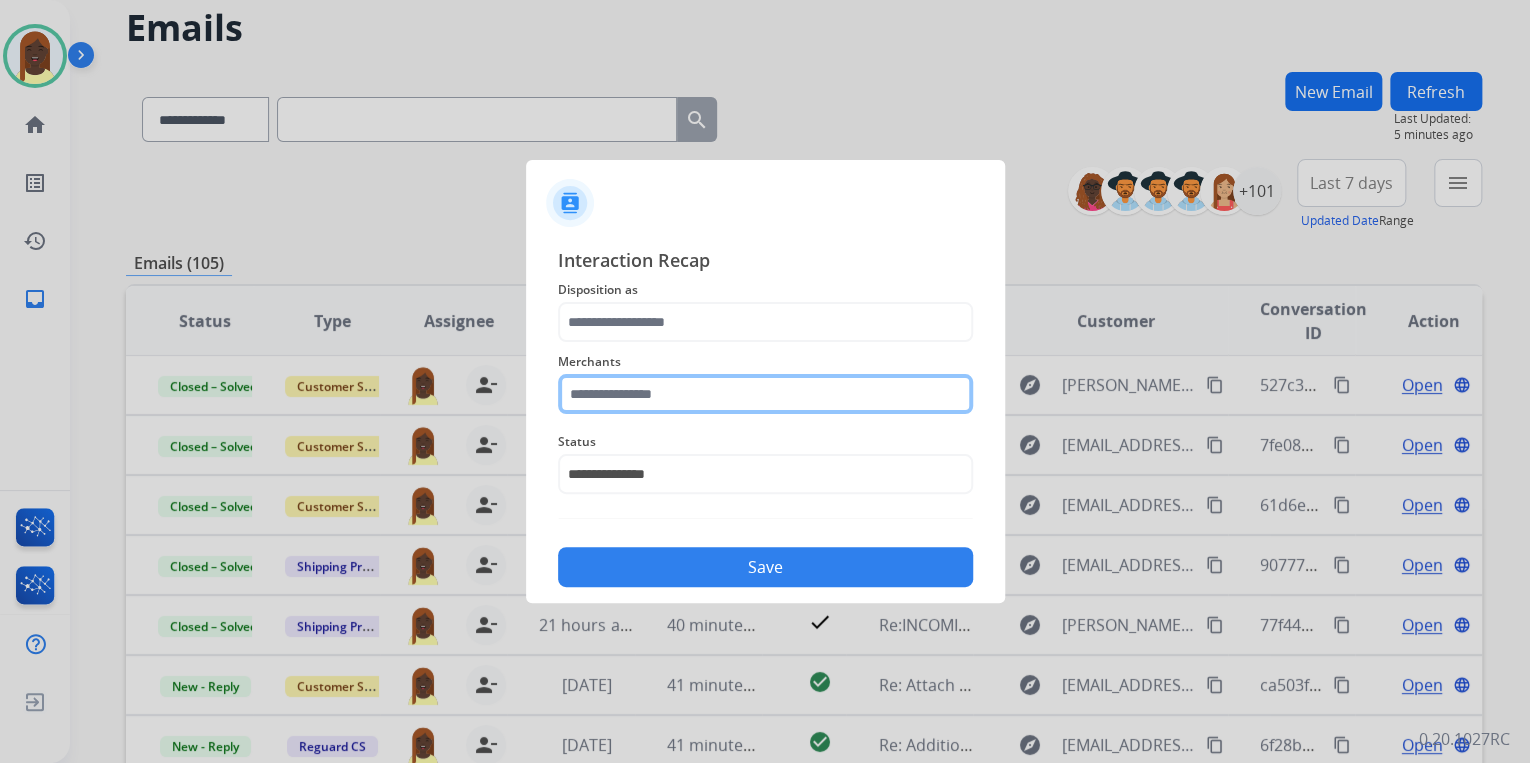 click 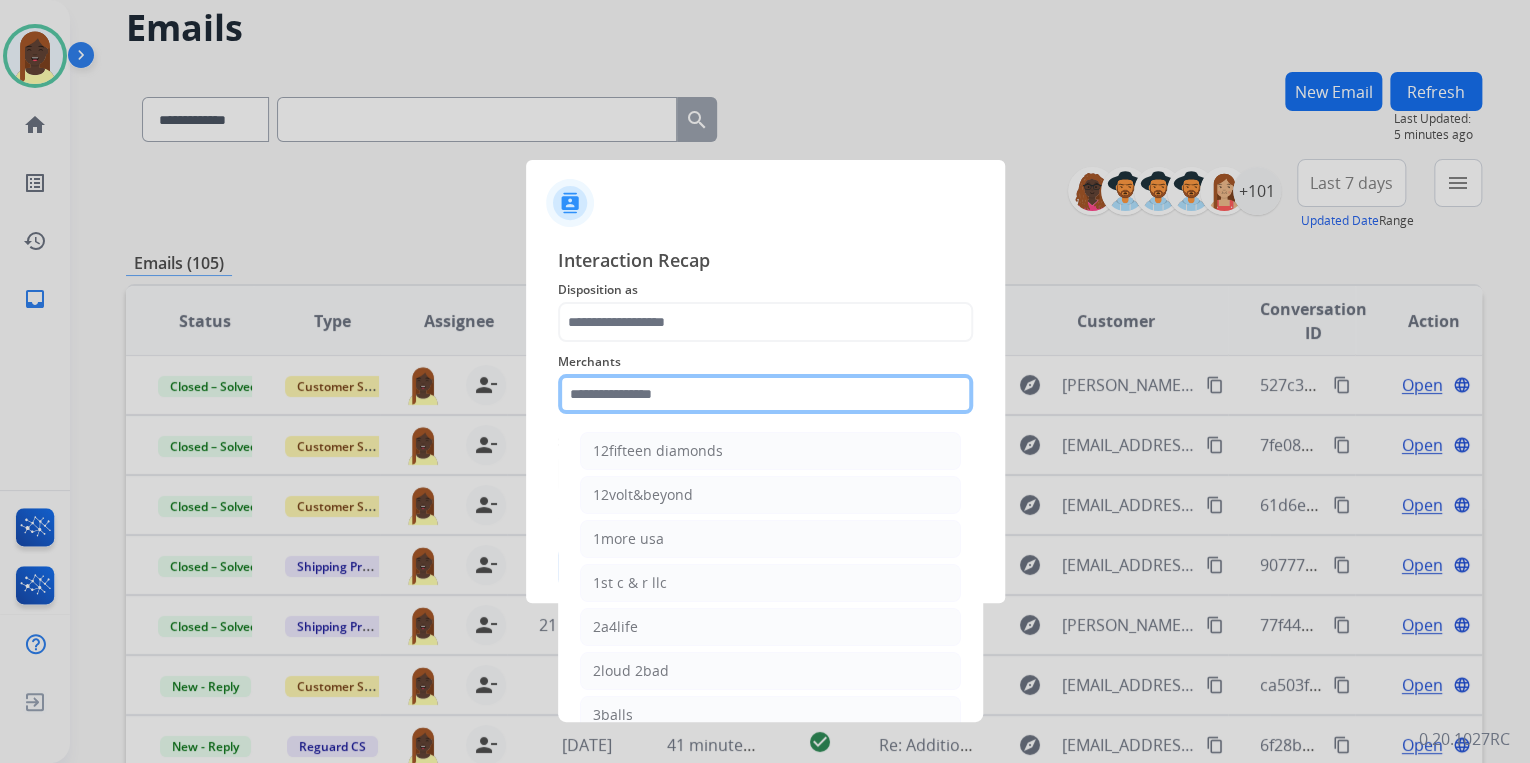 type on "*" 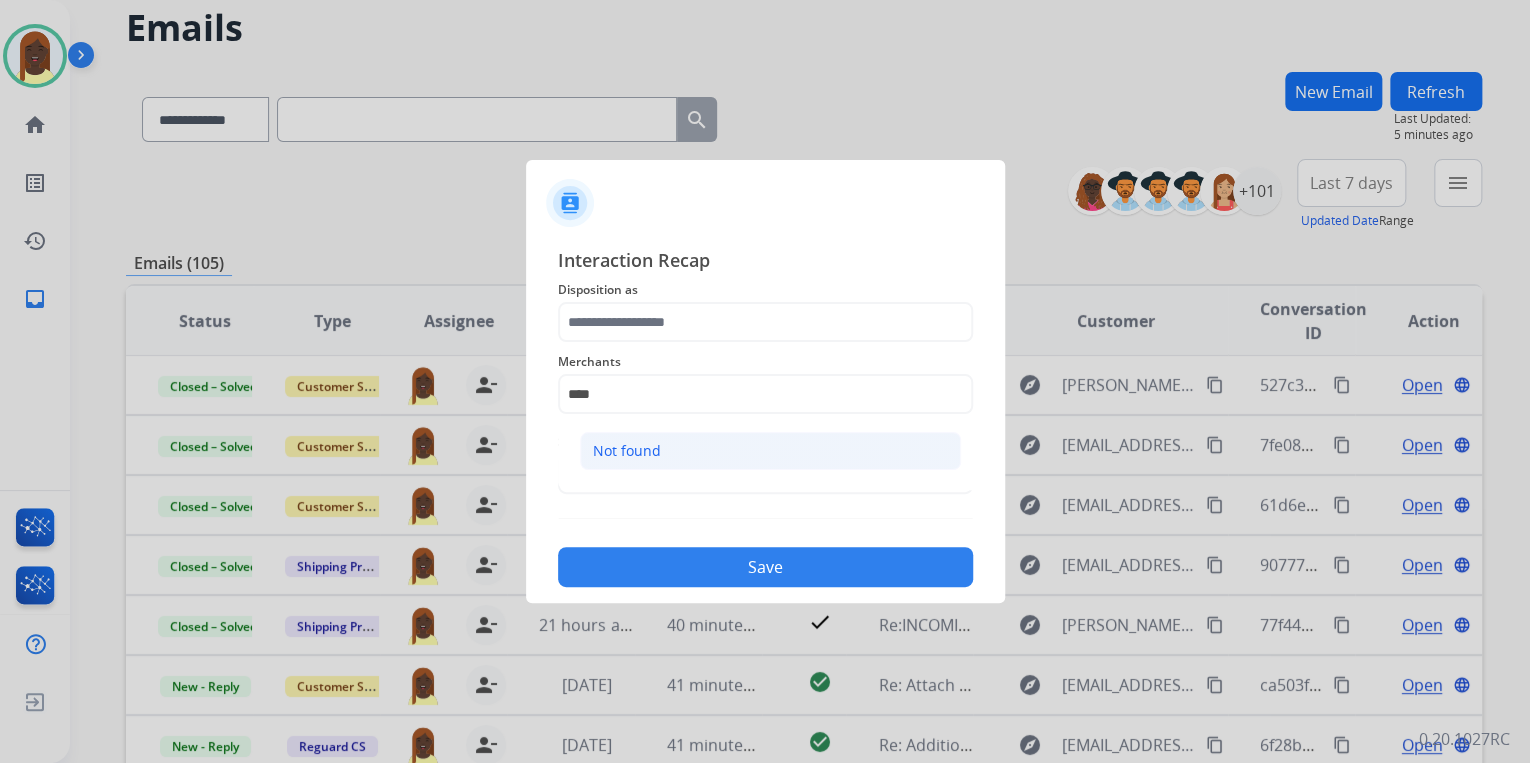 click on "Not found" 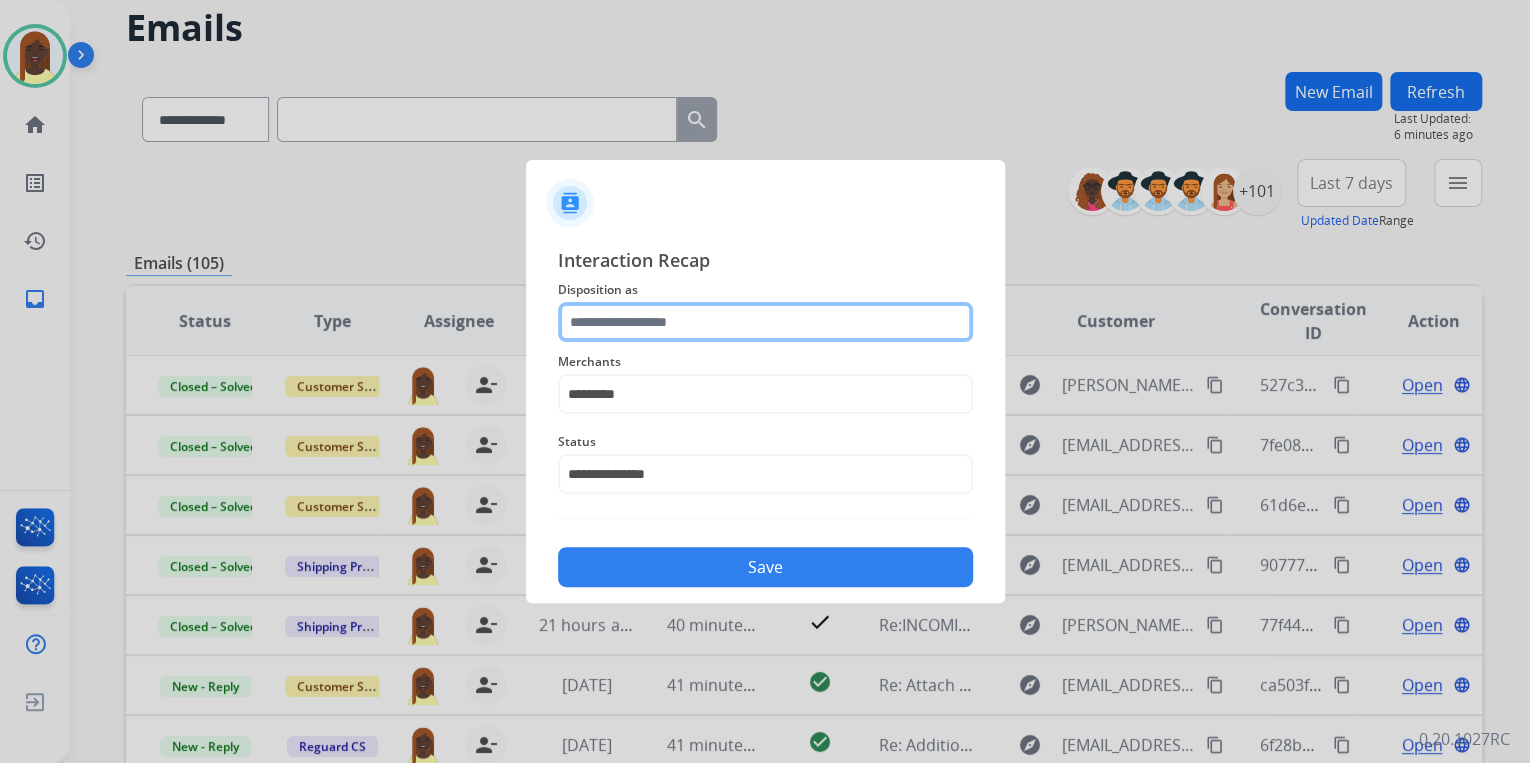 click 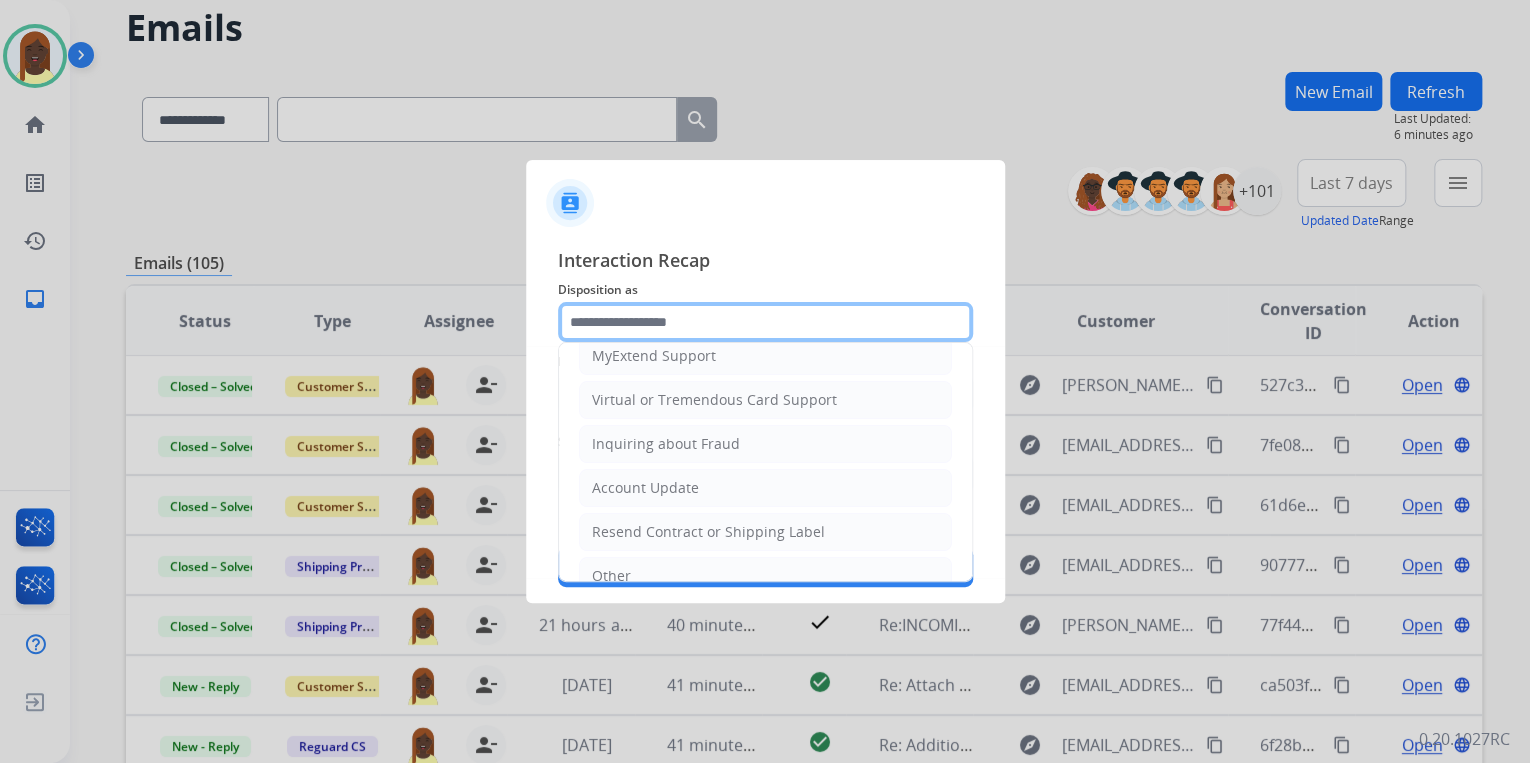 scroll, scrollTop: 306, scrollLeft: 0, axis: vertical 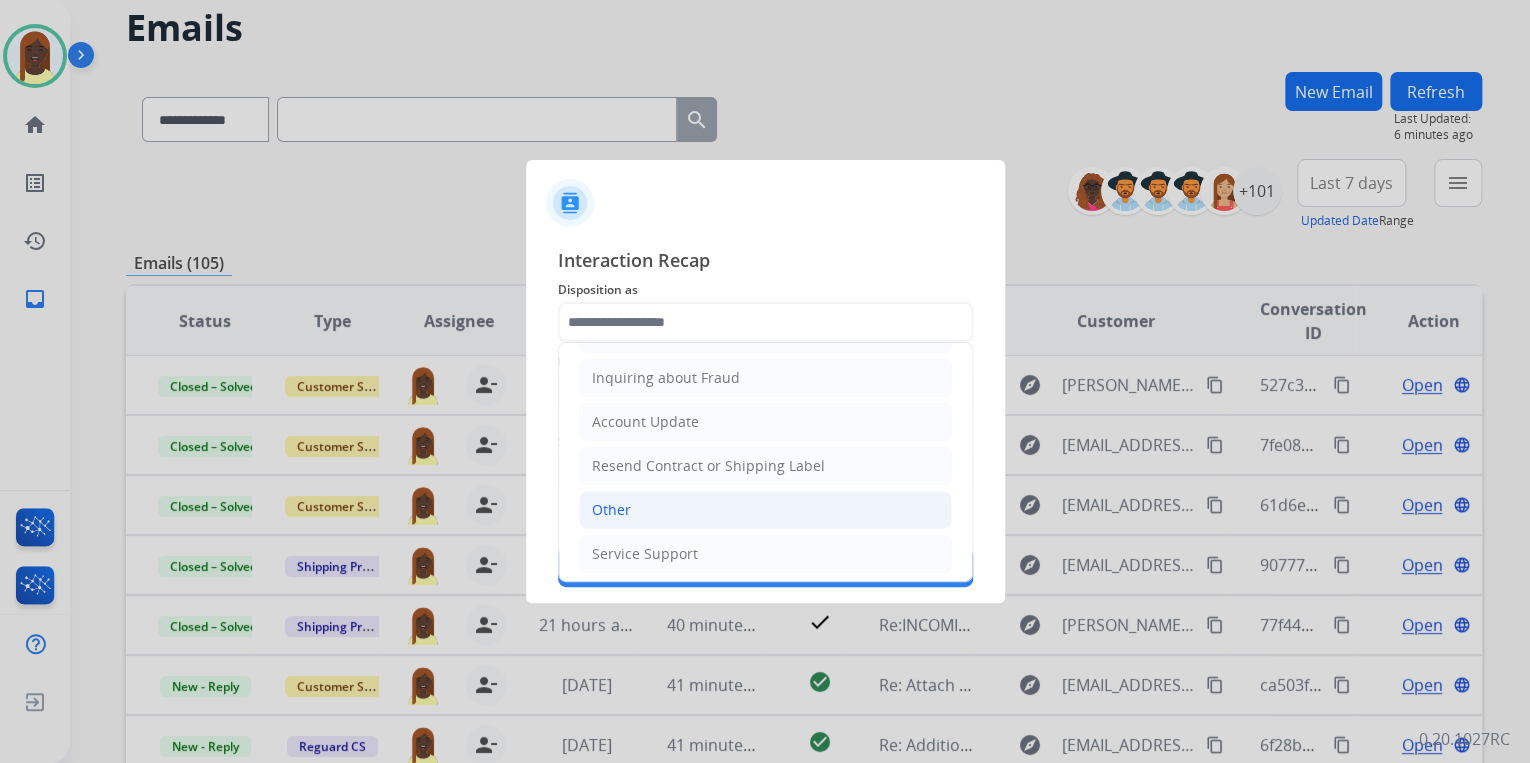 click on "Other" 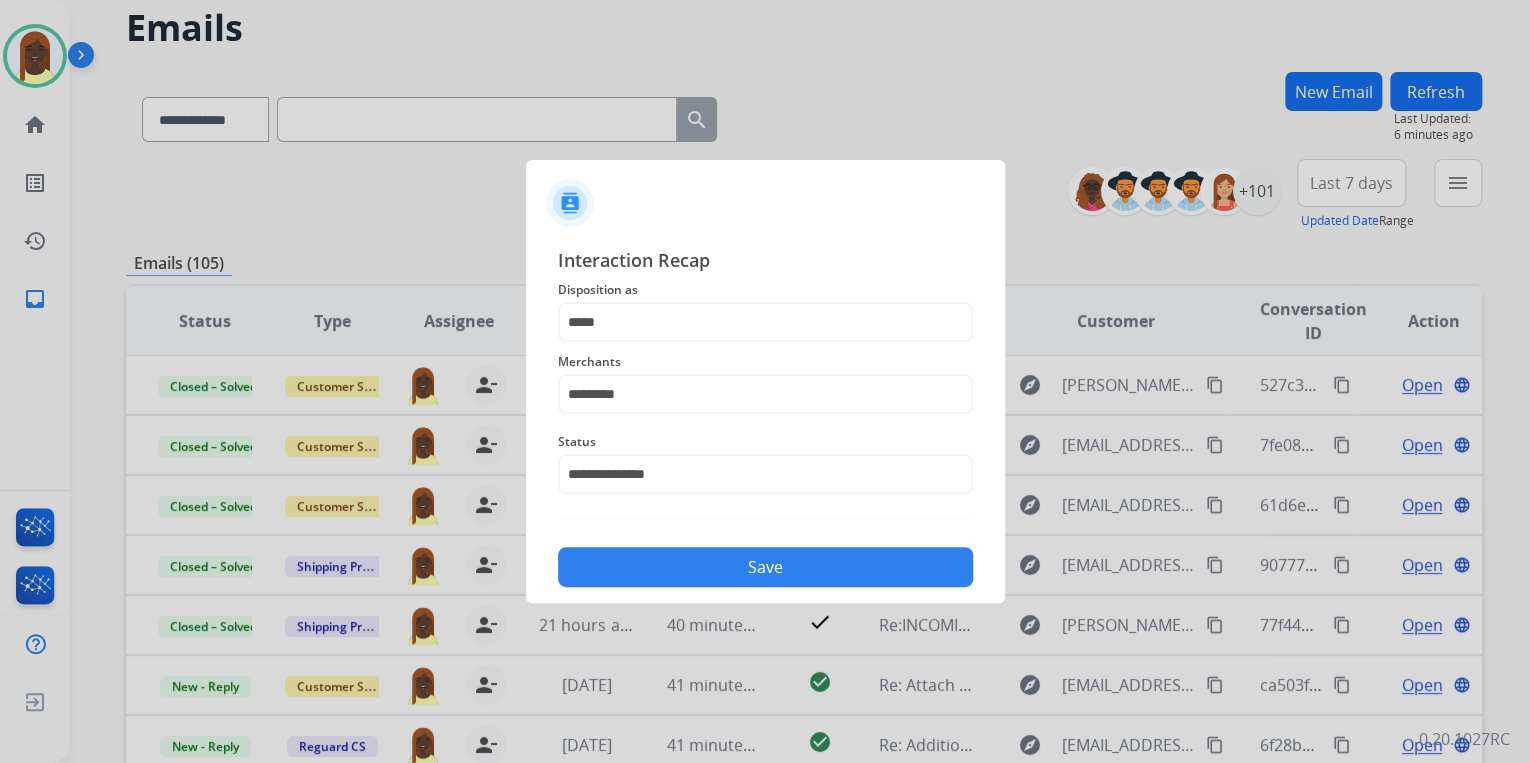 click on "Save" 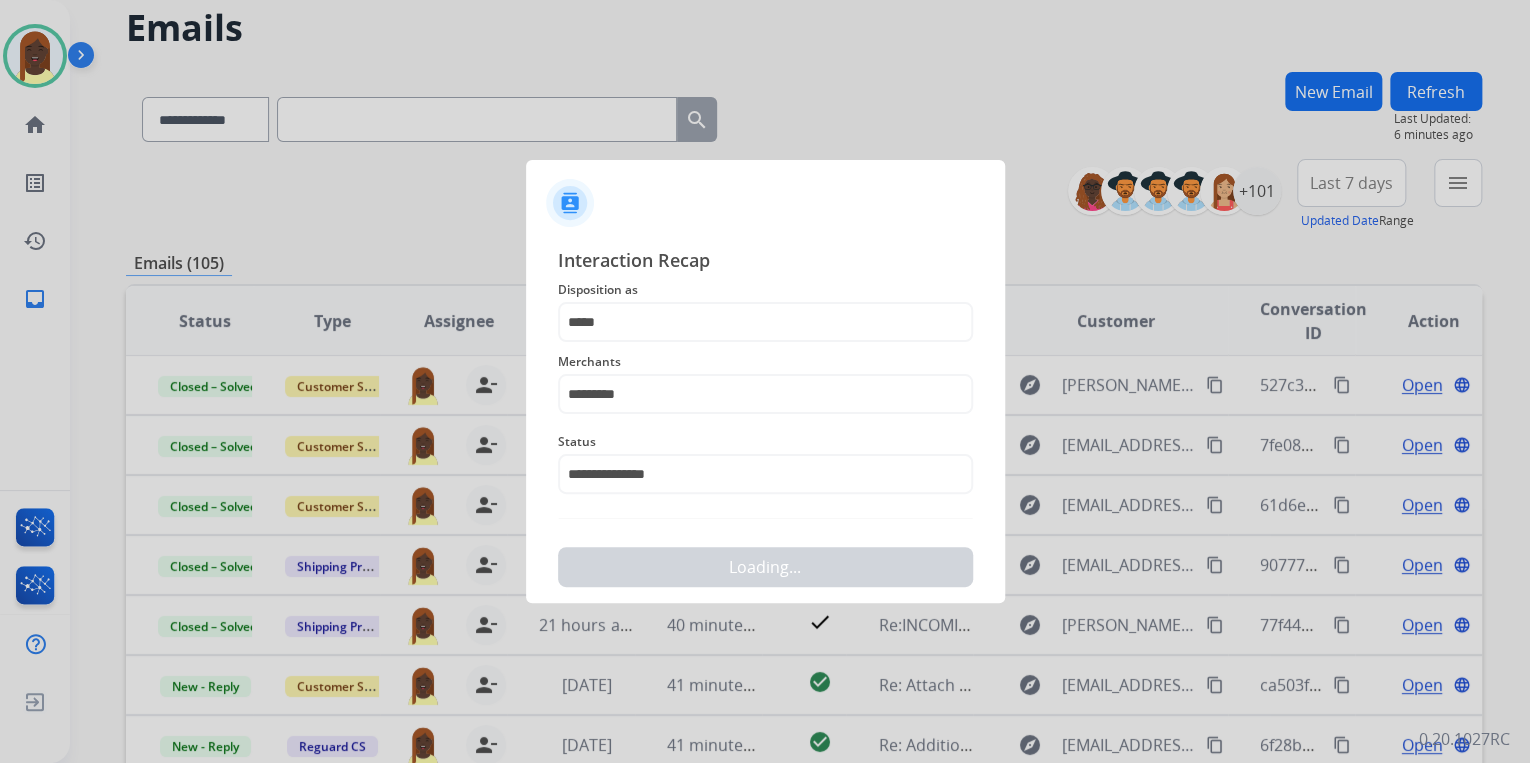 scroll, scrollTop: 0, scrollLeft: 0, axis: both 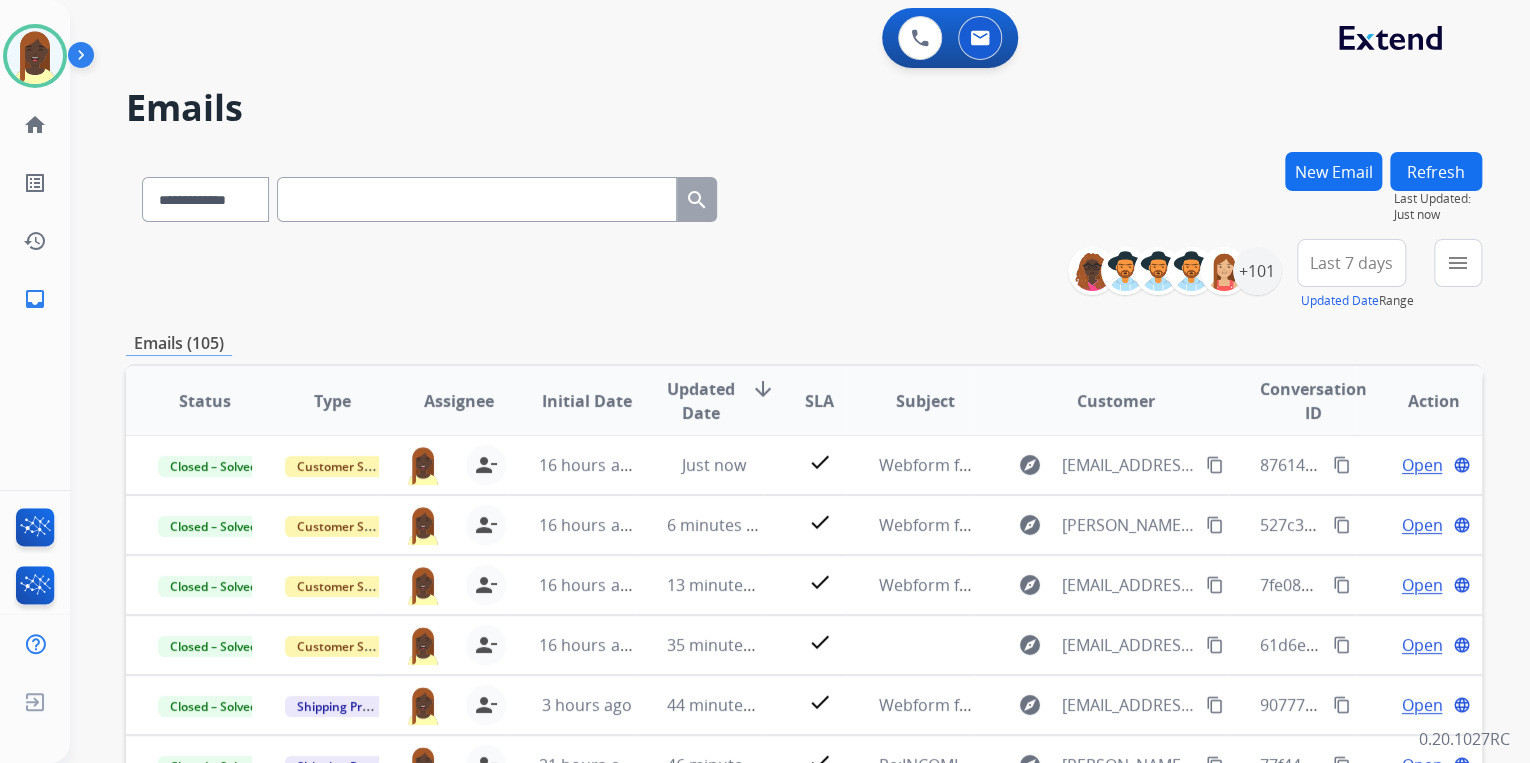 click on "**********" at bounding box center [804, 275] 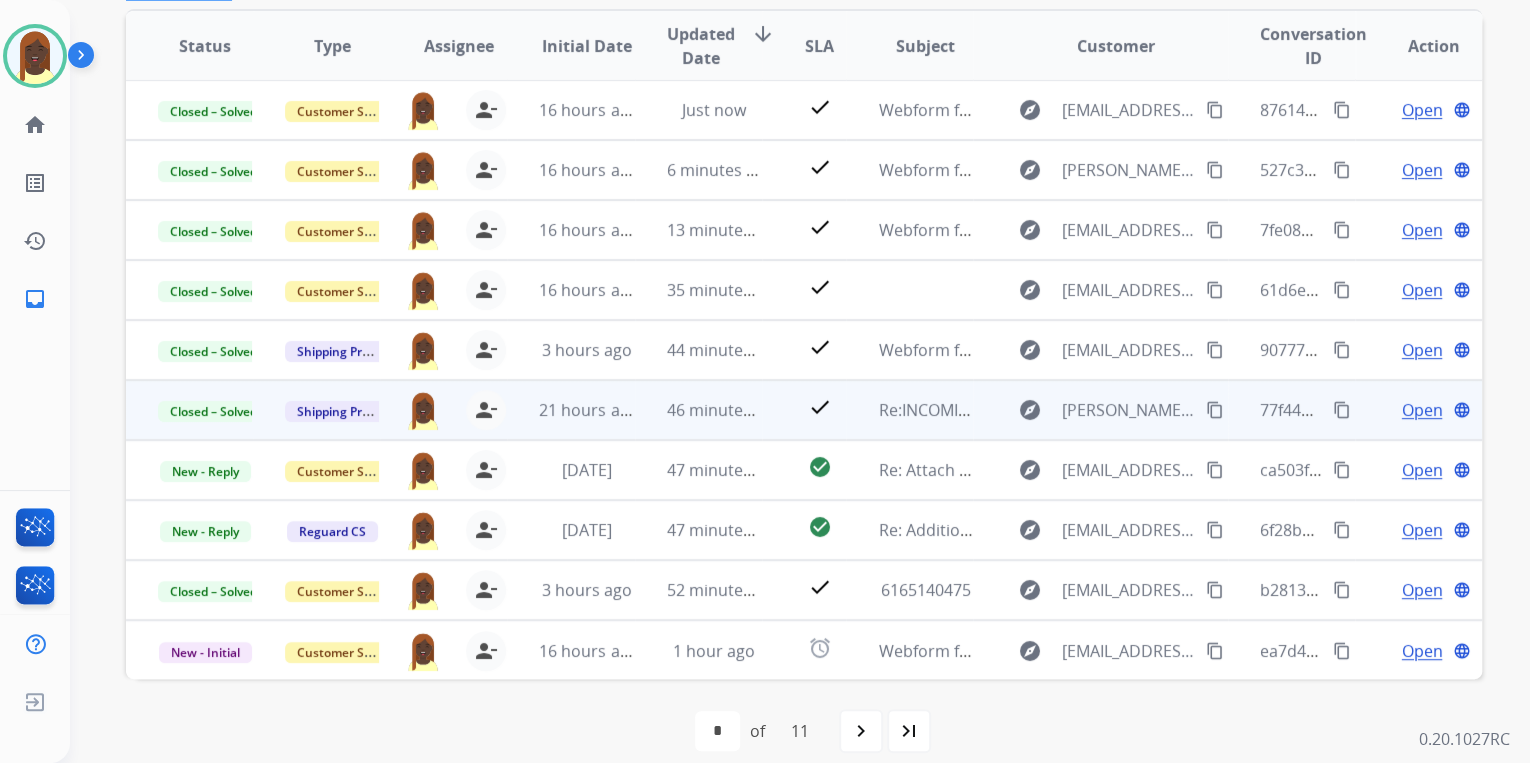 scroll, scrollTop: 374, scrollLeft: 0, axis: vertical 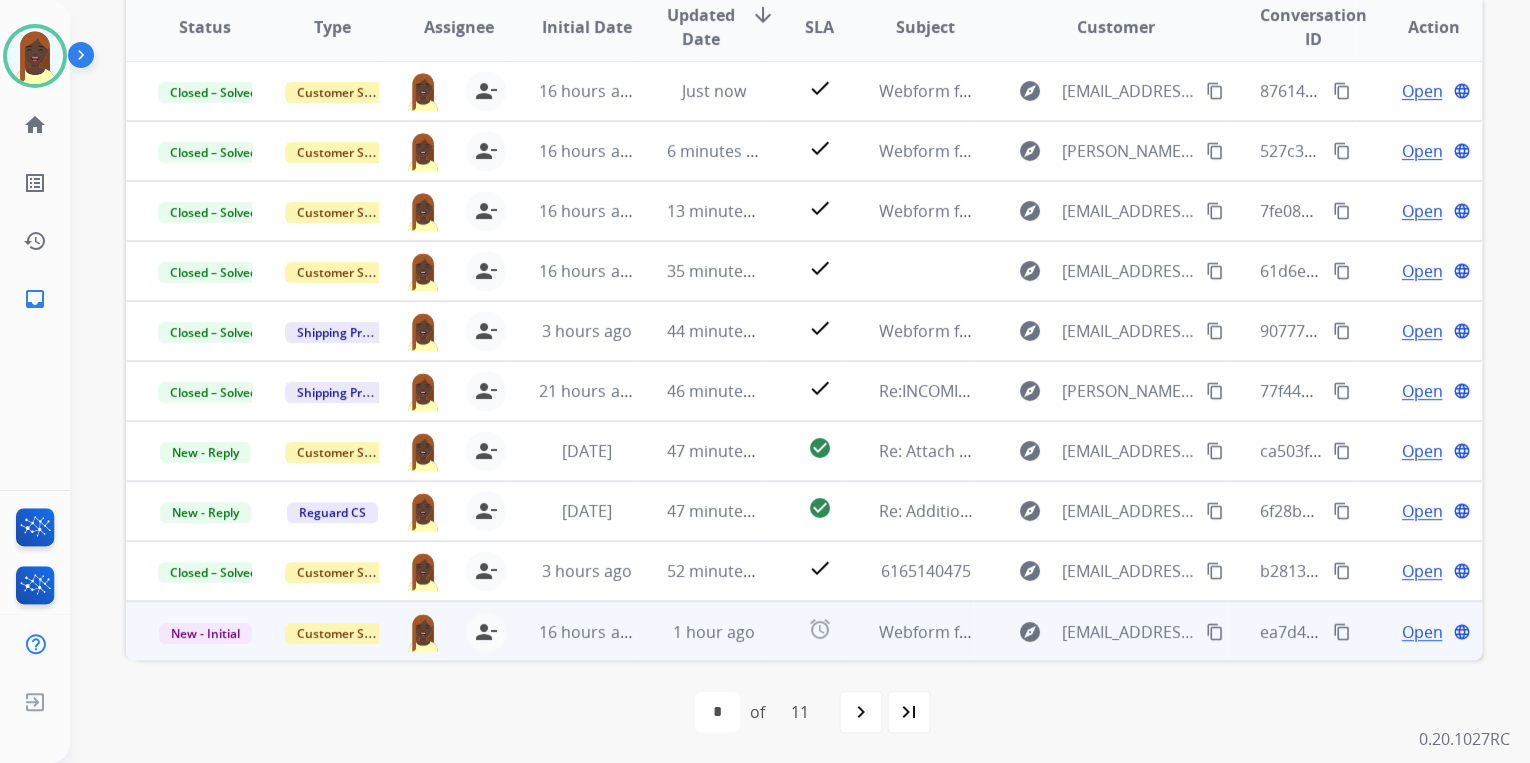 click on "content_copy" at bounding box center [1342, 632] 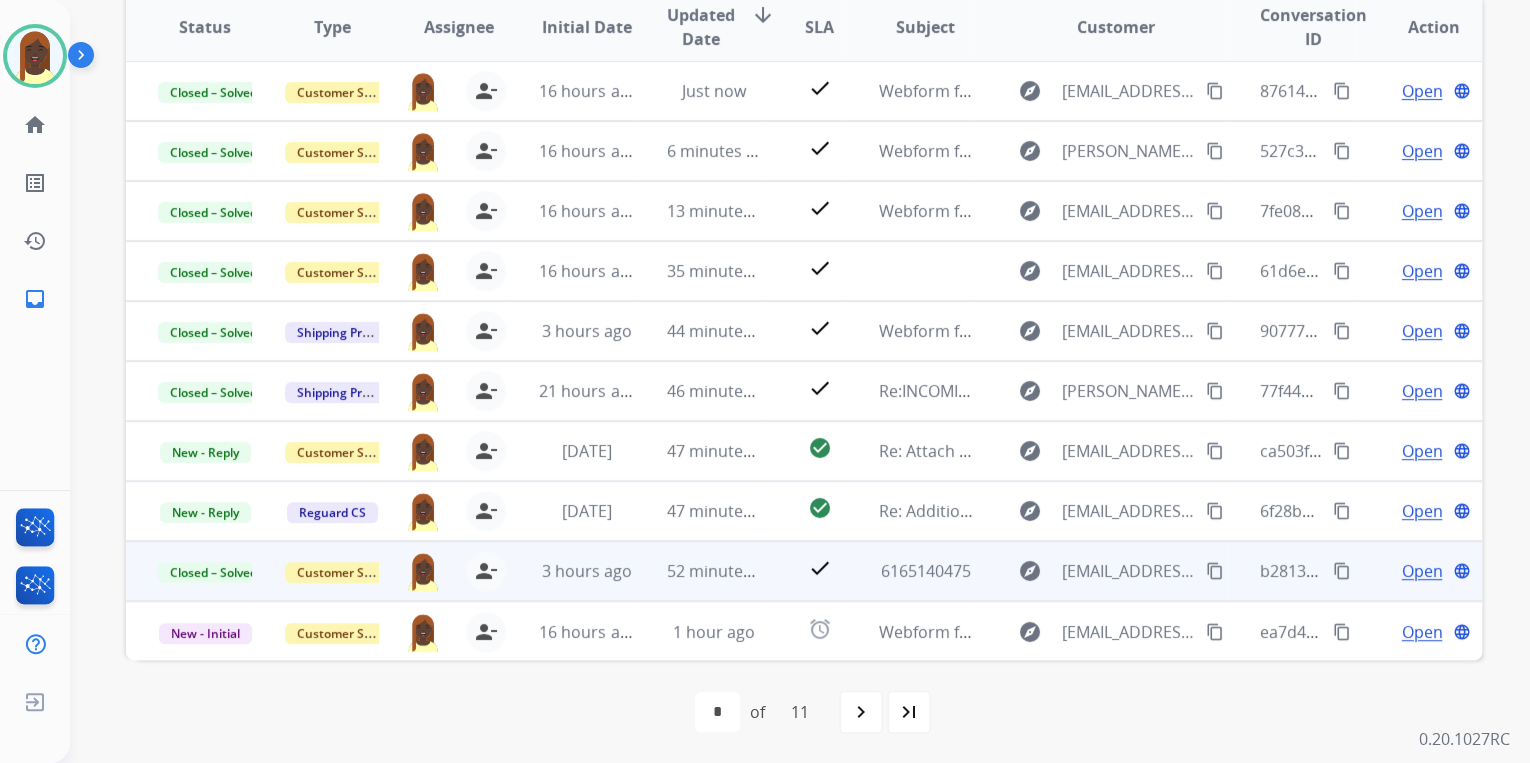 drag, startPoint x: 1408, startPoint y: 632, endPoint x: 1291, endPoint y: 566, distance: 134.33168 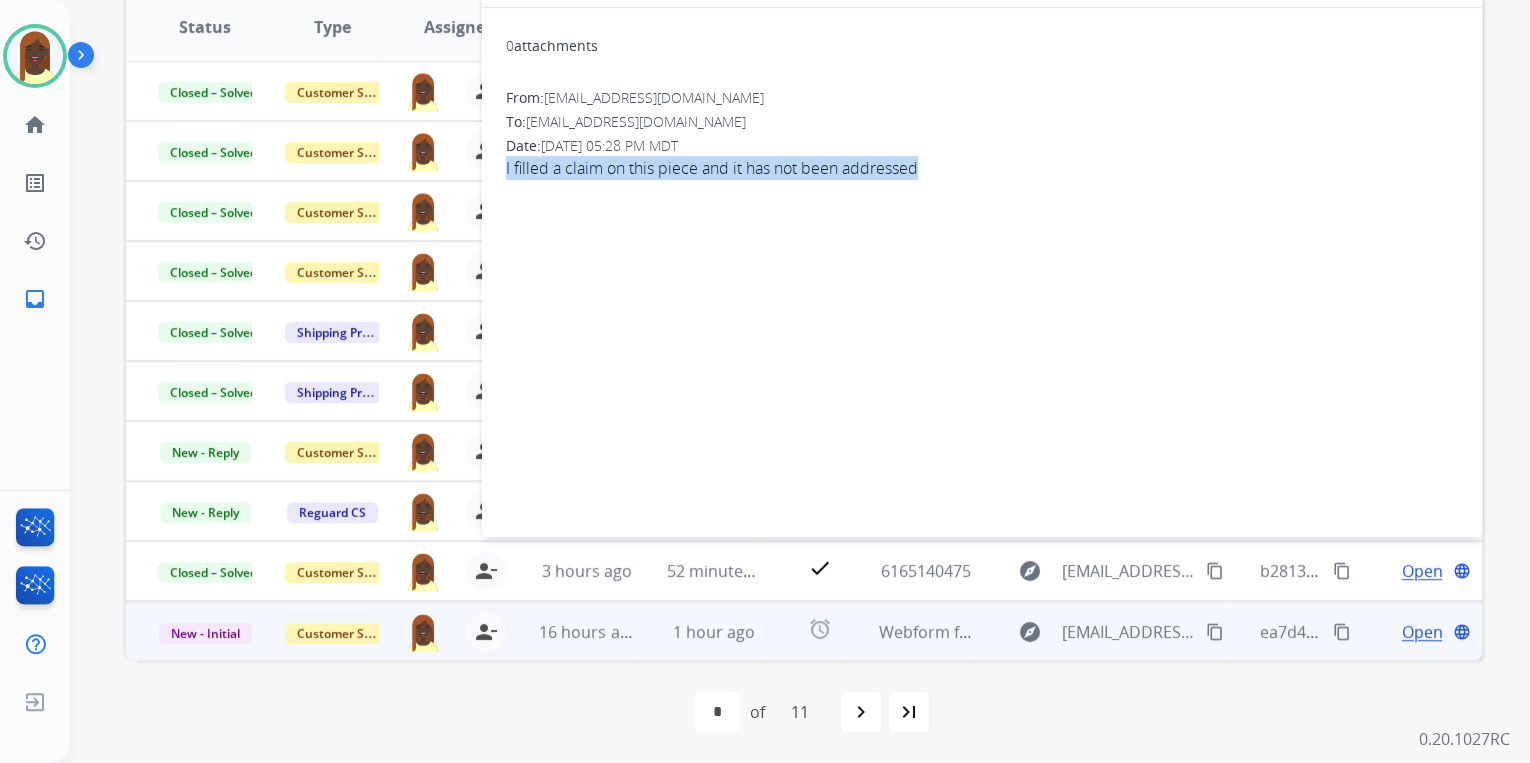 drag, startPoint x: 501, startPoint y: 172, endPoint x: 932, endPoint y: 168, distance: 431.01855 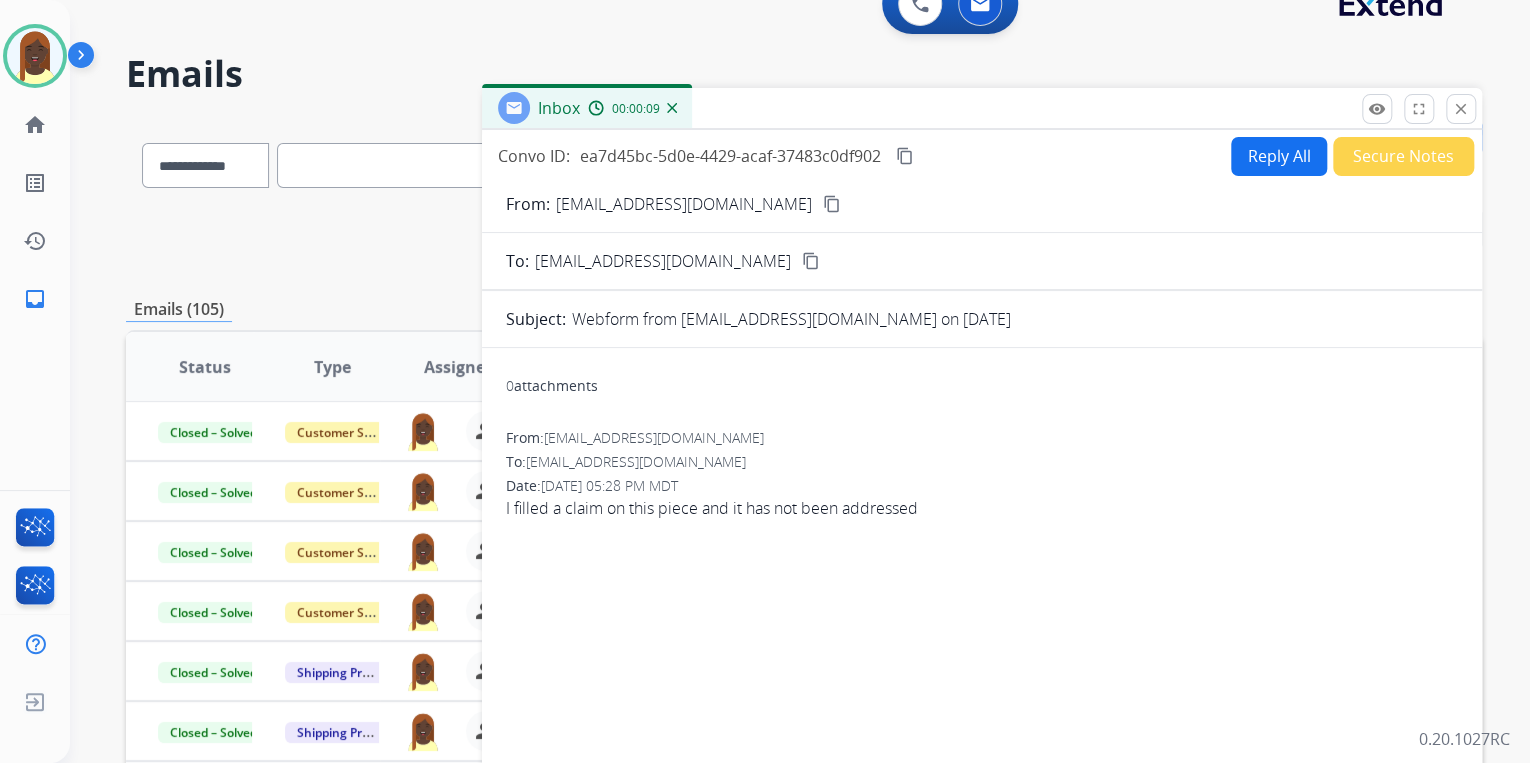 scroll, scrollTop: 0, scrollLeft: 0, axis: both 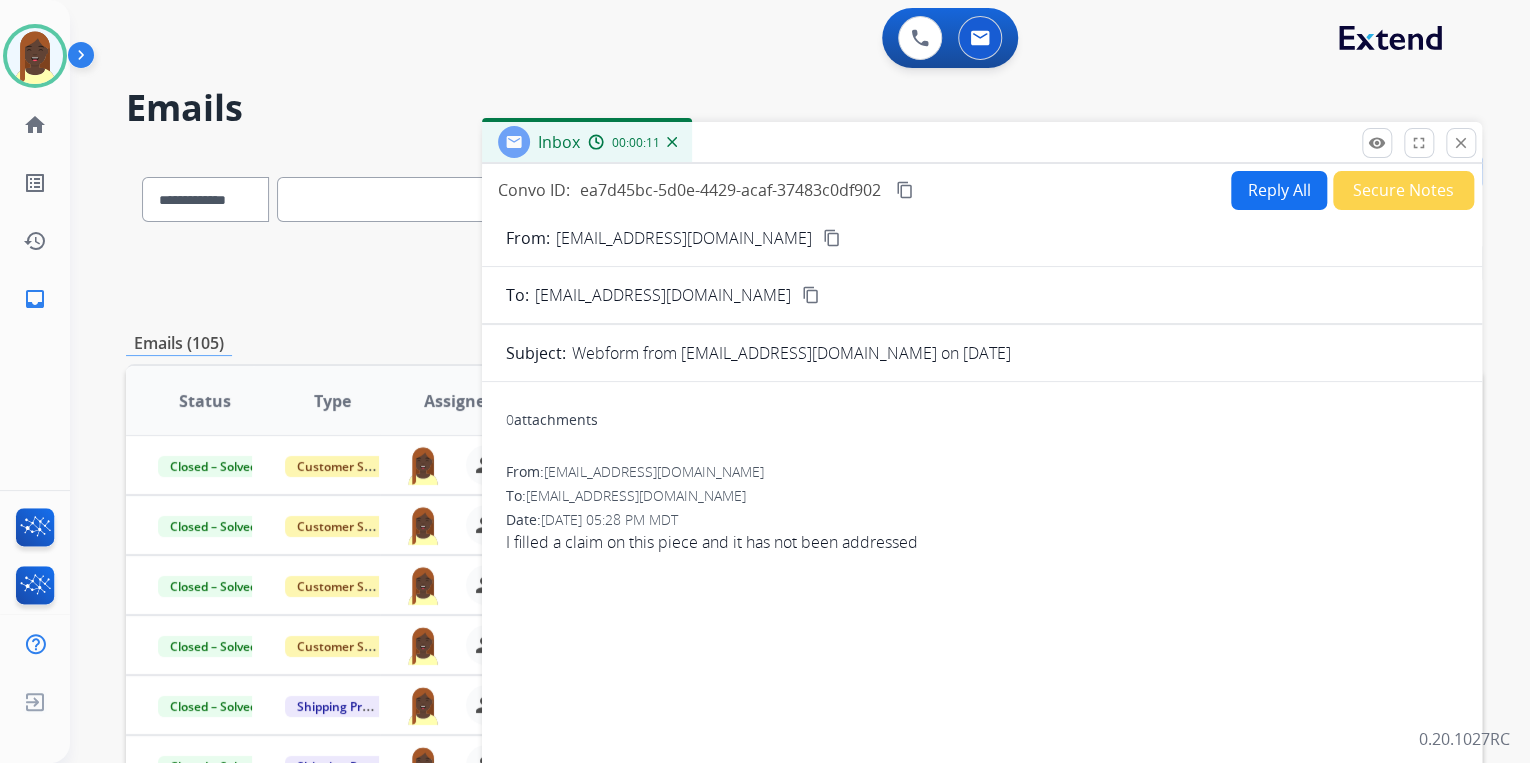 click on "content_copy" at bounding box center [832, 238] 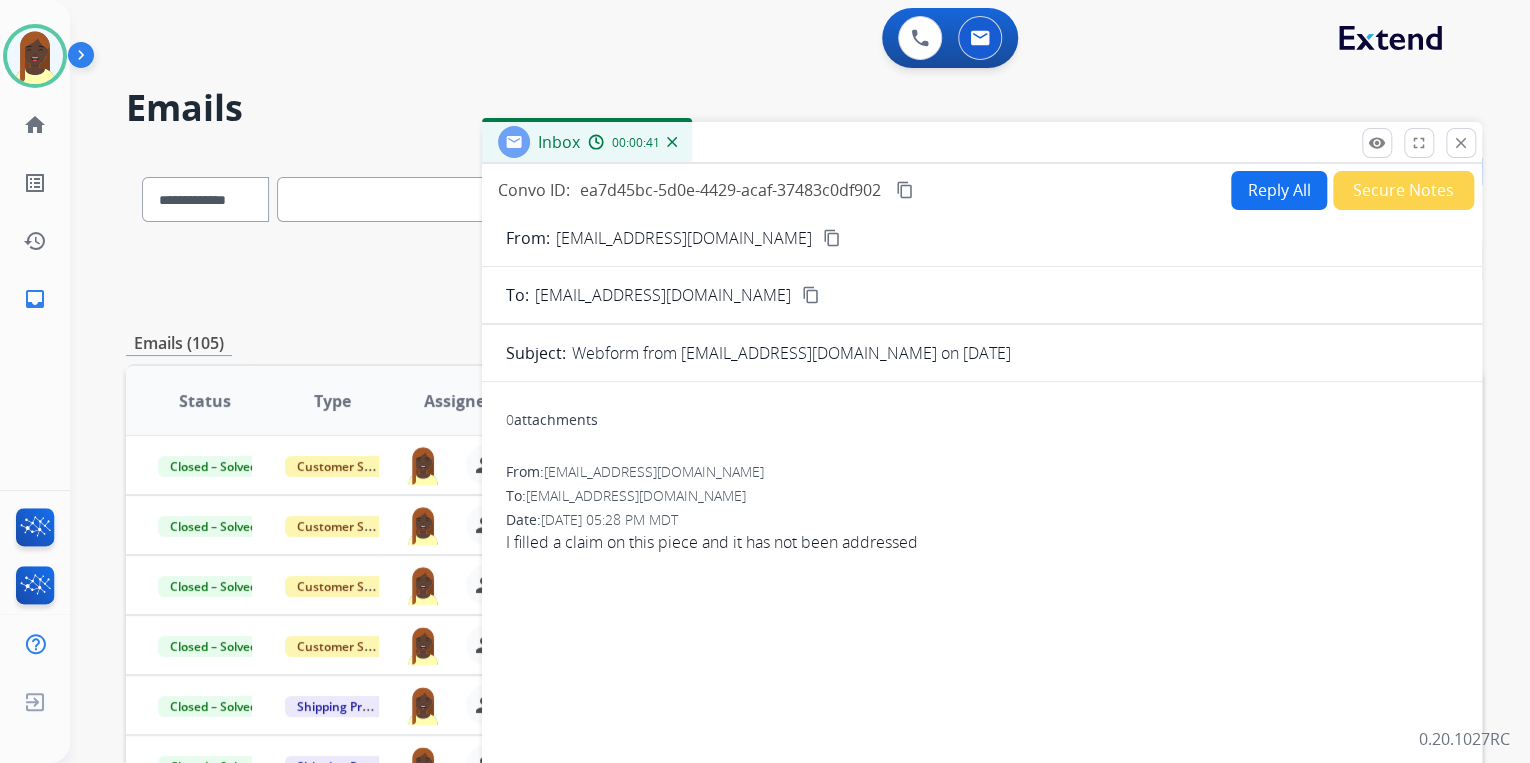 click on "Reply All" at bounding box center [1279, 190] 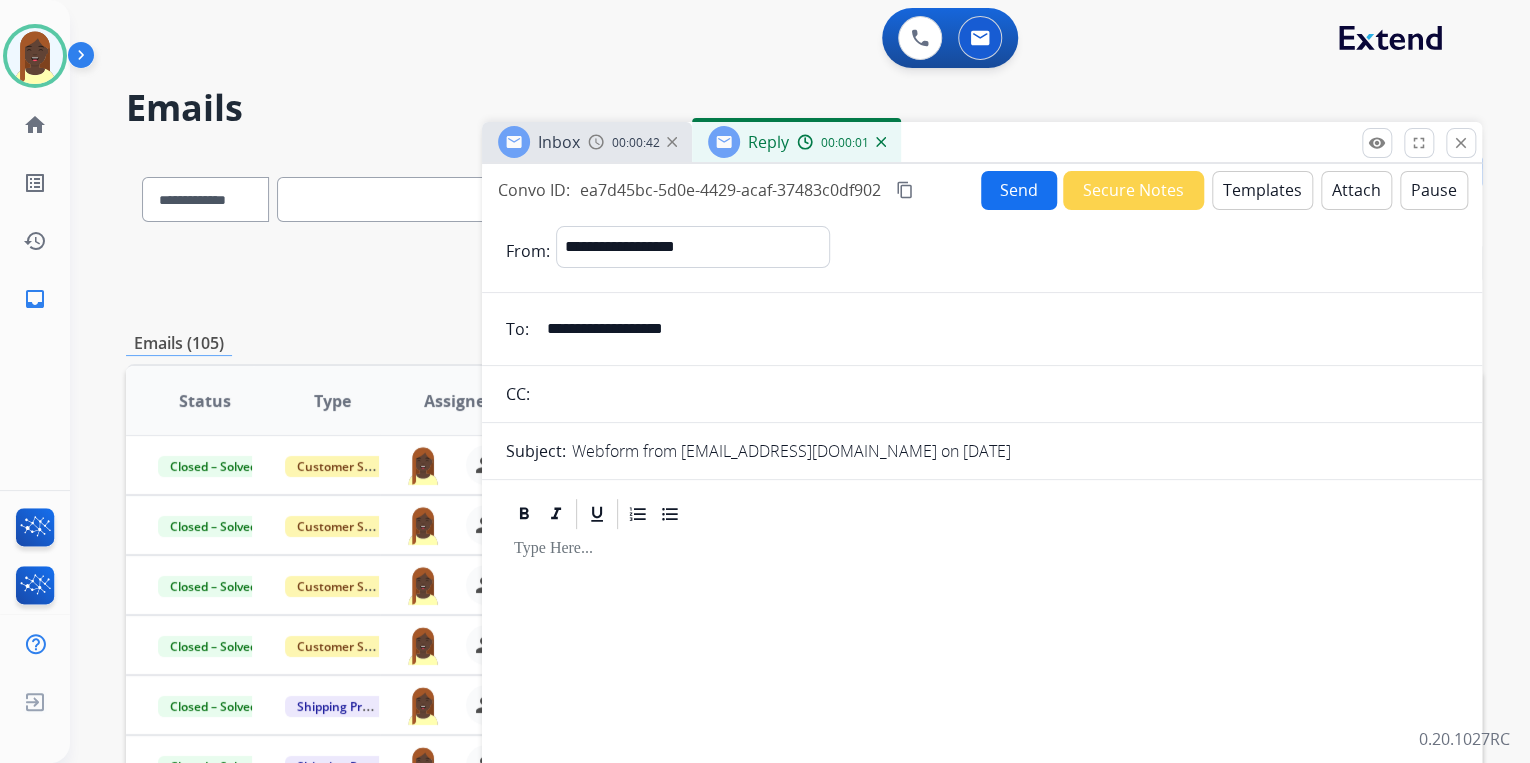 click on "Templates" at bounding box center [1262, 190] 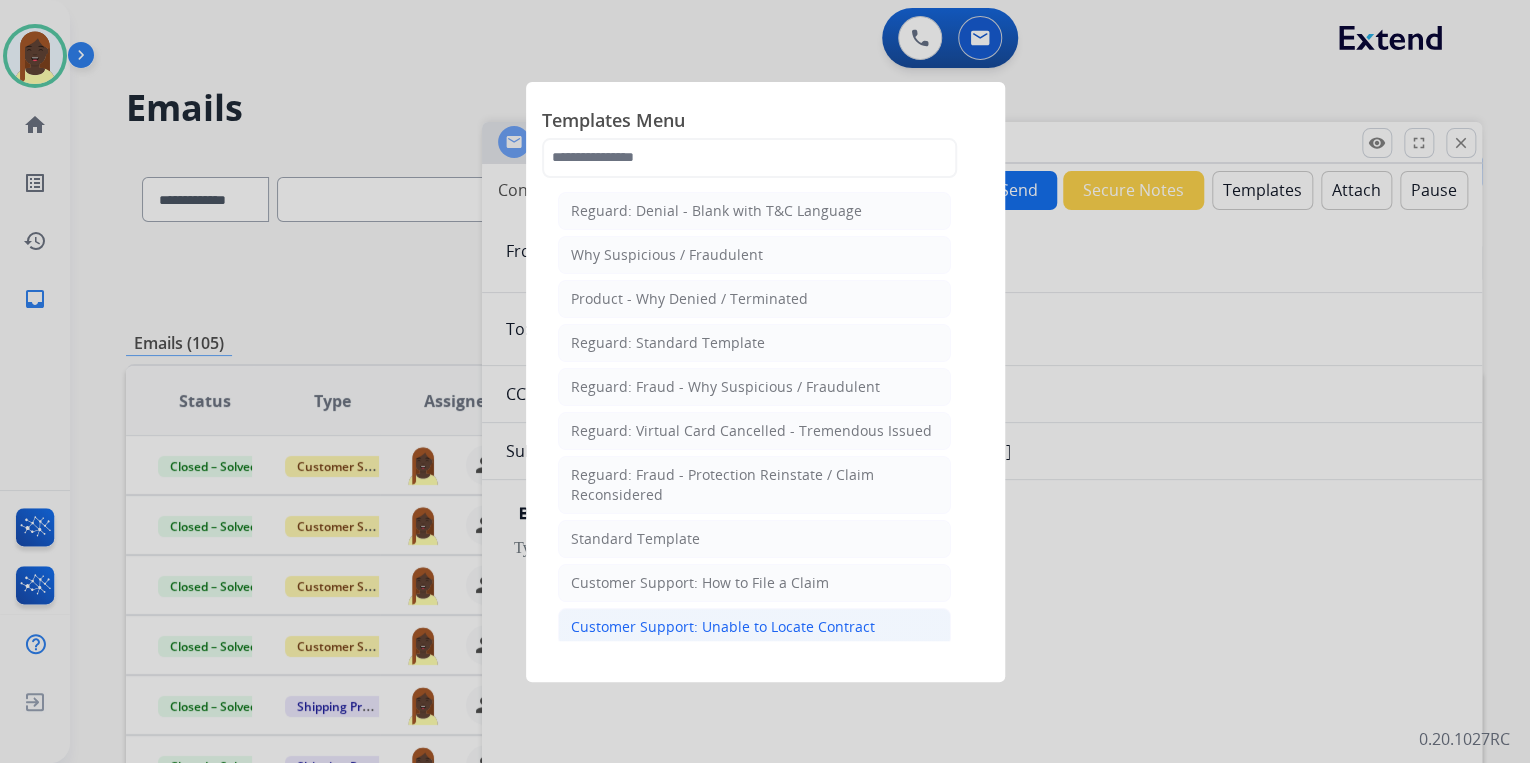 click on "Customer Support: Unable to Locate Contract" 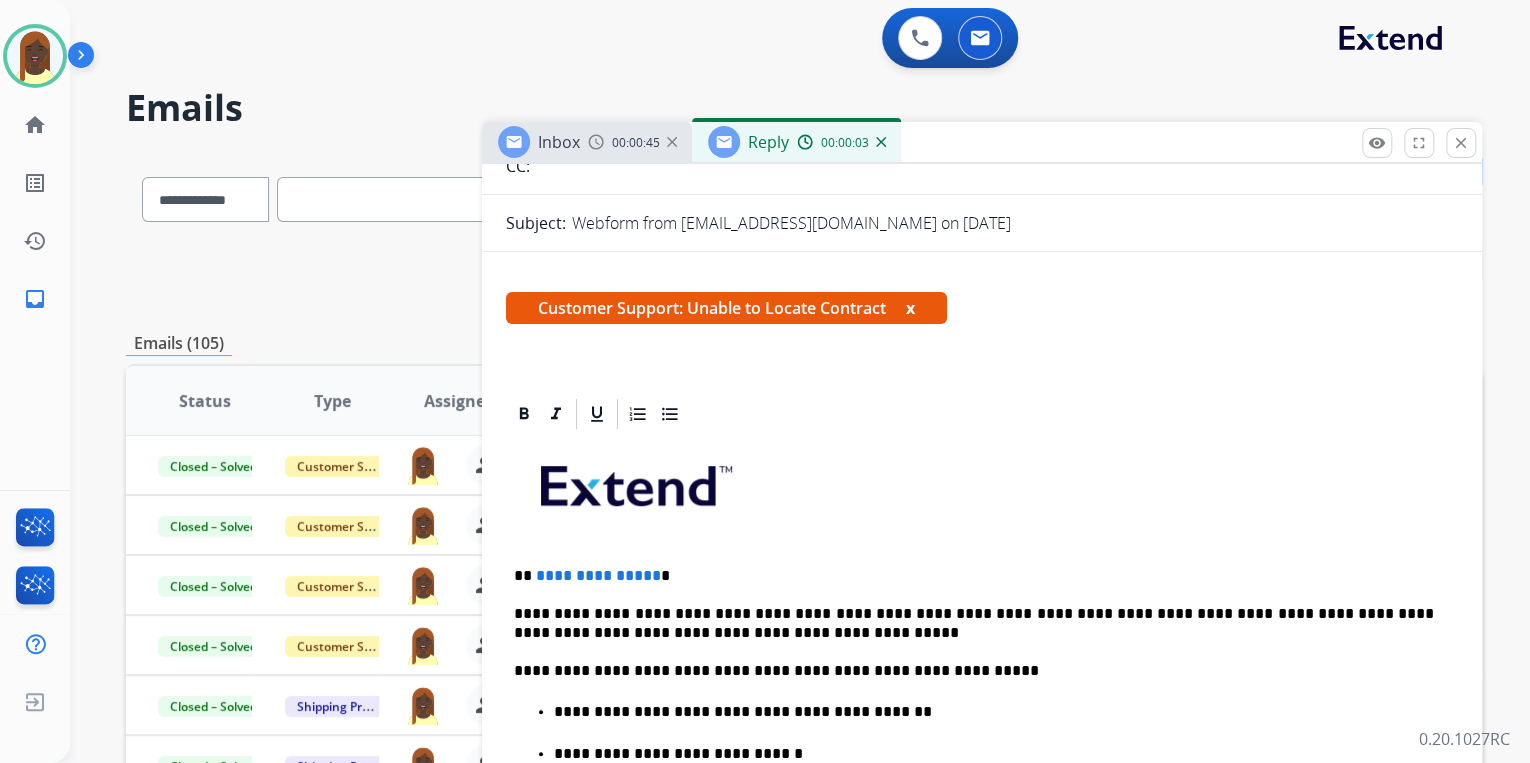 scroll, scrollTop: 320, scrollLeft: 0, axis: vertical 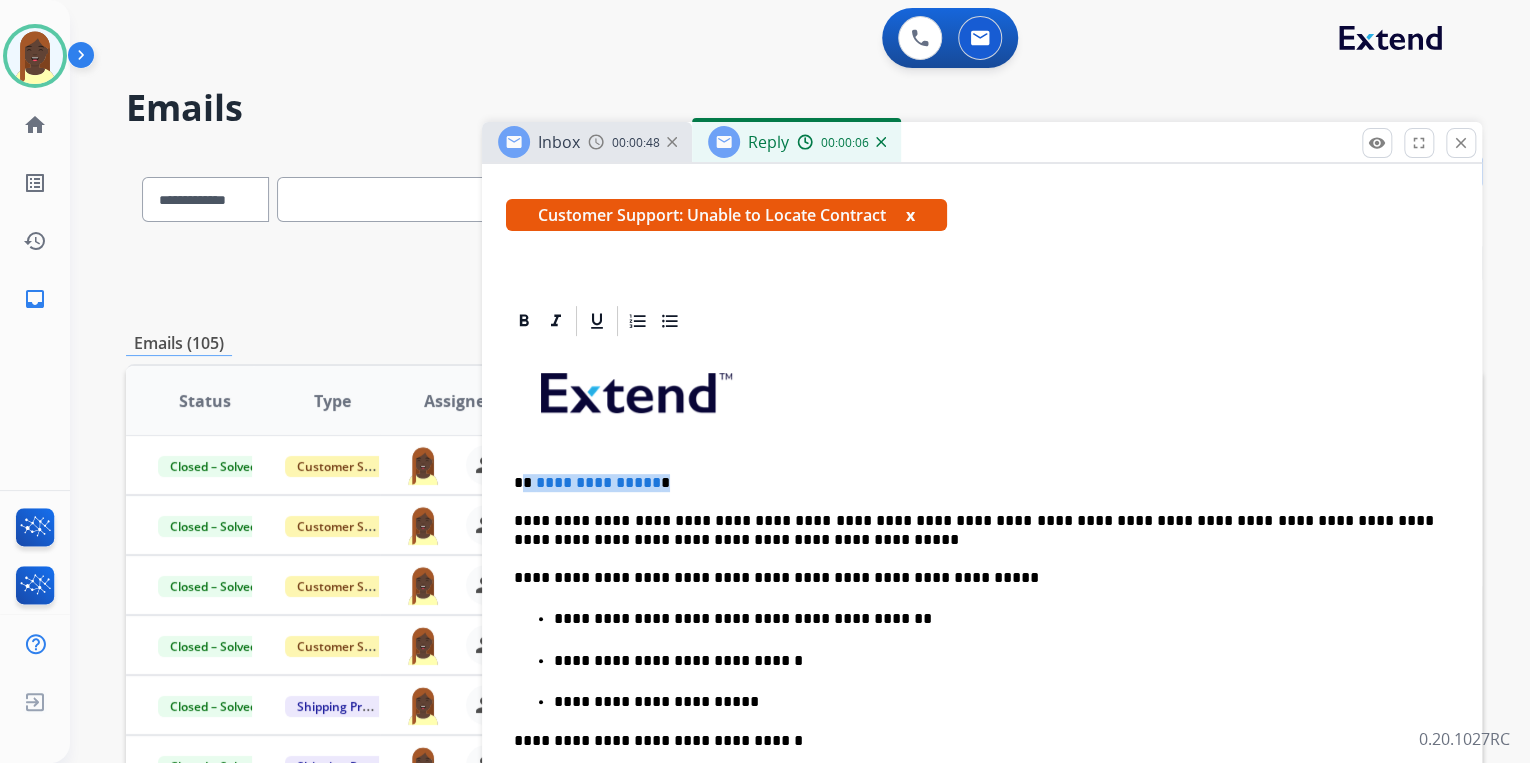 drag, startPoint x: 547, startPoint y: 484, endPoint x: 672, endPoint y: 479, distance: 125.09996 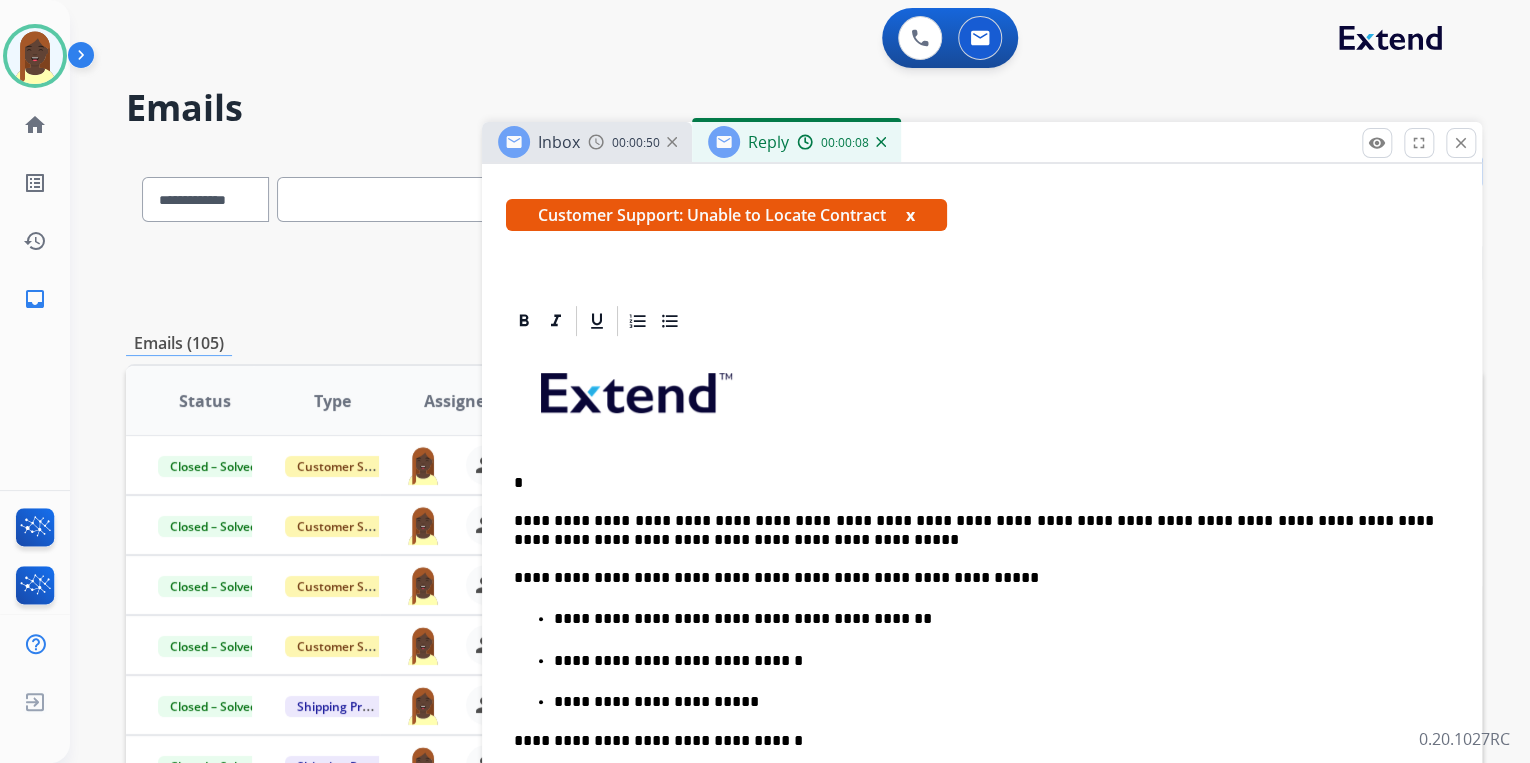 type 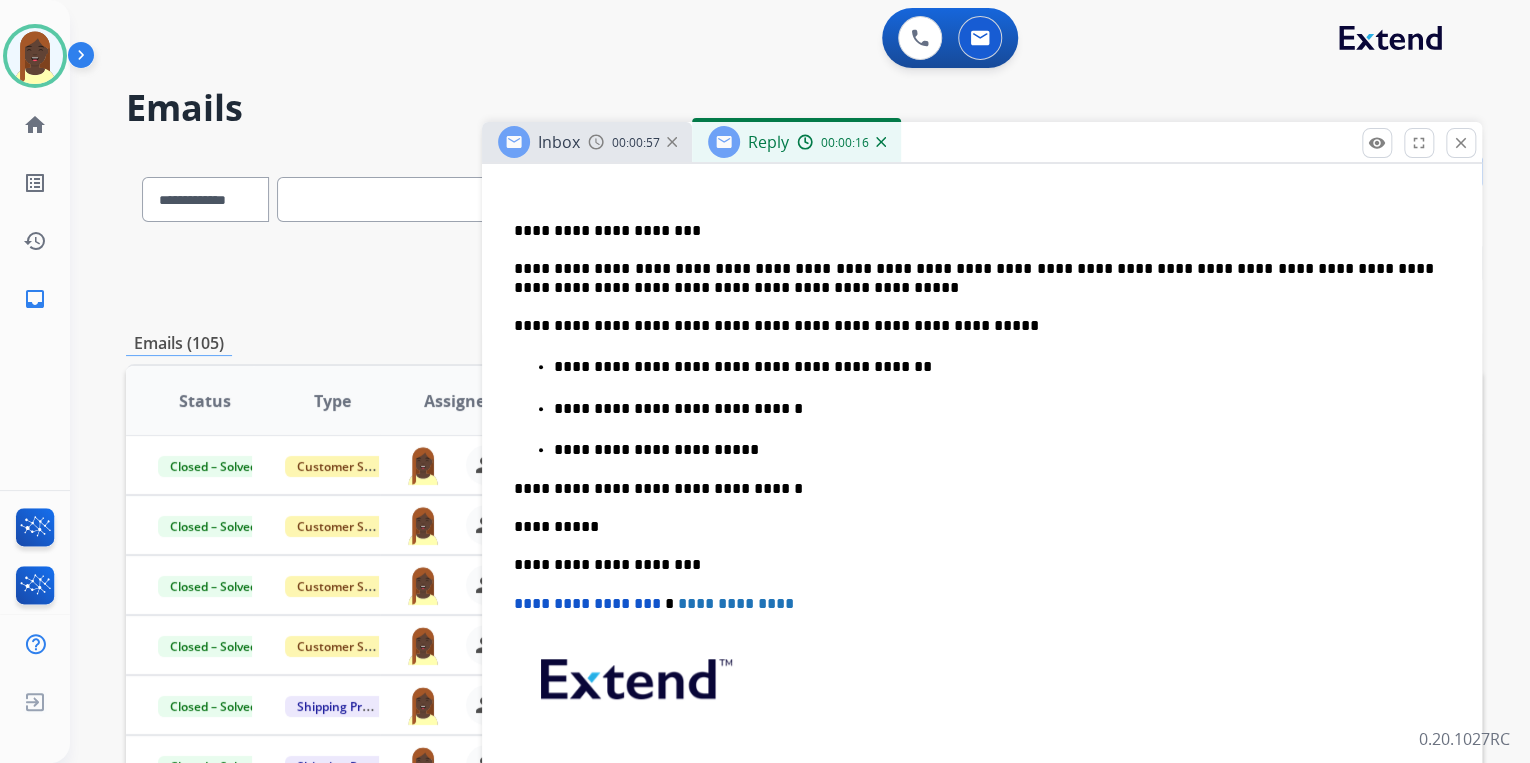 scroll, scrollTop: 638, scrollLeft: 0, axis: vertical 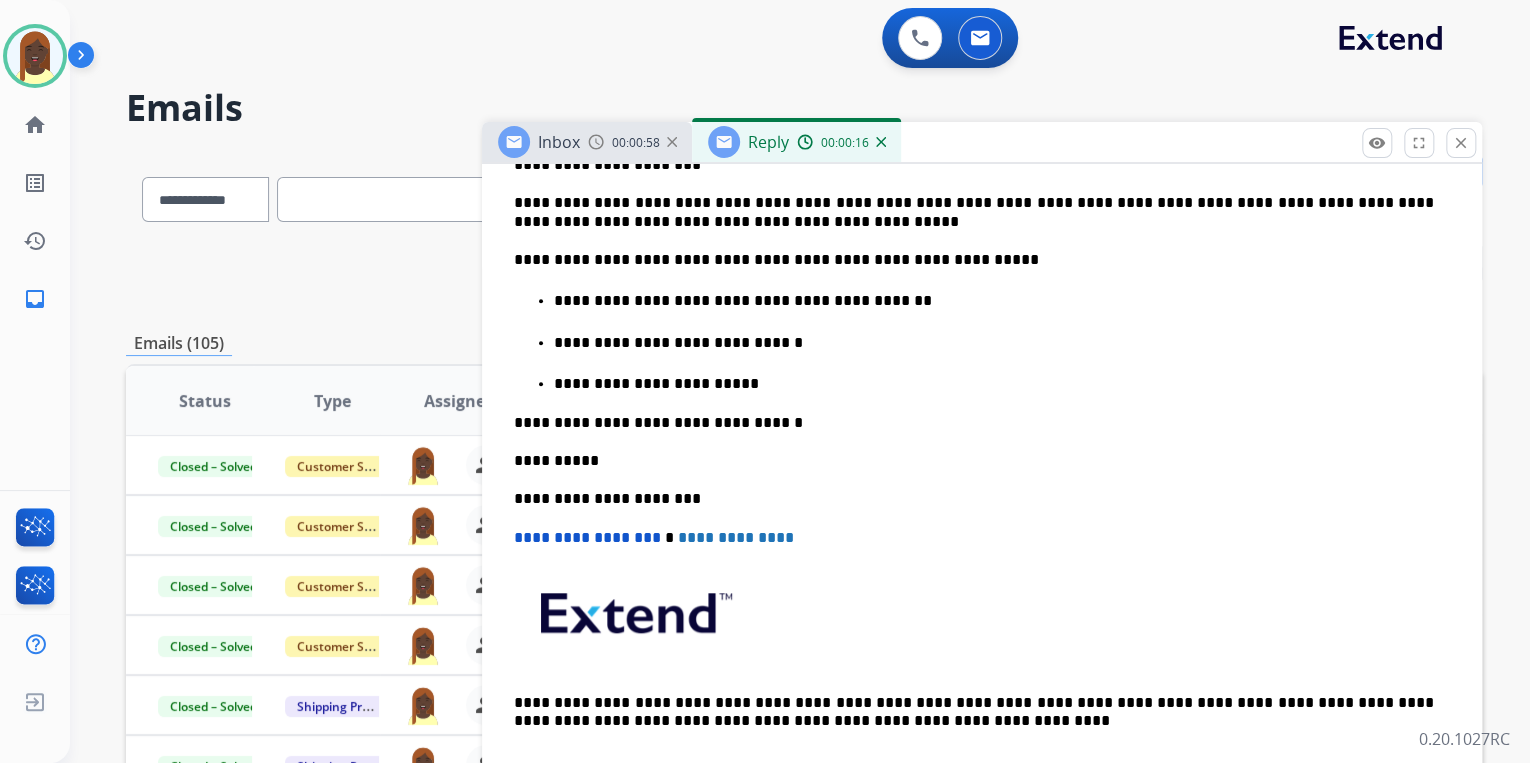 click on "**********" at bounding box center (982, 408) 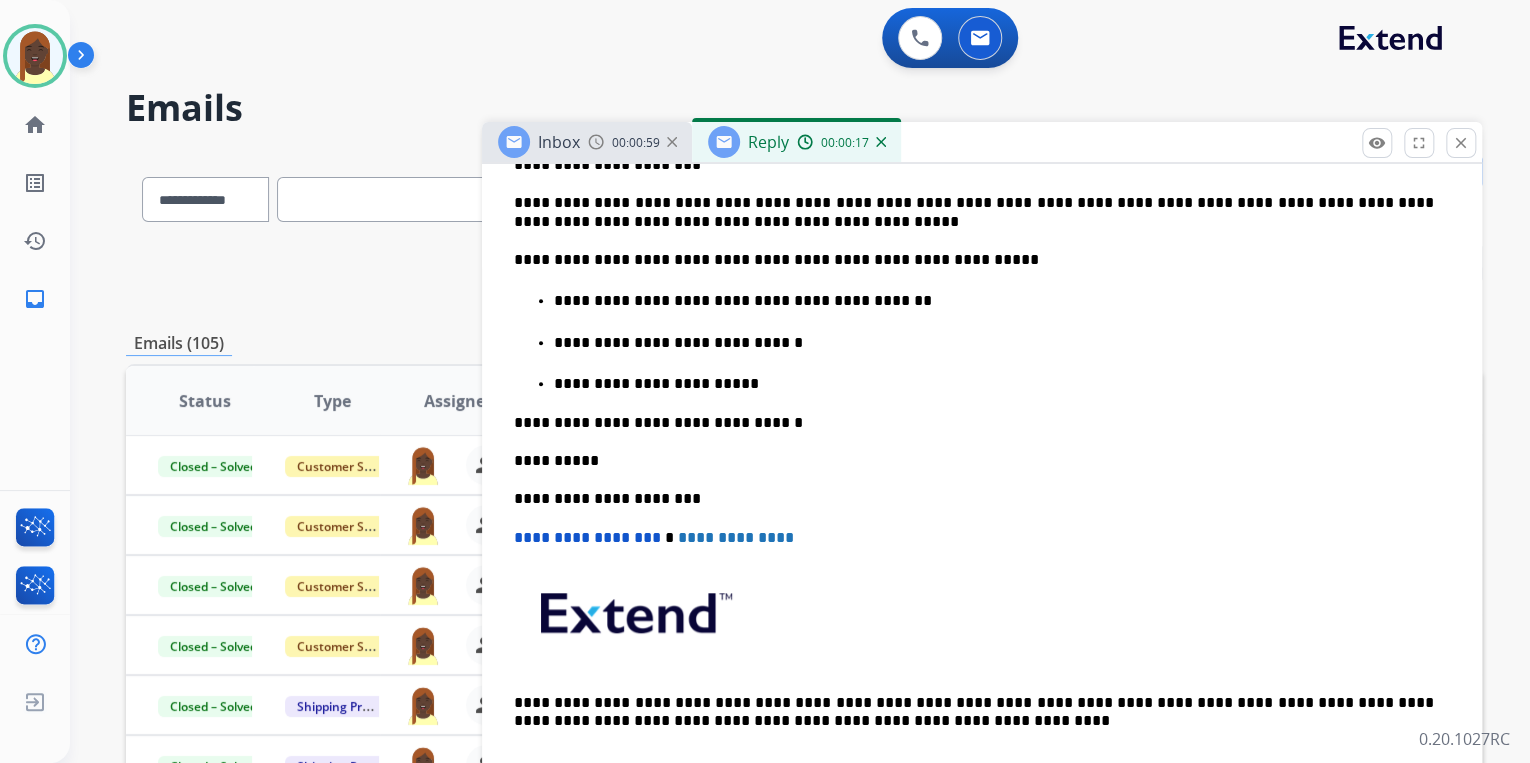 click on "**********" at bounding box center (994, 384) 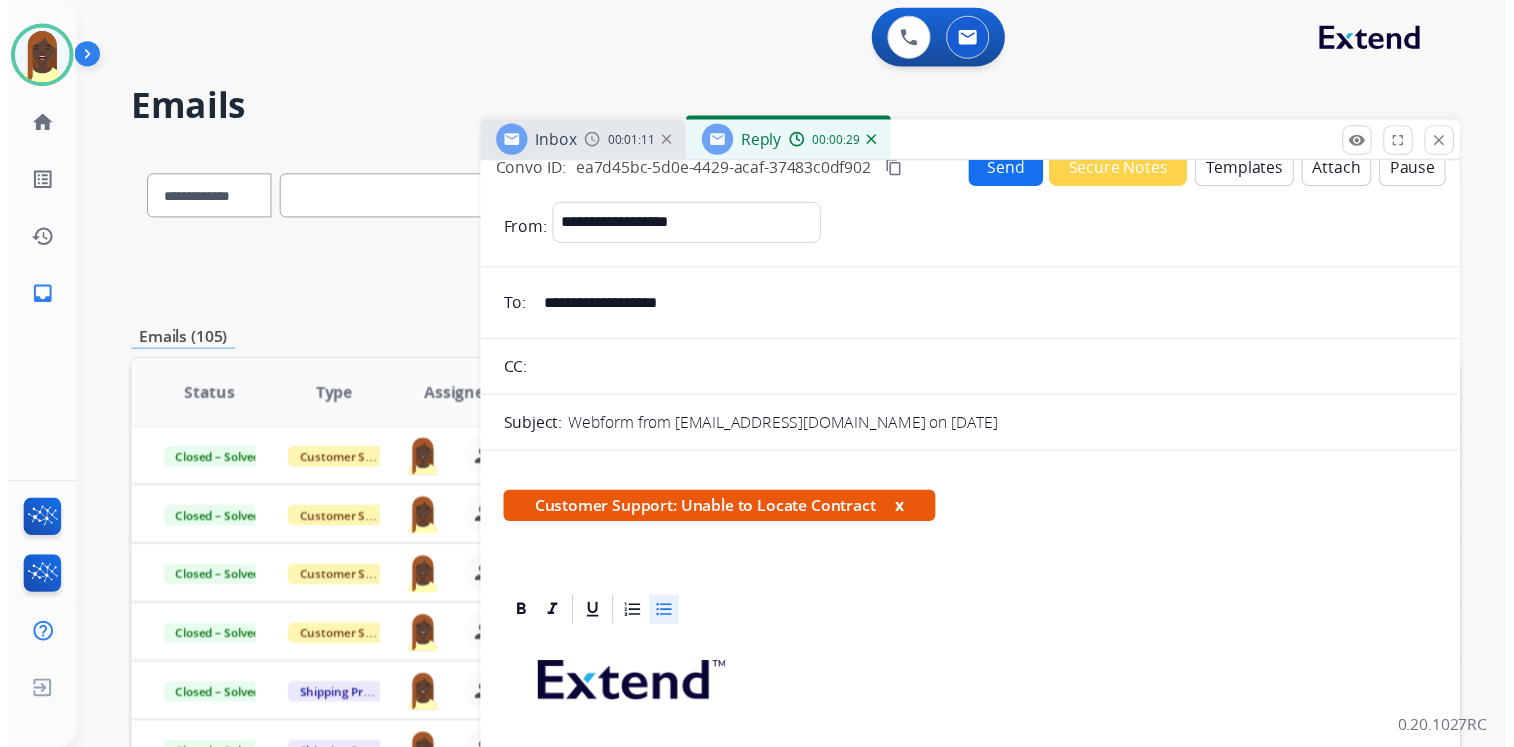 scroll, scrollTop: 0, scrollLeft: 0, axis: both 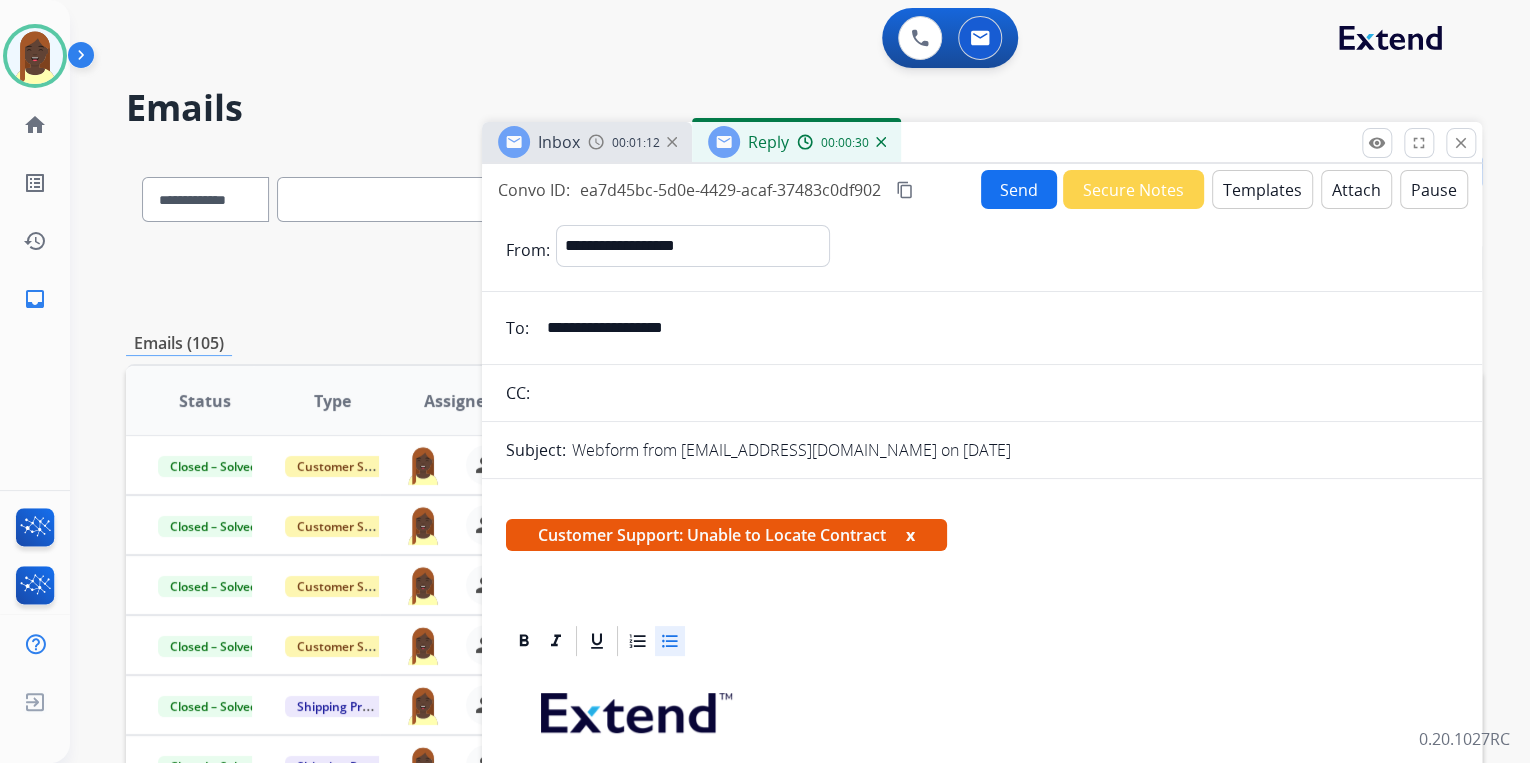 click on "Send" at bounding box center (1019, 189) 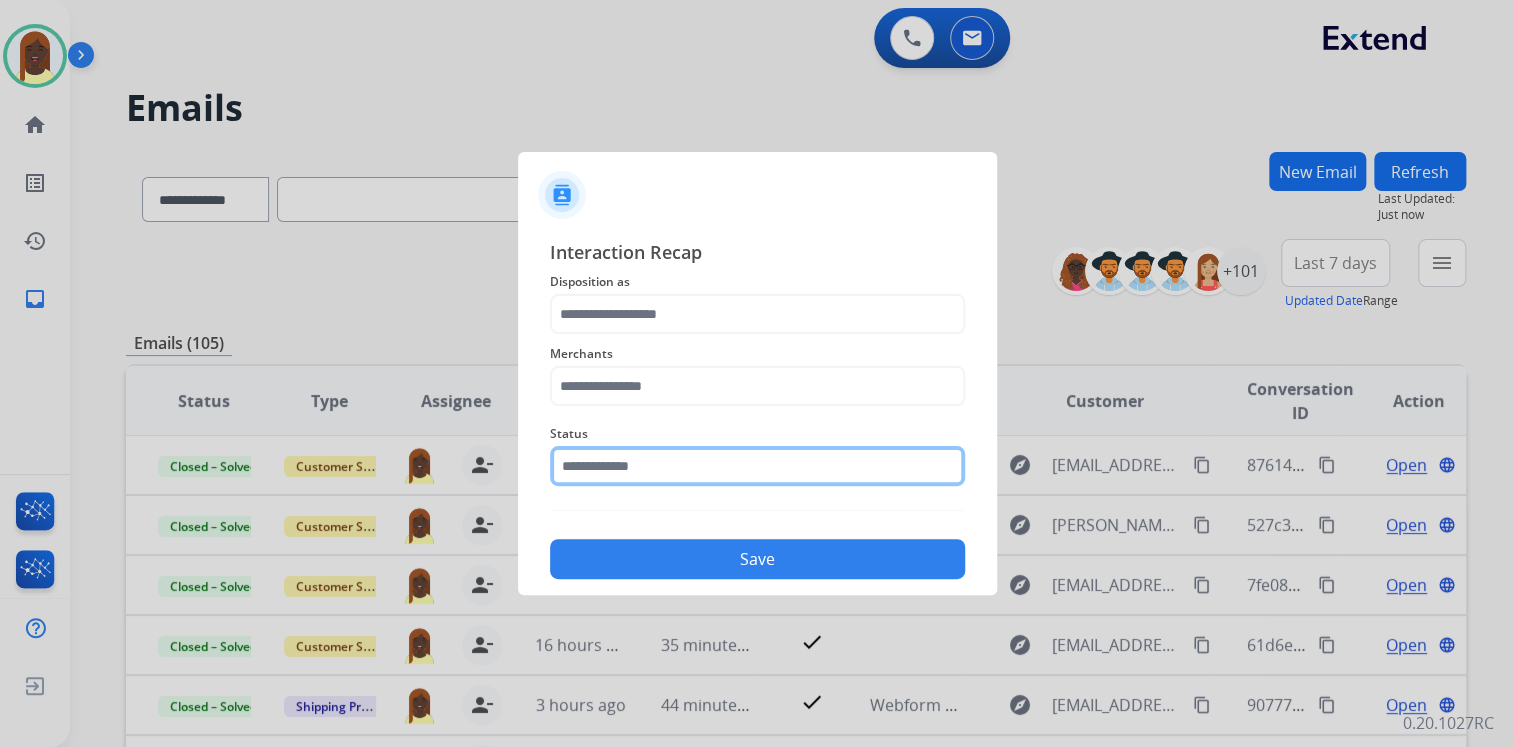 click 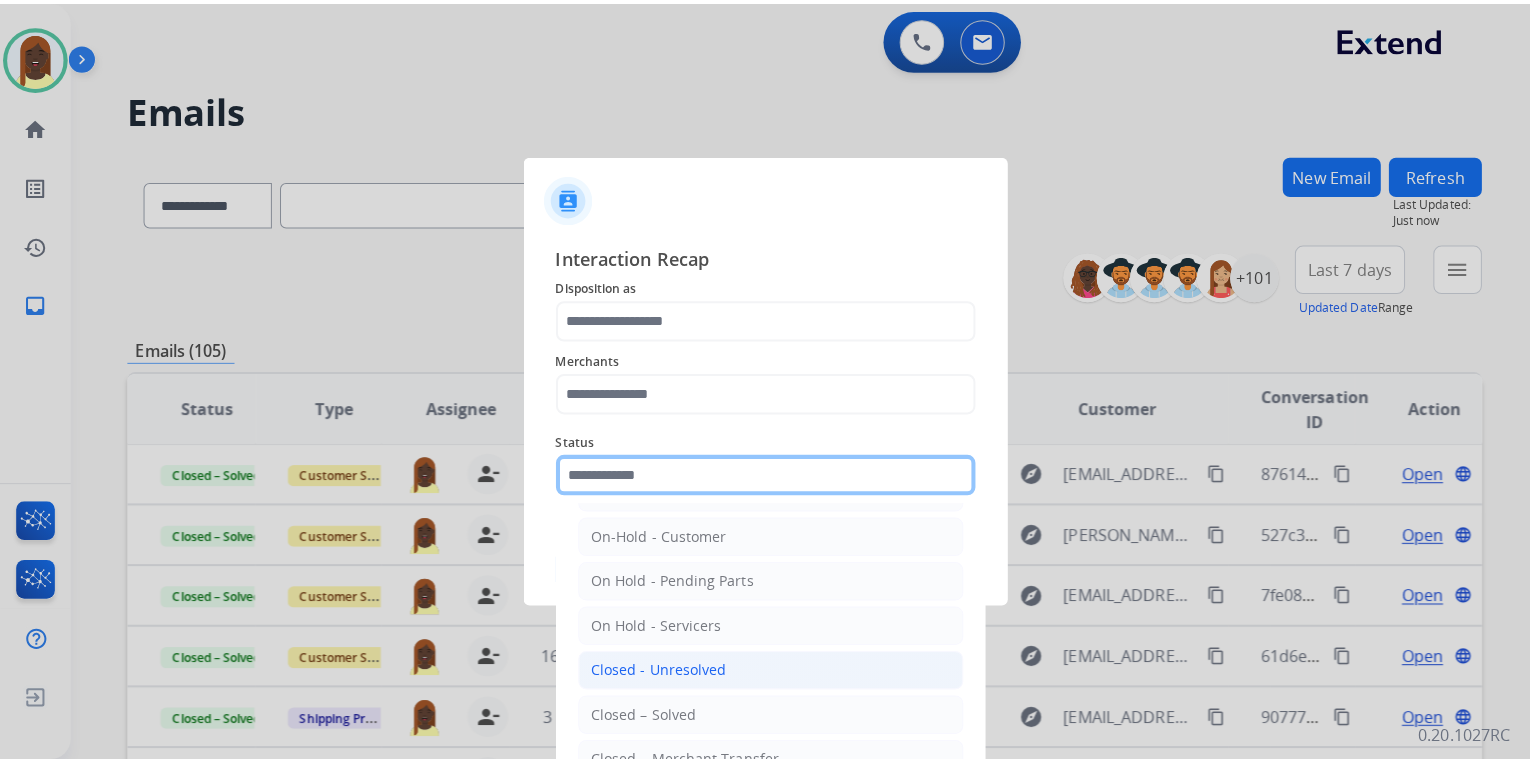 scroll, scrollTop: 116, scrollLeft: 0, axis: vertical 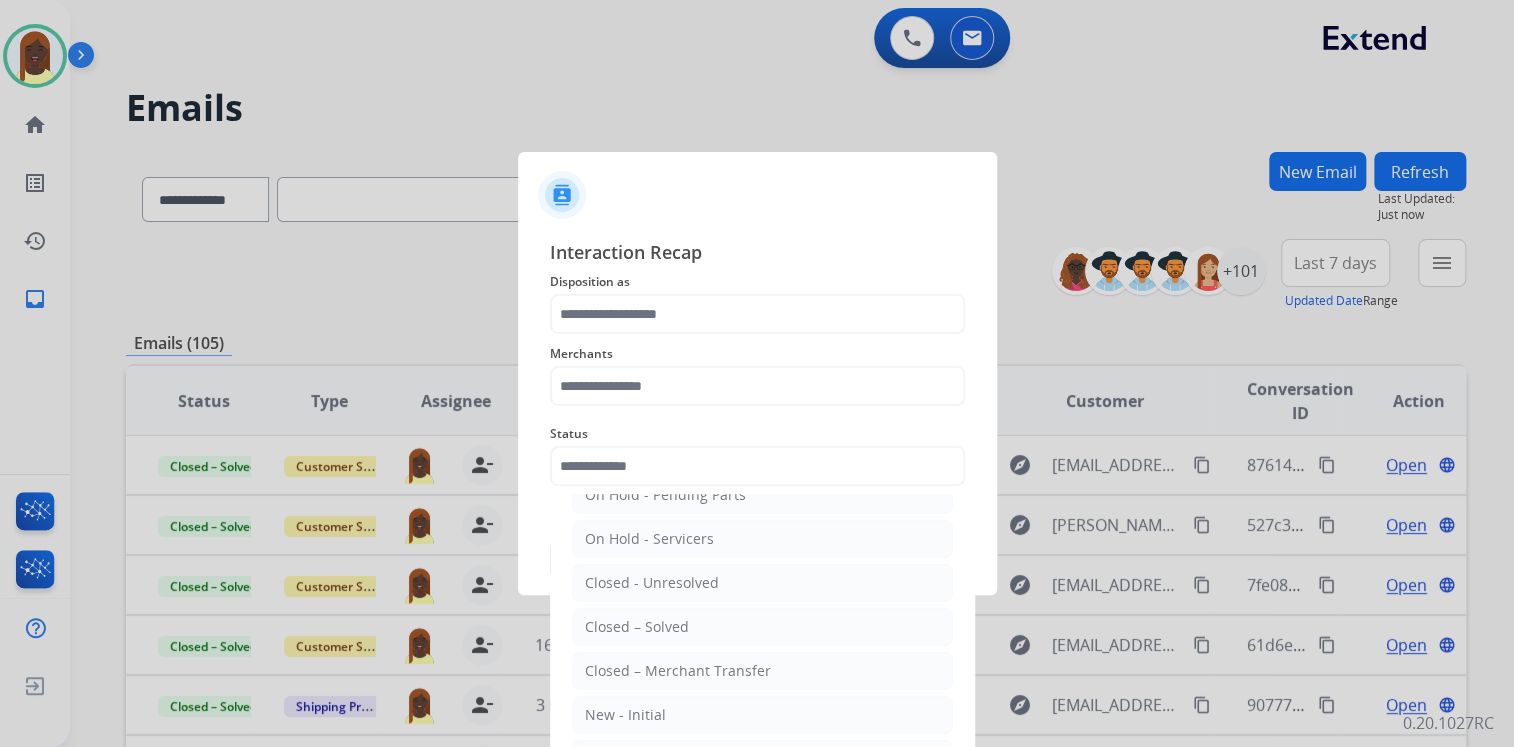 drag, startPoint x: 660, startPoint y: 622, endPoint x: 632, endPoint y: 547, distance: 80.05623 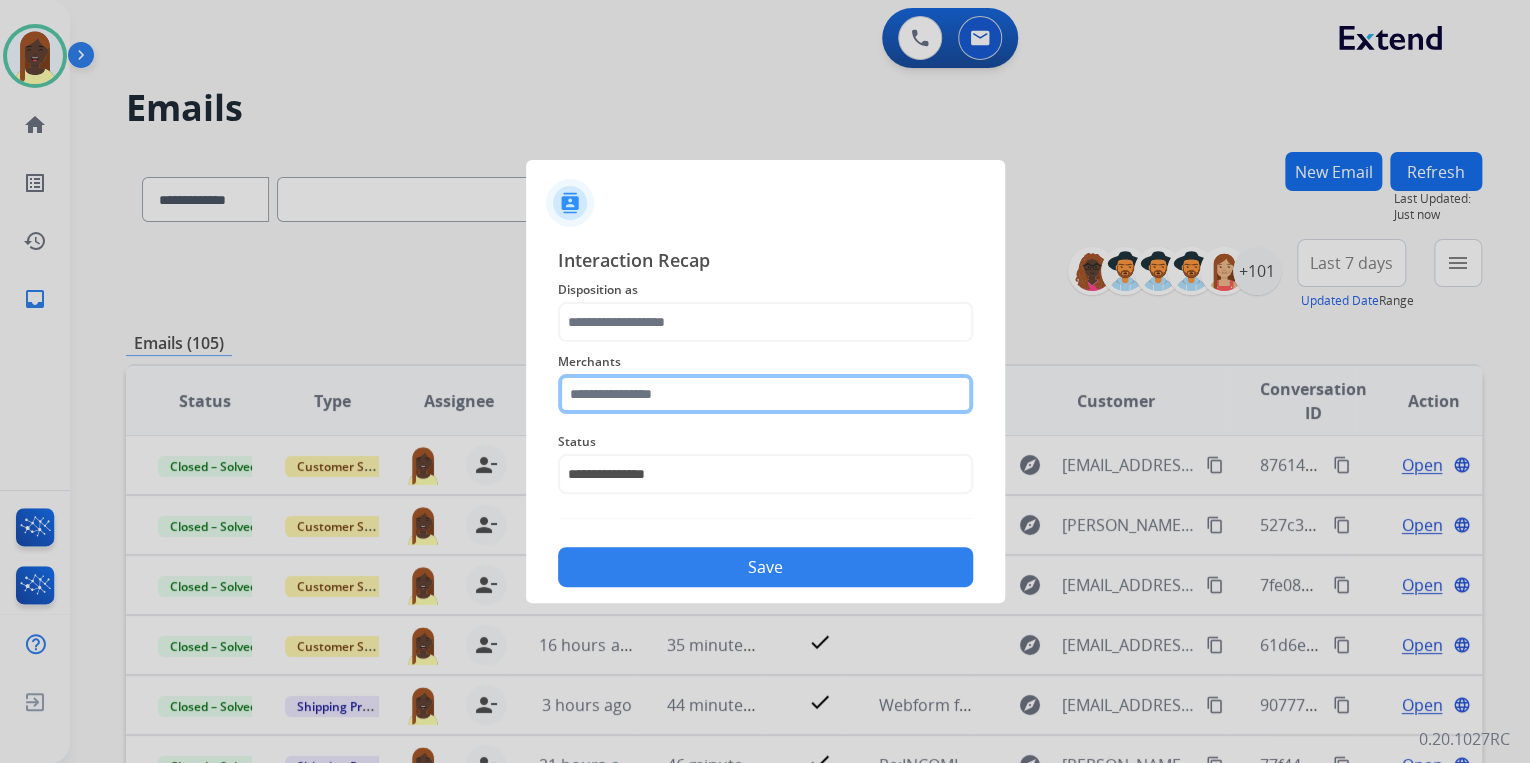 click 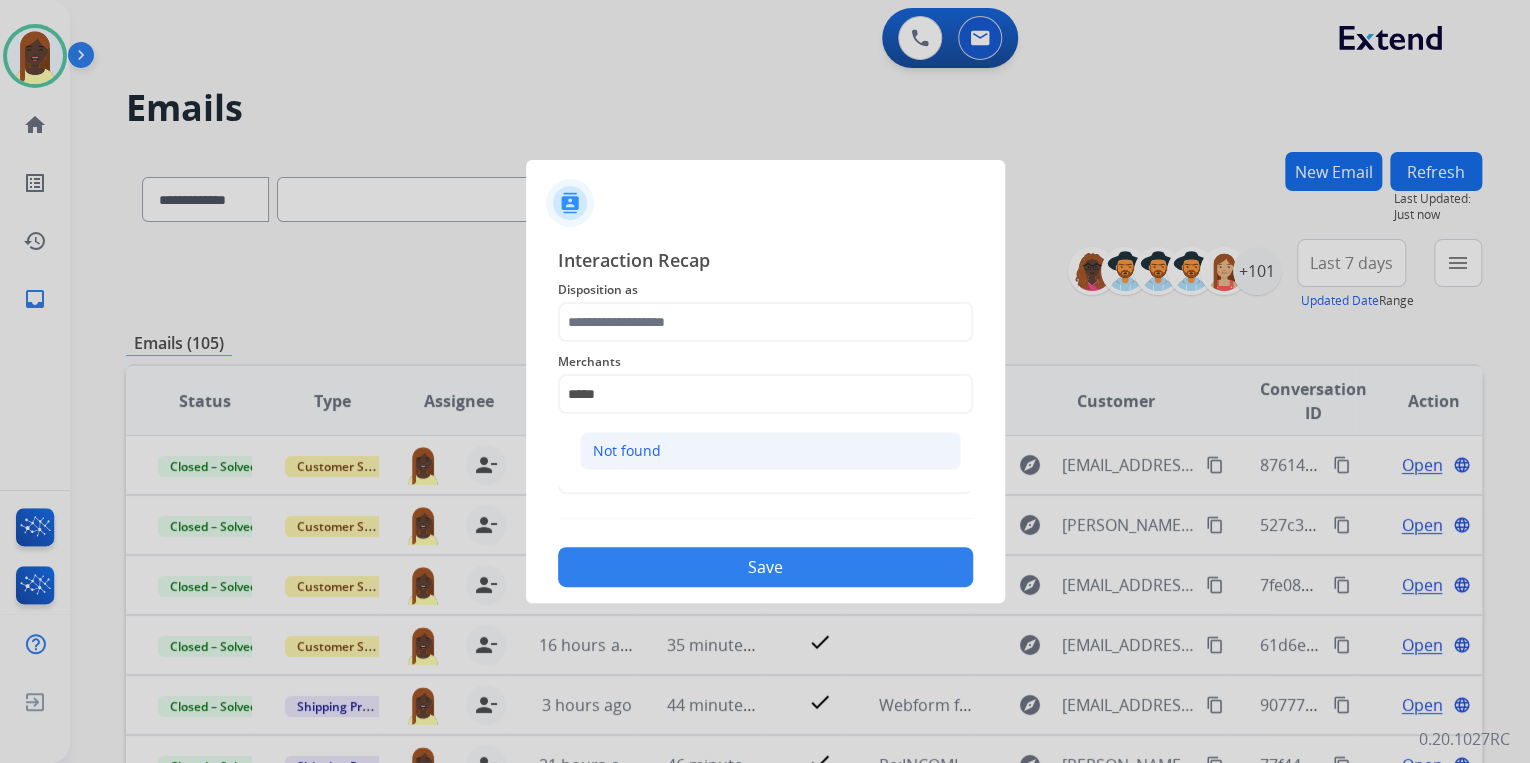 drag, startPoint x: 609, startPoint y: 452, endPoint x: 616, endPoint y: 440, distance: 13.892444 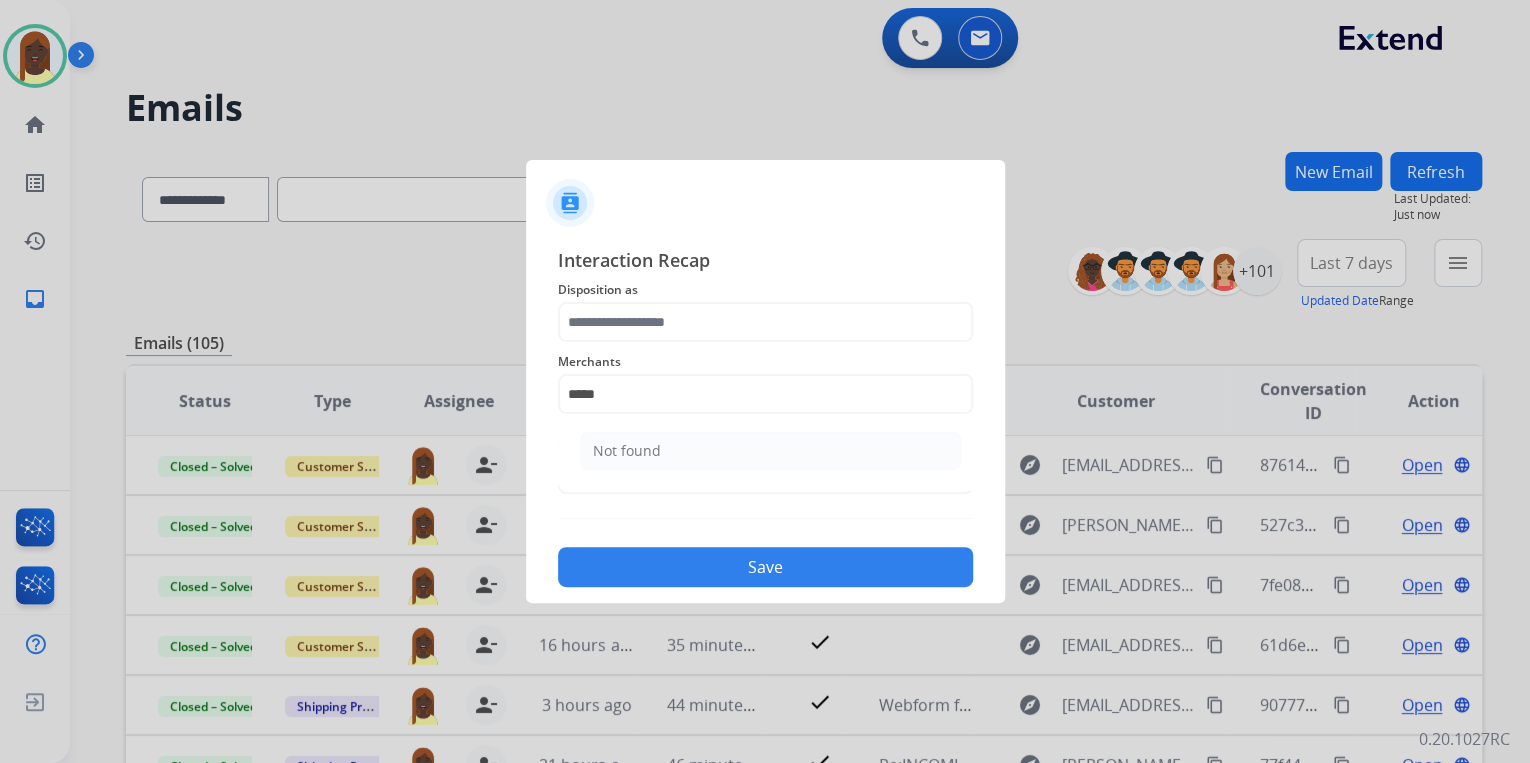 type on "*********" 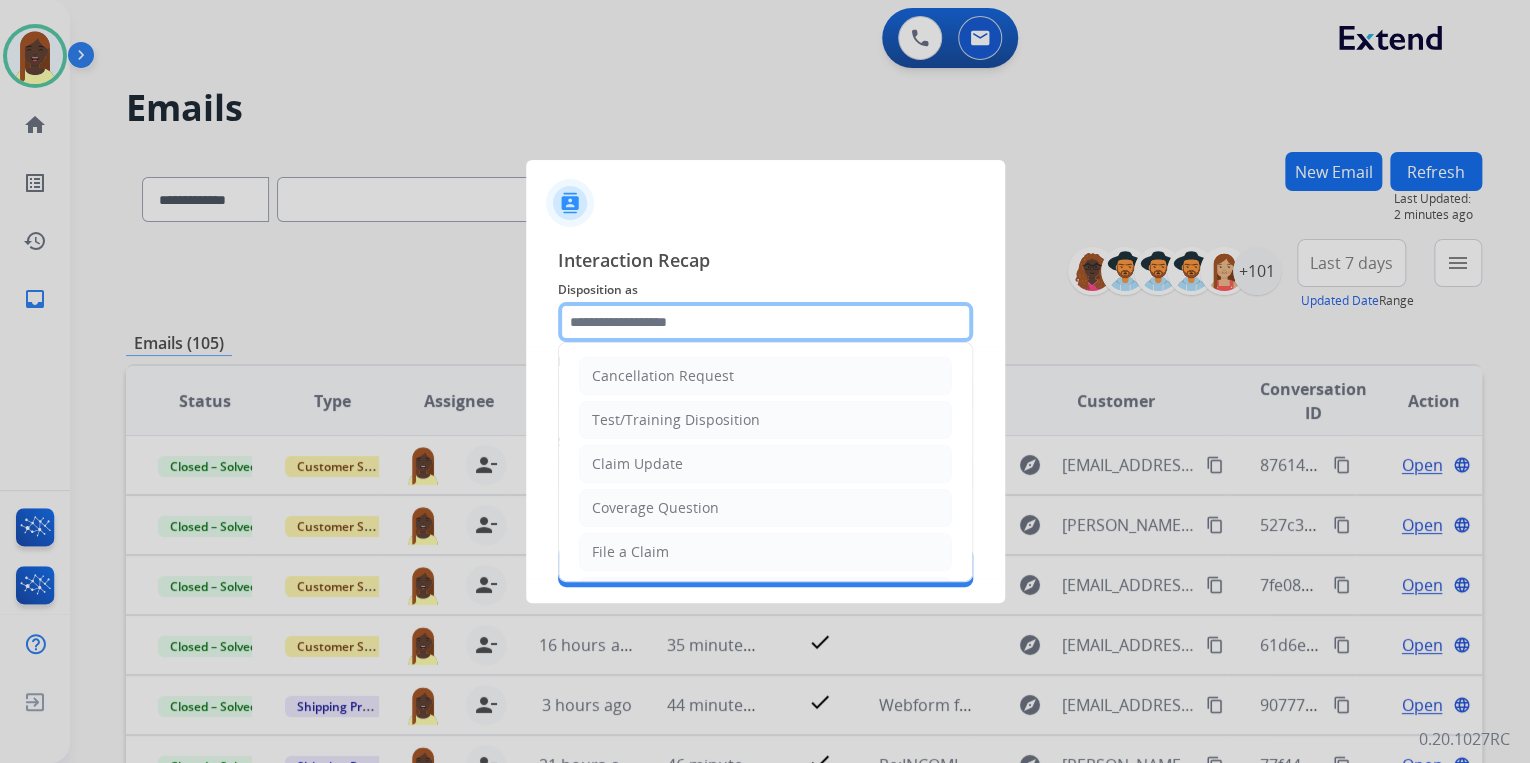 click 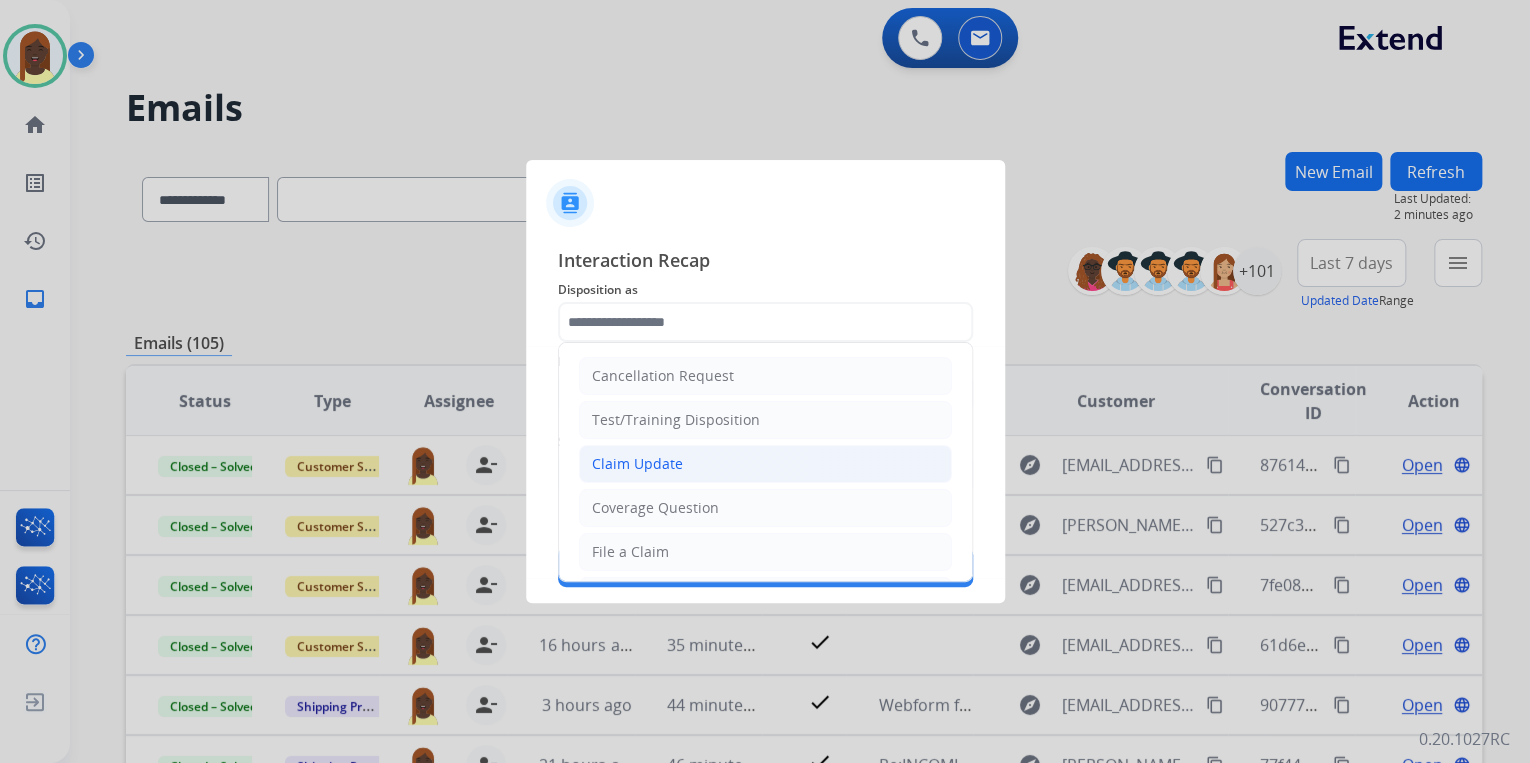 click on "Claim Update" 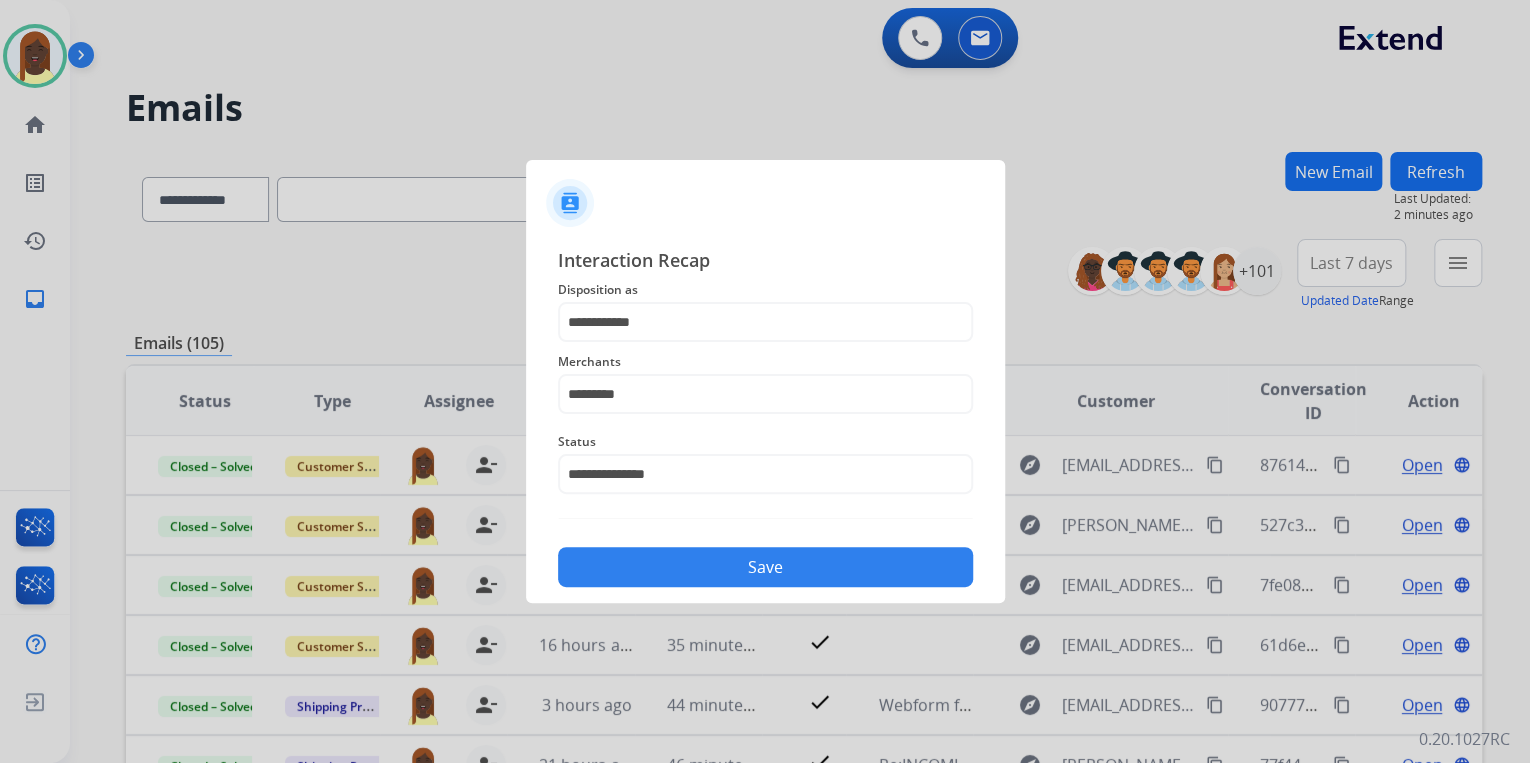 drag, startPoint x: 716, startPoint y: 568, endPoint x: 744, endPoint y: 544, distance: 36.878178 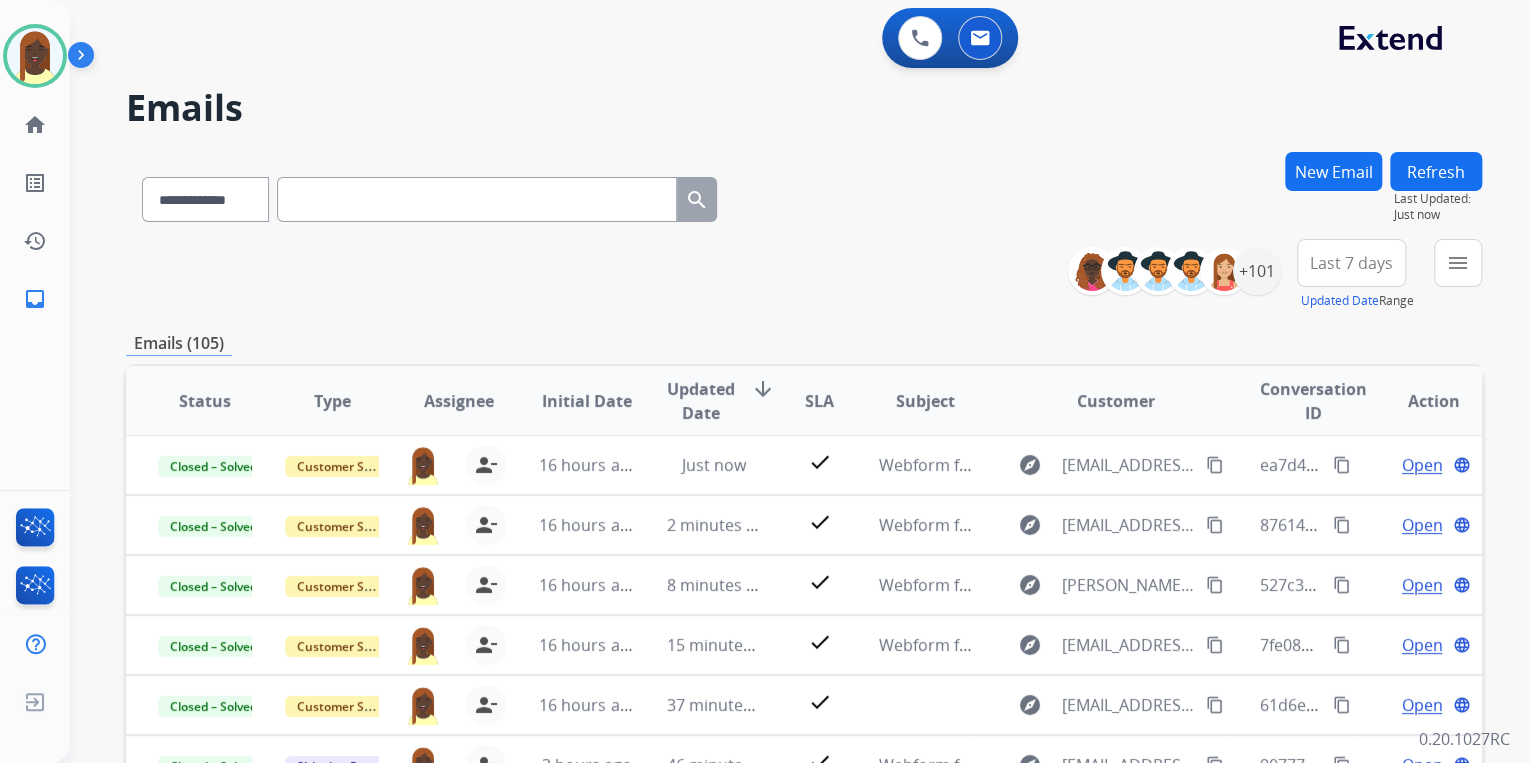 click on "**********" at bounding box center [804, 275] 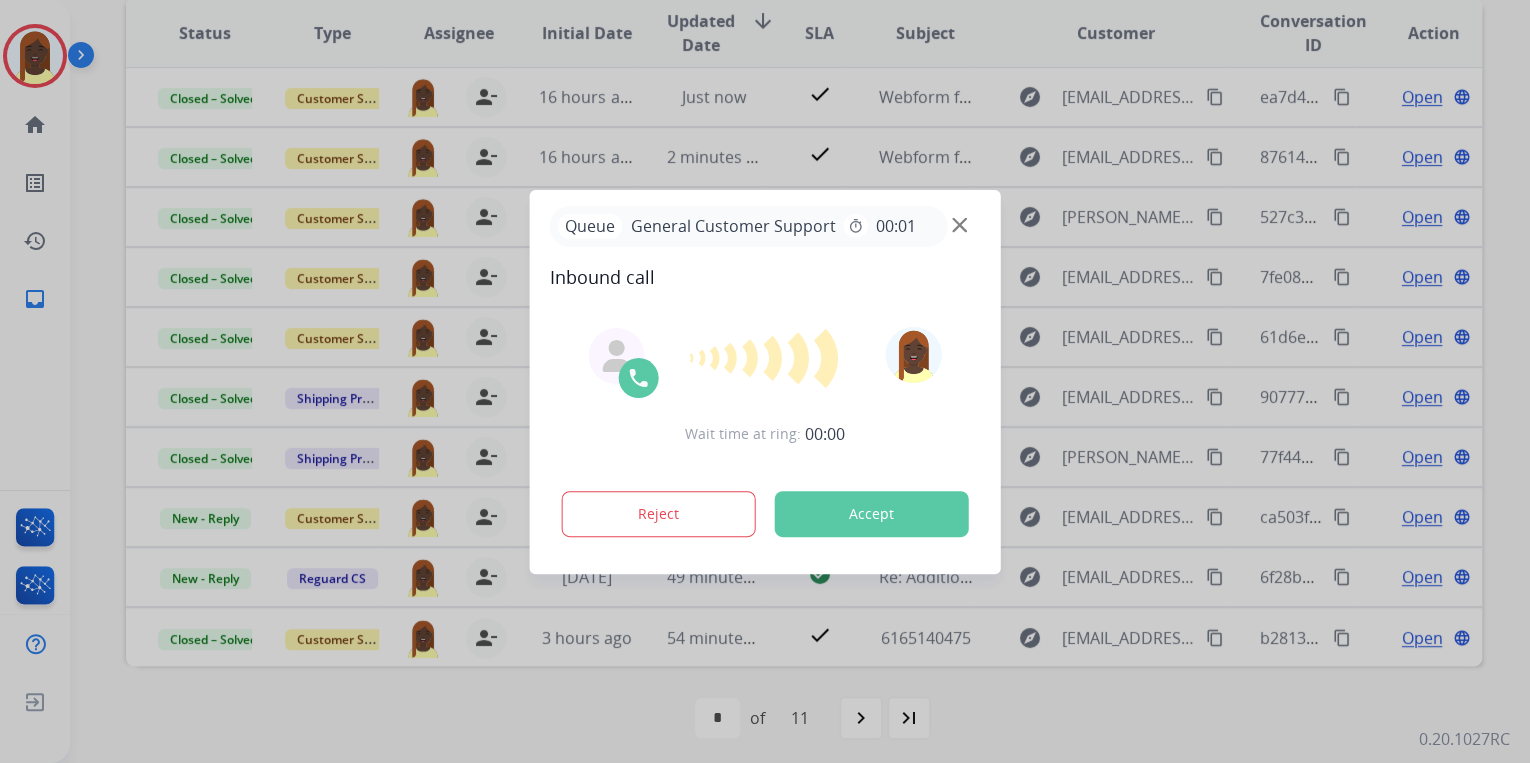 scroll, scrollTop: 374, scrollLeft: 0, axis: vertical 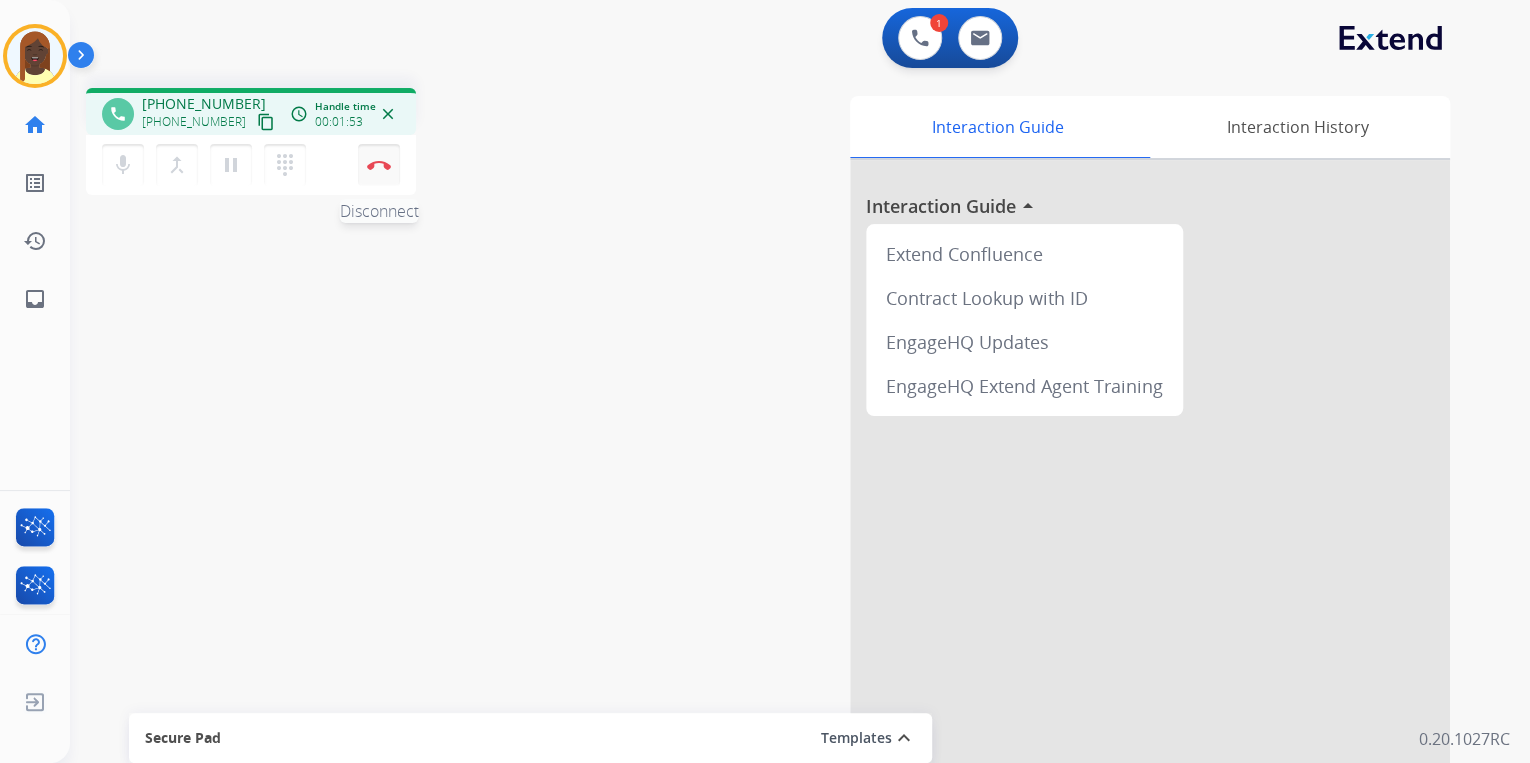 click on "Disconnect" at bounding box center (379, 165) 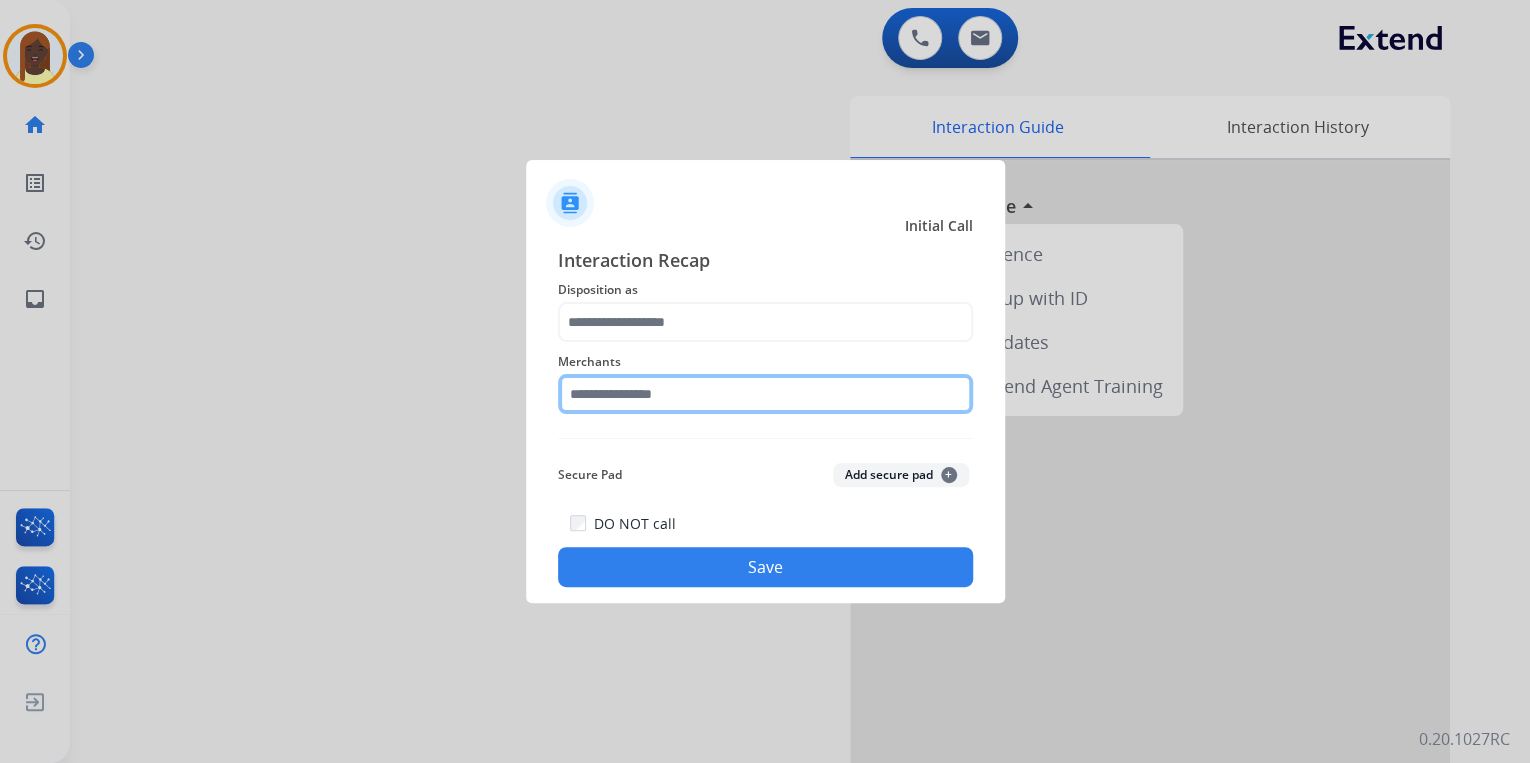 click 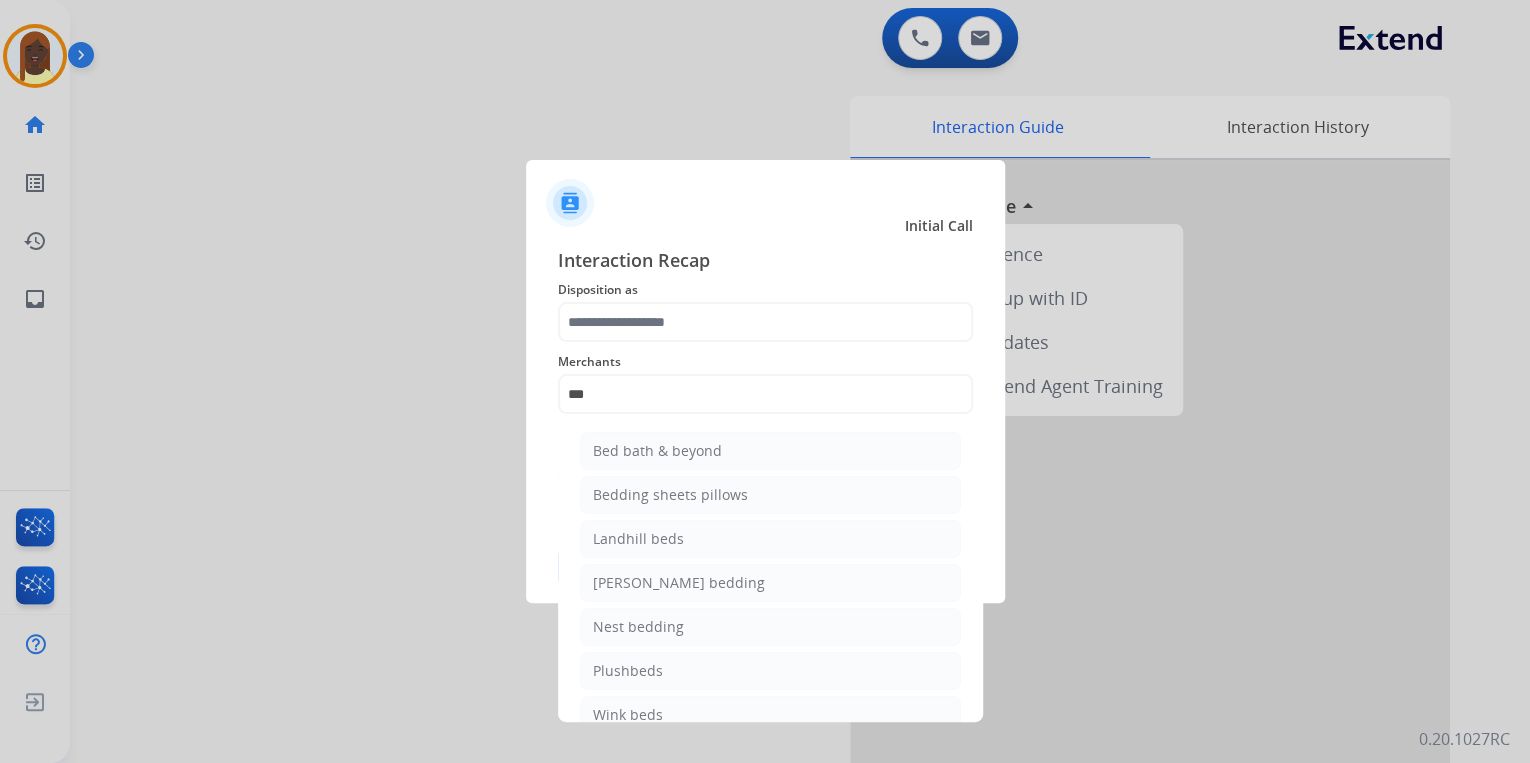 click on "Bed bath & beyond" 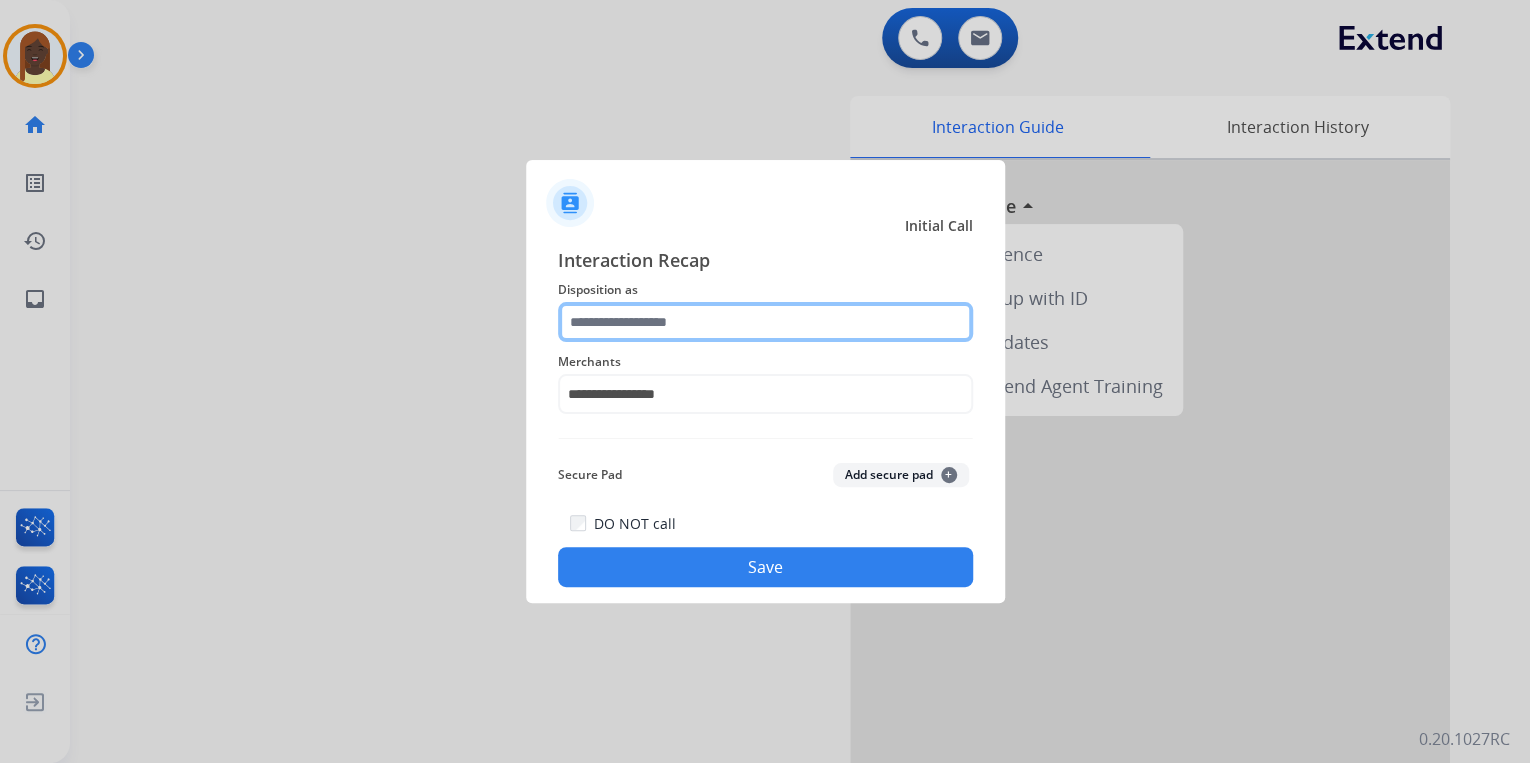 click 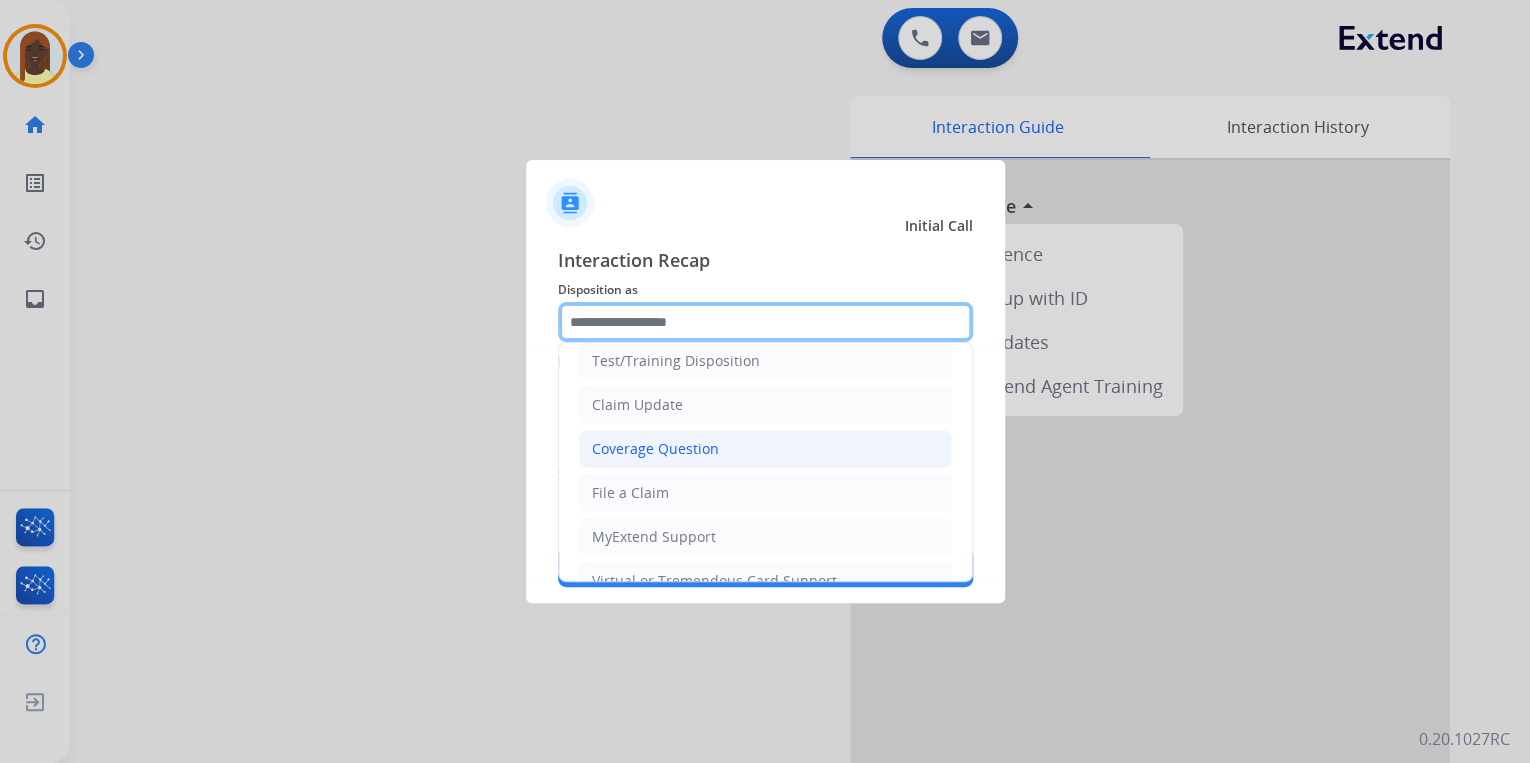 scroll, scrollTop: 240, scrollLeft: 0, axis: vertical 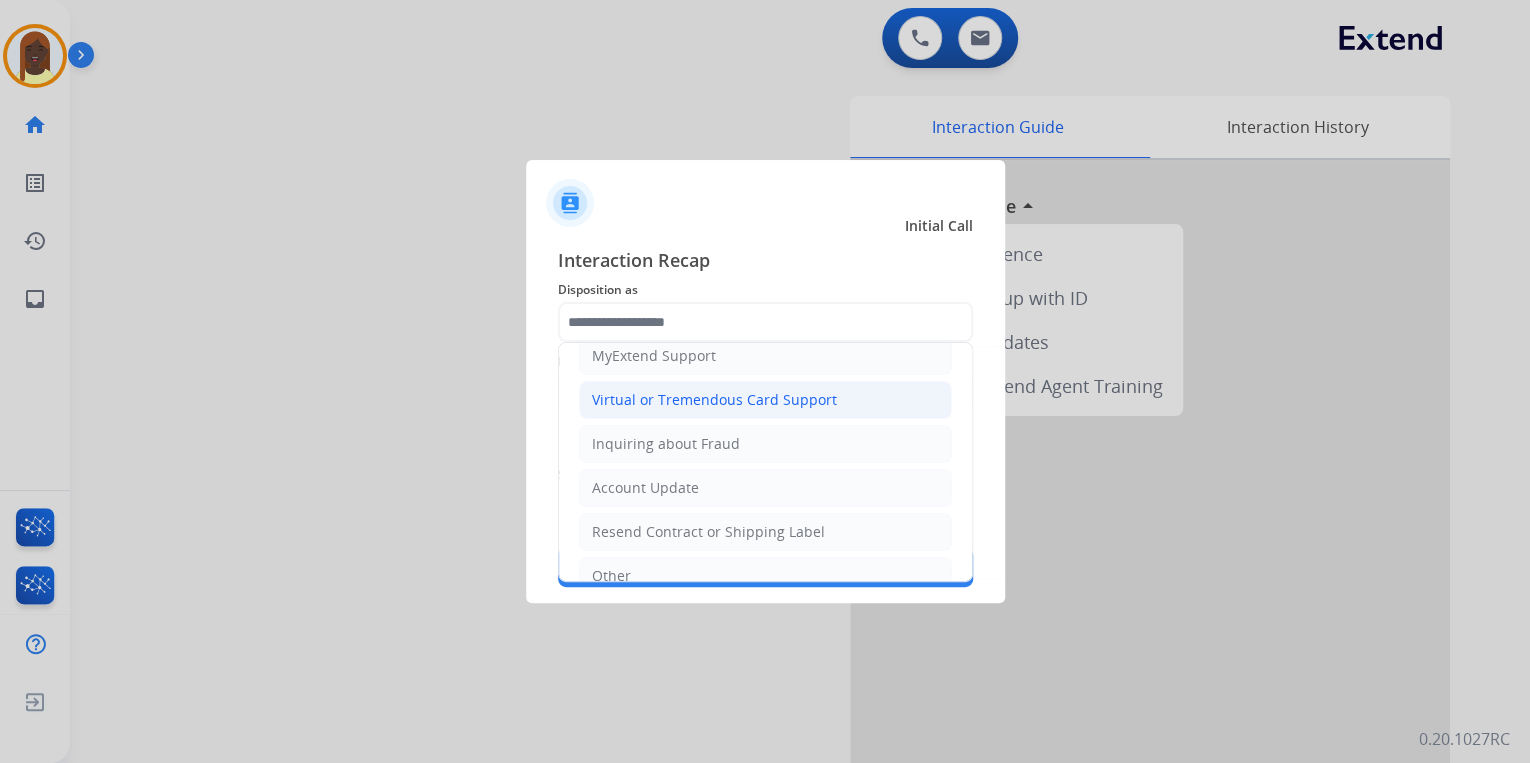 click on "Virtual or Tremendous Card Support" 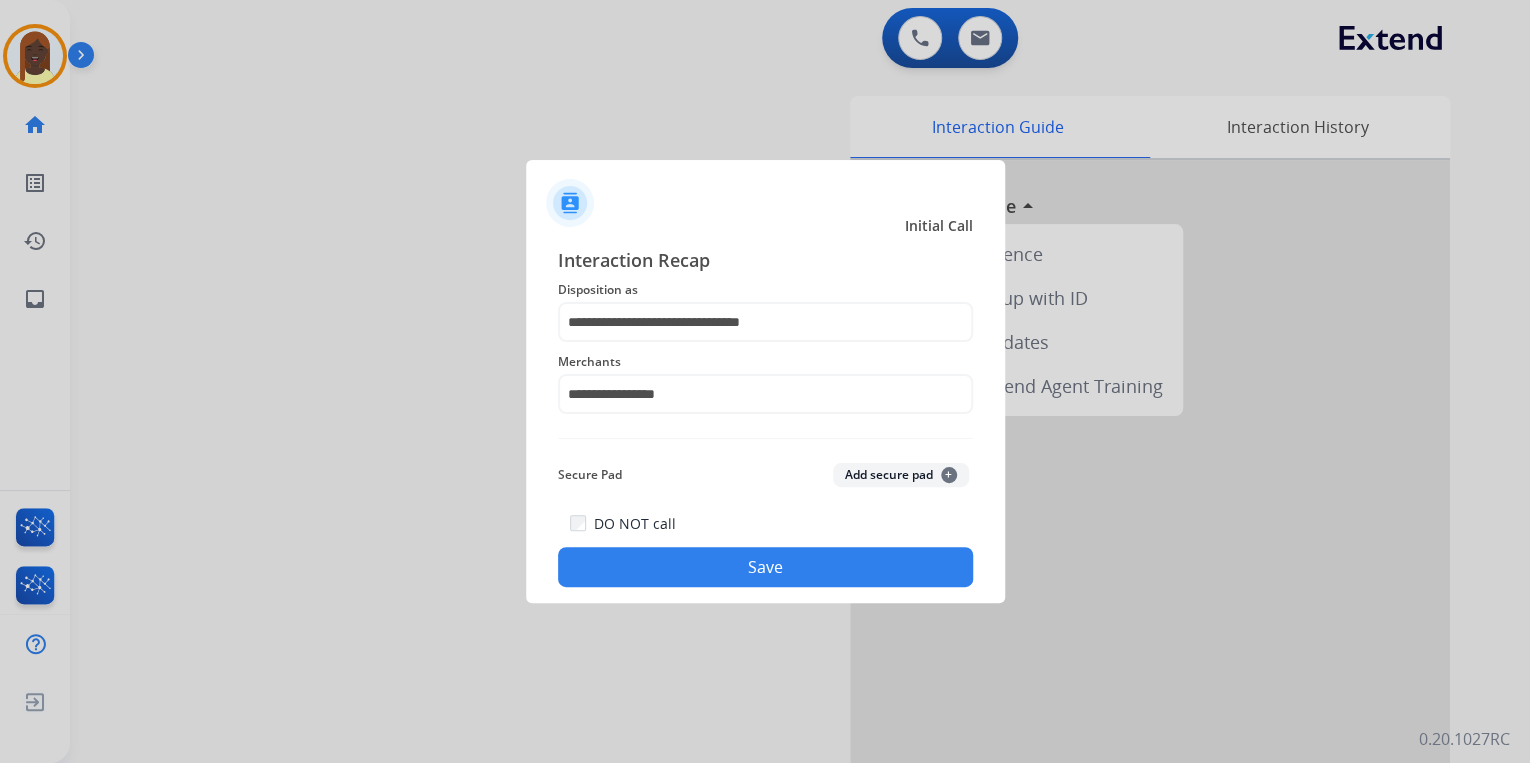 click on "Save" 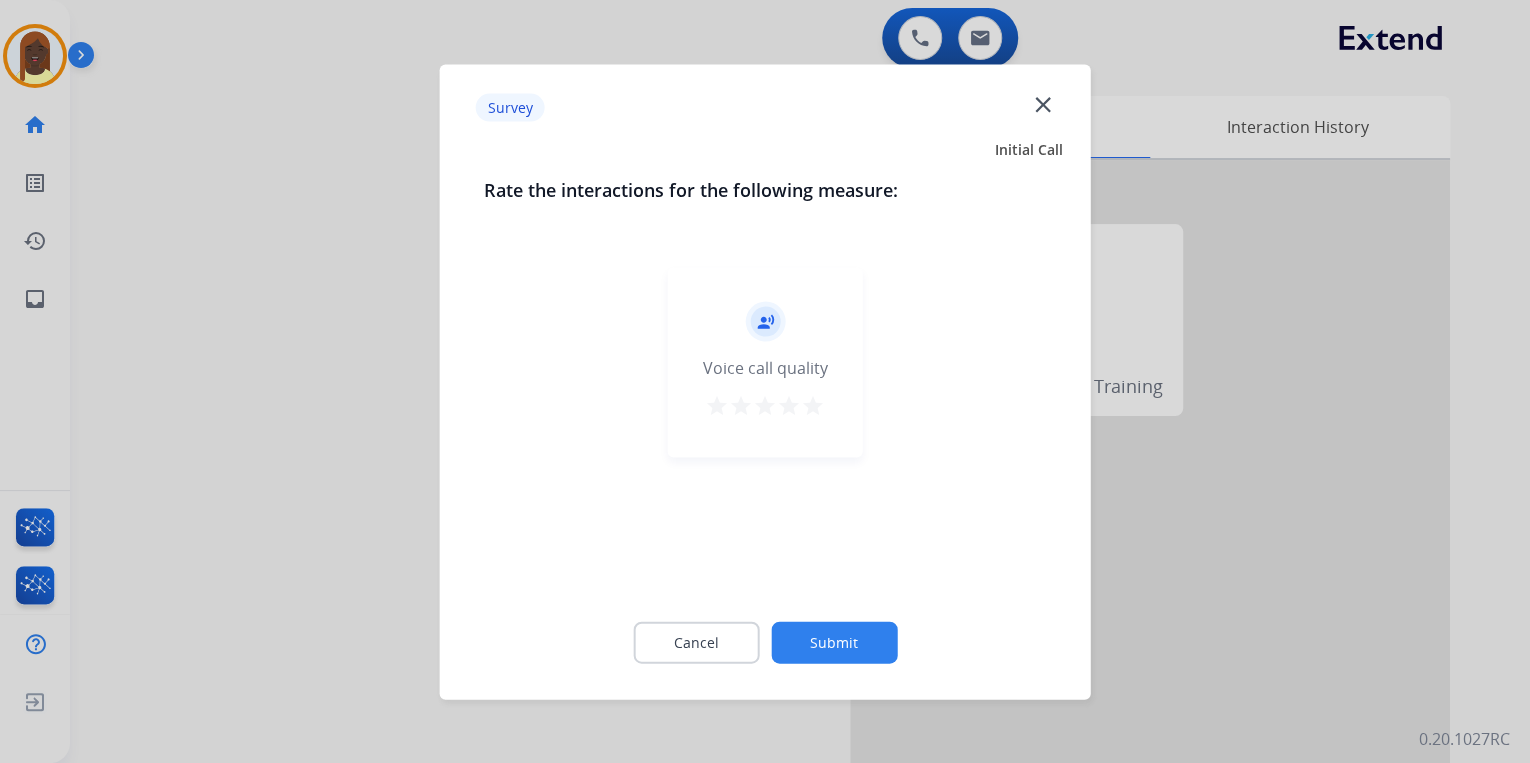 click on "star" at bounding box center [813, 405] 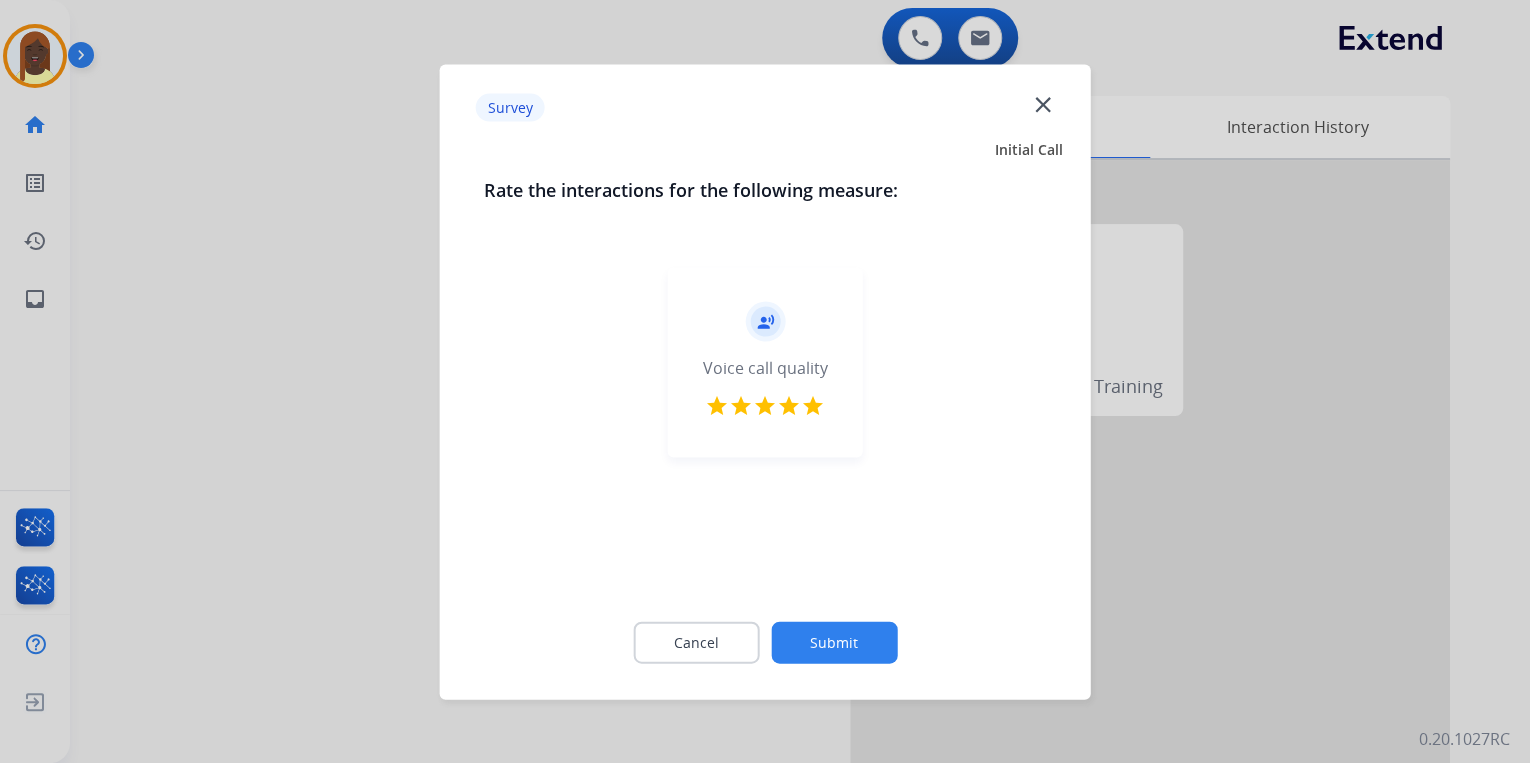 click on "Submit" 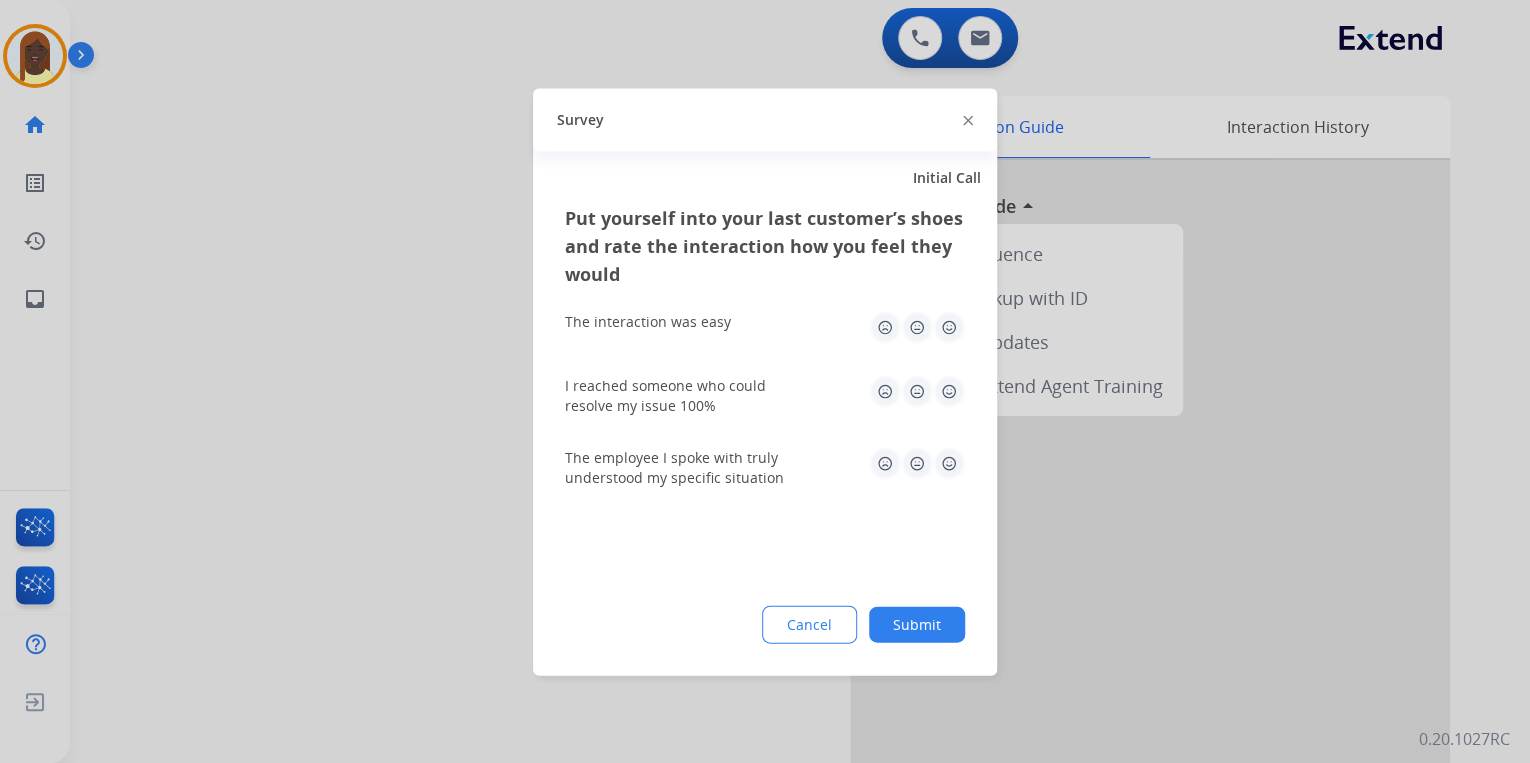click 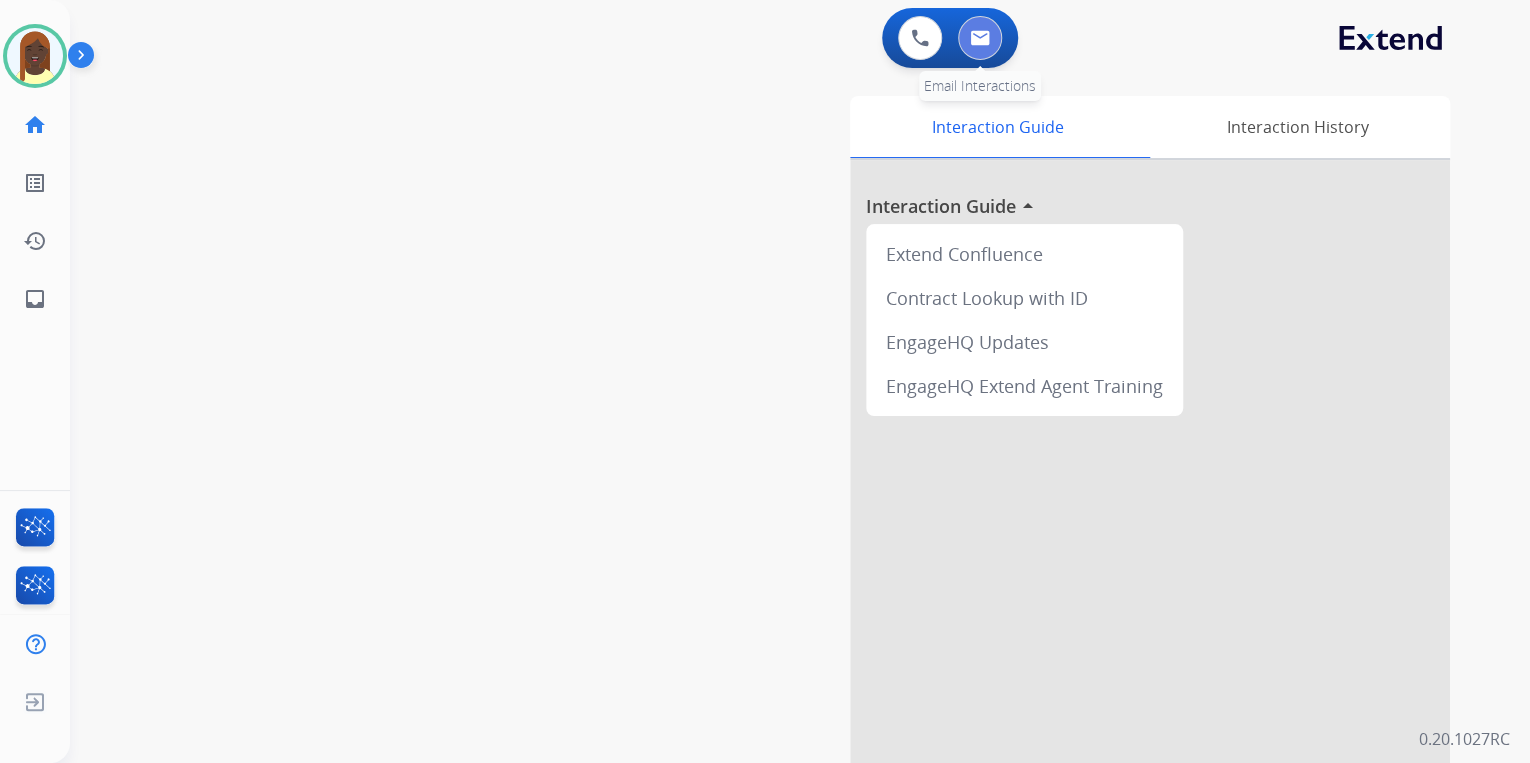click at bounding box center [980, 38] 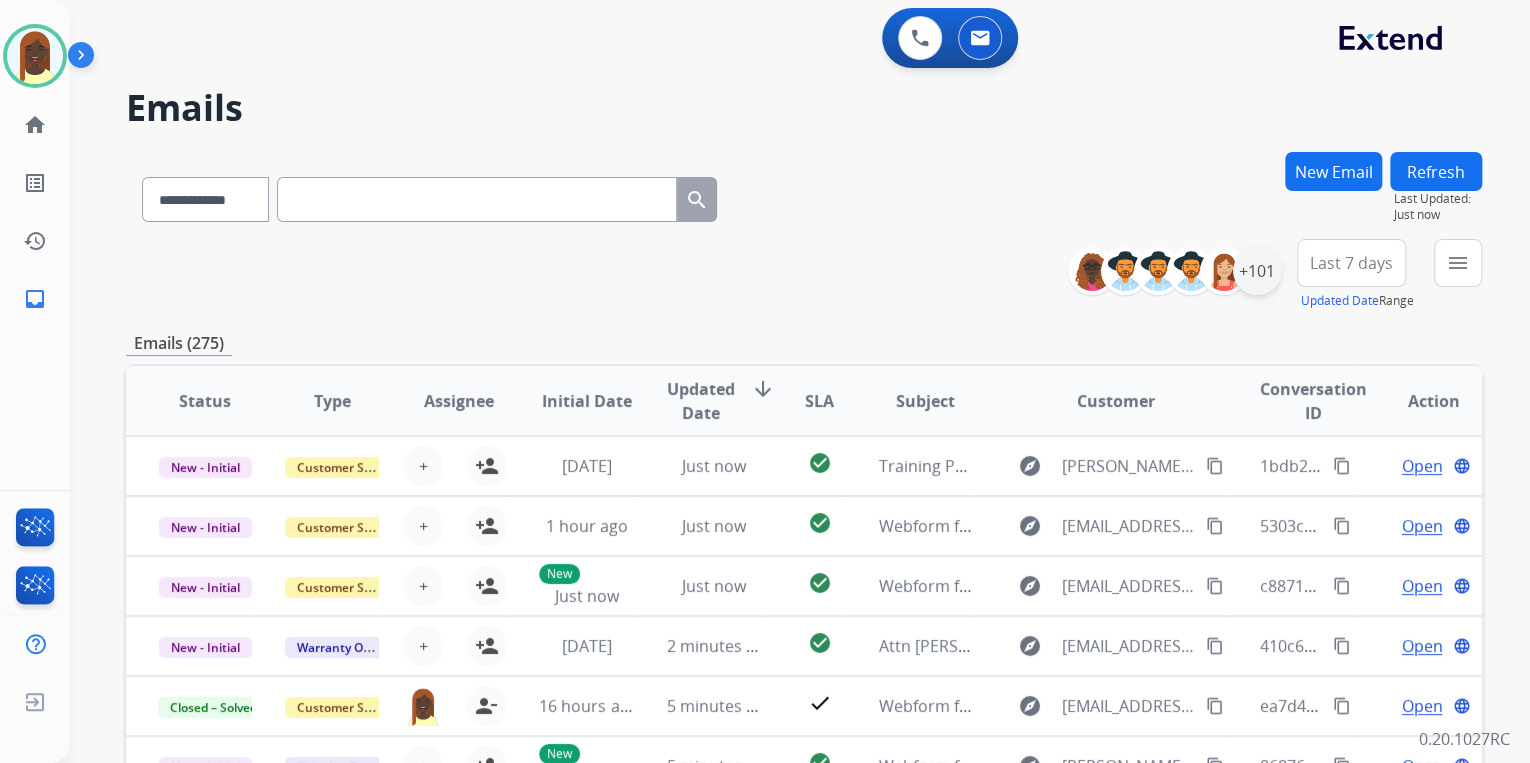 click on "+101" at bounding box center (1257, 271) 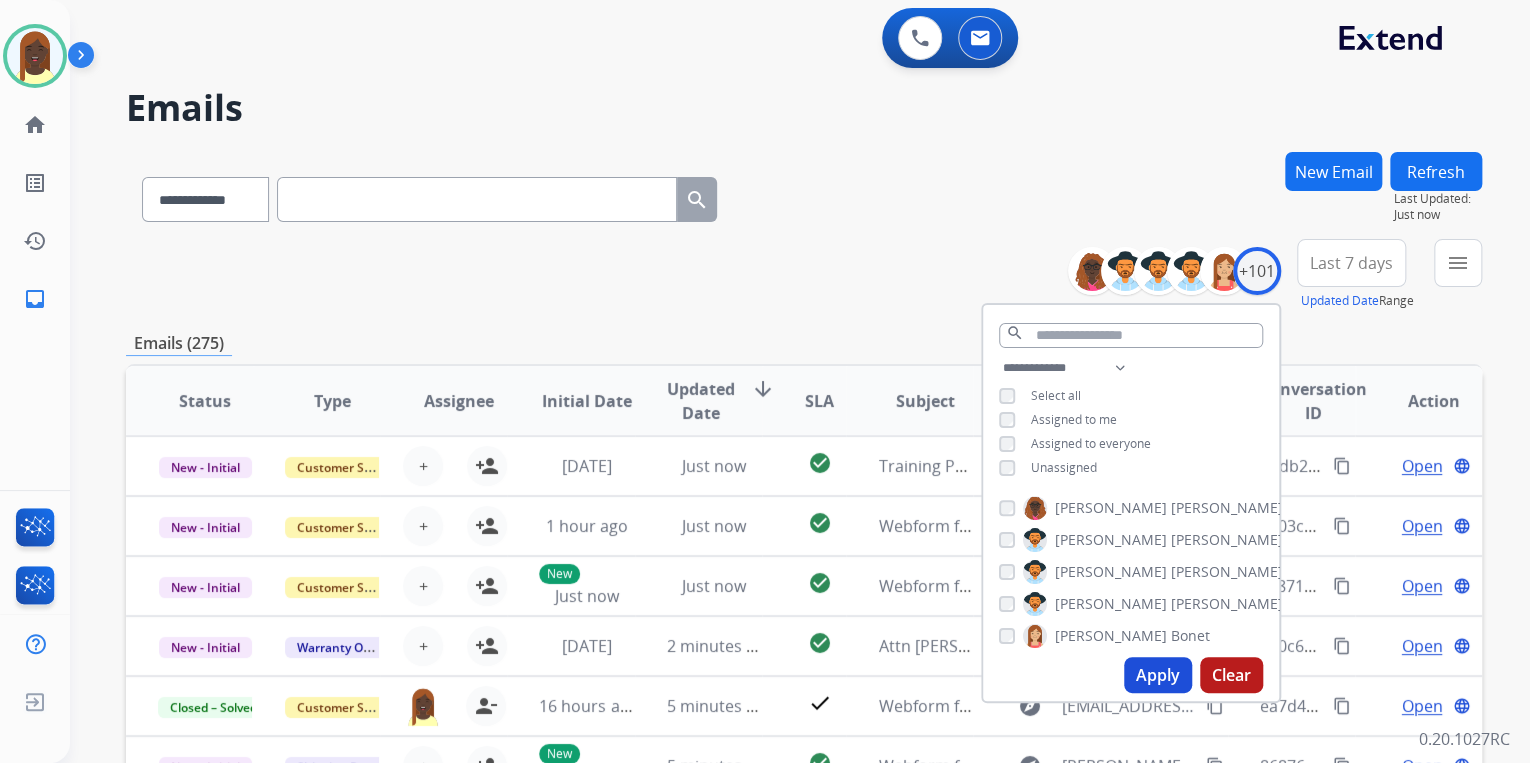 drag, startPoint x: 1153, startPoint y: 668, endPoint x: 1138, endPoint y: 632, distance: 39 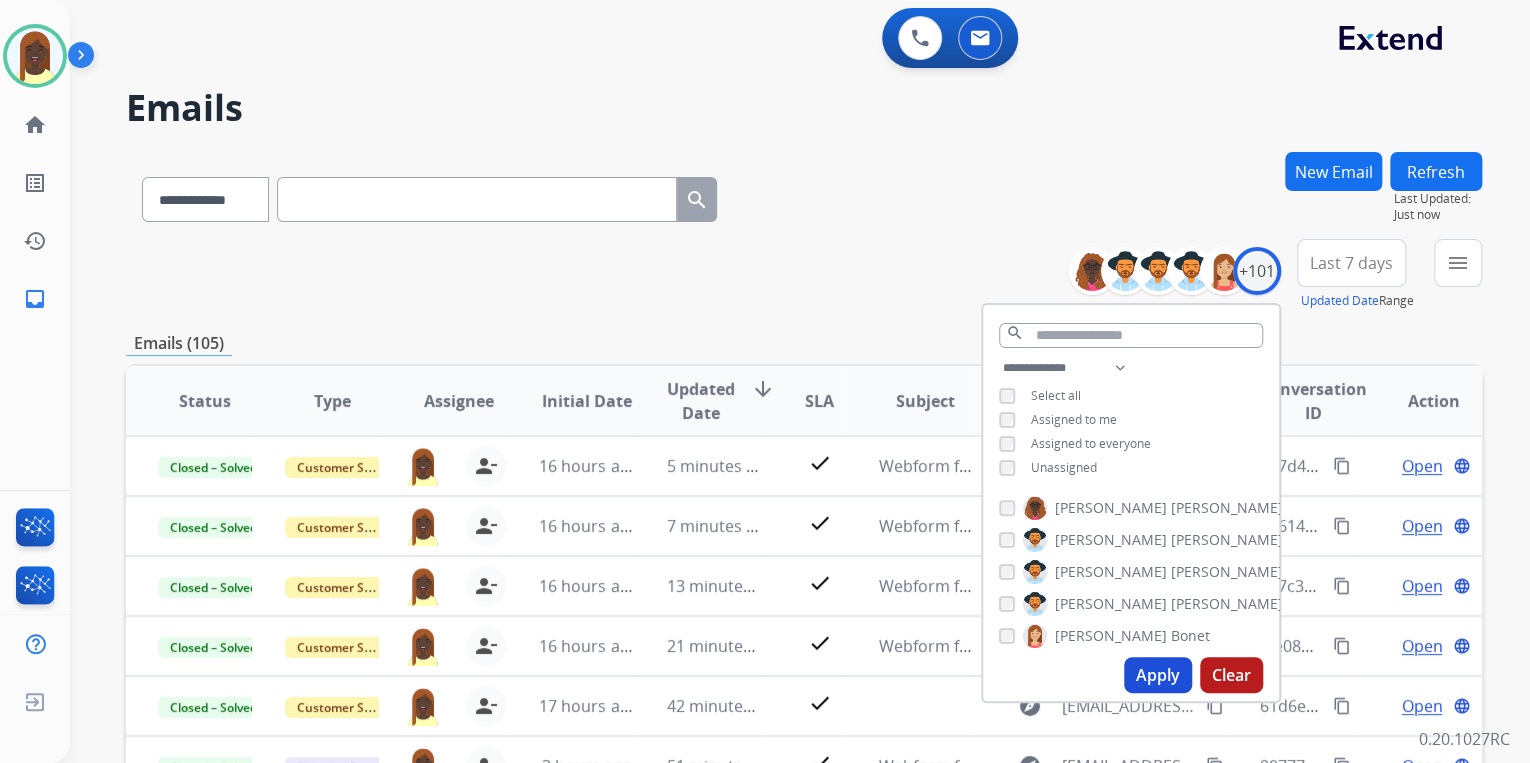 click on "**********" at bounding box center (804, 275) 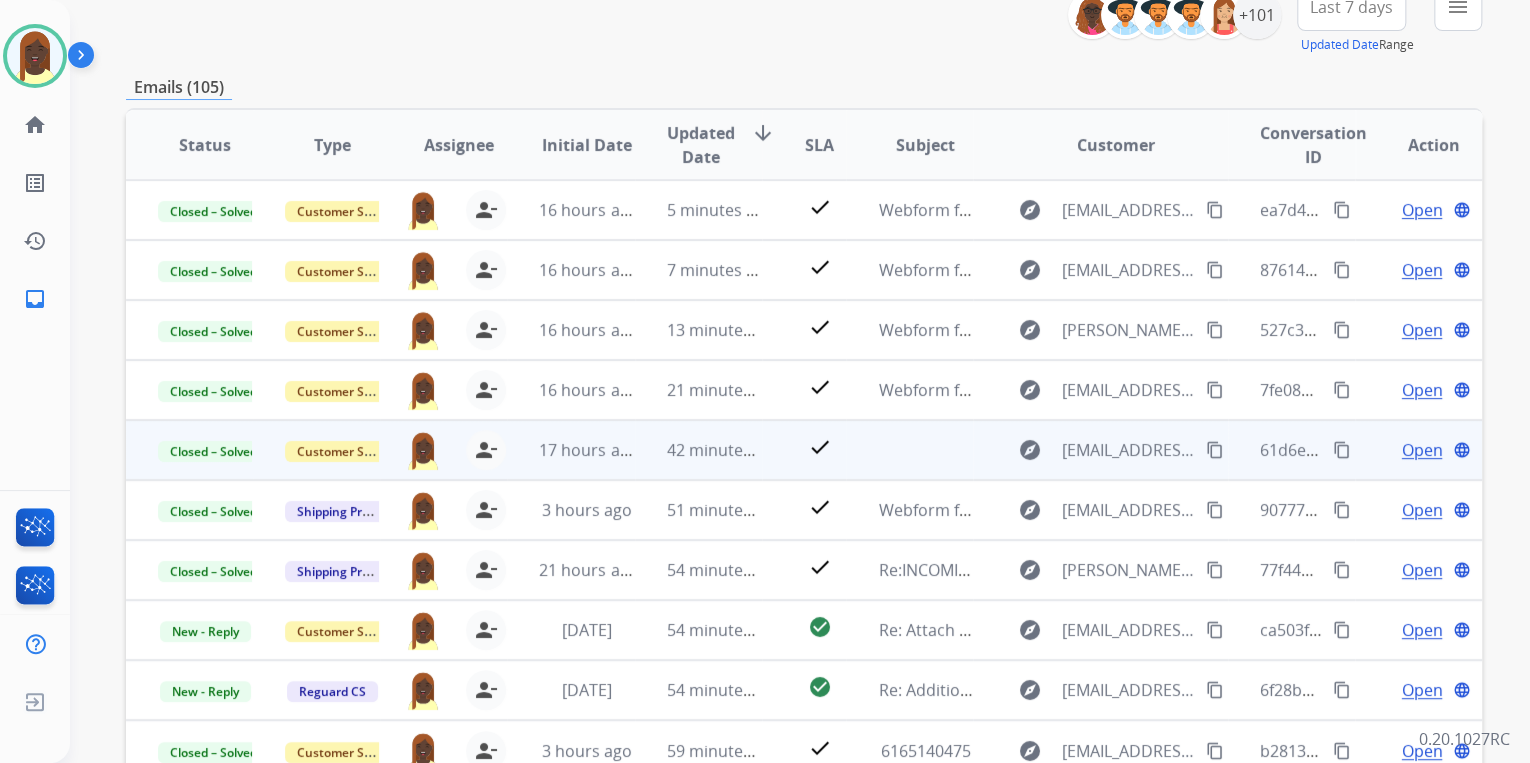 scroll, scrollTop: 374, scrollLeft: 0, axis: vertical 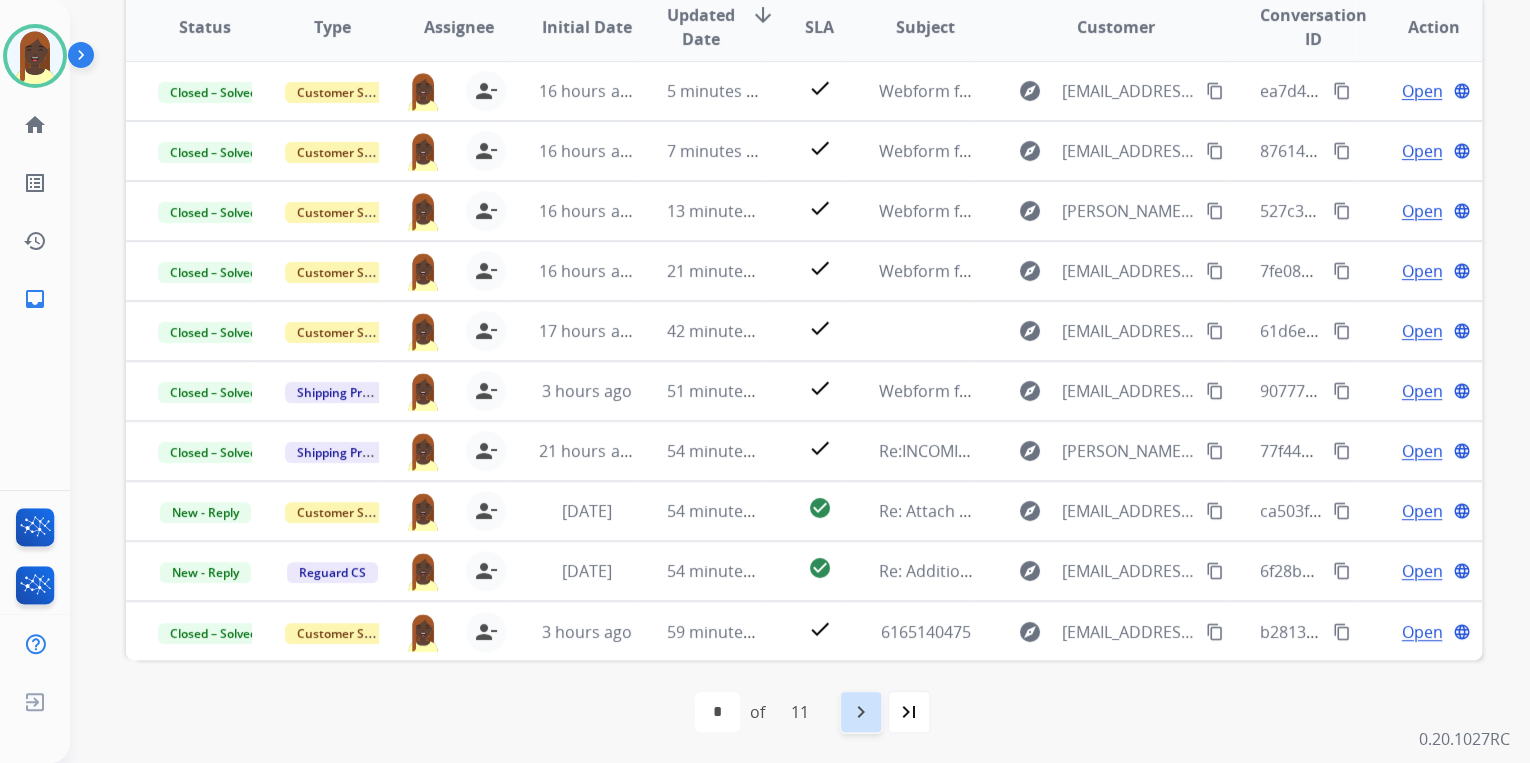 click on "navigate_next" at bounding box center [861, 712] 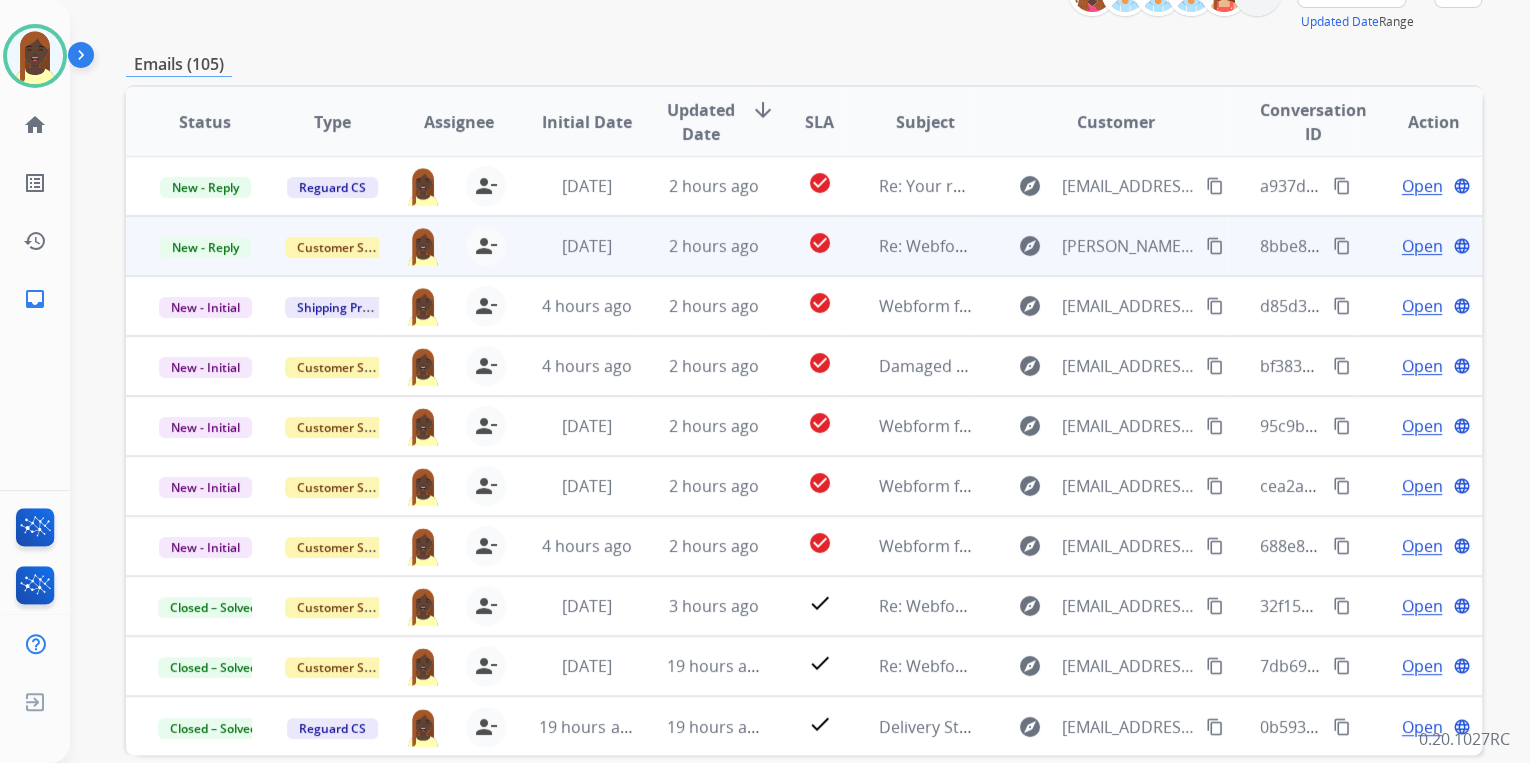 scroll, scrollTop: 320, scrollLeft: 0, axis: vertical 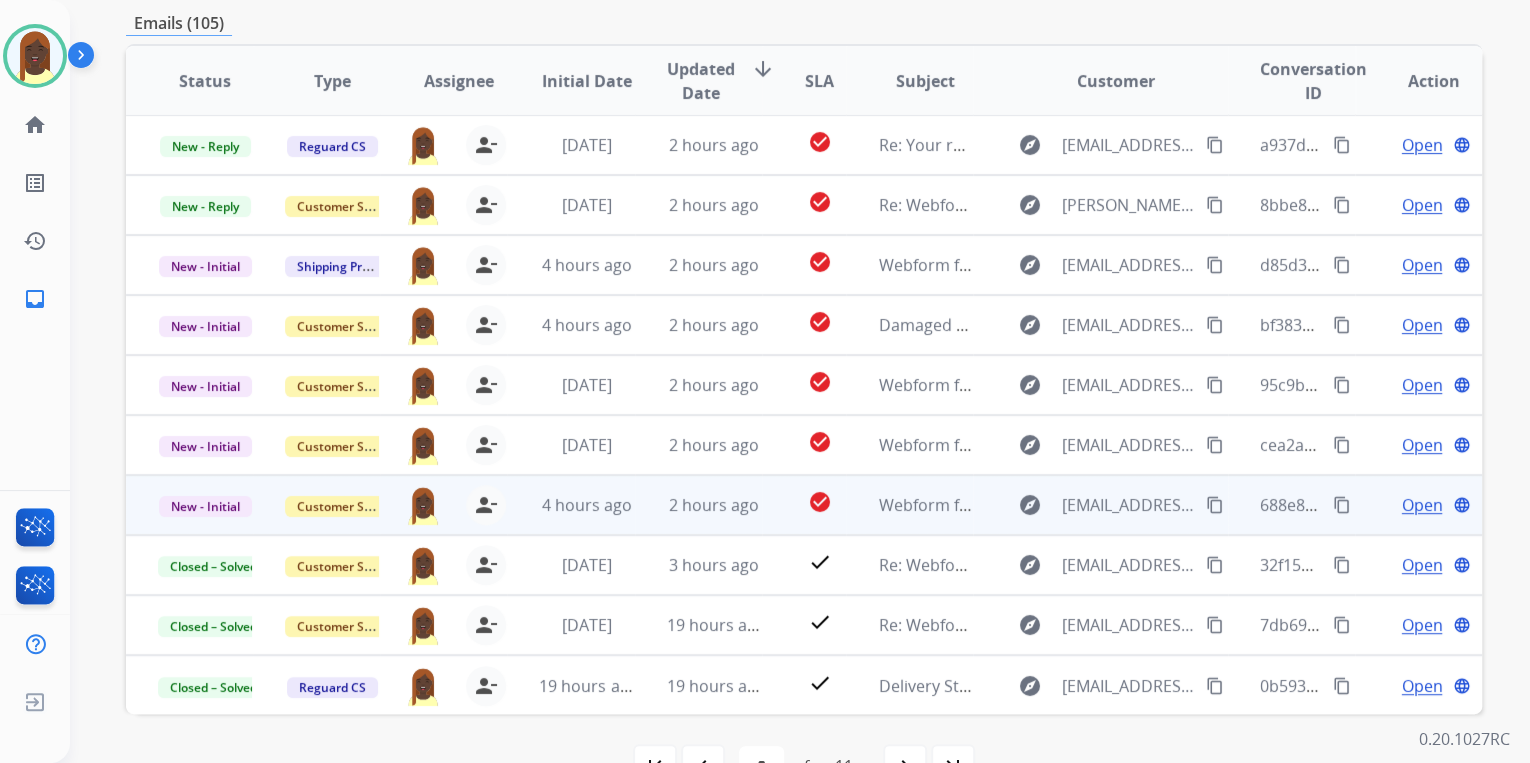 click on "content_copy" at bounding box center [1342, 505] 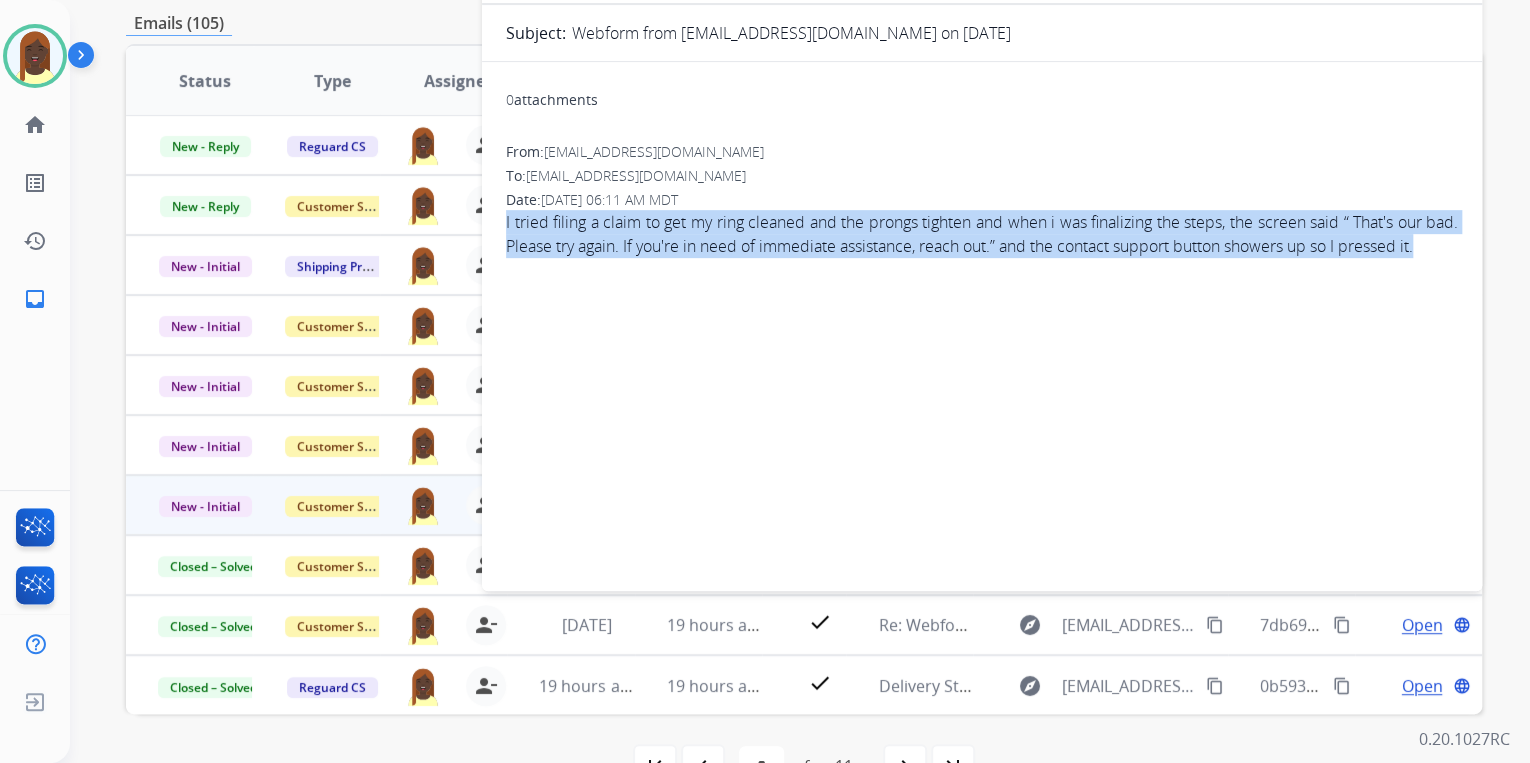 drag, startPoint x: 504, startPoint y: 219, endPoint x: 585, endPoint y: 274, distance: 97.90812 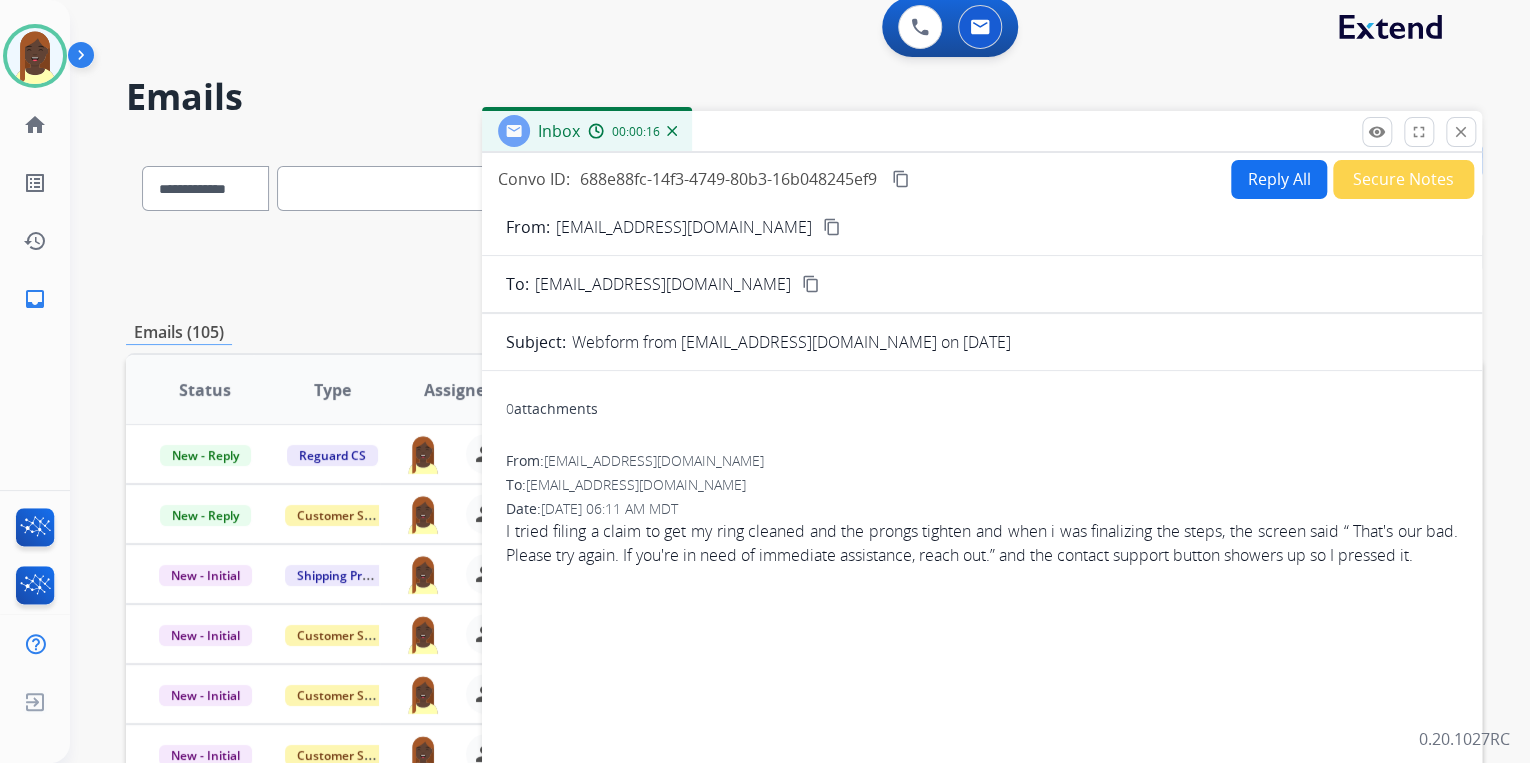 scroll, scrollTop: 0, scrollLeft: 0, axis: both 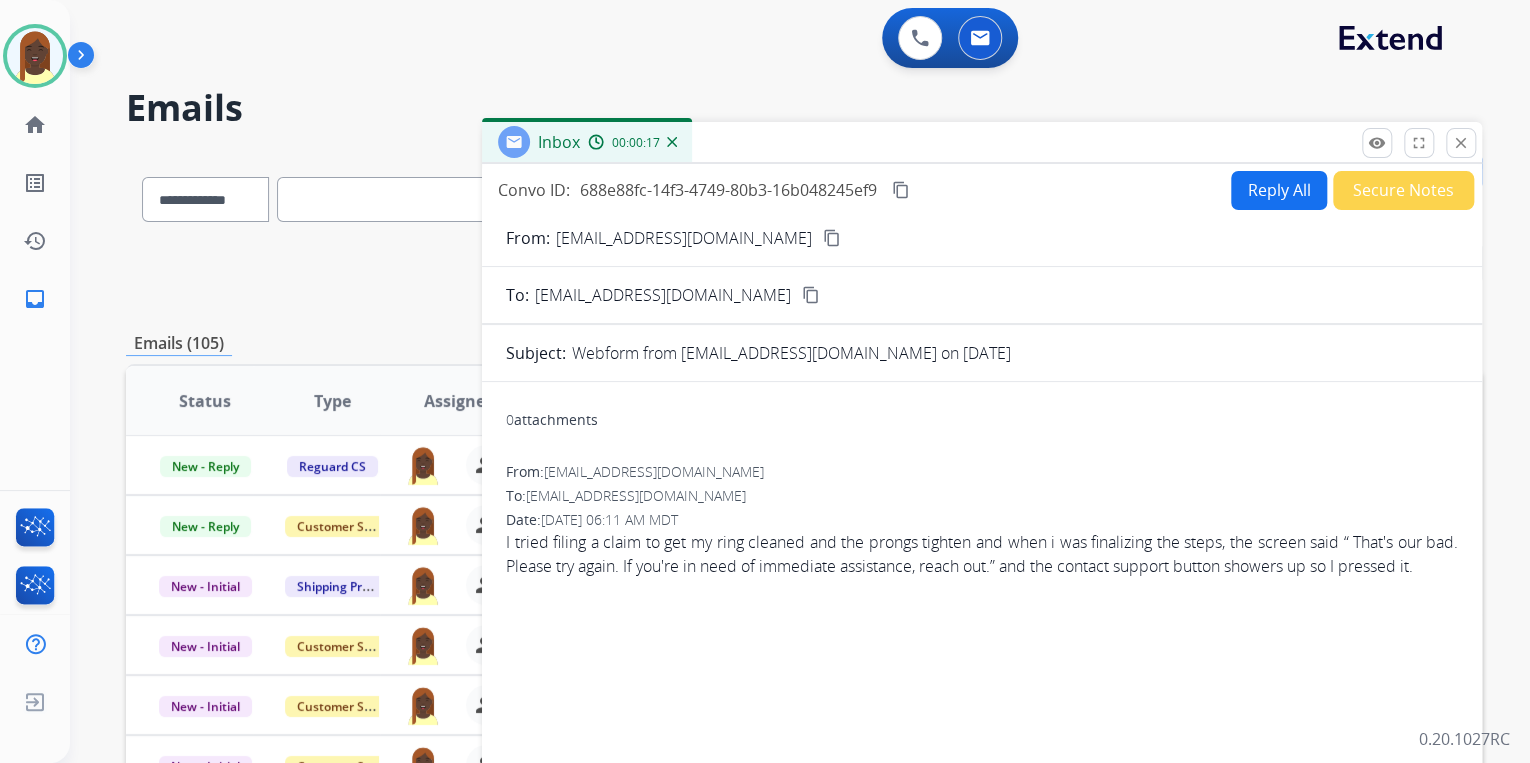 click on "content_copy" at bounding box center (832, 238) 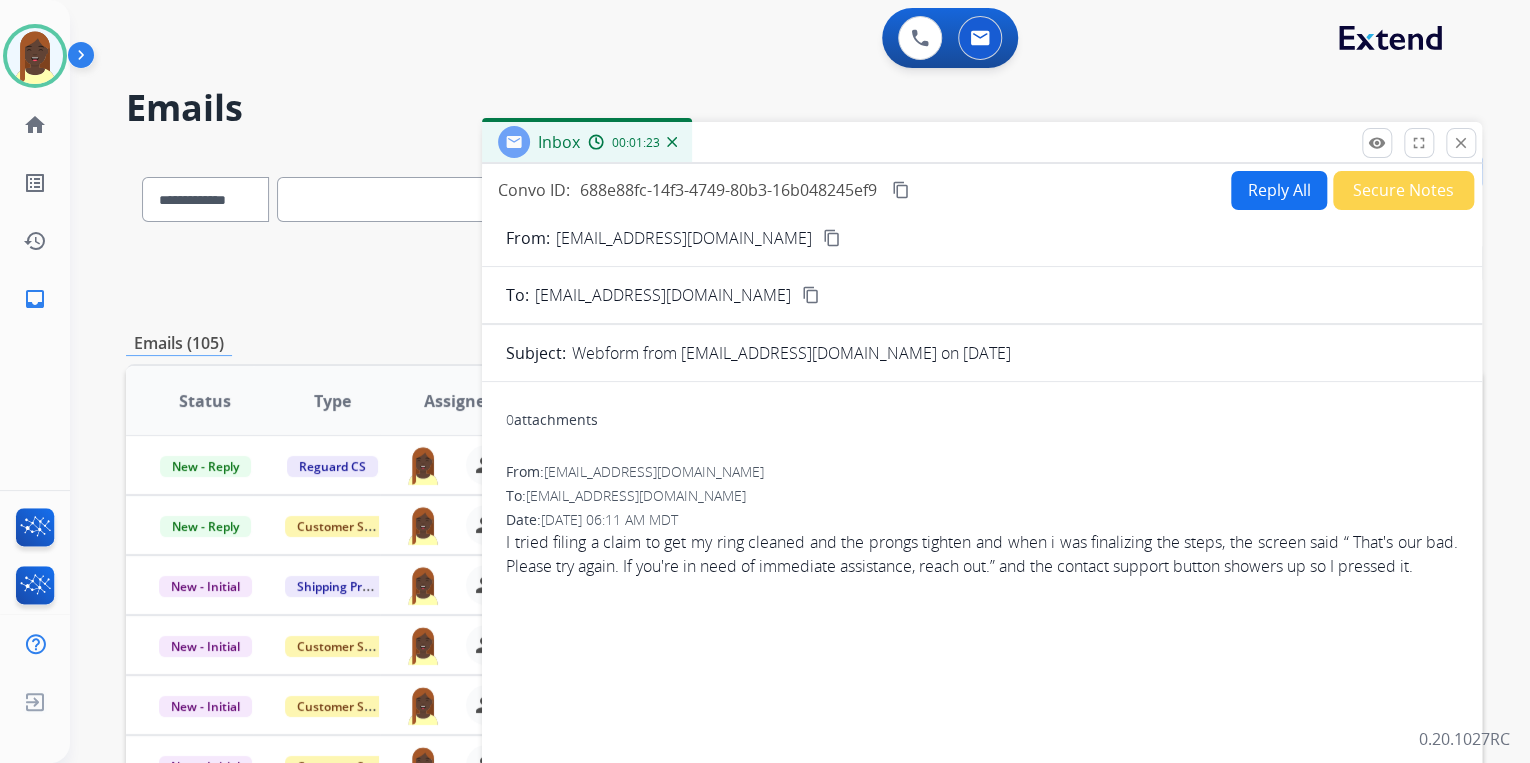 click on "Reply All" at bounding box center (1279, 190) 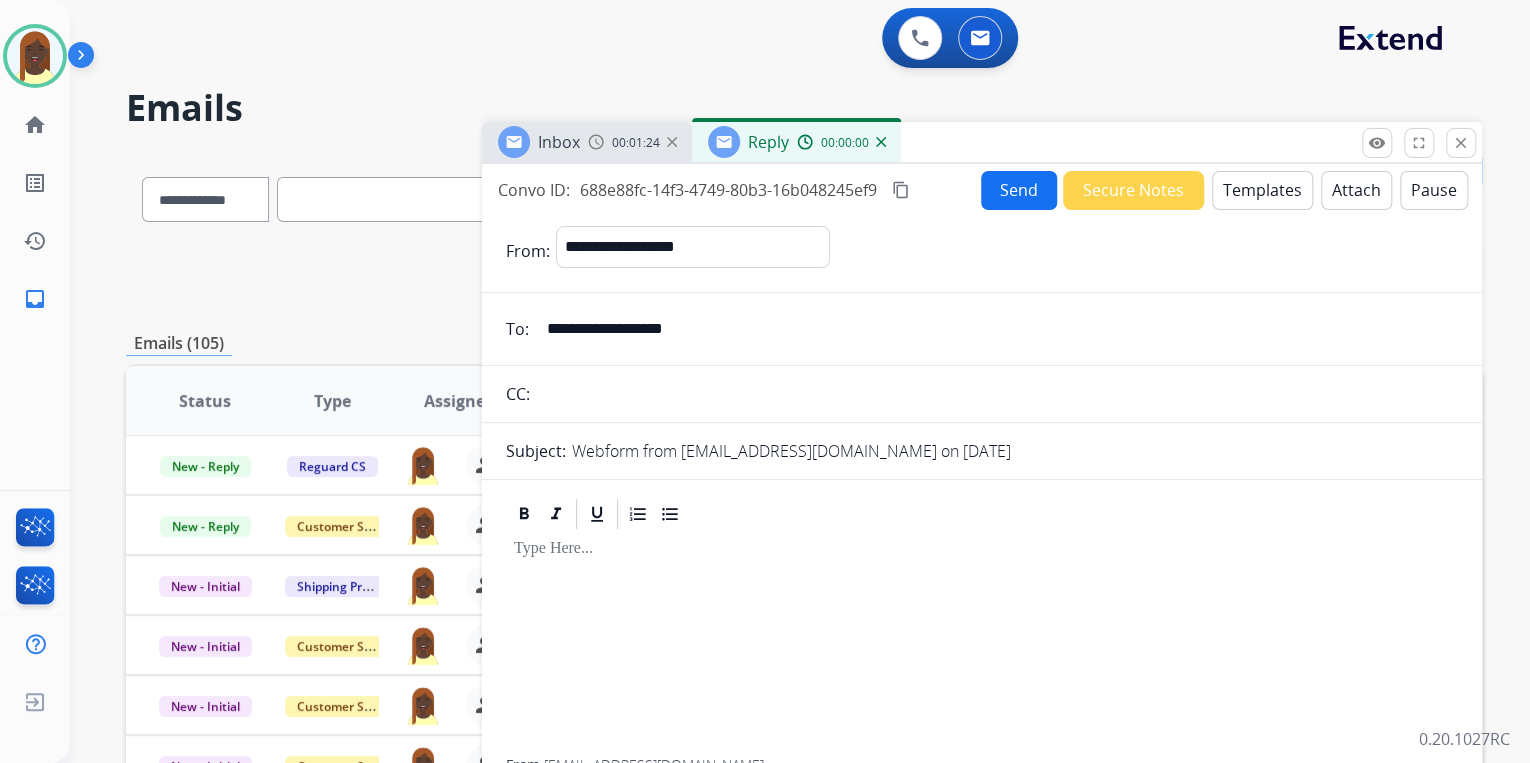 click on "Templates" at bounding box center [1262, 190] 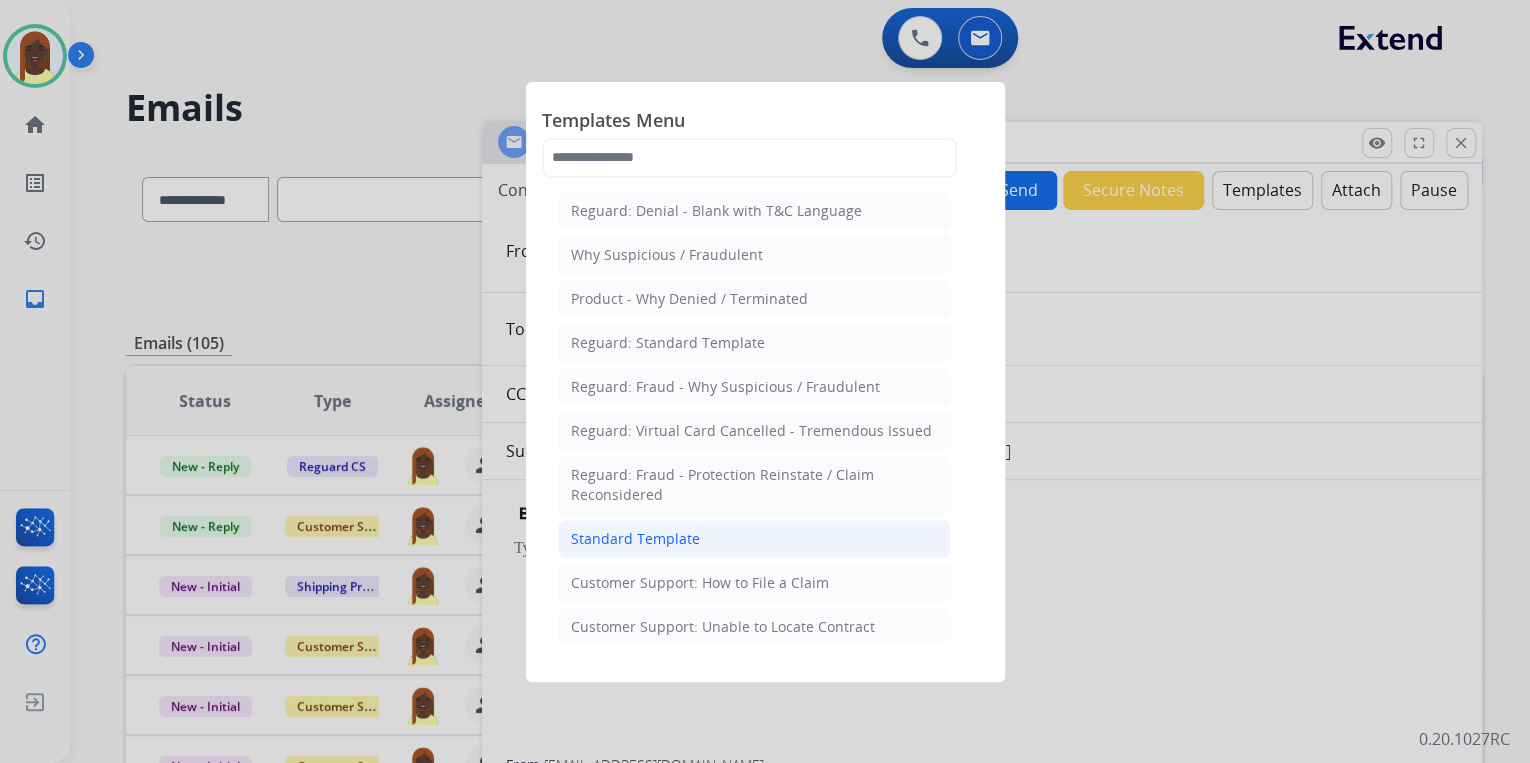 click on "Standard Template" 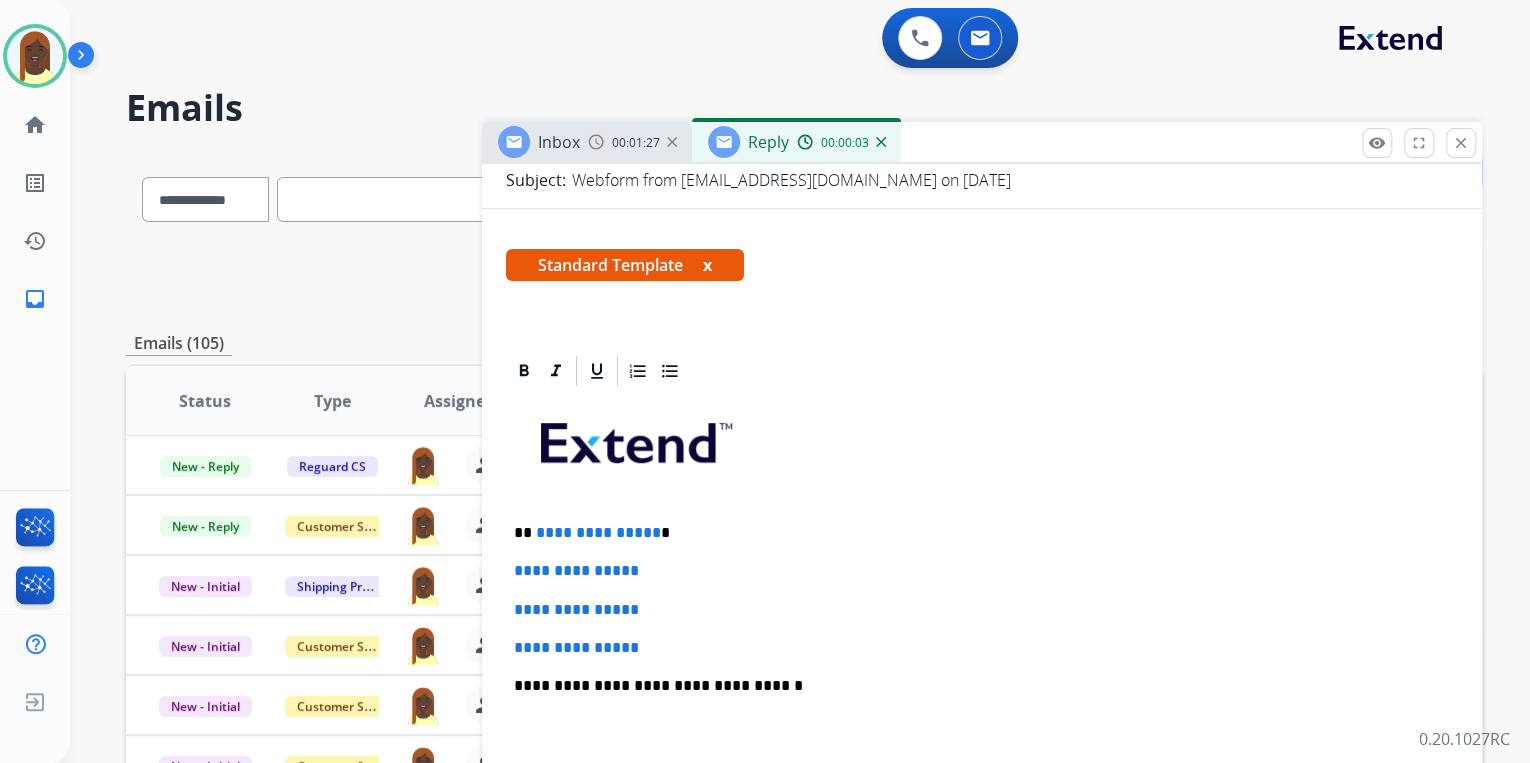 scroll, scrollTop: 400, scrollLeft: 0, axis: vertical 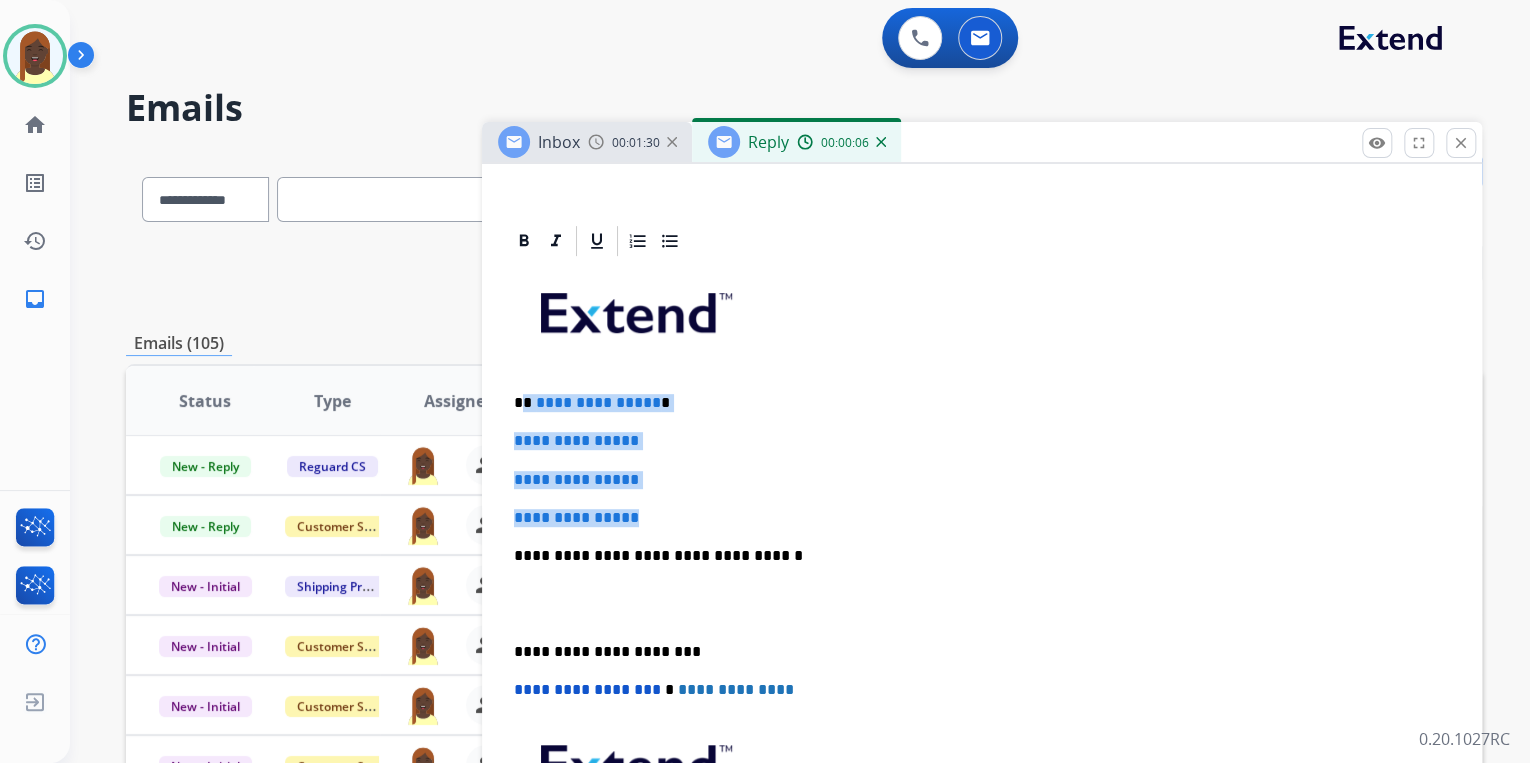 drag, startPoint x: 523, startPoint y: 399, endPoint x: 664, endPoint y: 499, distance: 172.86122 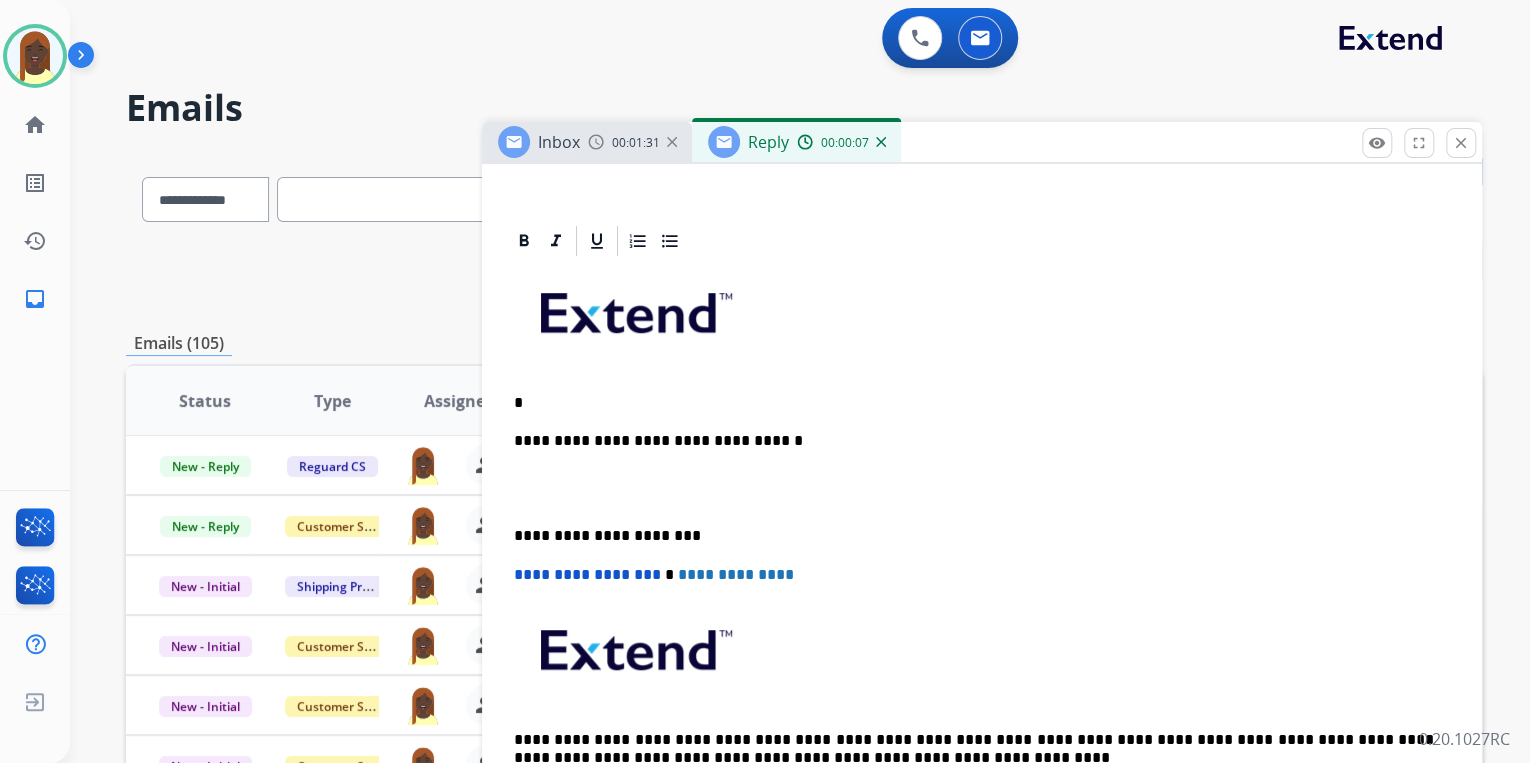 type 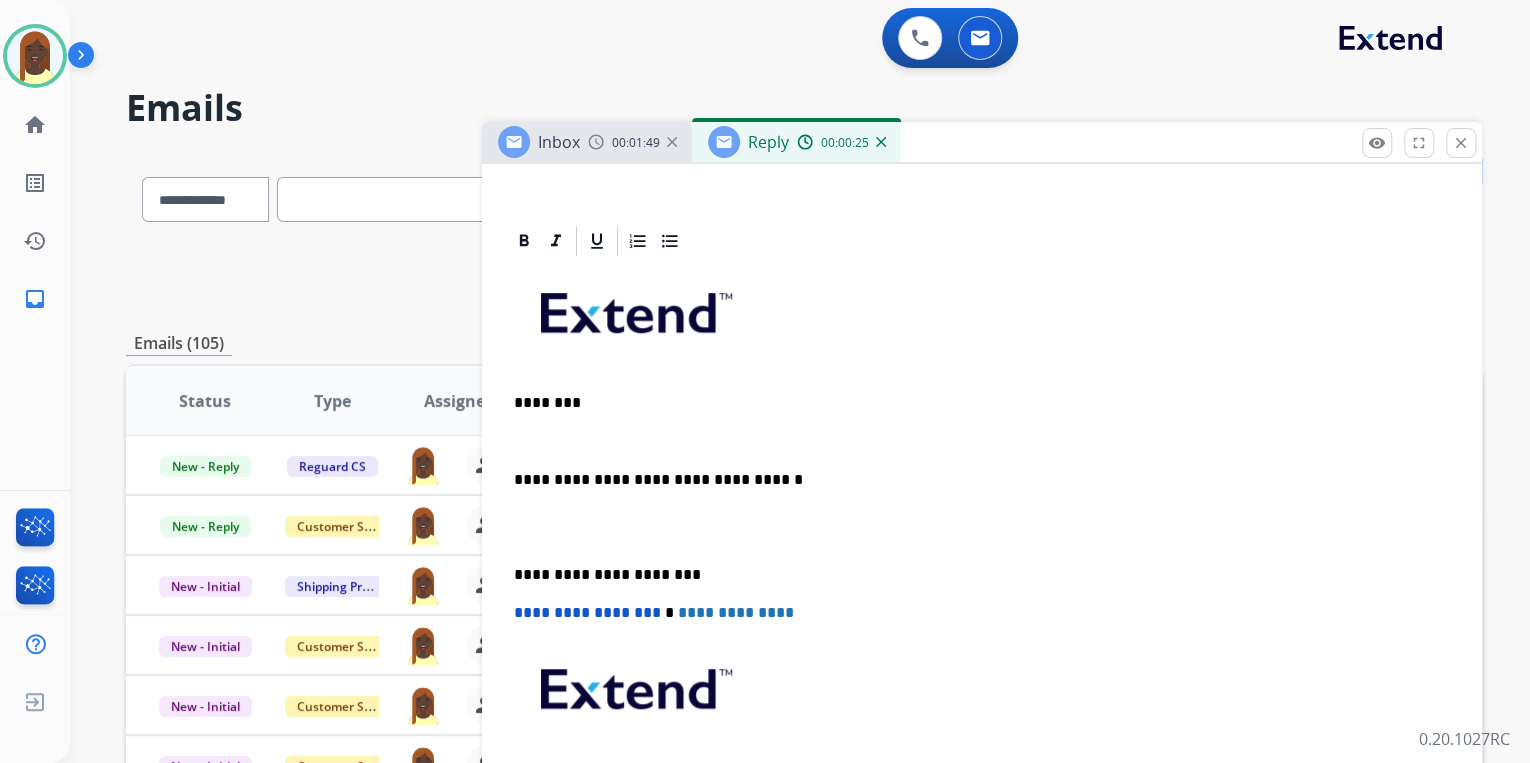 drag, startPoint x: 516, startPoint y: 426, endPoint x: 532, endPoint y: 431, distance: 16.763054 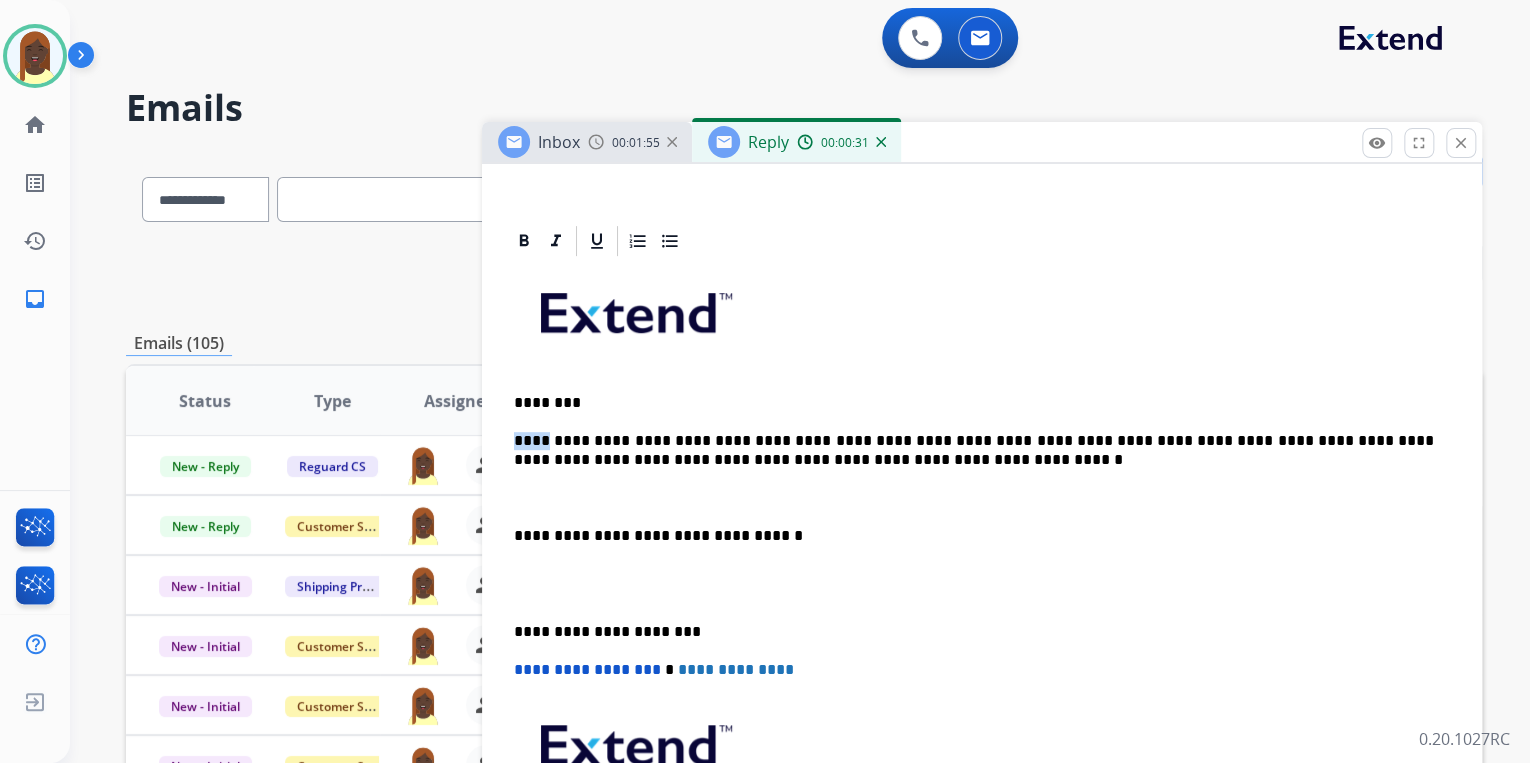 drag, startPoint x: 538, startPoint y: 438, endPoint x: 507, endPoint y: 437, distance: 31.016125 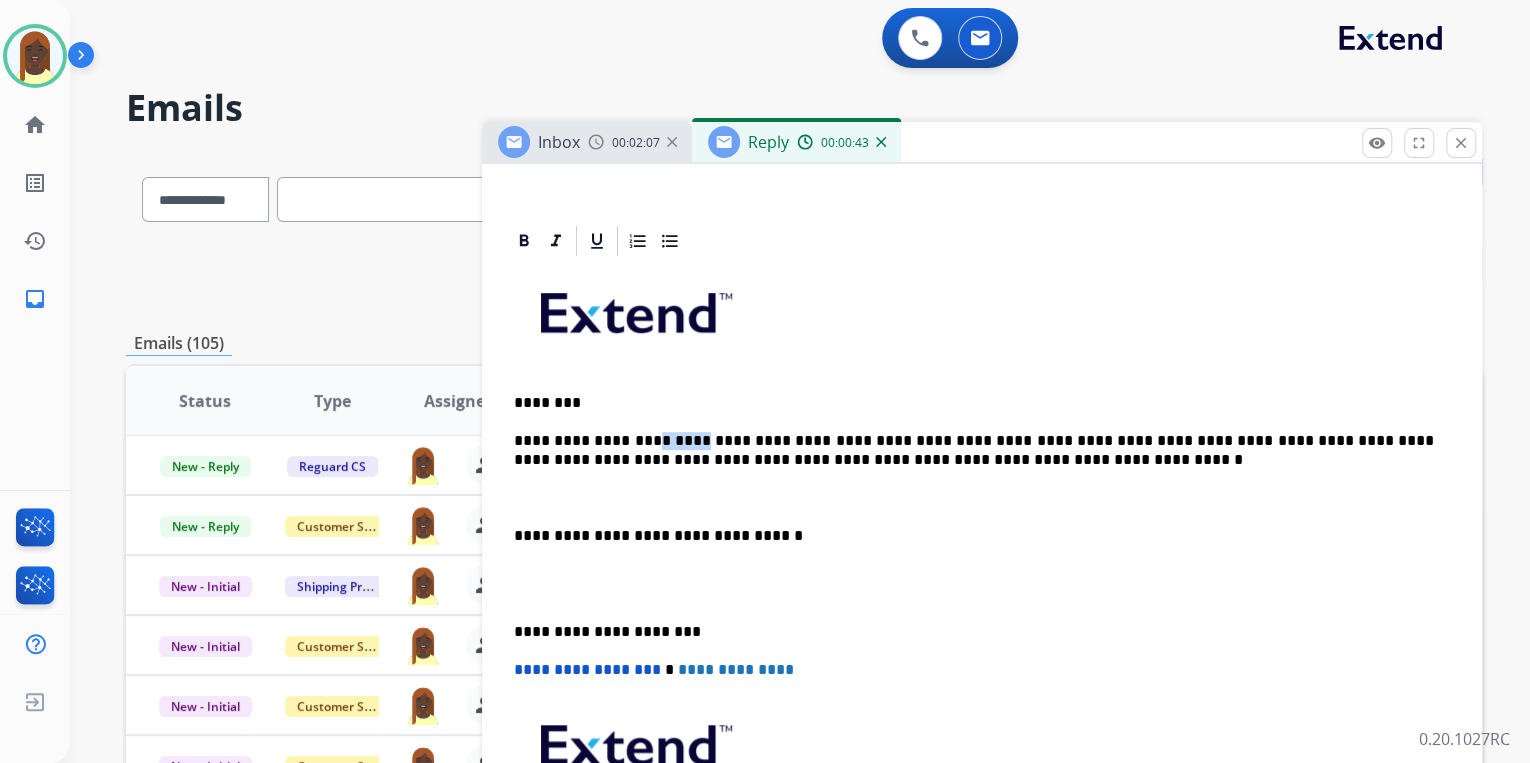 drag, startPoint x: 678, startPoint y: 440, endPoint x: 640, endPoint y: 440, distance: 38 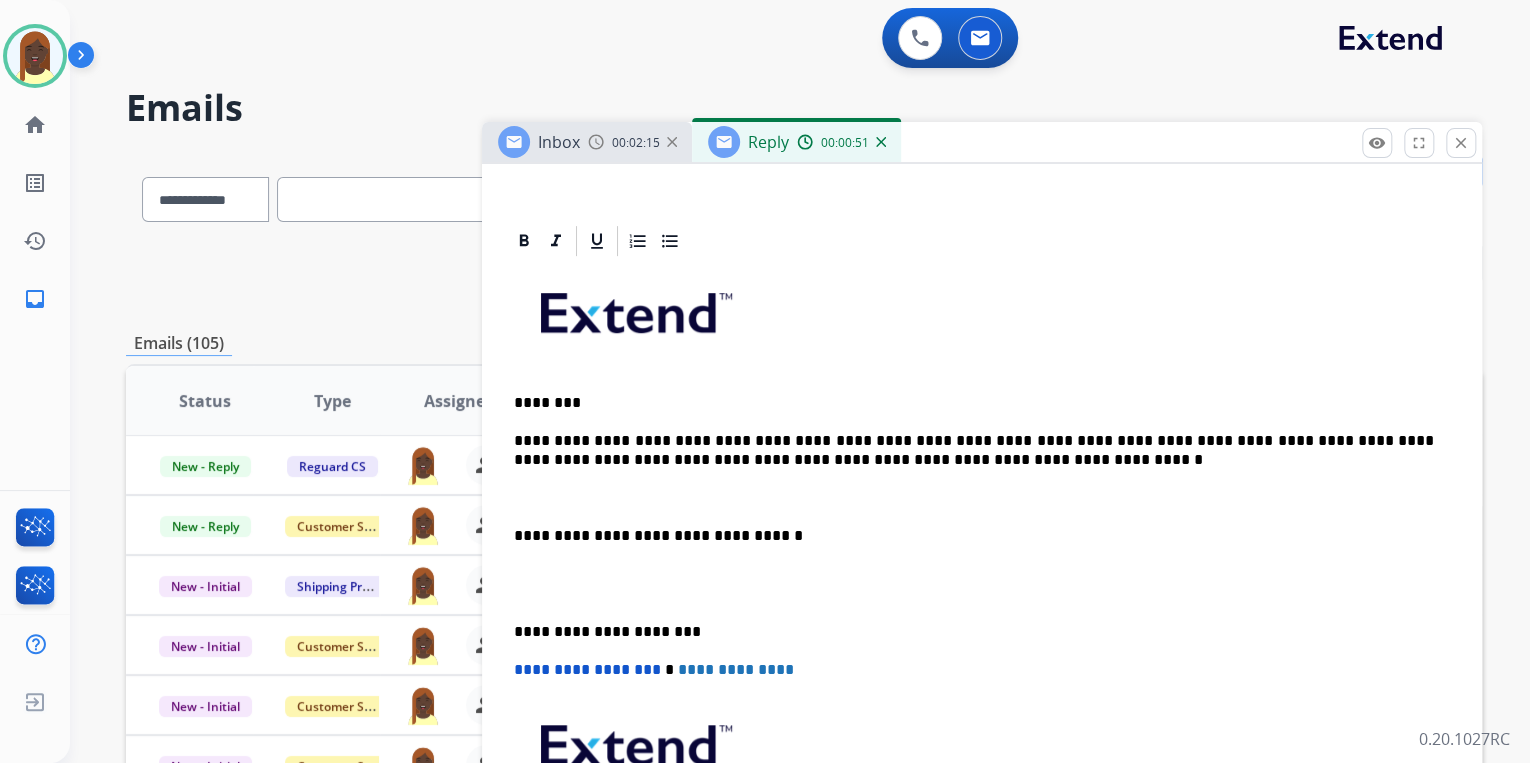 click on "**********" at bounding box center [974, 450] 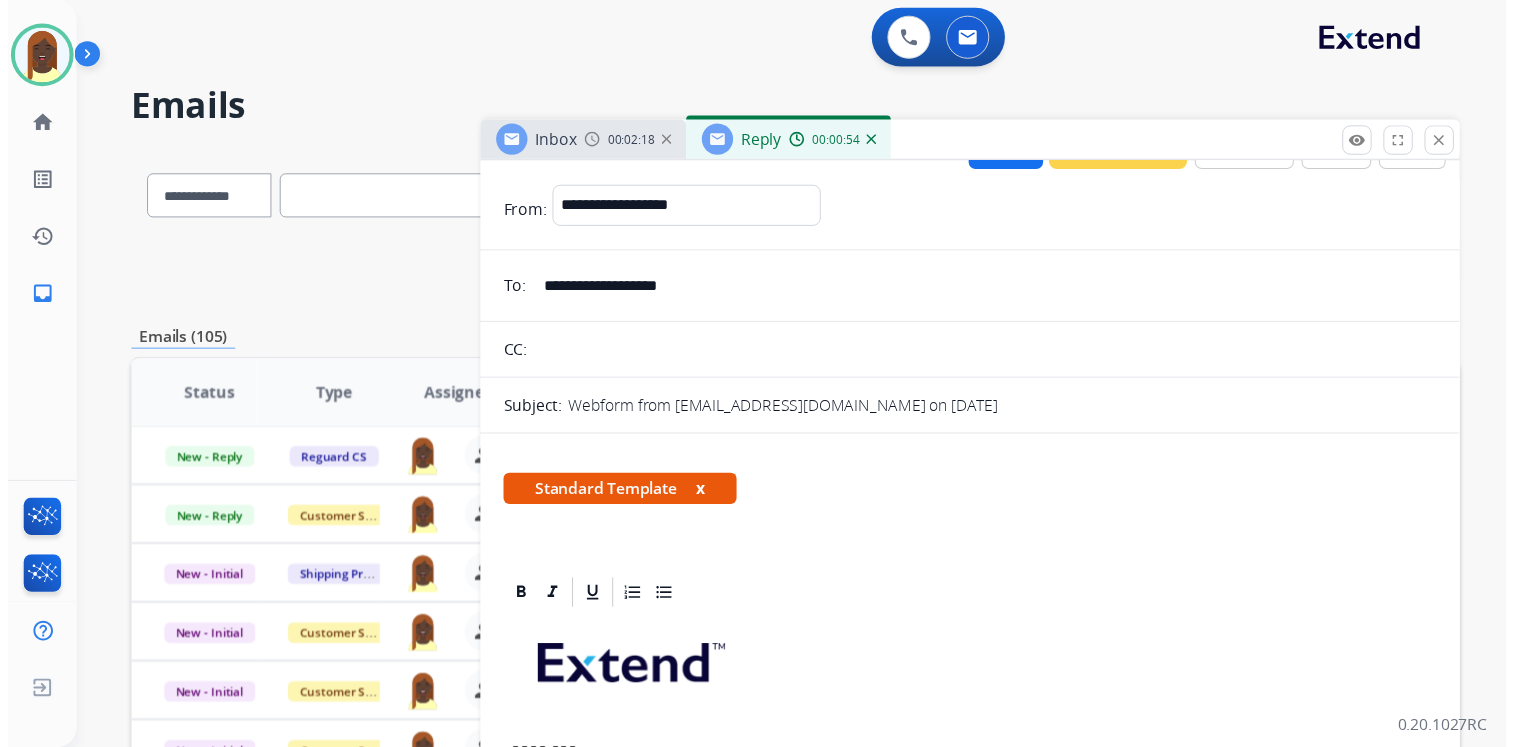 scroll, scrollTop: 0, scrollLeft: 0, axis: both 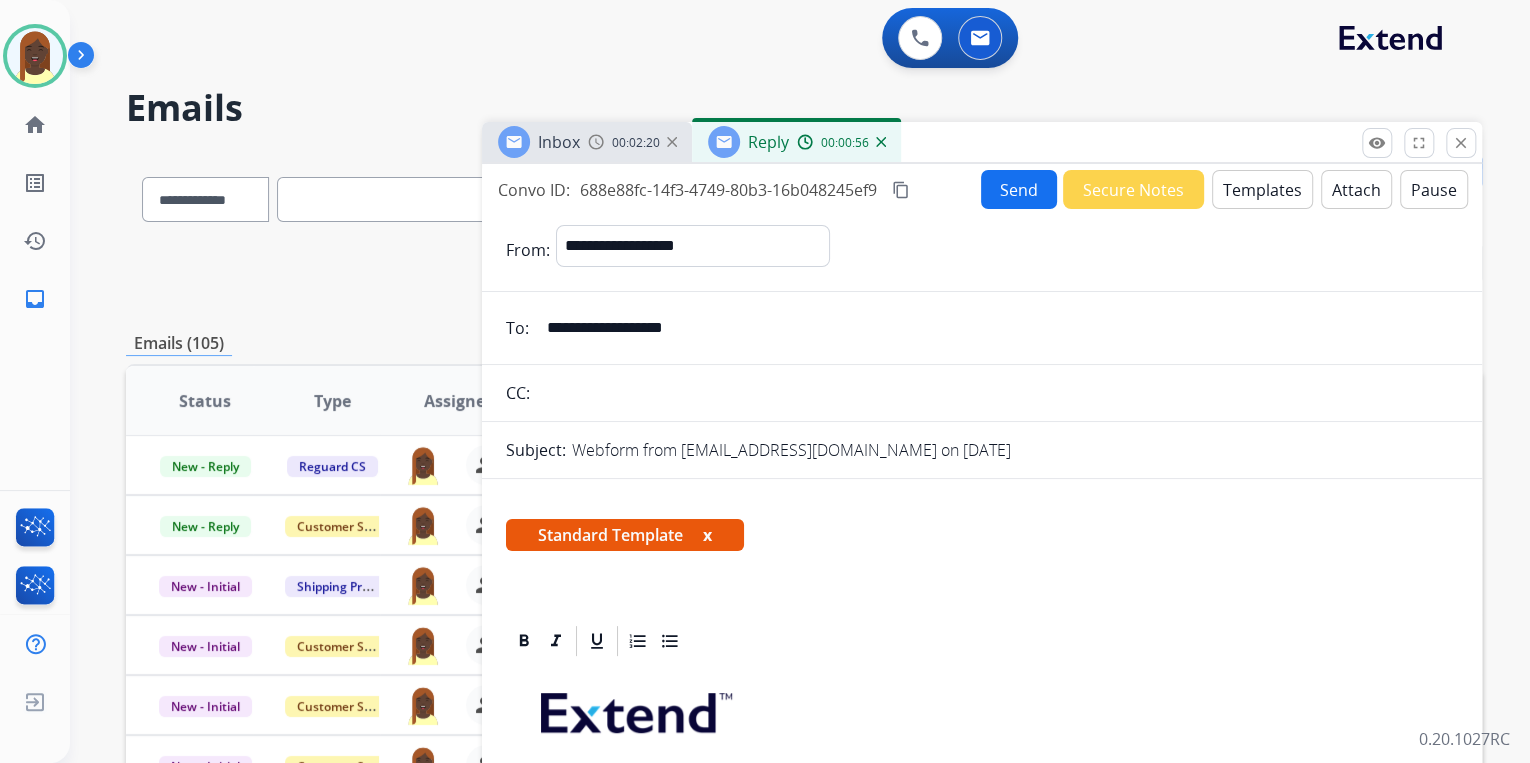 click on "Send" at bounding box center [1019, 189] 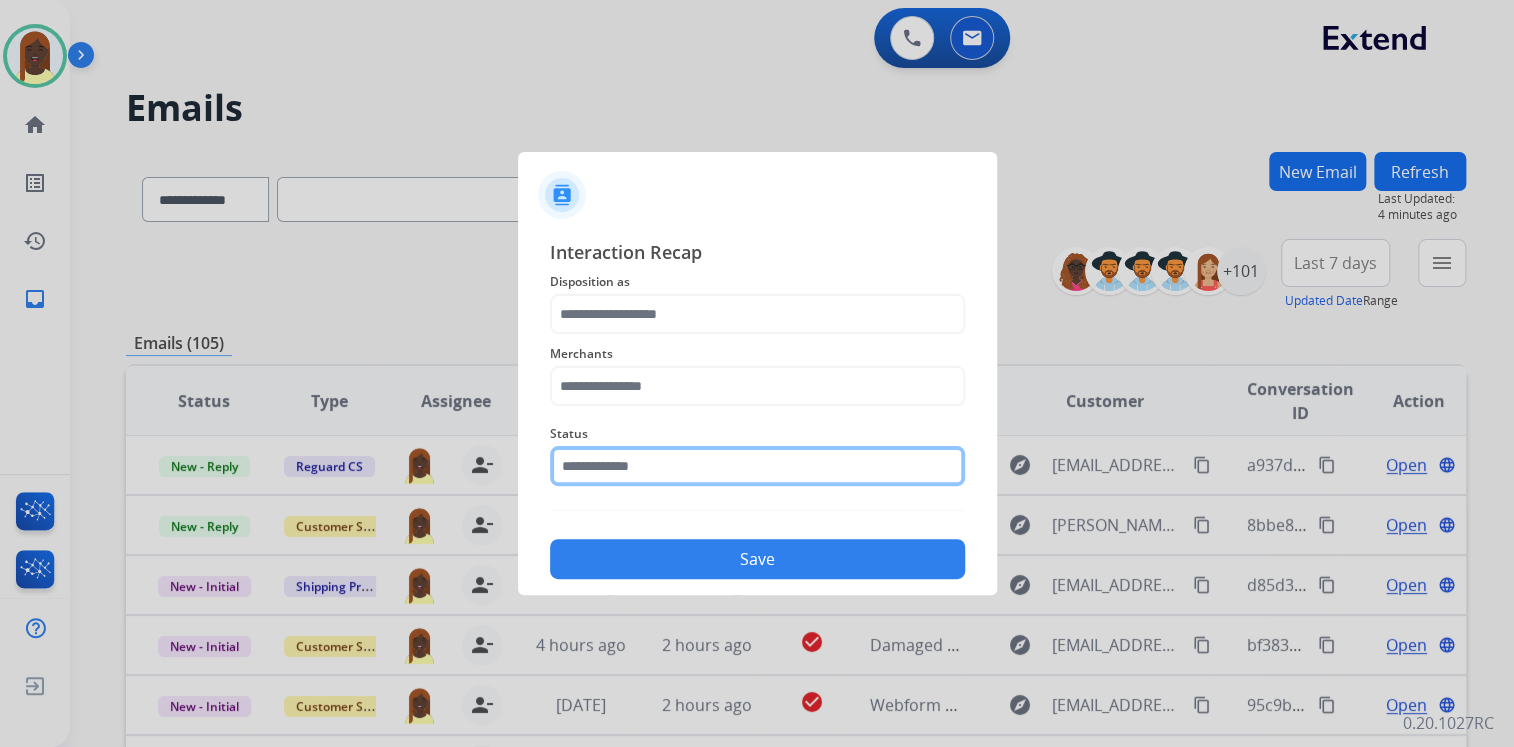 click 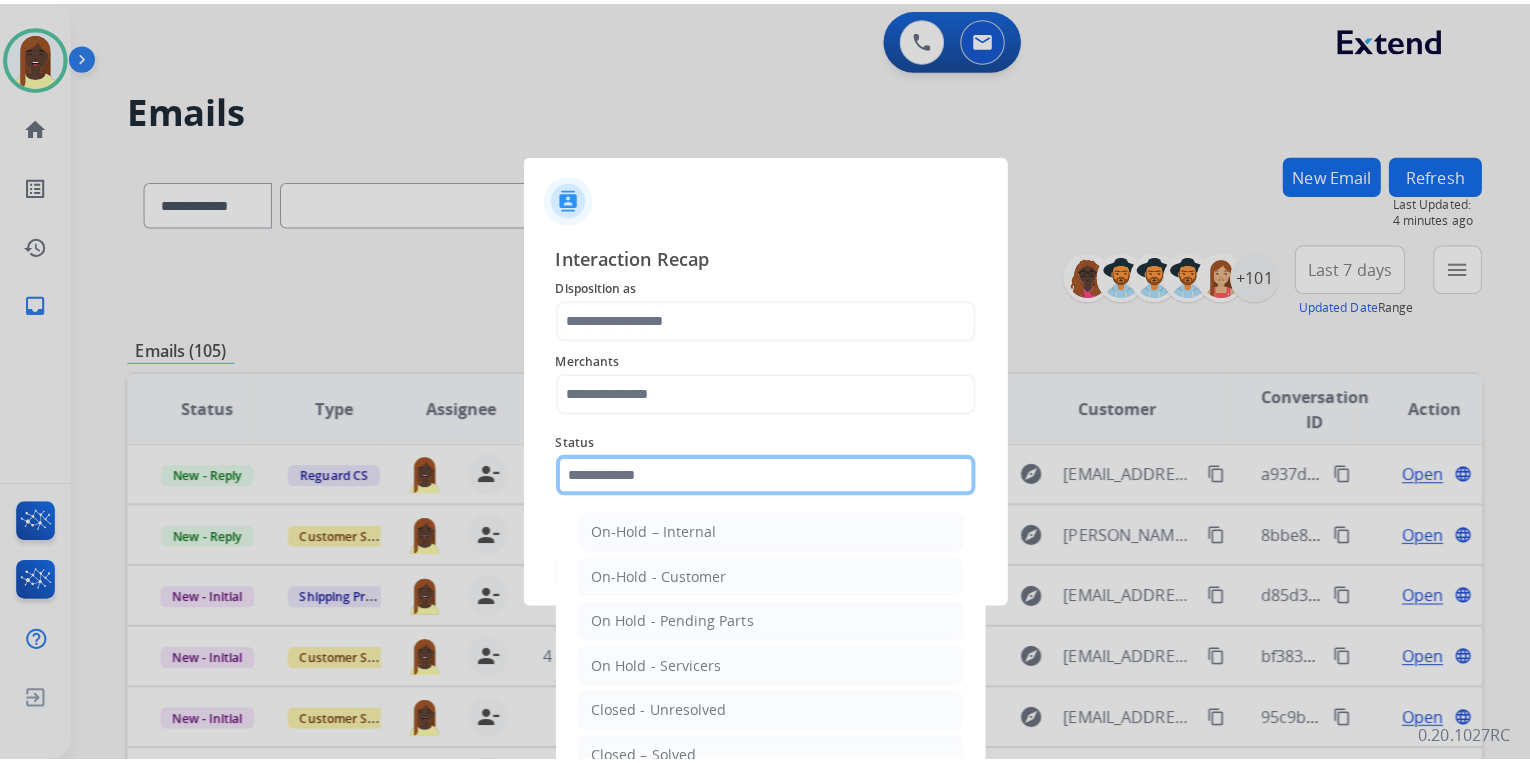 scroll, scrollTop: 116, scrollLeft: 0, axis: vertical 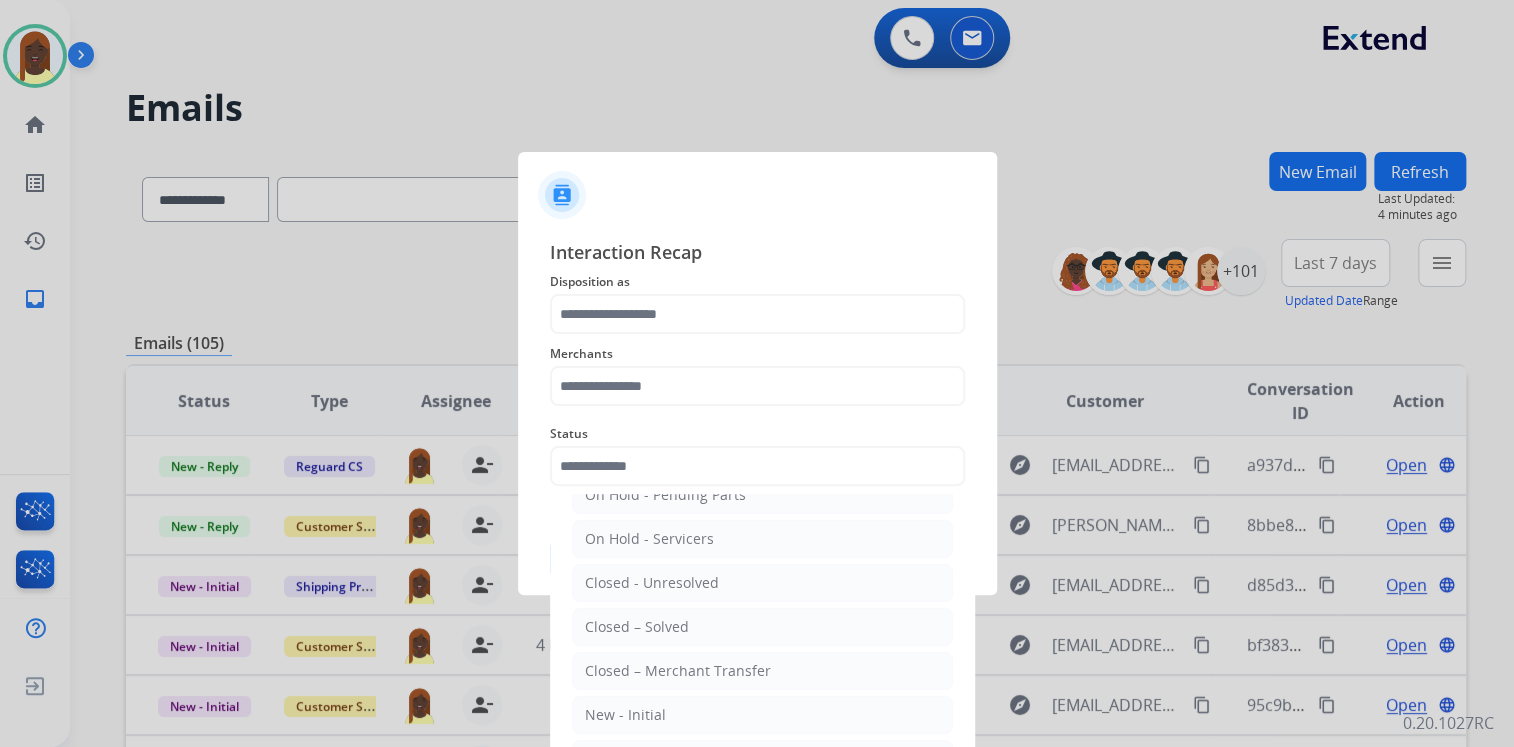 click on "Closed – Solved" 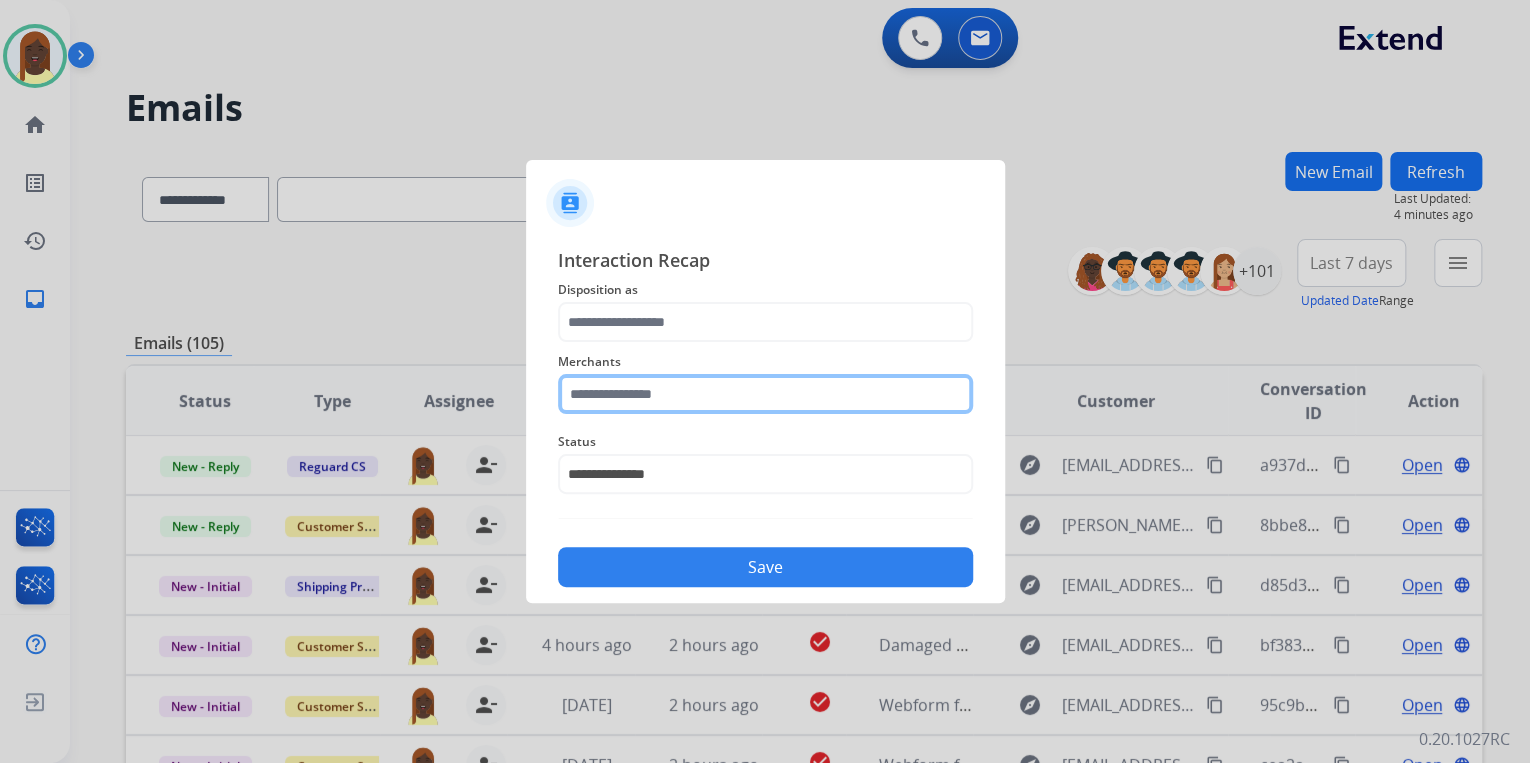 click 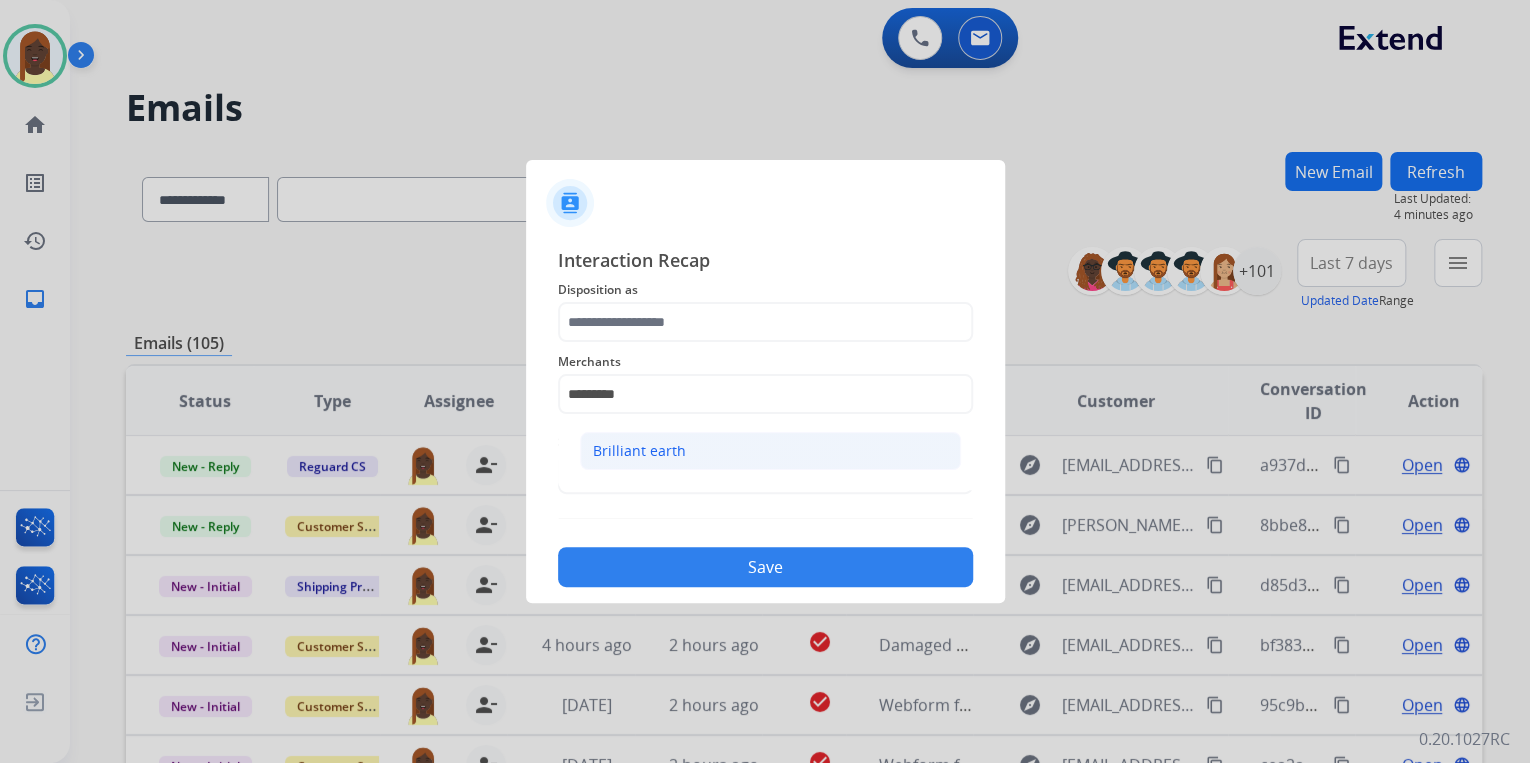 click on "Brilliant earth" 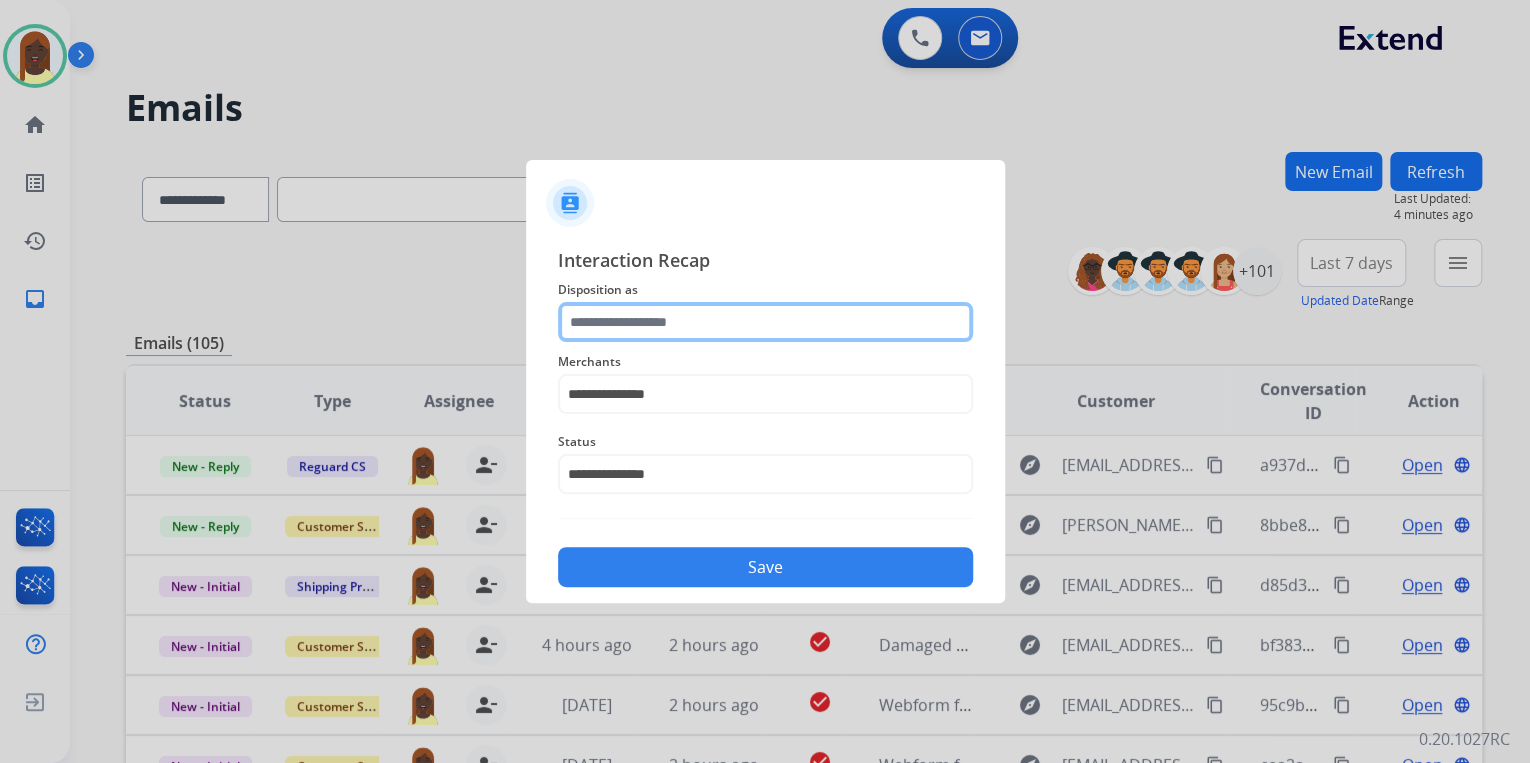 click 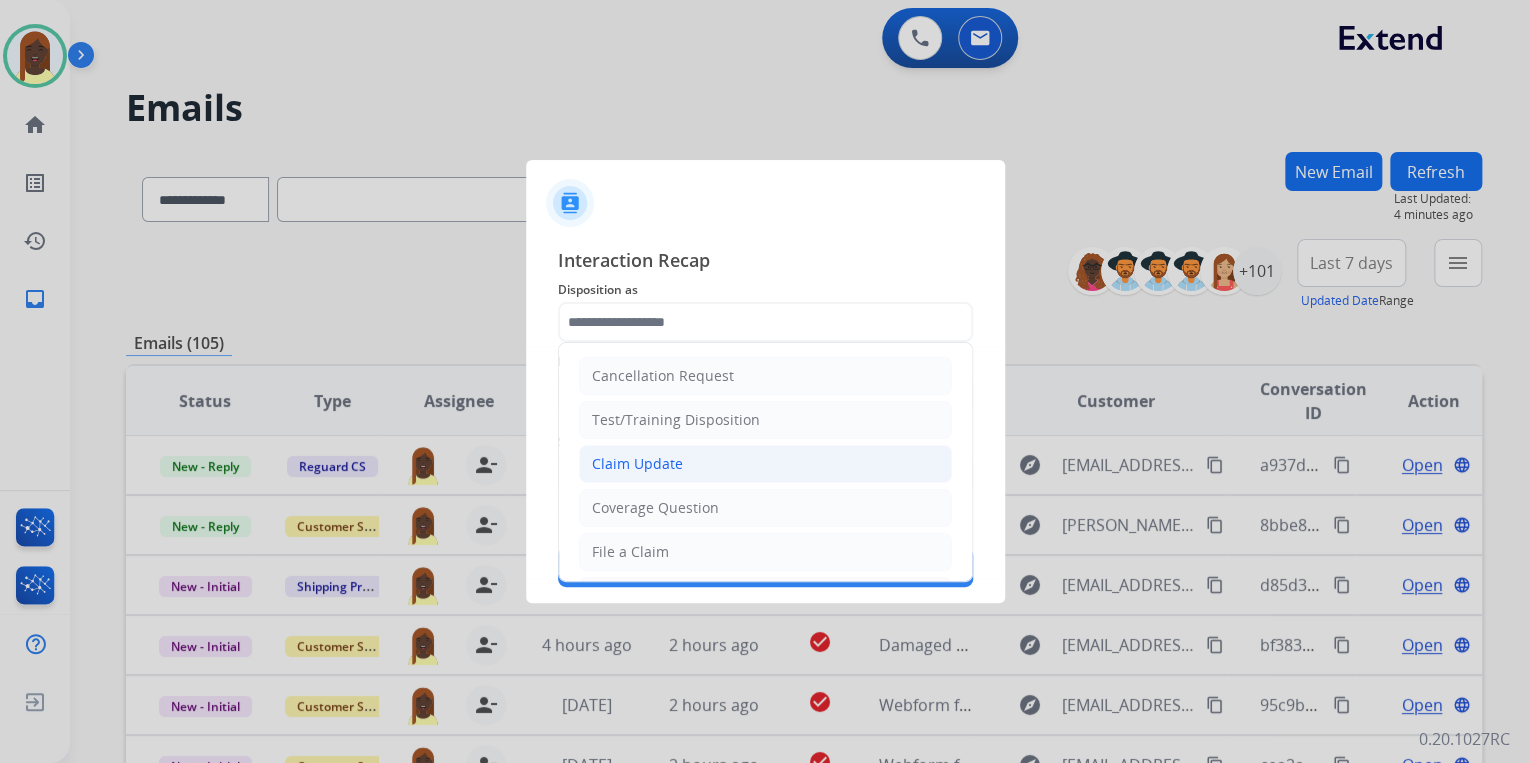 click on "Claim Update" 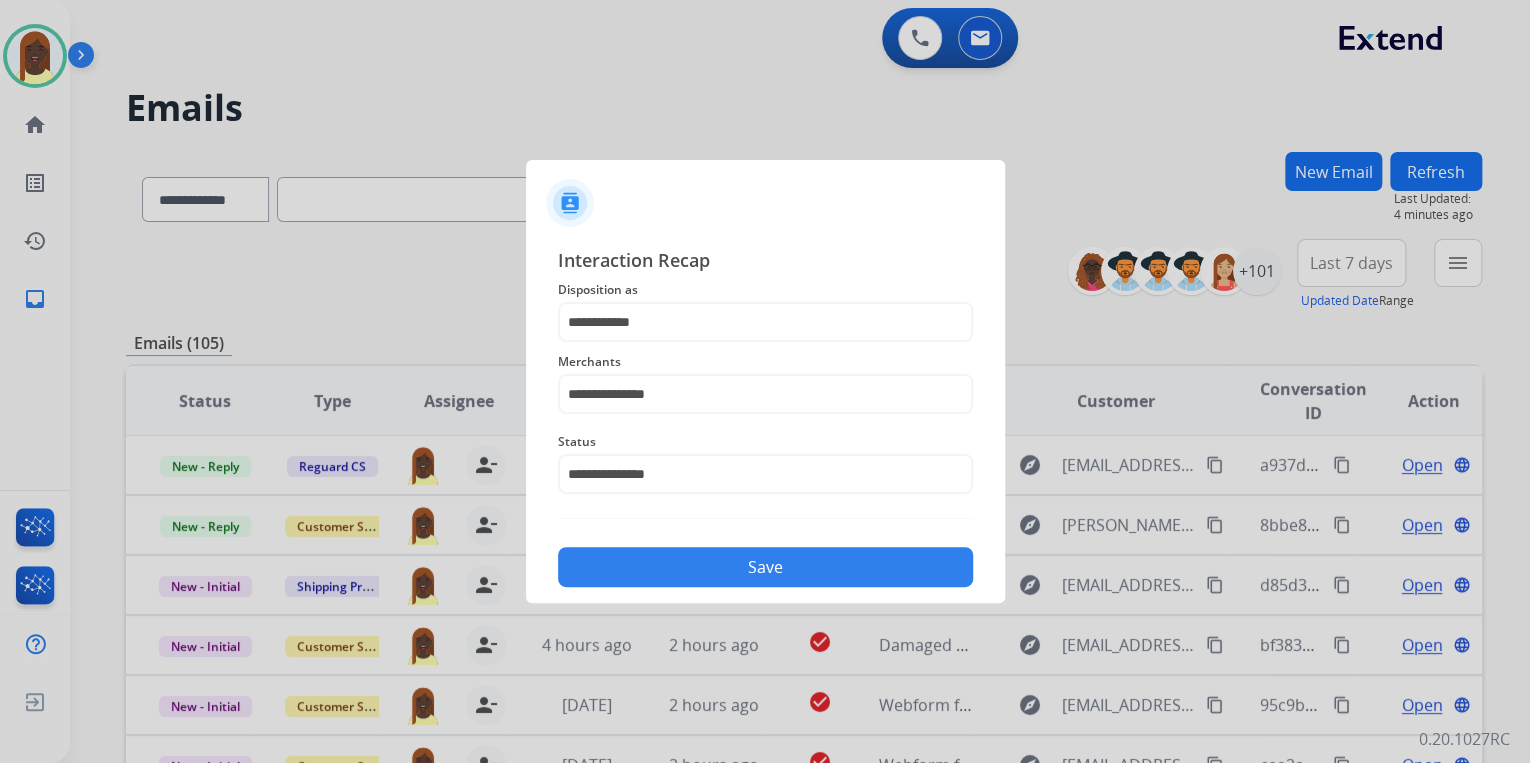 click on "Save" 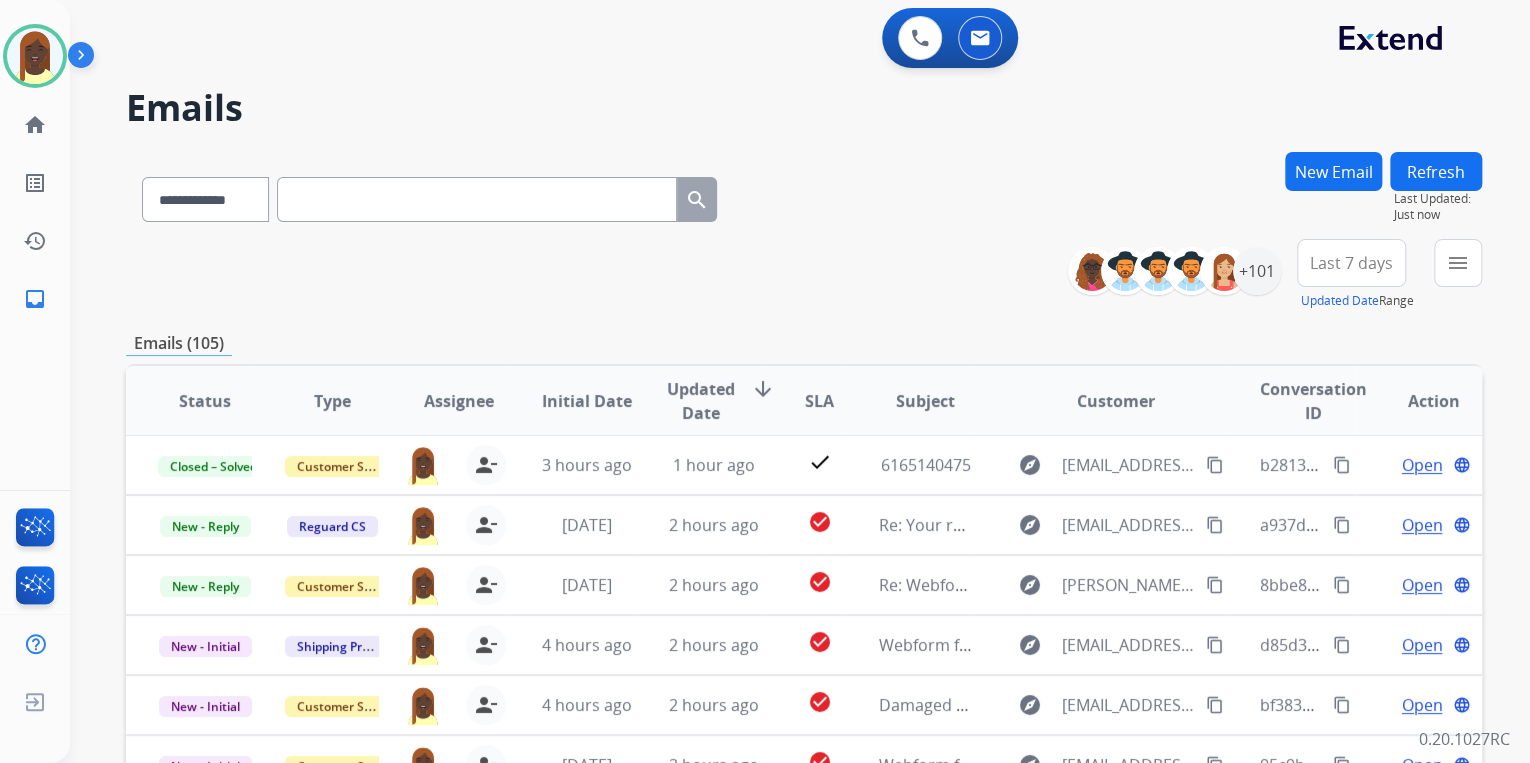 click on "**********" at bounding box center [804, 275] 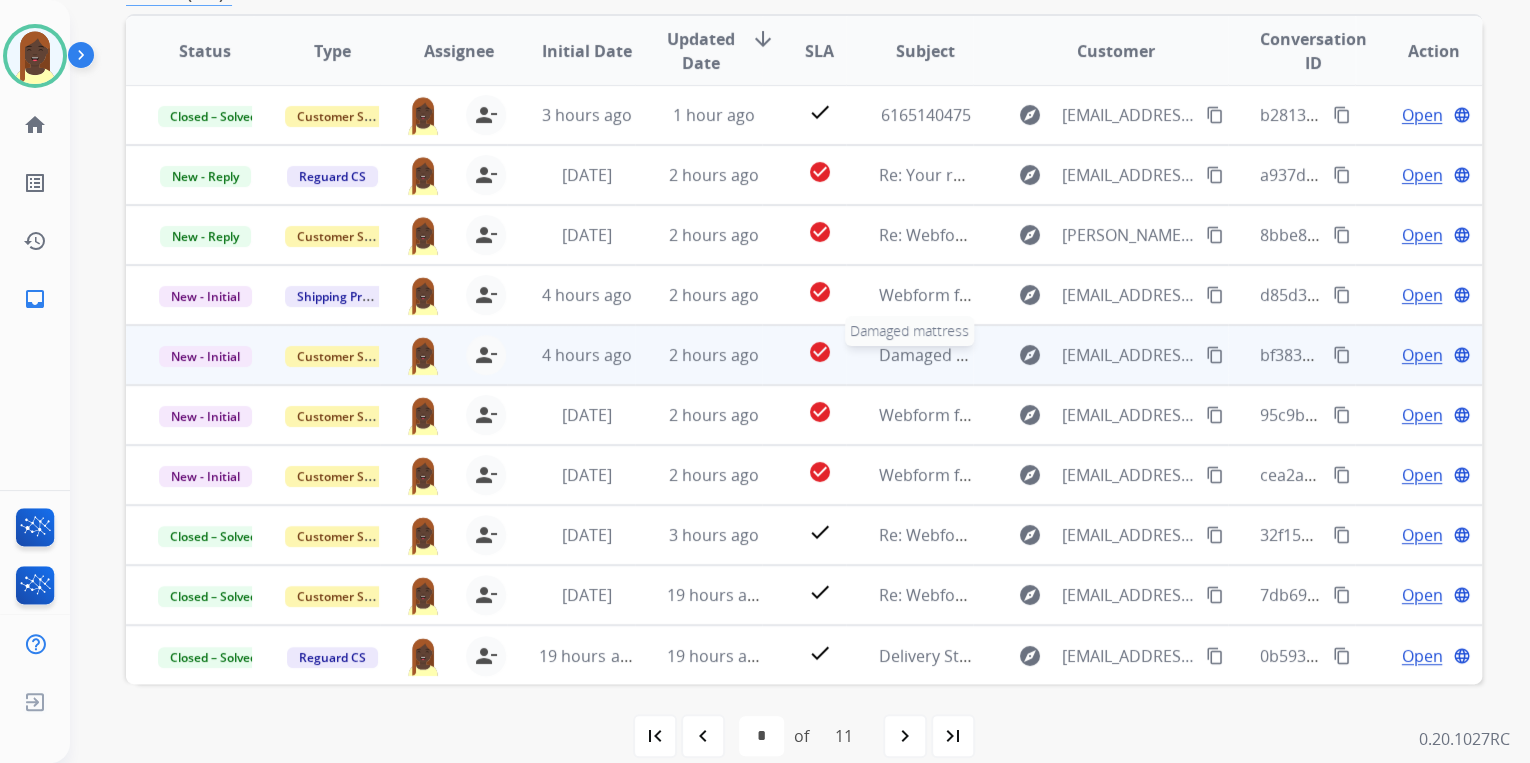 scroll, scrollTop: 374, scrollLeft: 0, axis: vertical 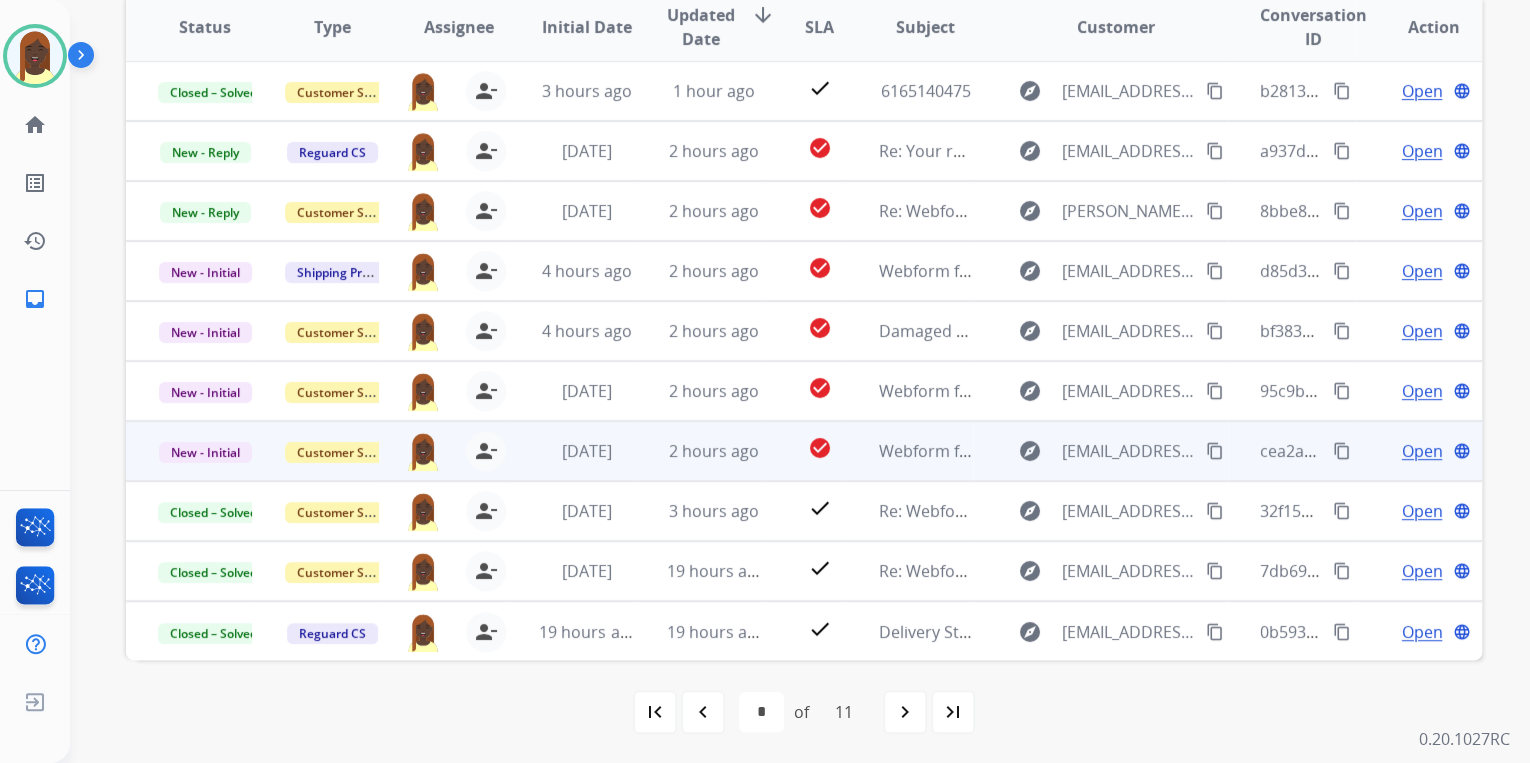 click on "content_copy" at bounding box center [1342, 451] 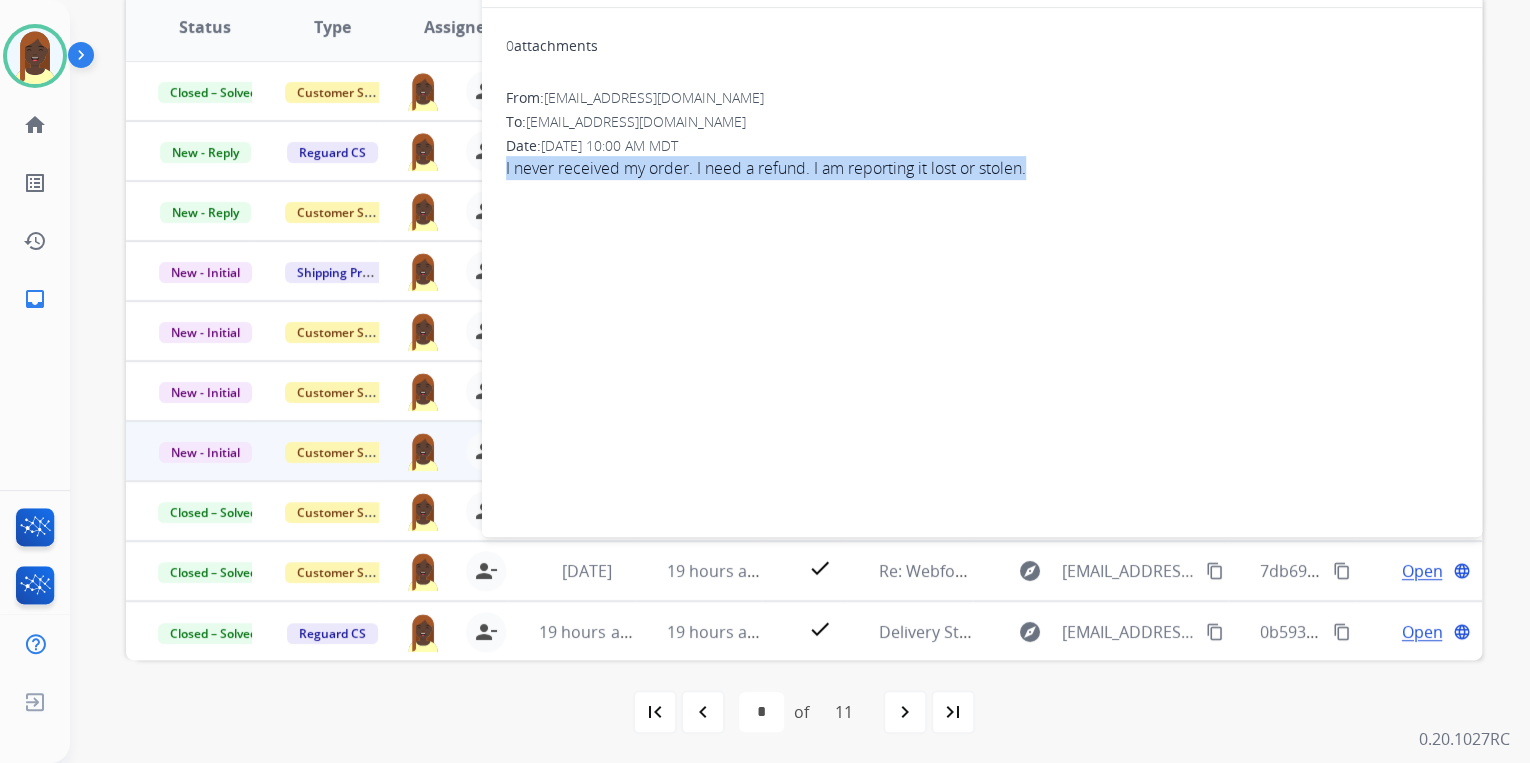 drag, startPoint x: 504, startPoint y: 168, endPoint x: 1030, endPoint y: 186, distance: 526.3079 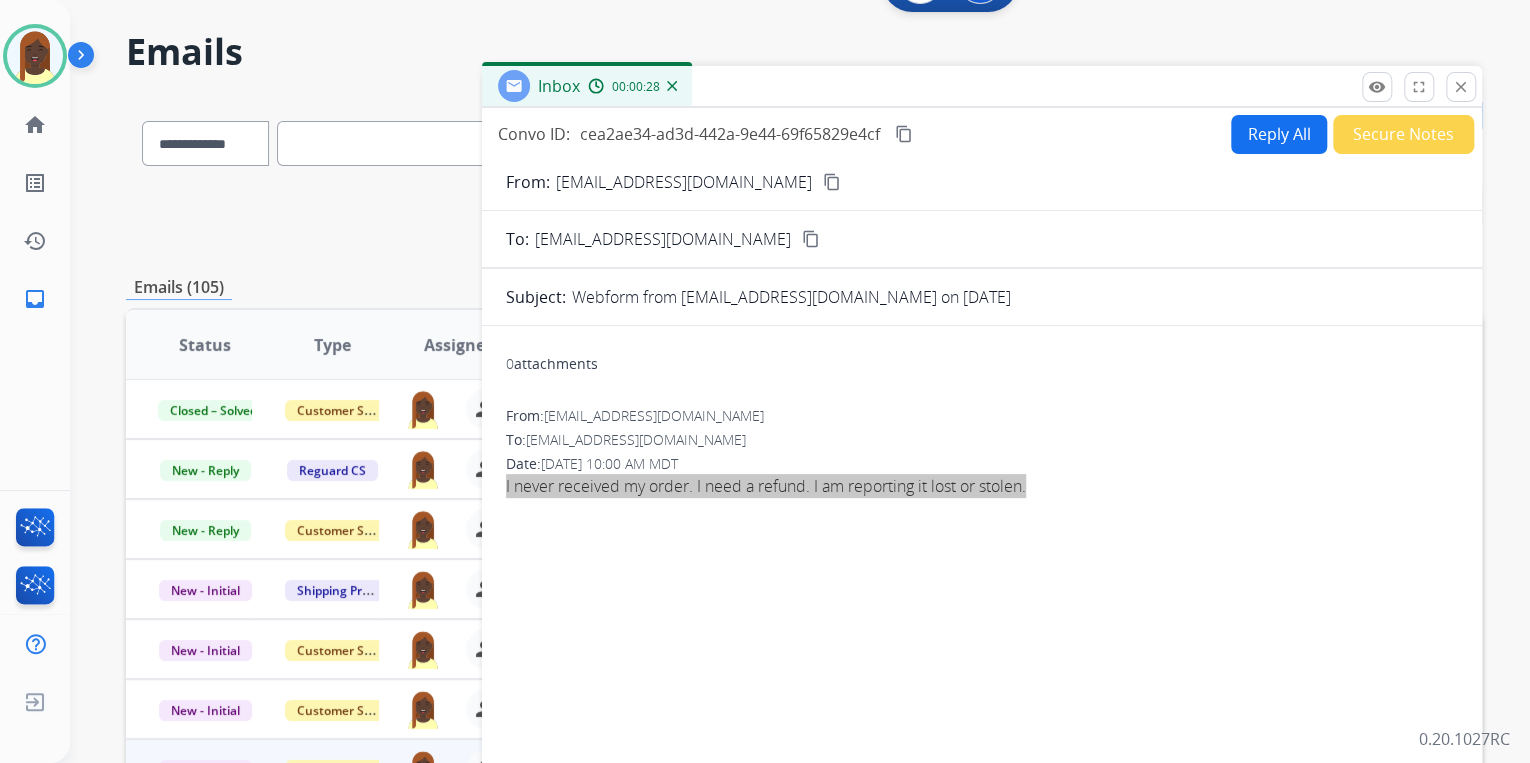 scroll, scrollTop: 54, scrollLeft: 0, axis: vertical 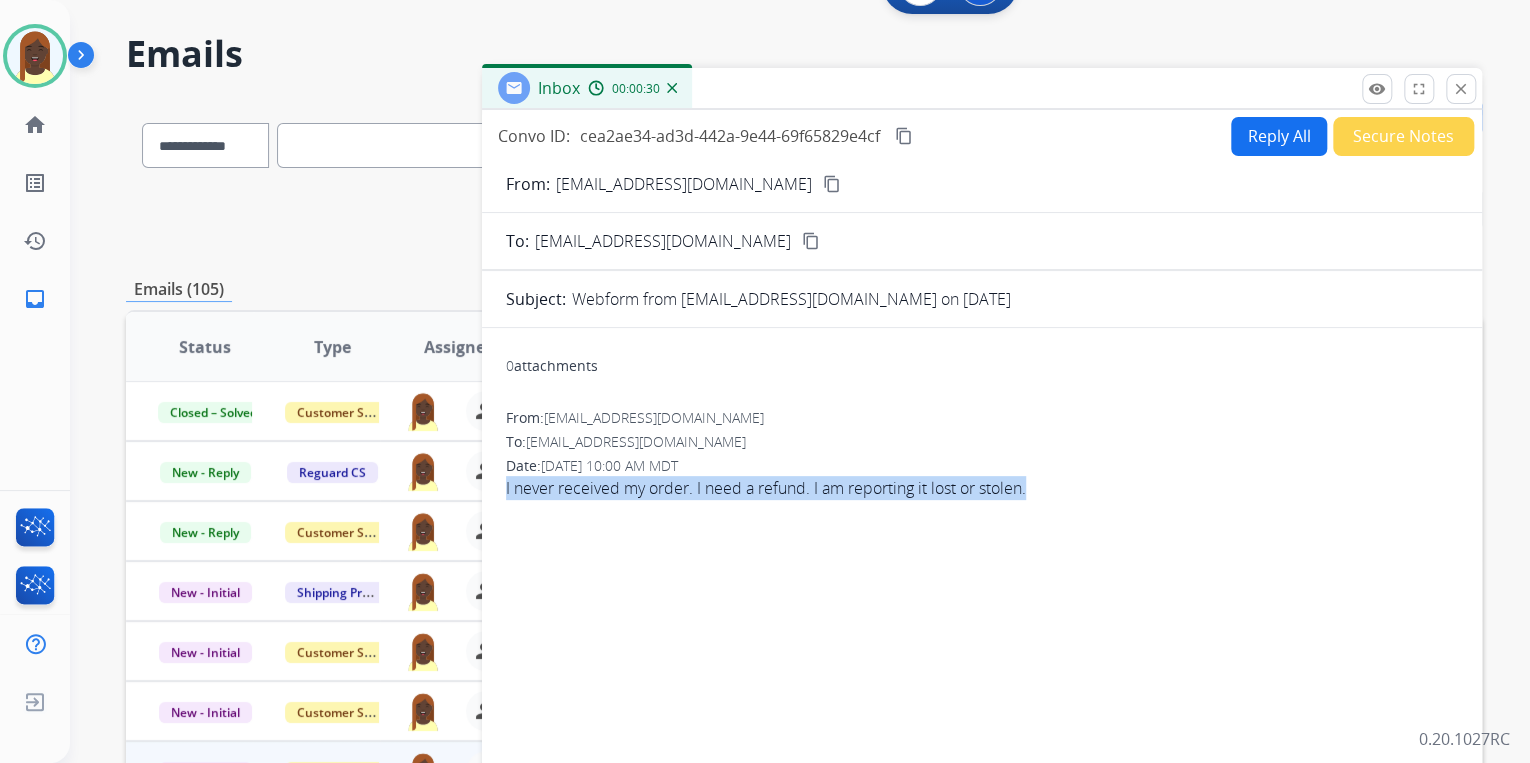 click on "content_copy" at bounding box center [832, 184] 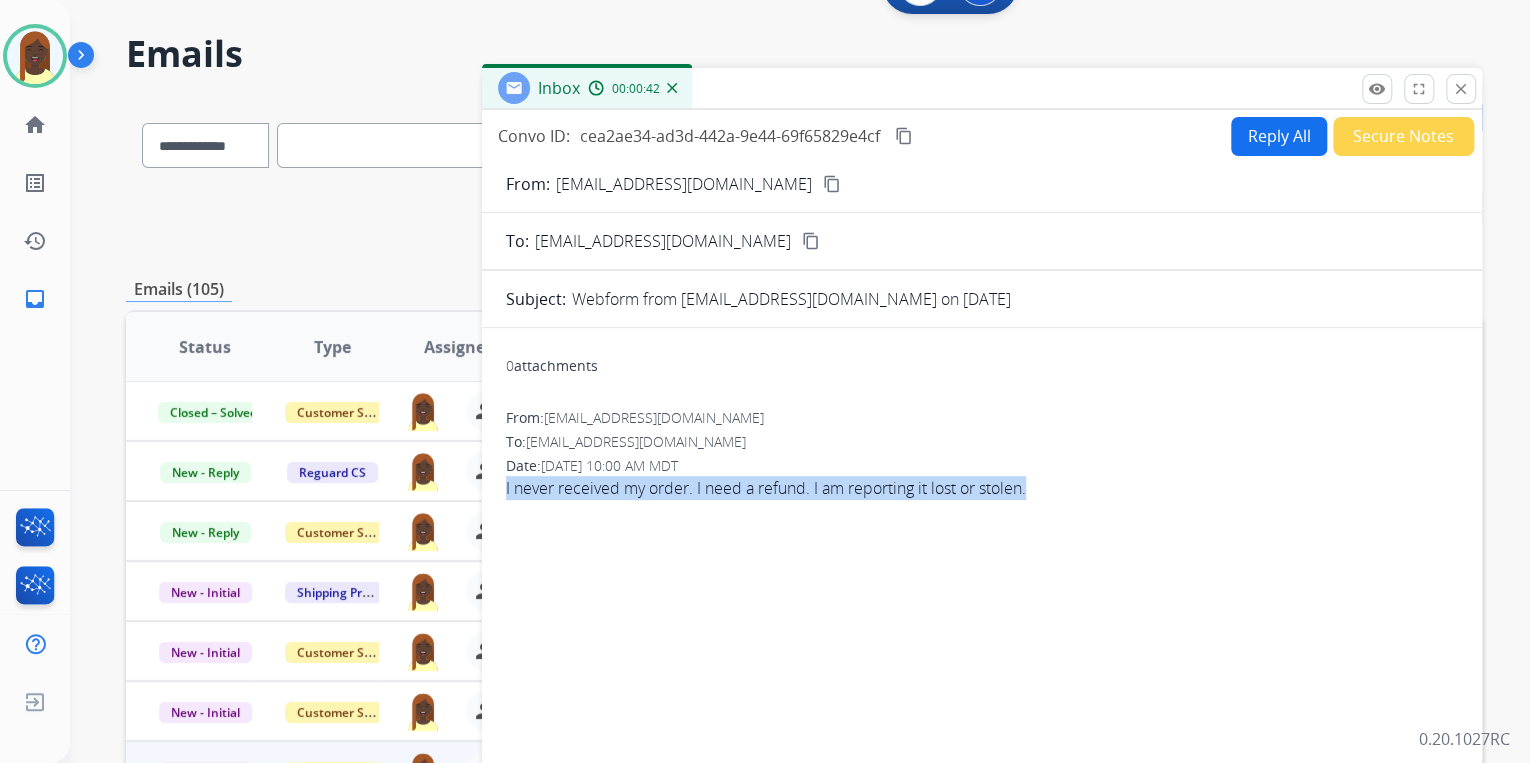 click on "Reply All" at bounding box center (1279, 136) 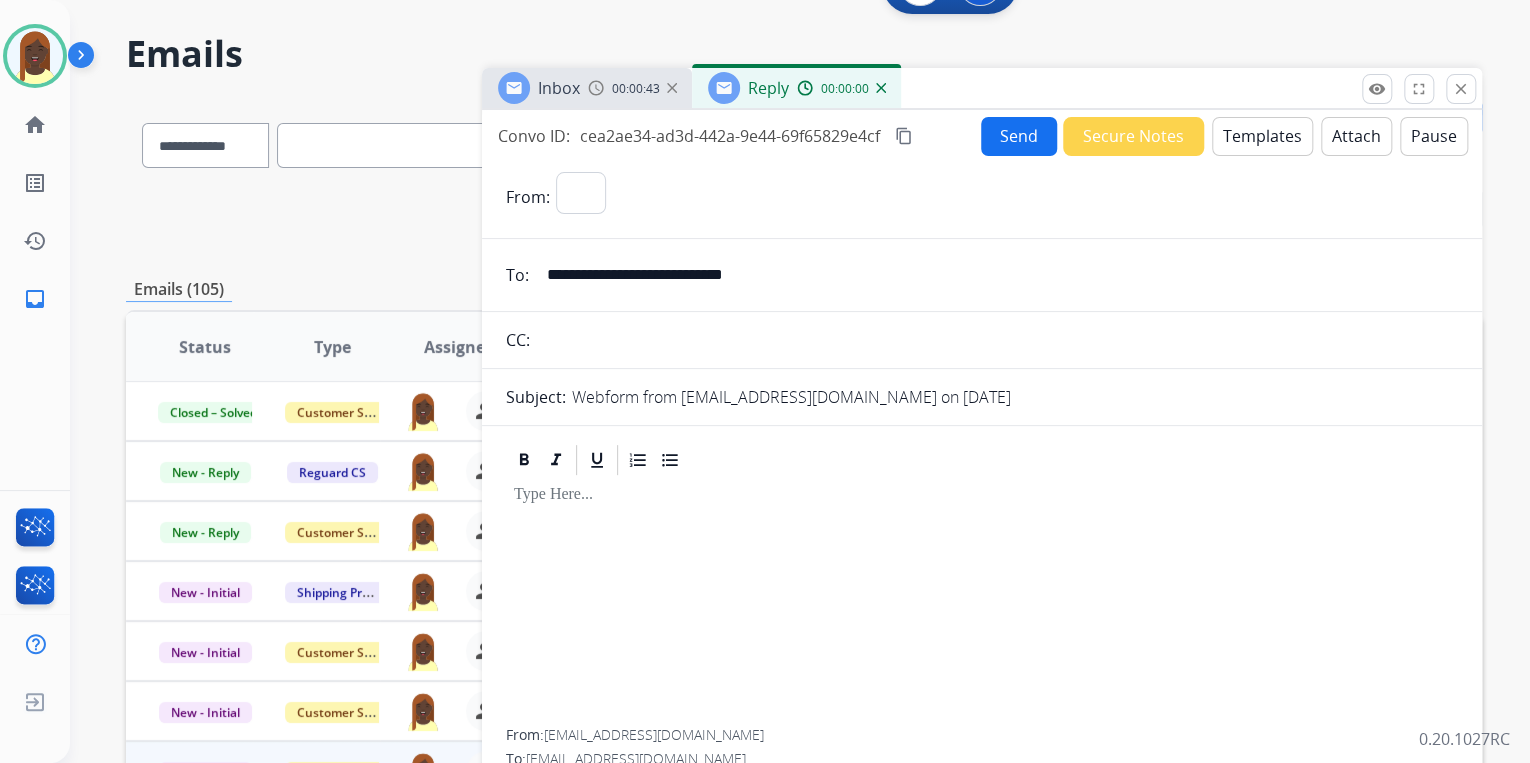 select on "**********" 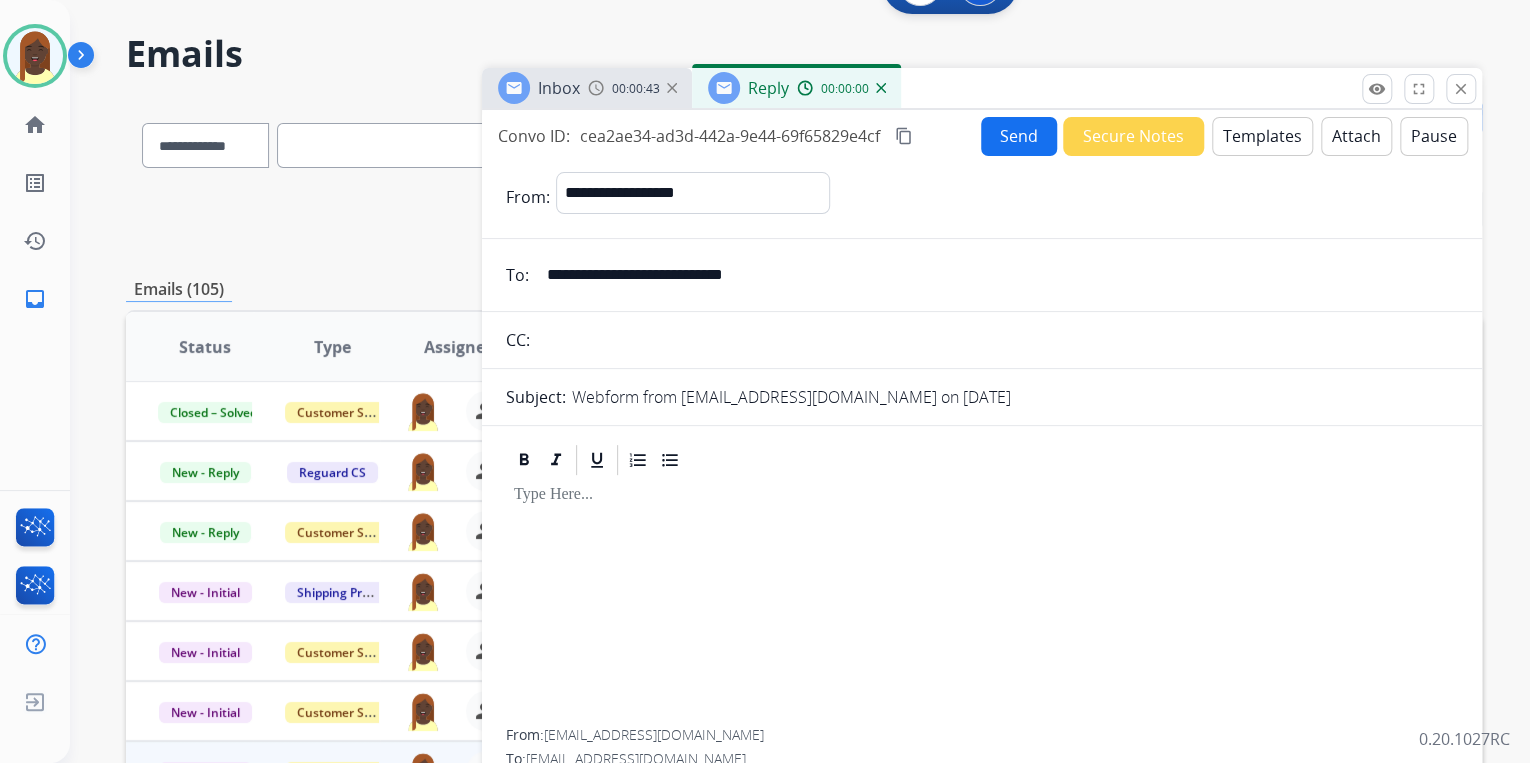 click on "Templates" at bounding box center [1262, 136] 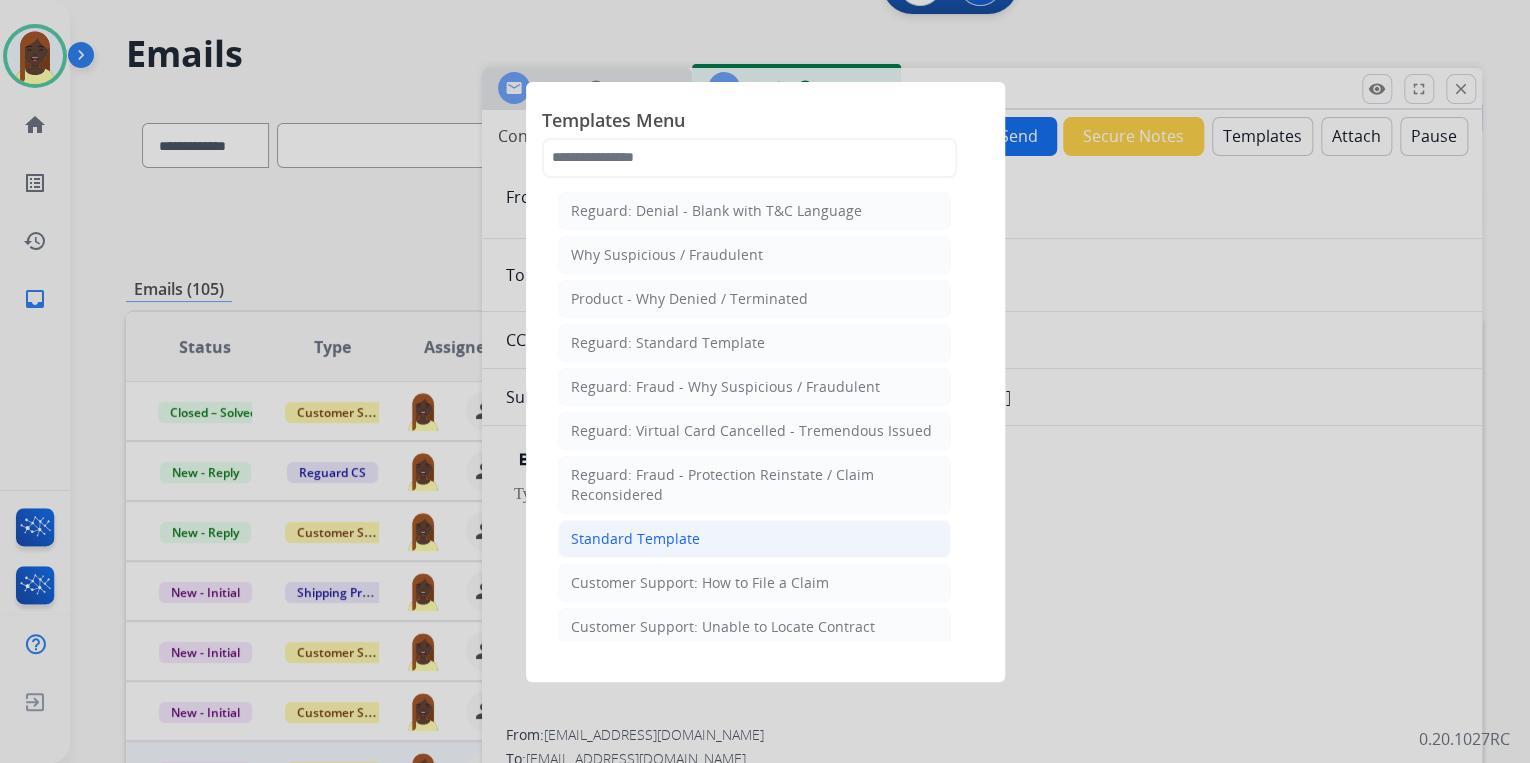 click on "Standard Template" 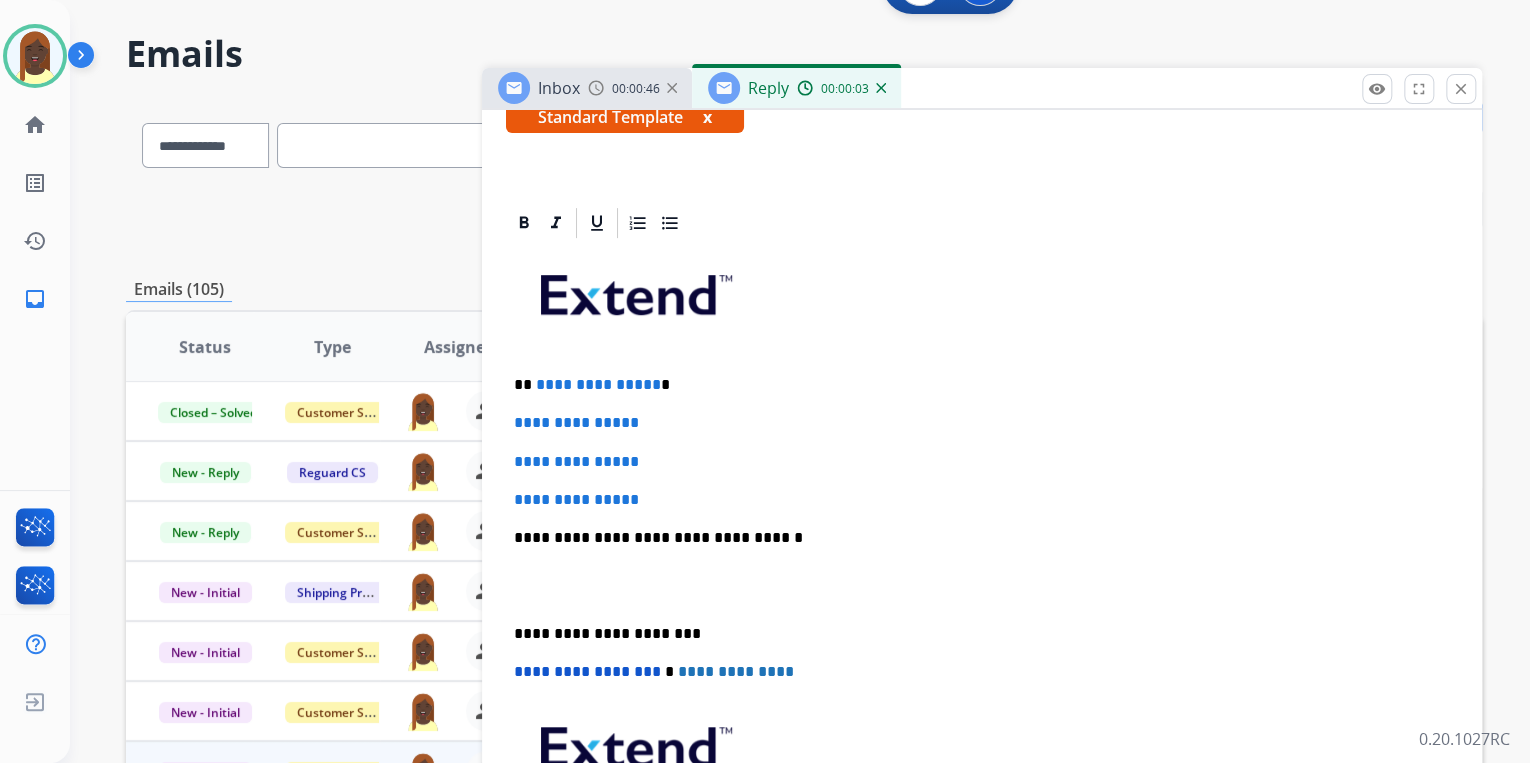 scroll, scrollTop: 400, scrollLeft: 0, axis: vertical 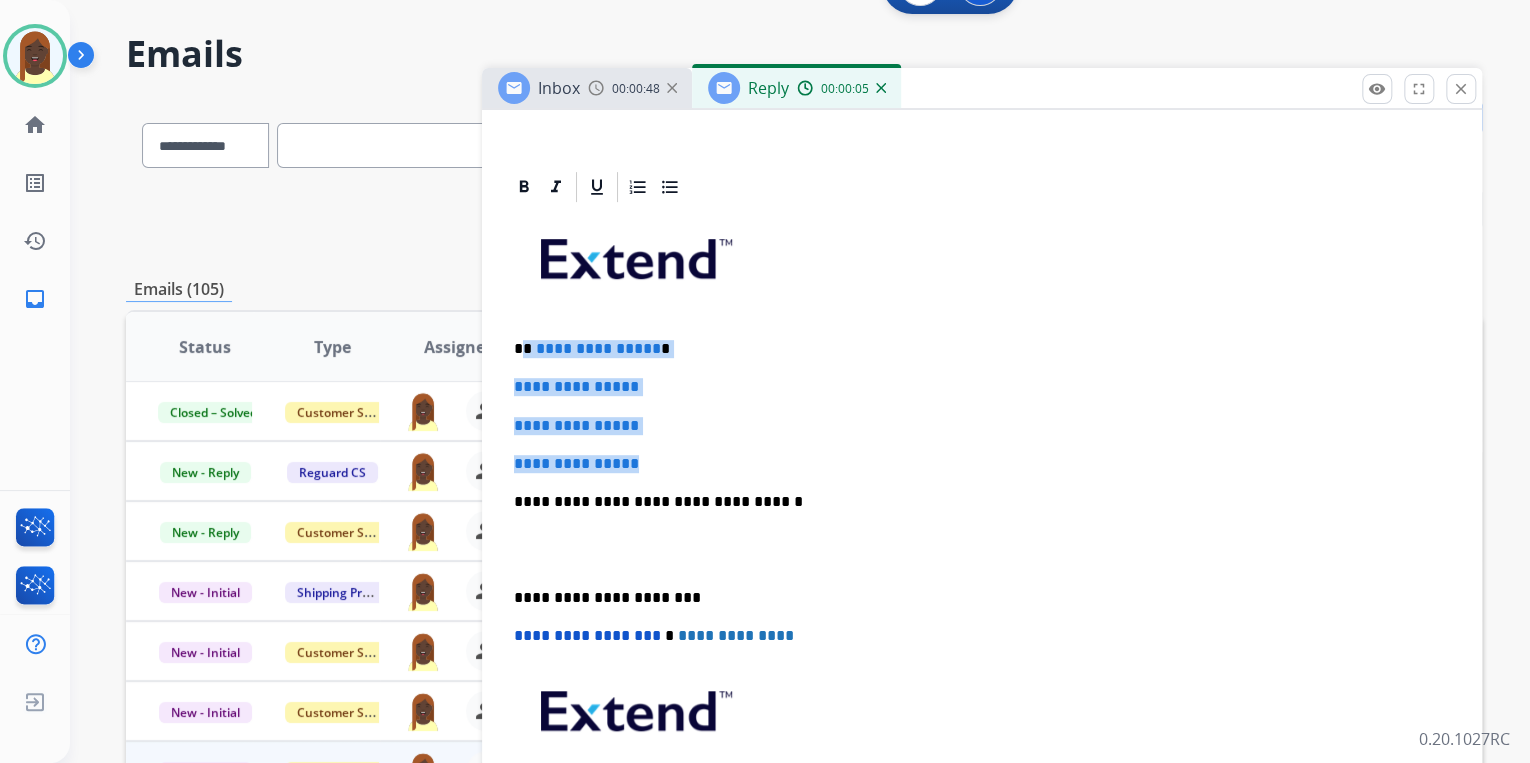 drag, startPoint x: 524, startPoint y: 347, endPoint x: 672, endPoint y: 458, distance: 185 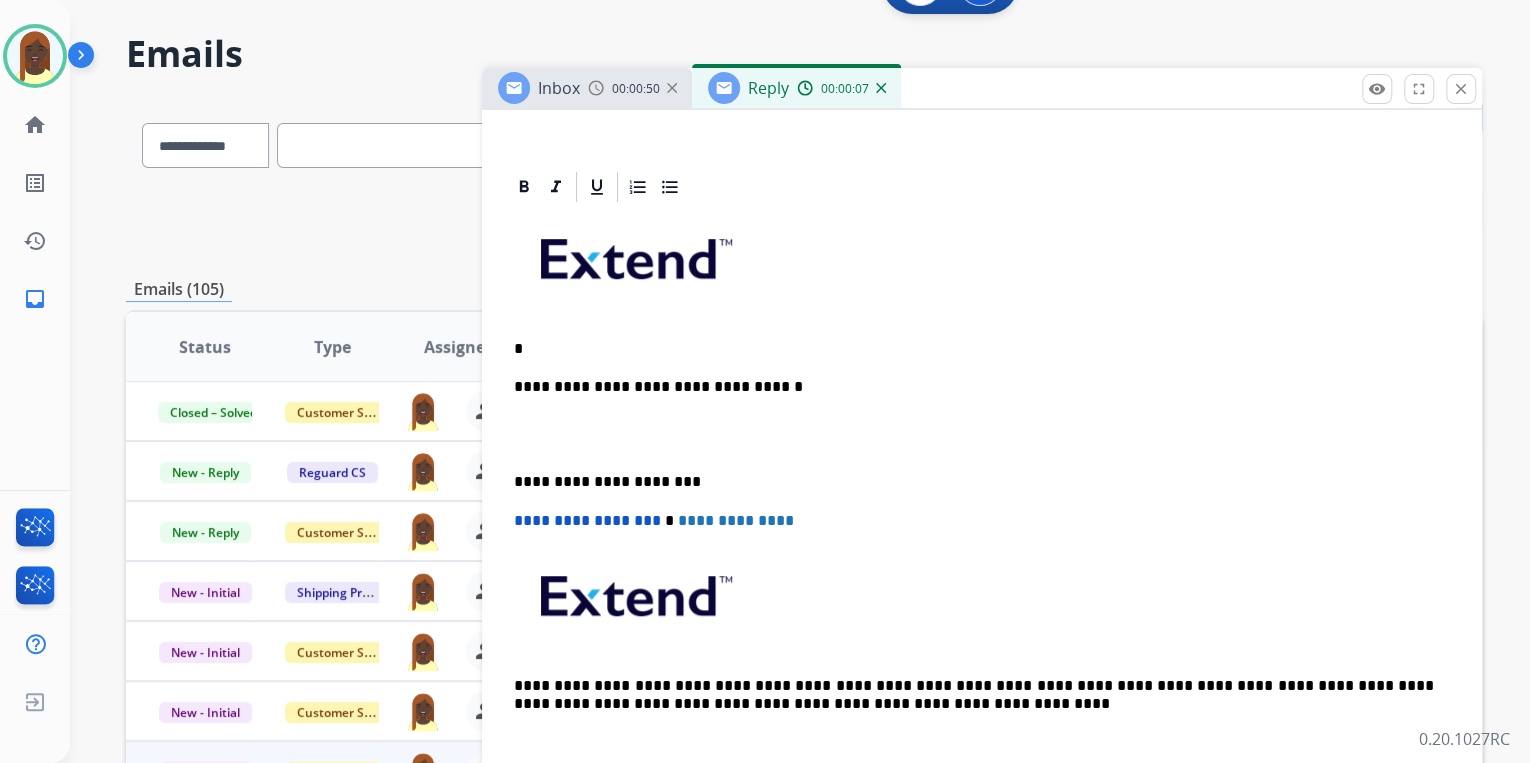 type 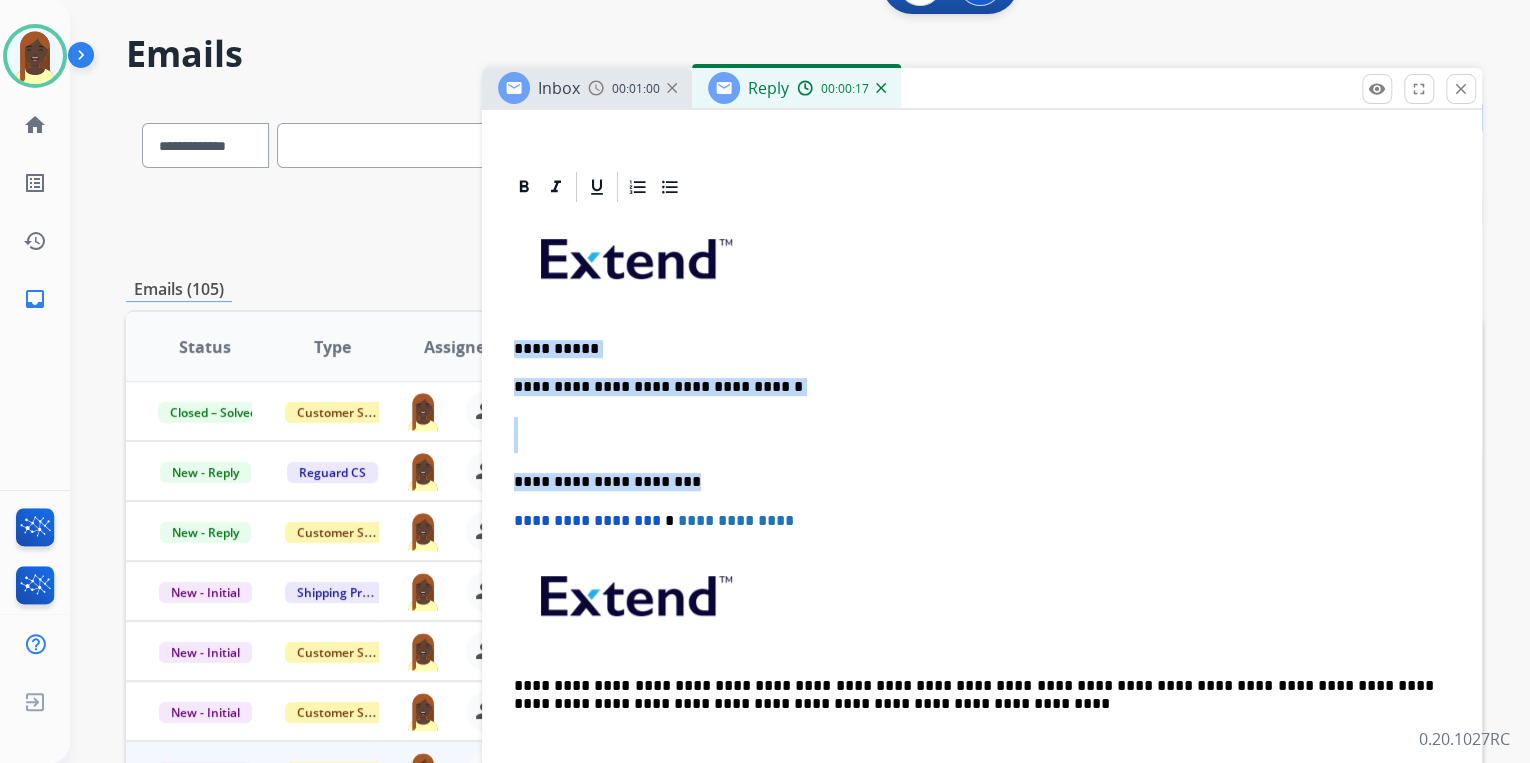 drag, startPoint x: 509, startPoint y: 344, endPoint x: 689, endPoint y: 488, distance: 230.51247 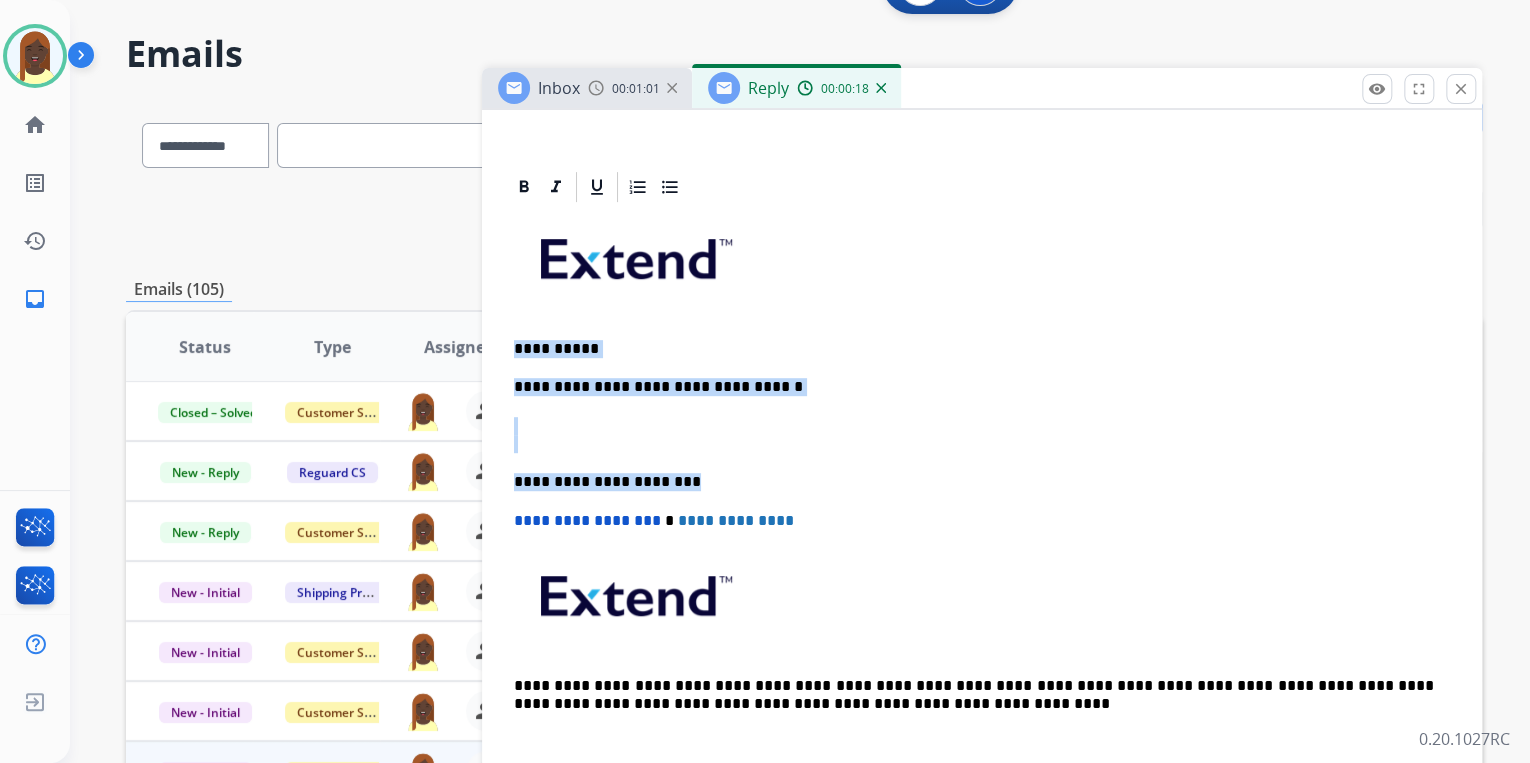 click on "**********" at bounding box center (982, 491) 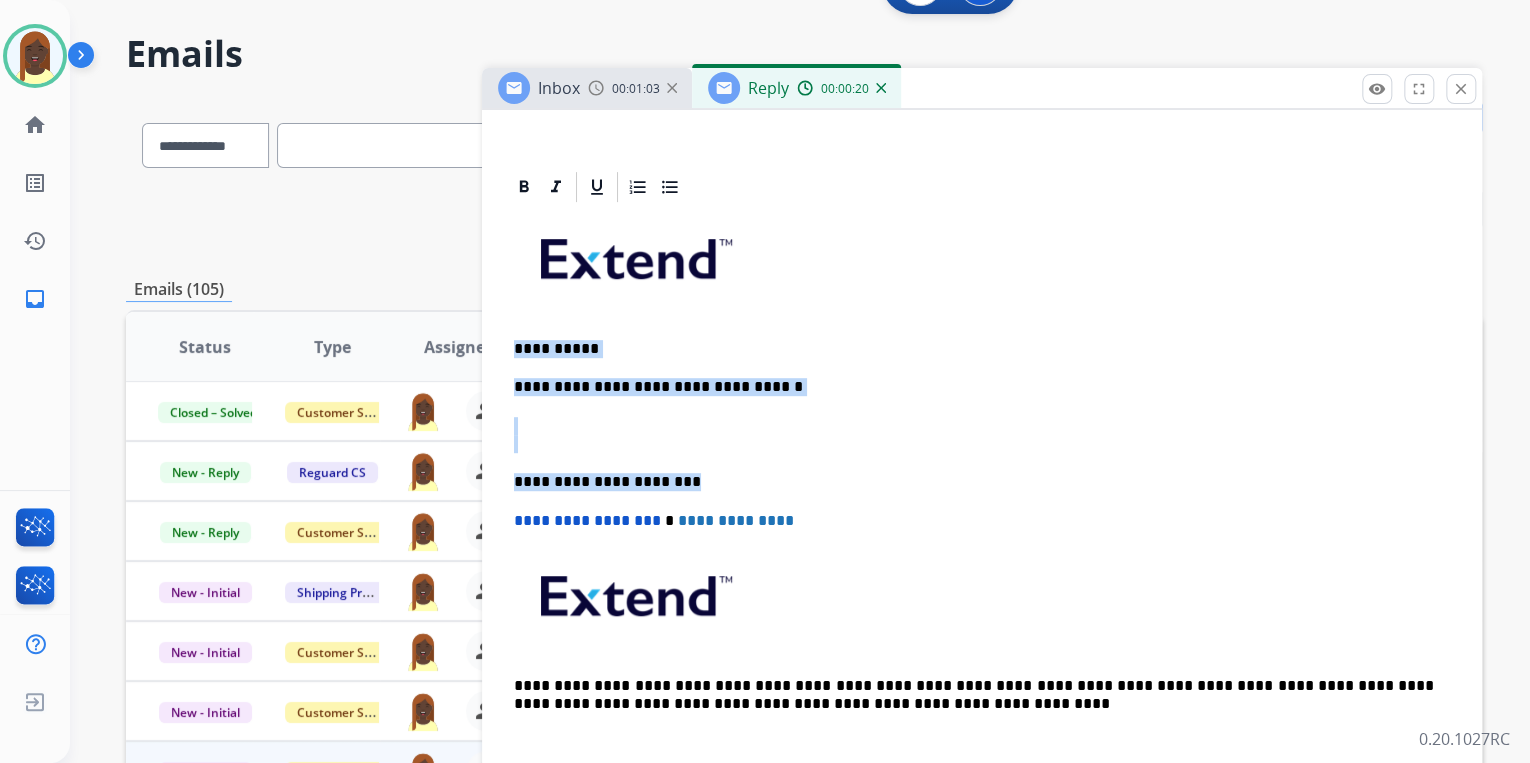 drag, startPoint x: 512, startPoint y: 342, endPoint x: 698, endPoint y: 471, distance: 226.35591 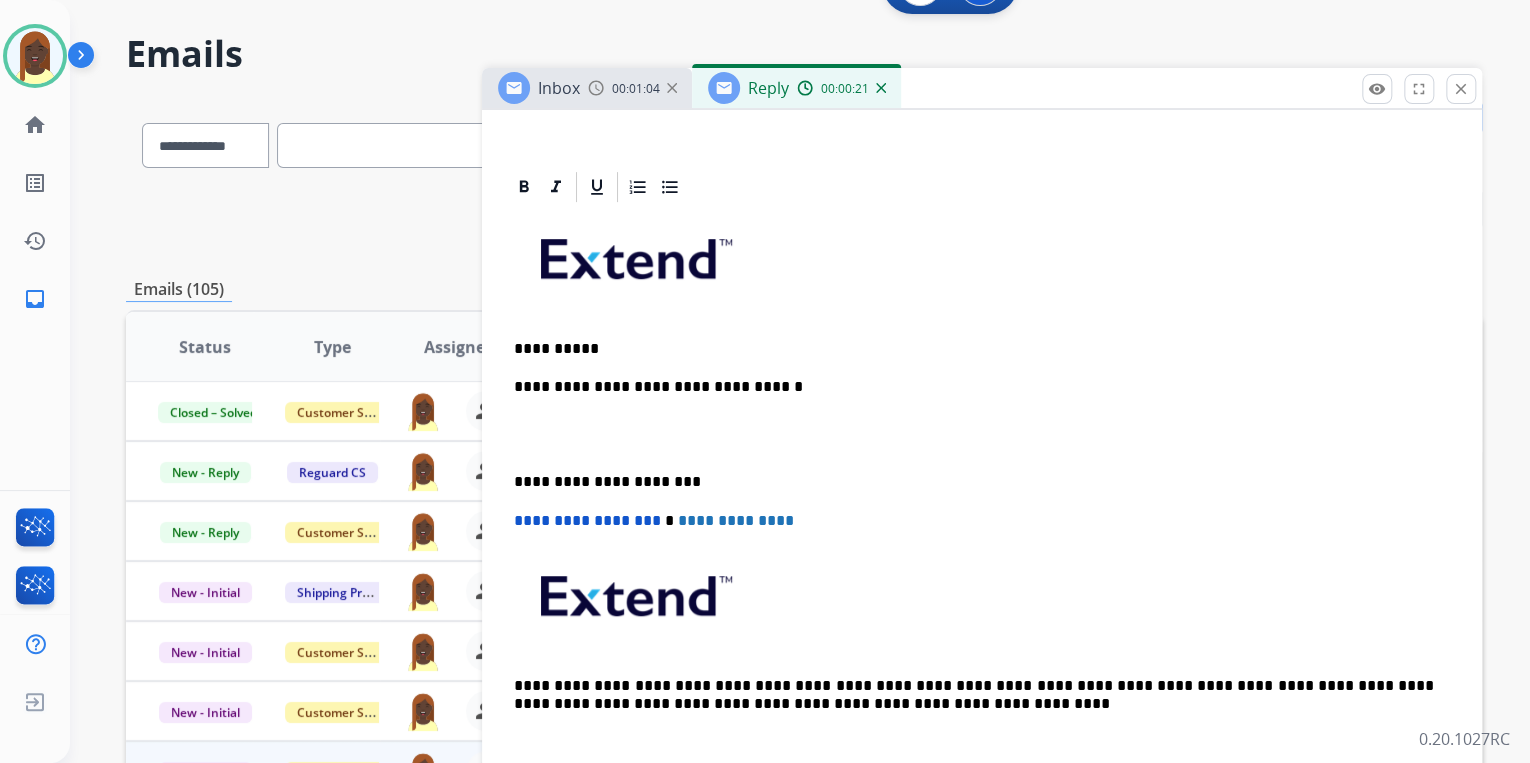 scroll, scrollTop: 303, scrollLeft: 0, axis: vertical 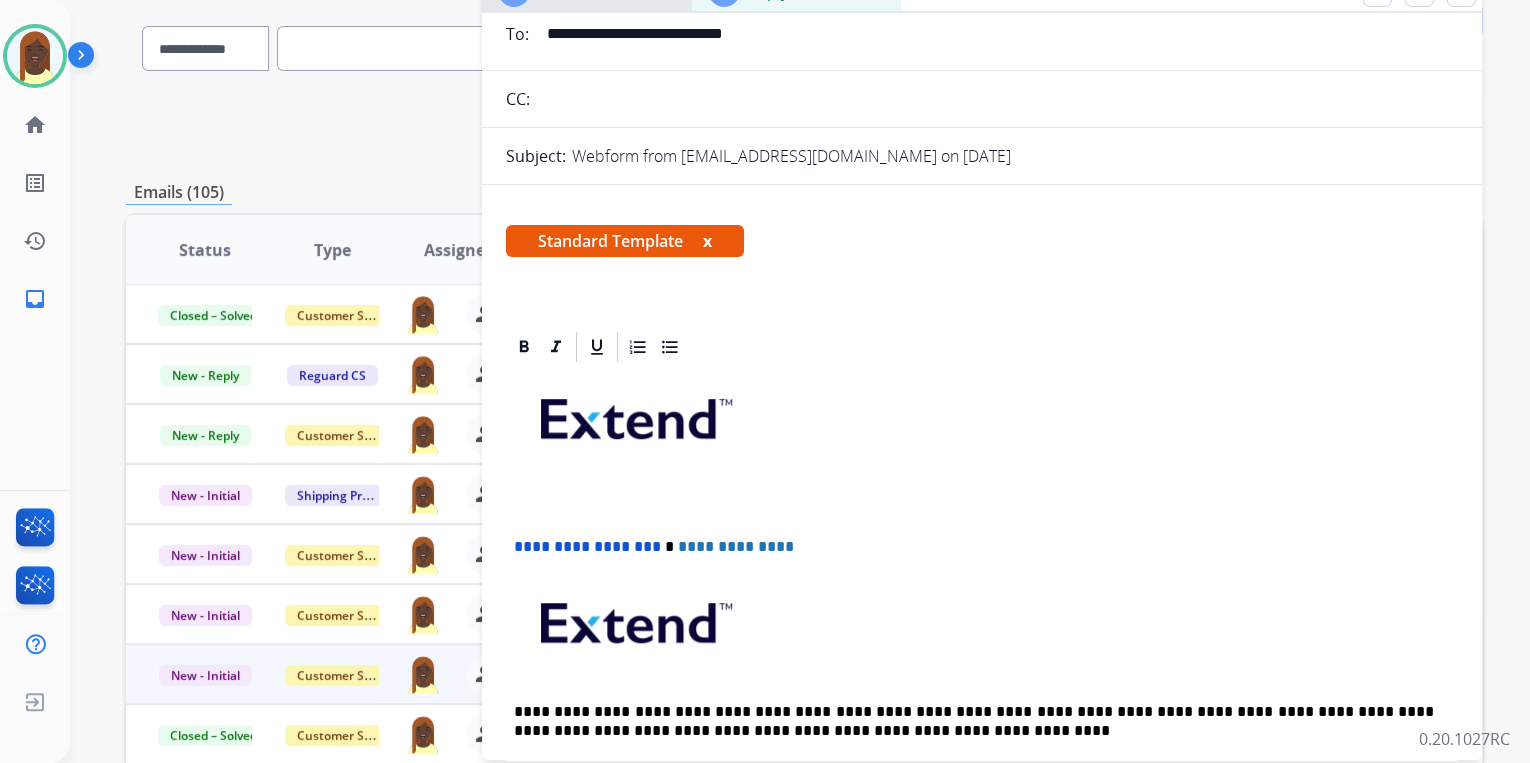 click on "Standard Template   x" at bounding box center (625, 241) 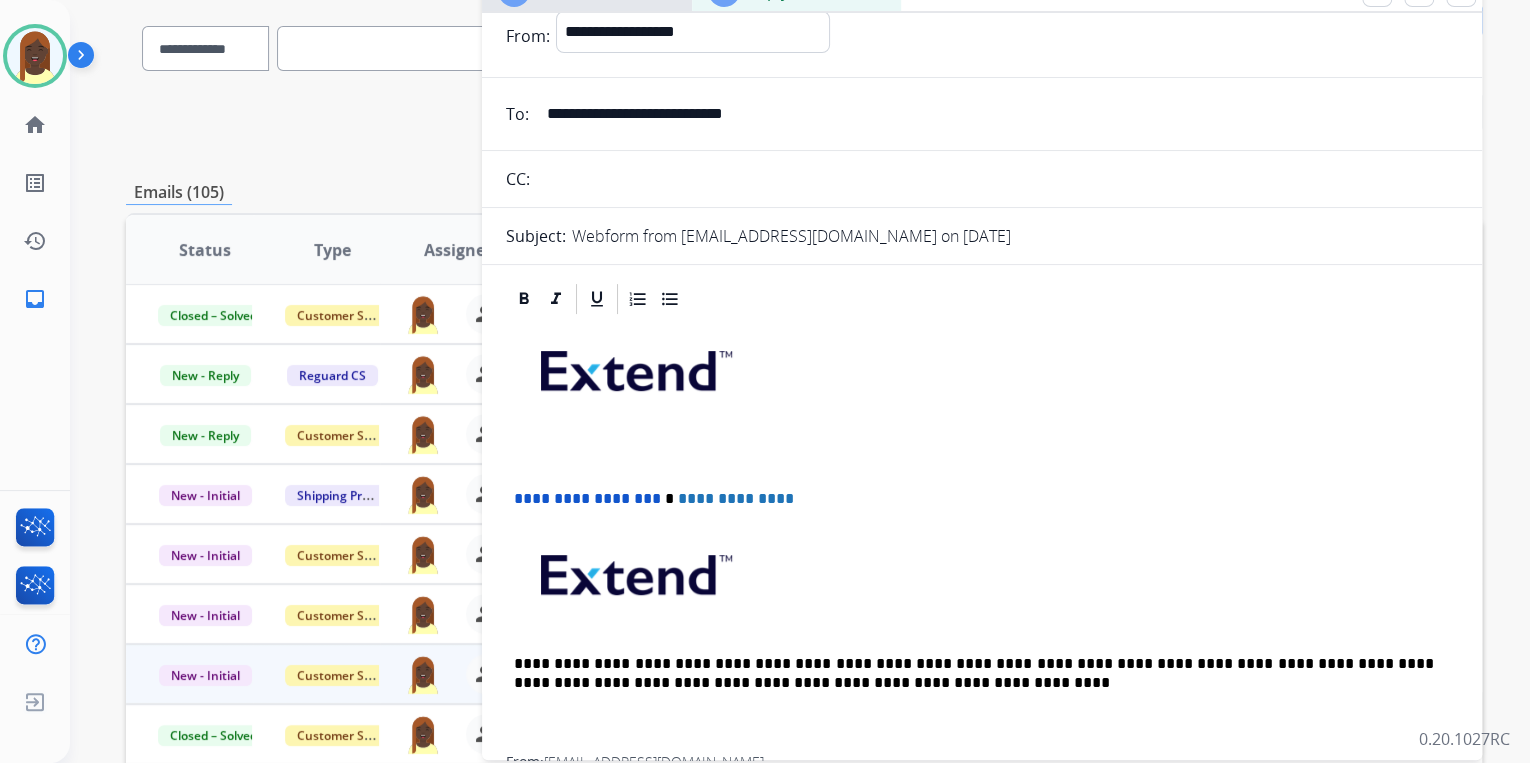 scroll, scrollTop: 0, scrollLeft: 0, axis: both 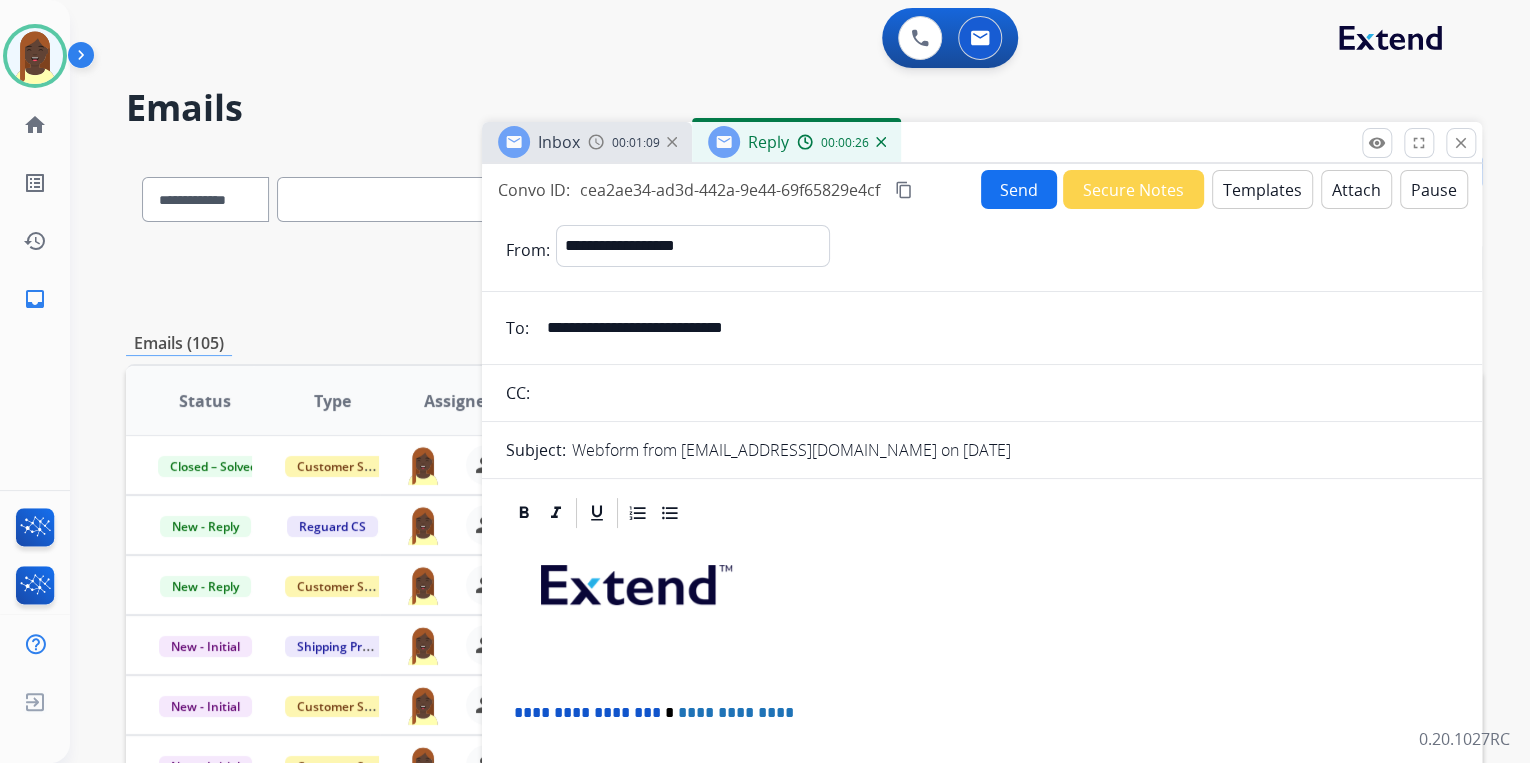 click on "Templates" at bounding box center [1262, 189] 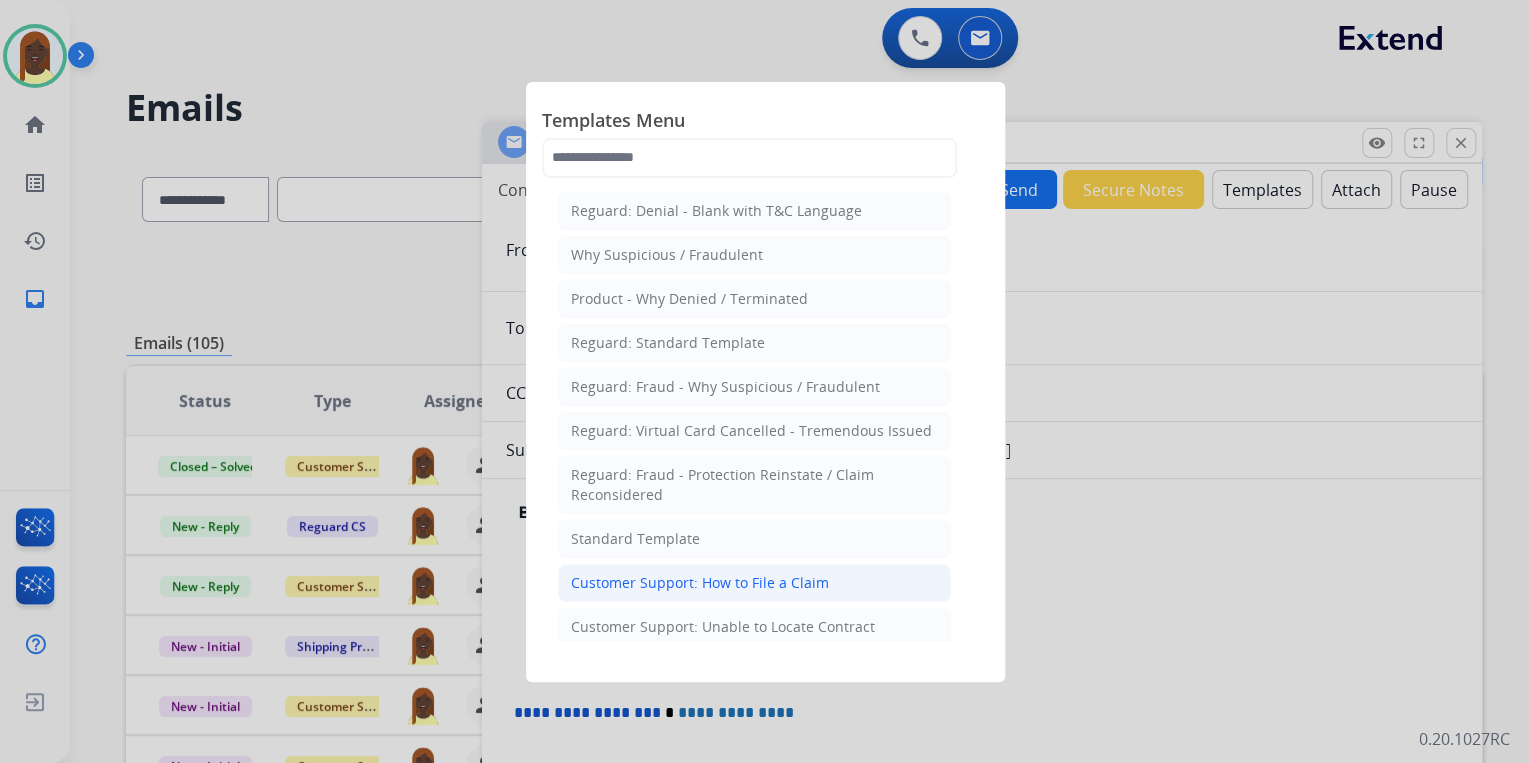 click on "Customer Support: How to File a Claim" 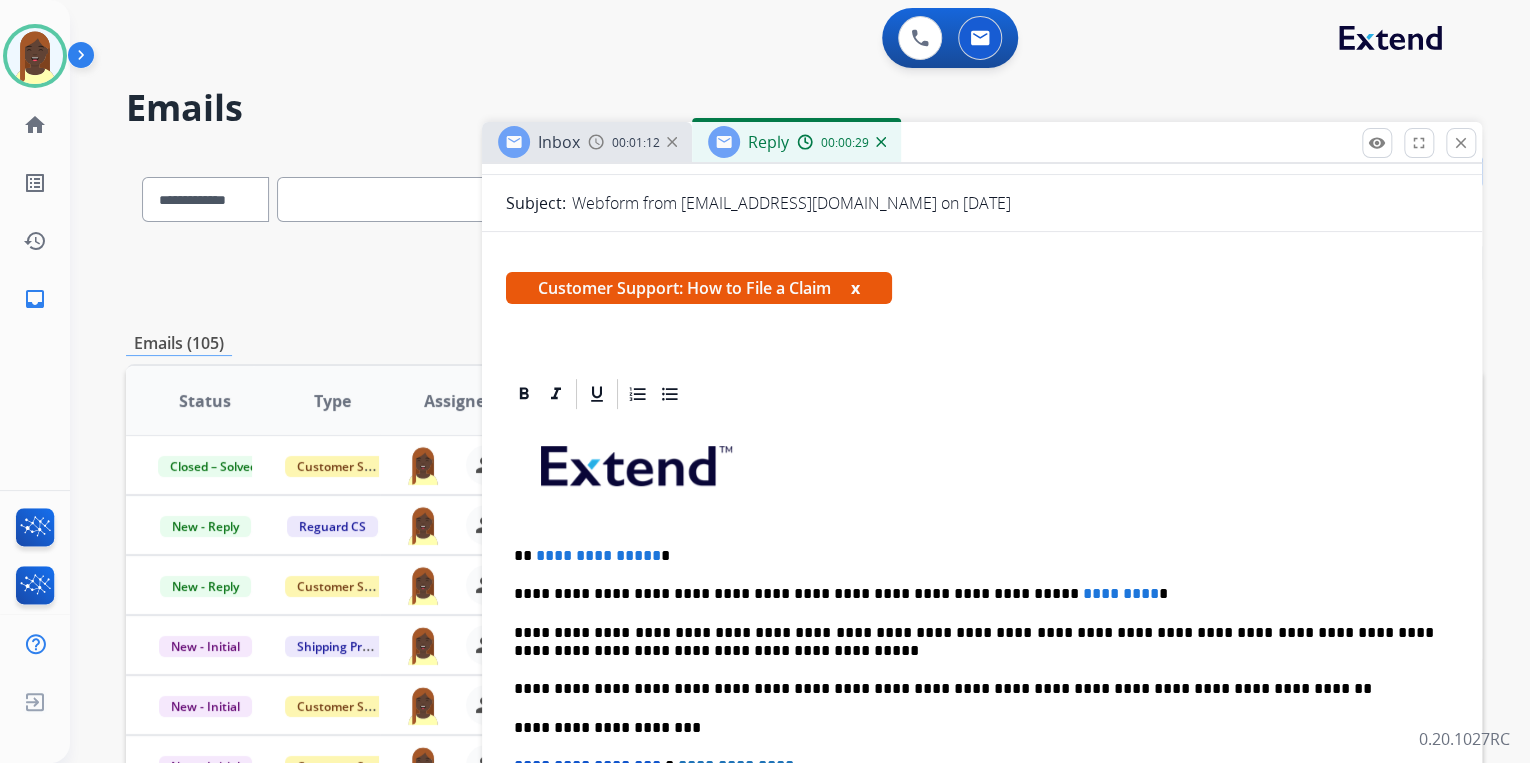 scroll, scrollTop: 320, scrollLeft: 0, axis: vertical 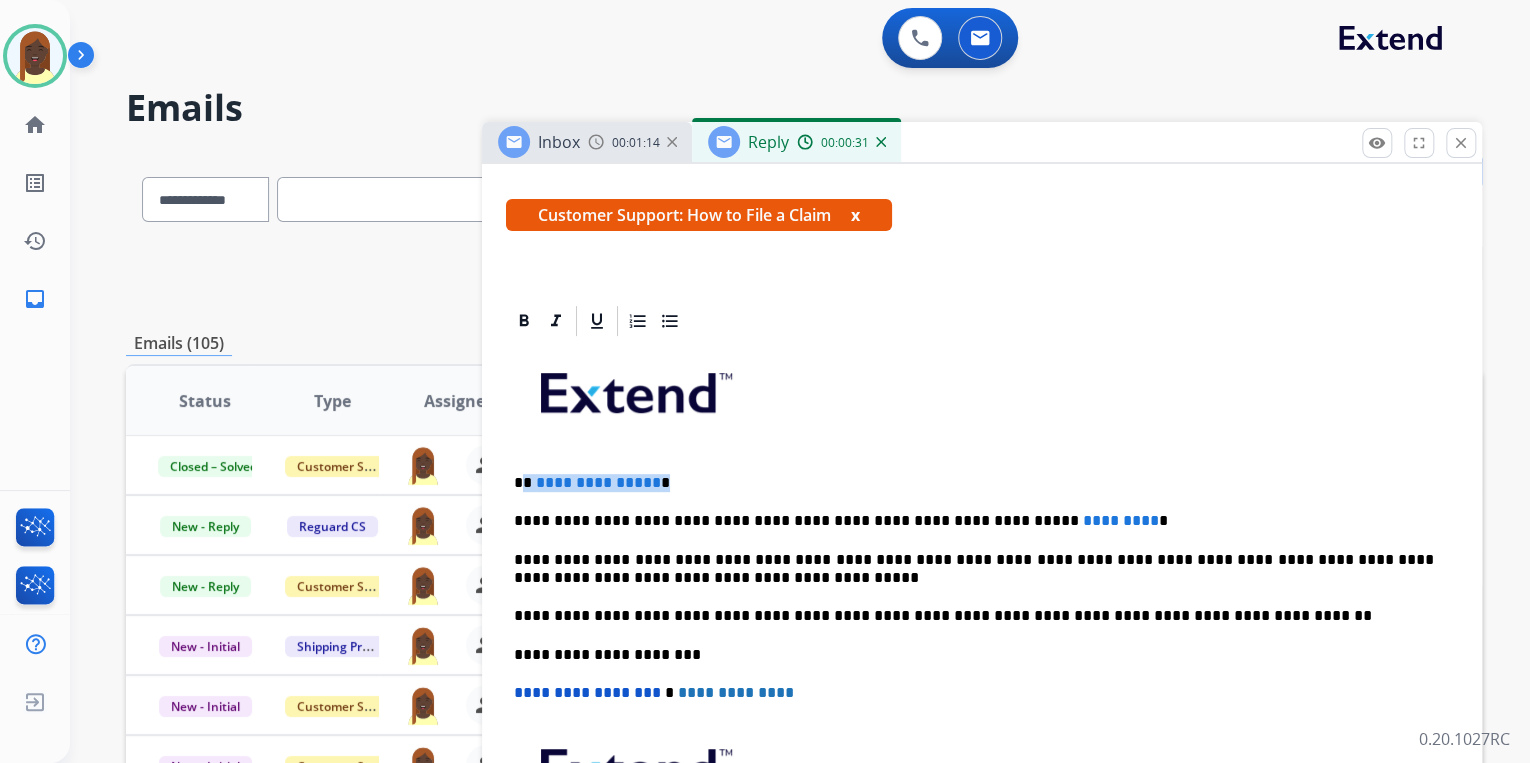 drag, startPoint x: 521, startPoint y: 480, endPoint x: 676, endPoint y: 484, distance: 155.0516 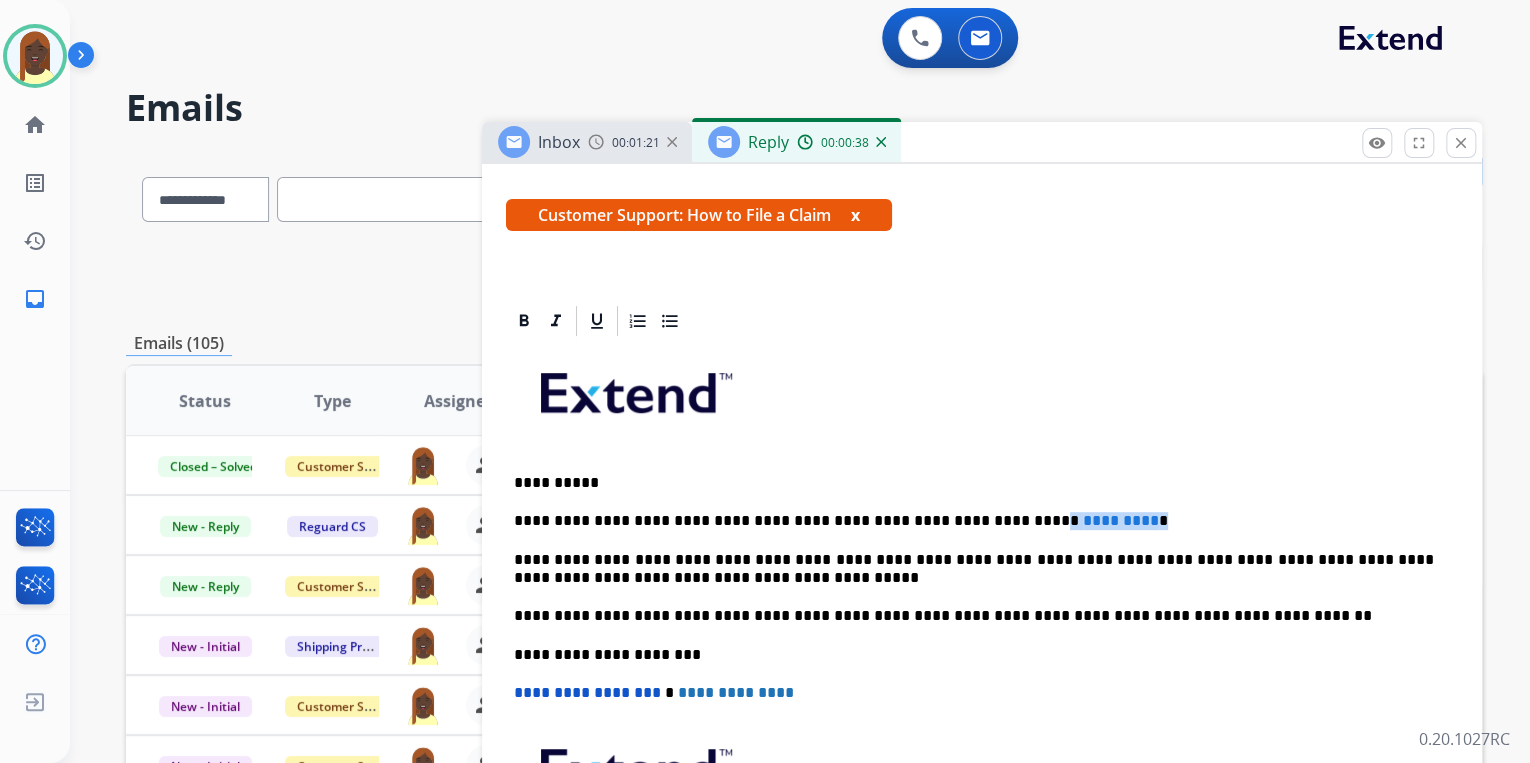 drag, startPoint x: 964, startPoint y: 517, endPoint x: 1080, endPoint y: 513, distance: 116.06895 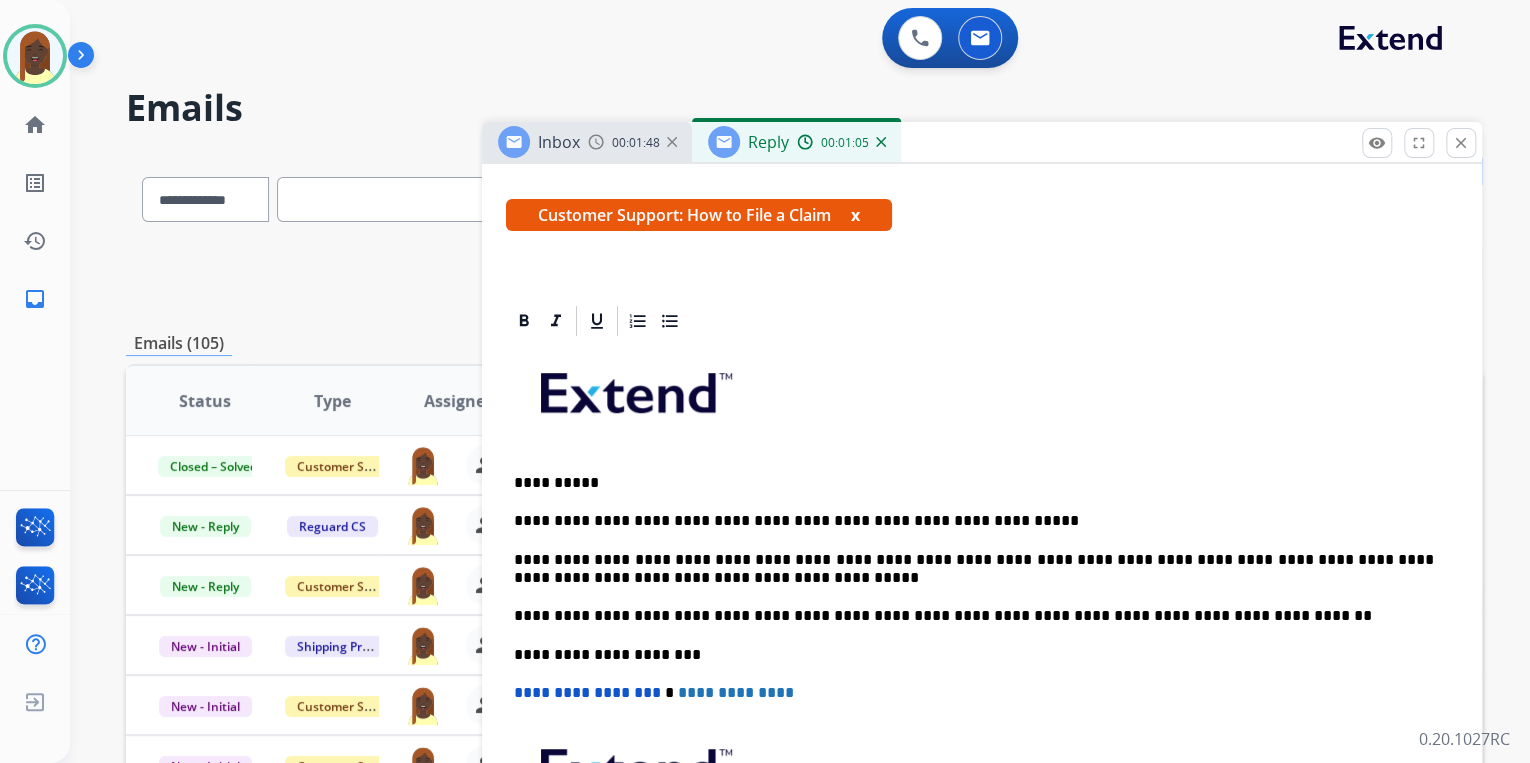 click on "**********" at bounding box center [982, 644] 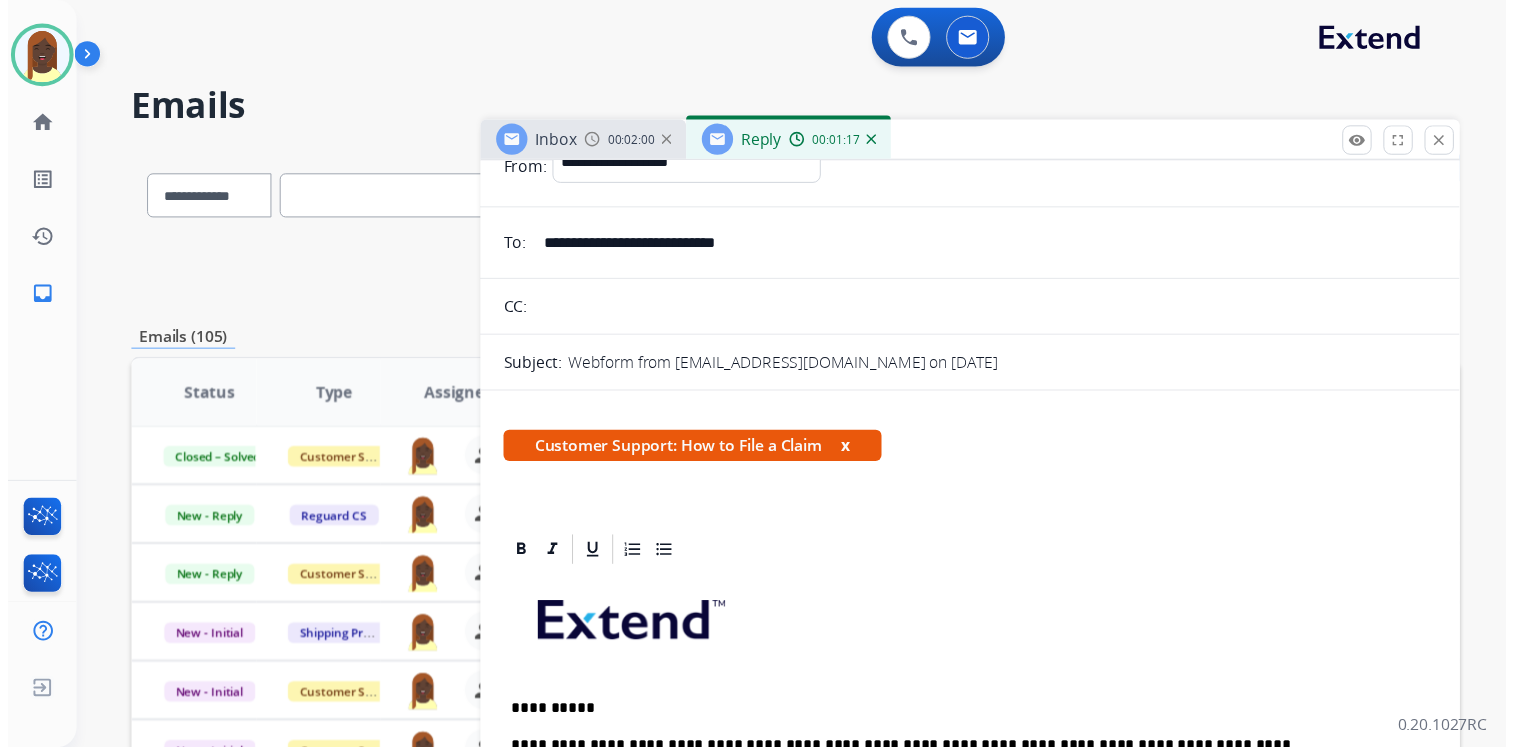 scroll, scrollTop: 0, scrollLeft: 0, axis: both 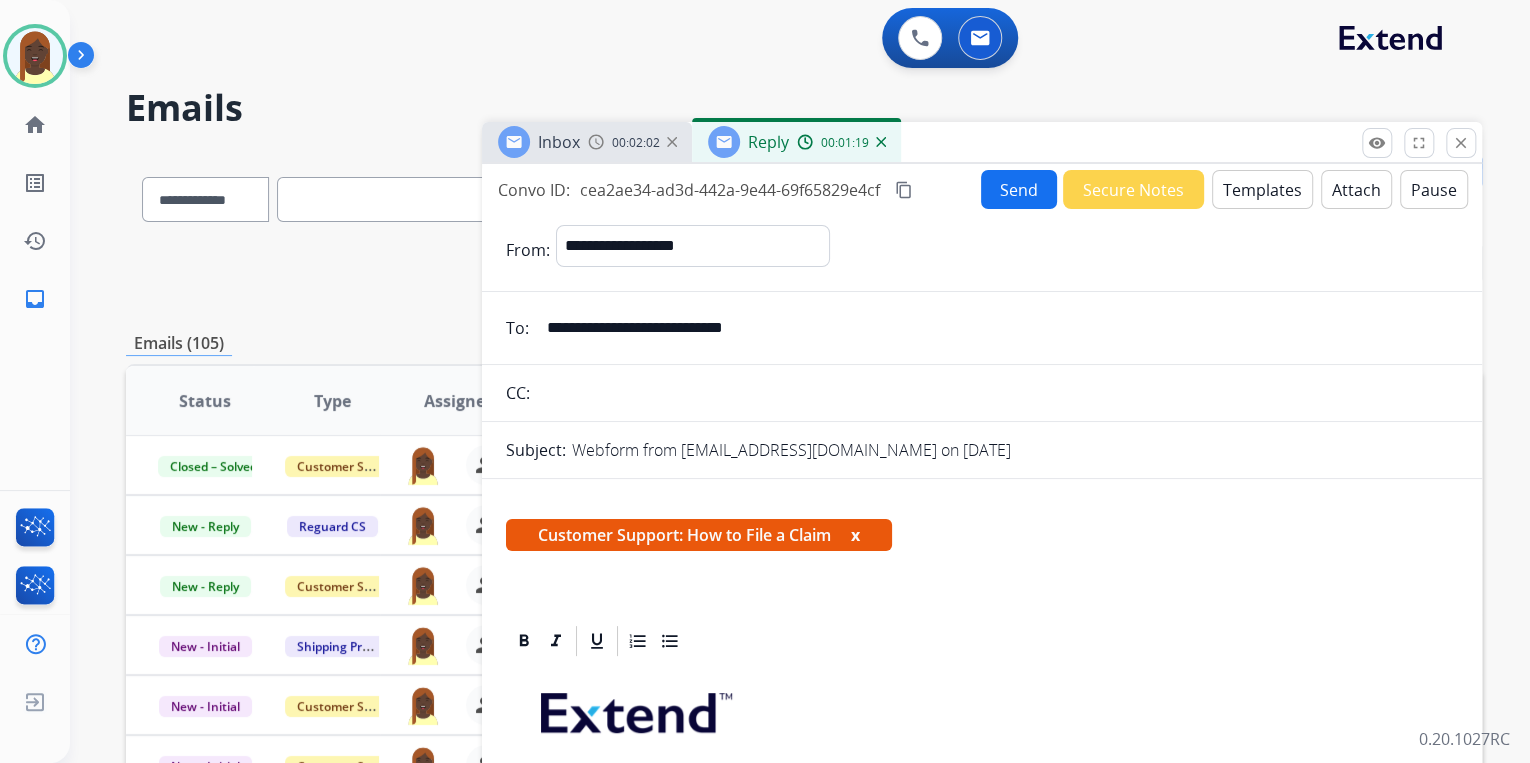 click on "Send" at bounding box center (1019, 189) 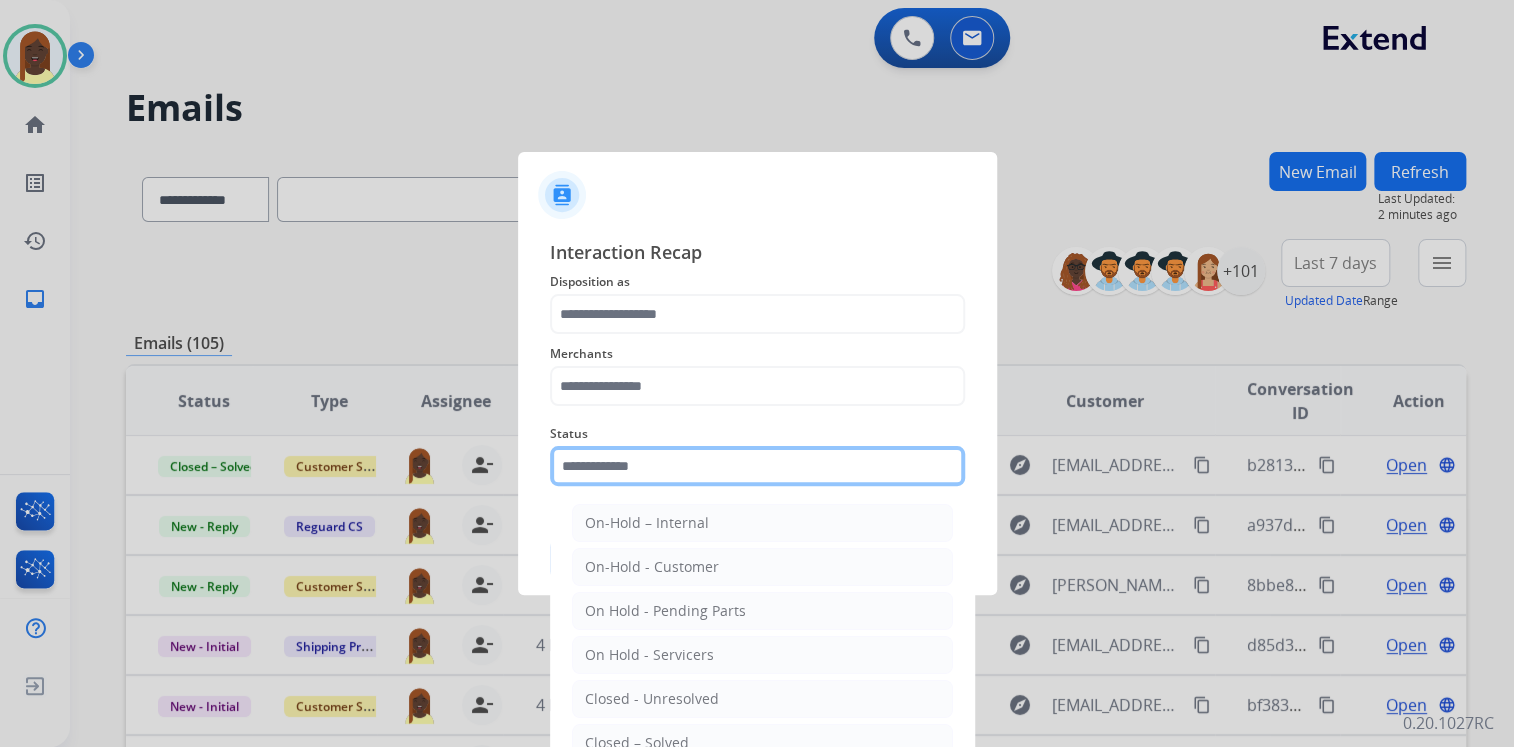 click 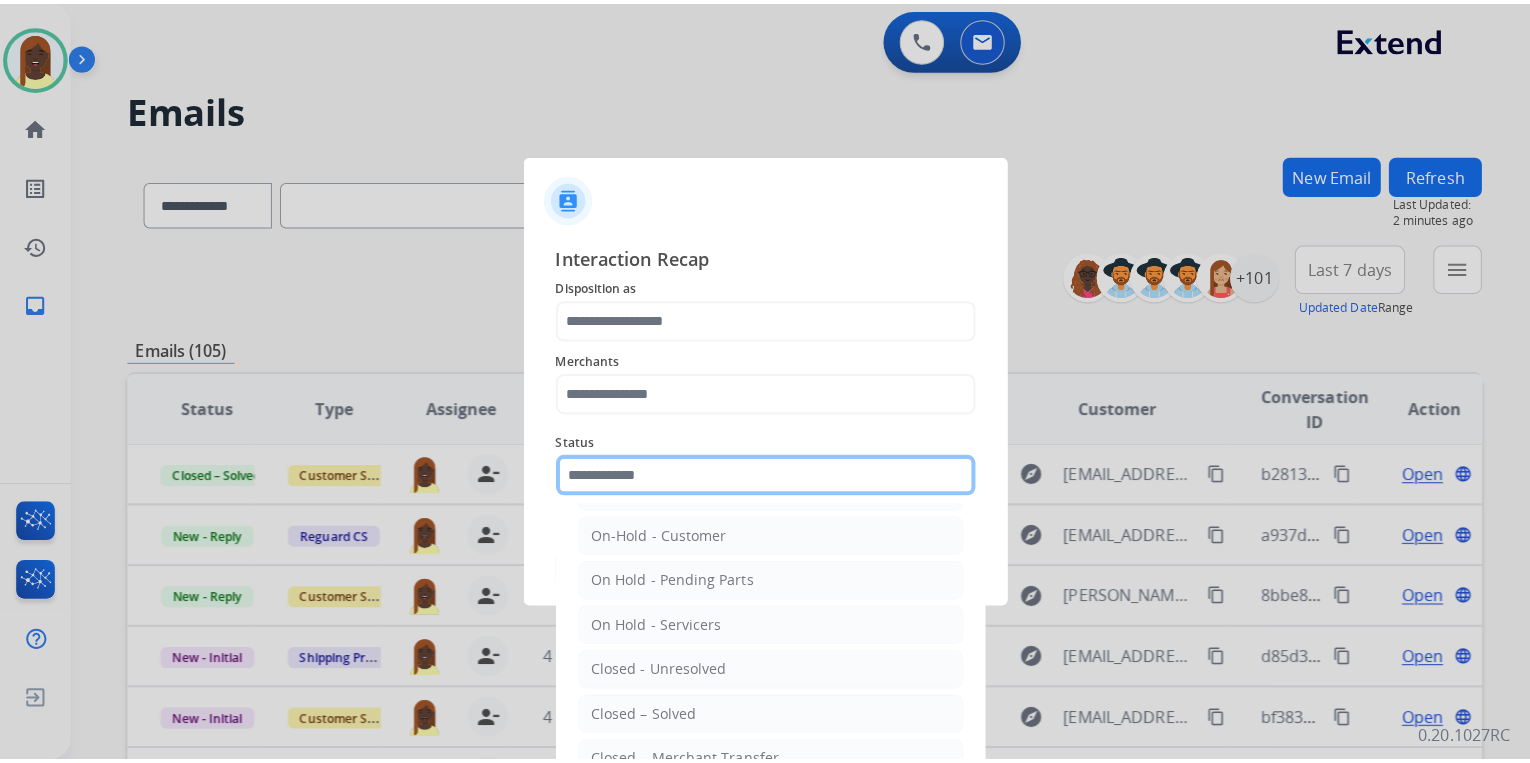 scroll, scrollTop: 116, scrollLeft: 0, axis: vertical 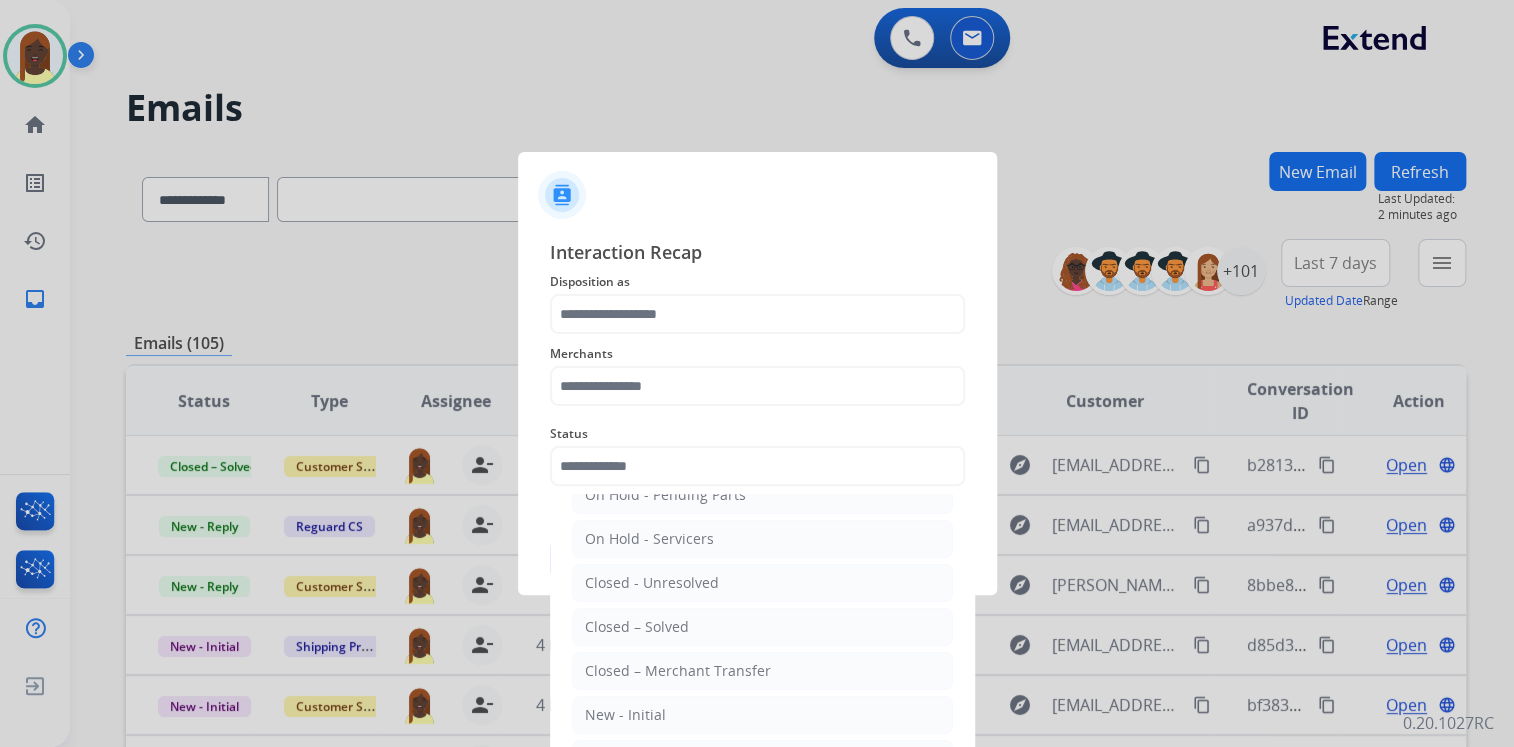 click on "Closed – Solved" 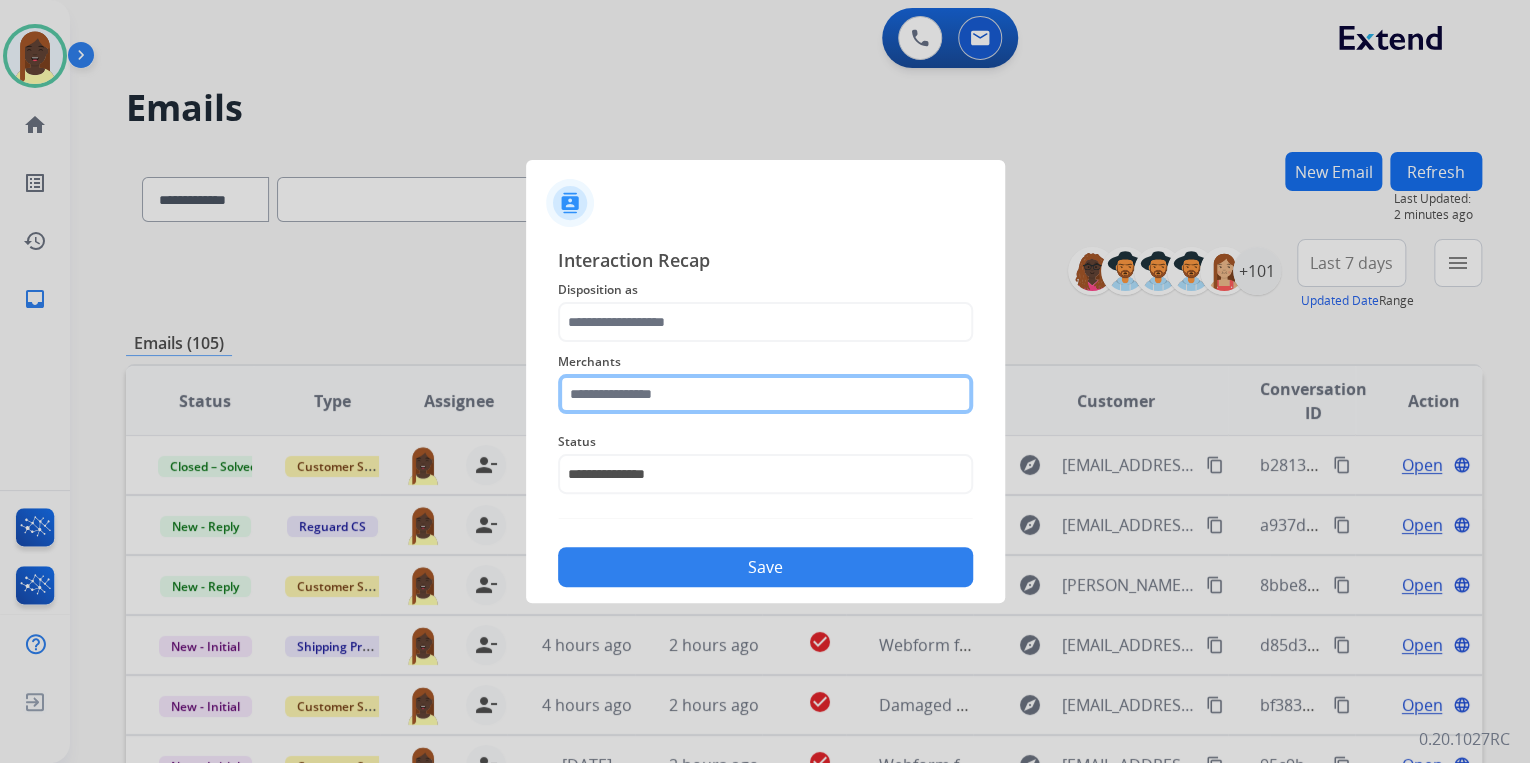 click 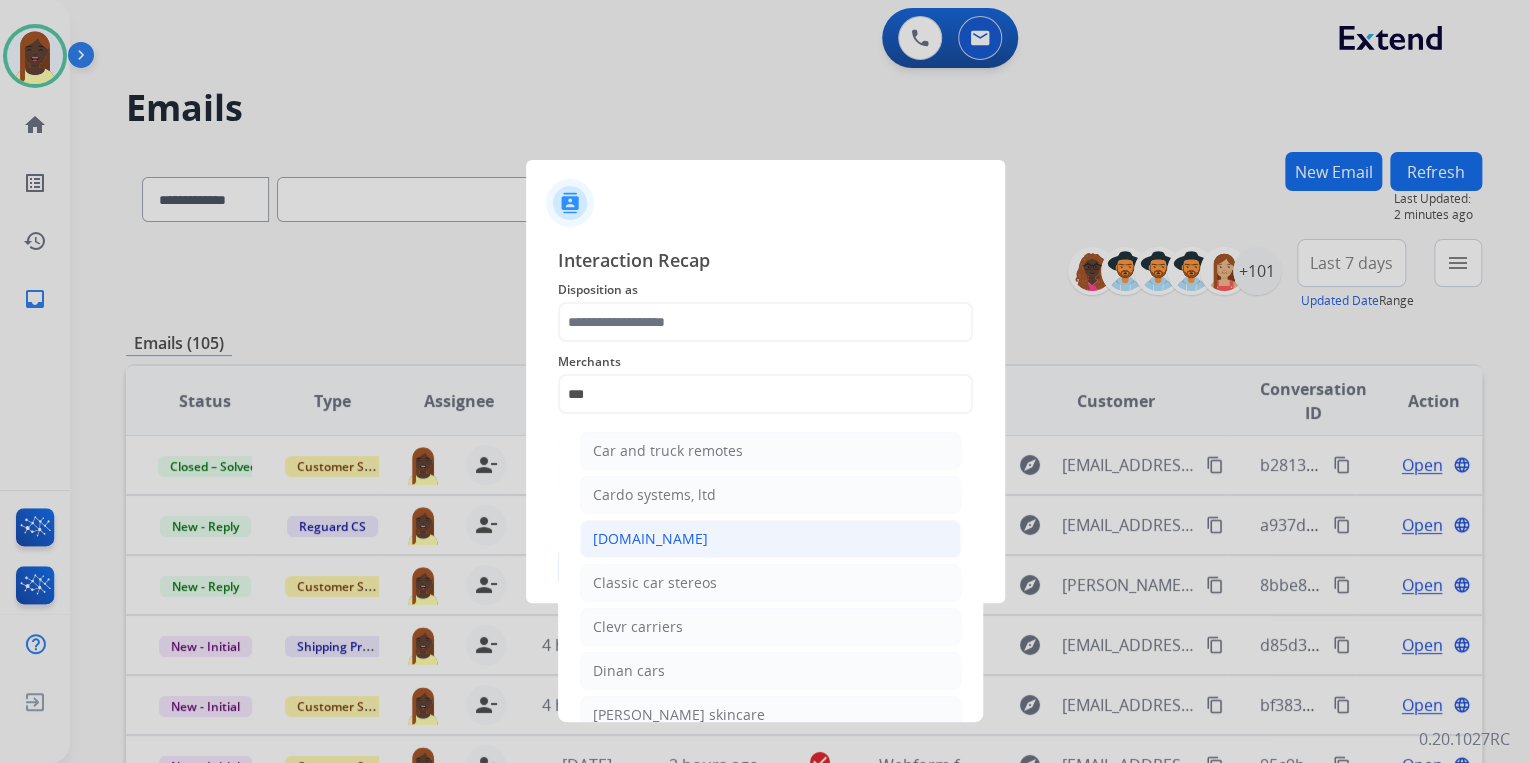 click on "[DOMAIN_NAME]" 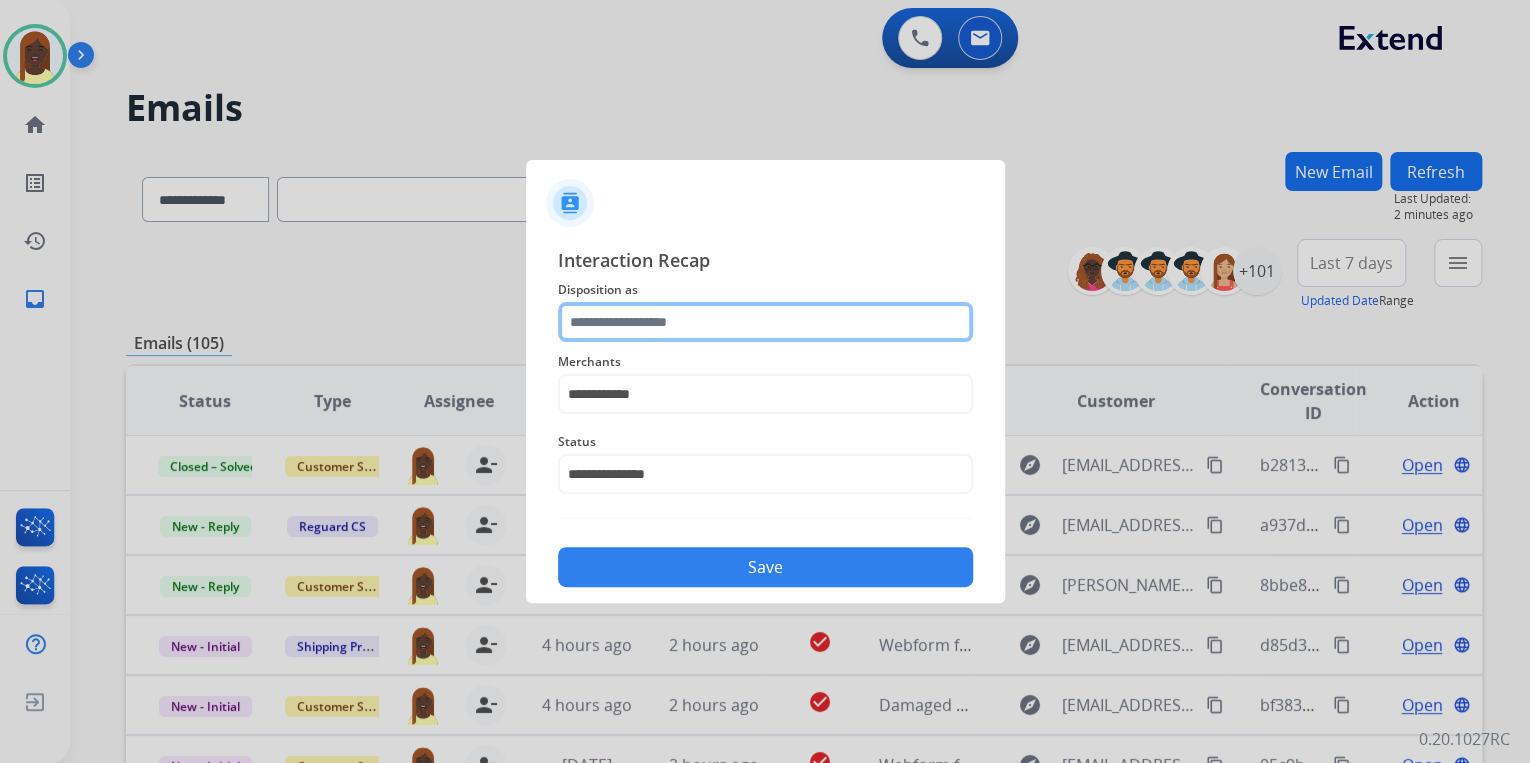 click 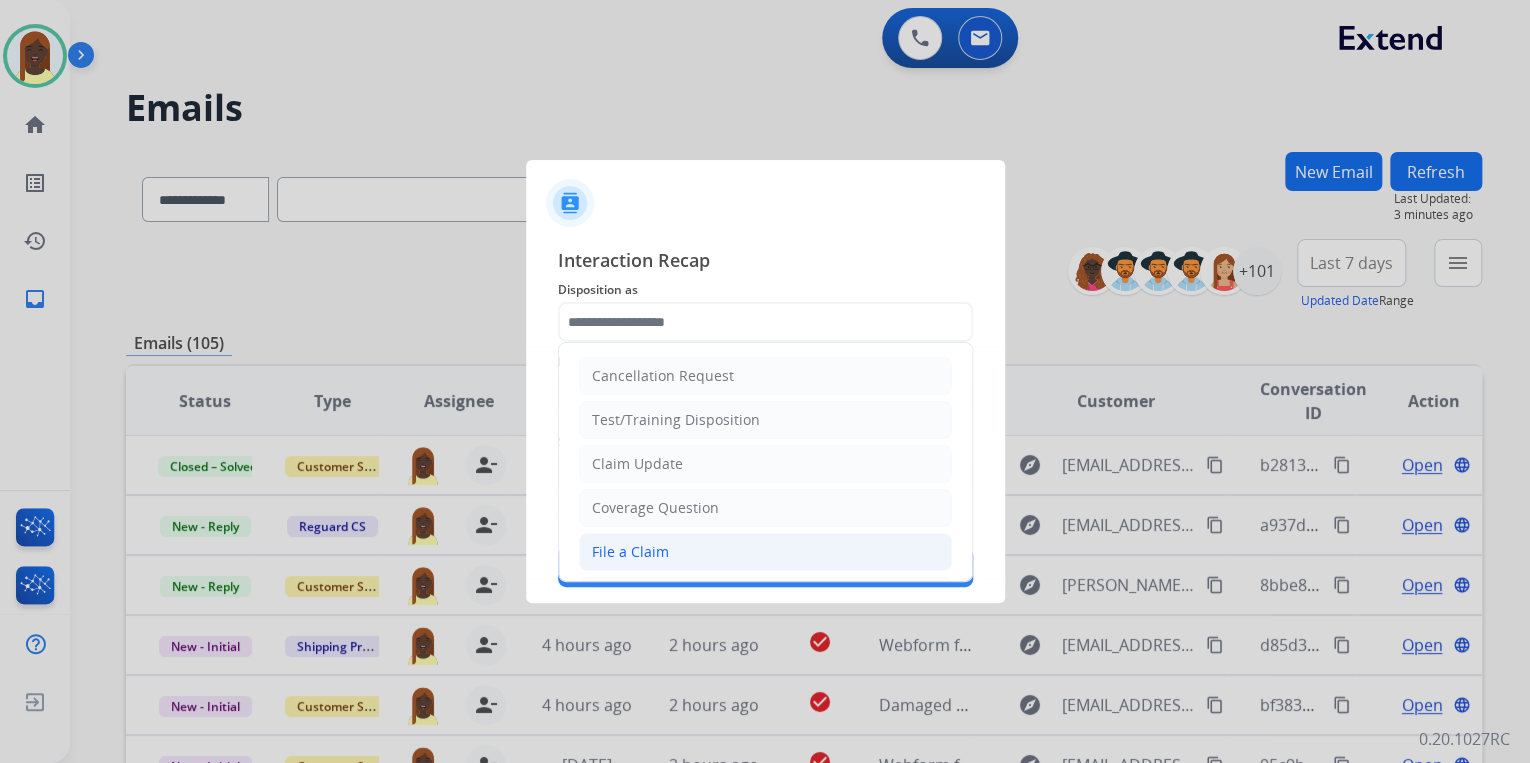 click on "File a Claim" 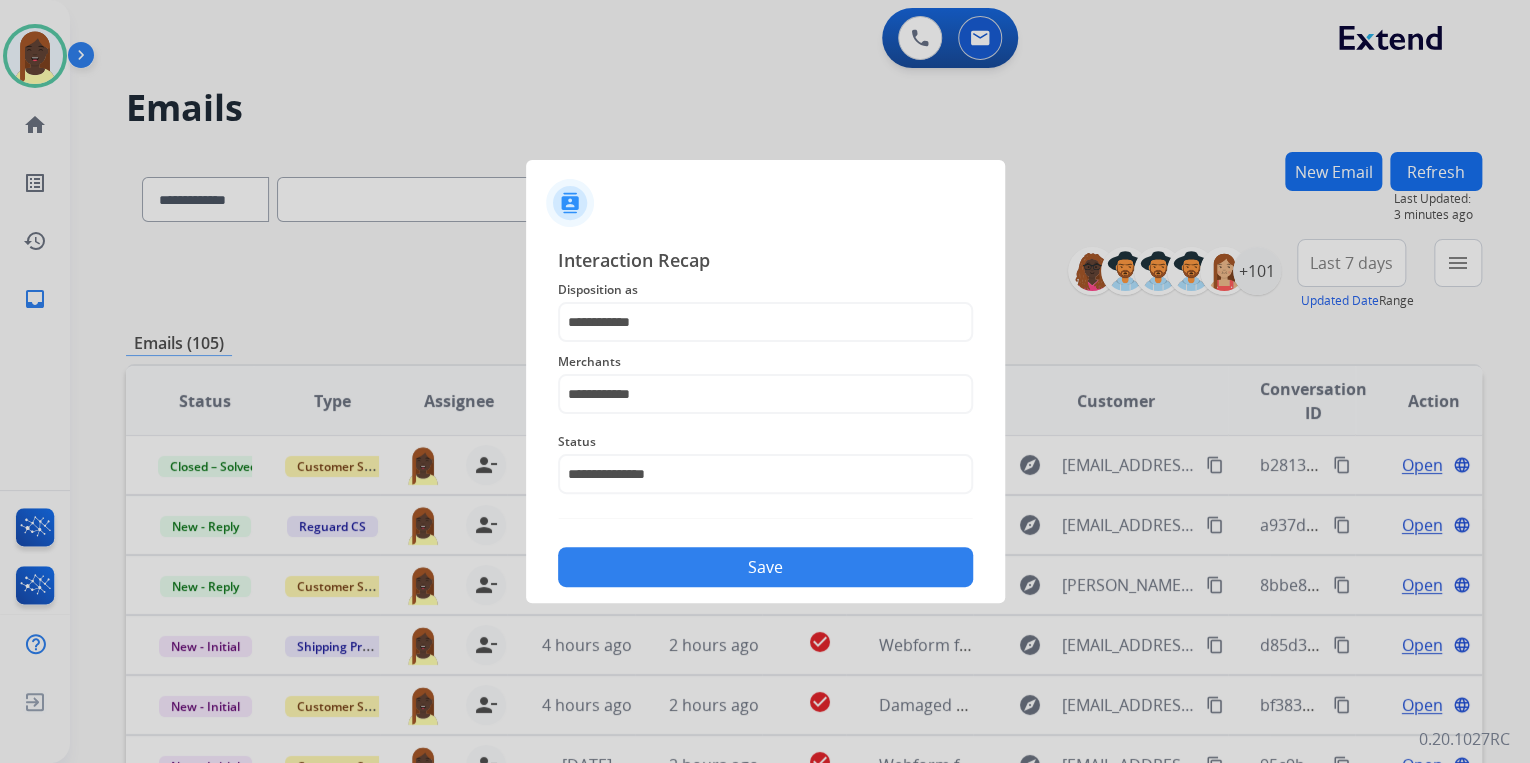 click on "Save" 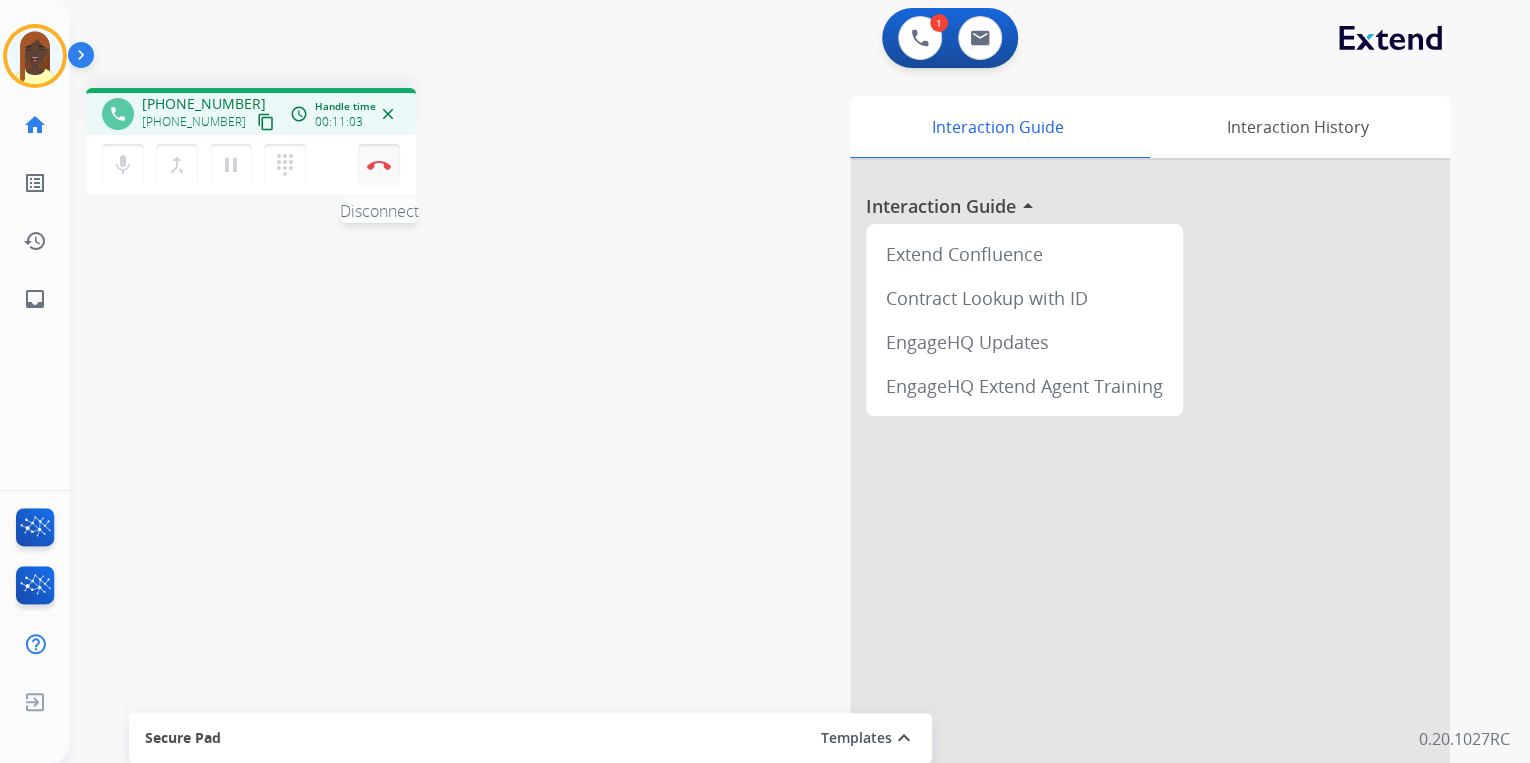 click at bounding box center (379, 165) 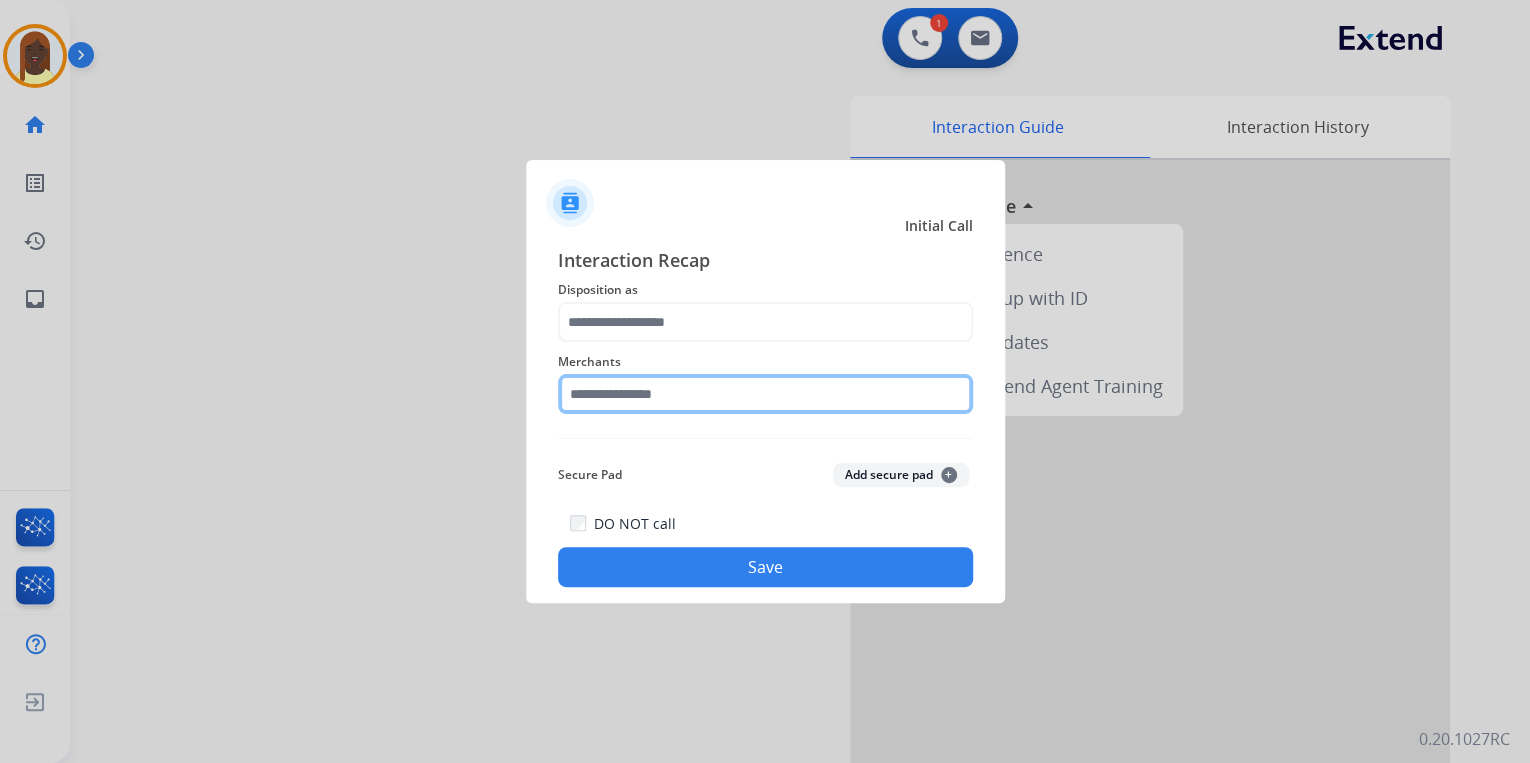 click 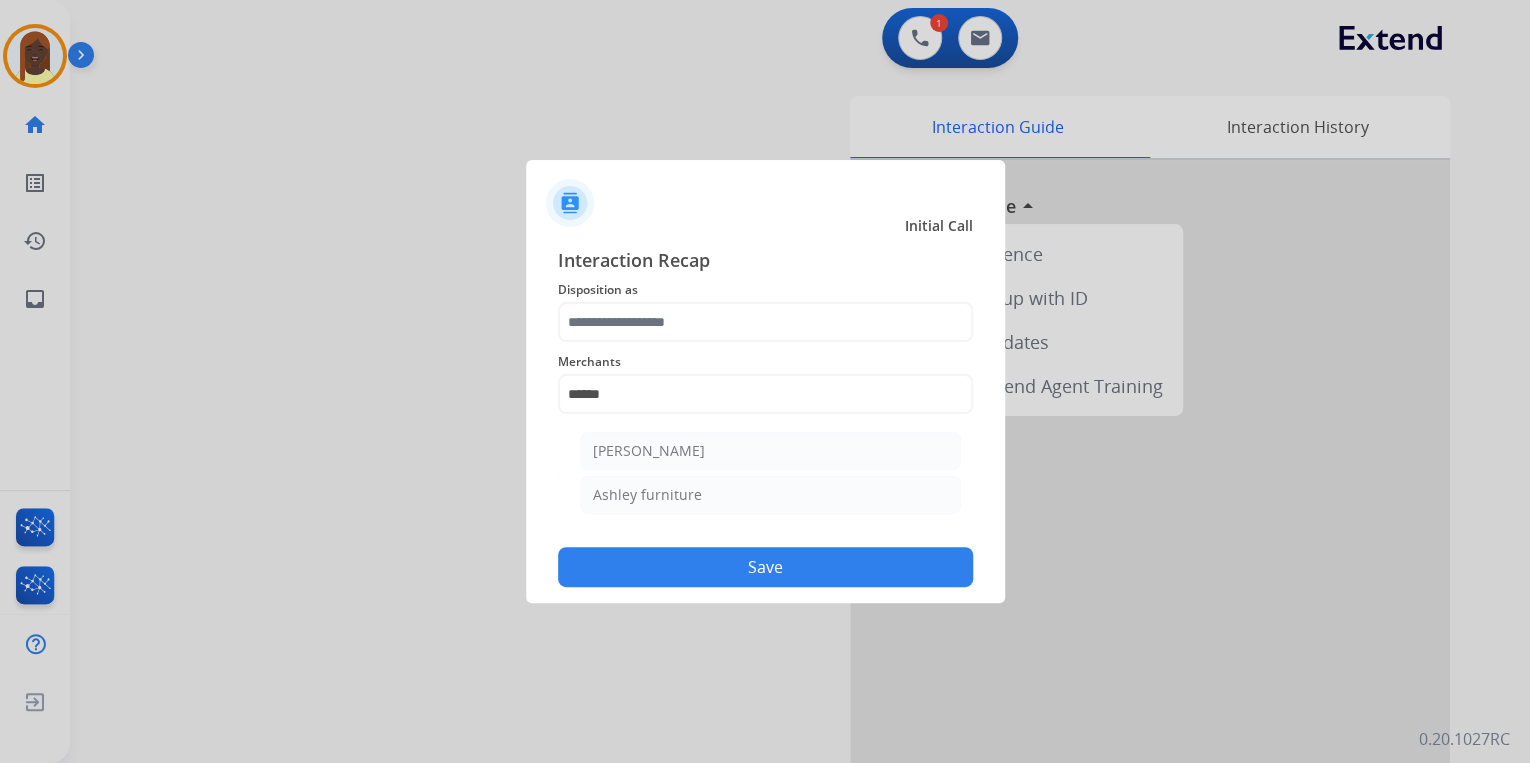 drag, startPoint x: 647, startPoint y: 490, endPoint x: 656, endPoint y: 476, distance: 16.643316 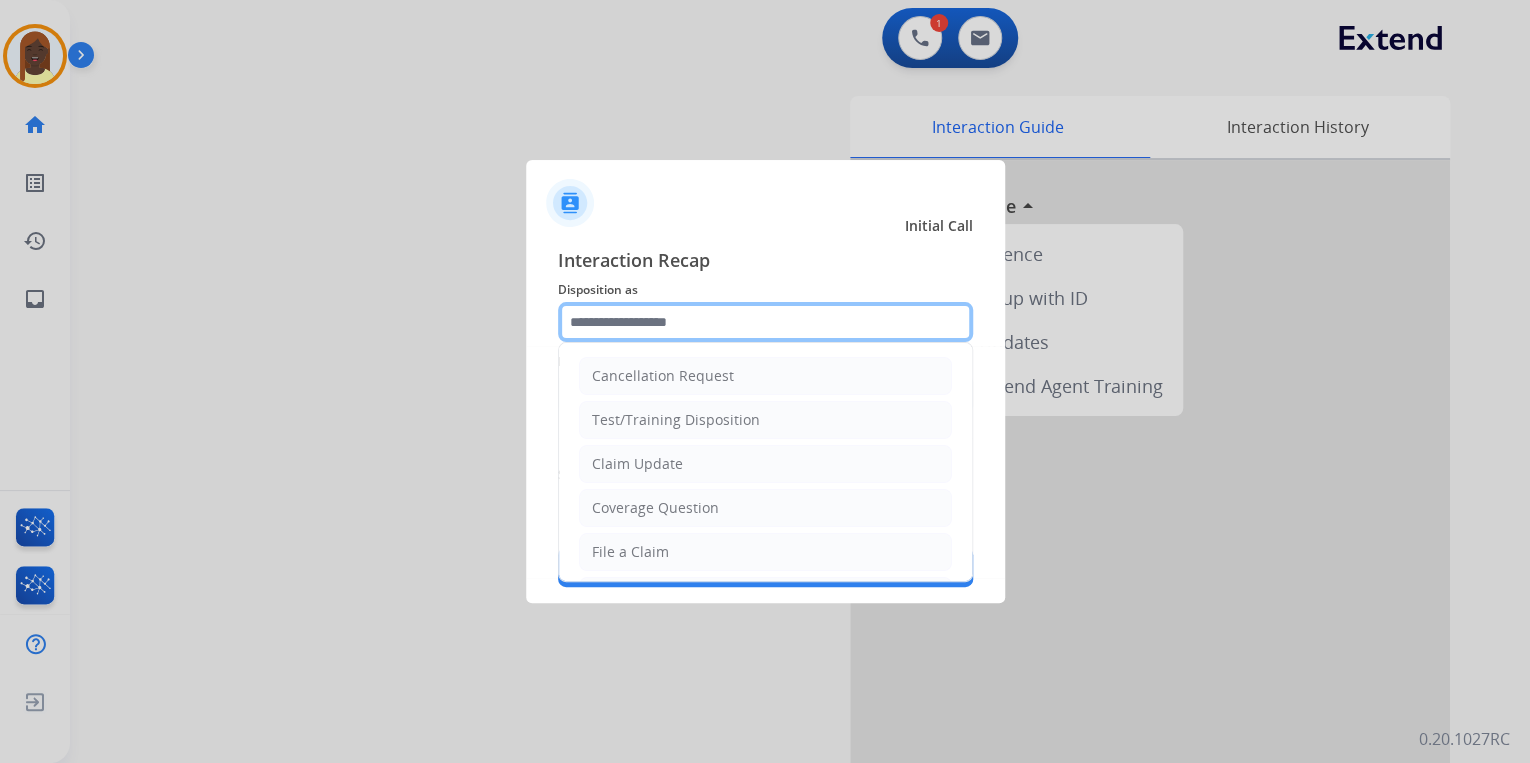 click 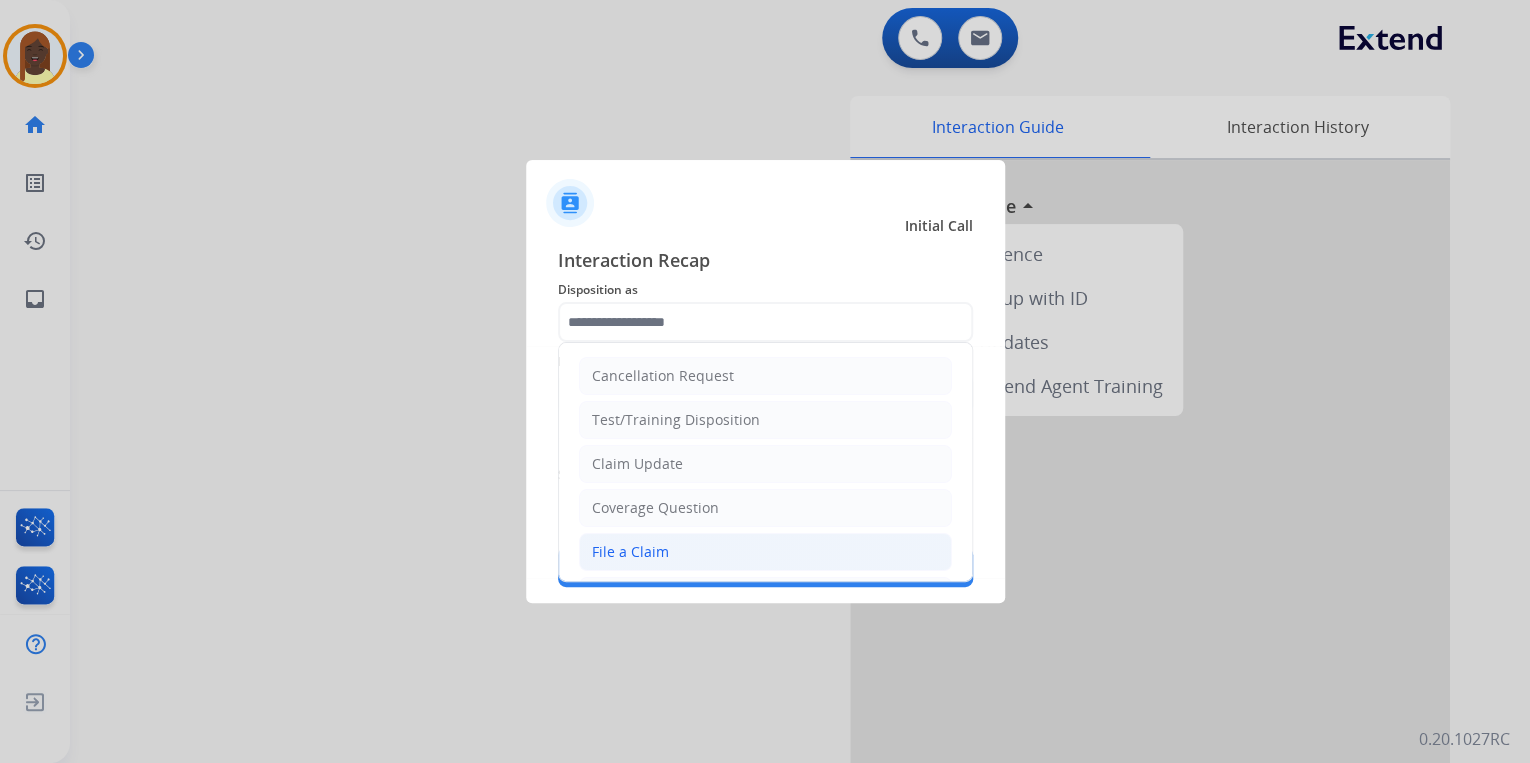 click on "File a Claim" 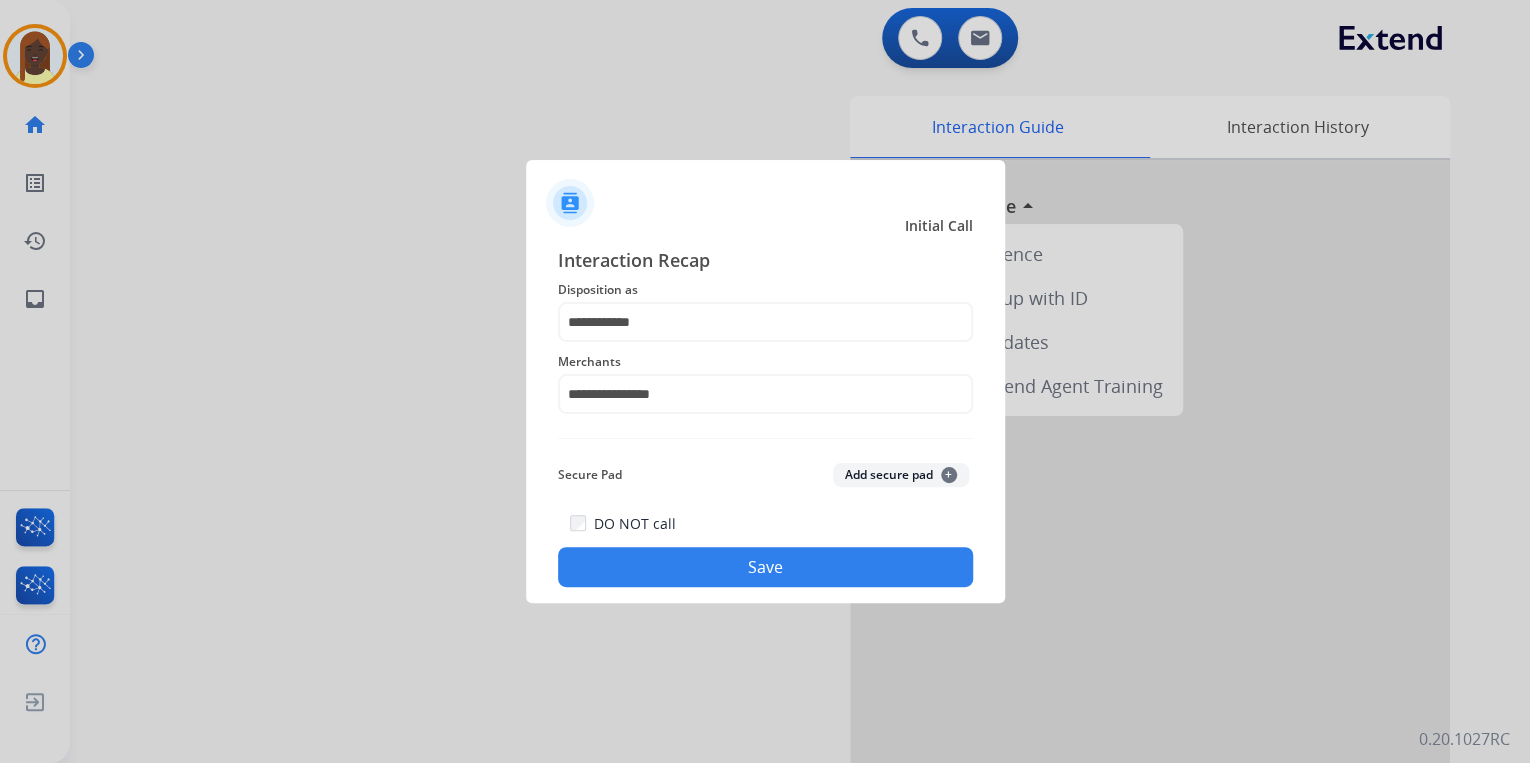 click on "Save" 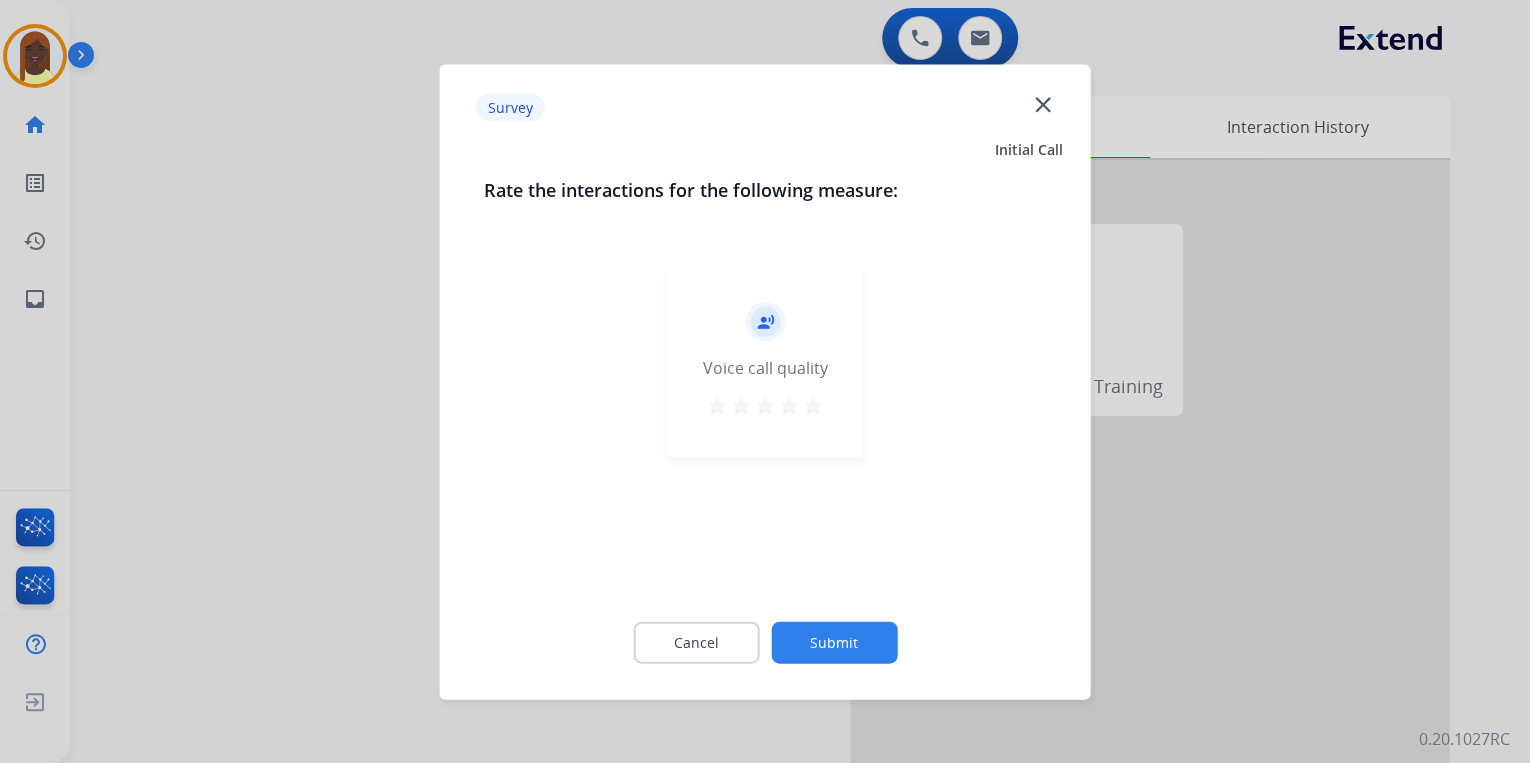 click on "star" at bounding box center (813, 405) 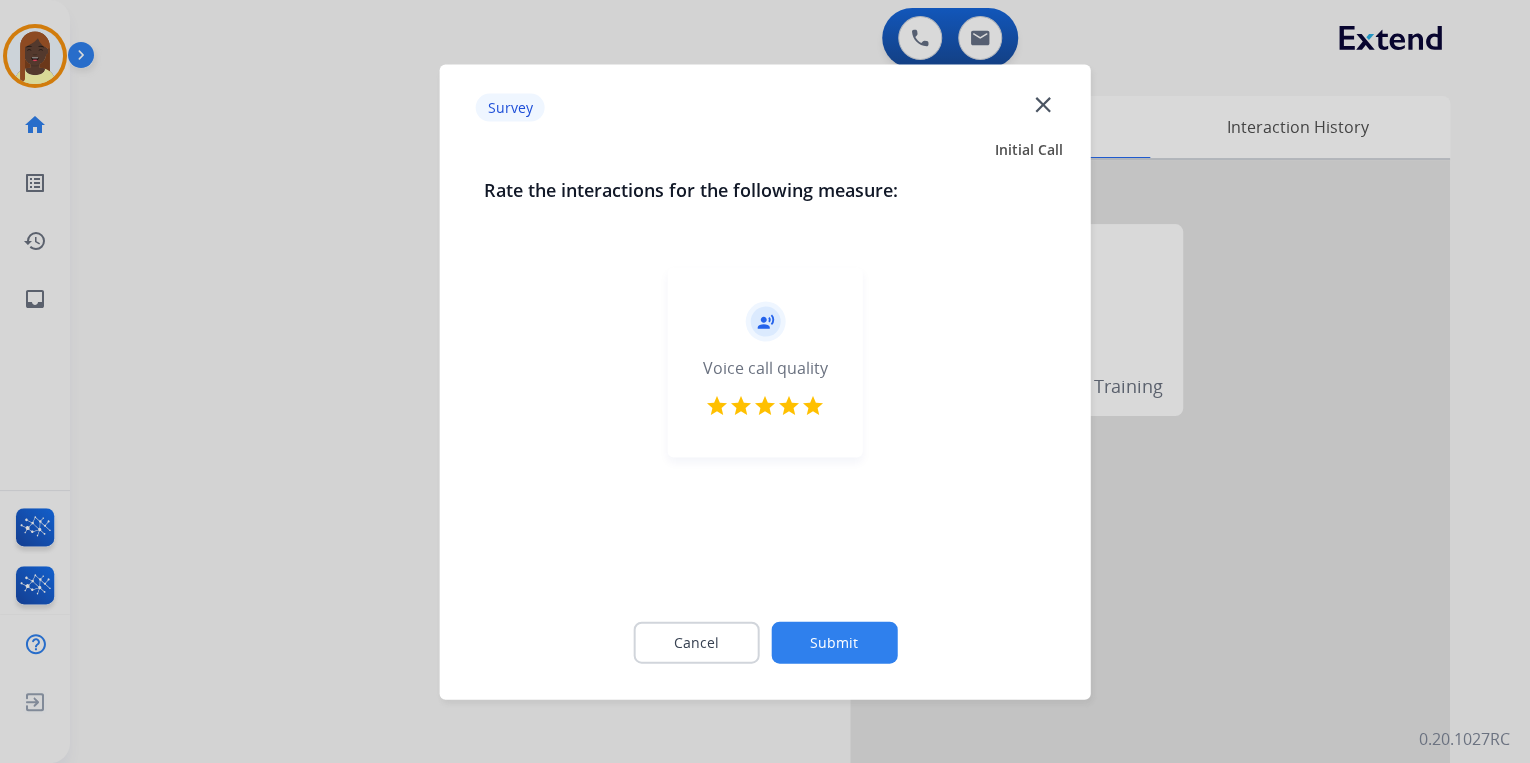 click on "Submit" 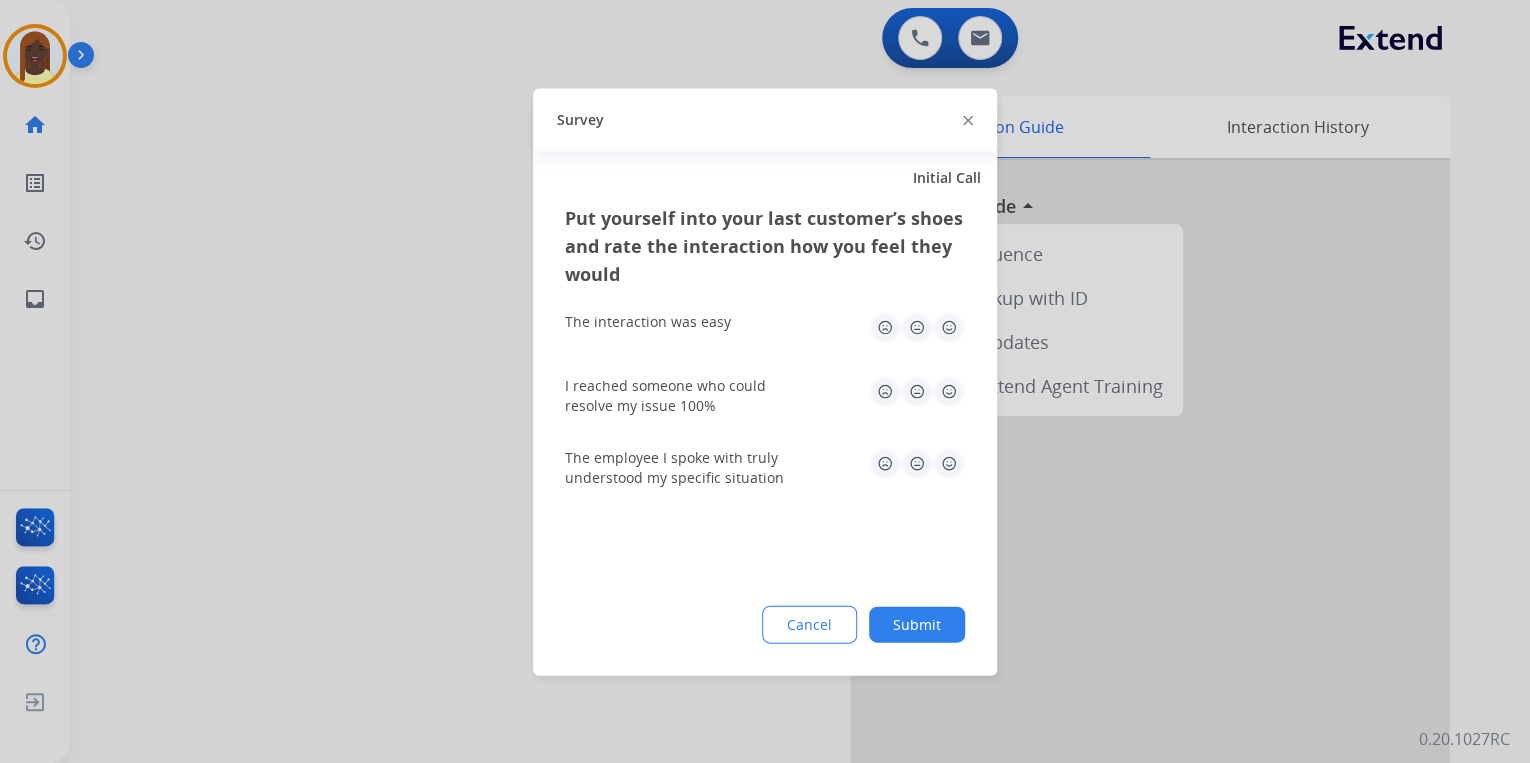 click 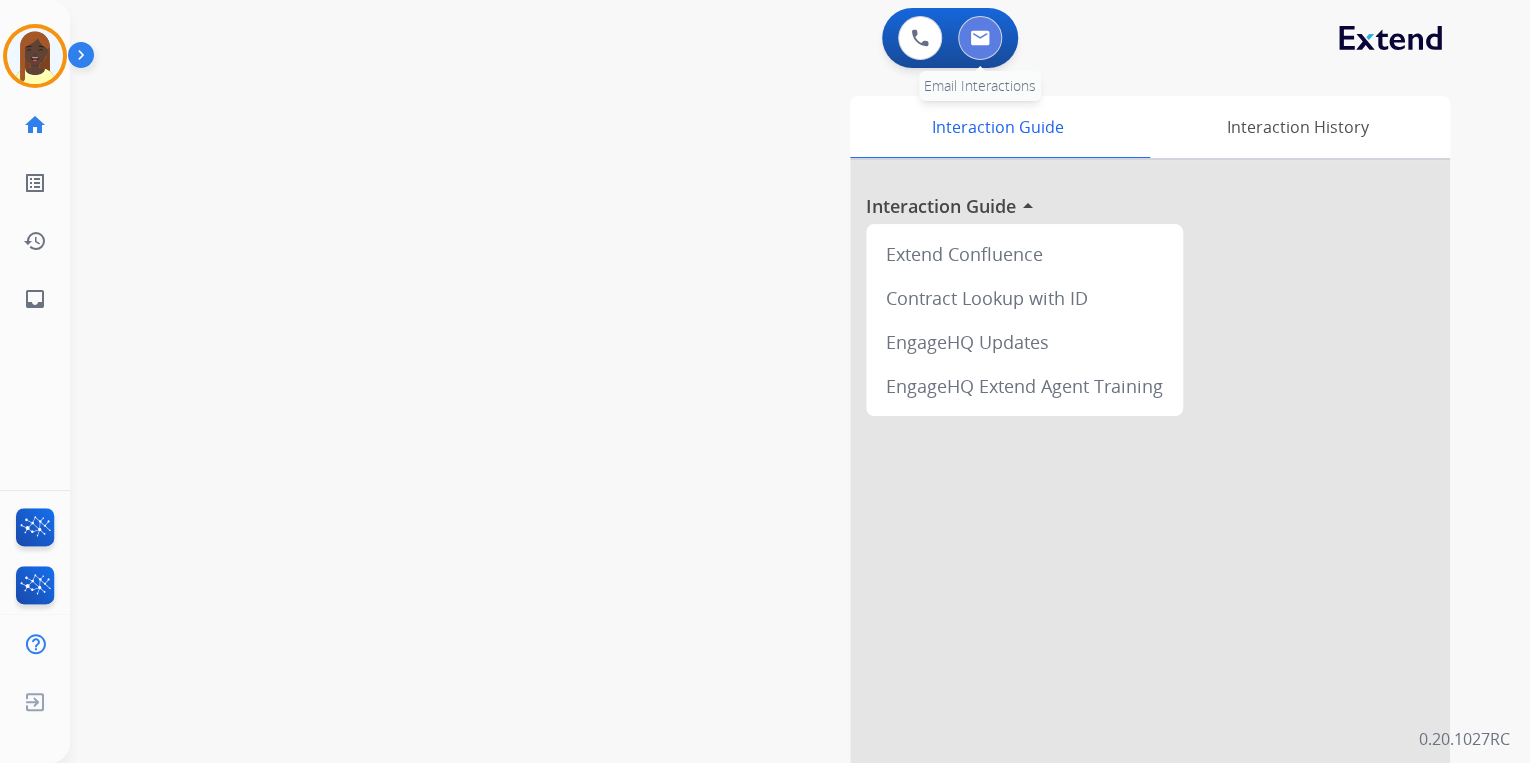 click at bounding box center [980, 38] 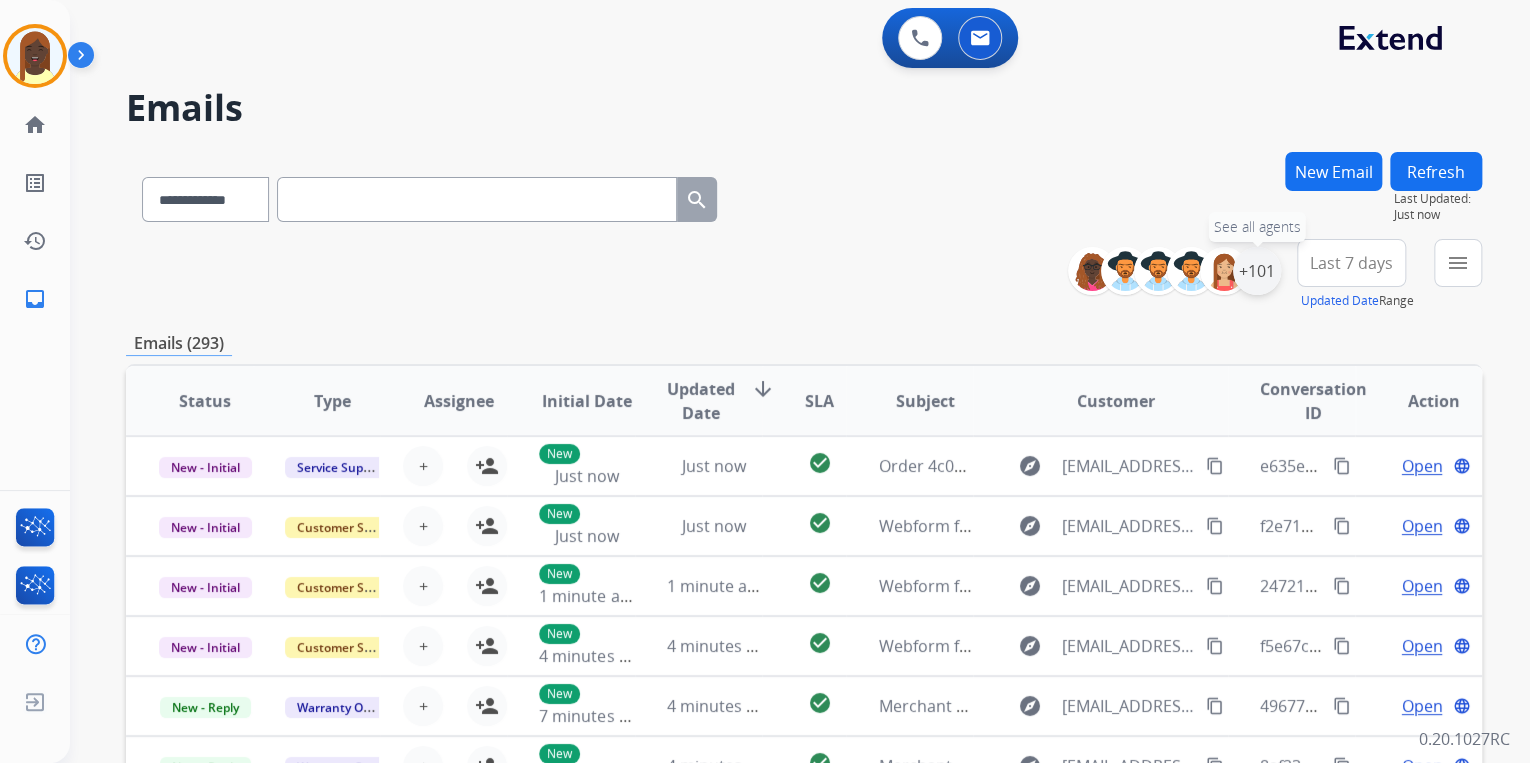 click on "+101" at bounding box center [1257, 271] 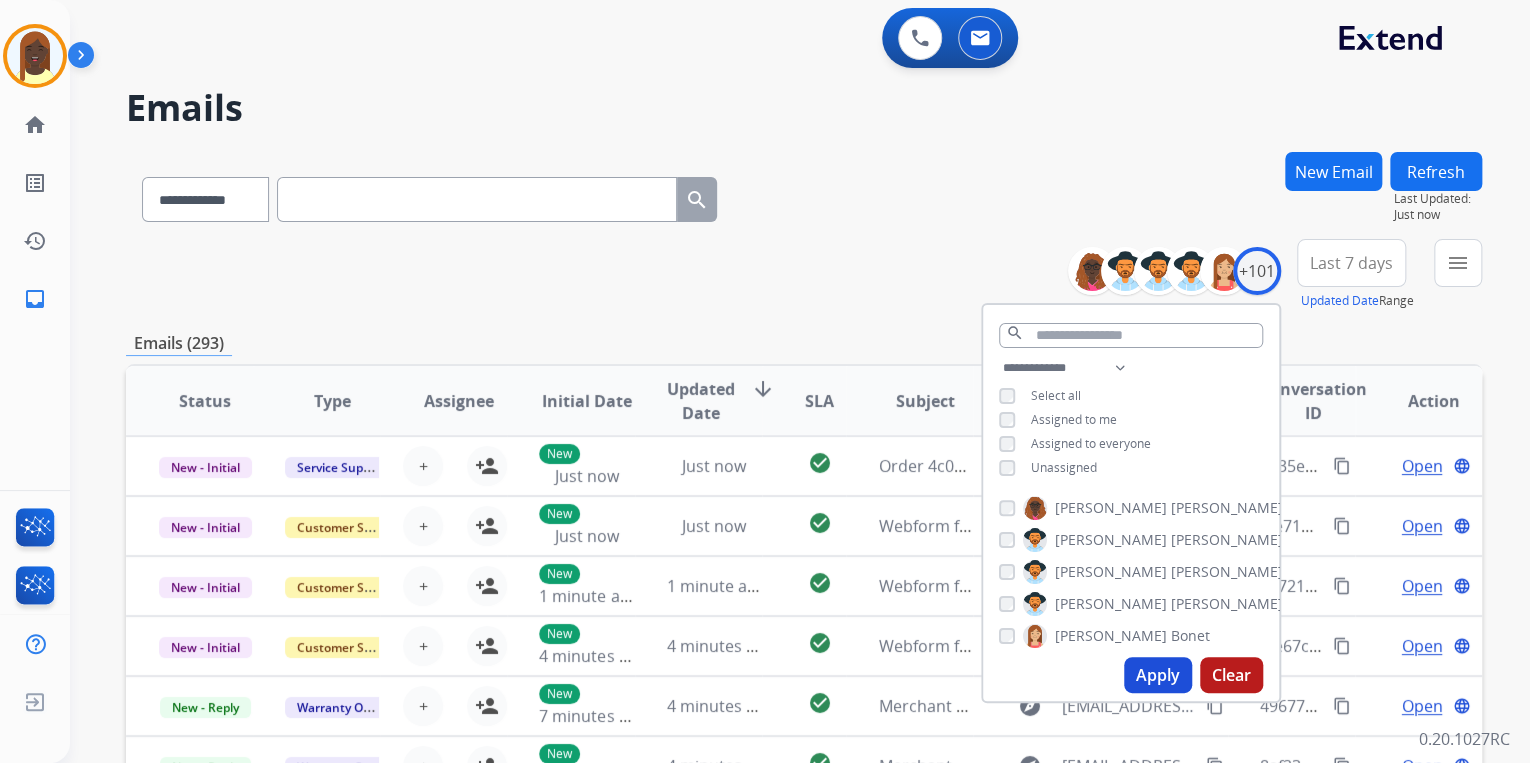 click on "Apply" at bounding box center (1158, 675) 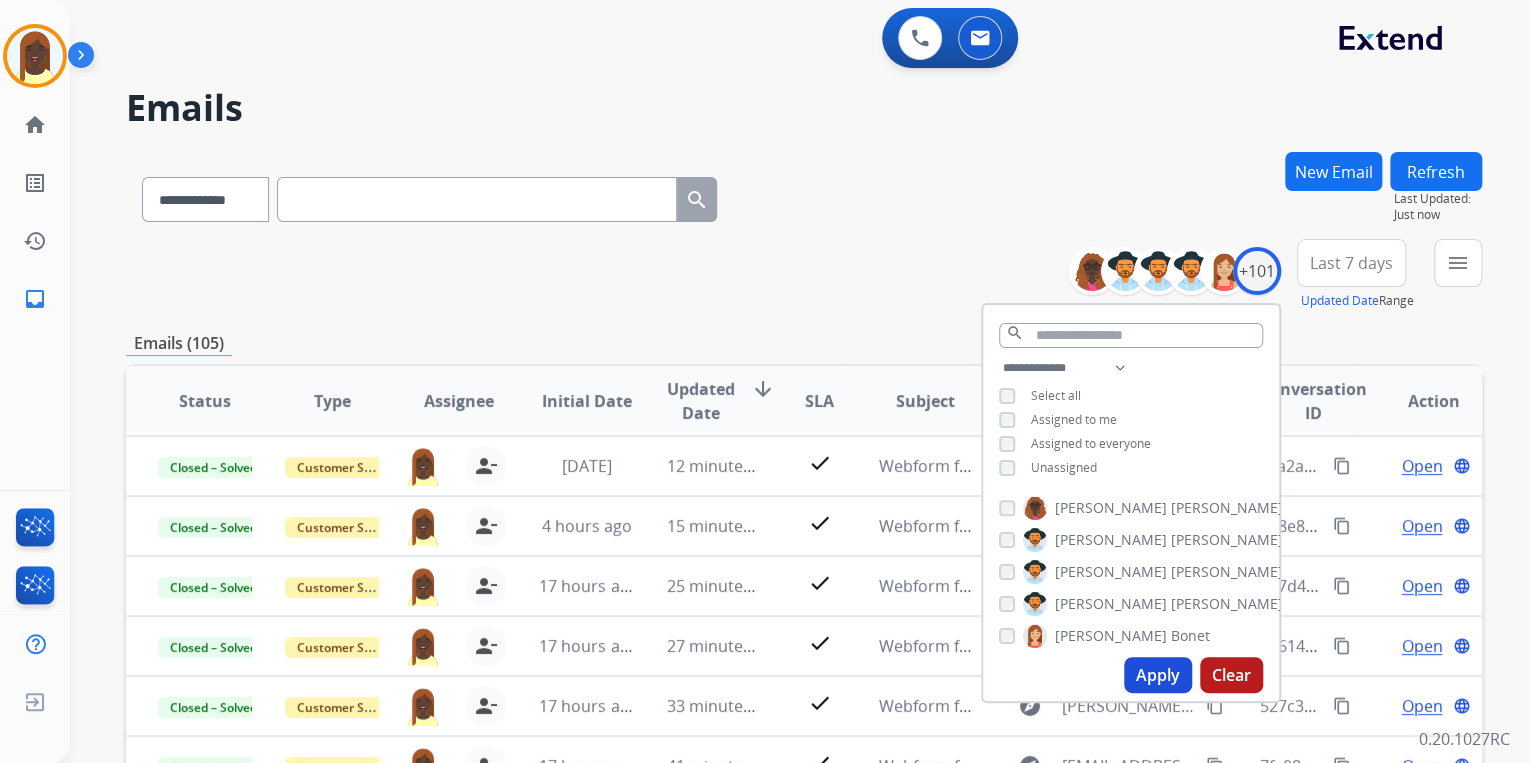 click on "**********" at bounding box center [804, 275] 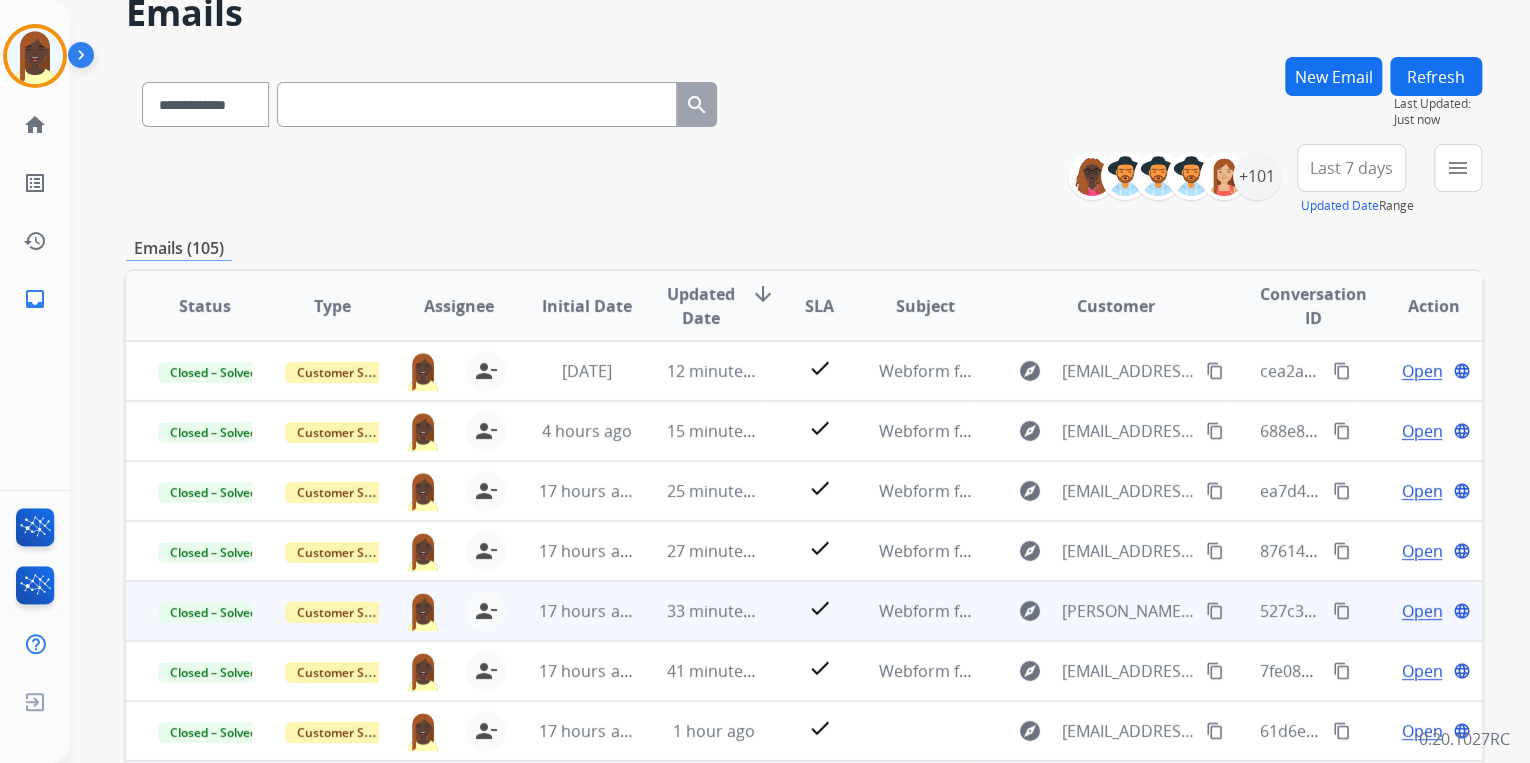 scroll, scrollTop: 320, scrollLeft: 0, axis: vertical 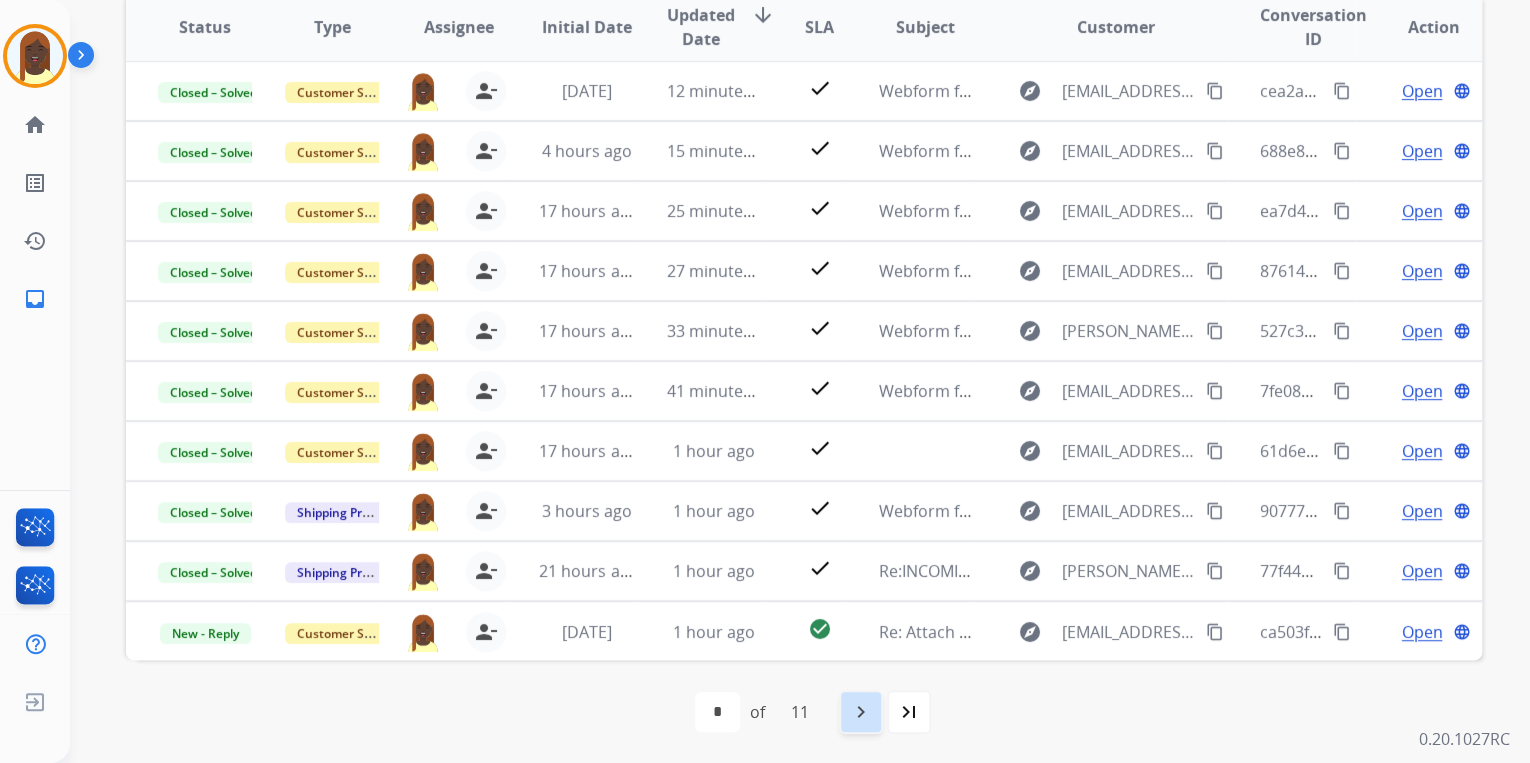click on "navigate_next" at bounding box center [861, 712] 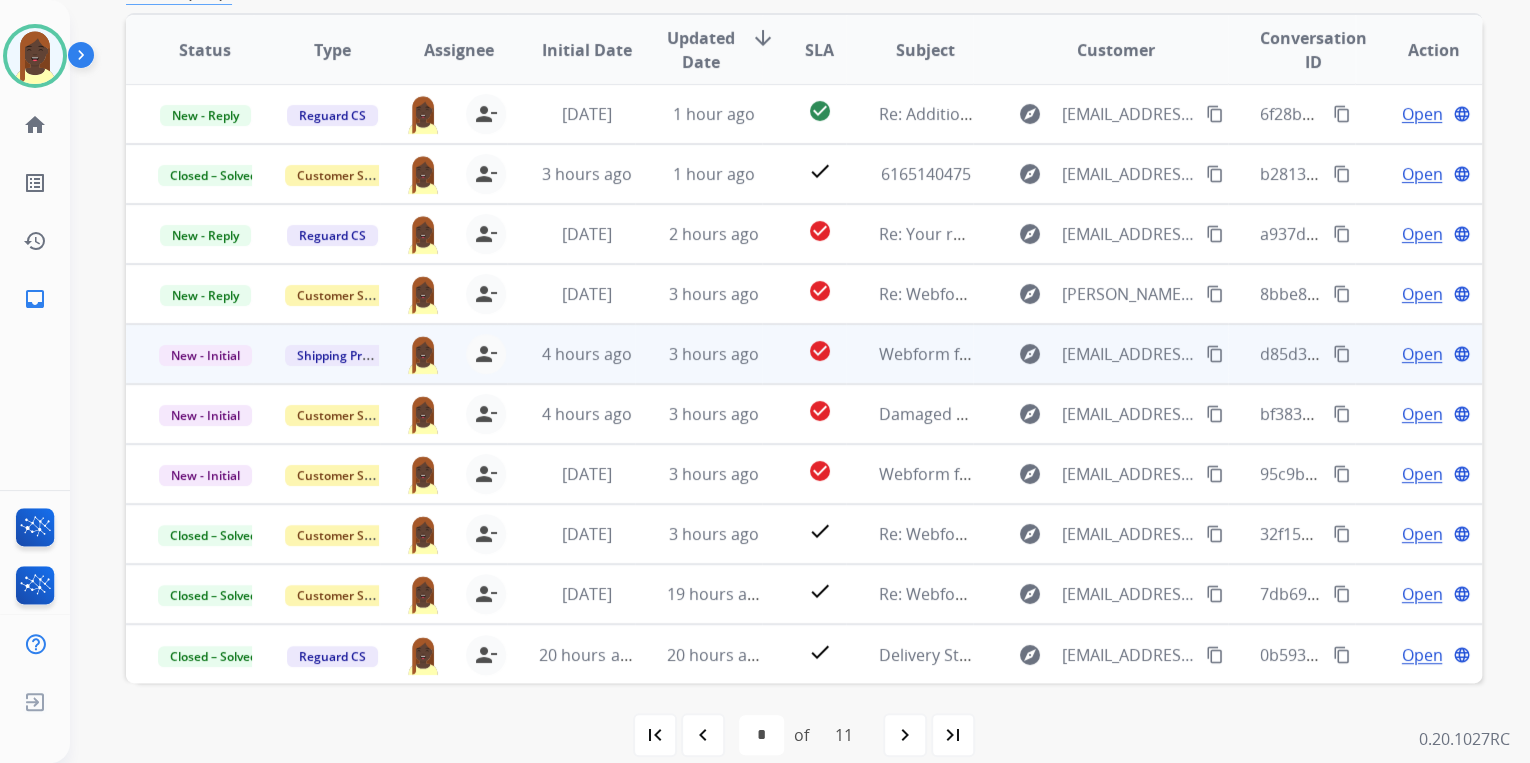scroll, scrollTop: 374, scrollLeft: 0, axis: vertical 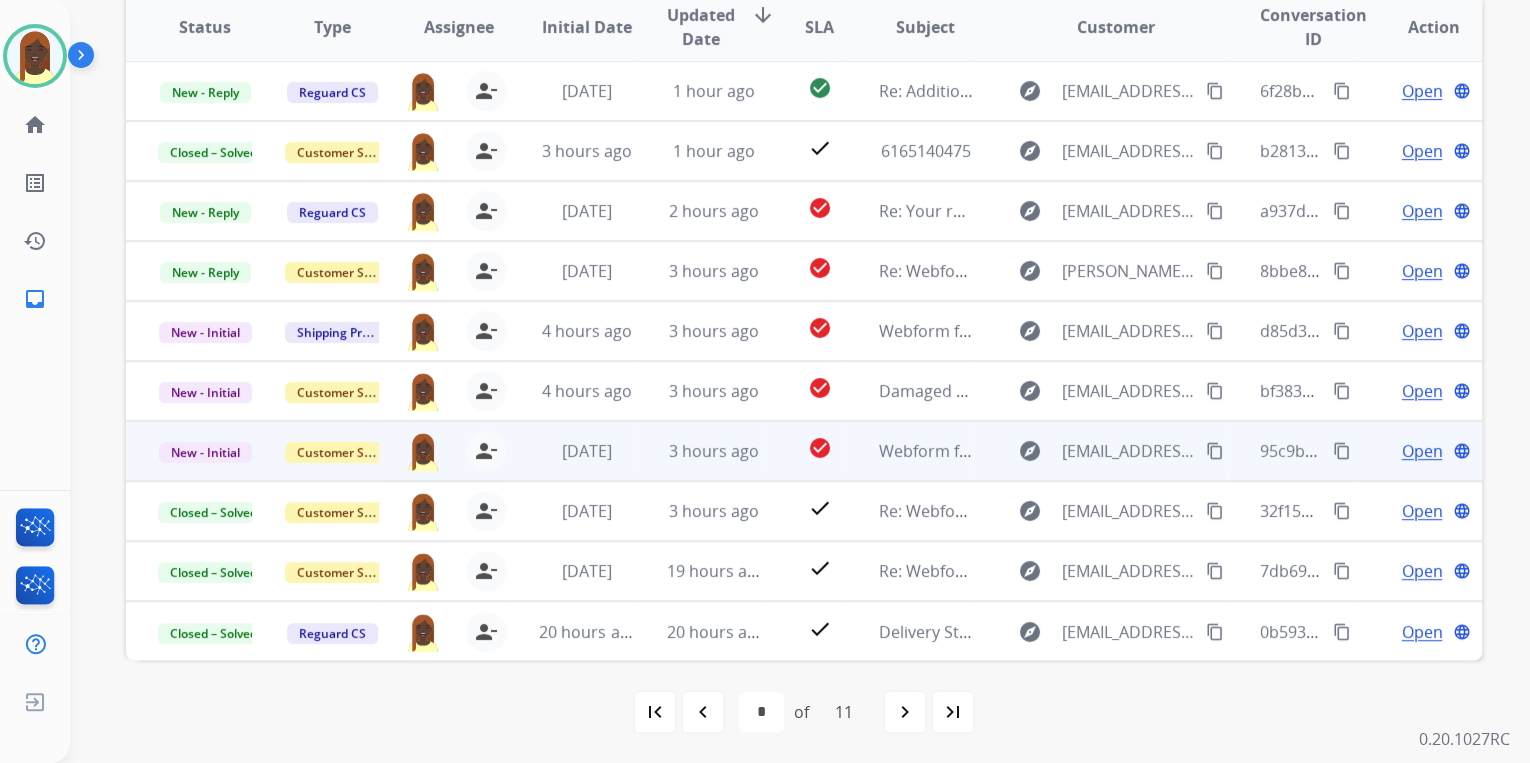 click on "content_copy" at bounding box center (1342, 451) 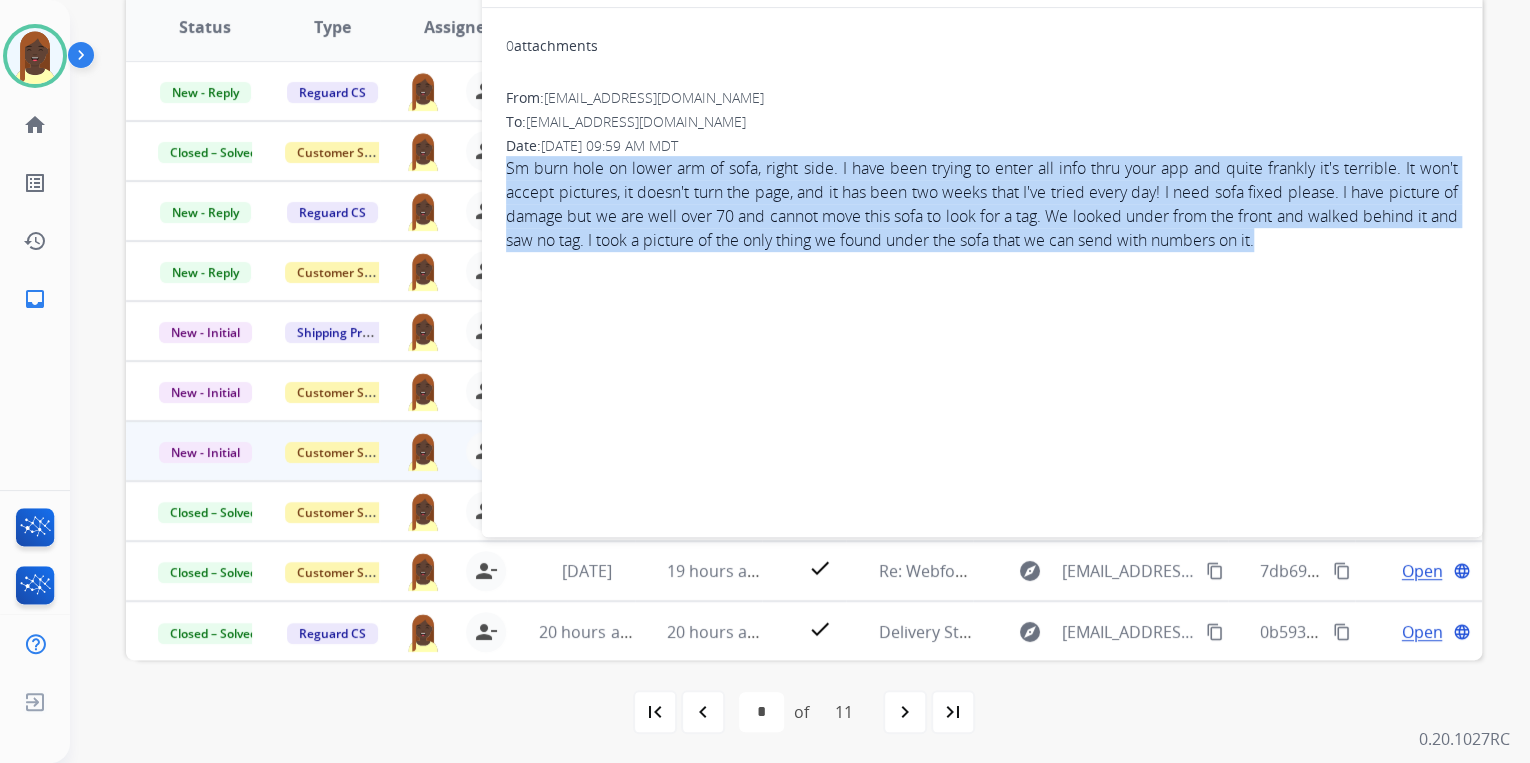 drag, startPoint x: 502, startPoint y: 165, endPoint x: 1380, endPoint y: 276, distance: 884.9887 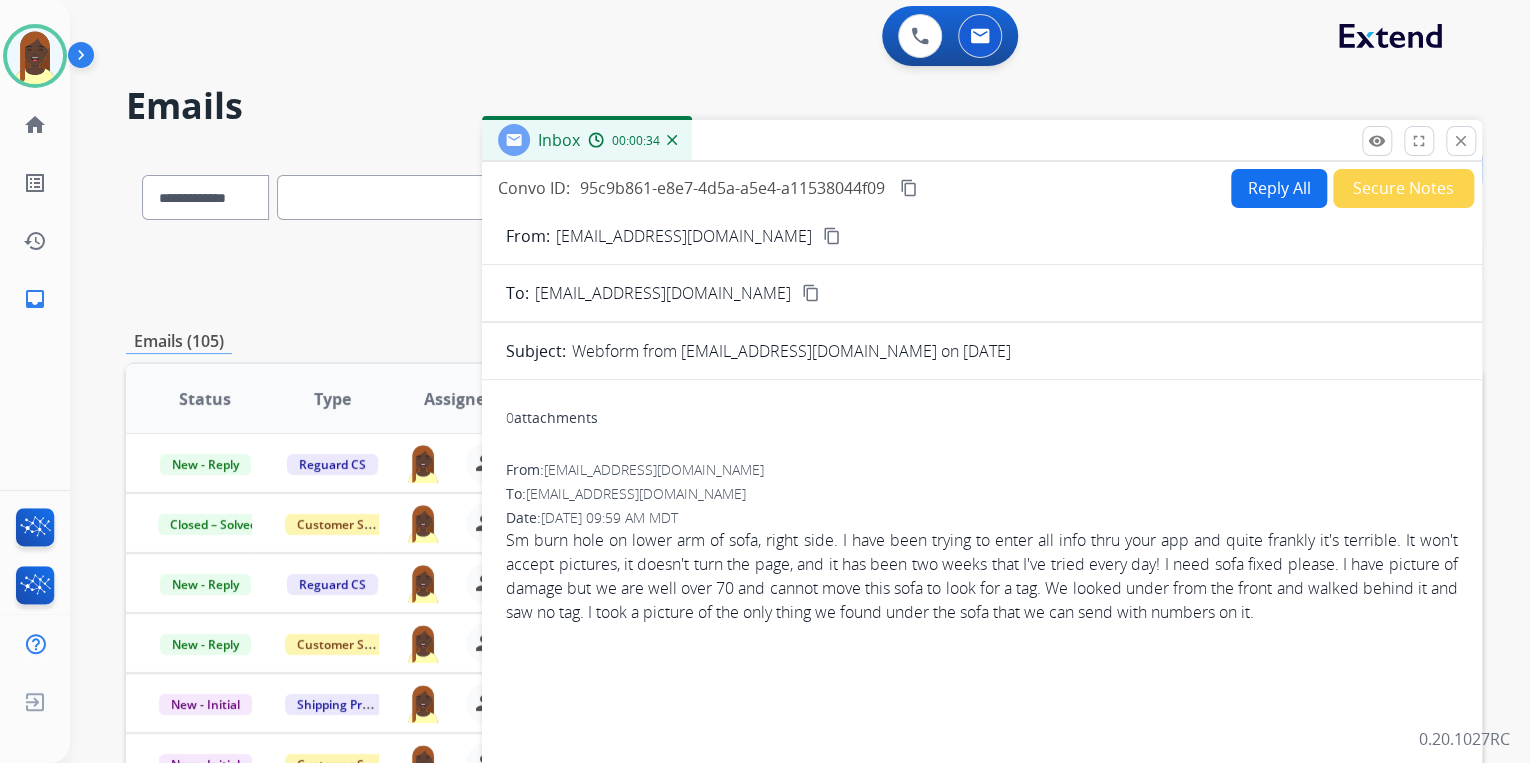 scroll, scrollTop: 0, scrollLeft: 0, axis: both 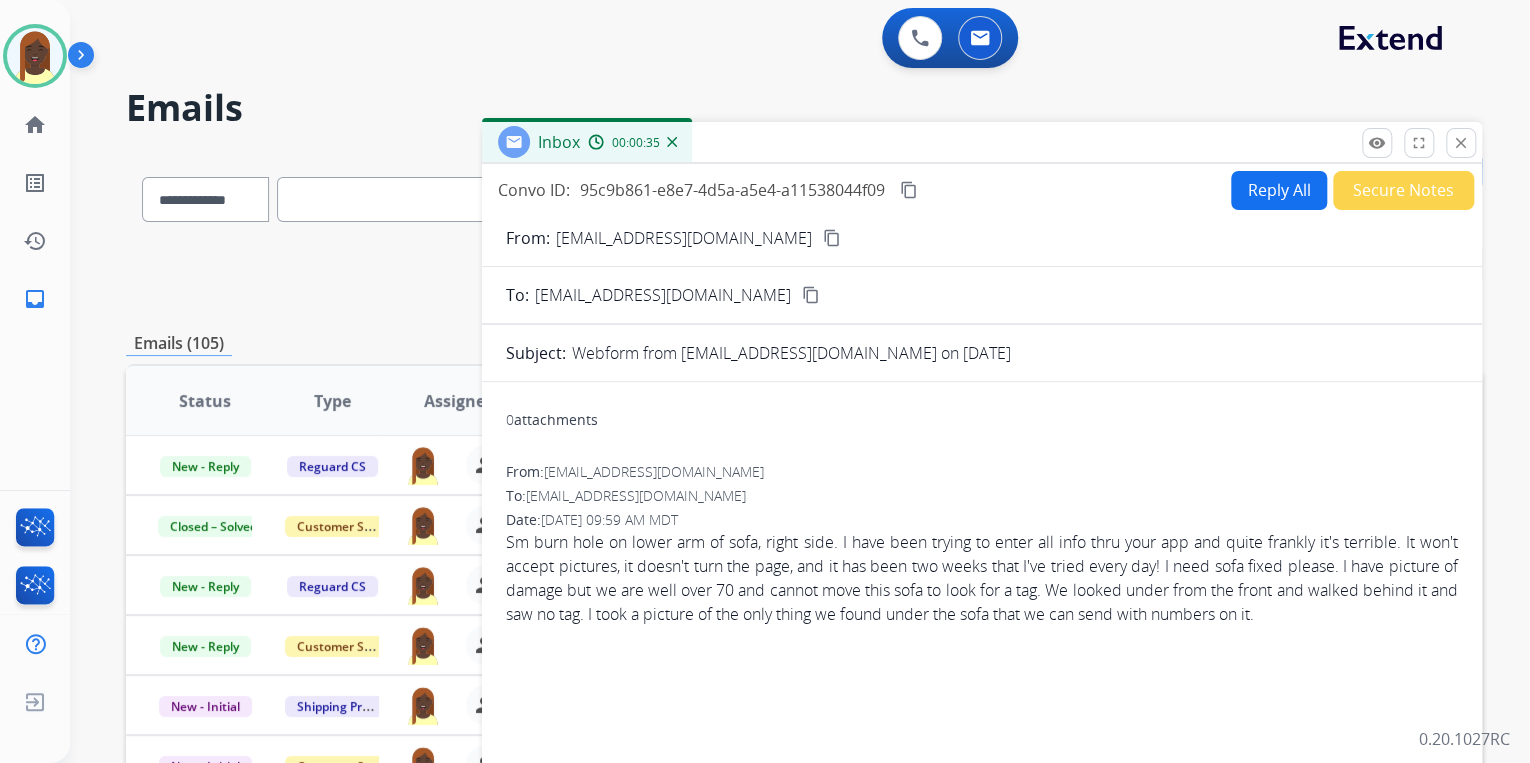 click on "content_copy" at bounding box center [832, 238] 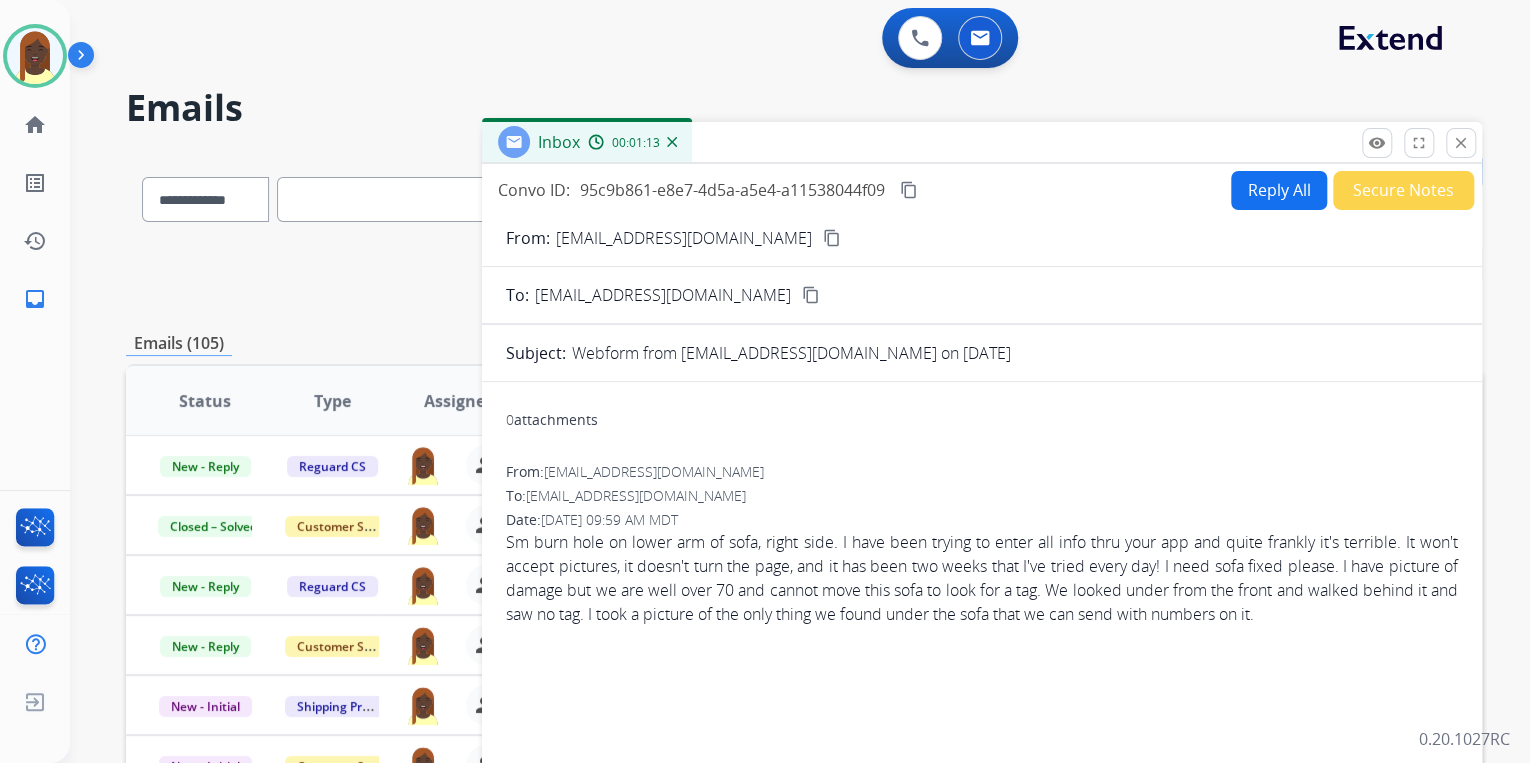 click on "Reply All" at bounding box center (1279, 190) 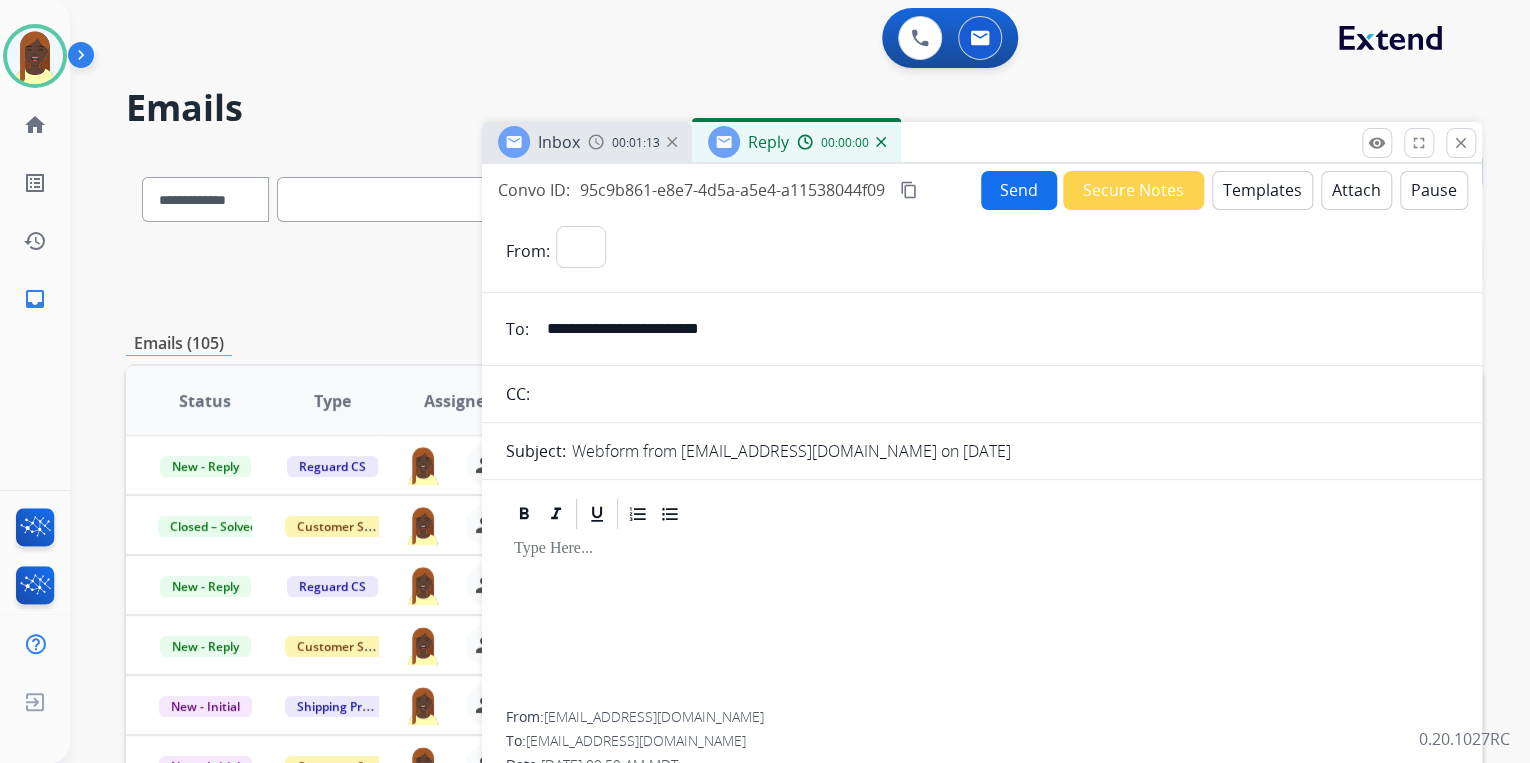 select on "**********" 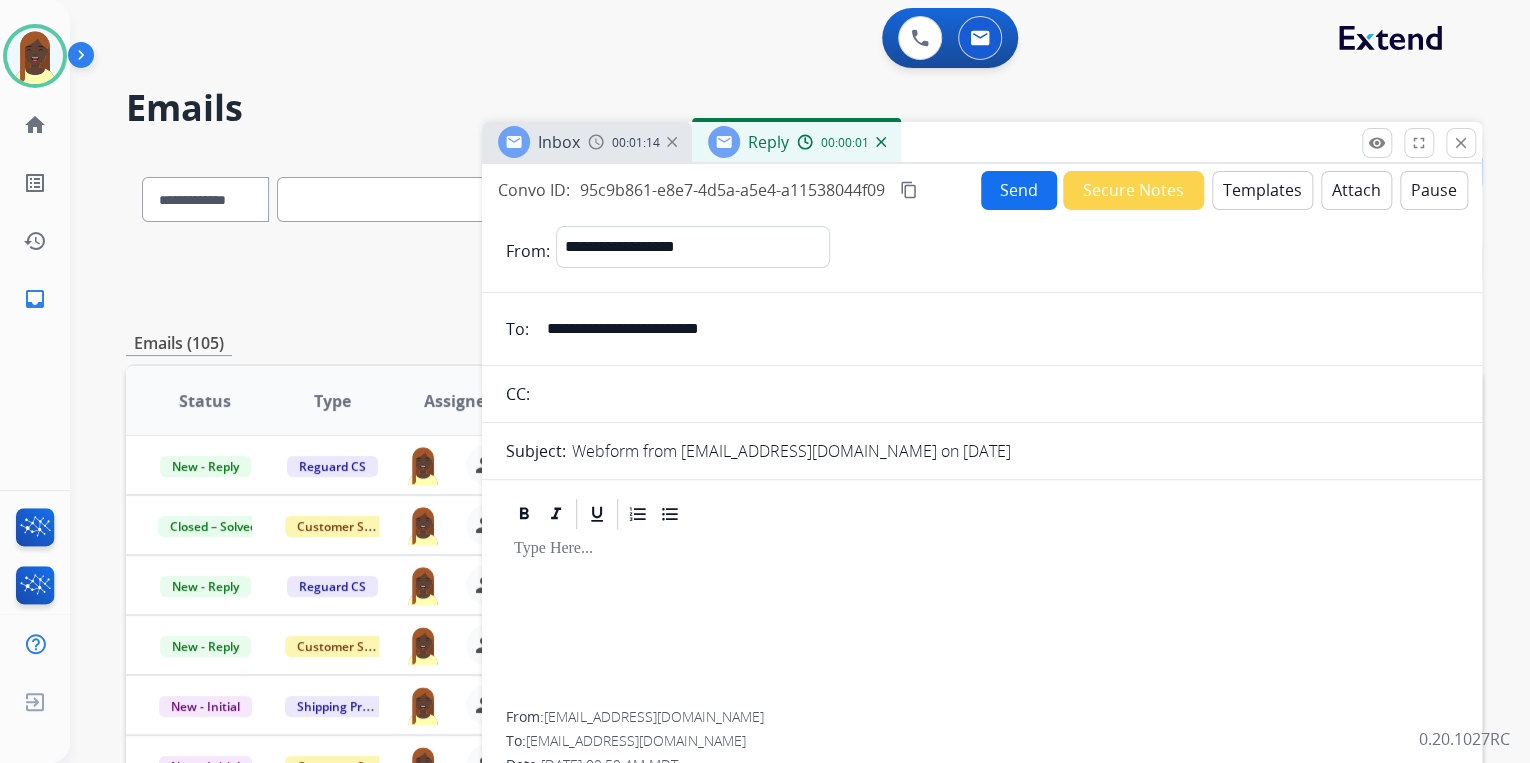 click on "Templates" at bounding box center (1262, 190) 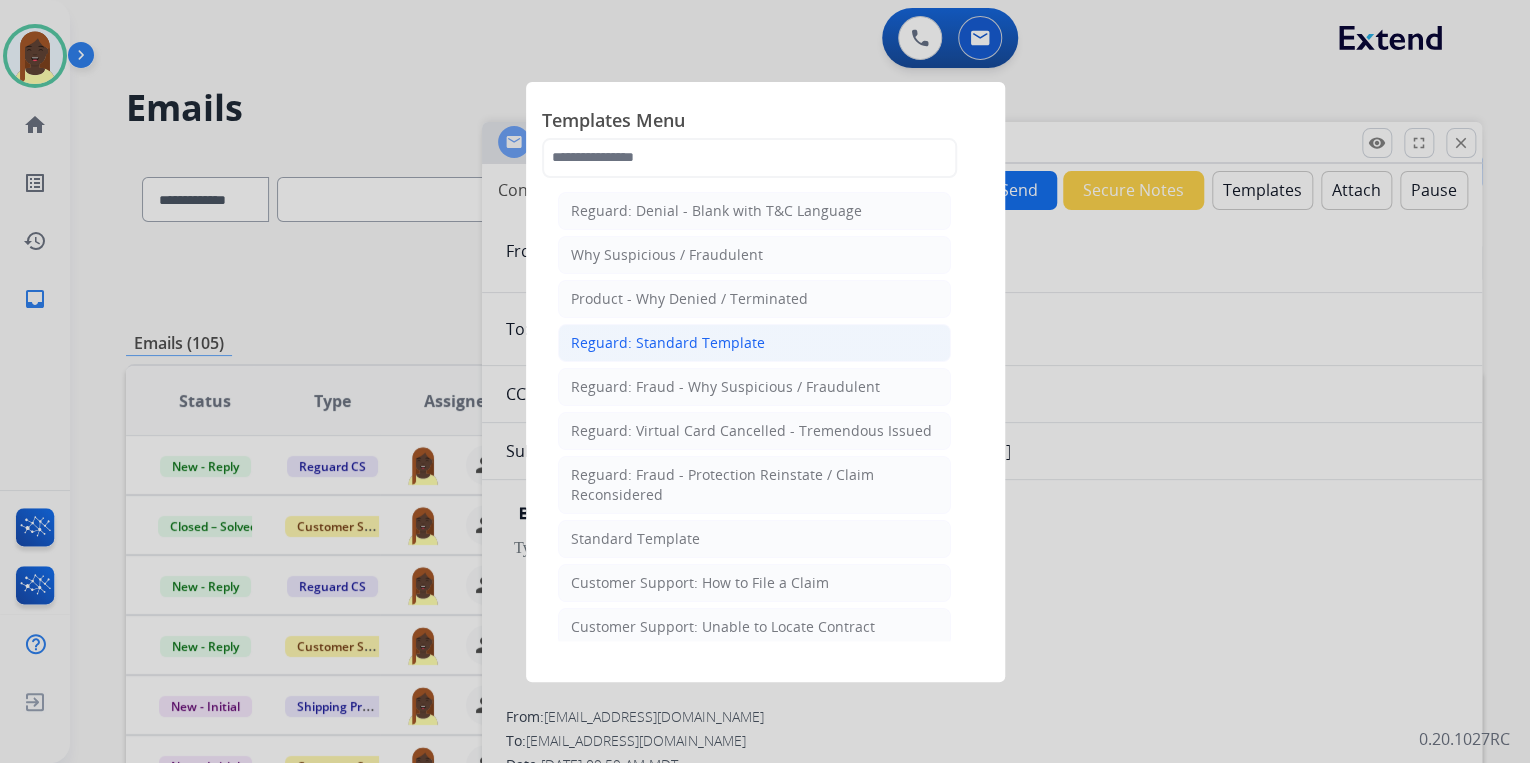 click on "Reguard: Standard Template" 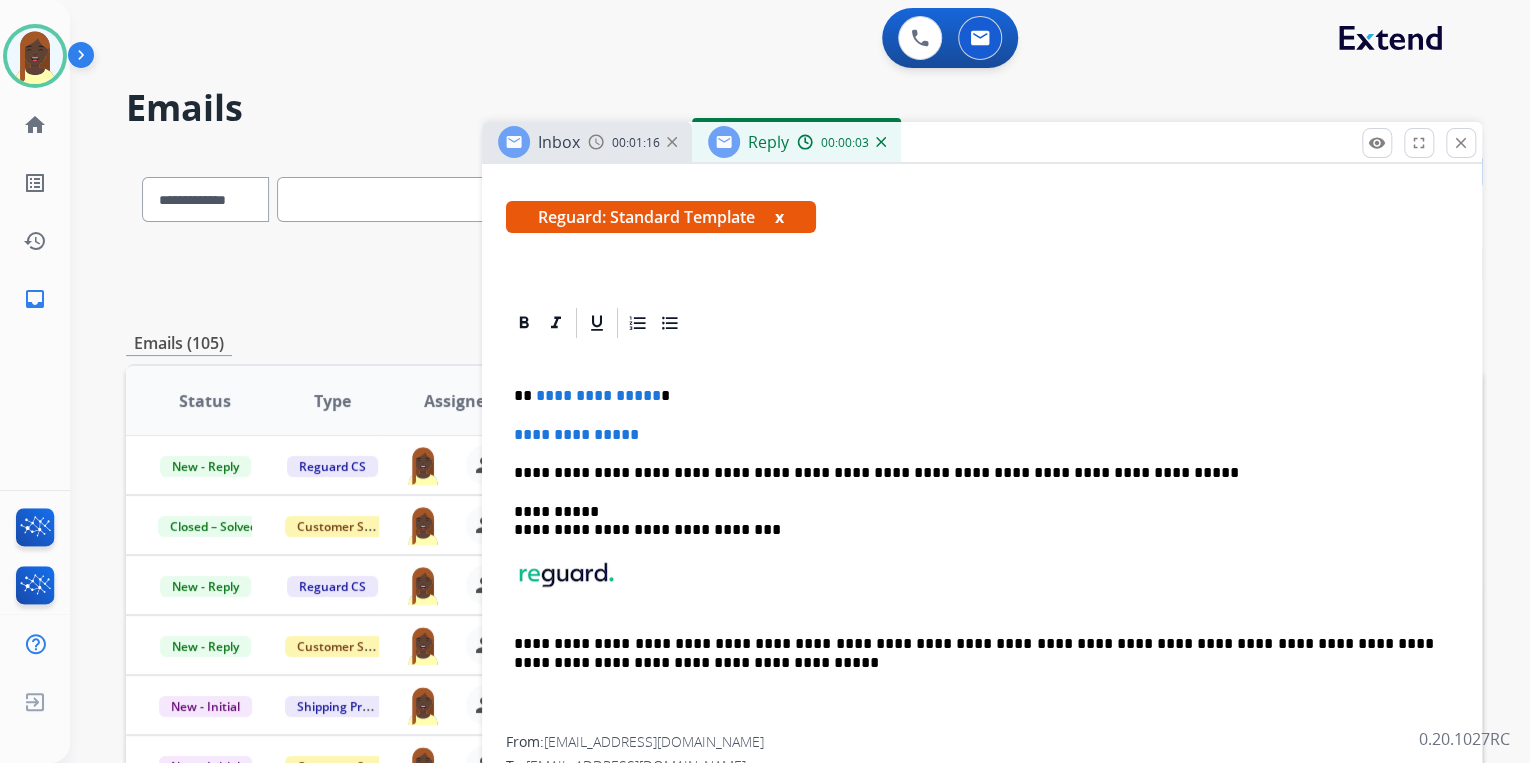 scroll, scrollTop: 320, scrollLeft: 0, axis: vertical 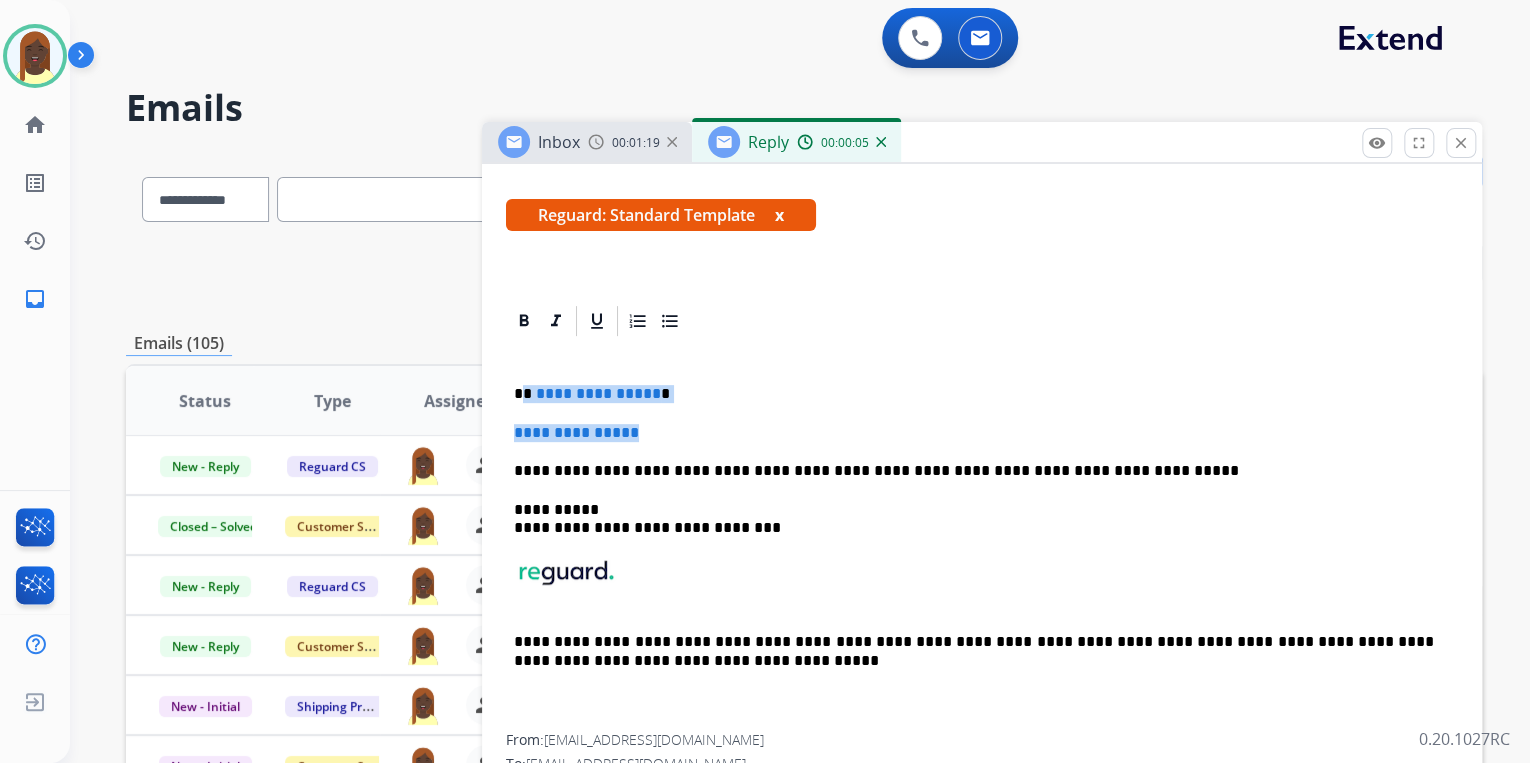drag, startPoint x: 522, startPoint y: 391, endPoint x: 674, endPoint y: 434, distance: 157.96518 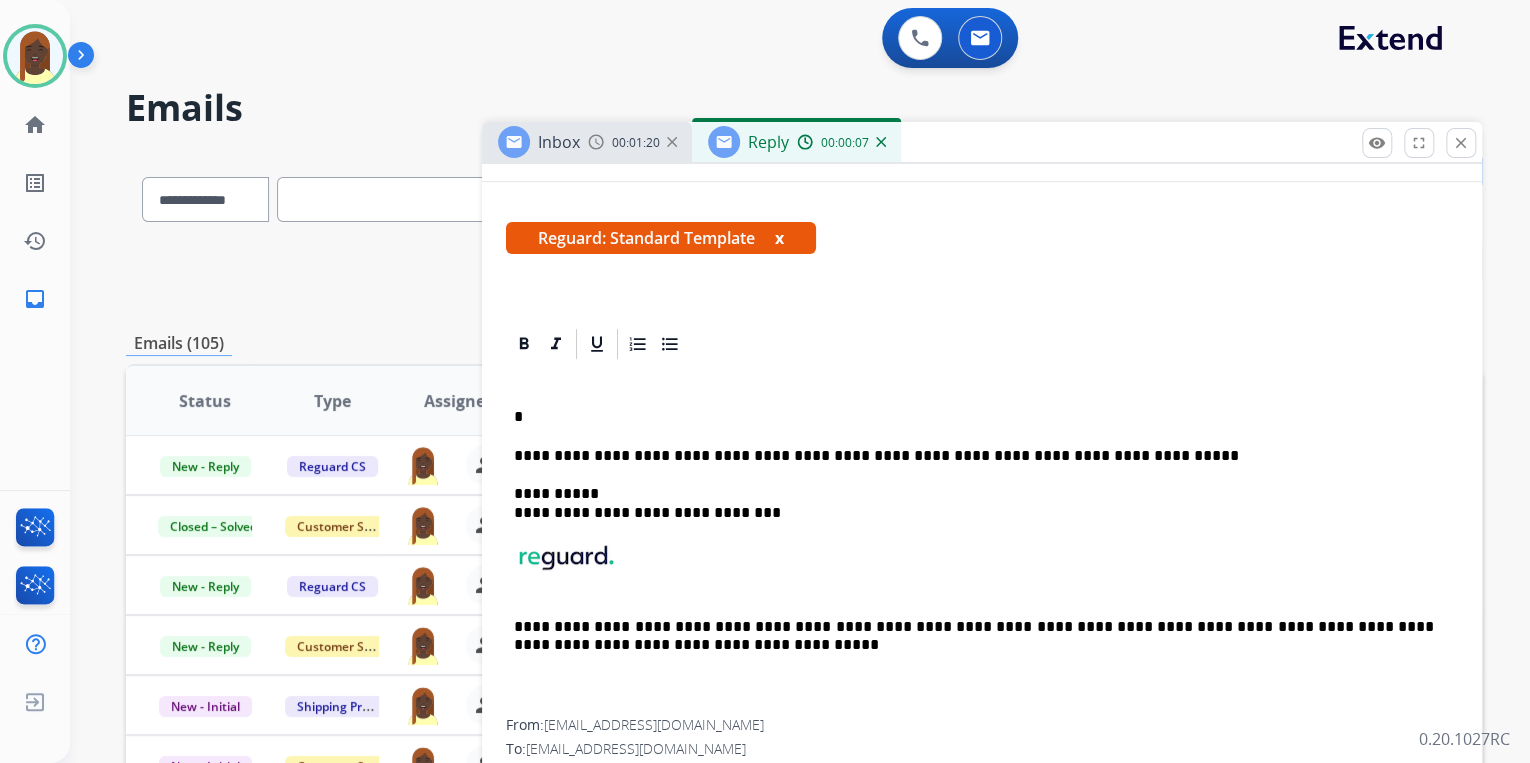scroll, scrollTop: 293, scrollLeft: 0, axis: vertical 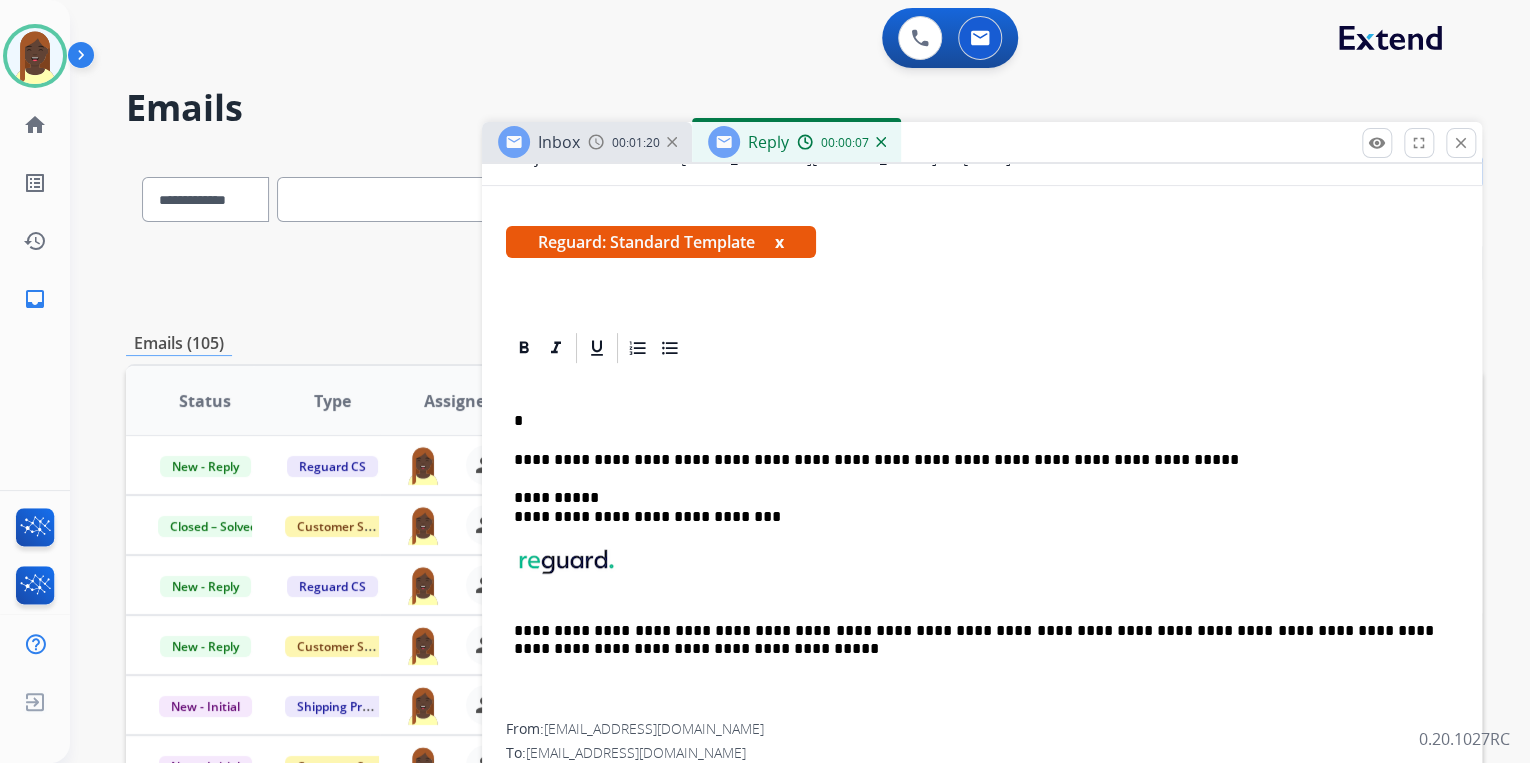 type 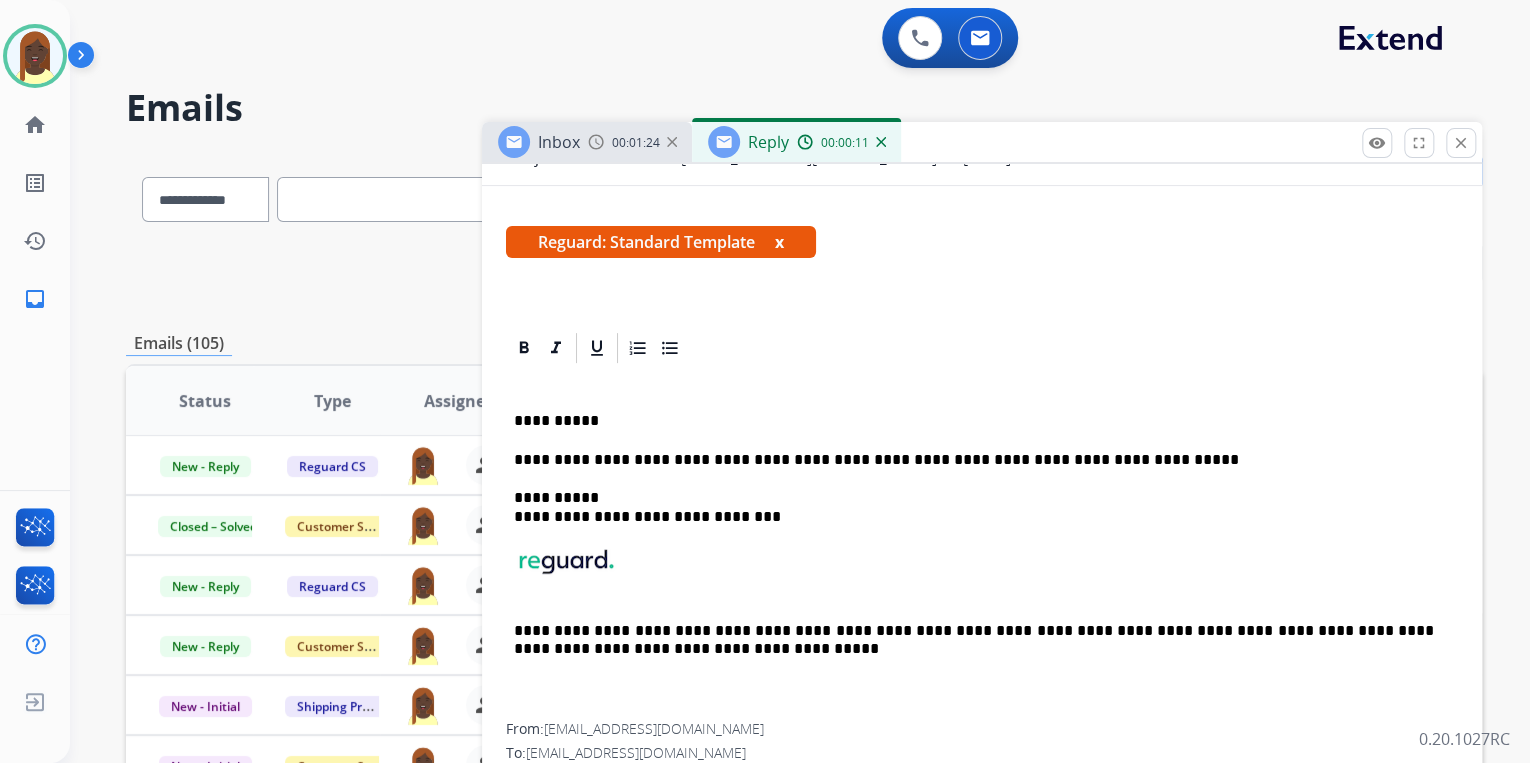 scroll, scrollTop: 320, scrollLeft: 0, axis: vertical 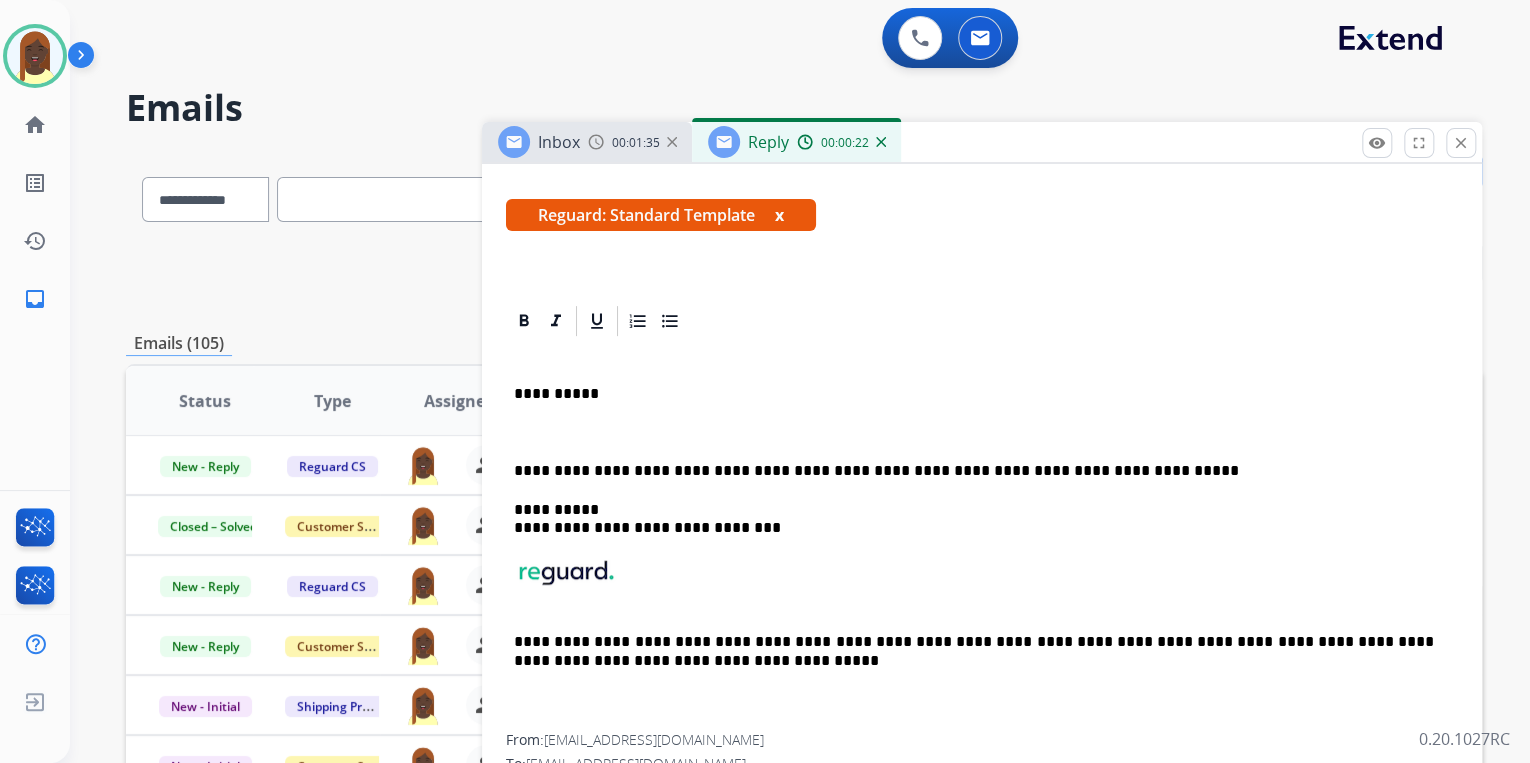 click on "**********" at bounding box center (982, 536) 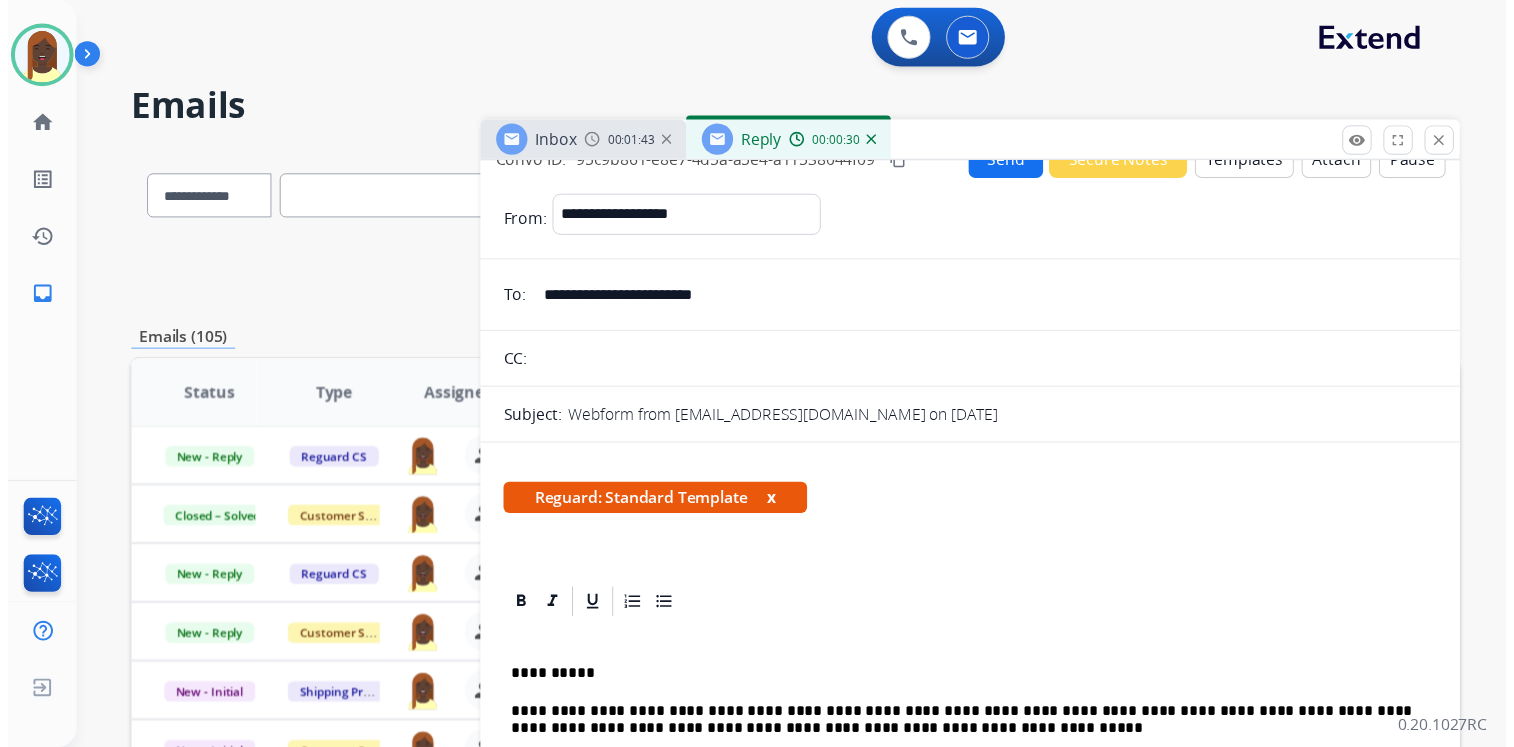 scroll, scrollTop: 0, scrollLeft: 0, axis: both 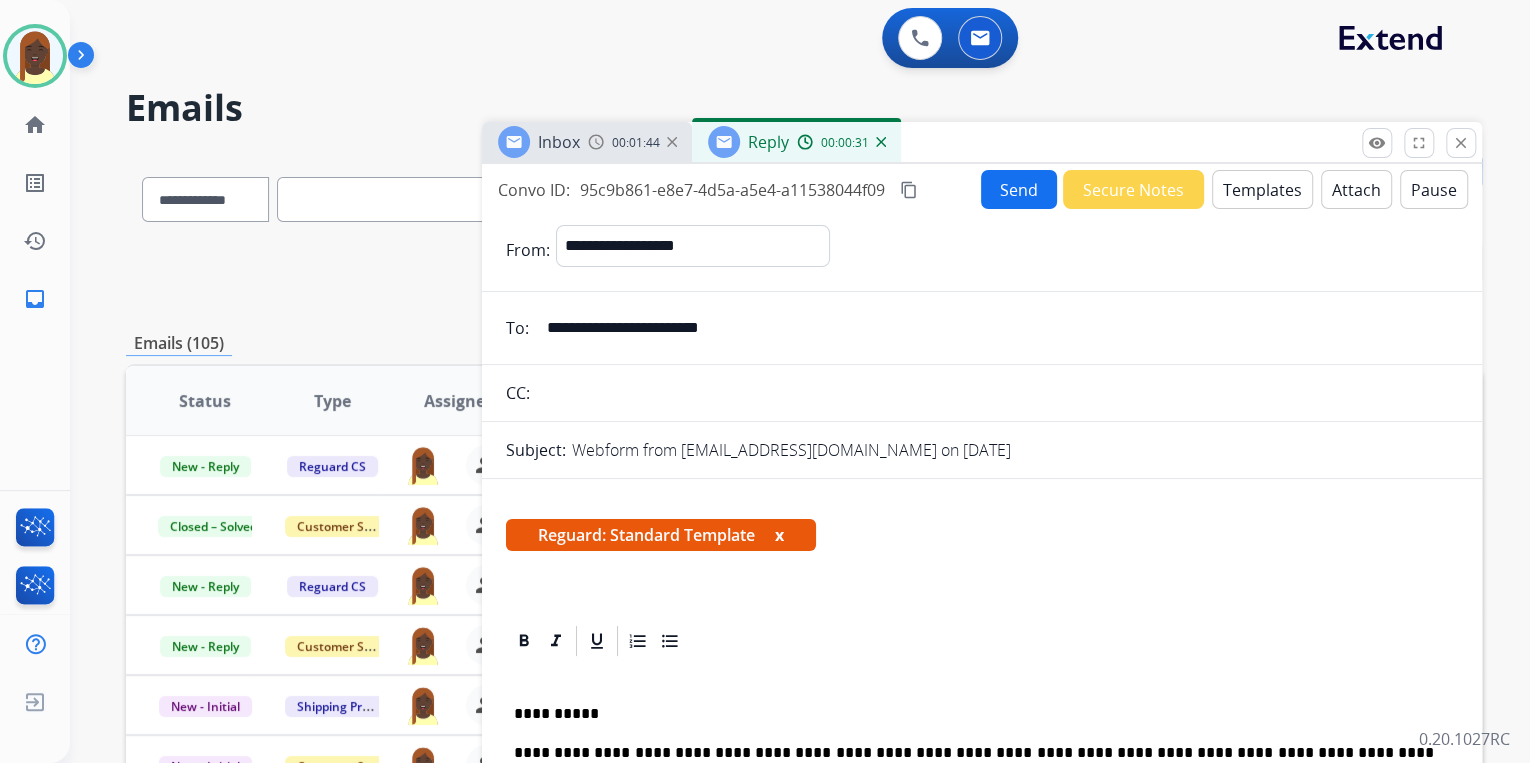 click on "Send" at bounding box center [1019, 189] 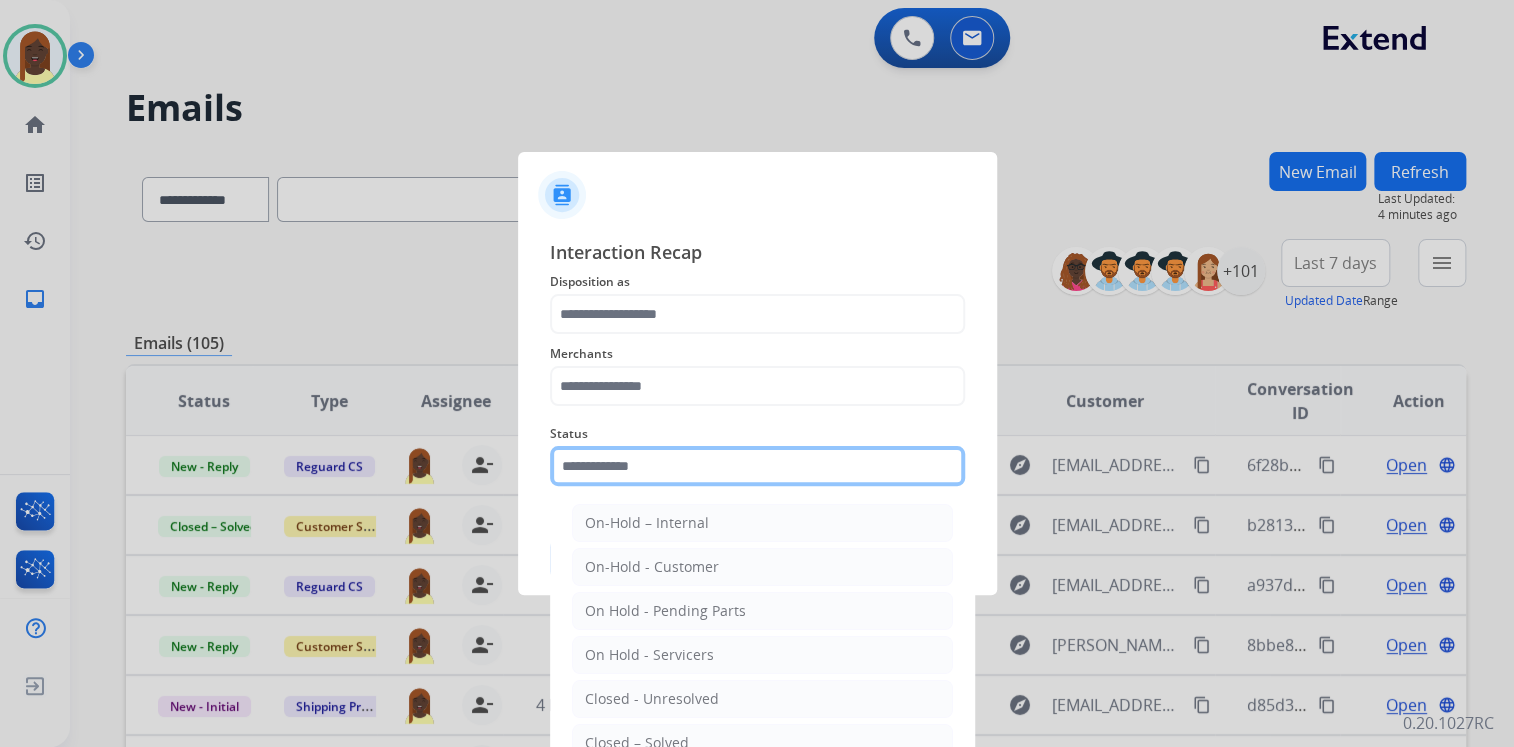click 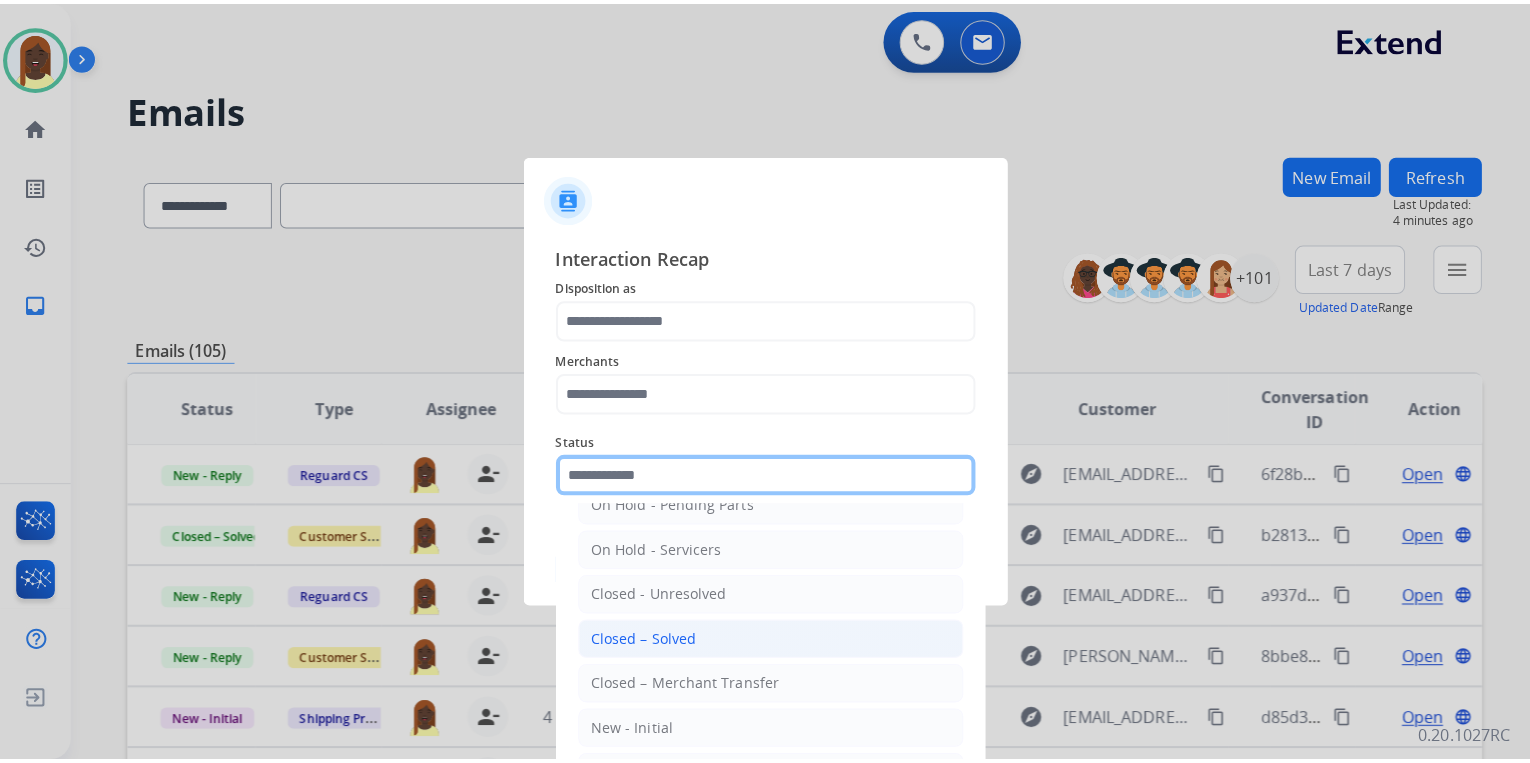 scroll, scrollTop: 116, scrollLeft: 0, axis: vertical 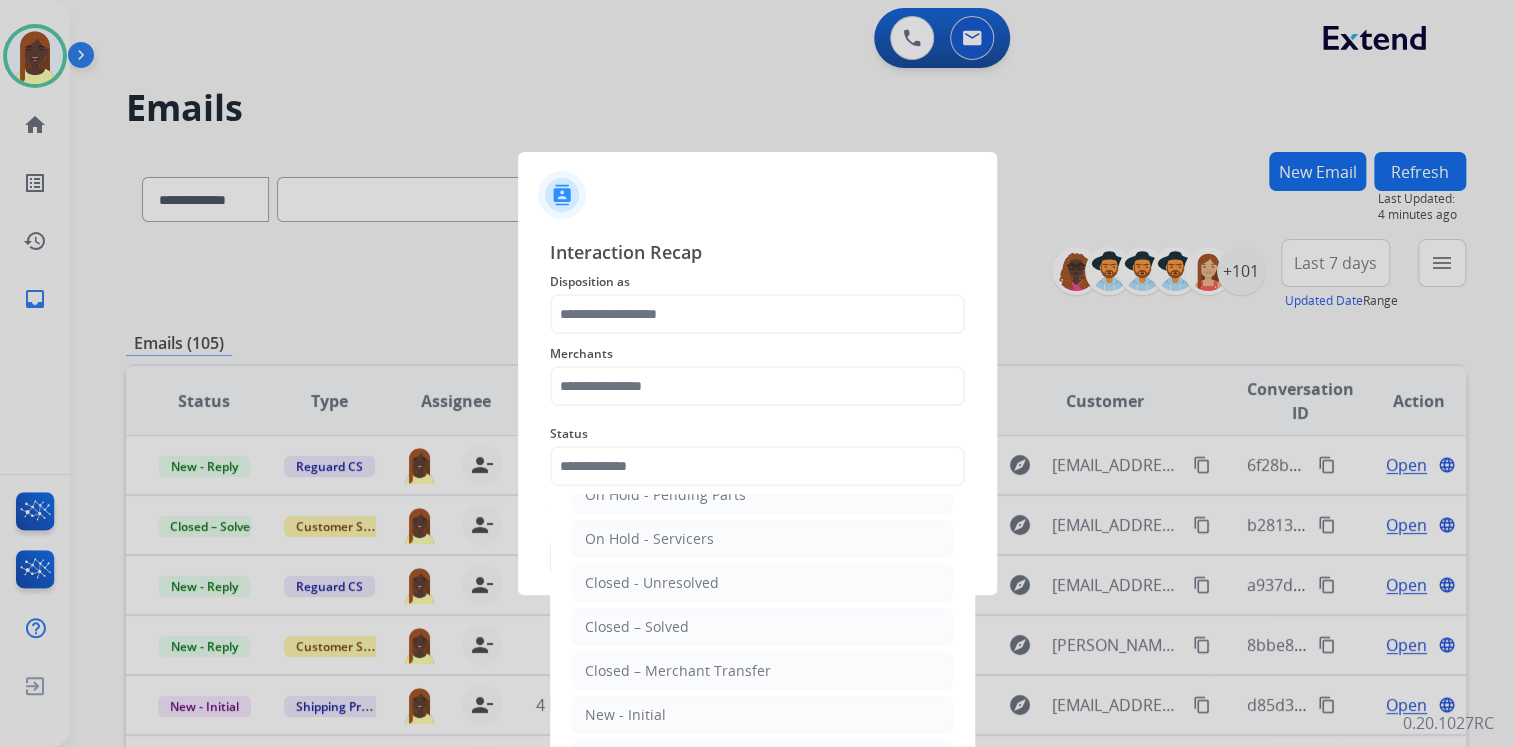 click on "Closed – Solved" 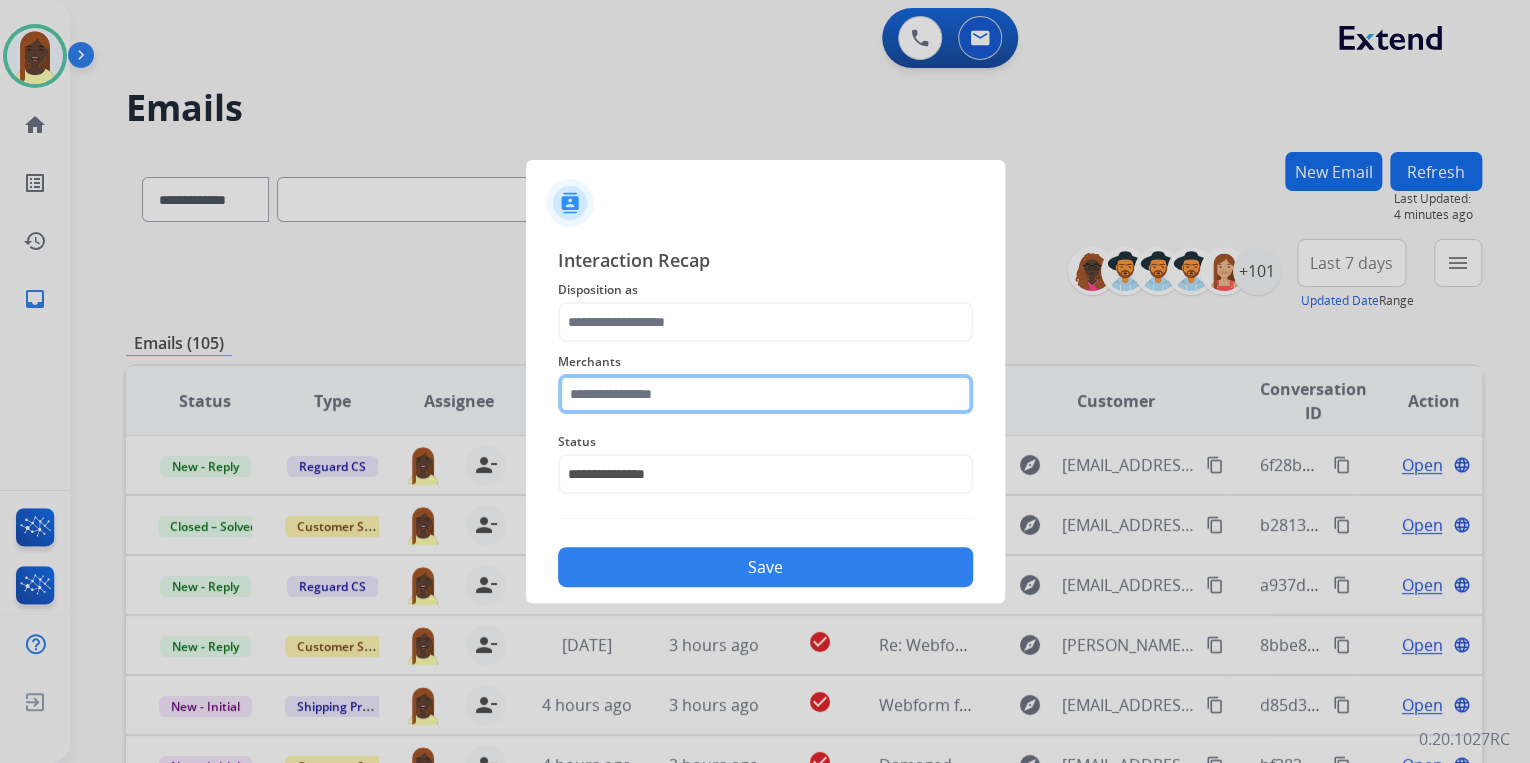 click 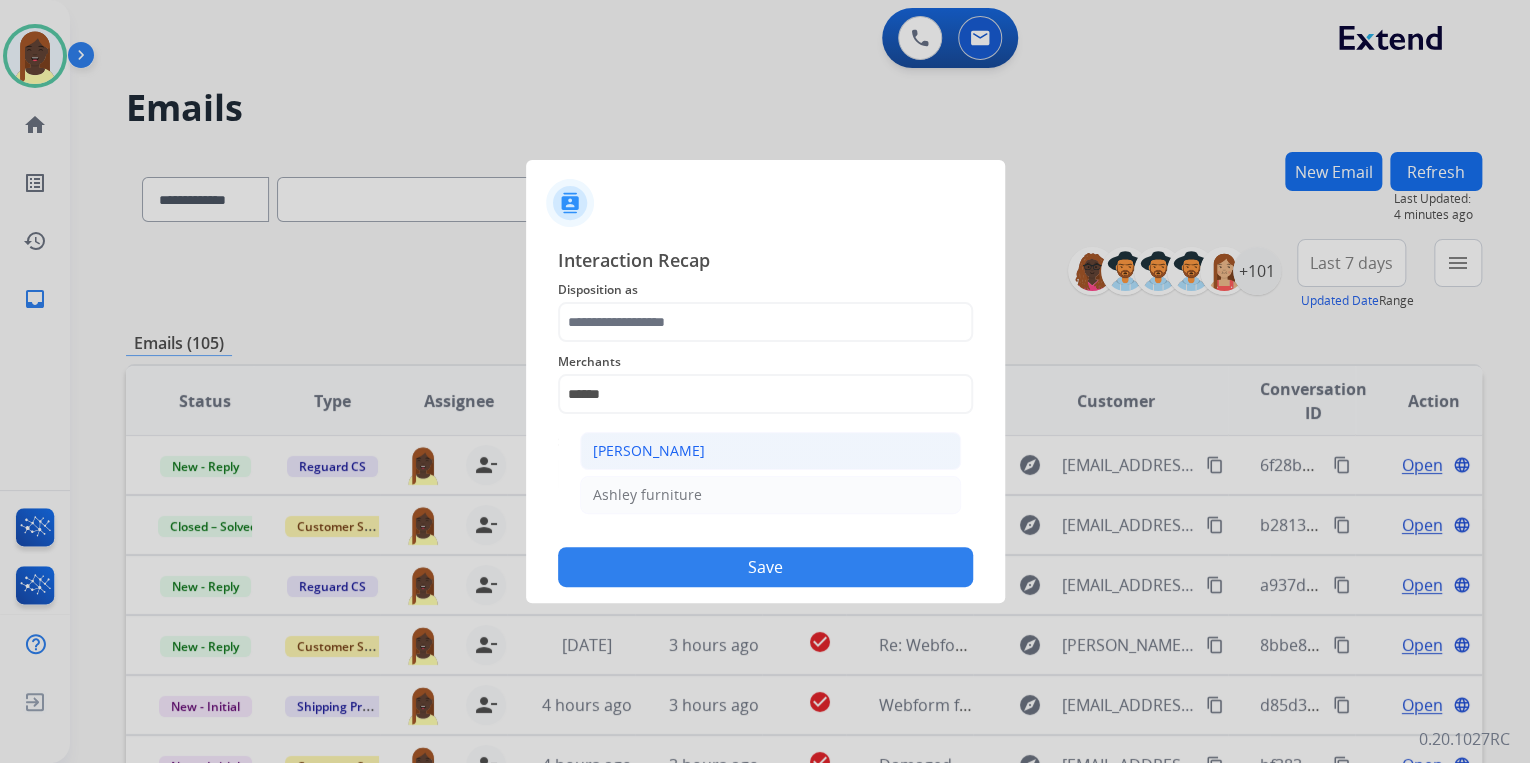 click on "[PERSON_NAME]" 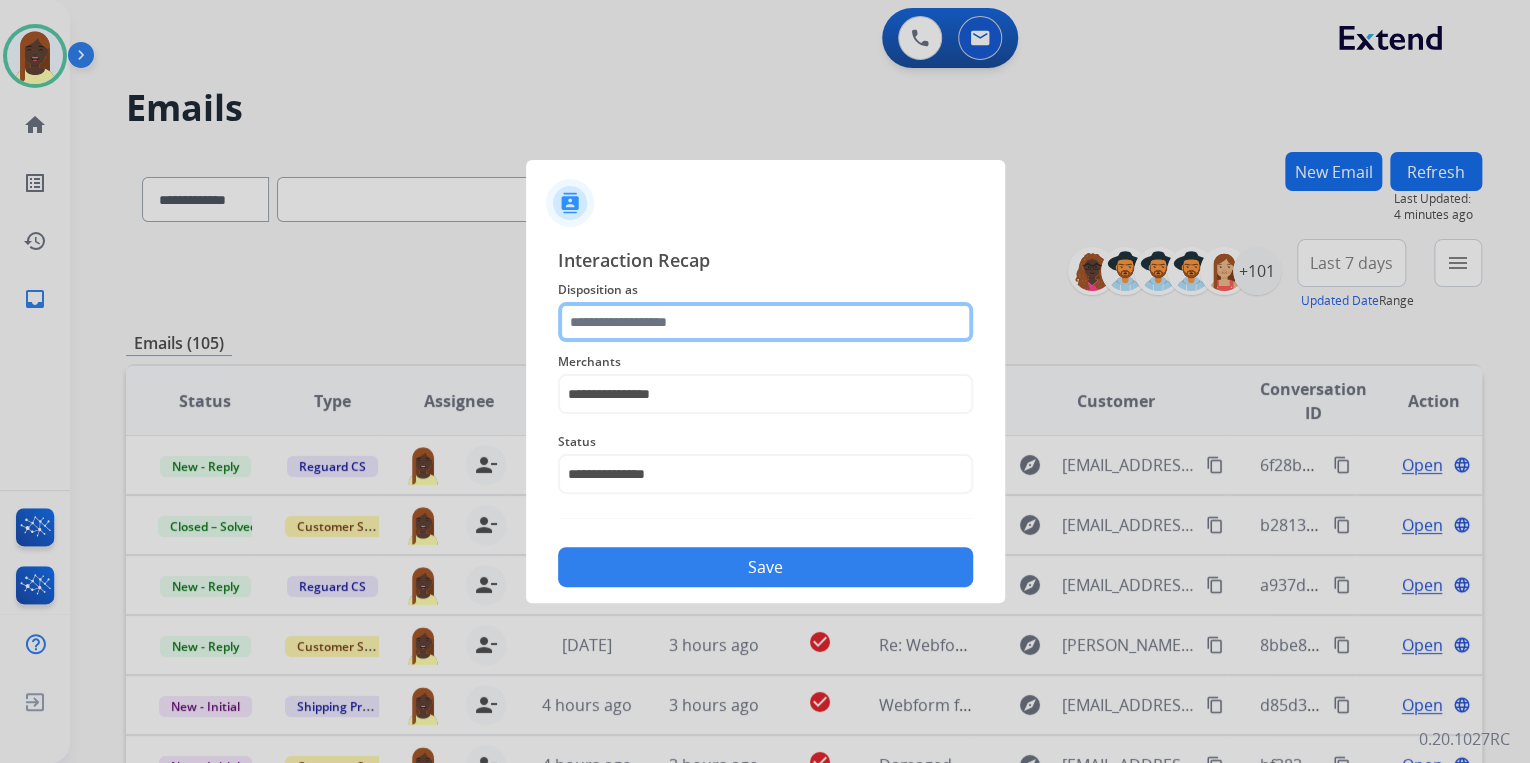 click 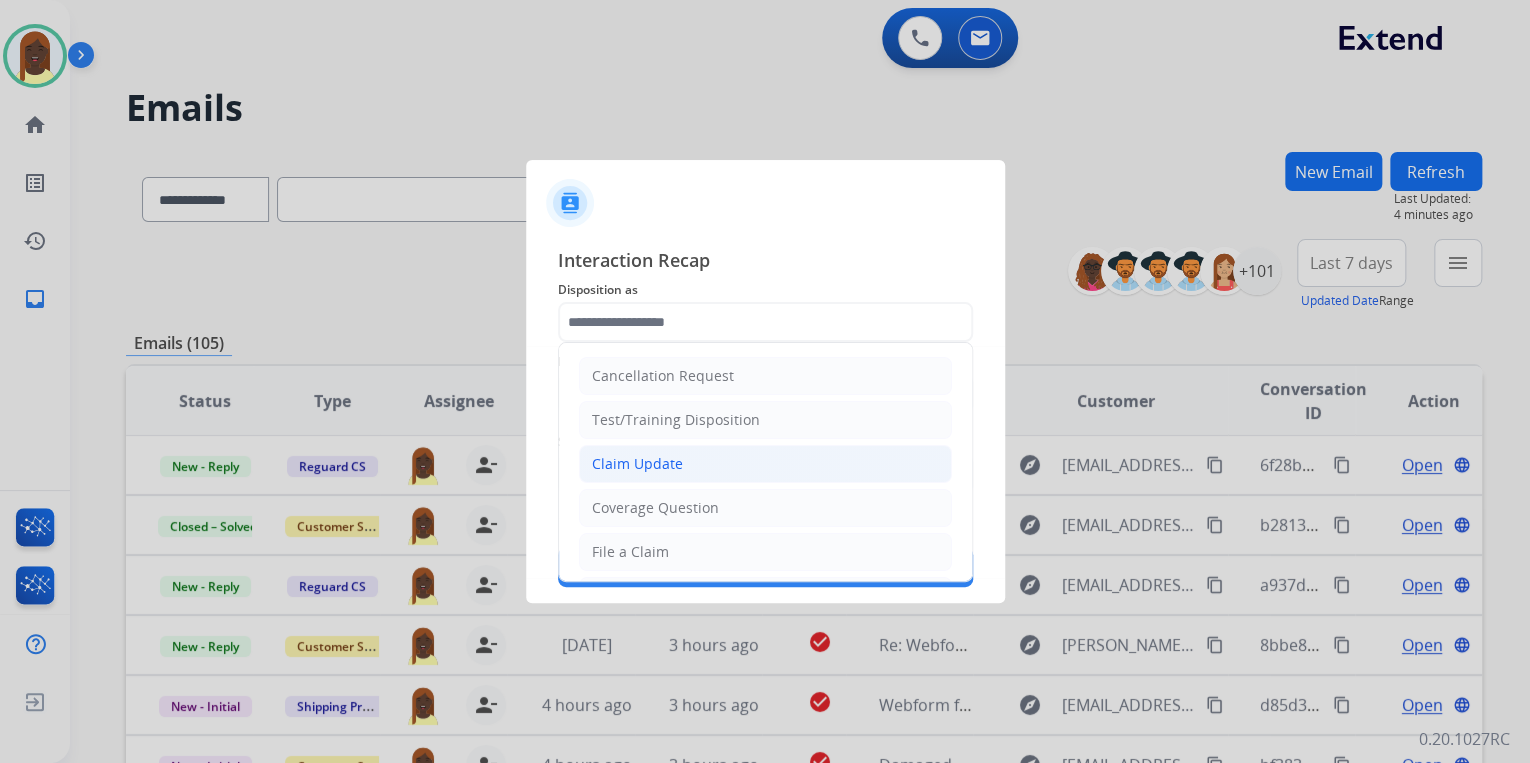 click on "Claim Update" 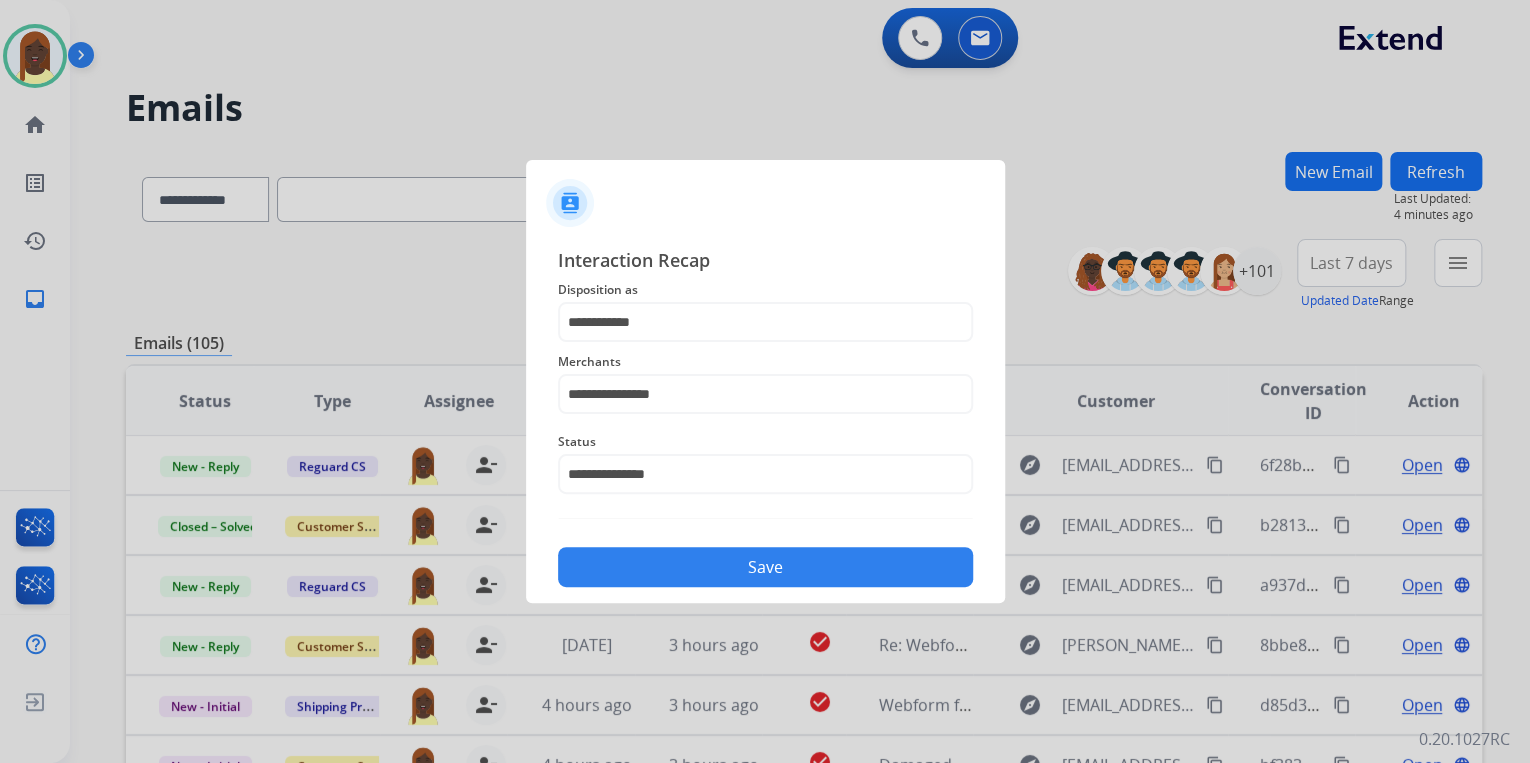 click on "Save" 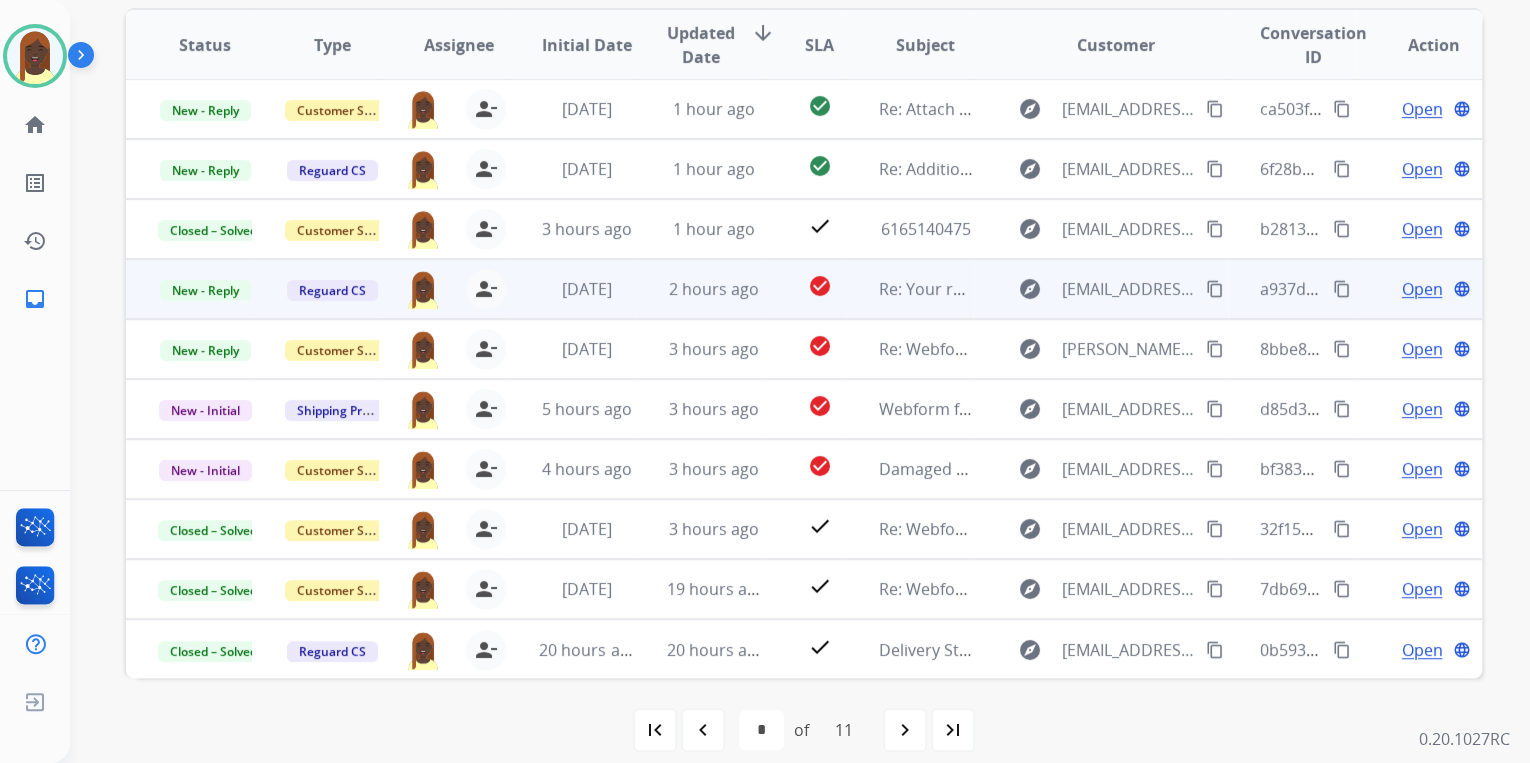 scroll, scrollTop: 374, scrollLeft: 0, axis: vertical 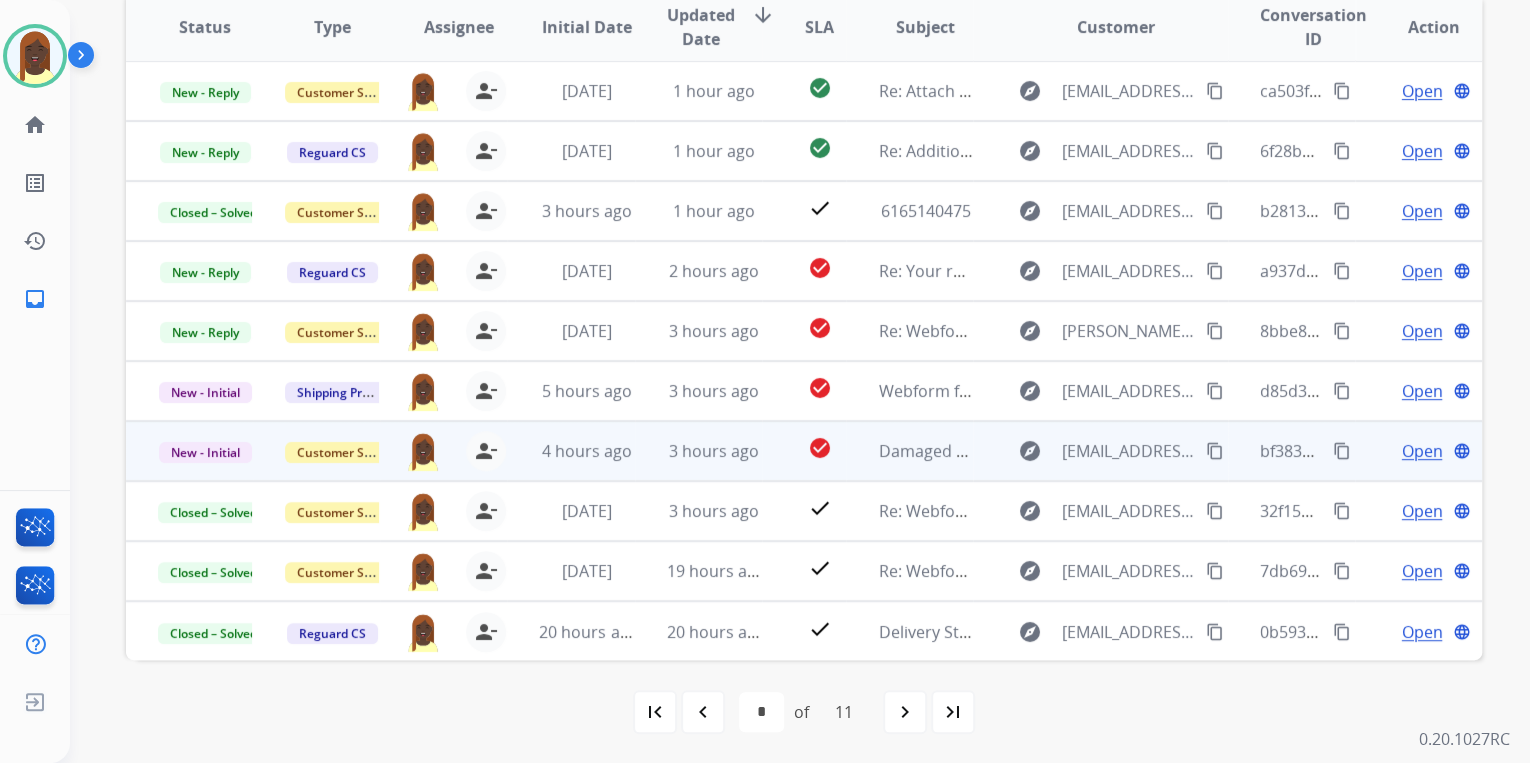 click on "content_copy" at bounding box center [1342, 451] 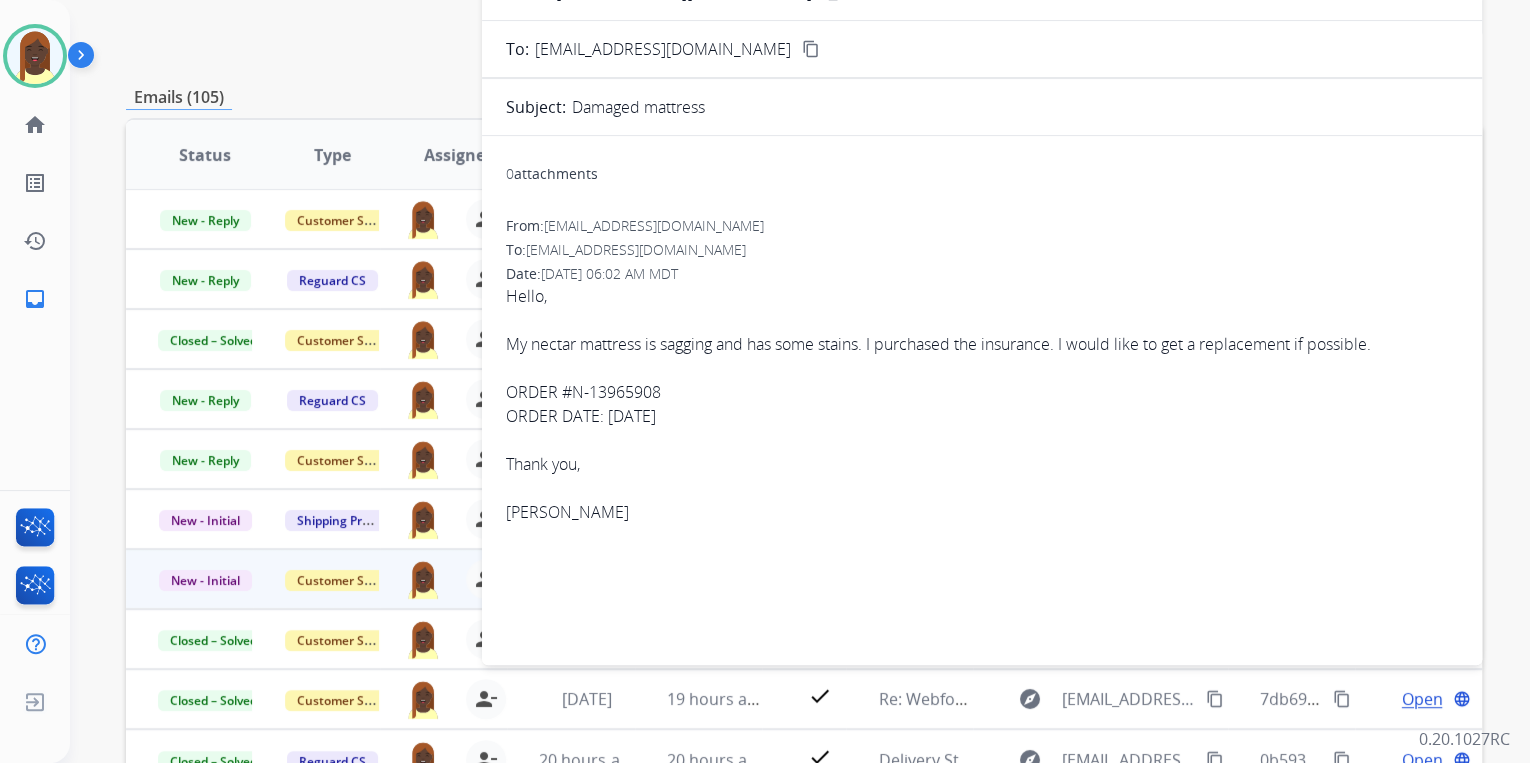 scroll, scrollTop: 294, scrollLeft: 0, axis: vertical 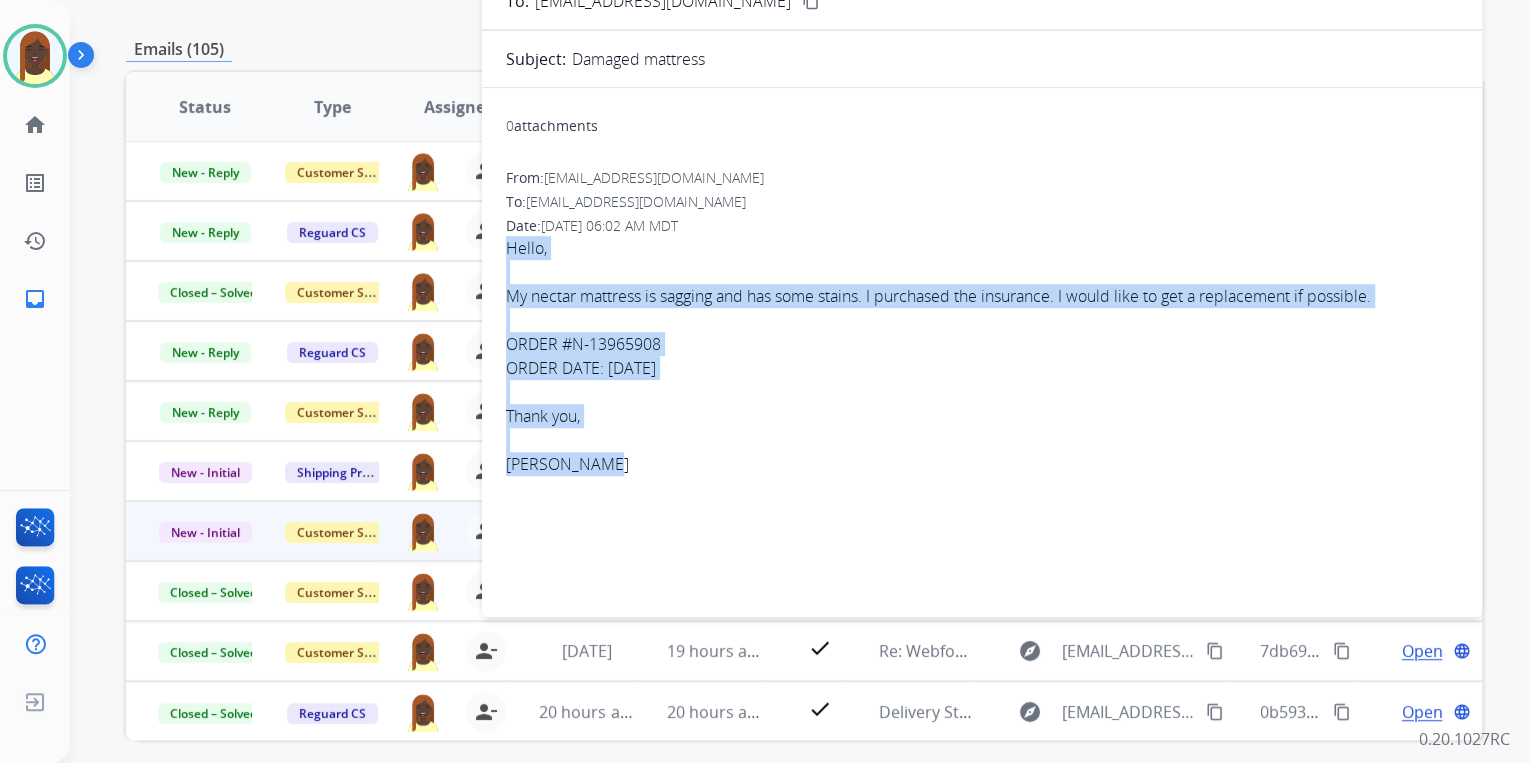 drag, startPoint x: 506, startPoint y: 244, endPoint x: 680, endPoint y: 478, distance: 291.60248 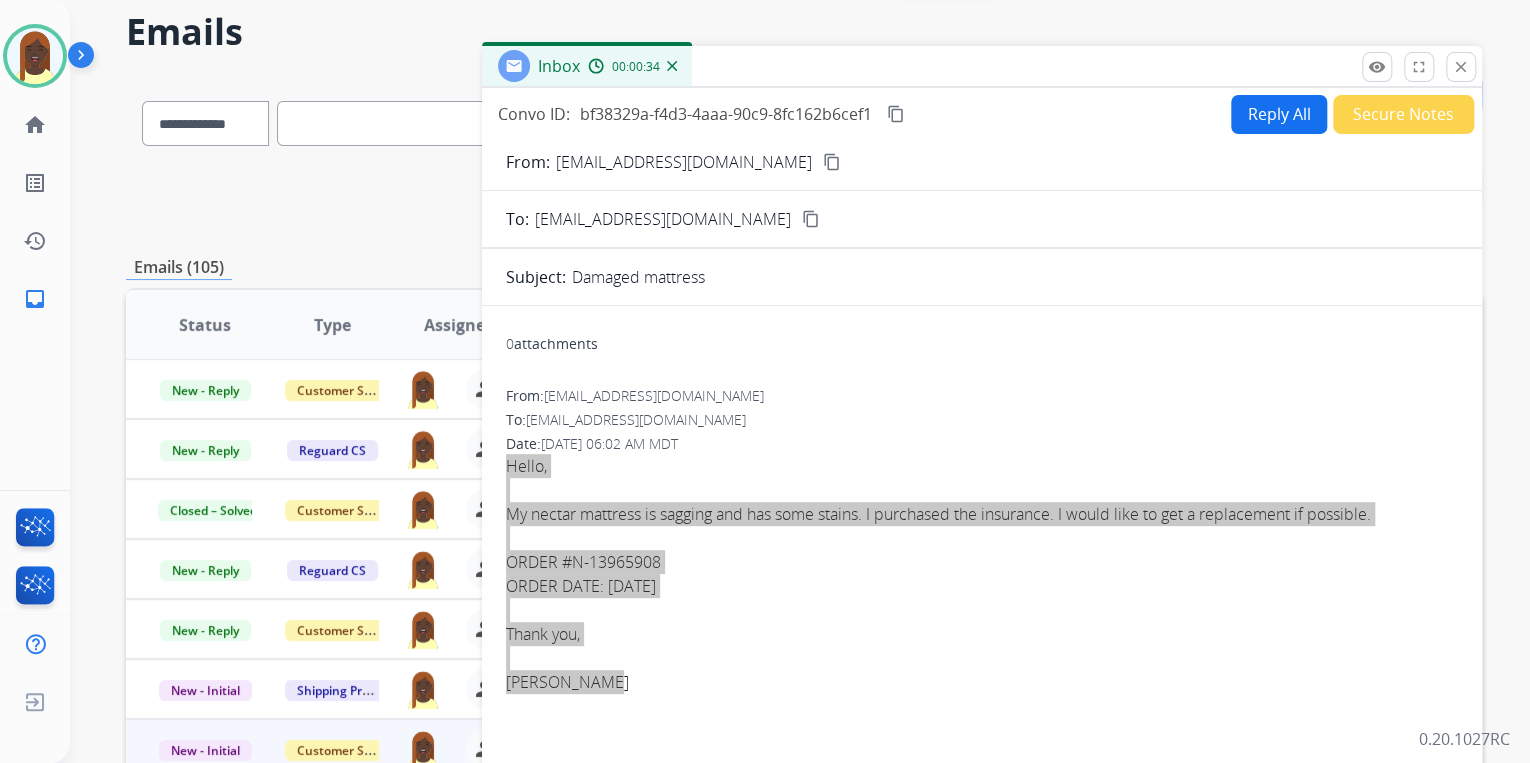 scroll, scrollTop: 54, scrollLeft: 0, axis: vertical 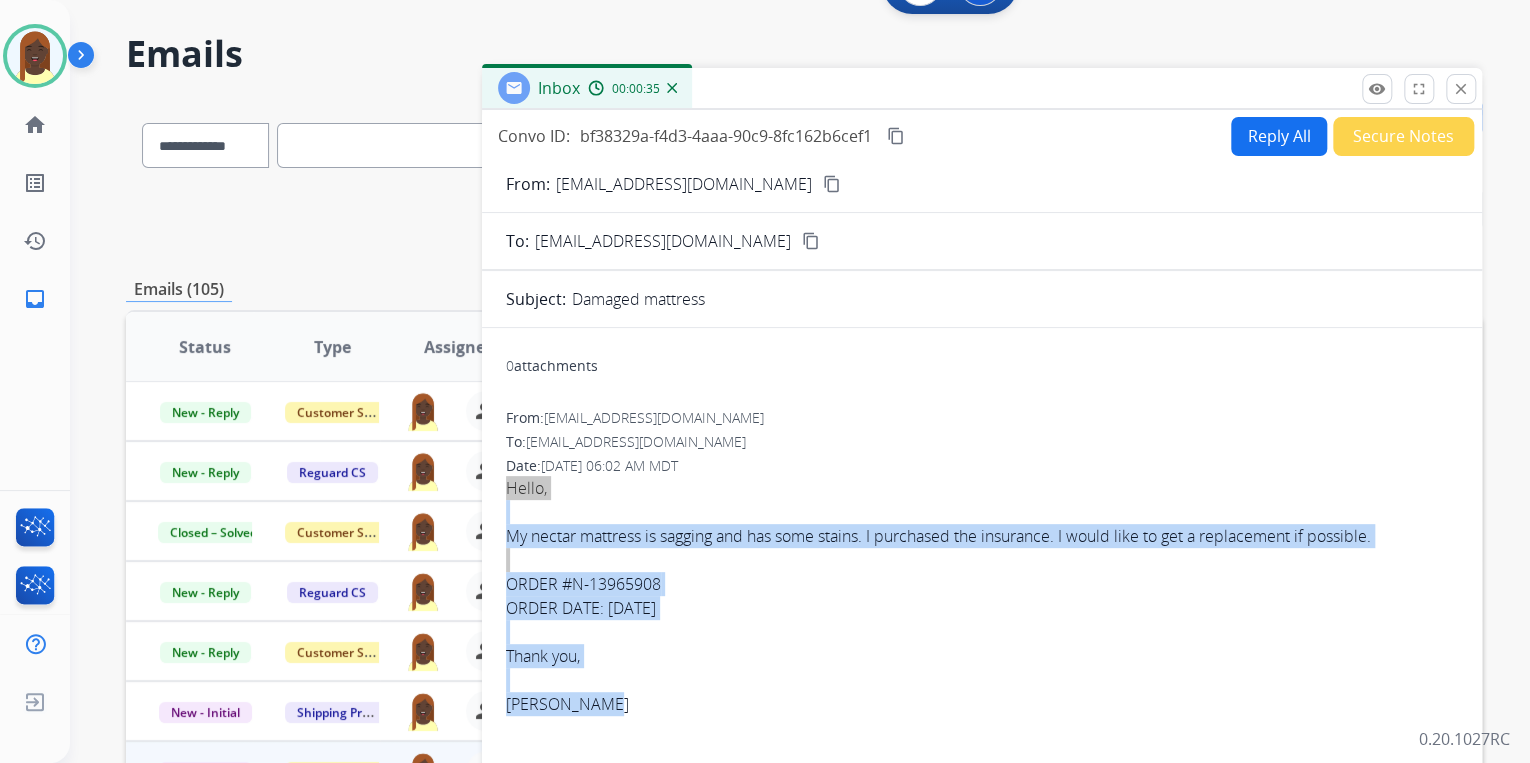 click on "Reply All" at bounding box center [1279, 136] 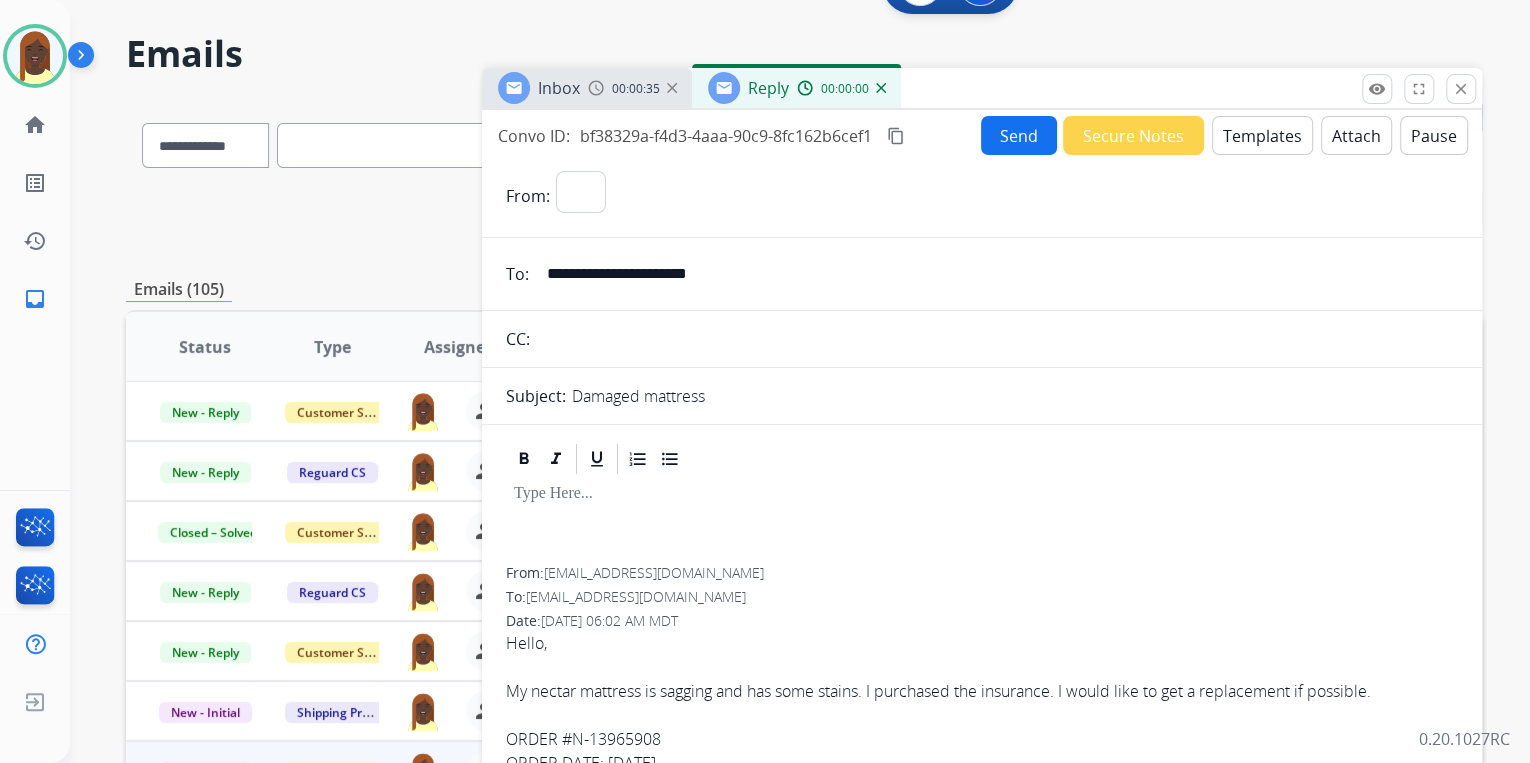 select on "**********" 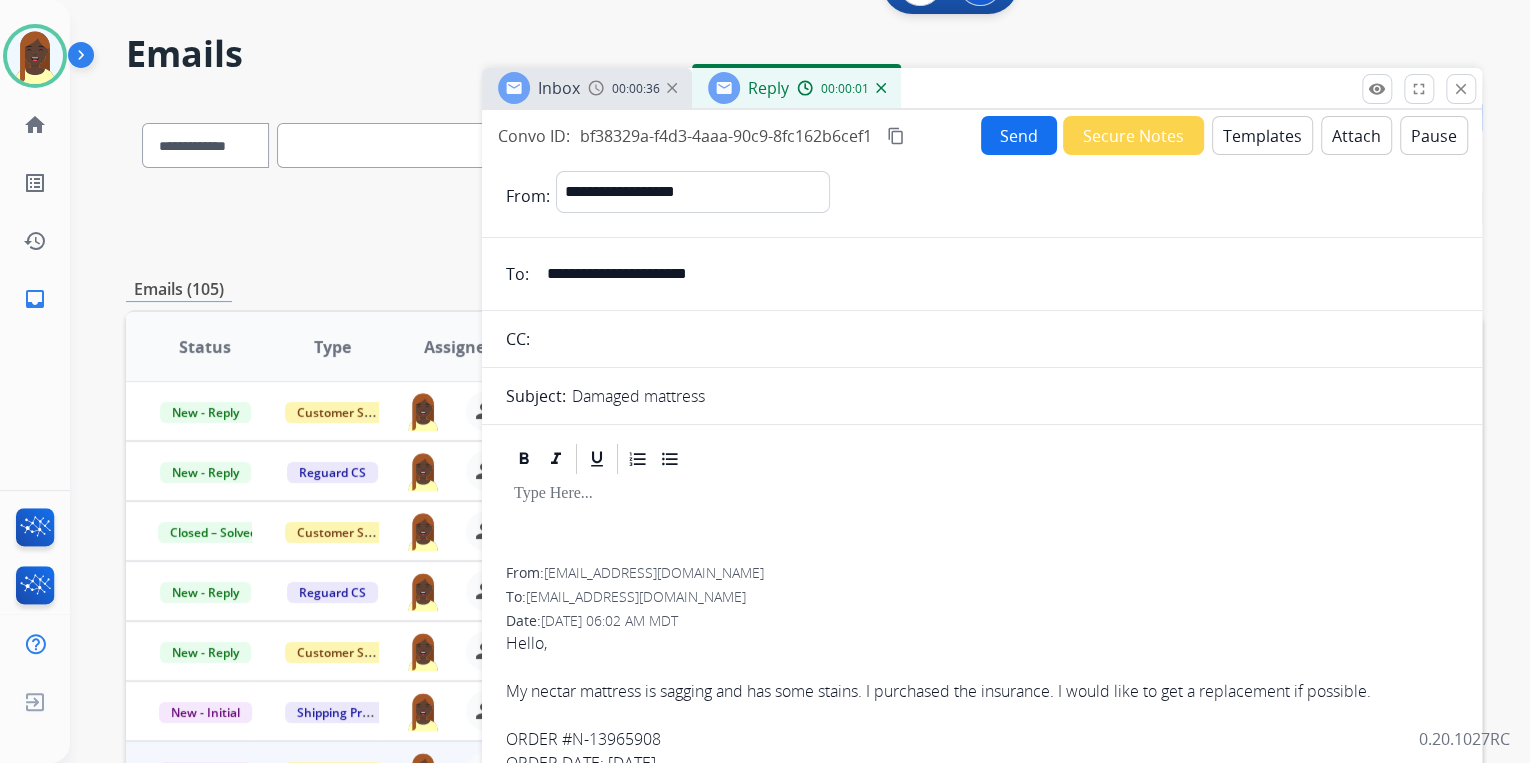 click on "Templates" at bounding box center (1262, 135) 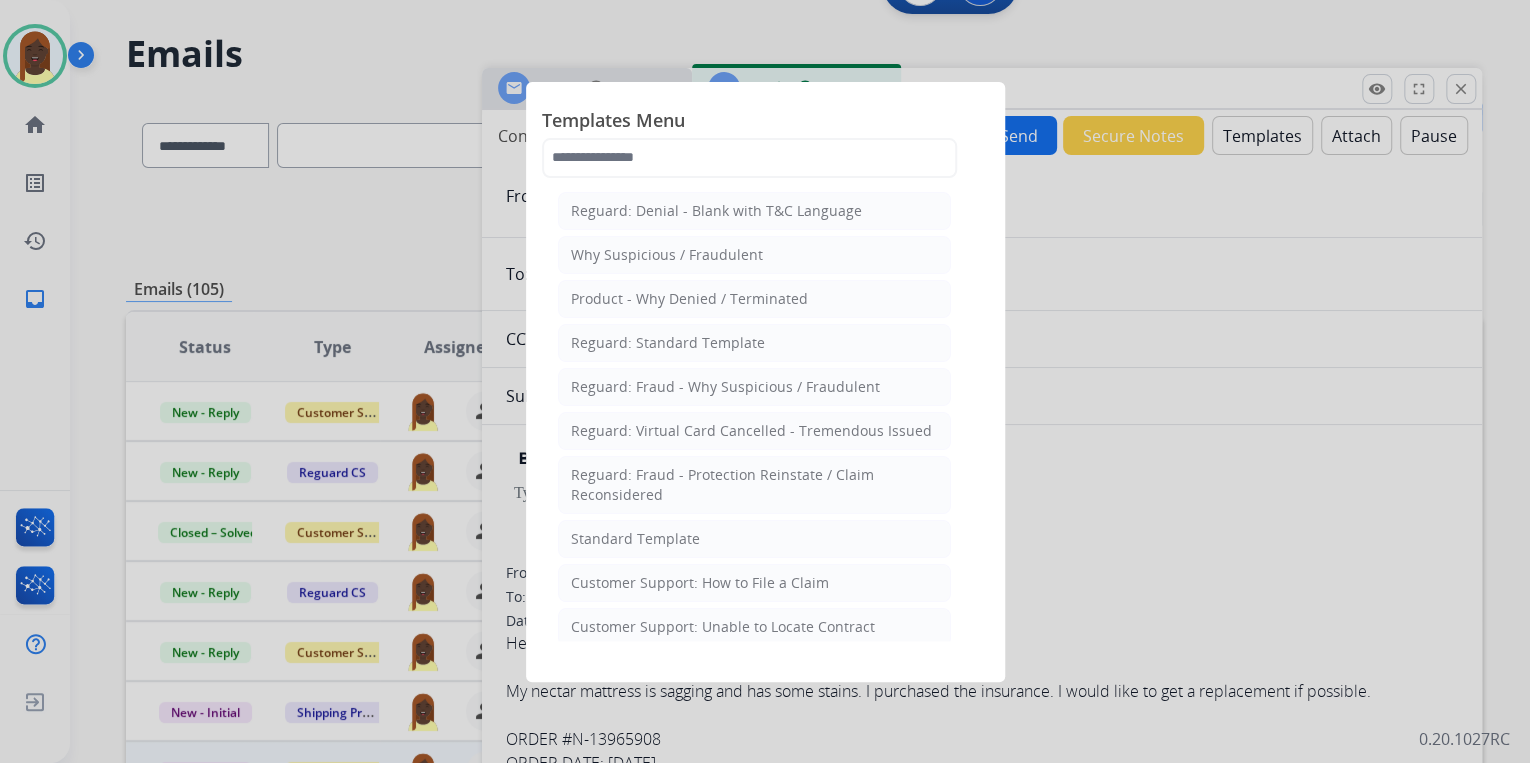 click on "Customer Support: How to File a Claim" 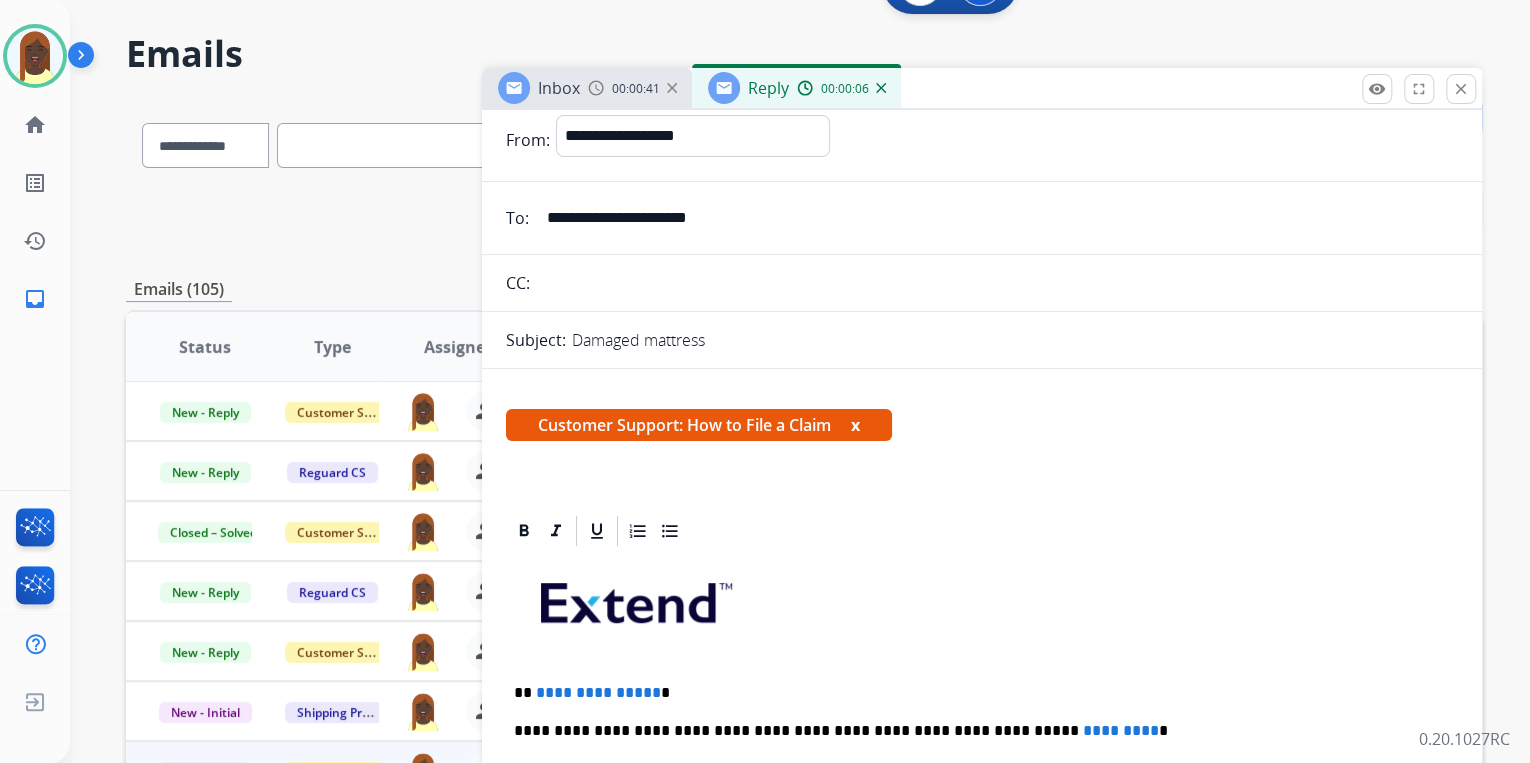 scroll, scrollTop: 0, scrollLeft: 0, axis: both 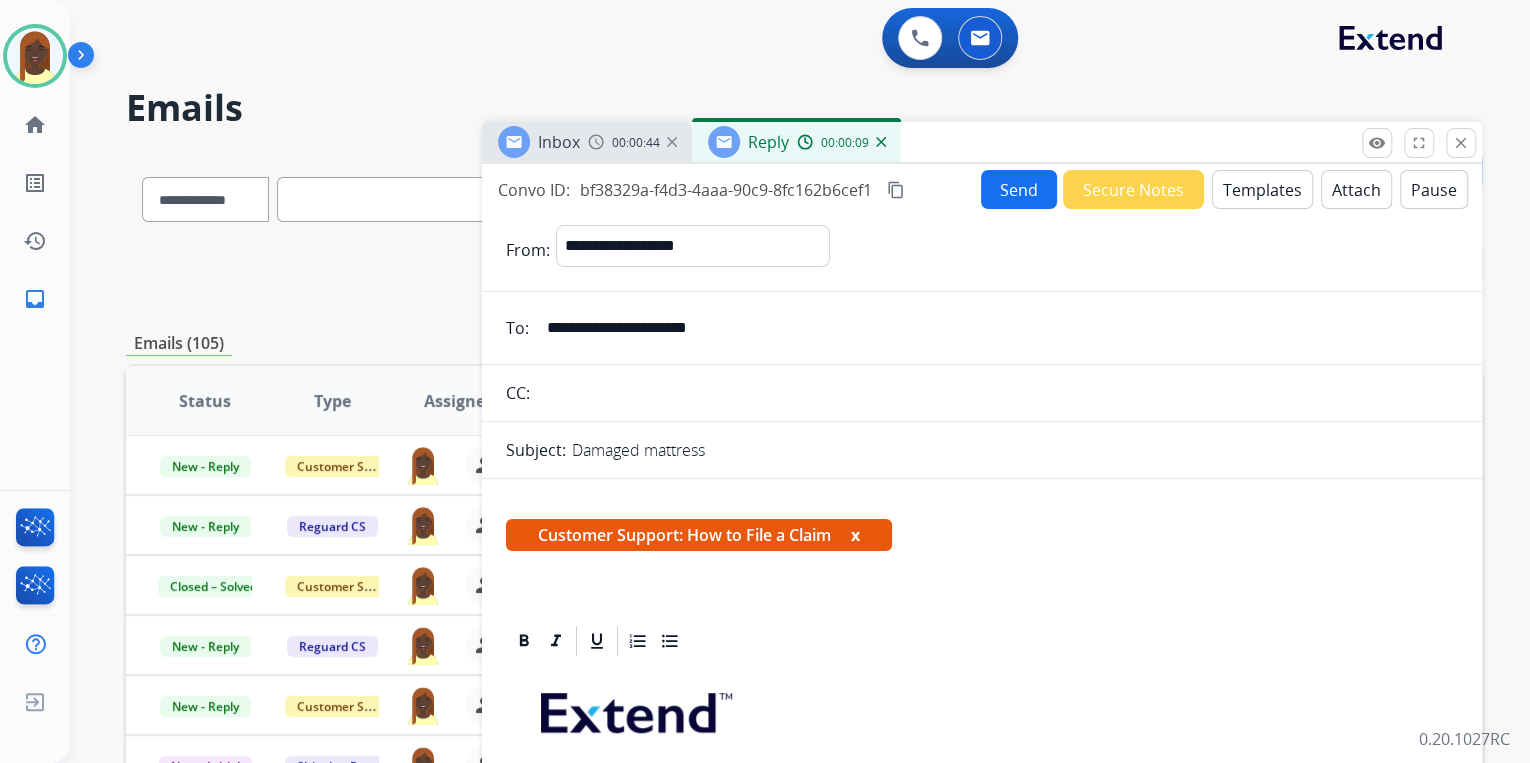 drag, startPoint x: 765, startPoint y: 328, endPoint x: 548, endPoint y: 328, distance: 217 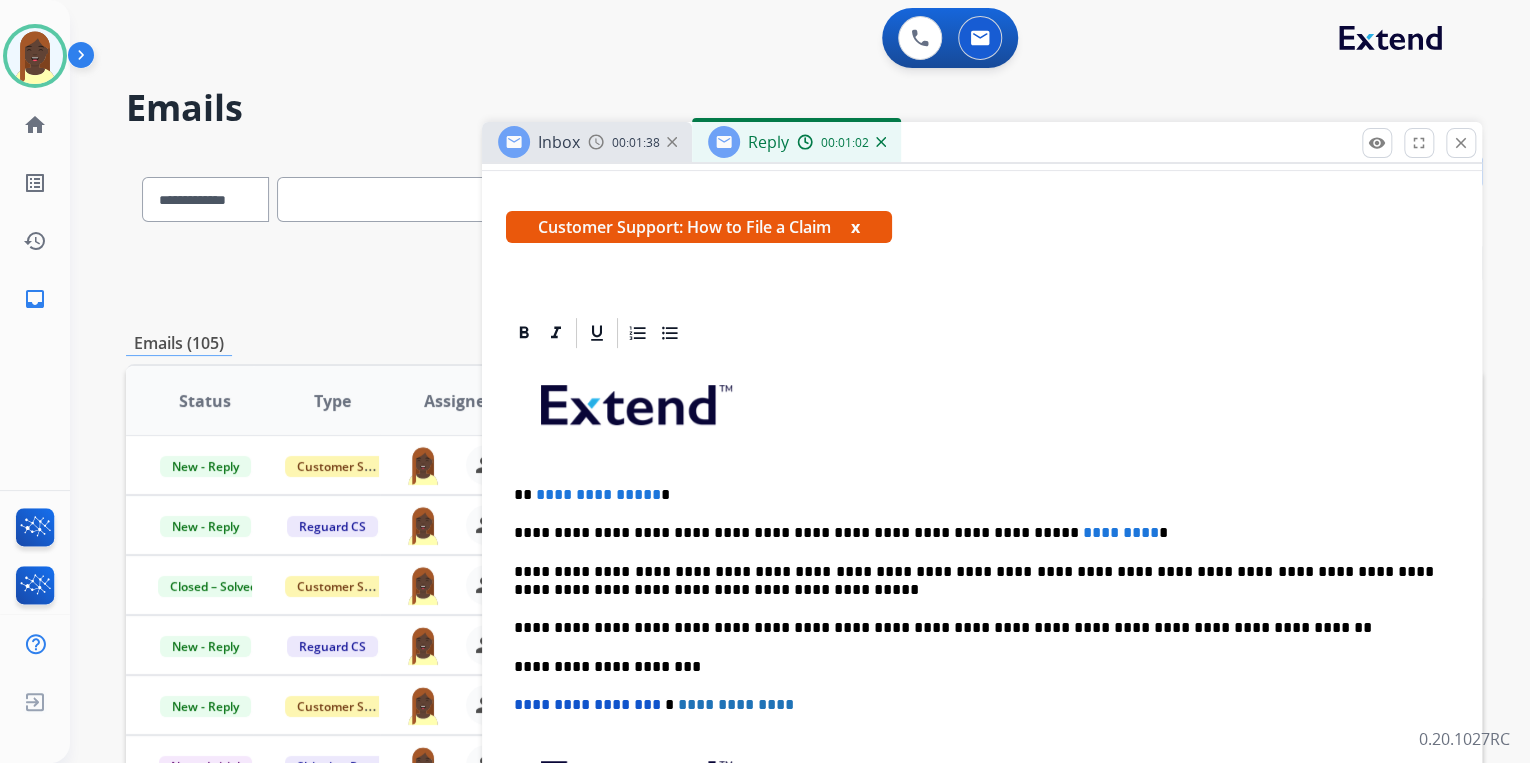 scroll, scrollTop: 320, scrollLeft: 0, axis: vertical 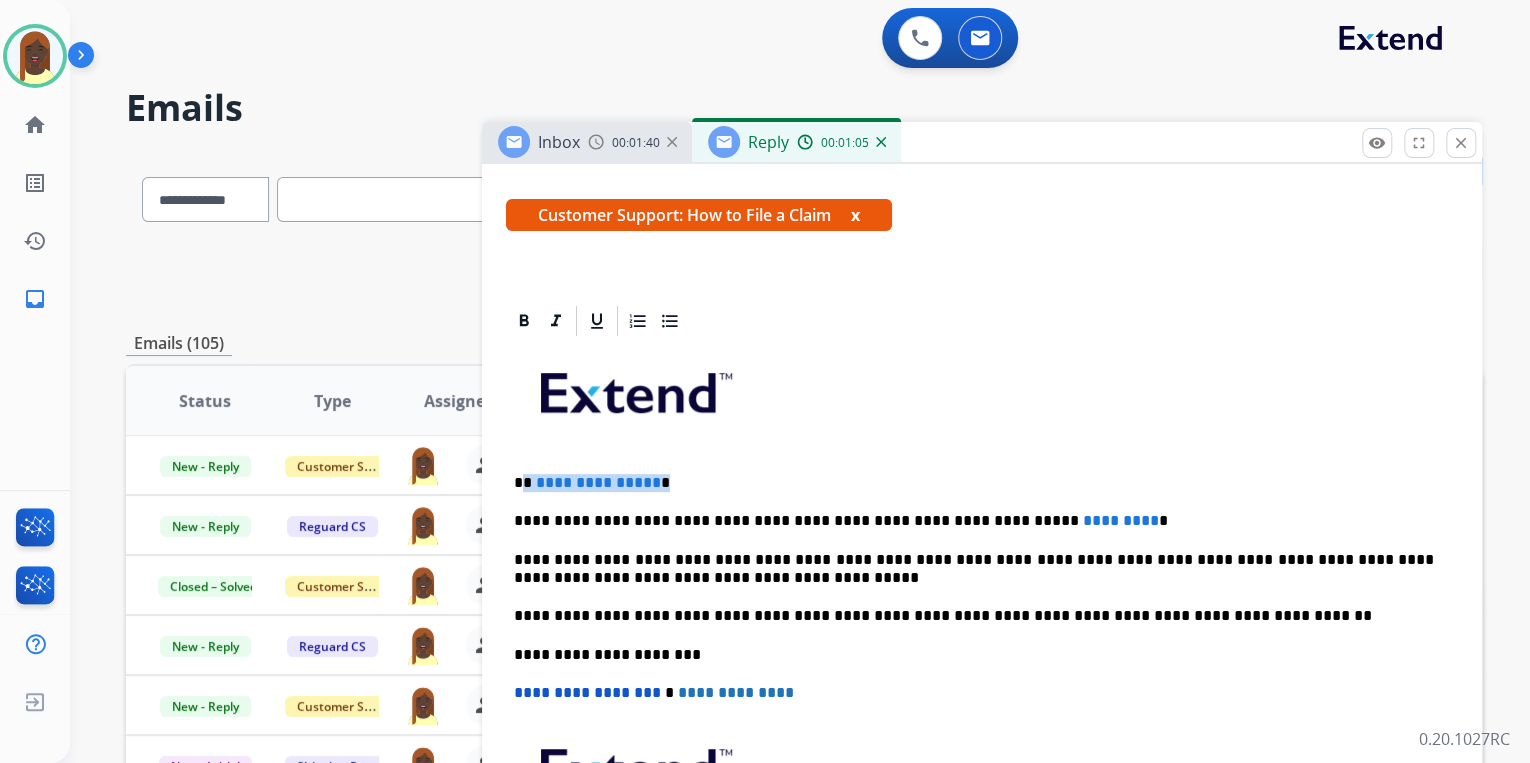drag, startPoint x: 524, startPoint y: 484, endPoint x: 676, endPoint y: 484, distance: 152 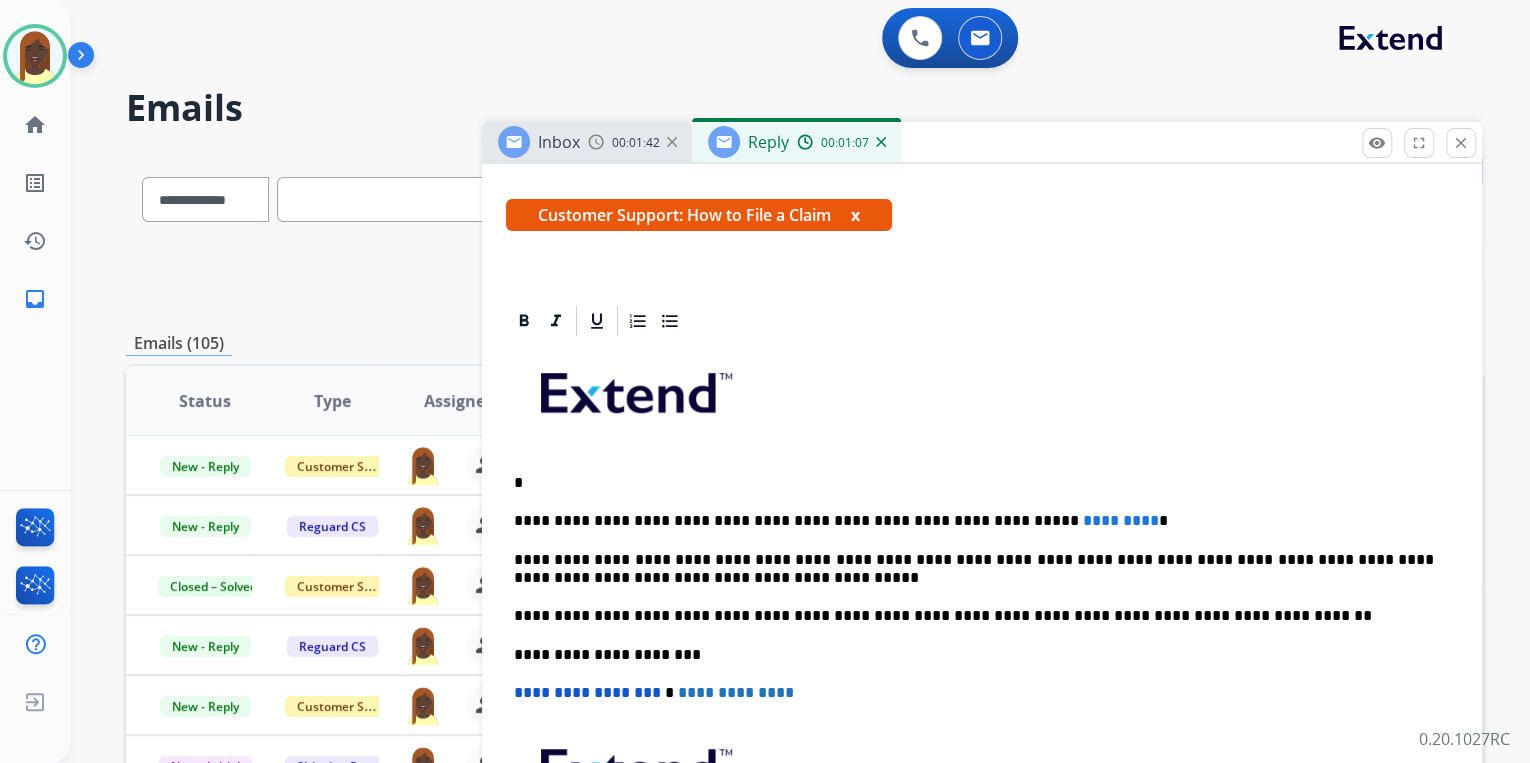 type 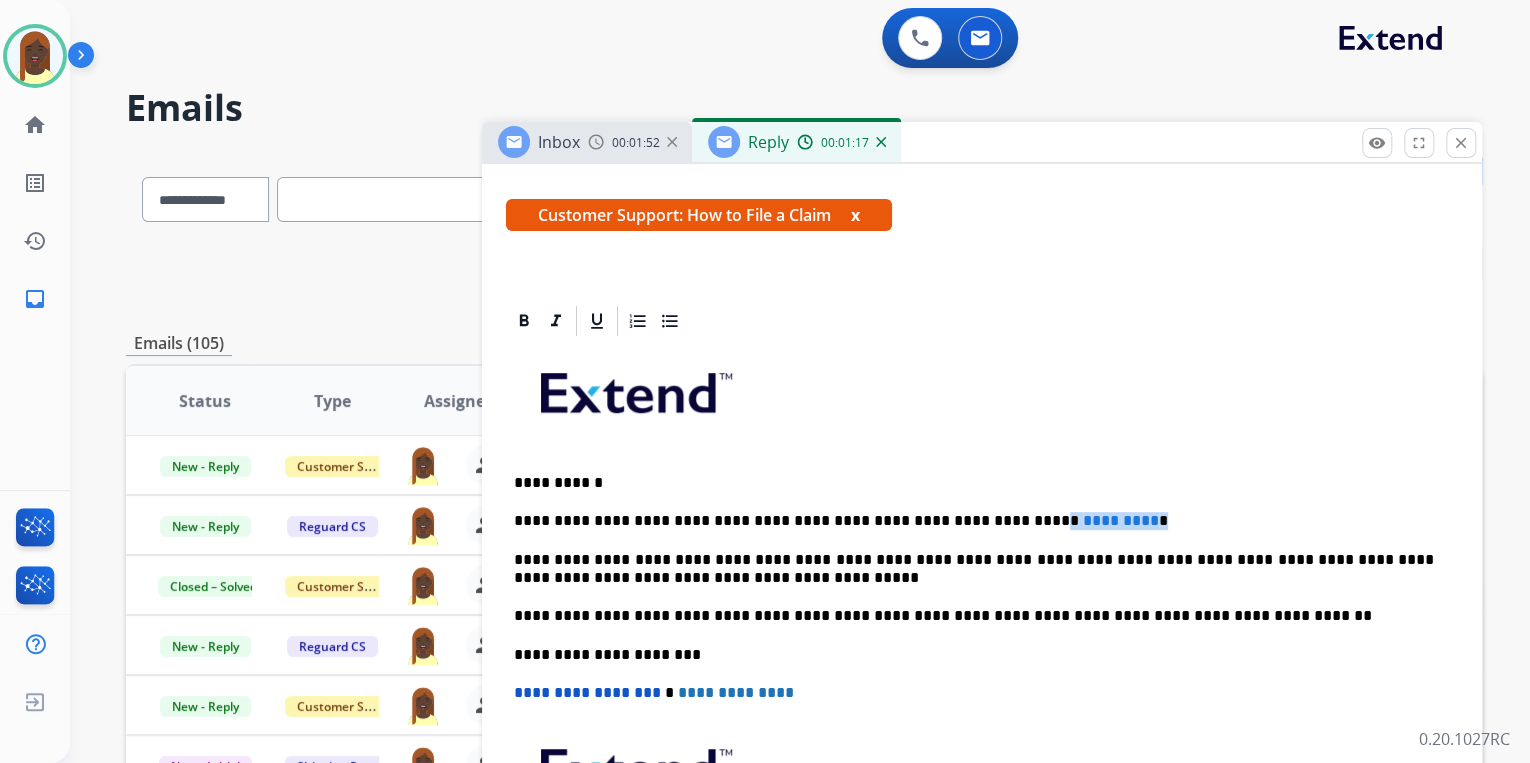 drag, startPoint x: 964, startPoint y: 514, endPoint x: 1075, endPoint y: 516, distance: 111.01801 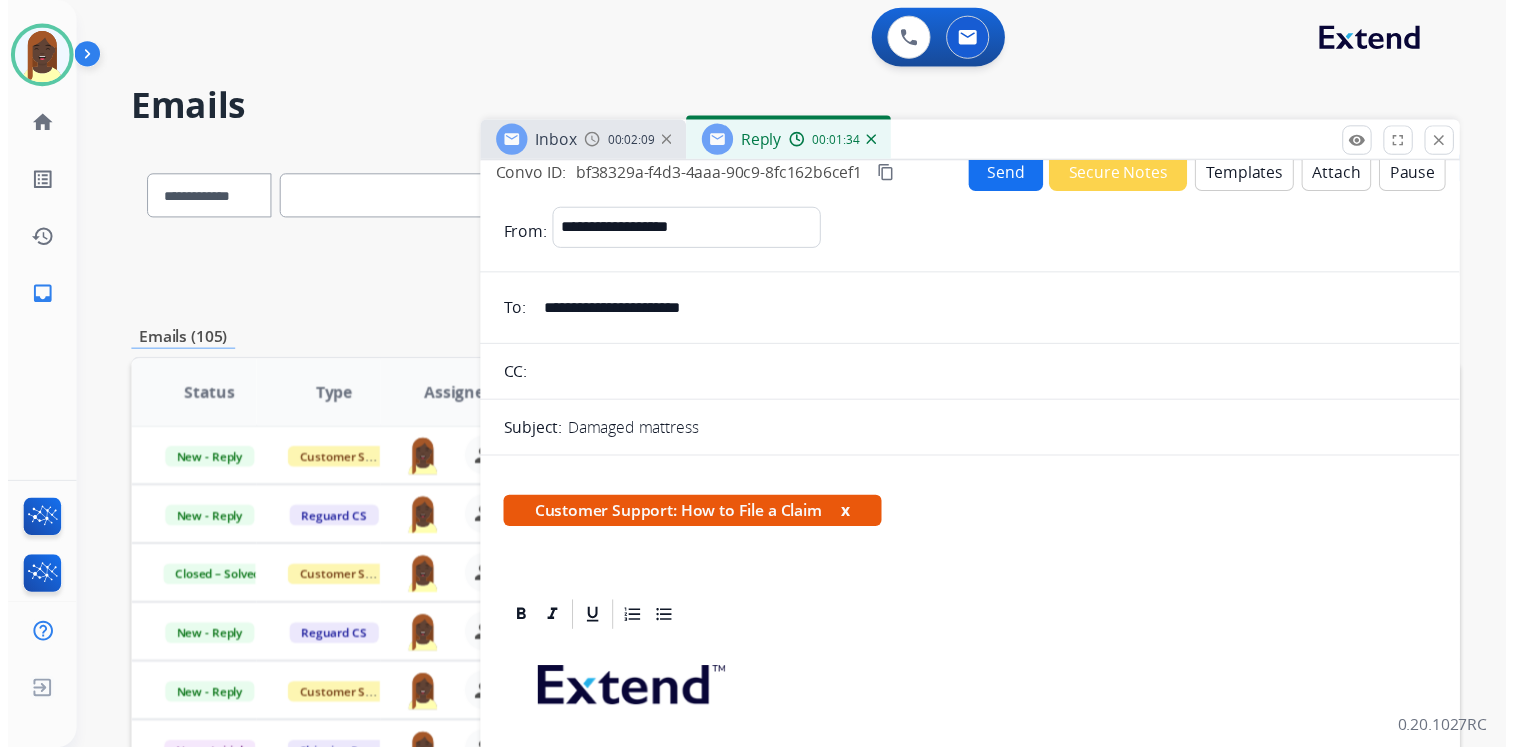 scroll, scrollTop: 0, scrollLeft: 0, axis: both 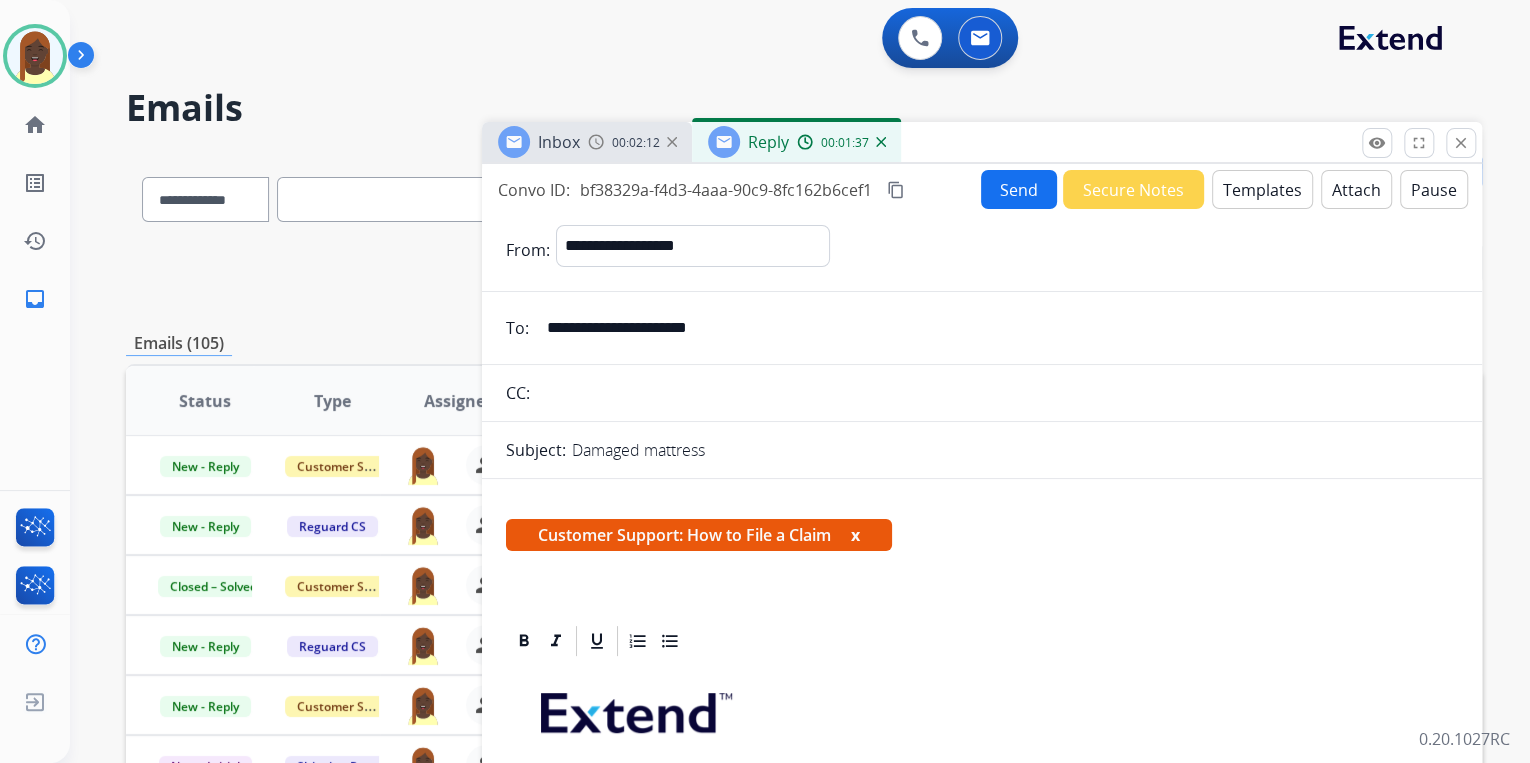 click on "Send" at bounding box center [1019, 189] 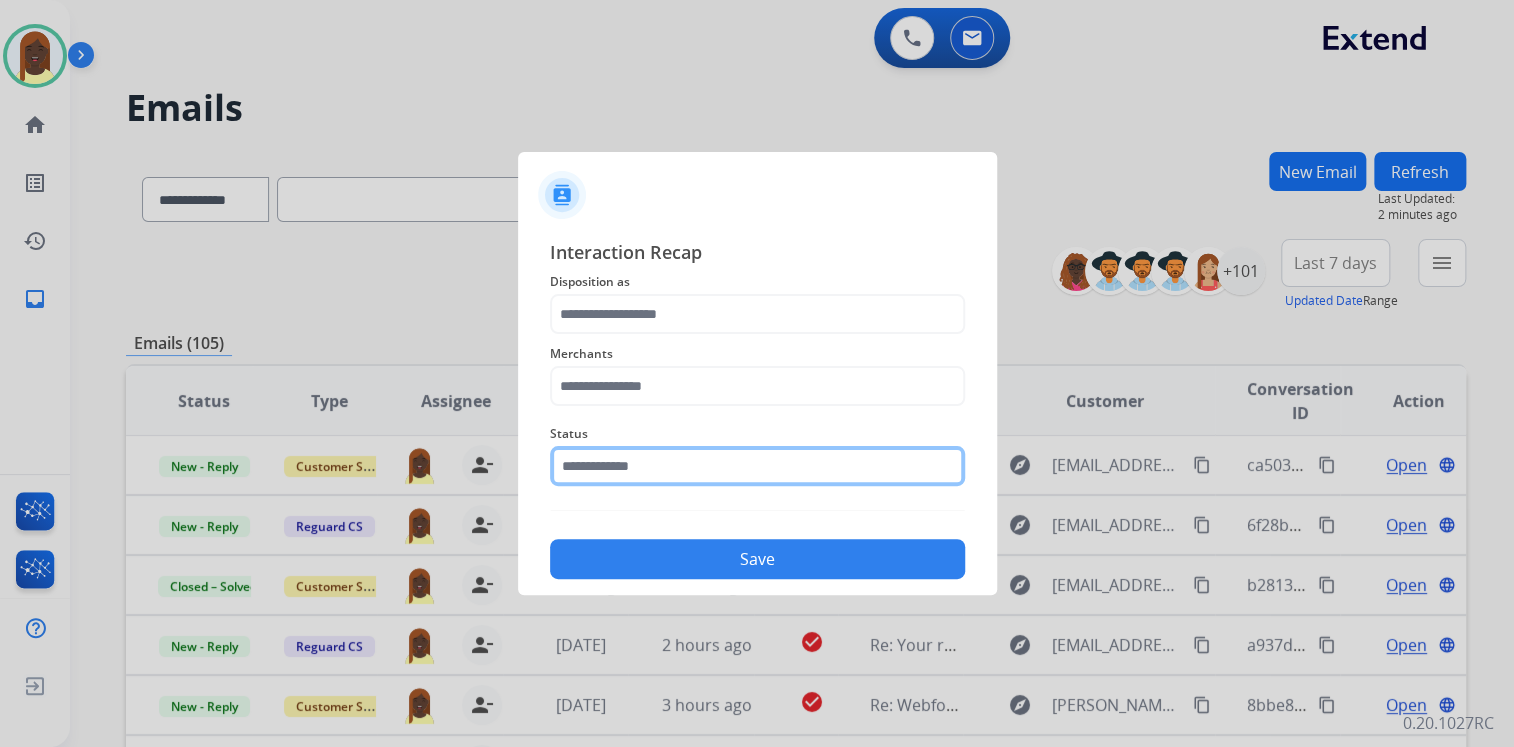 click 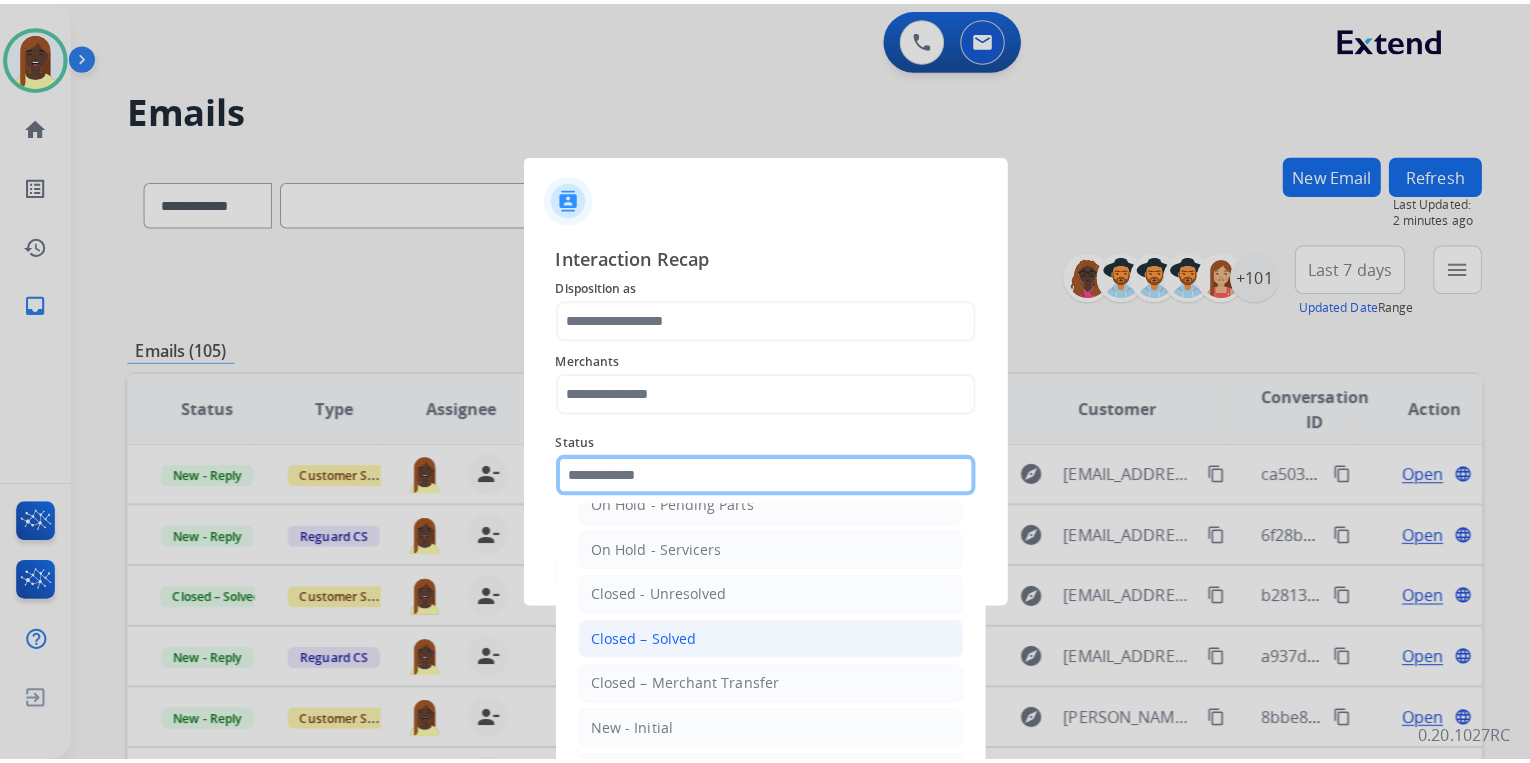 scroll, scrollTop: 116, scrollLeft: 0, axis: vertical 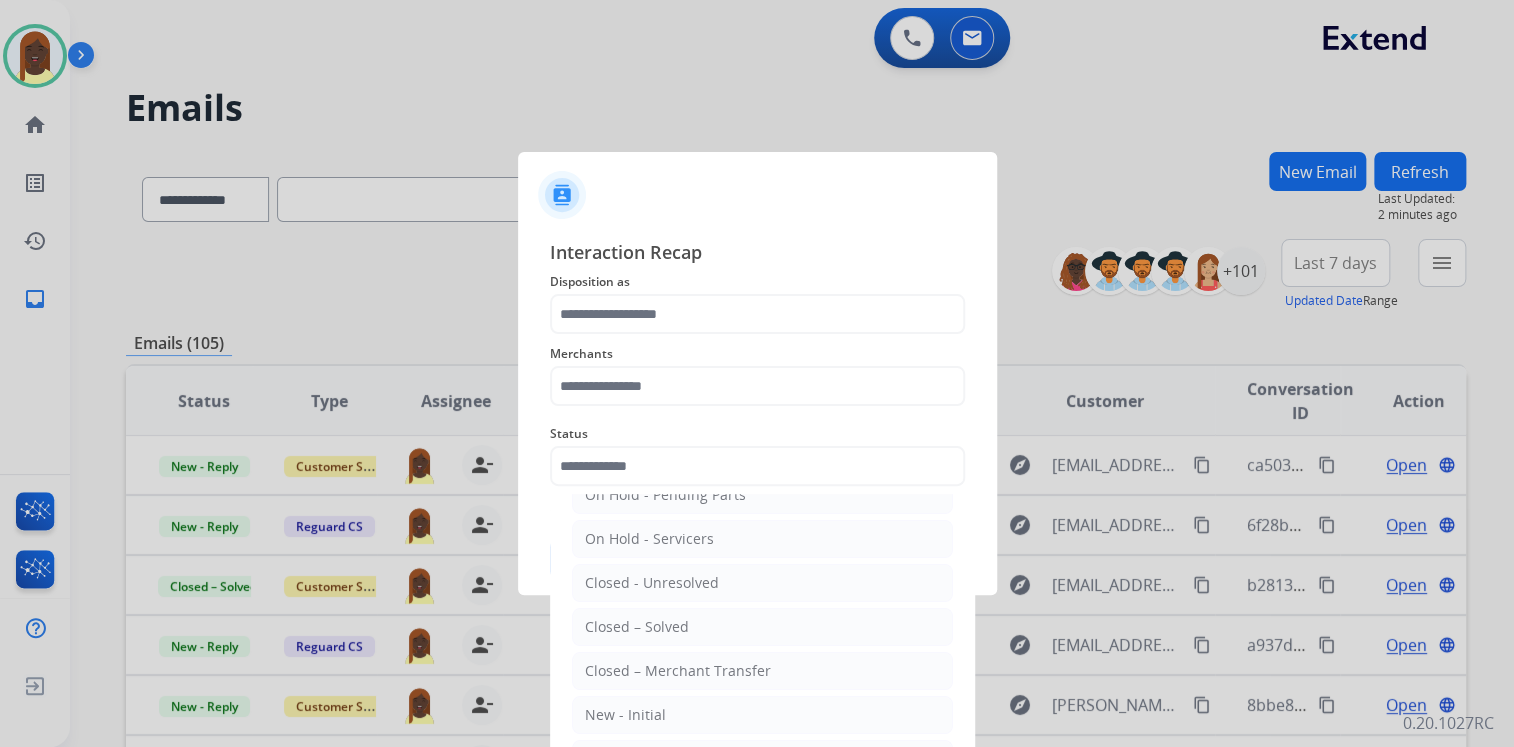 drag, startPoint x: 670, startPoint y: 632, endPoint x: 637, endPoint y: 560, distance: 79.20227 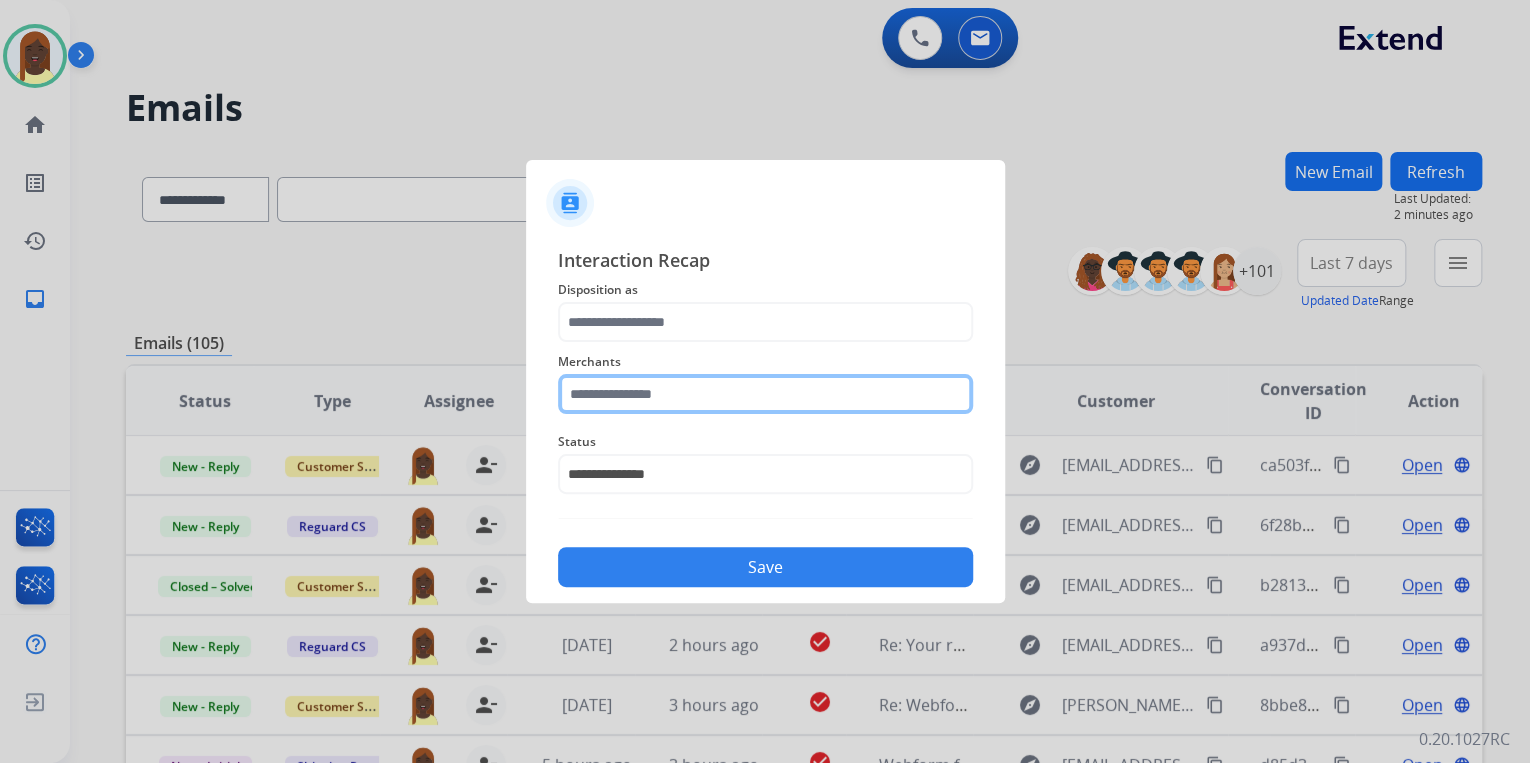 click 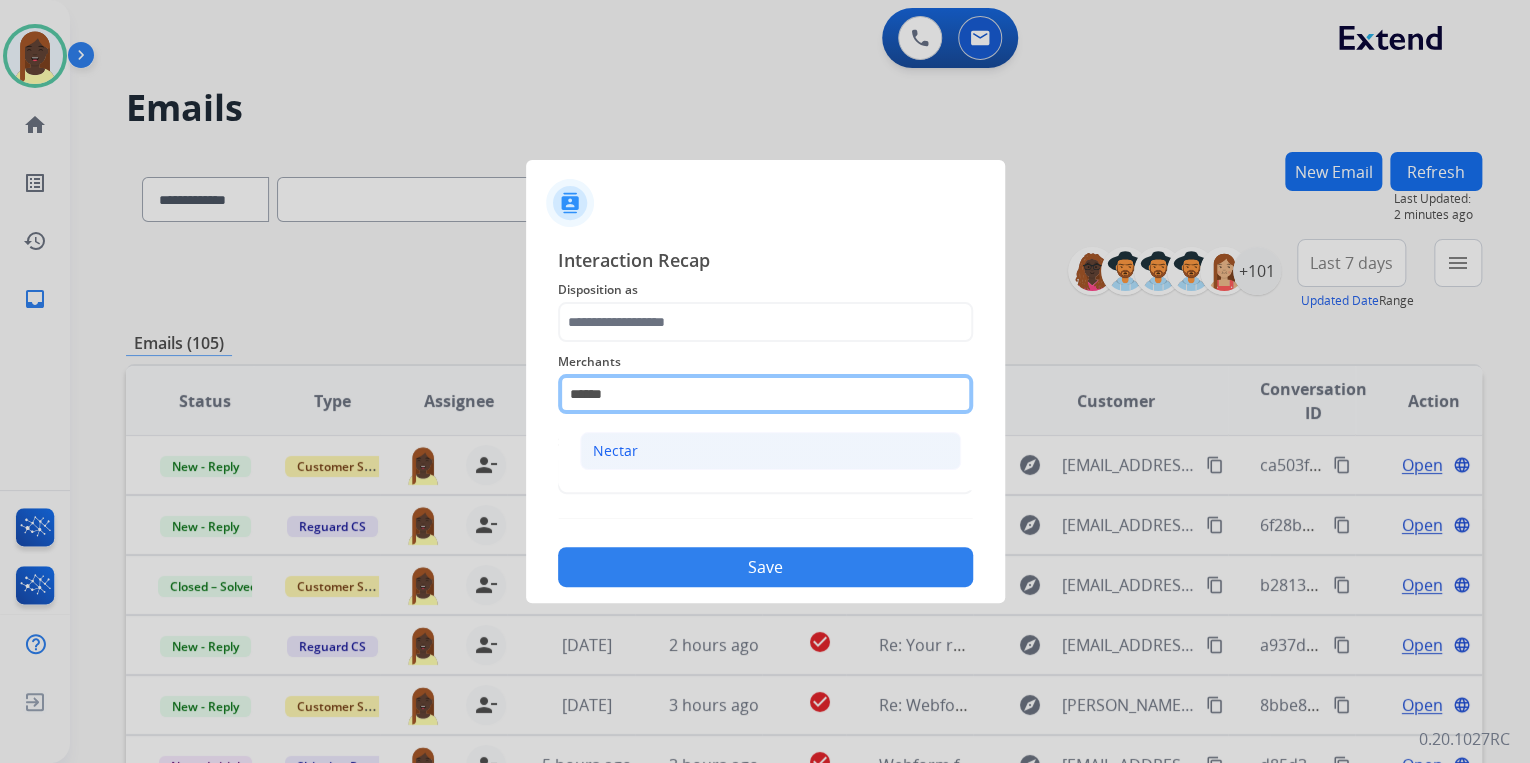 type on "******" 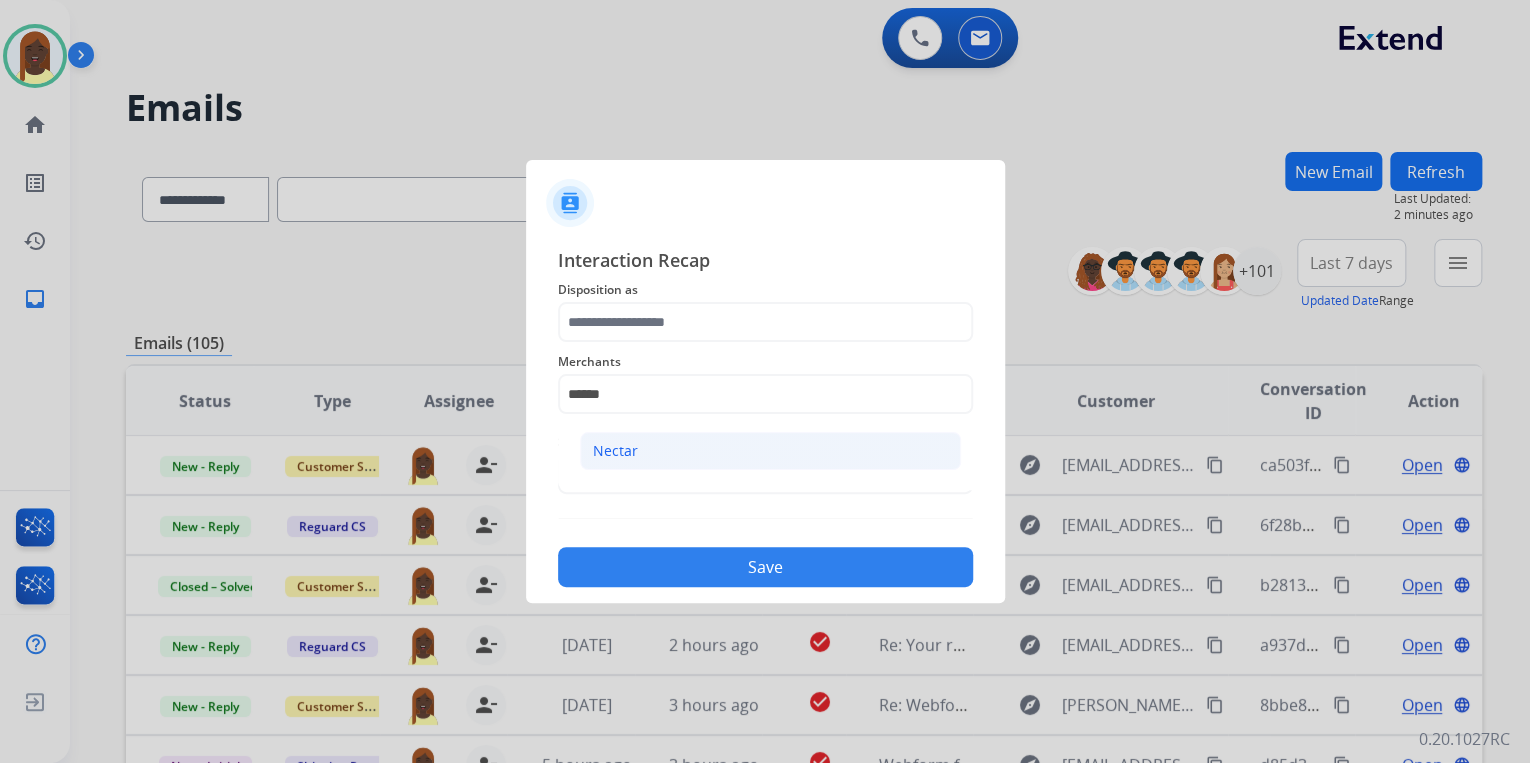 click on "Nectar" 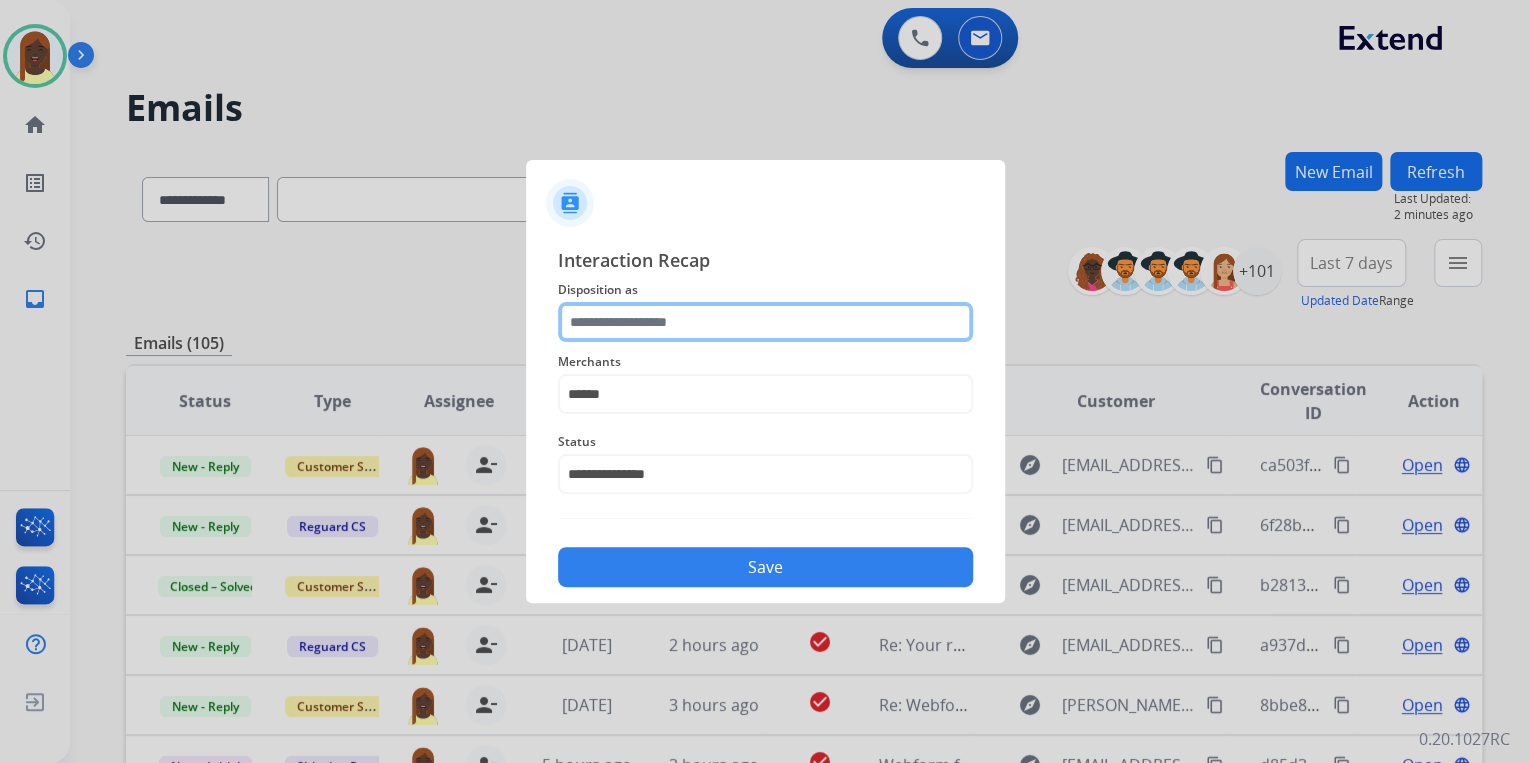 click 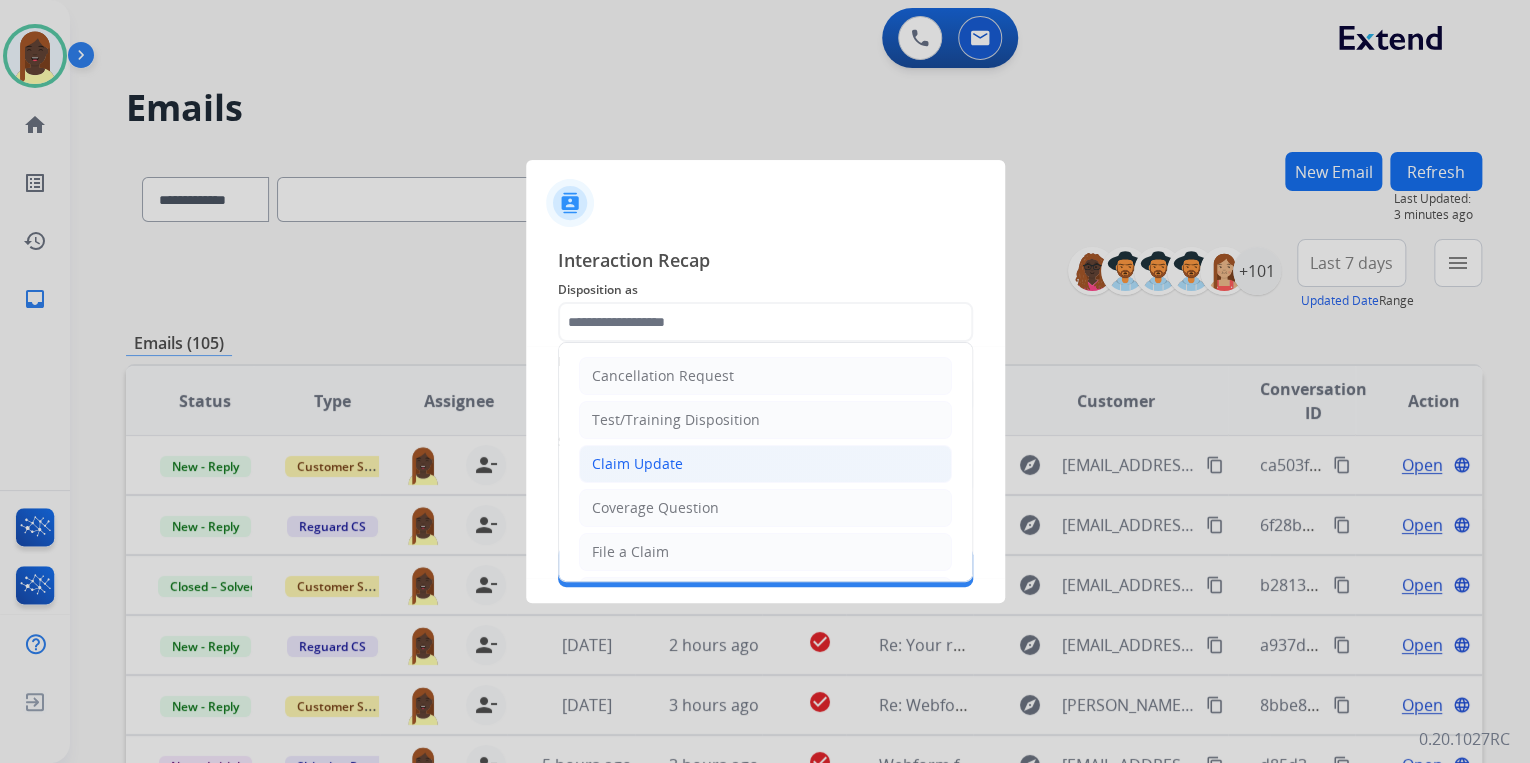 click on "Claim Update" 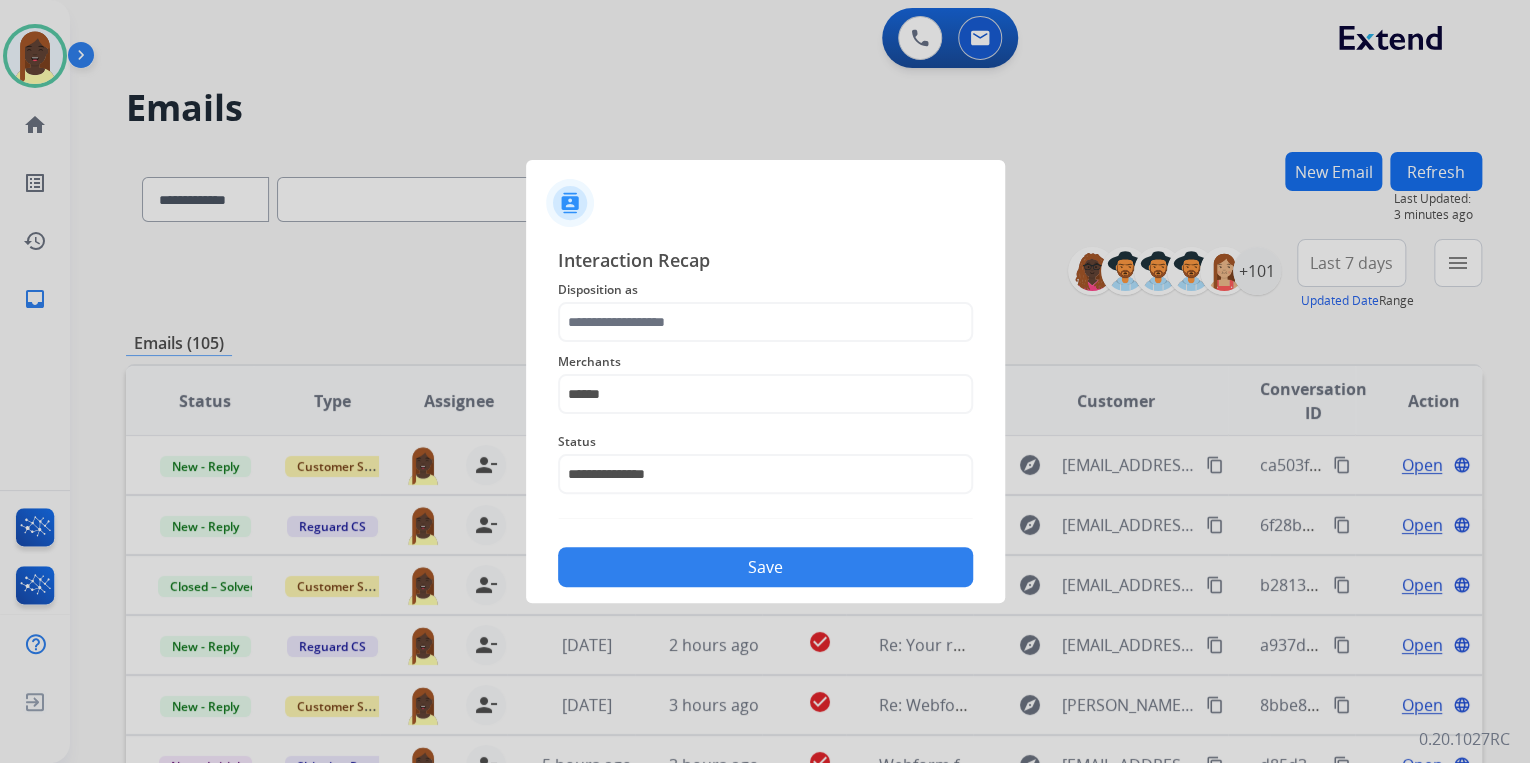 type on "**********" 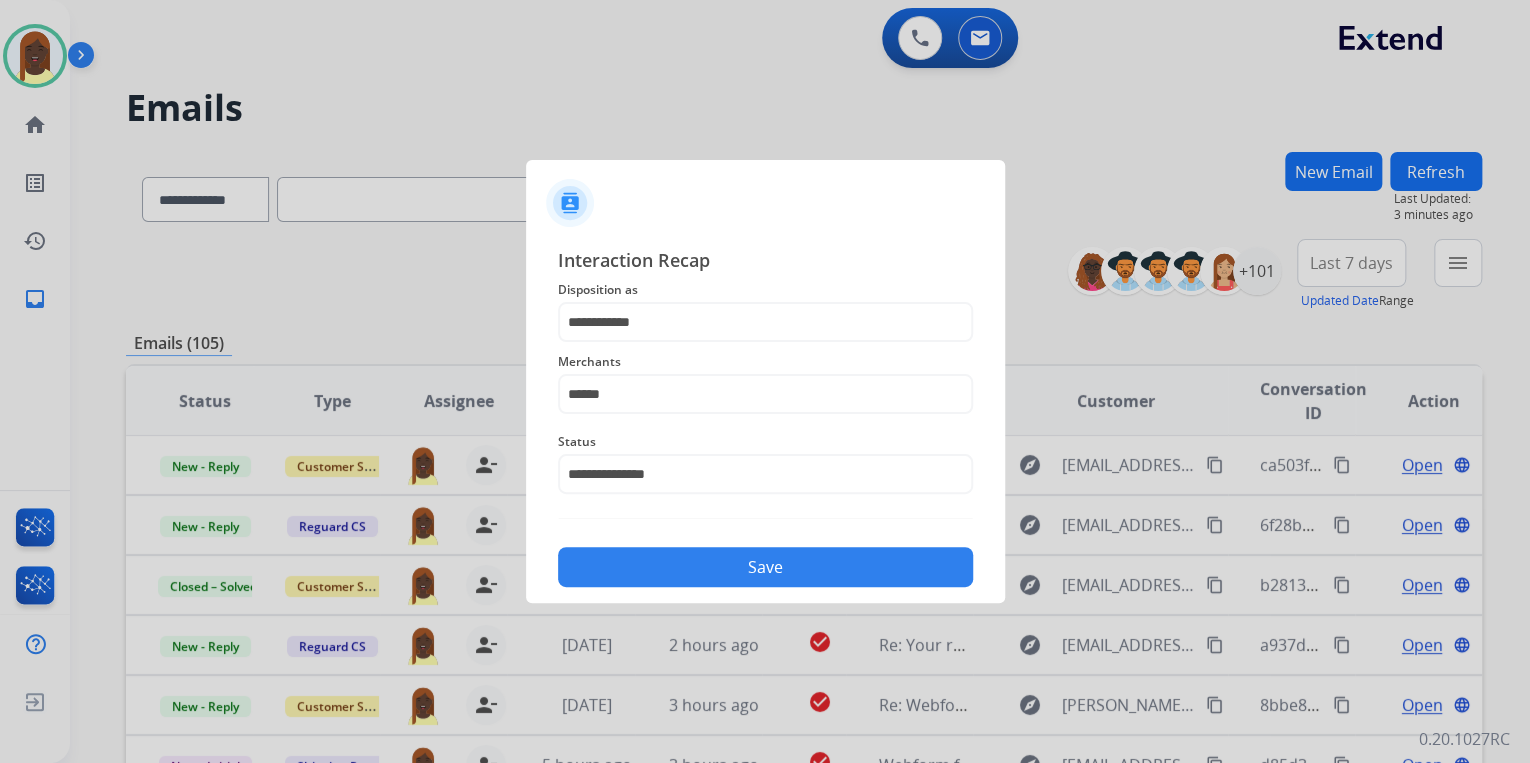click on "Save" 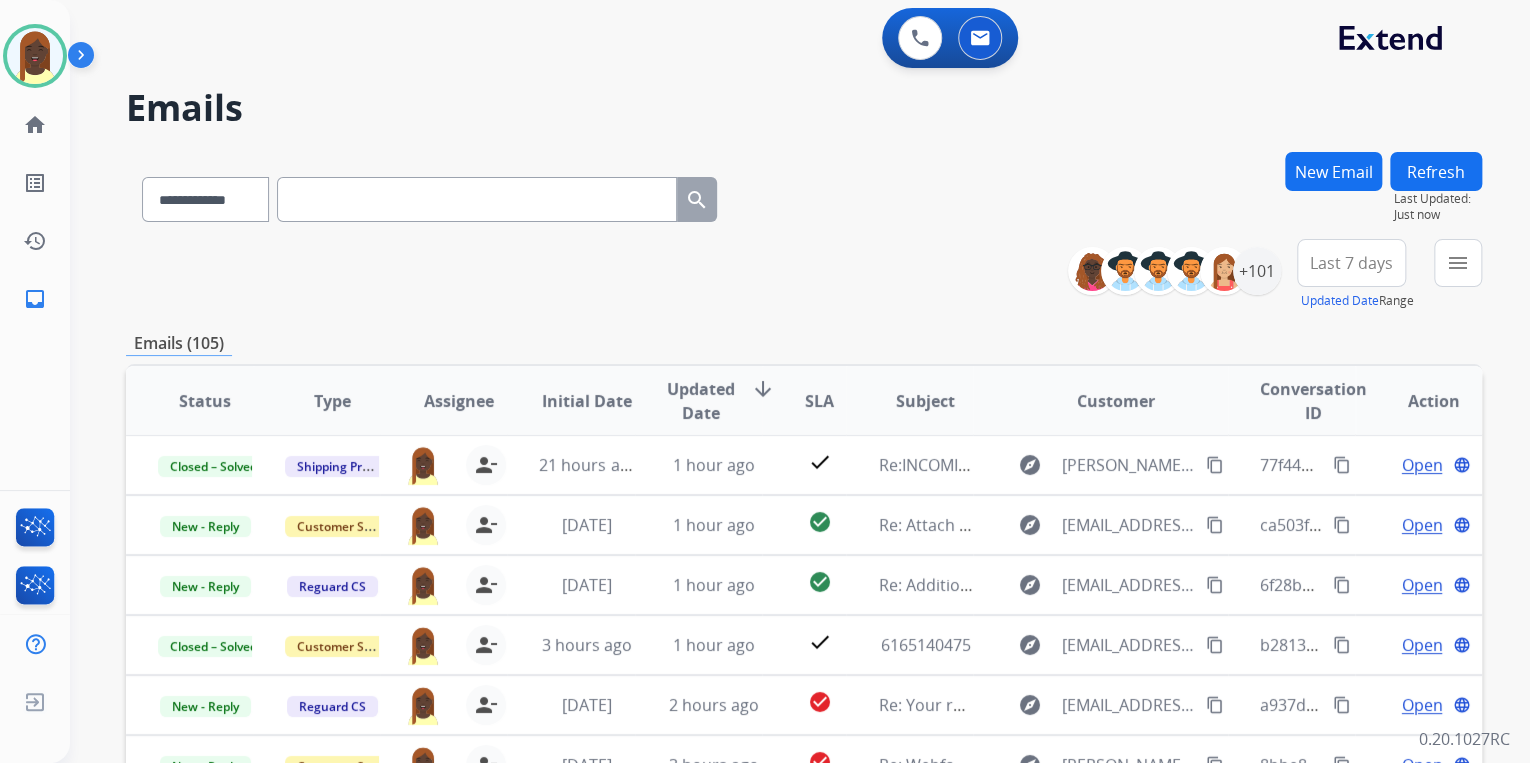 click on "**********" at bounding box center [804, 275] 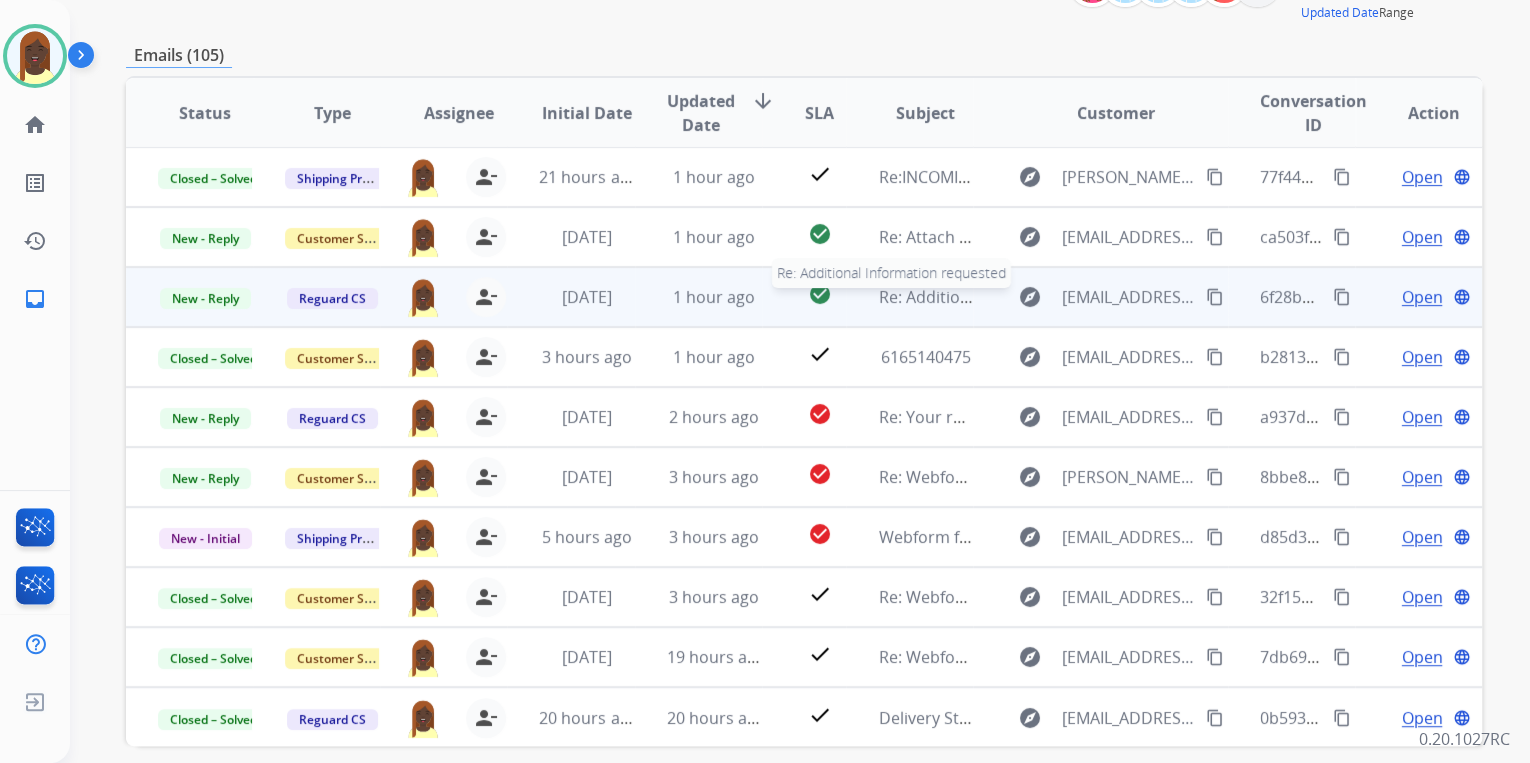 scroll, scrollTop: 320, scrollLeft: 0, axis: vertical 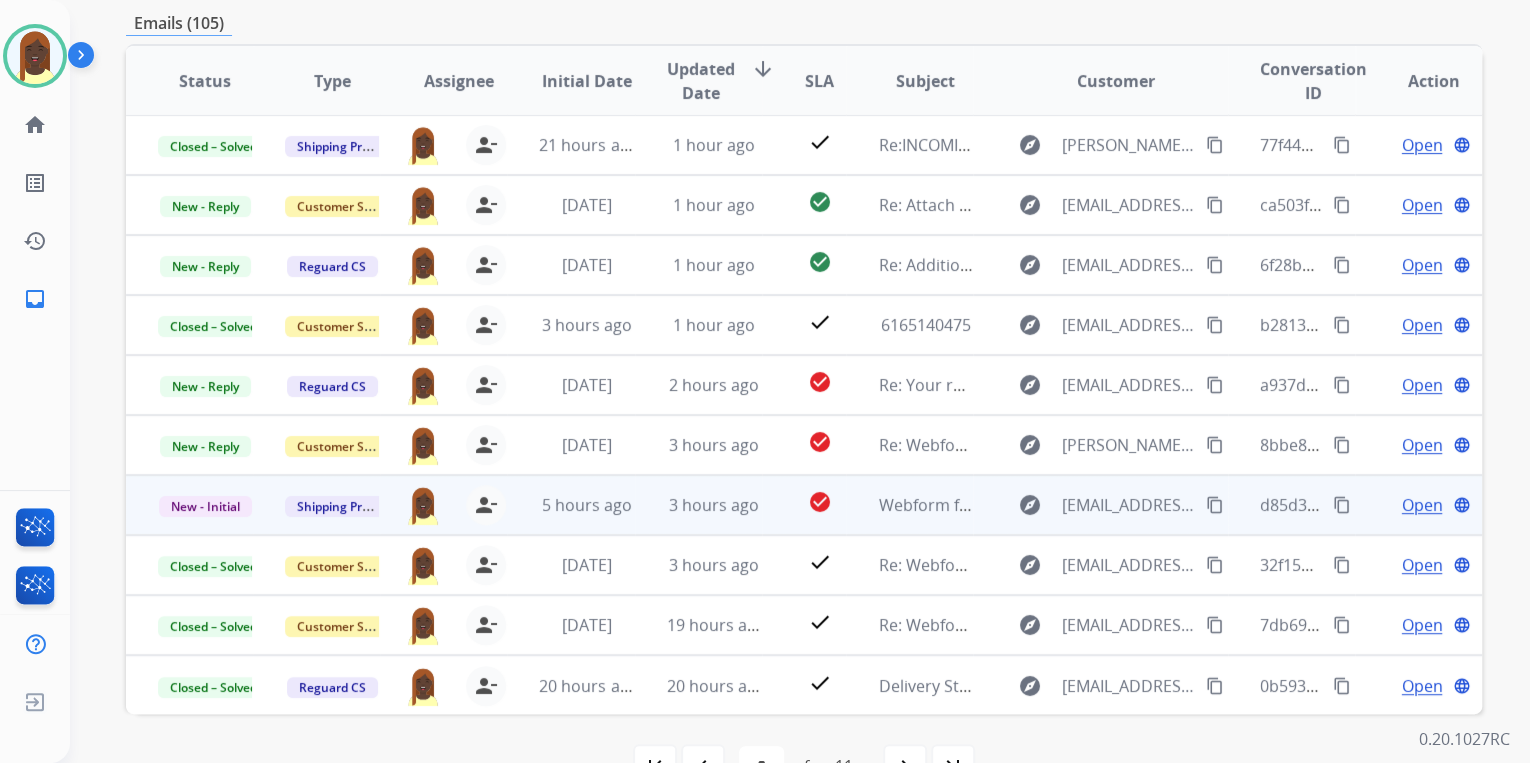 click on "content_copy" at bounding box center (1342, 505) 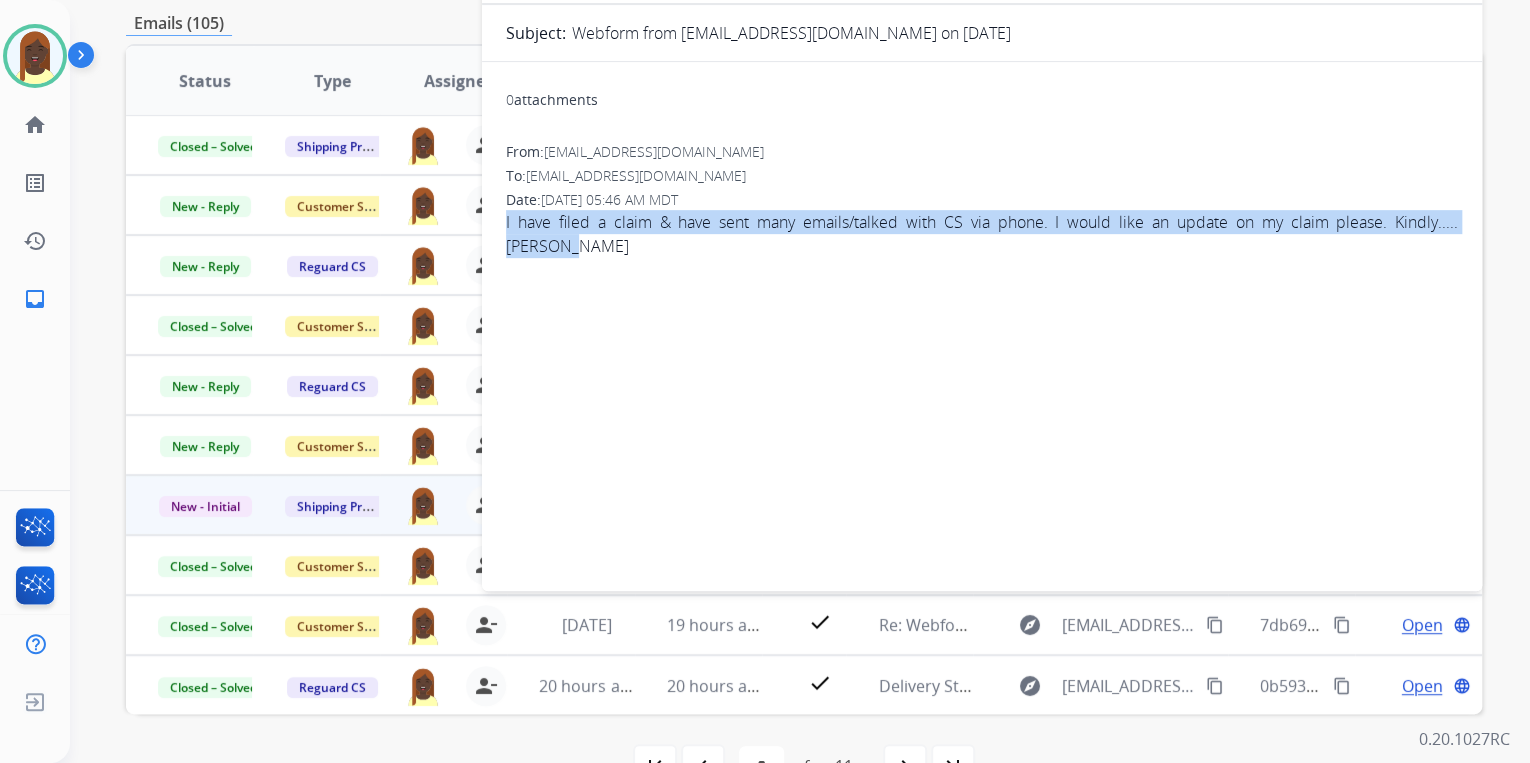 drag, startPoint x: 505, startPoint y: 221, endPoint x: 1436, endPoint y: 257, distance: 931.69574 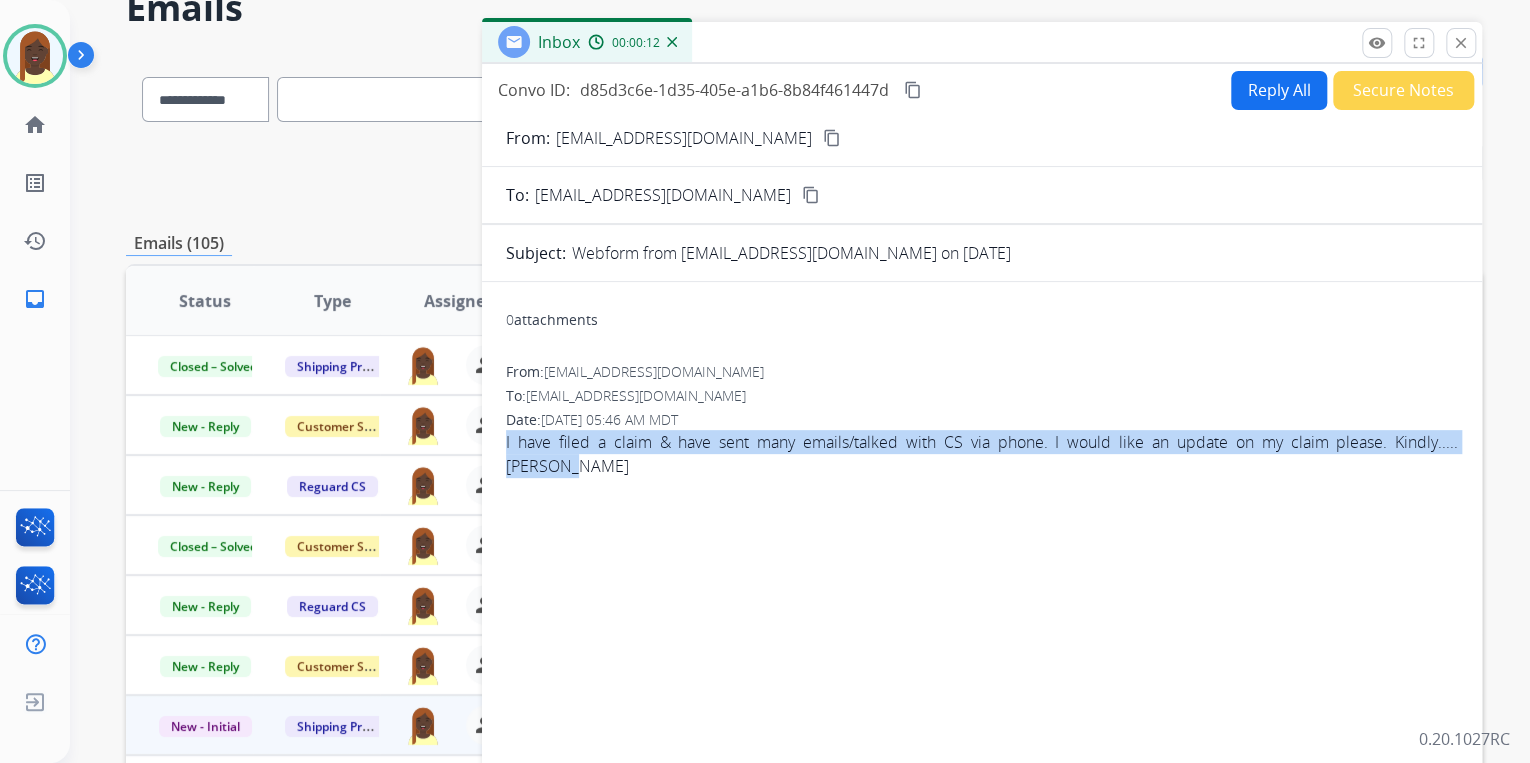 scroll, scrollTop: 80, scrollLeft: 0, axis: vertical 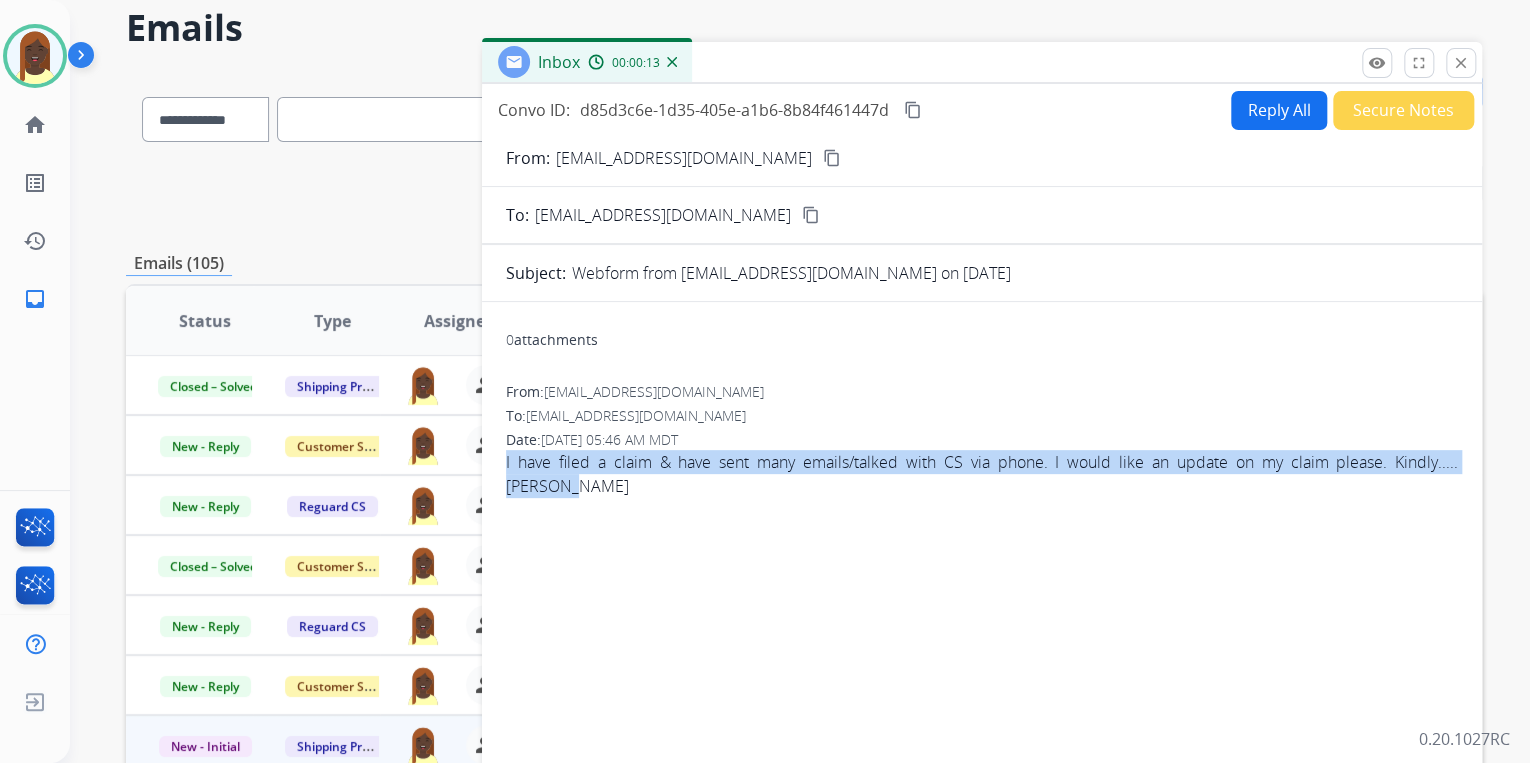 click on "content_copy" at bounding box center [832, 158] 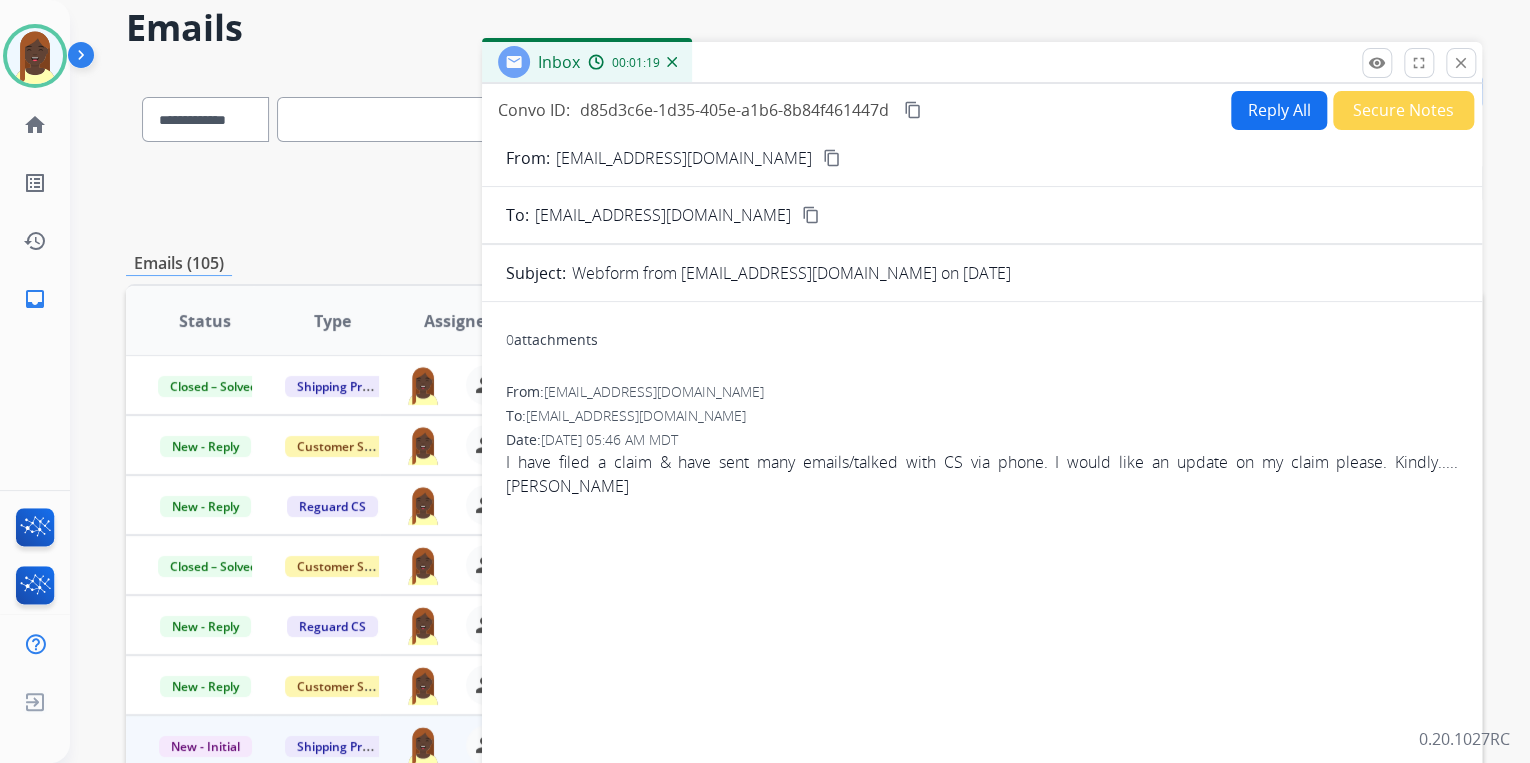 drag, startPoint x: 1193, startPoint y: 391, endPoint x: 1211, endPoint y: 369, distance: 28.42534 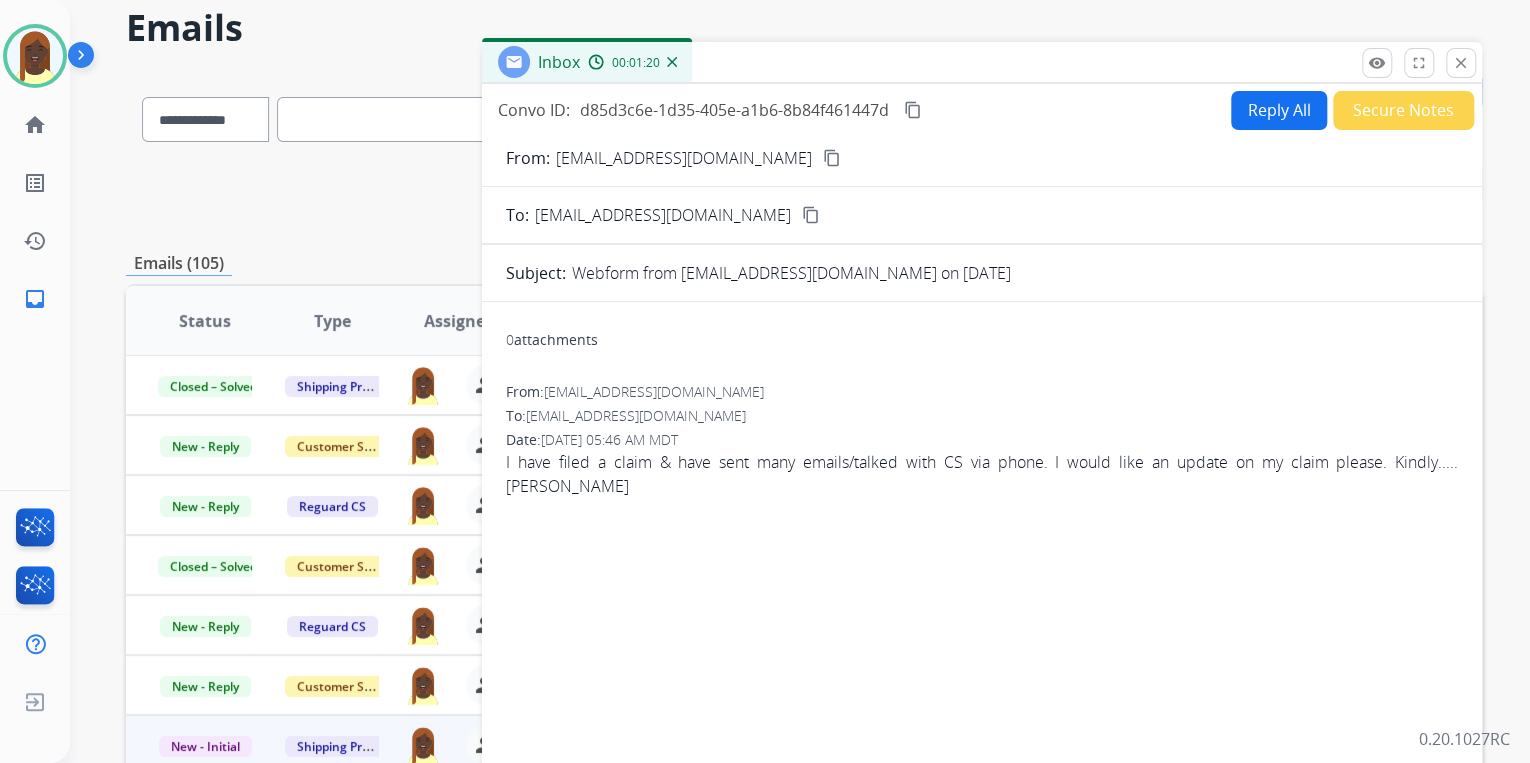 click on "Reply All" at bounding box center (1279, 110) 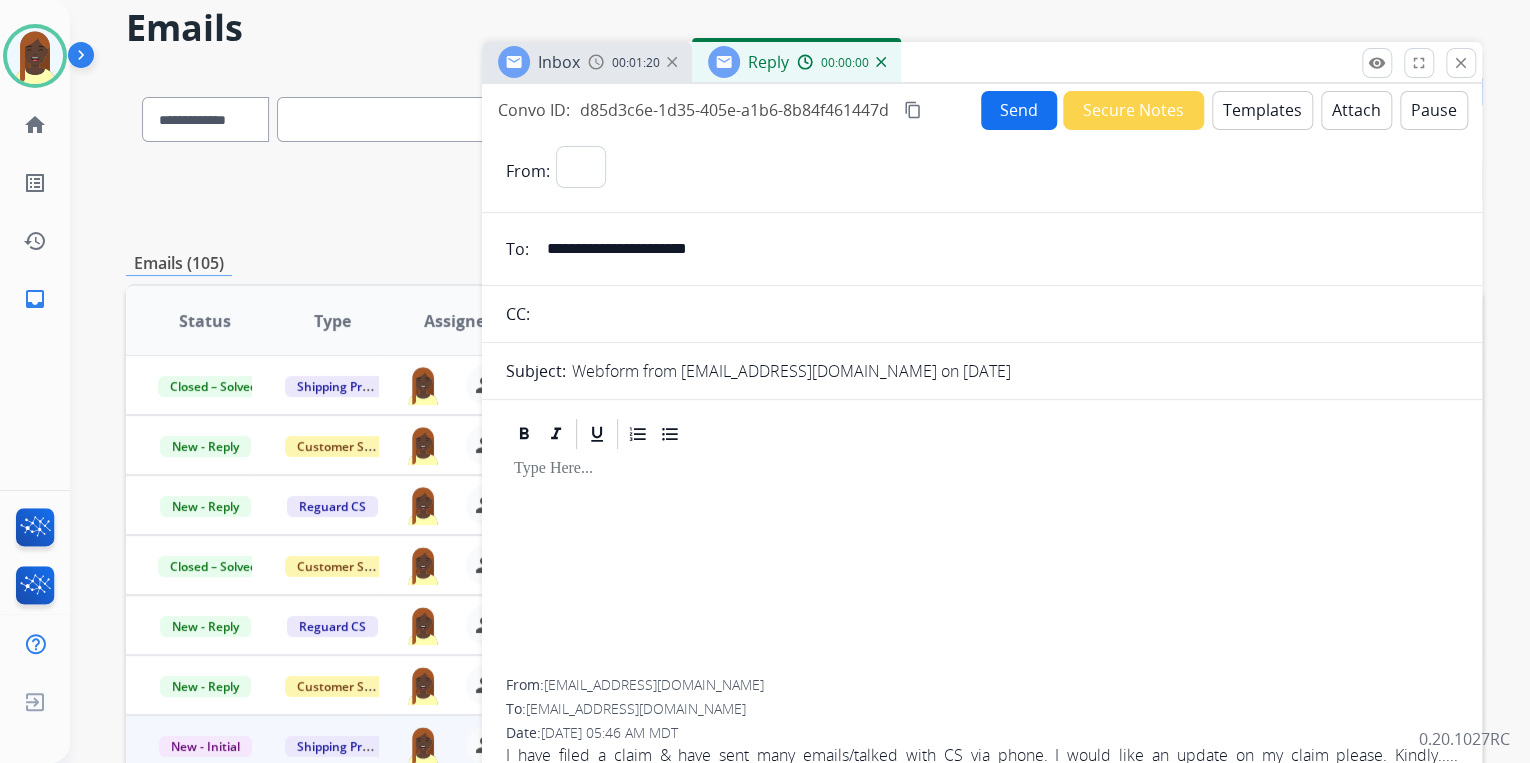 select on "**********" 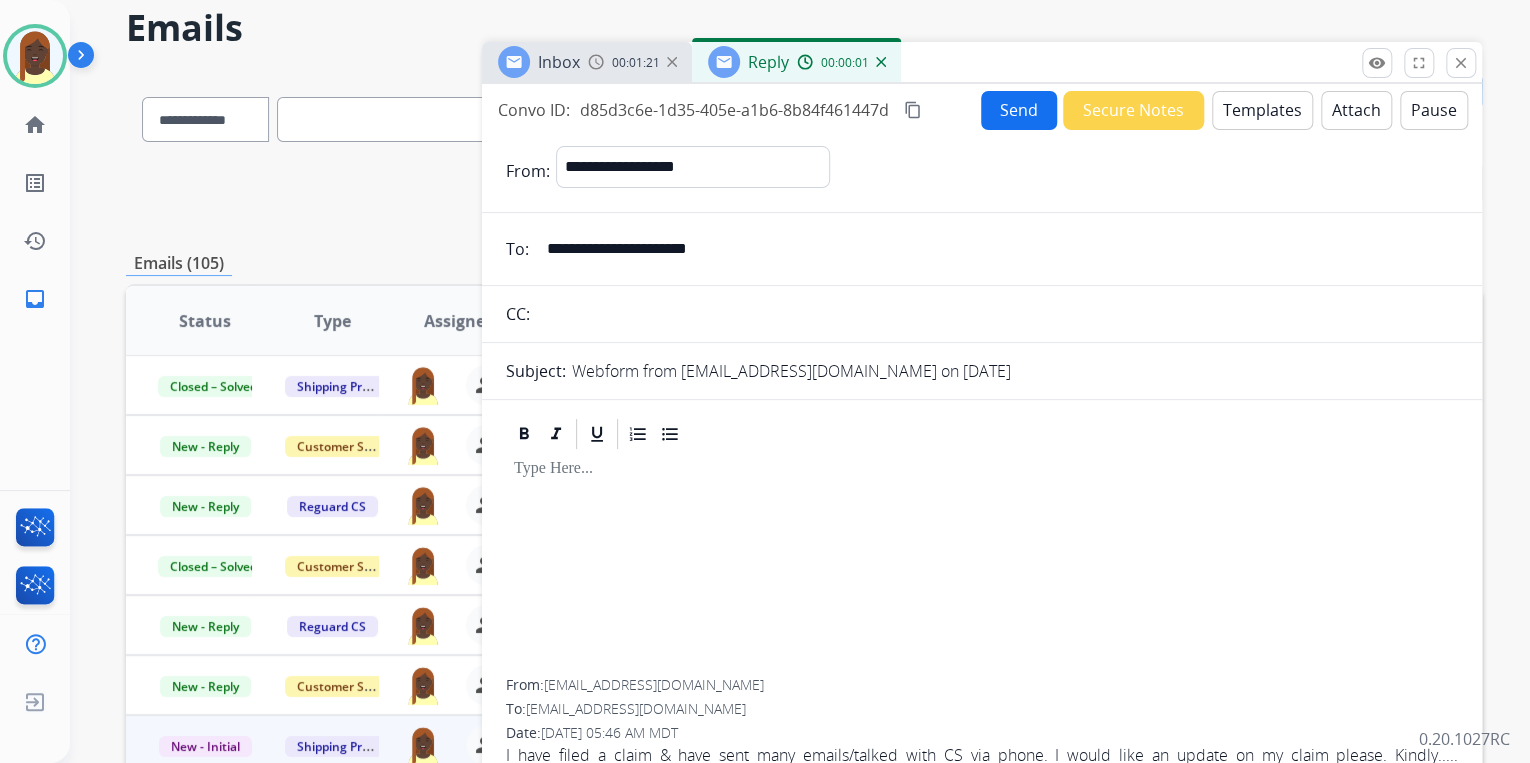 click on "Templates" at bounding box center (1262, 110) 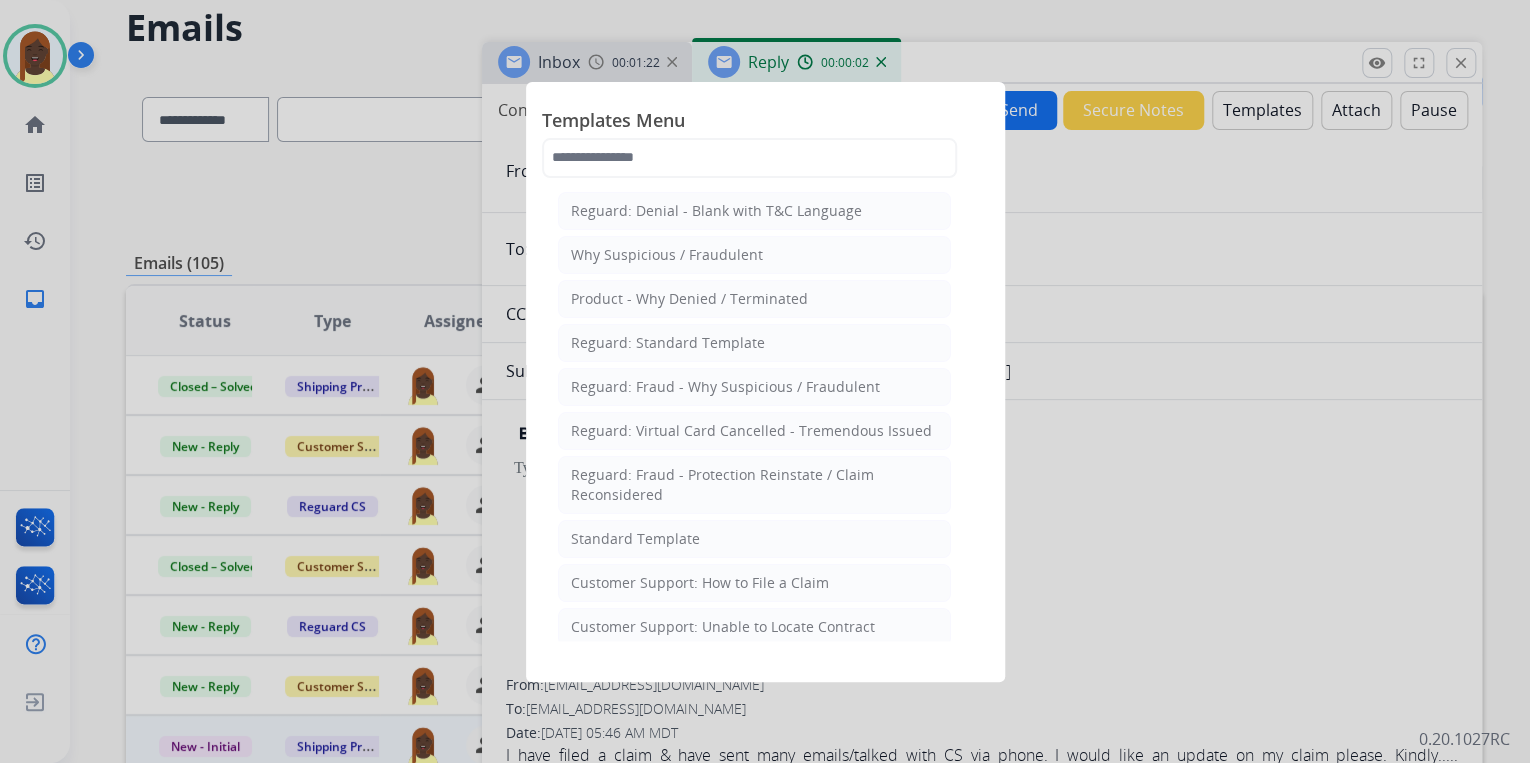 drag, startPoint x: 642, startPoint y: 536, endPoint x: 663, endPoint y: 536, distance: 21 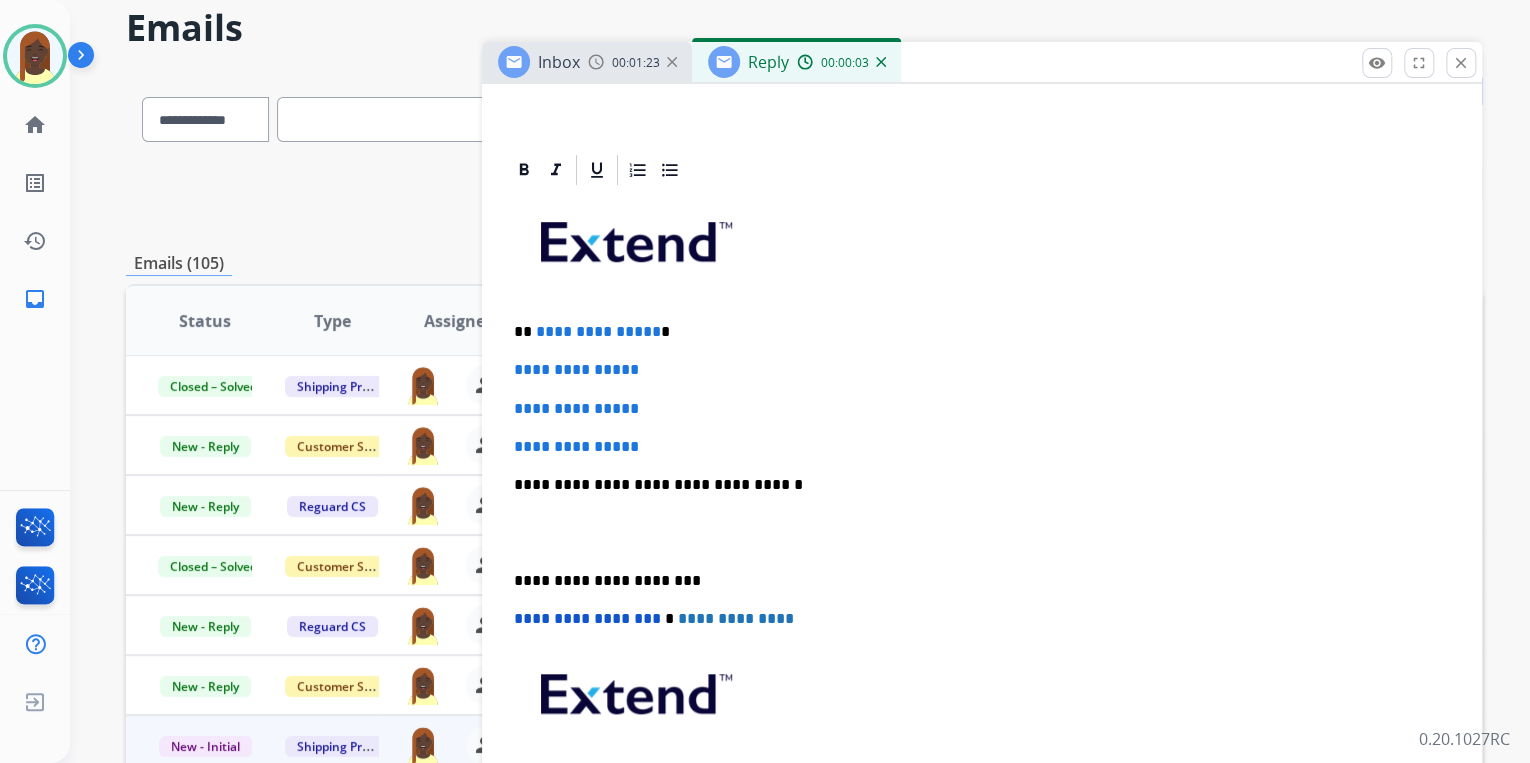 scroll, scrollTop: 400, scrollLeft: 0, axis: vertical 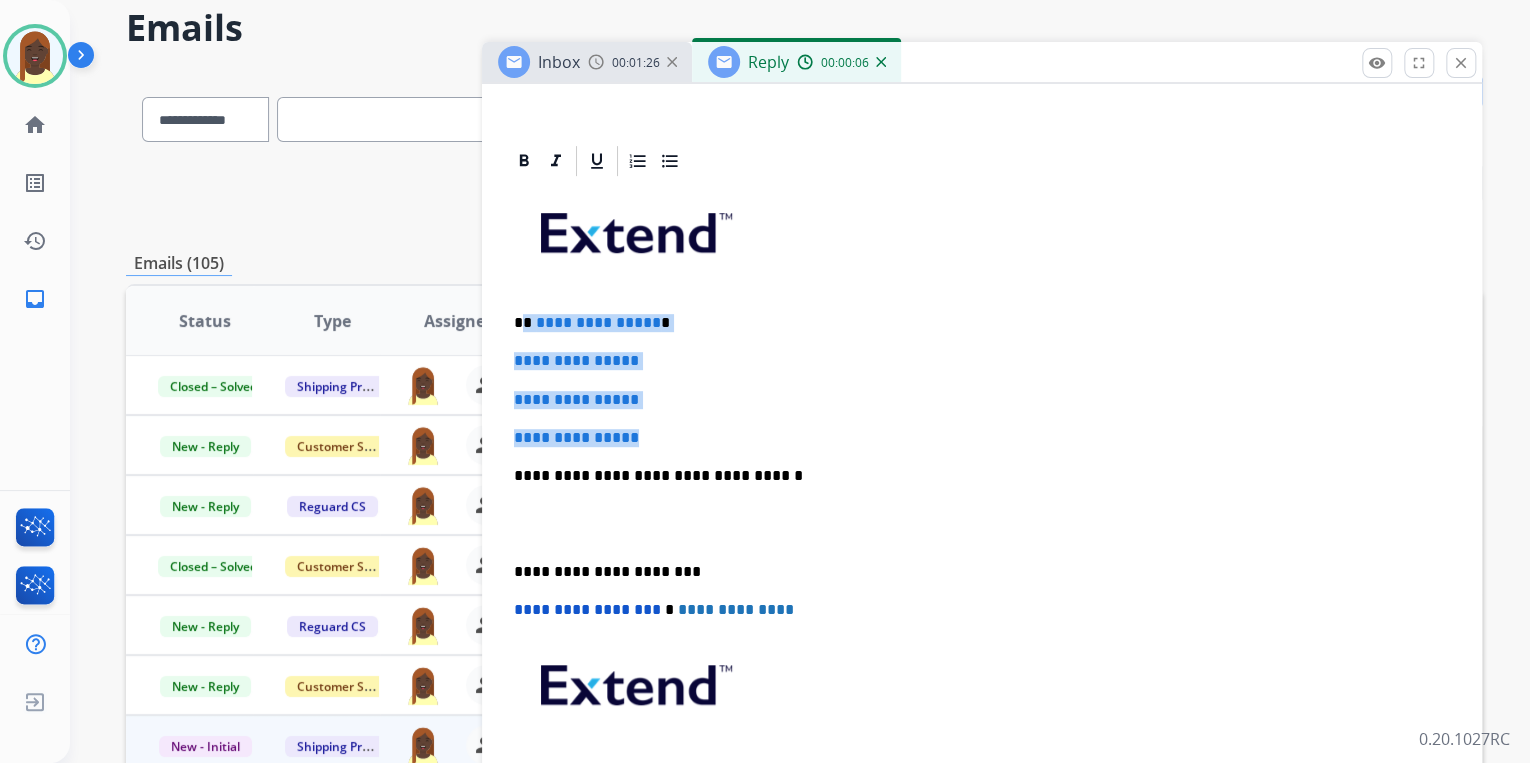 drag, startPoint x: 520, startPoint y: 321, endPoint x: 659, endPoint y: 427, distance: 174.8056 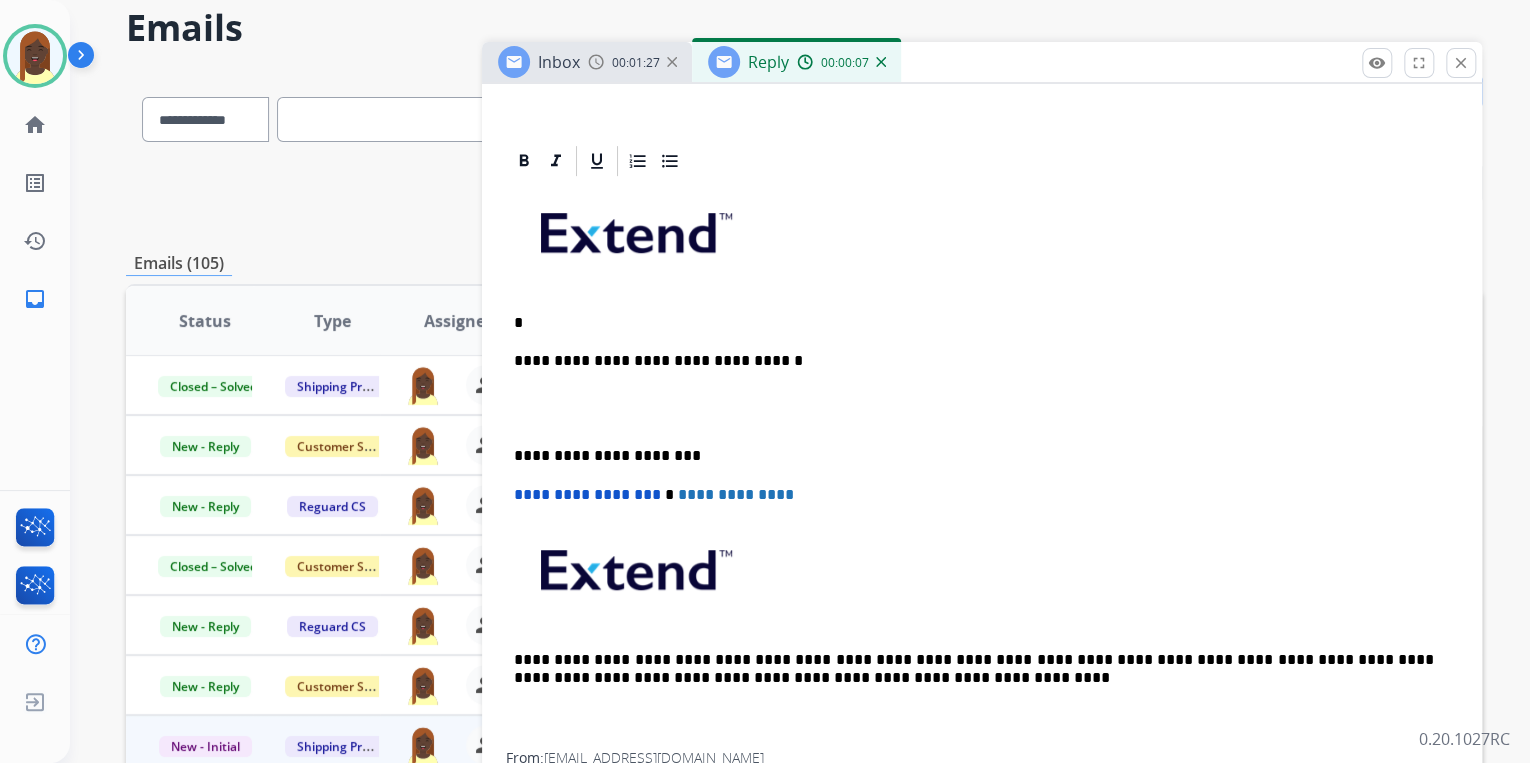 type 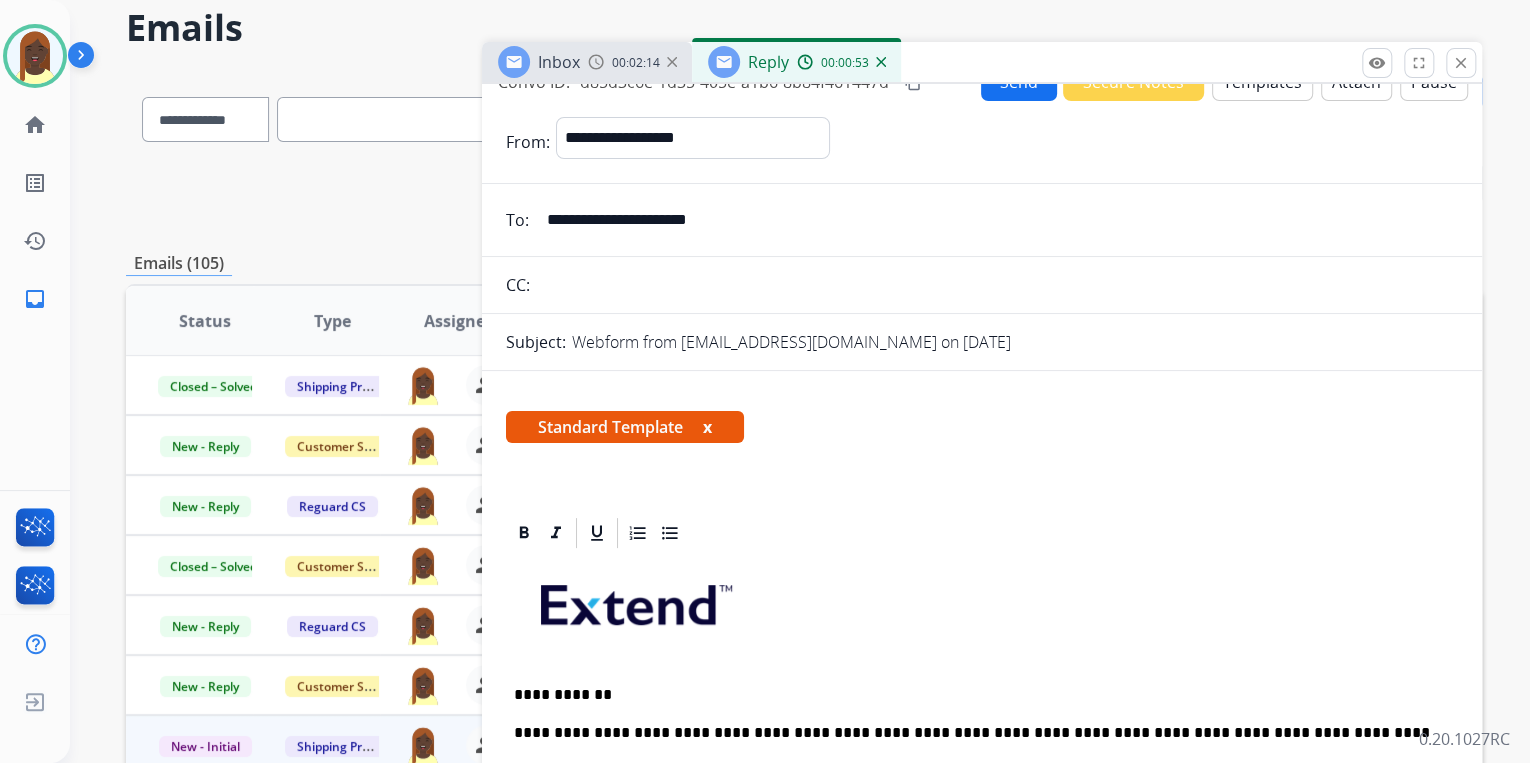 scroll, scrollTop: 0, scrollLeft: 0, axis: both 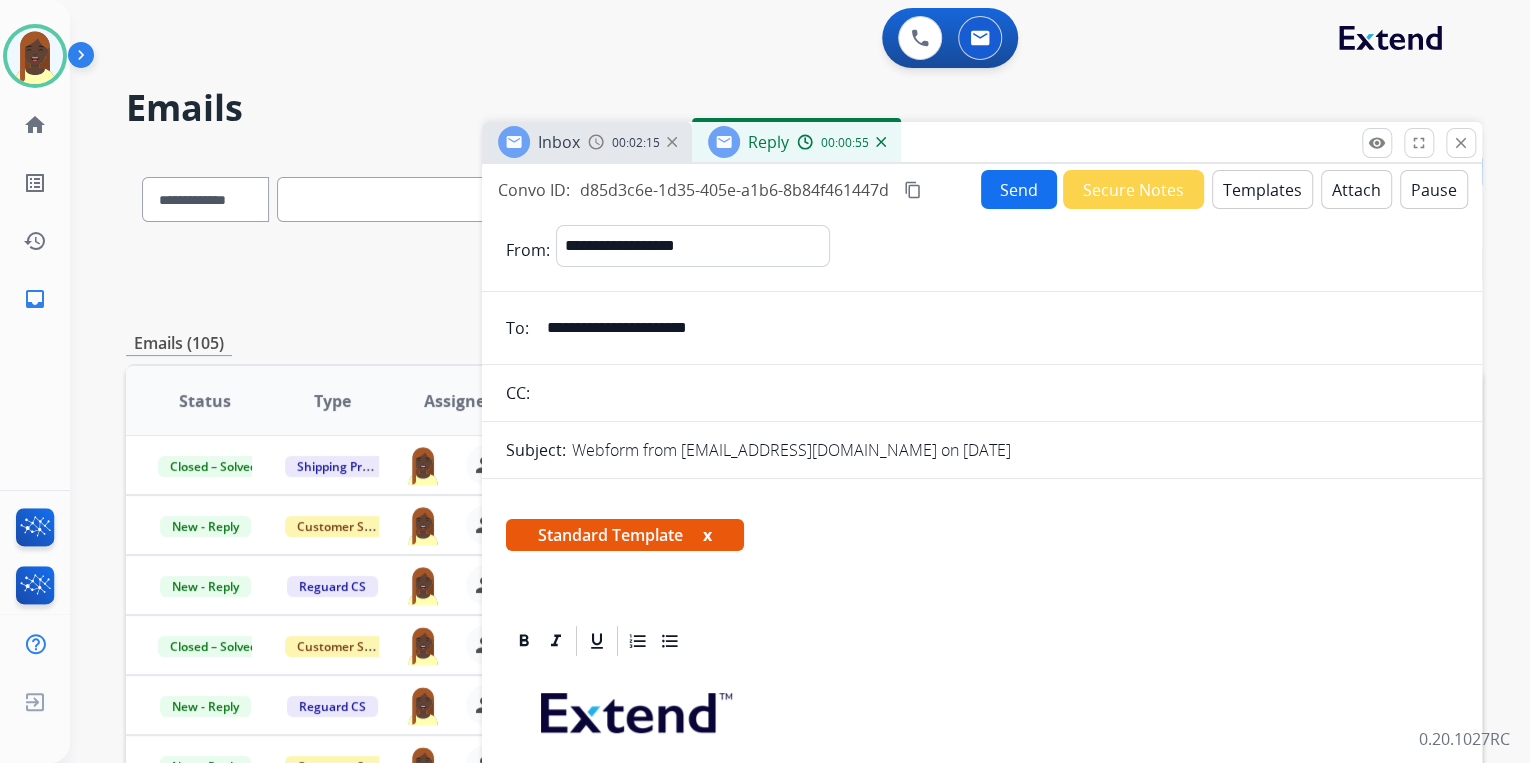 click on "Send" at bounding box center (1019, 189) 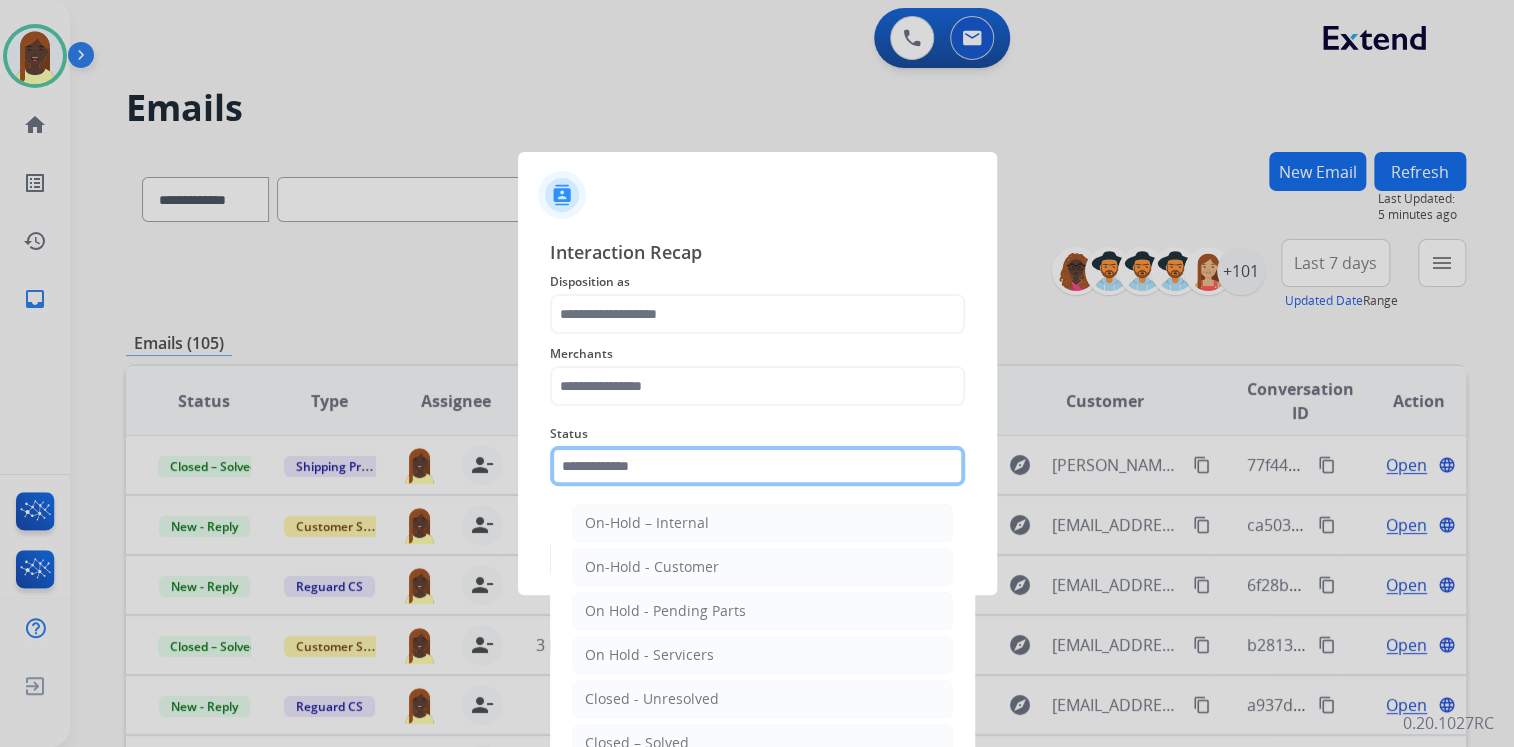 click 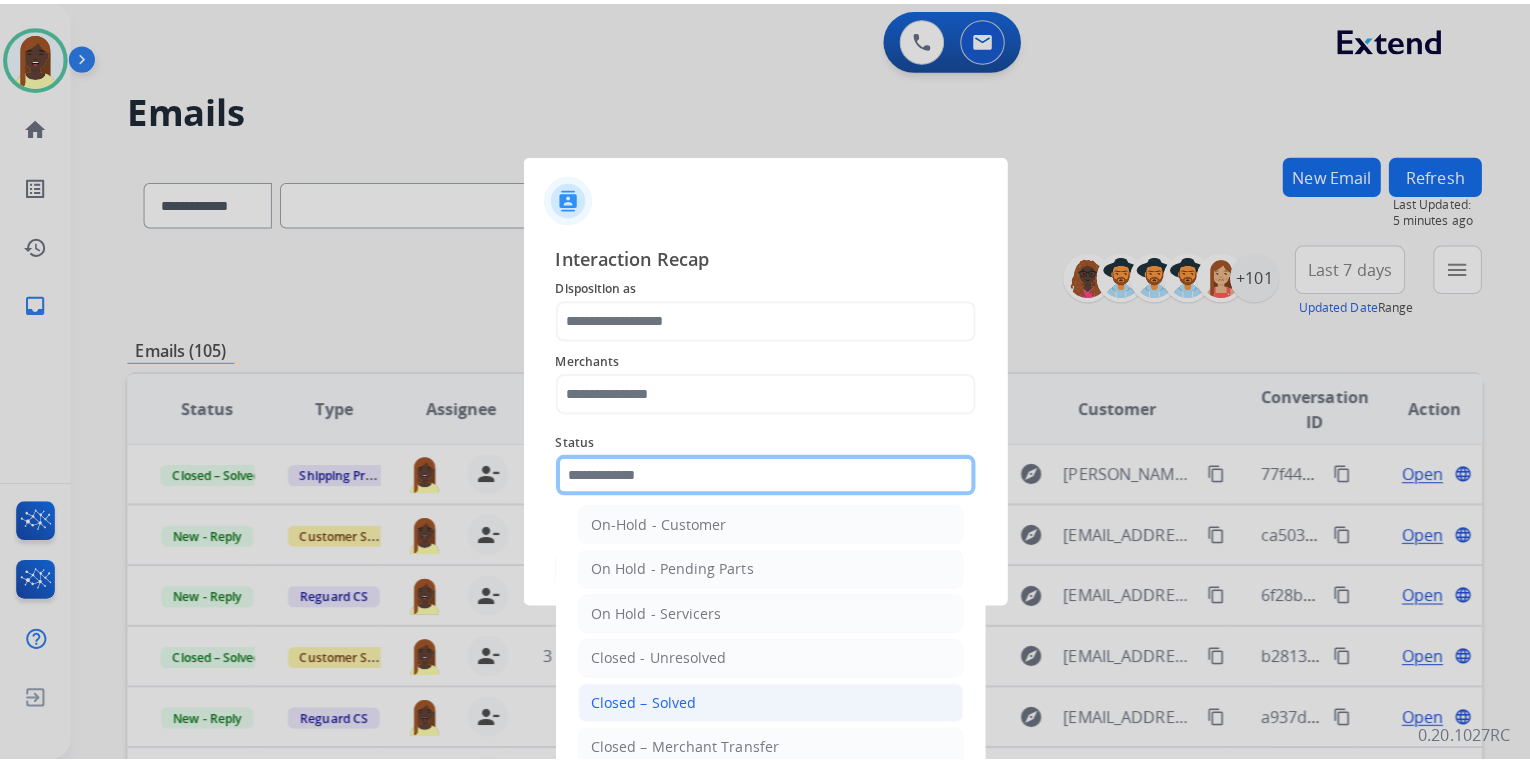 scroll, scrollTop: 116, scrollLeft: 0, axis: vertical 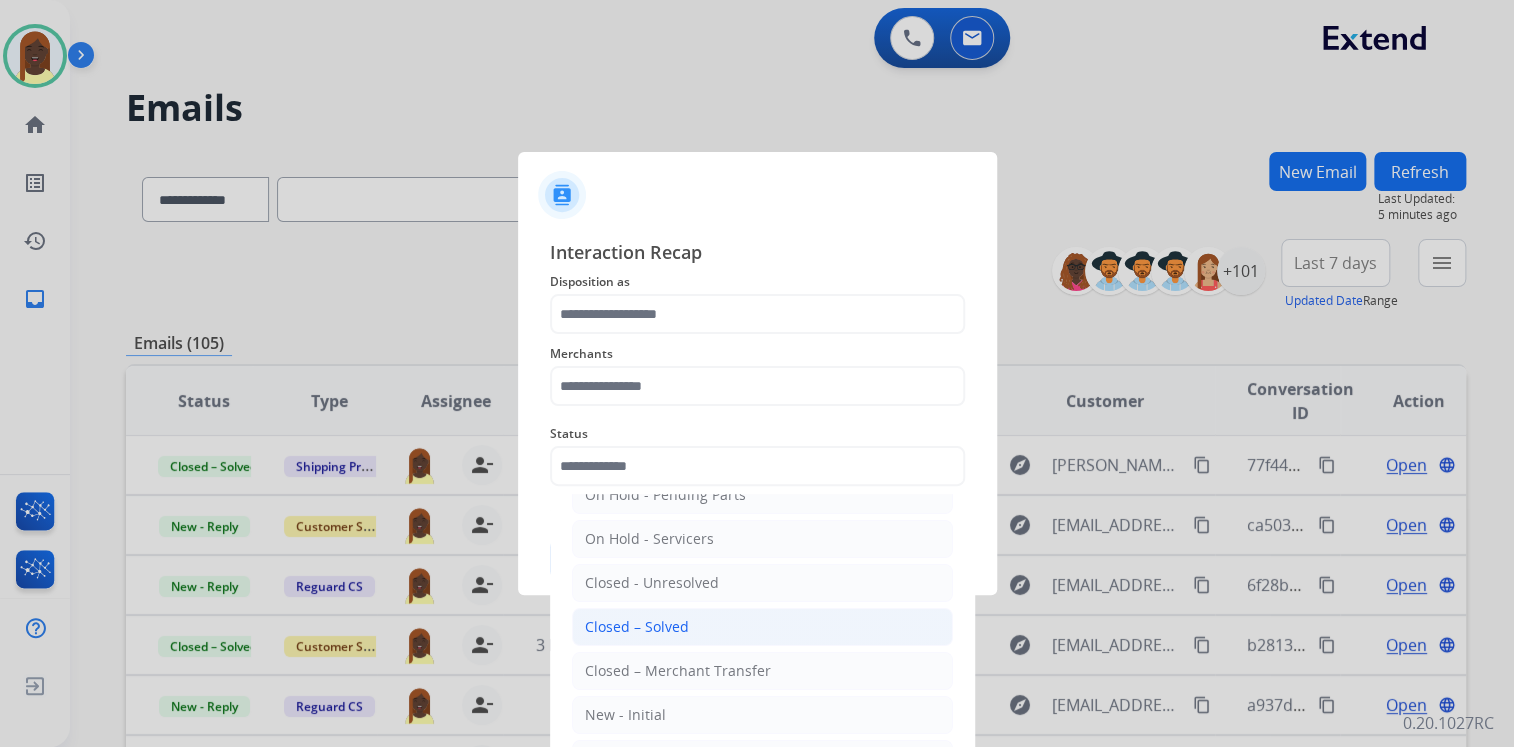 drag, startPoint x: 712, startPoint y: 618, endPoint x: 712, endPoint y: 602, distance: 16 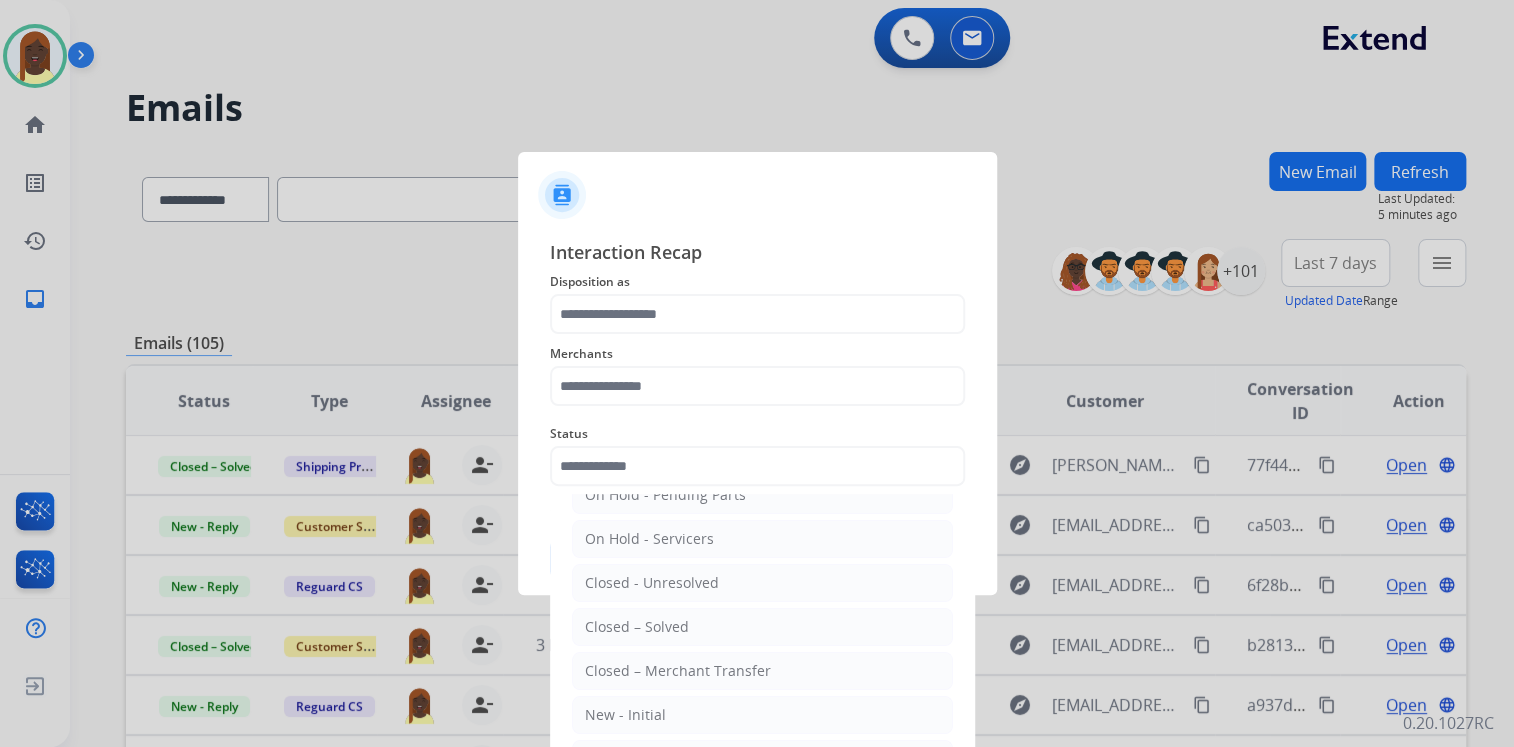 type on "**********" 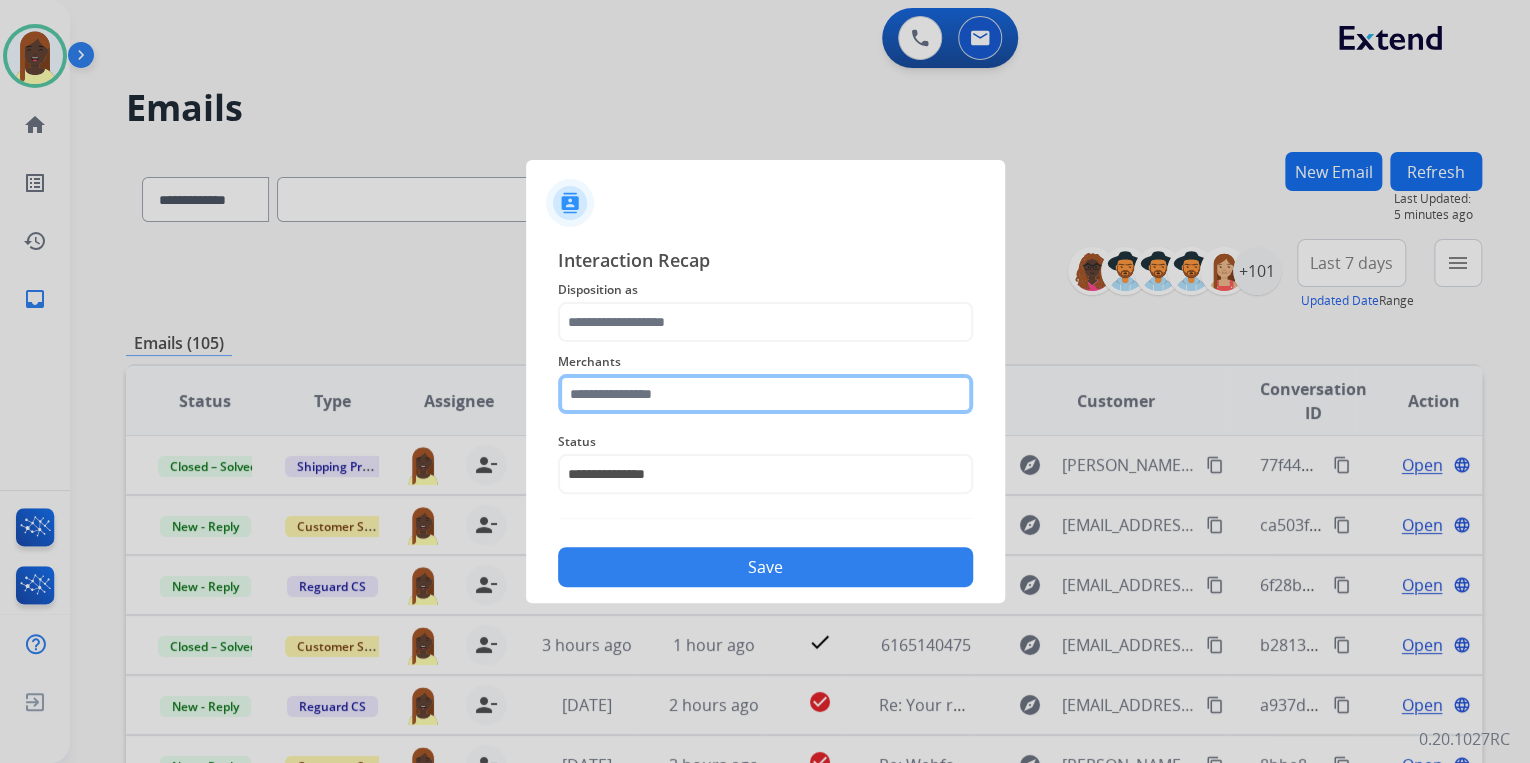 click 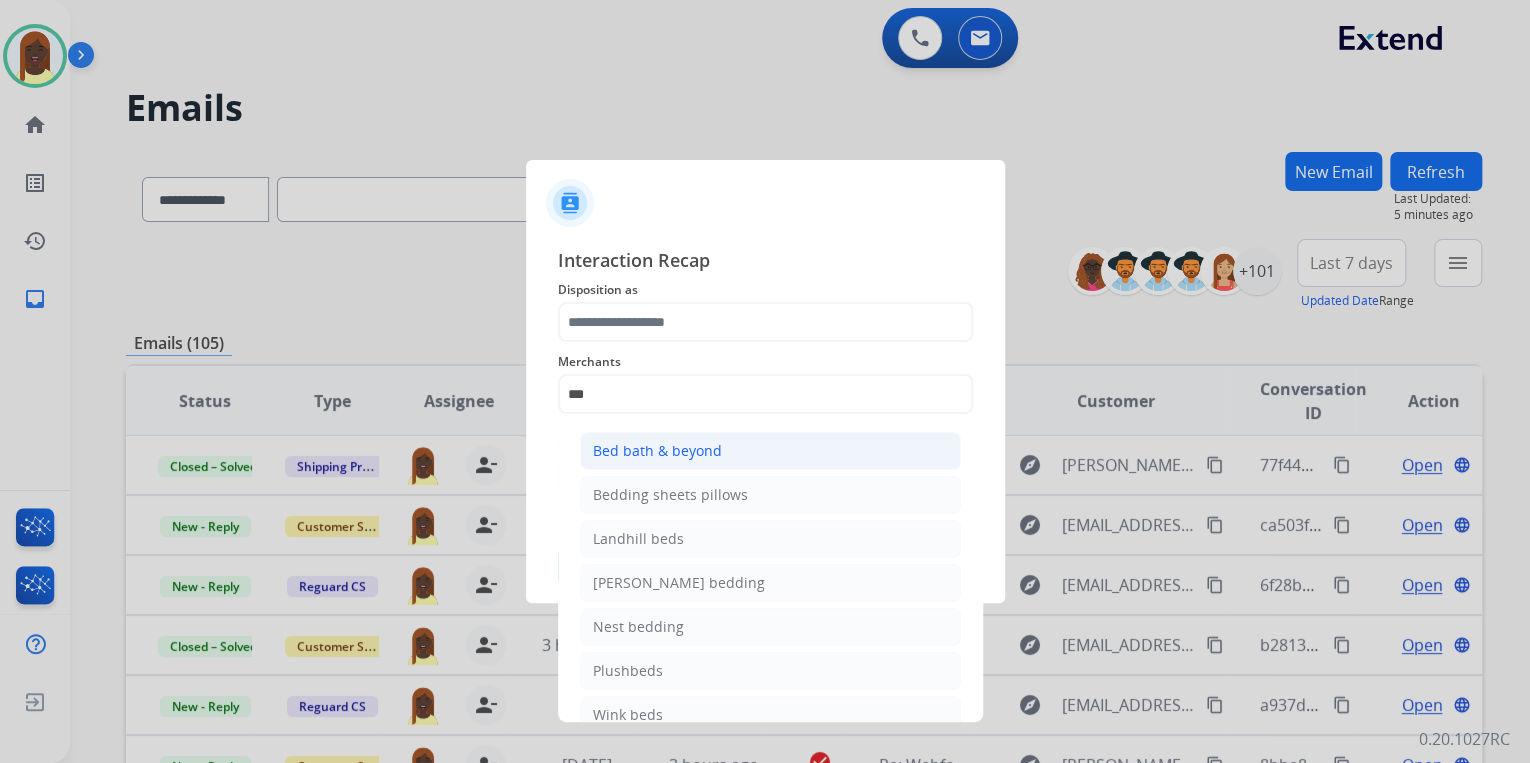 click on "Bed bath & beyond" 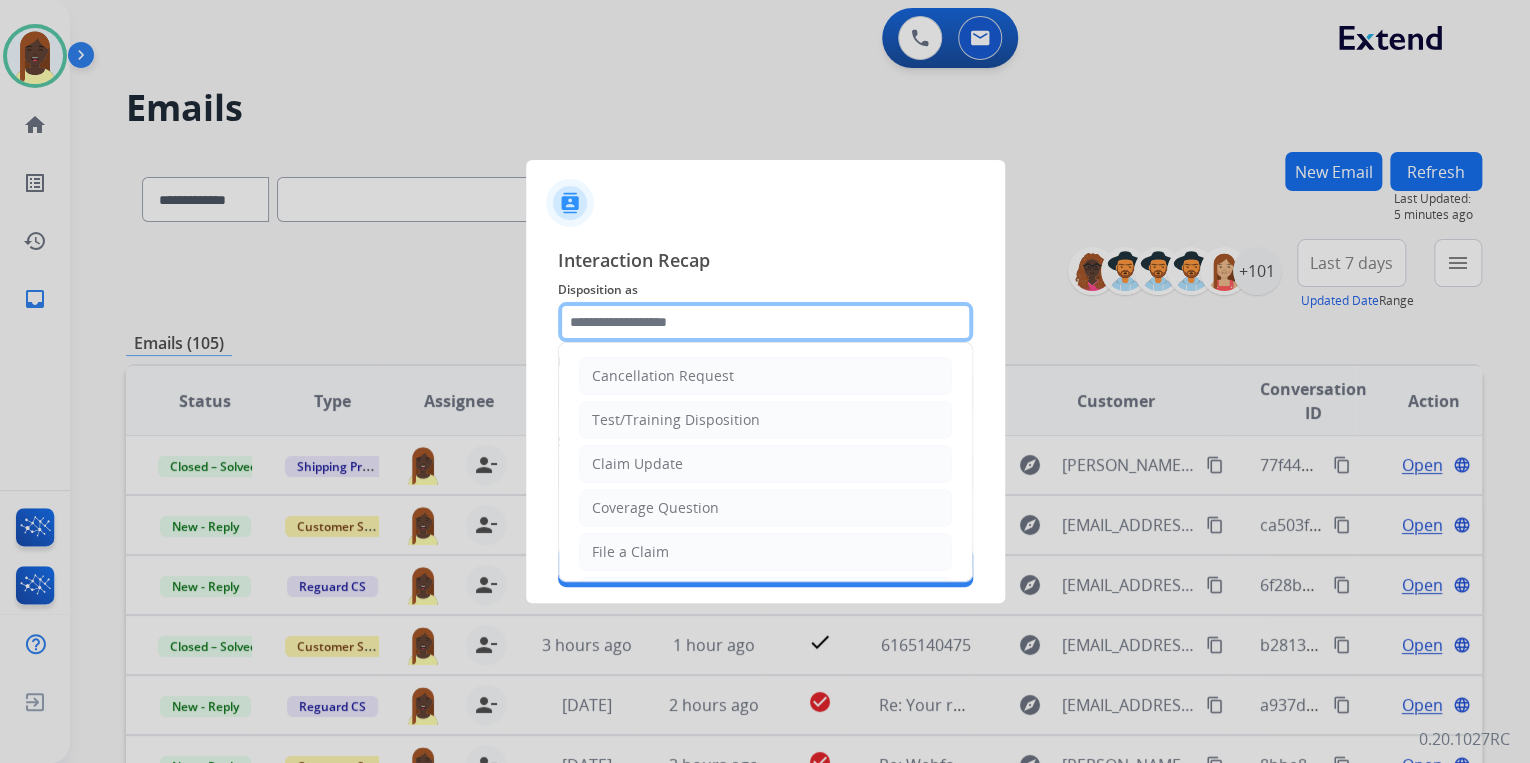 click 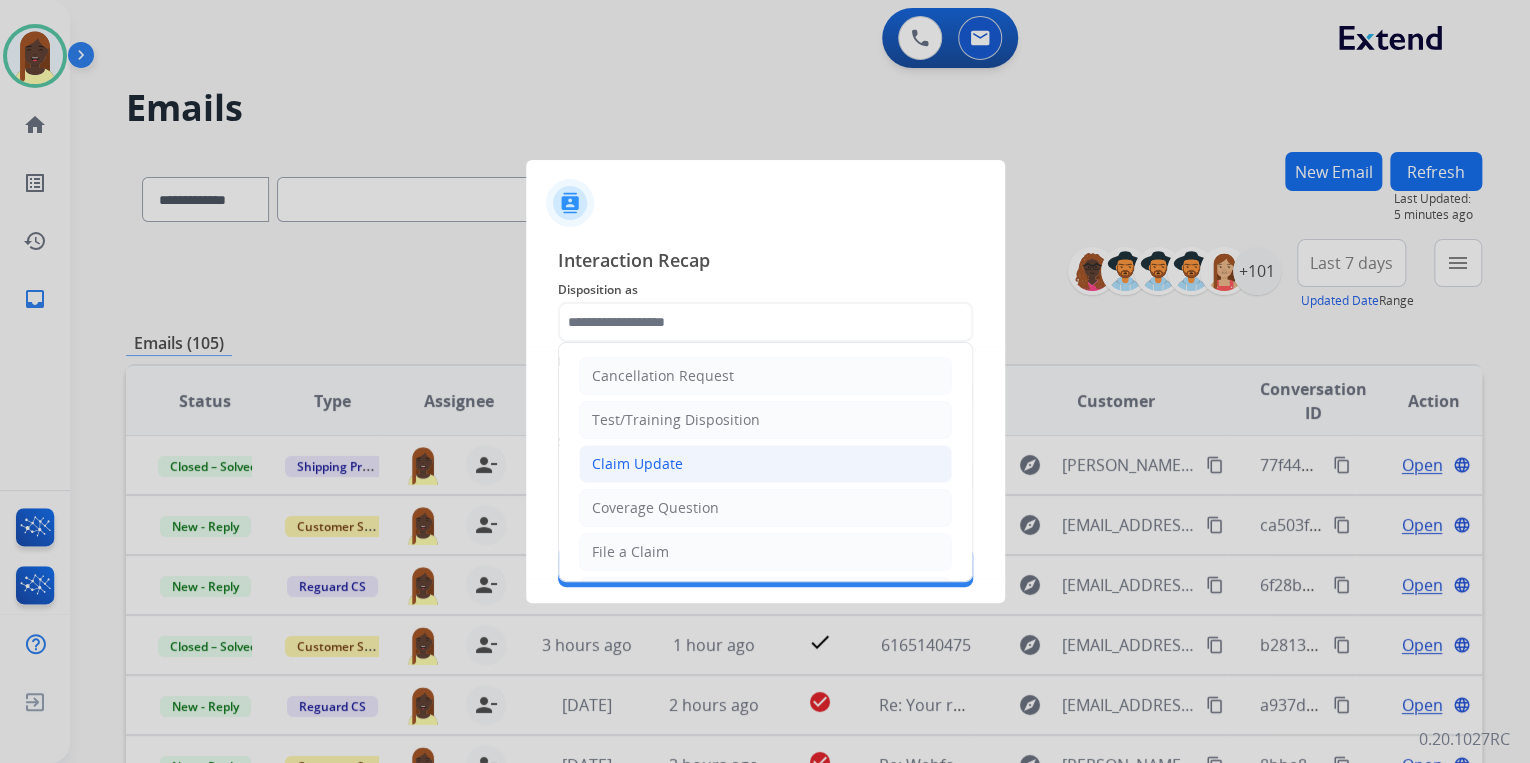 click on "Claim Update" 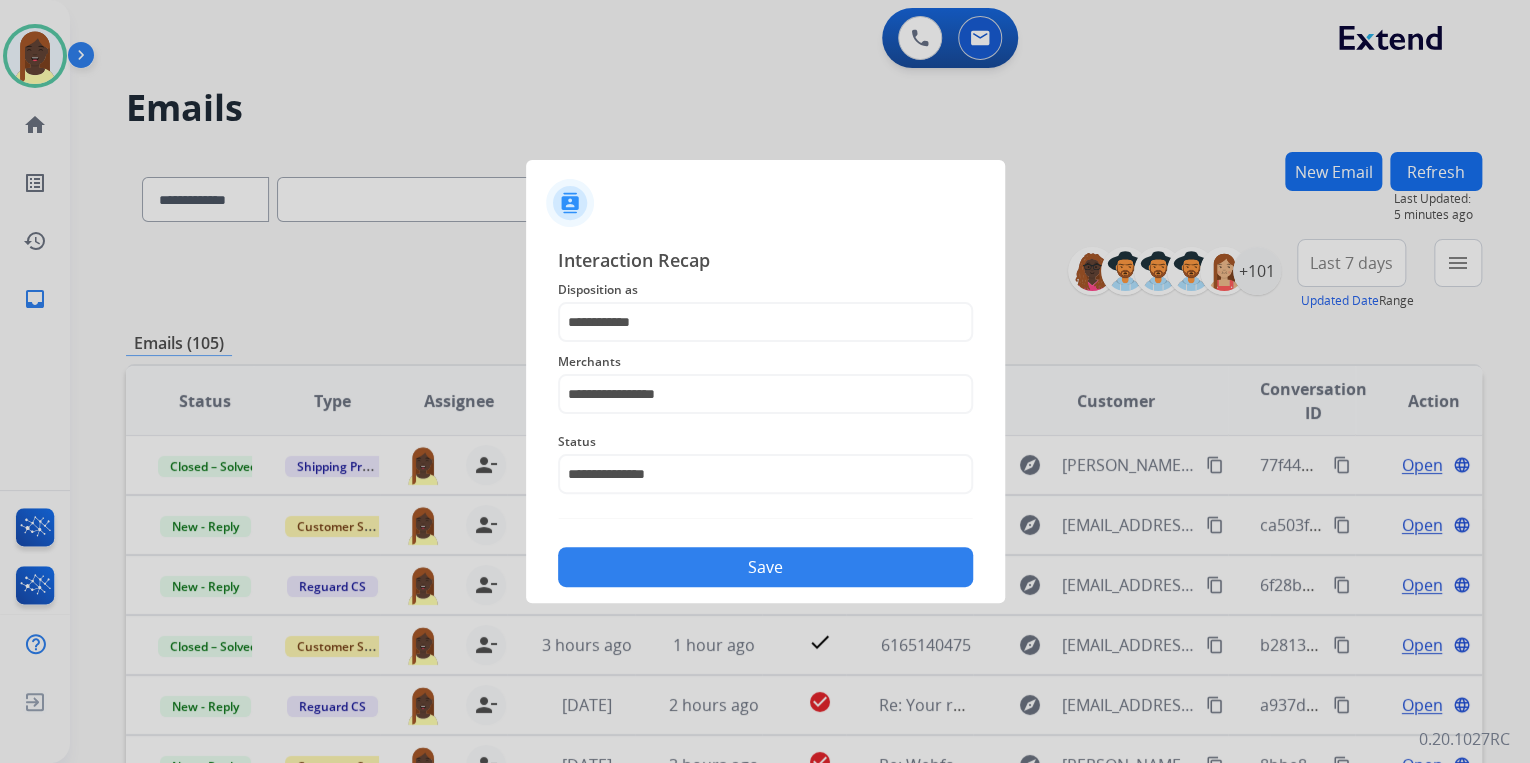 drag, startPoint x: 710, startPoint y: 568, endPoint x: 728, endPoint y: 553, distance: 23.43075 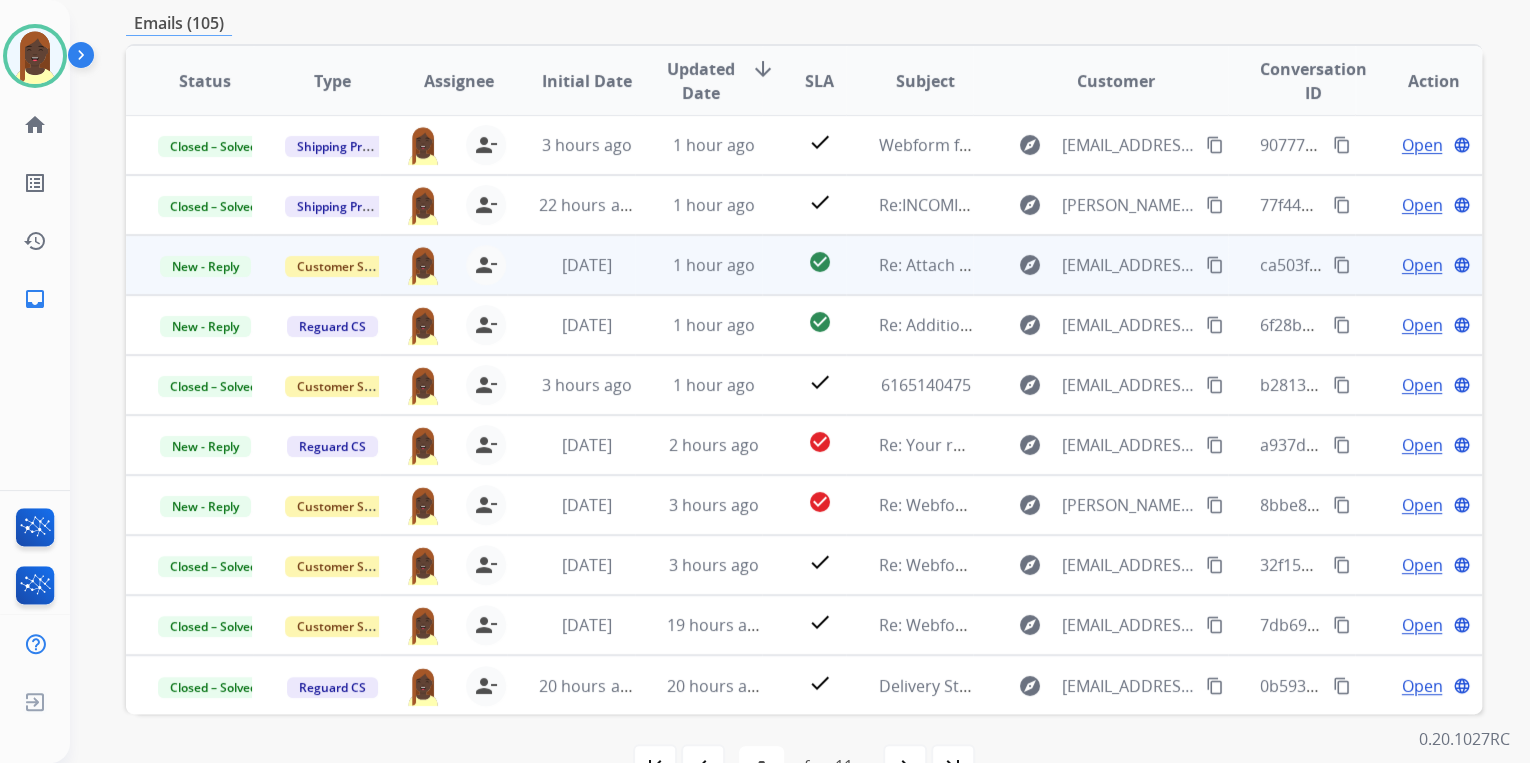 scroll, scrollTop: 374, scrollLeft: 0, axis: vertical 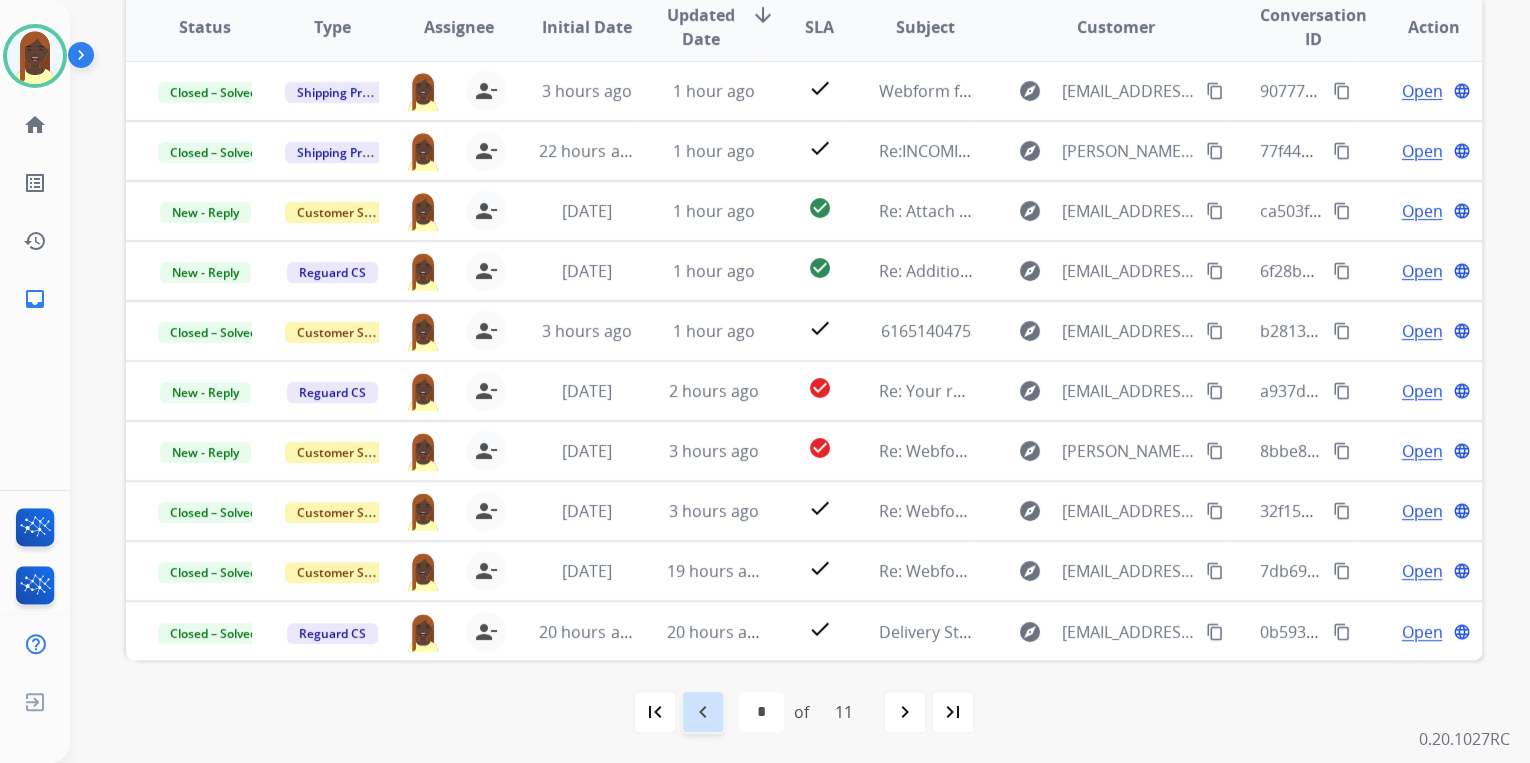 click on "navigate_before" at bounding box center (703, 712) 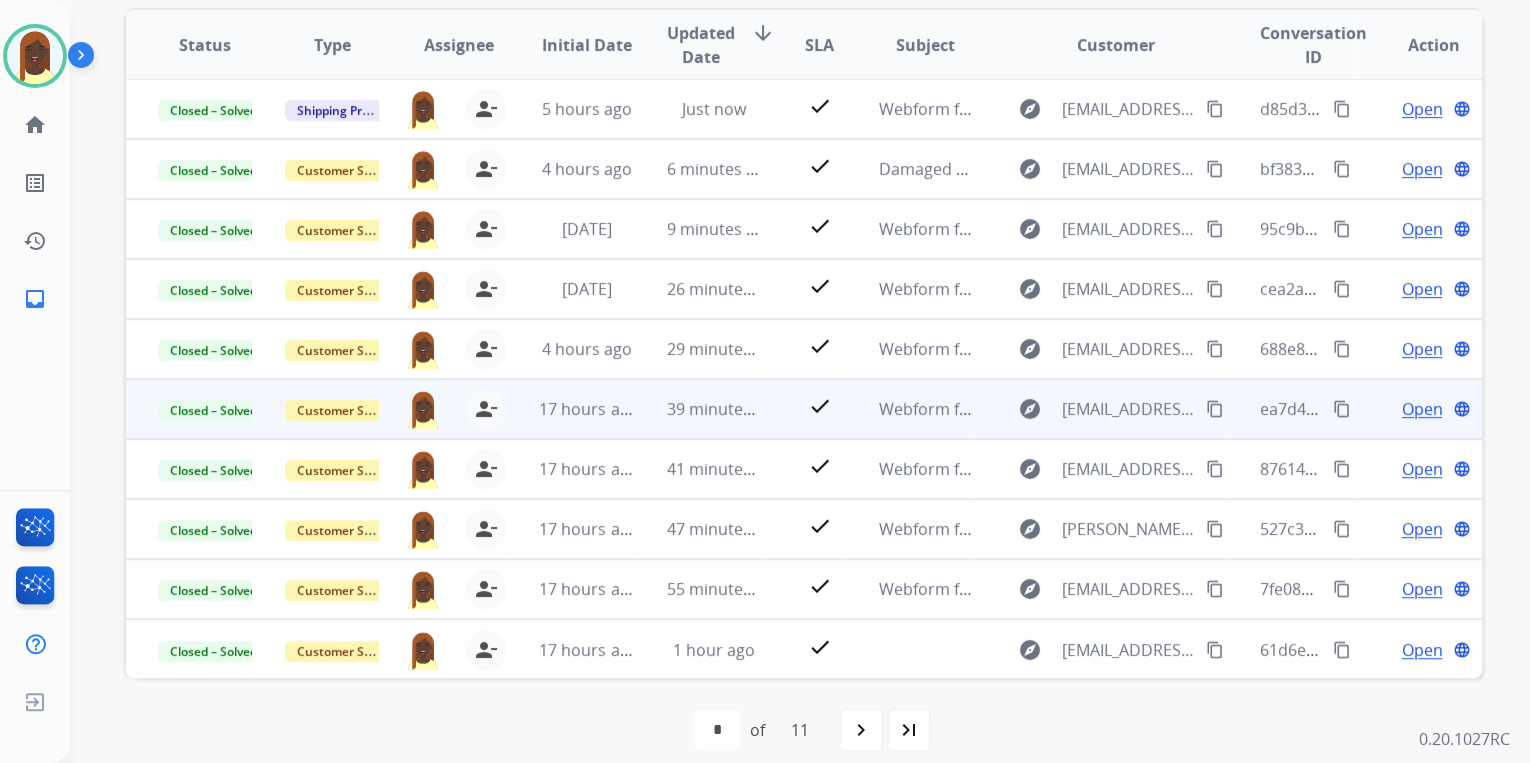 scroll, scrollTop: 374, scrollLeft: 0, axis: vertical 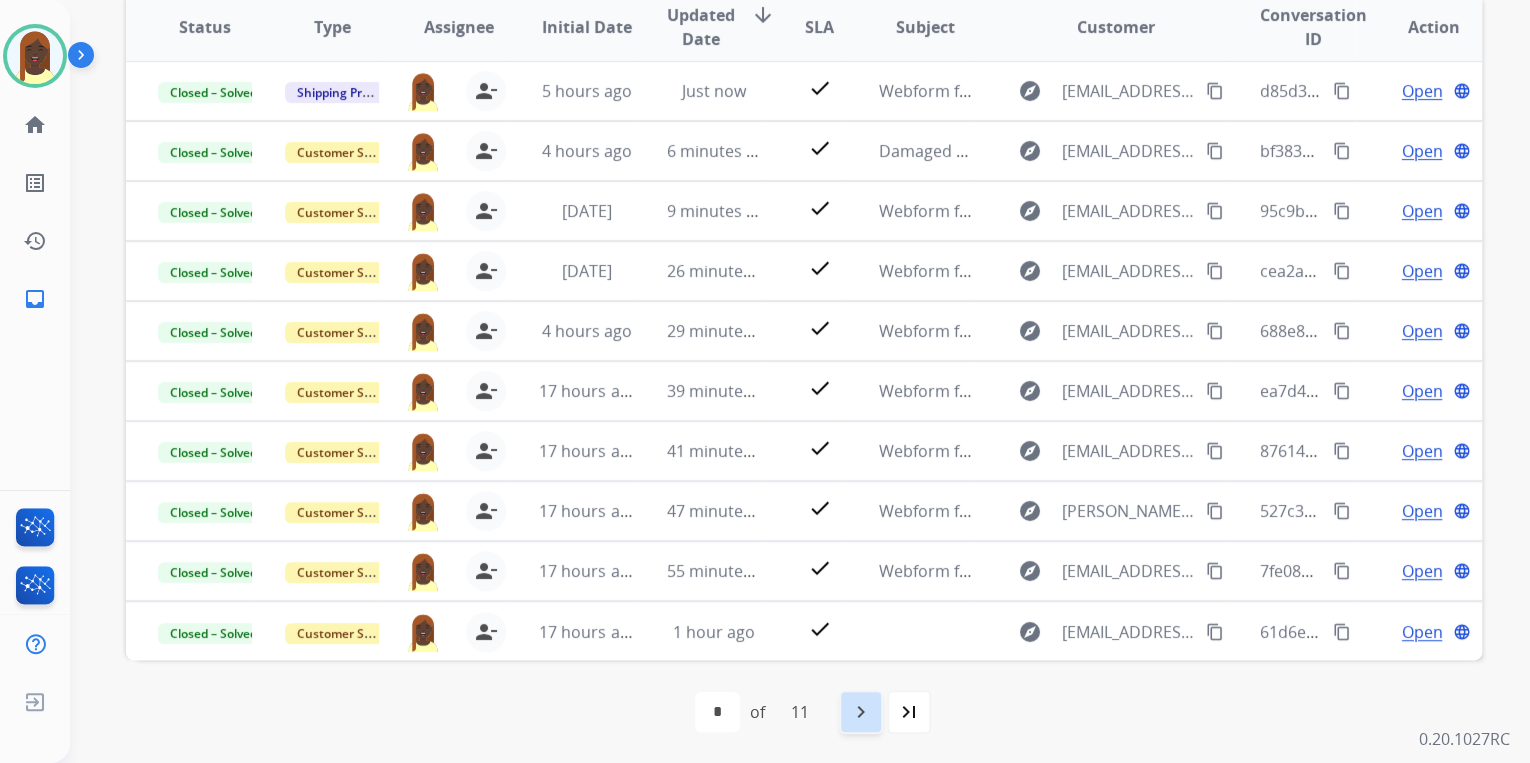 click on "navigate_next" at bounding box center [861, 712] 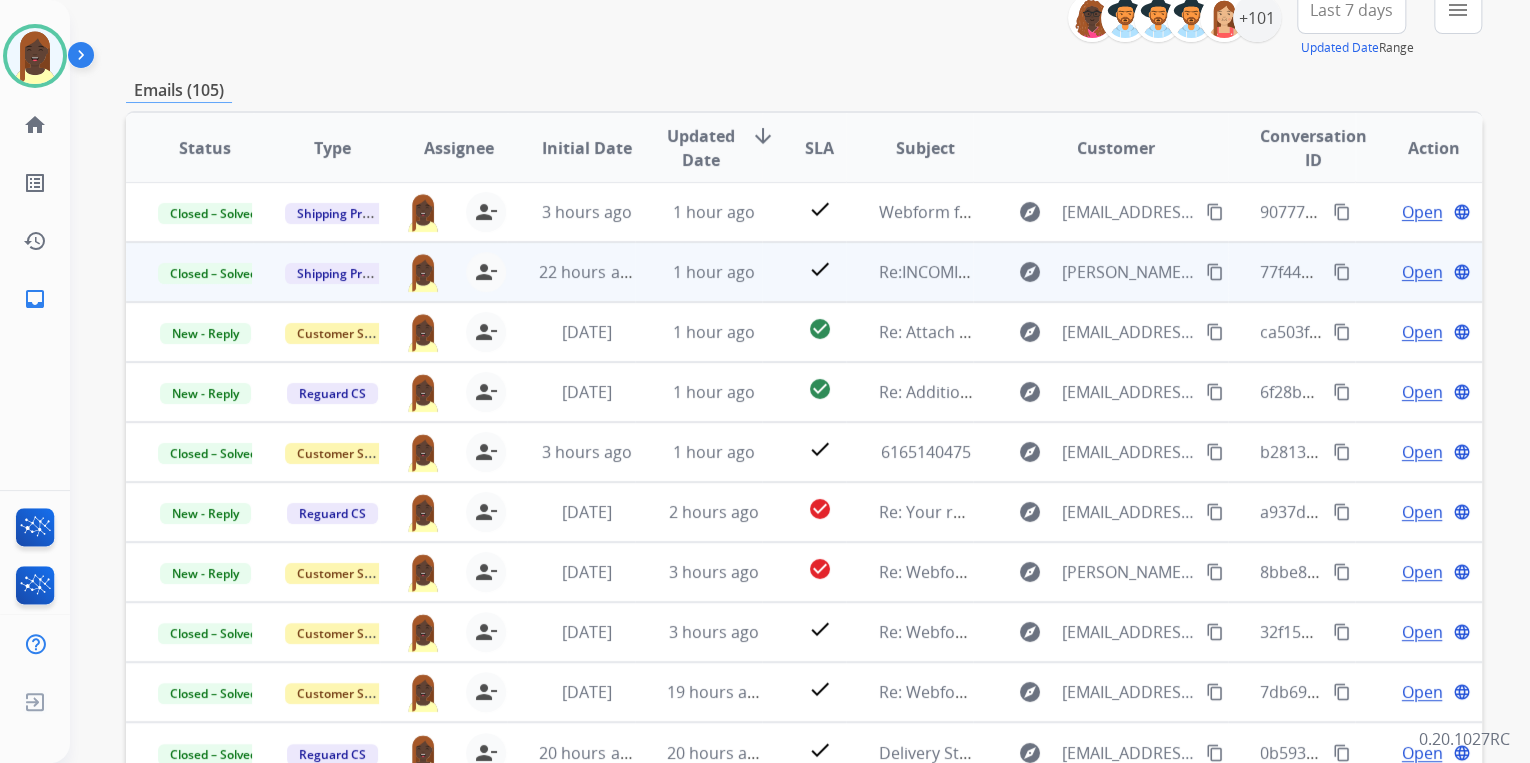 scroll, scrollTop: 320, scrollLeft: 0, axis: vertical 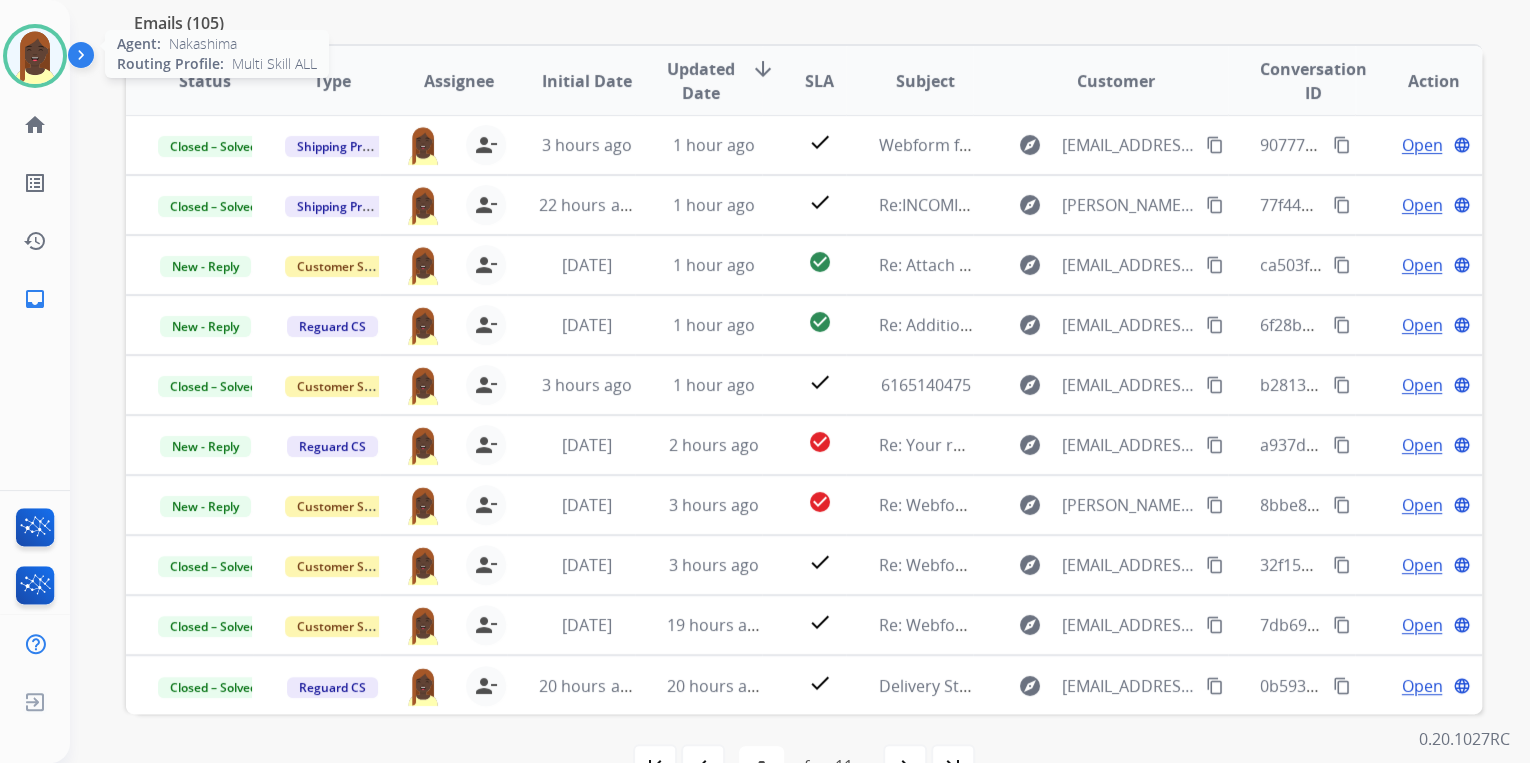 click at bounding box center [35, 56] 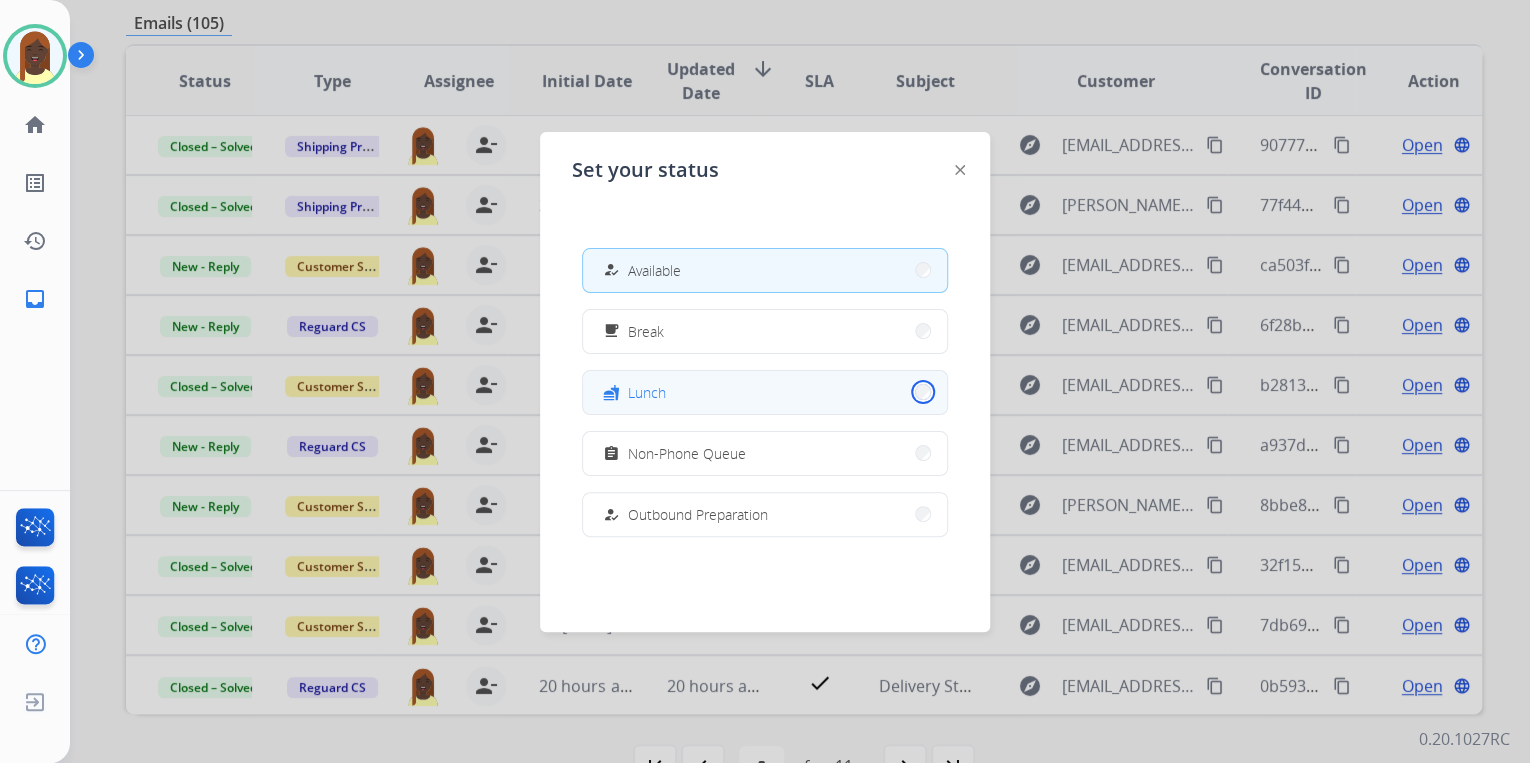 click on "fastfood Lunch" at bounding box center (765, 392) 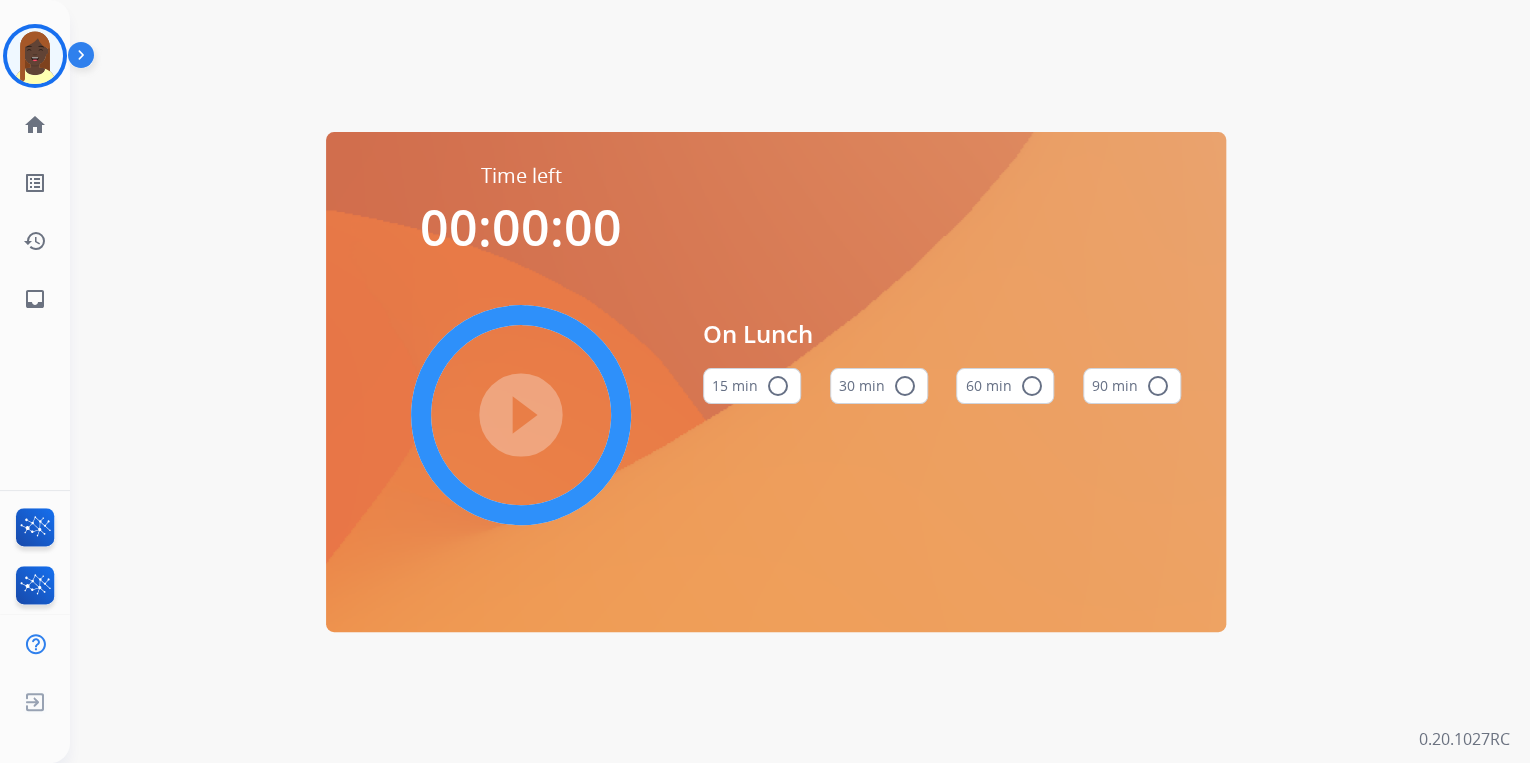 click on "radio_button_unchecked" at bounding box center (1031, 386) 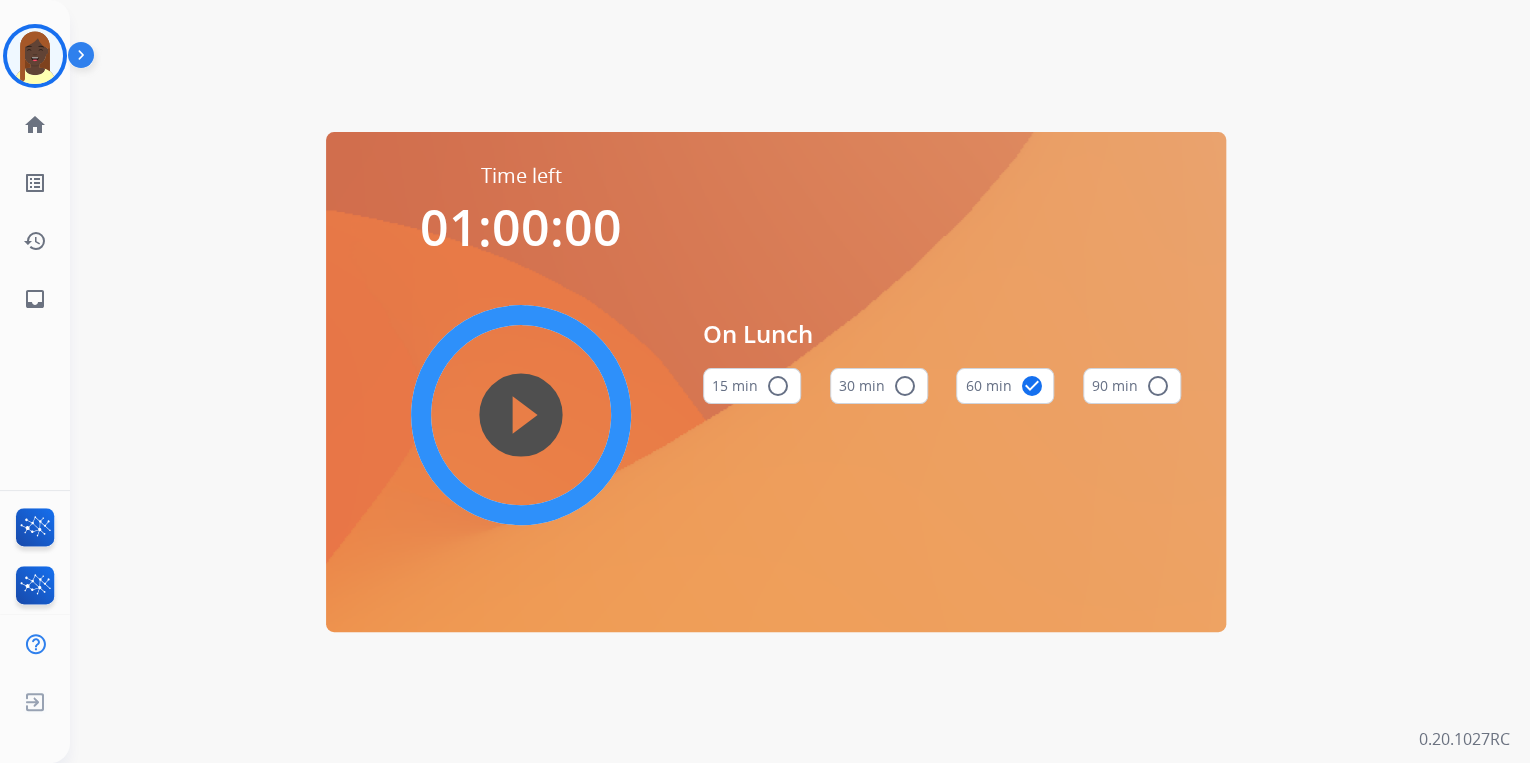 click on "play_circle_filled" at bounding box center [521, 415] 